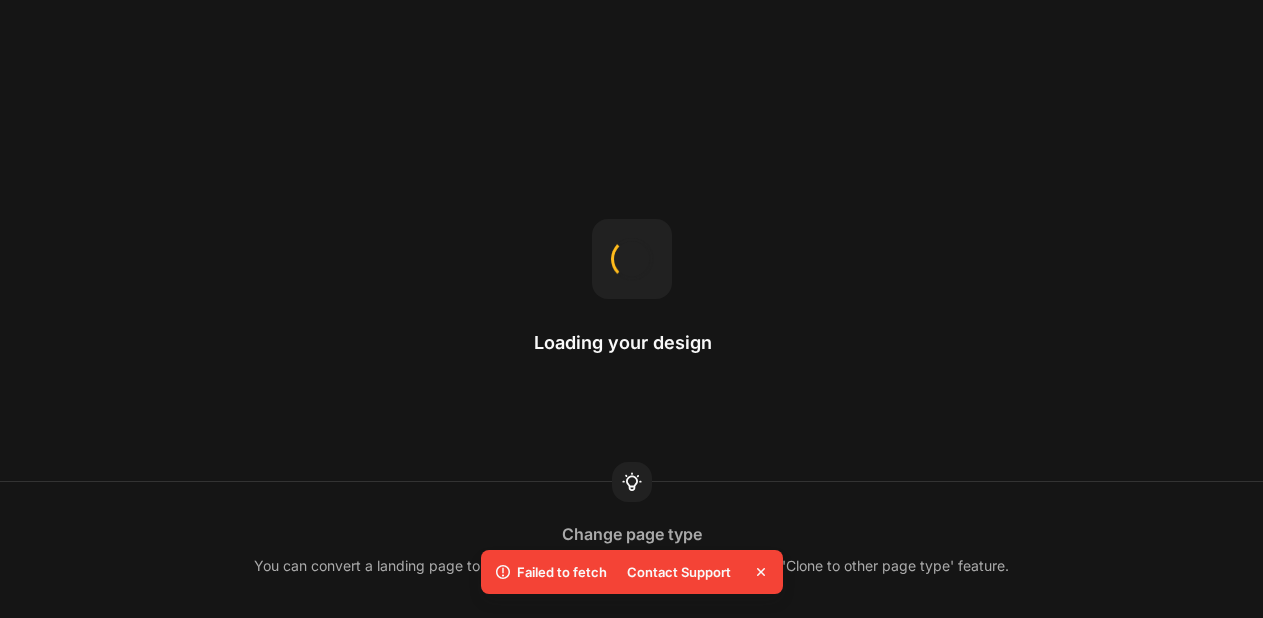 scroll, scrollTop: 0, scrollLeft: 0, axis: both 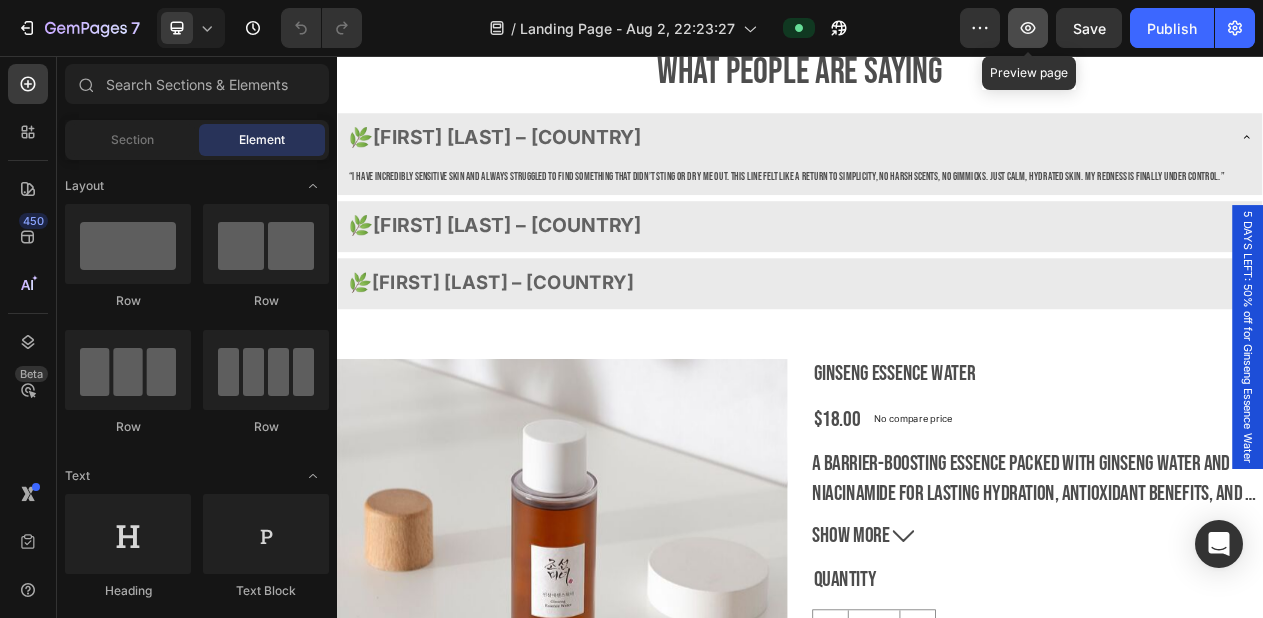 click 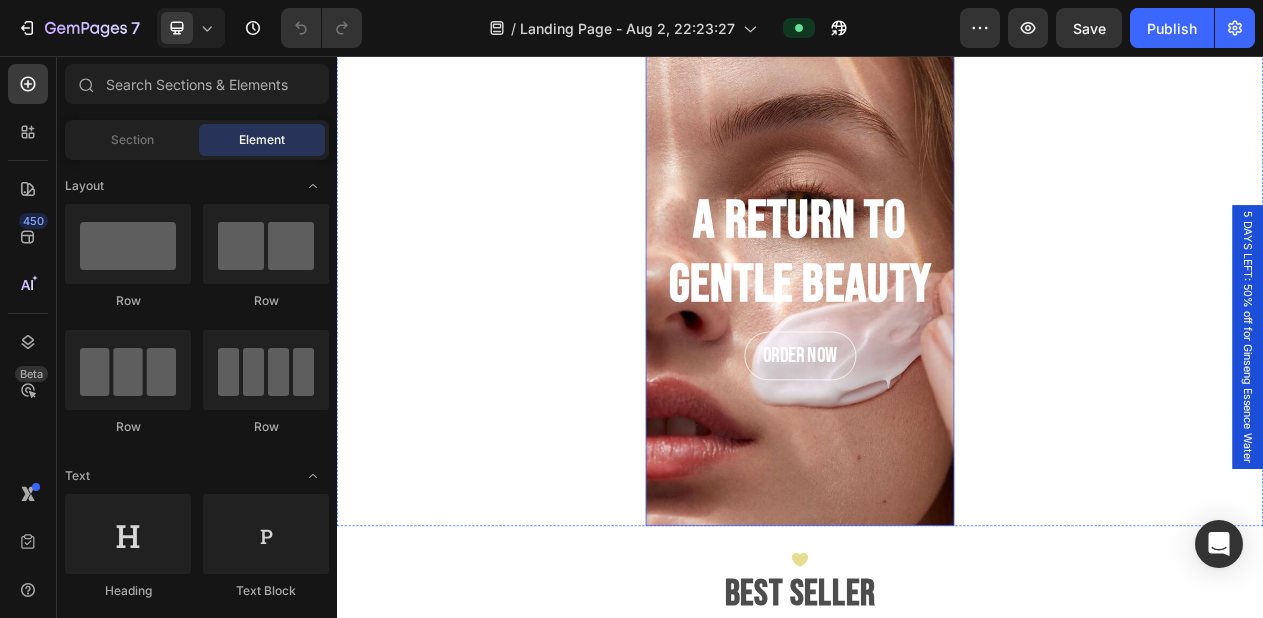 scroll, scrollTop: 113, scrollLeft: 0, axis: vertical 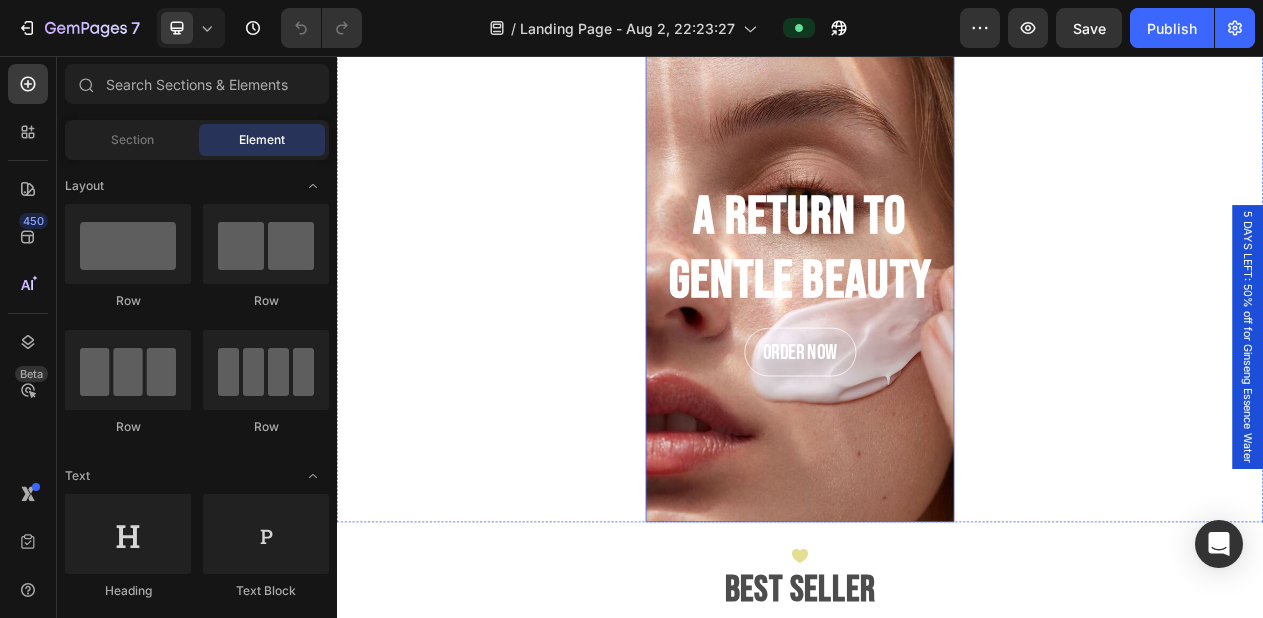 click at bounding box center [937, 347] 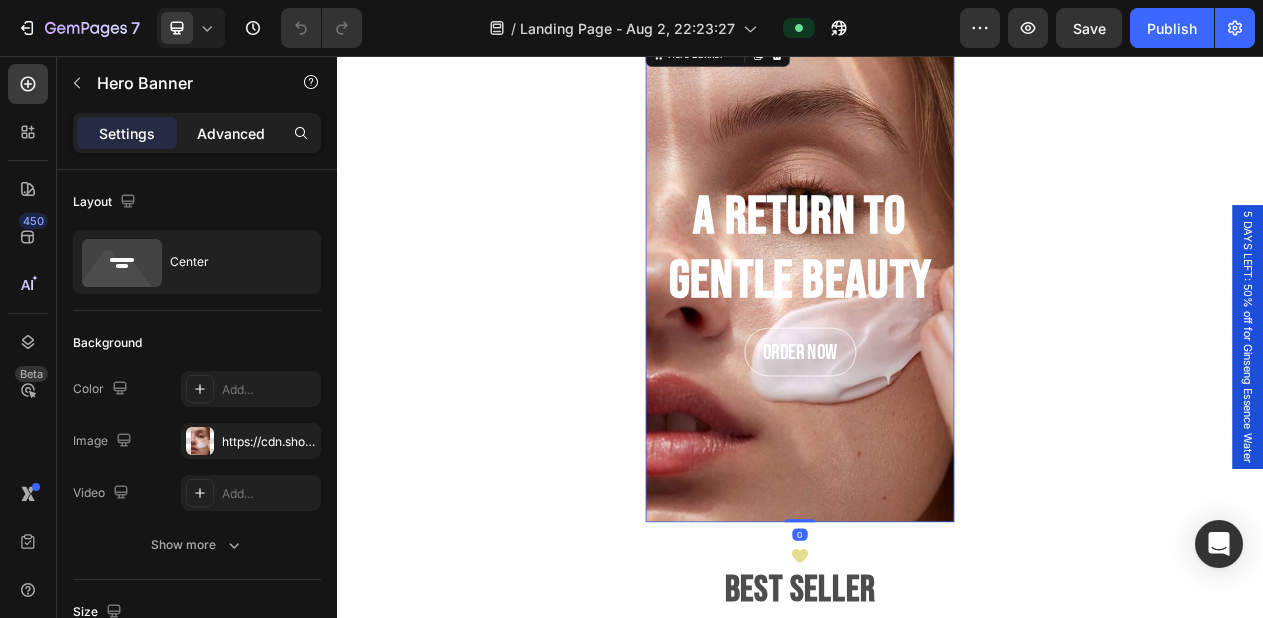 click on "Advanced" at bounding box center [231, 133] 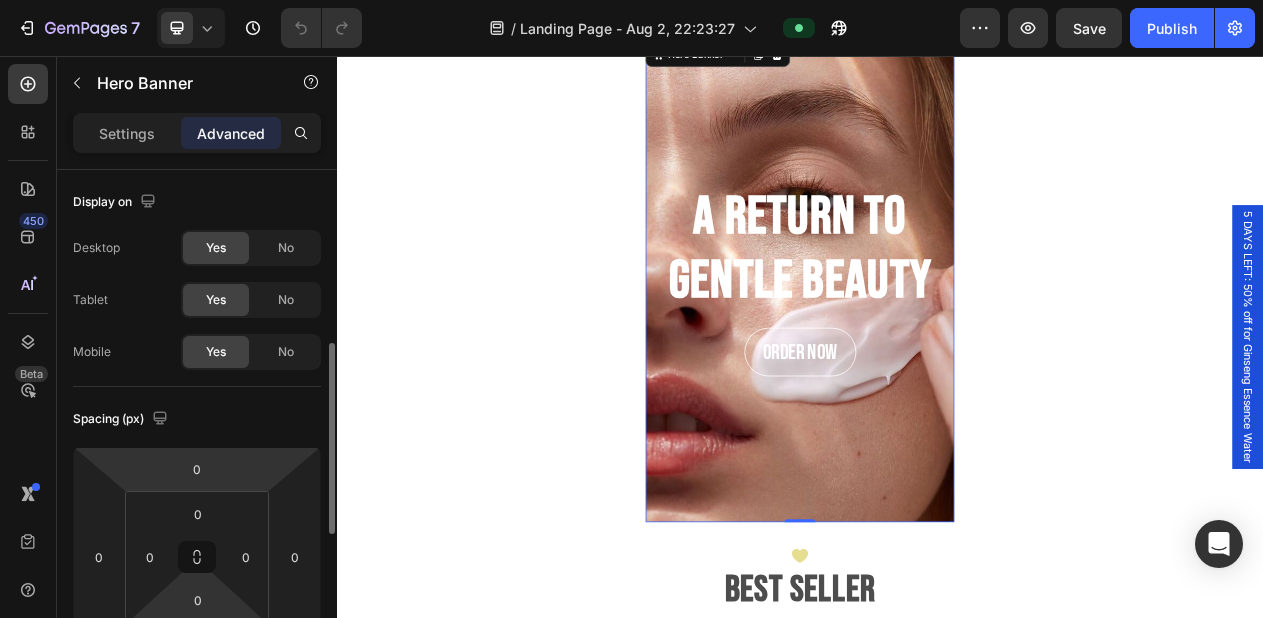 scroll, scrollTop: 133, scrollLeft: 0, axis: vertical 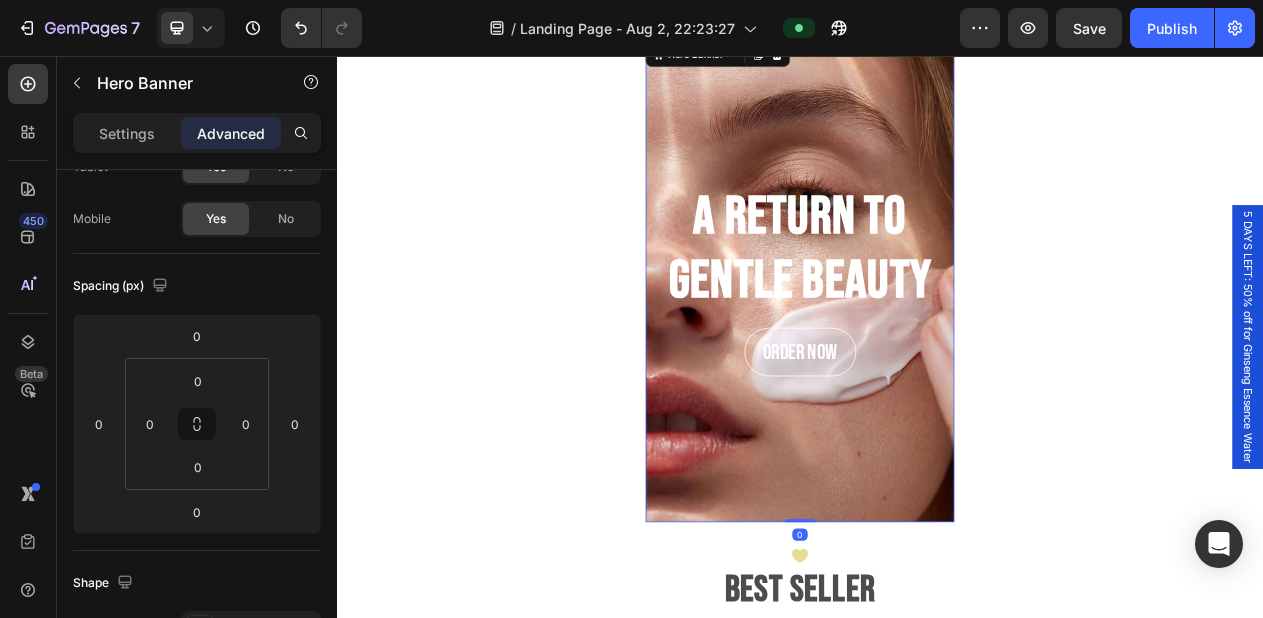 drag, startPoint x: 928, startPoint y: 657, endPoint x: 907, endPoint y: 564, distance: 95.34149 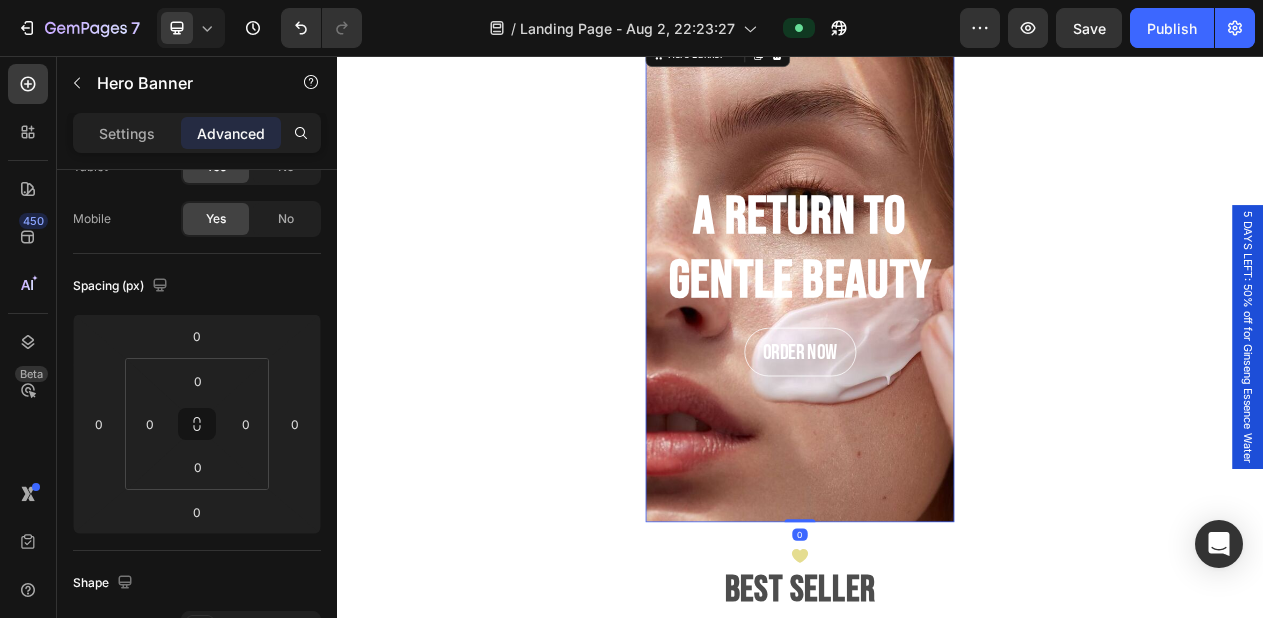 click on "A Return to Gentle Beauty Heading Order now Button Hero Banner   0" at bounding box center [937, 347] 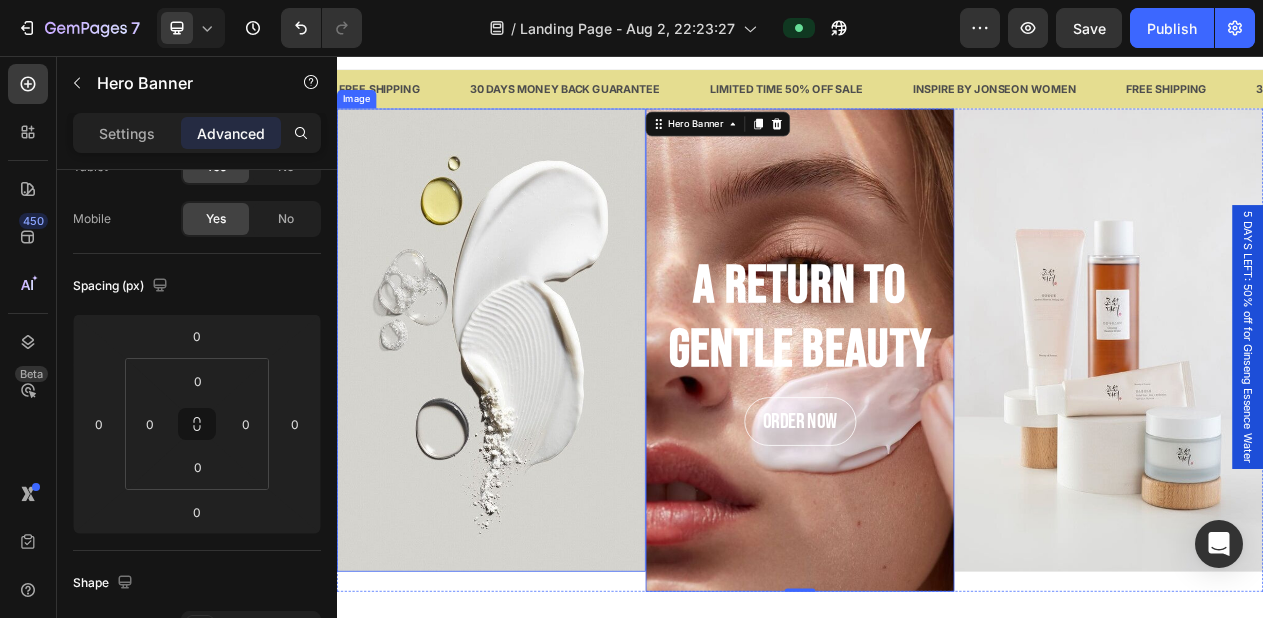 click at bounding box center (537, 424) 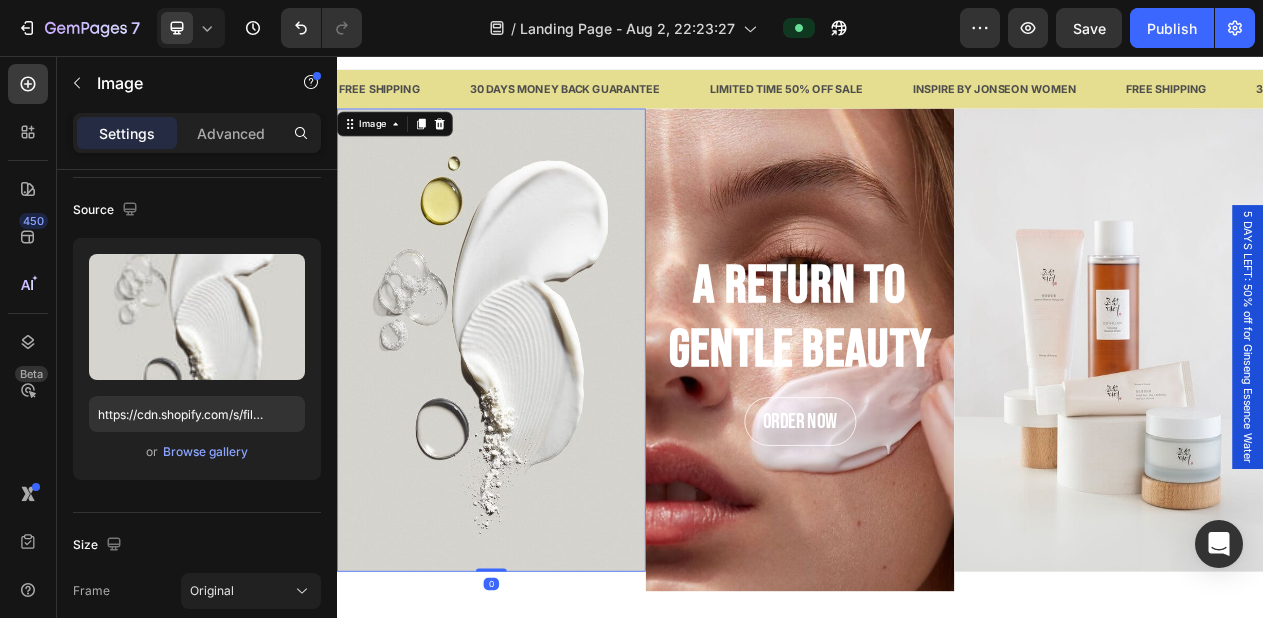 scroll, scrollTop: 0, scrollLeft: 0, axis: both 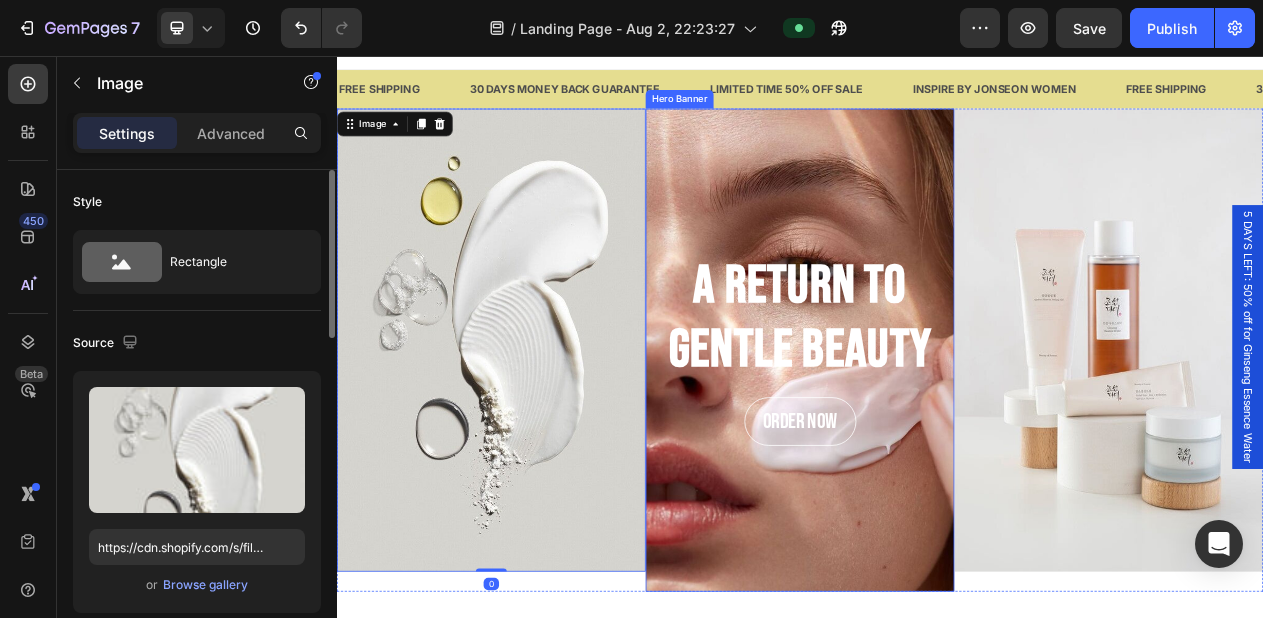 click at bounding box center (937, 437) 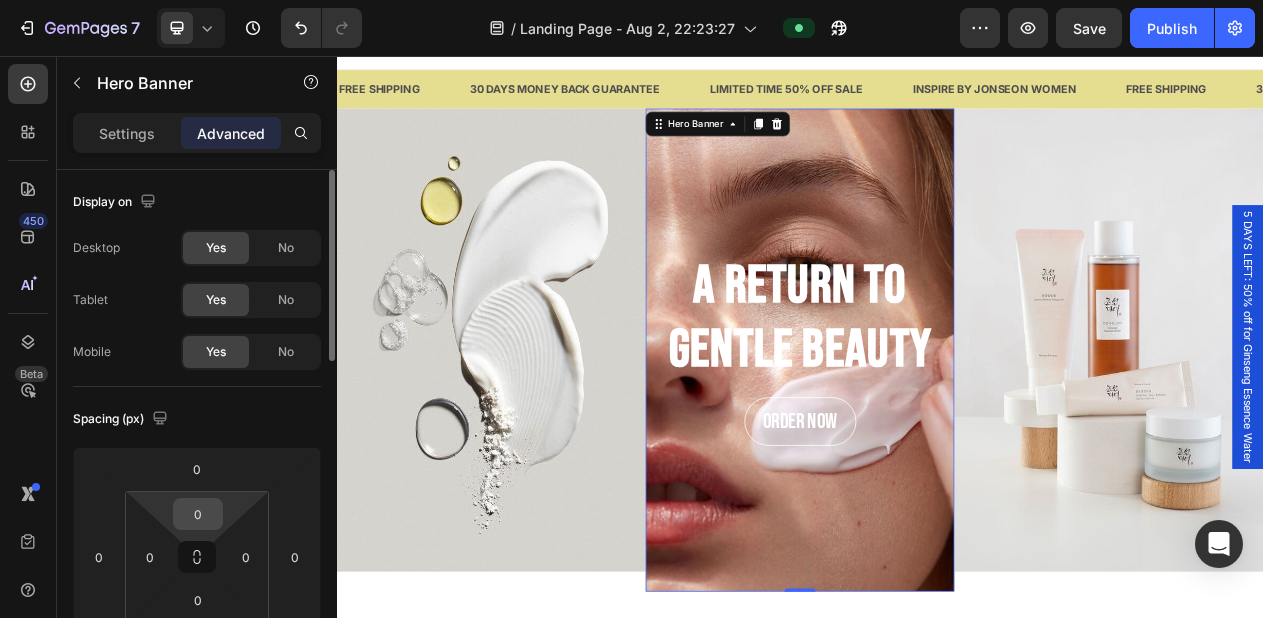 click on "0" at bounding box center (198, 514) 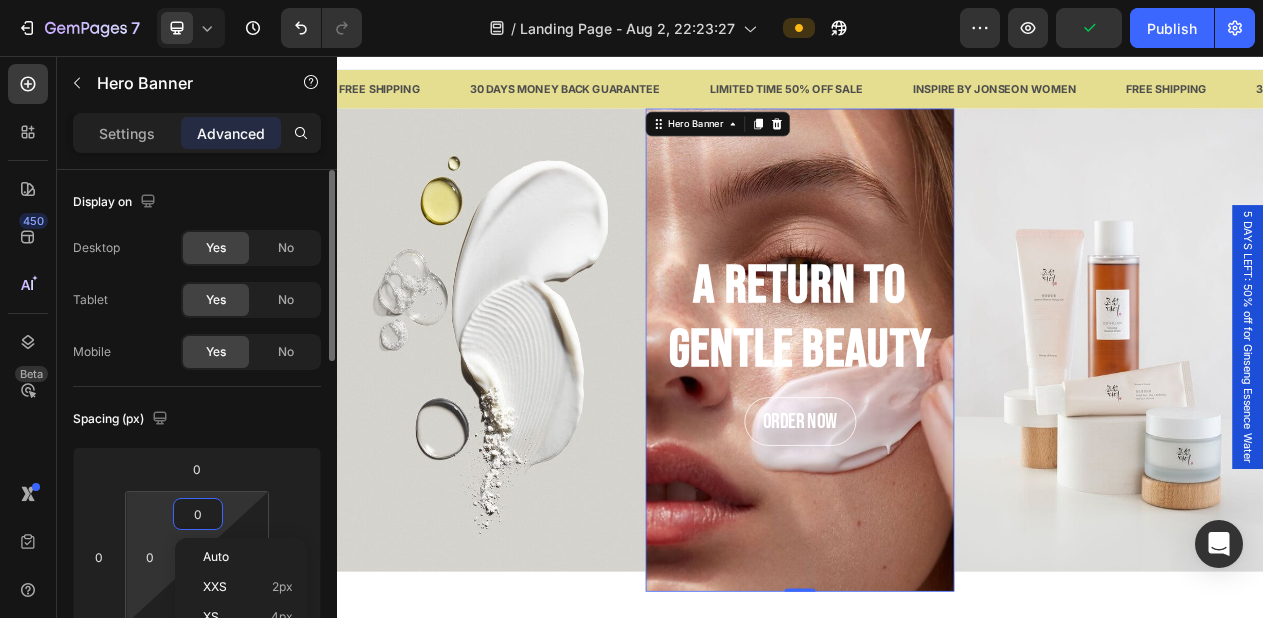 click on "7  Version history  /  Landing Page - Aug 2, 22:23:27 Preview  Publish  450 Beta Sections(18) Elements(83) Section Element Hero Section Product Detail Brands Trusted Badges Guarantee Product Breakdown How to use Testimonials Compare Bundle FAQs Social Proof Brand Story Product List Collection Blog List Contact Sticky Add to Cart Custom Footer Browse Library 450 Layout
Row
Row
Row
Row Text
Heading
Text Block Button
Button
Button Media
Image
Image" at bounding box center (631, 0) 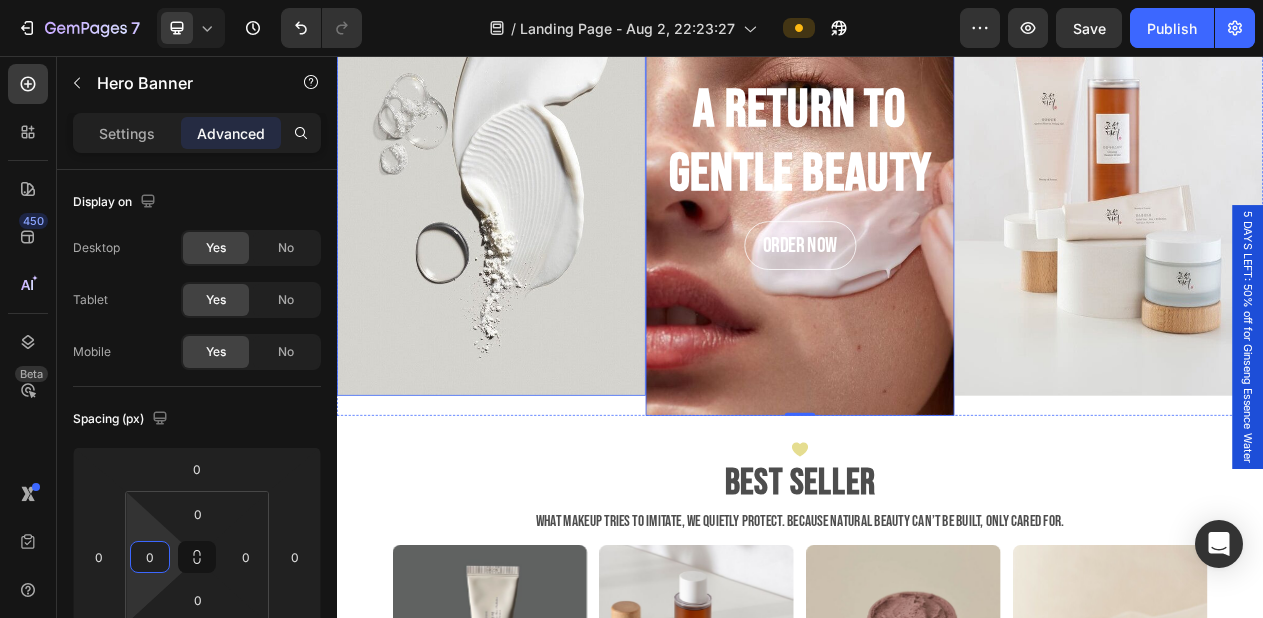scroll, scrollTop: 266, scrollLeft: 0, axis: vertical 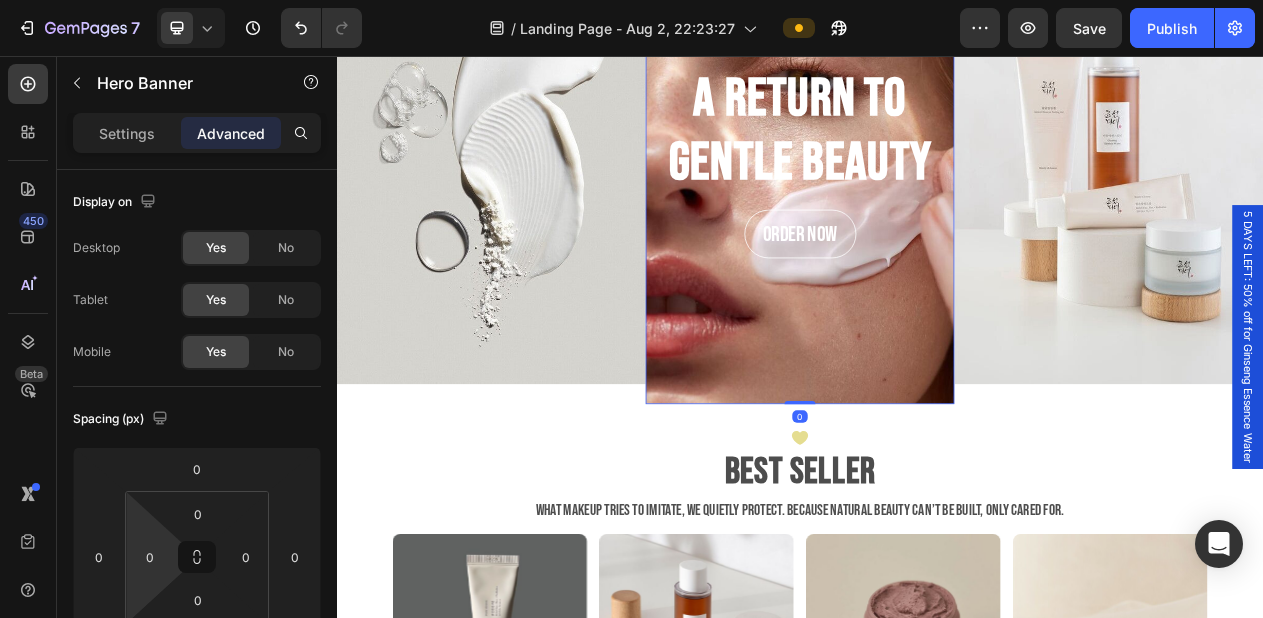 drag, startPoint x: 930, startPoint y: 505, endPoint x: 927, endPoint y: 429, distance: 76.05919 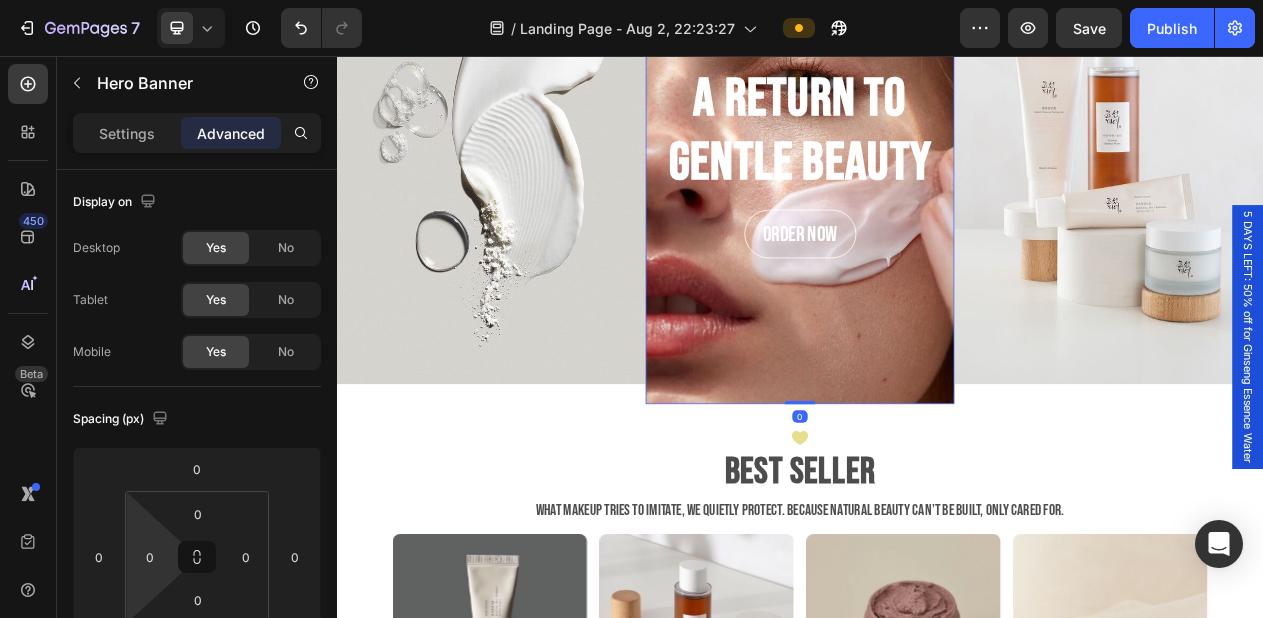 click on "A Return to Gentle Beauty Heading Order now Button Hero Banner   0" at bounding box center [937, 194] 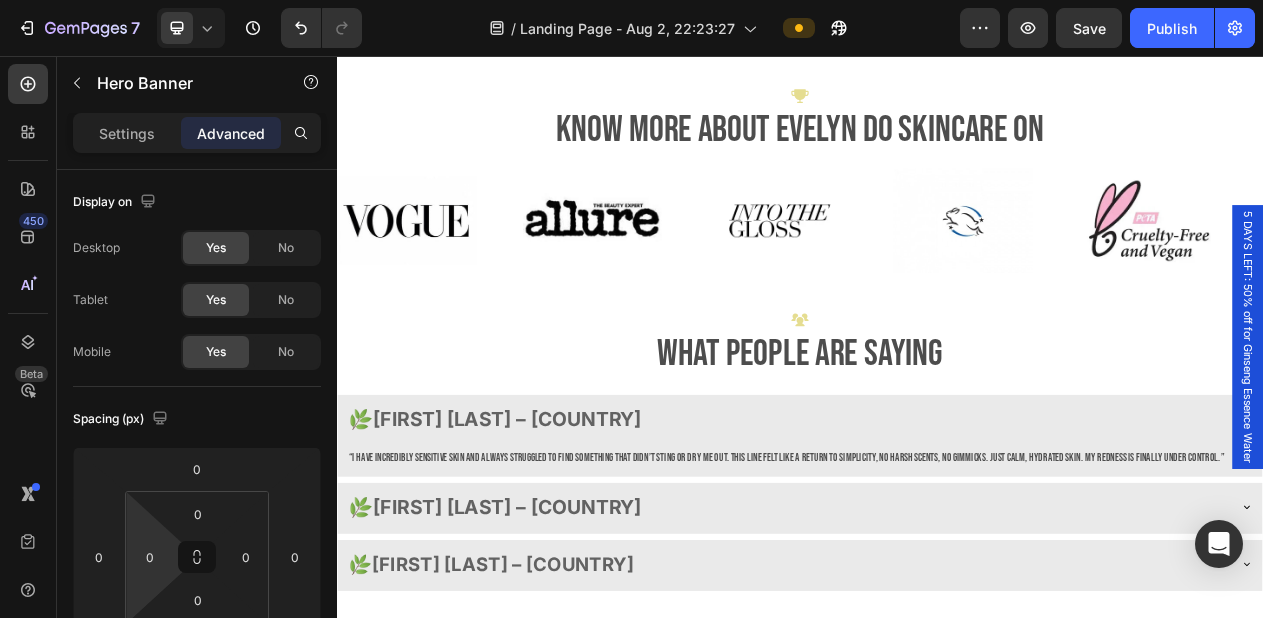 scroll, scrollTop: 2843, scrollLeft: 0, axis: vertical 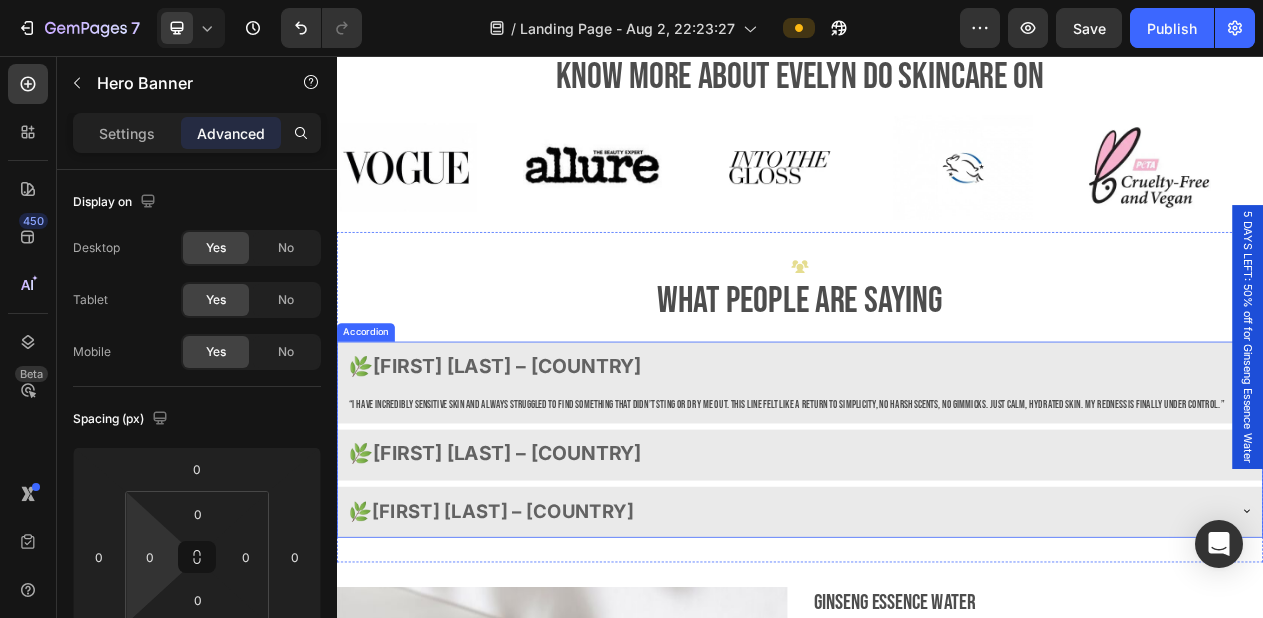 click on "🌿 [FIRST] [LAST] – [COUNTRY]" at bounding box center [921, 571] 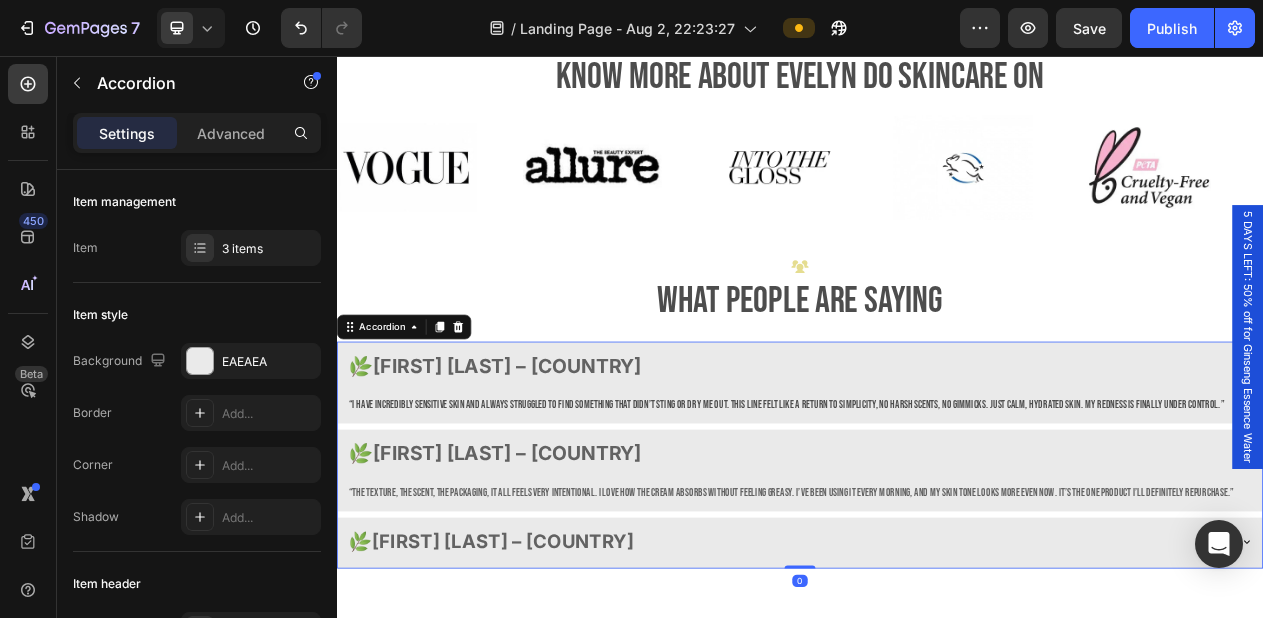 click on "[FIRST] [LAST] – [COUNTRY]" at bounding box center (552, 685) 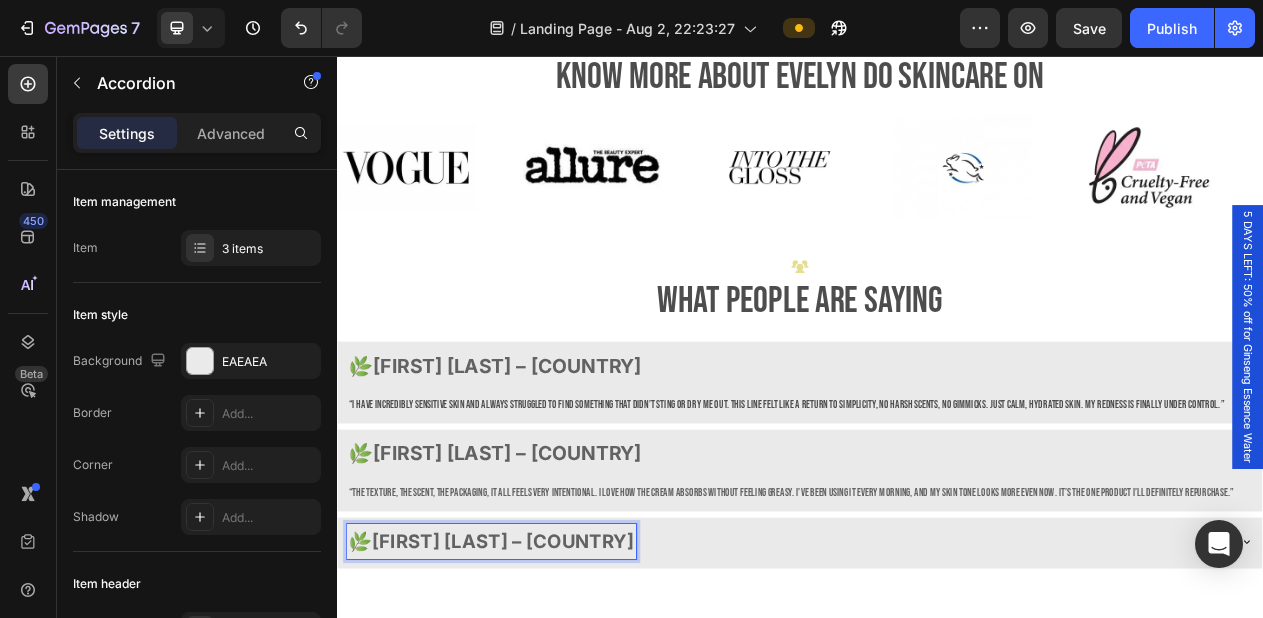 click on "🌿 [FIRST] [LAST] – [COUNTRY]" at bounding box center [921, 685] 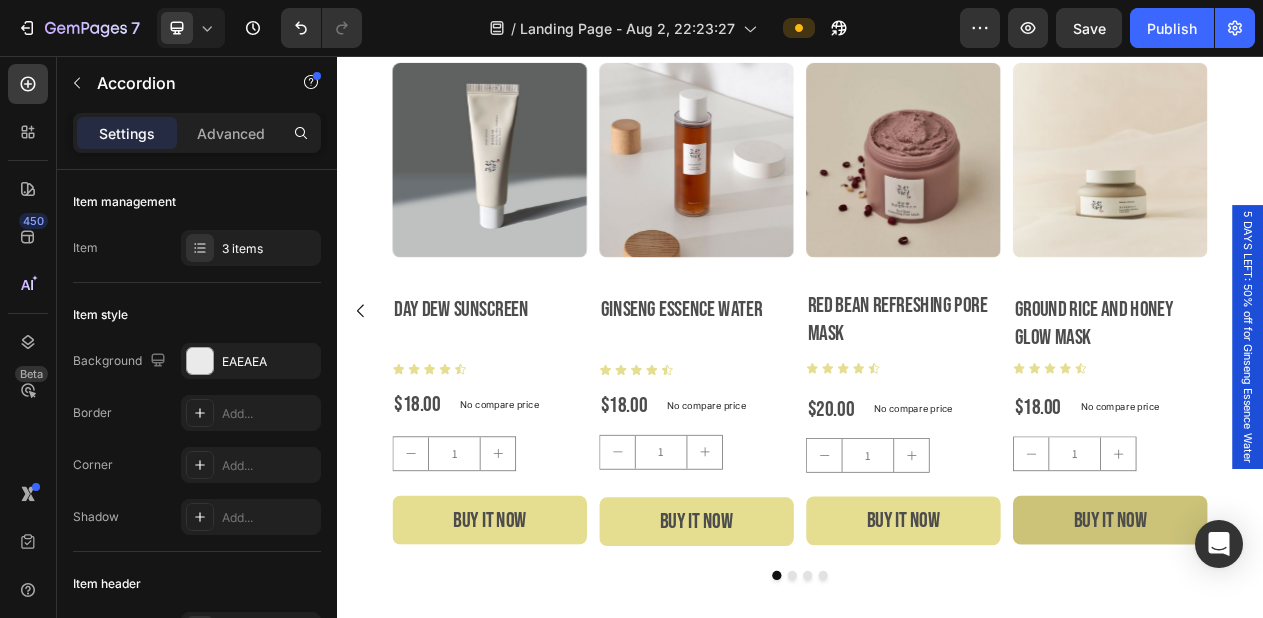 scroll, scrollTop: 868, scrollLeft: 0, axis: vertical 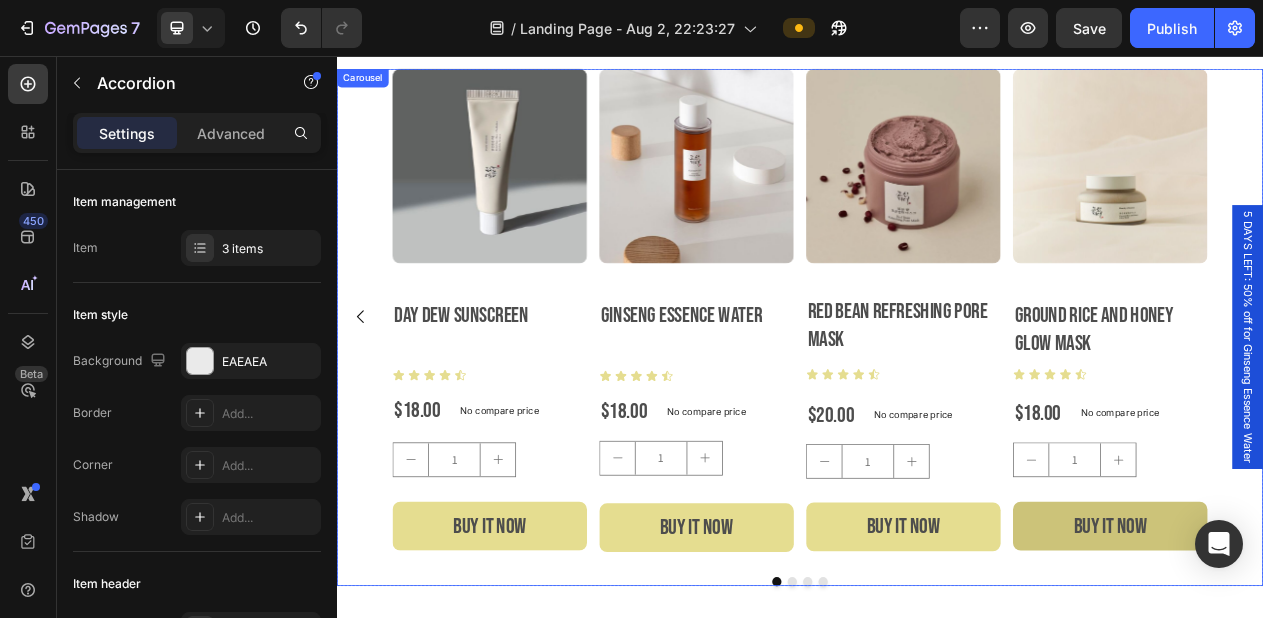 click at bounding box center (368, 394) 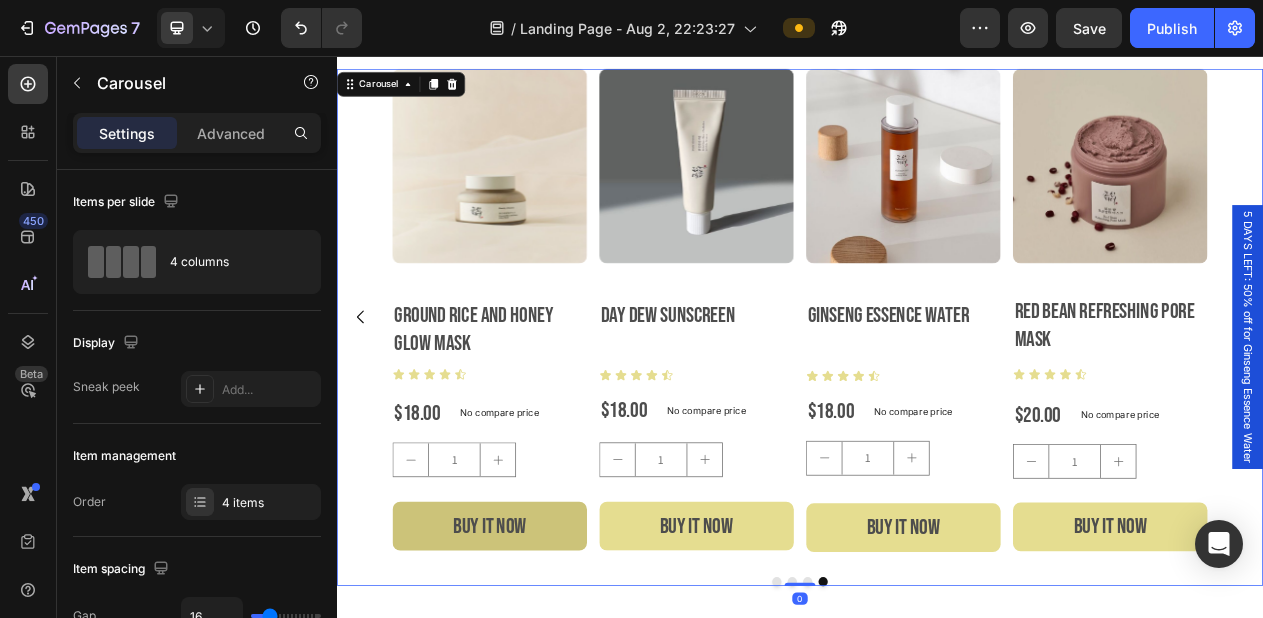 click at bounding box center (368, 394) 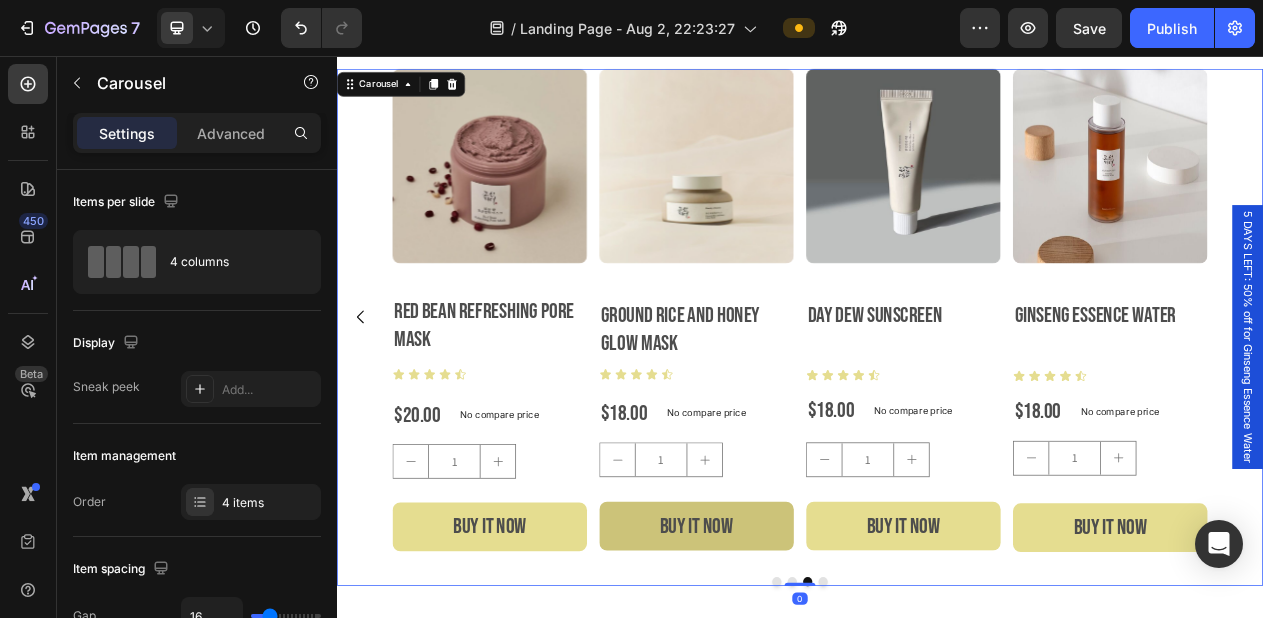 click at bounding box center [368, 394] 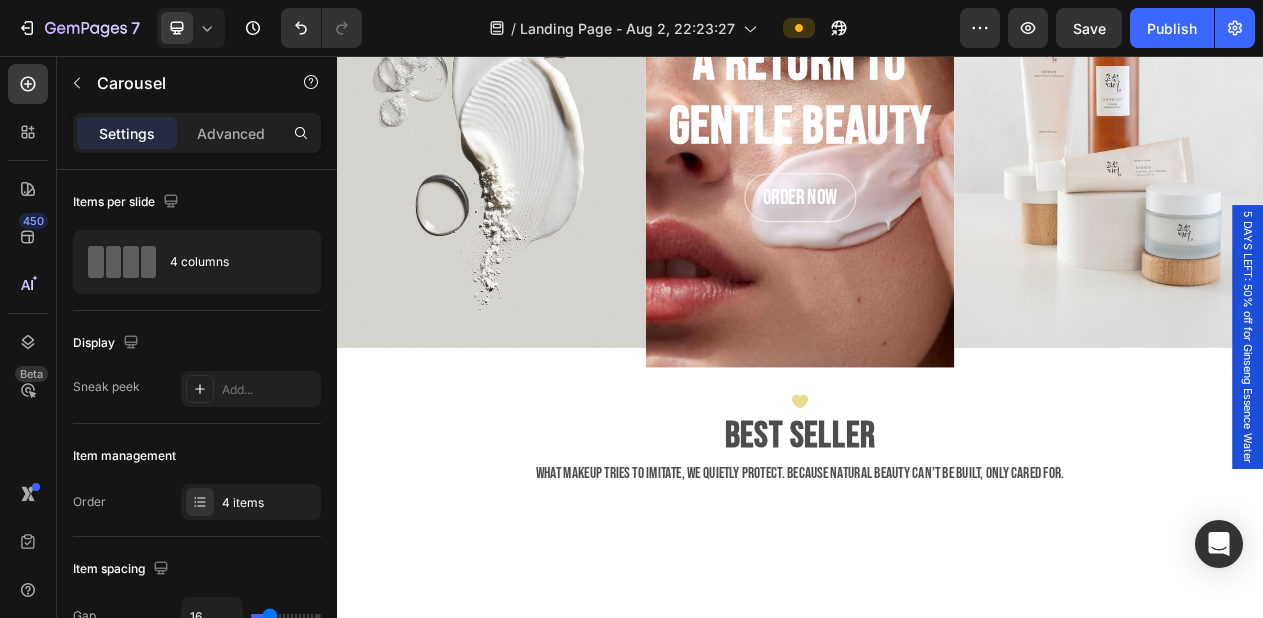 scroll, scrollTop: 0, scrollLeft: 0, axis: both 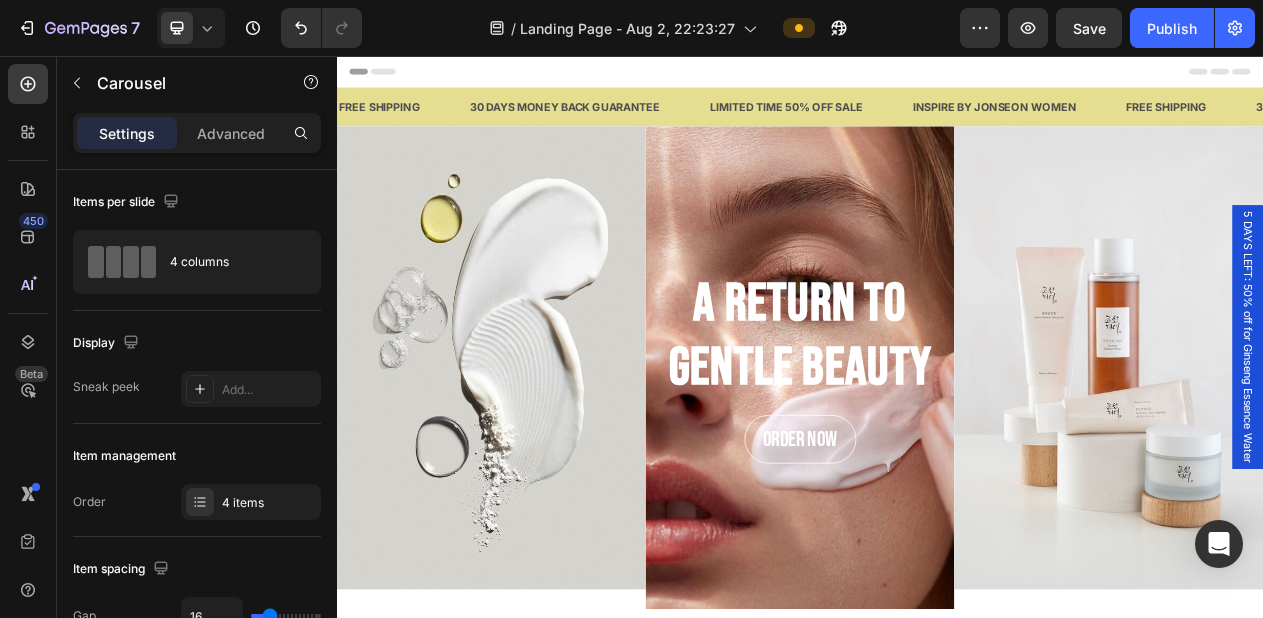 click on "Header" at bounding box center (937, 76) 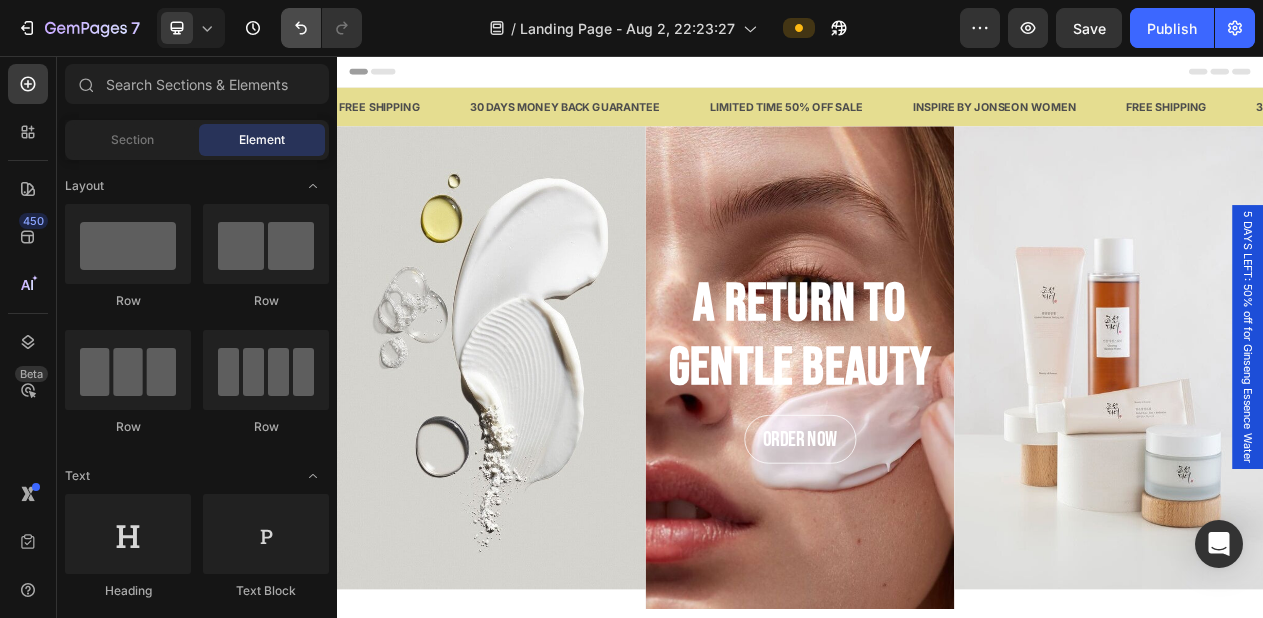 scroll, scrollTop: 28, scrollLeft: 0, axis: vertical 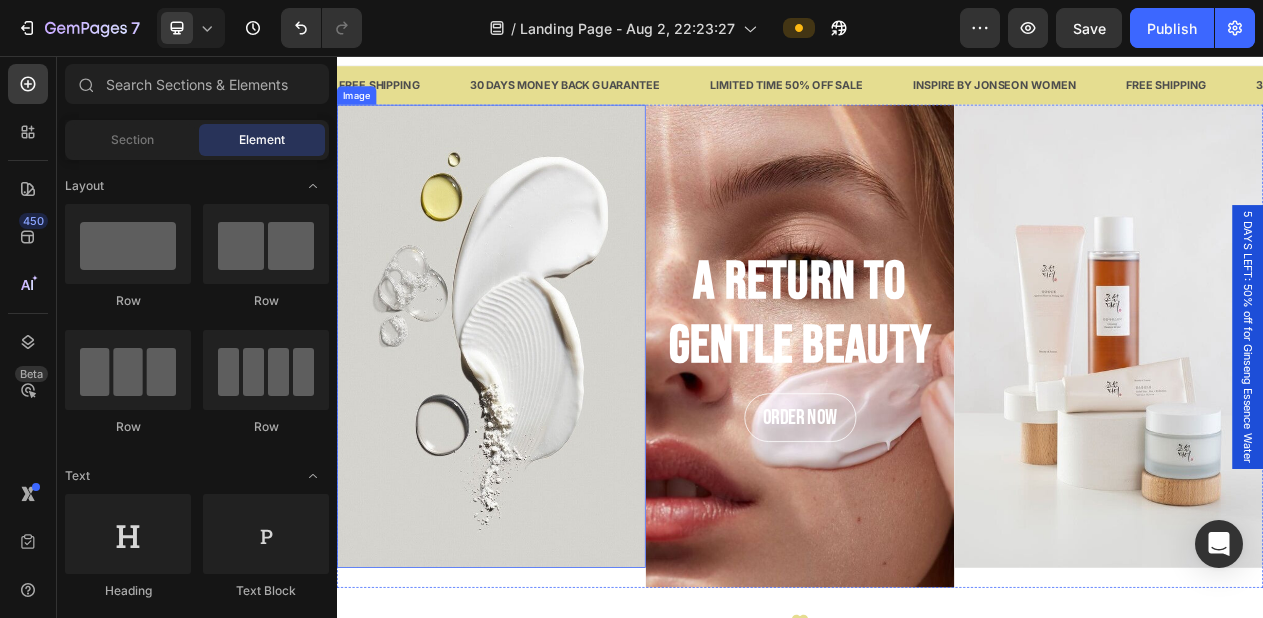 click at bounding box center (537, 419) 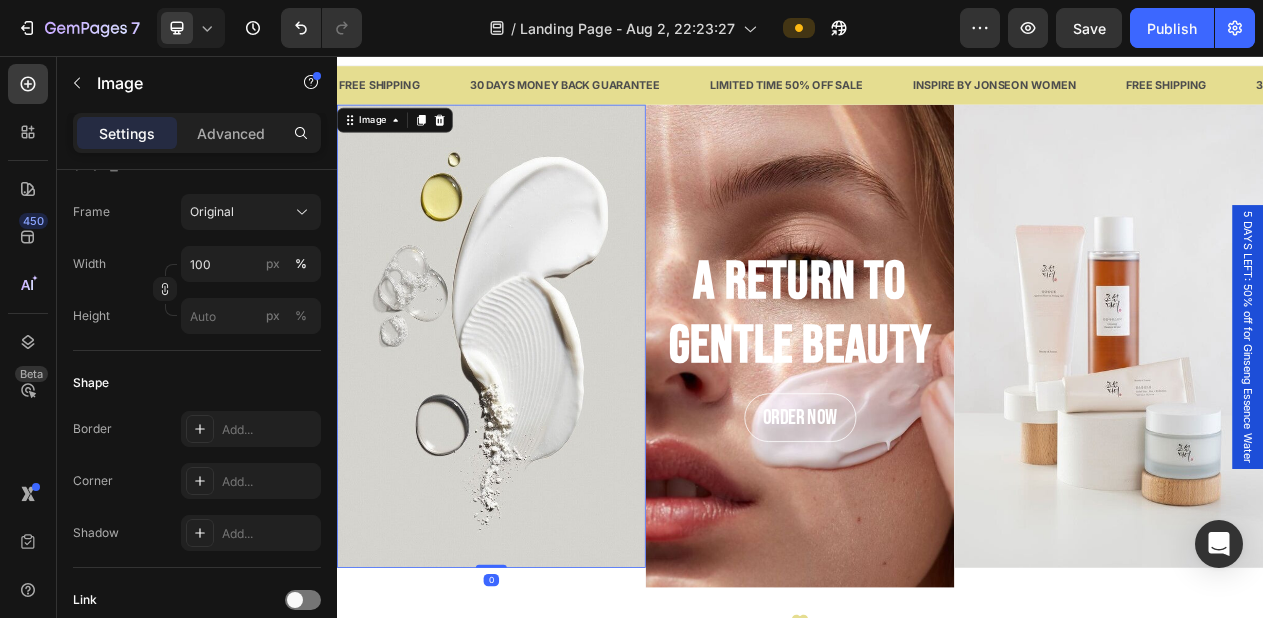 scroll, scrollTop: 740, scrollLeft: 0, axis: vertical 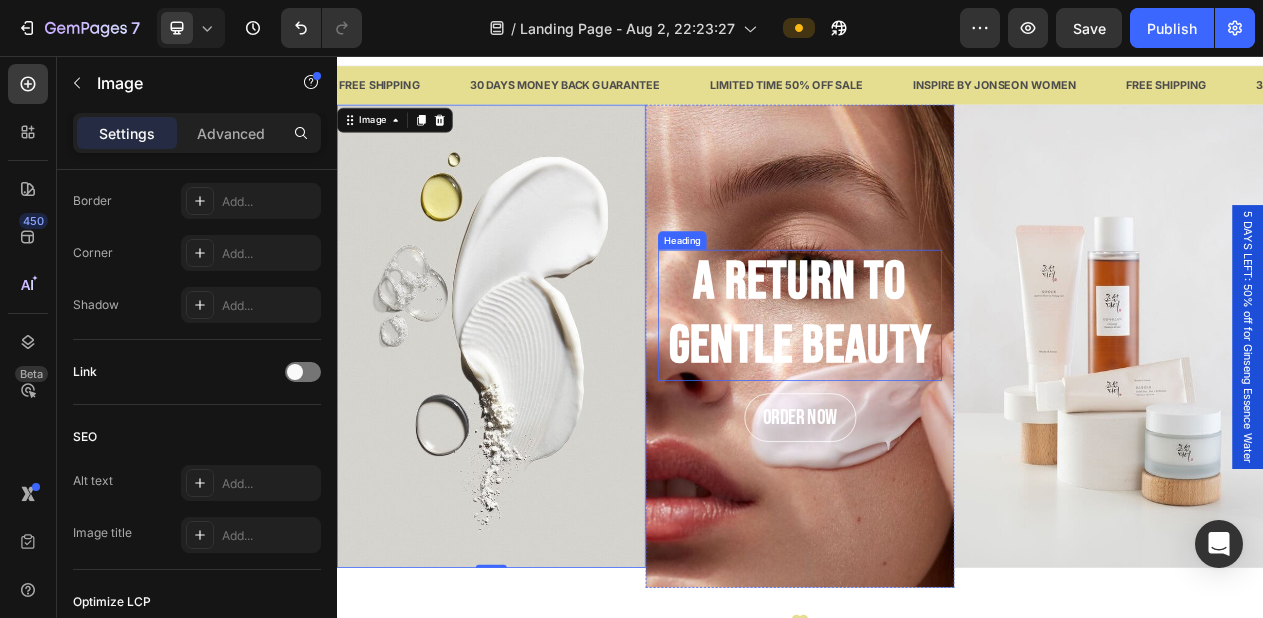 click on "A Return to Gentle Beauty" at bounding box center (937, 391) 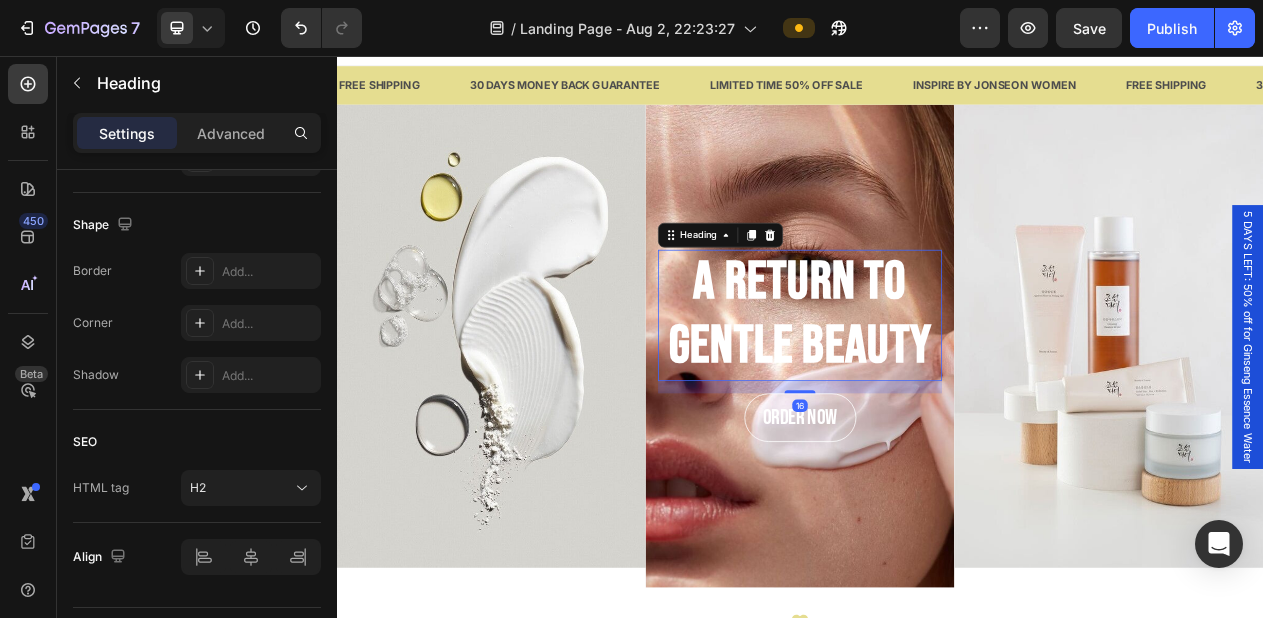 scroll, scrollTop: 0, scrollLeft: 0, axis: both 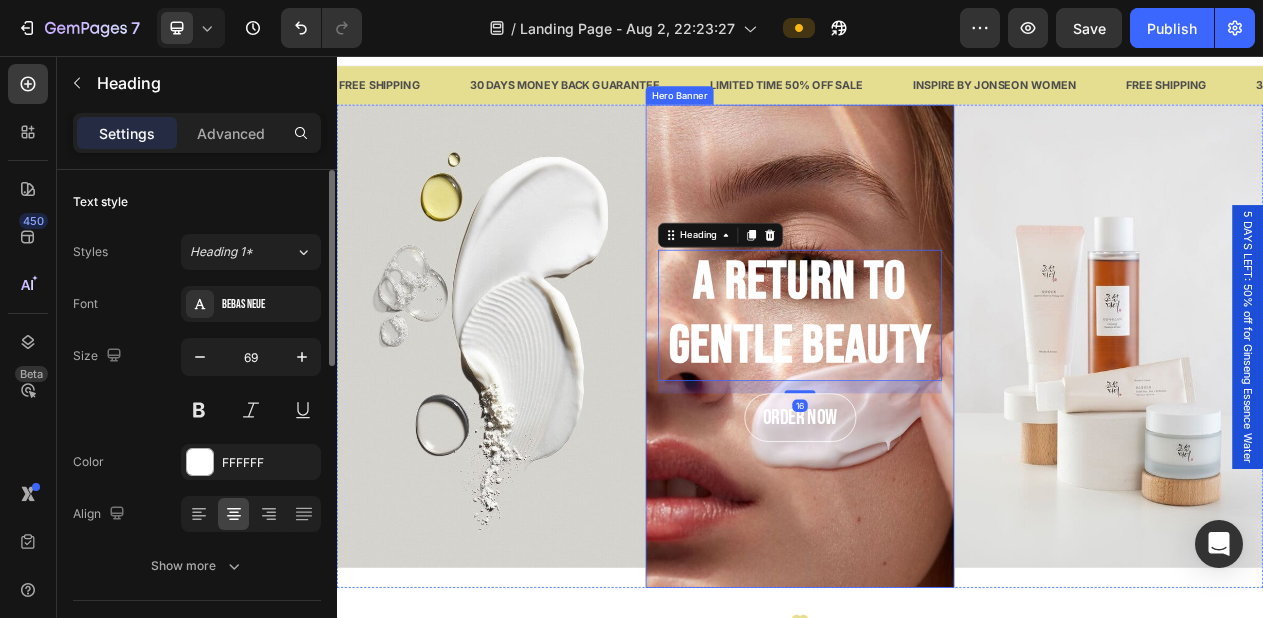 click at bounding box center [937, 432] 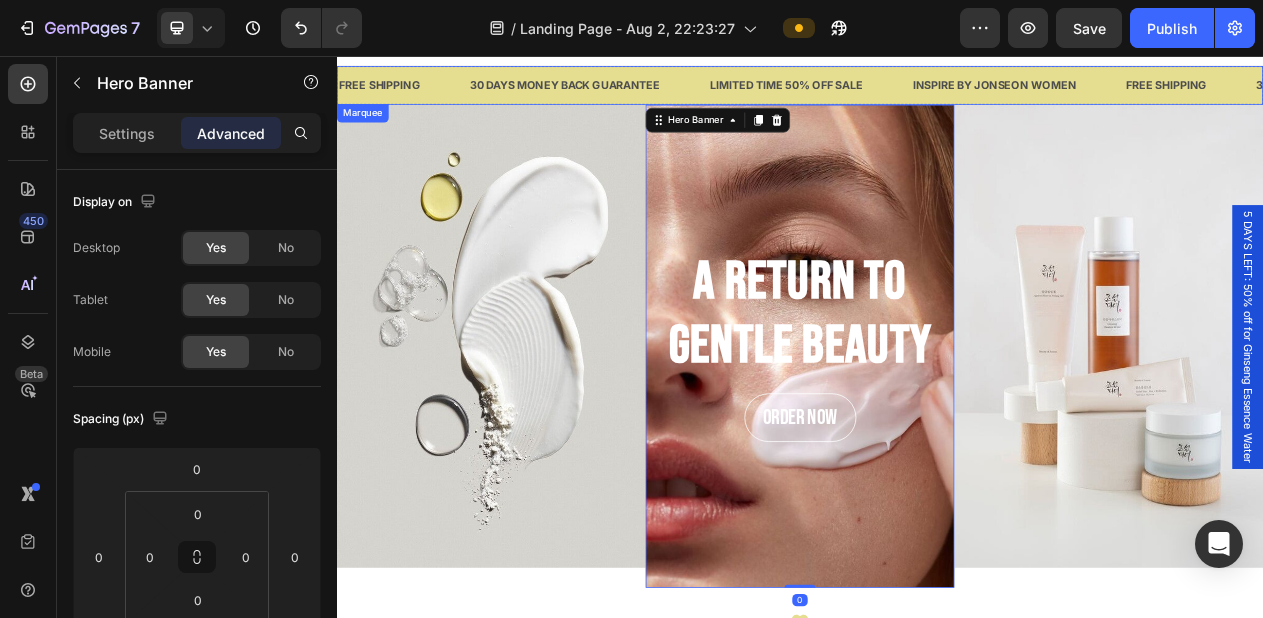 click at bounding box center [537, 419] 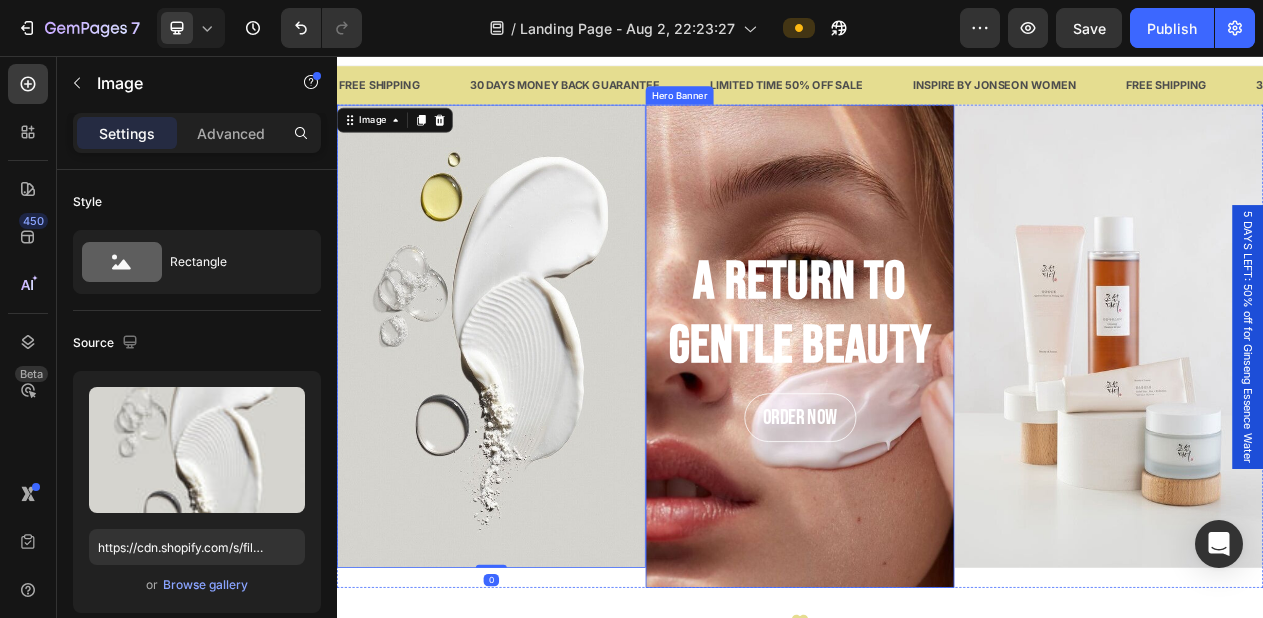 click at bounding box center (937, 432) 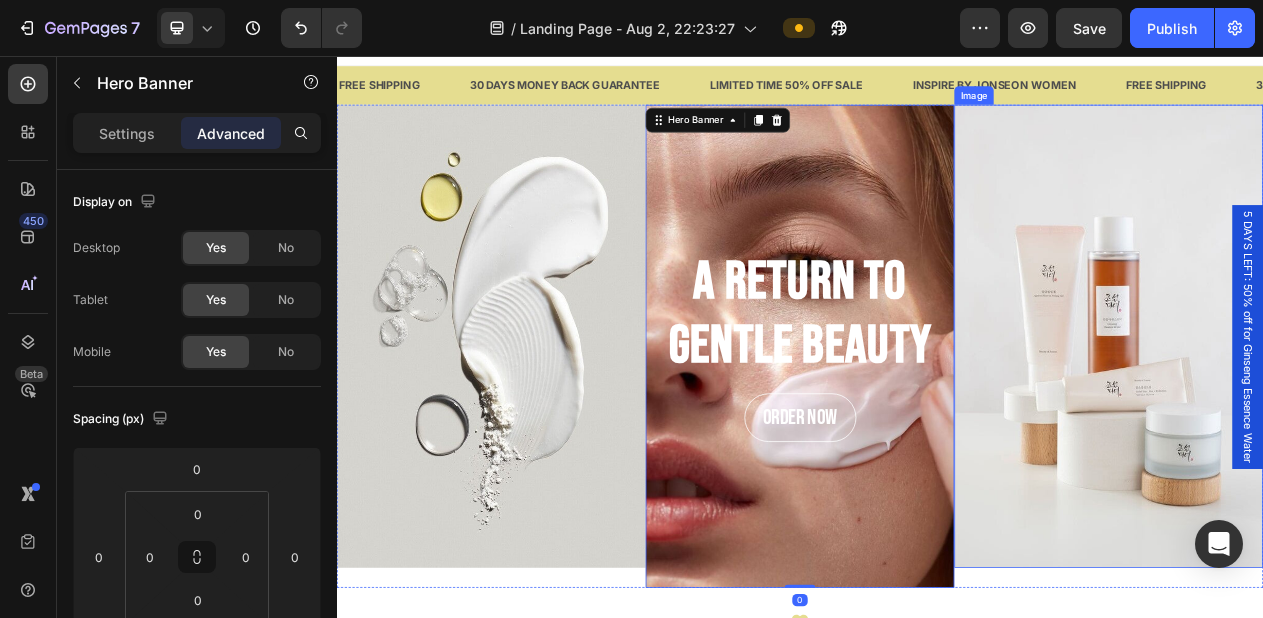 click at bounding box center (1337, 419) 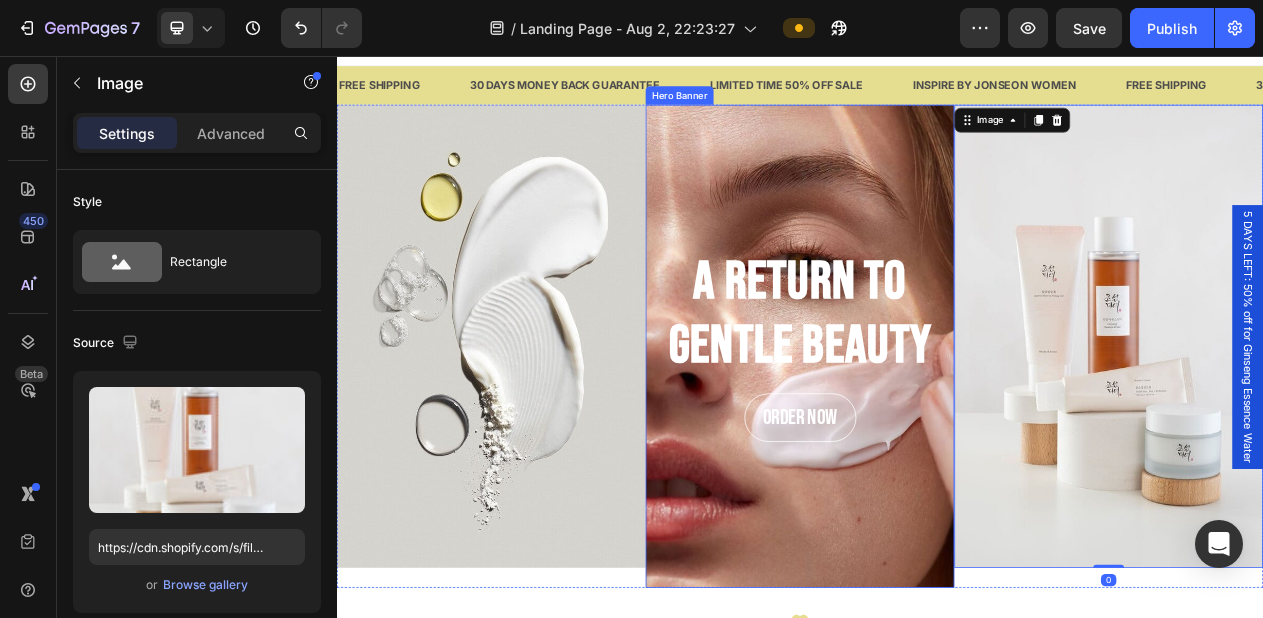 click at bounding box center (937, 432) 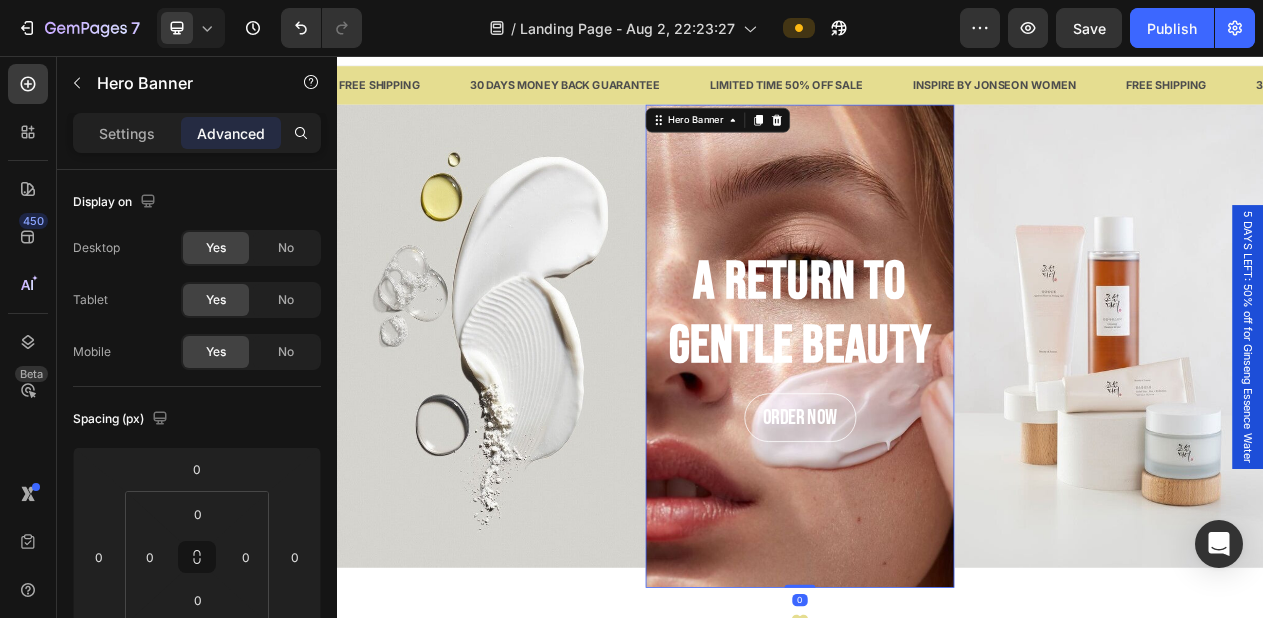scroll, scrollTop: 113, scrollLeft: 0, axis: vertical 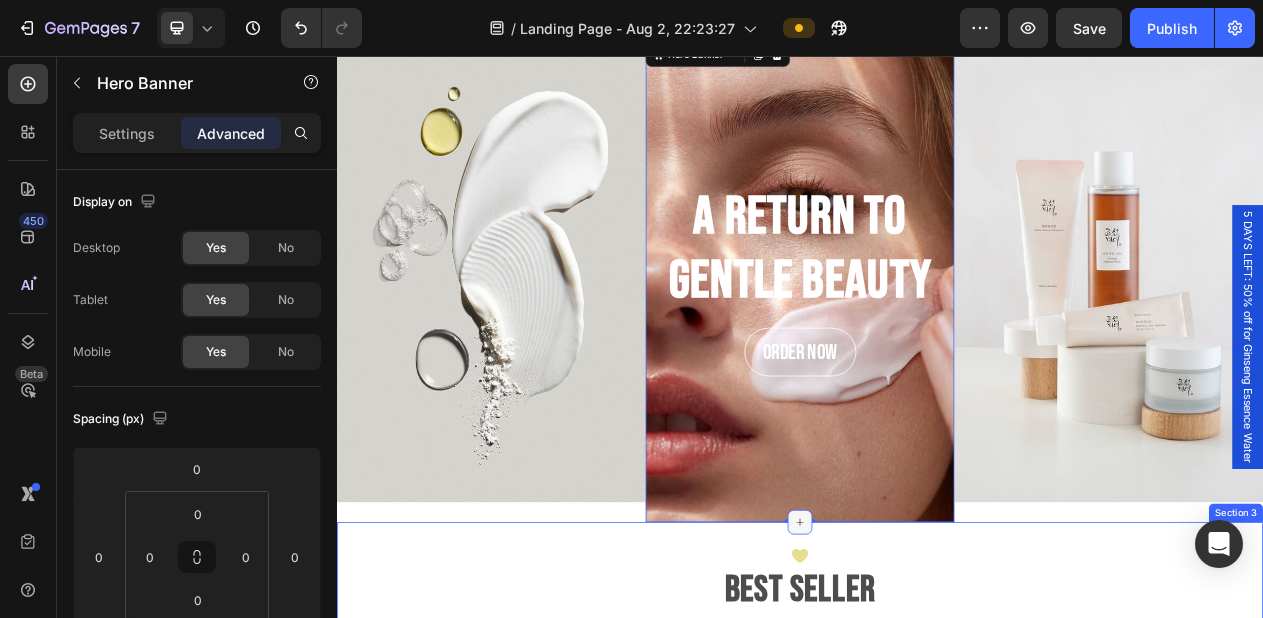 click 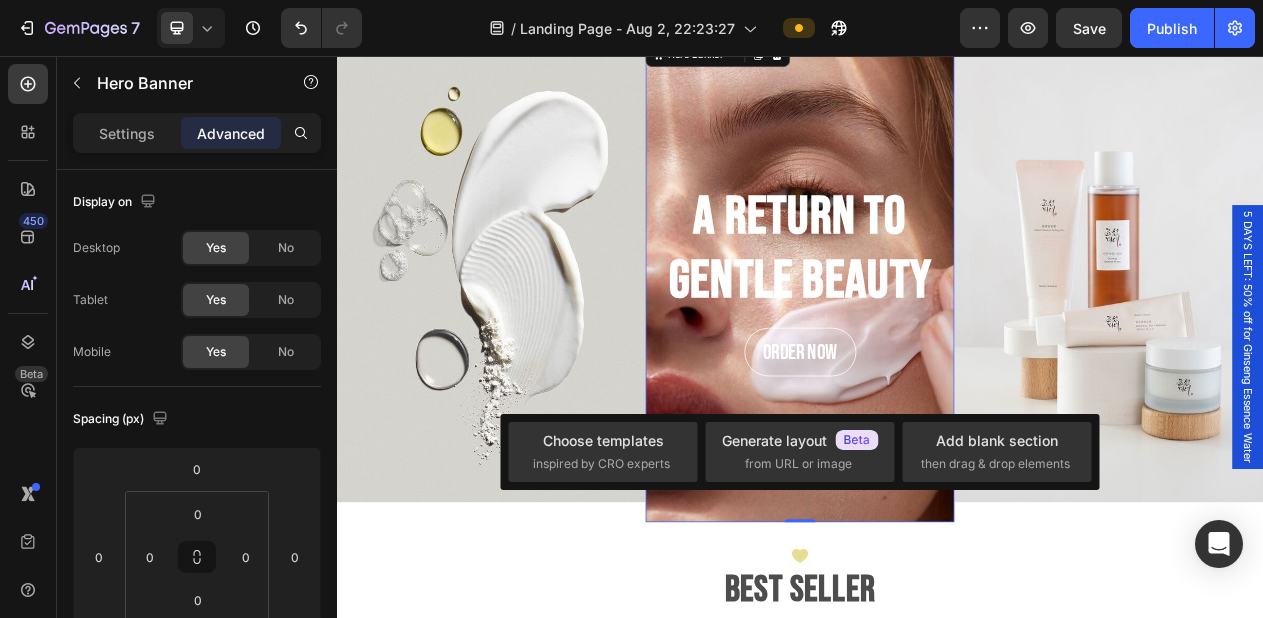 click at bounding box center (937, 347) 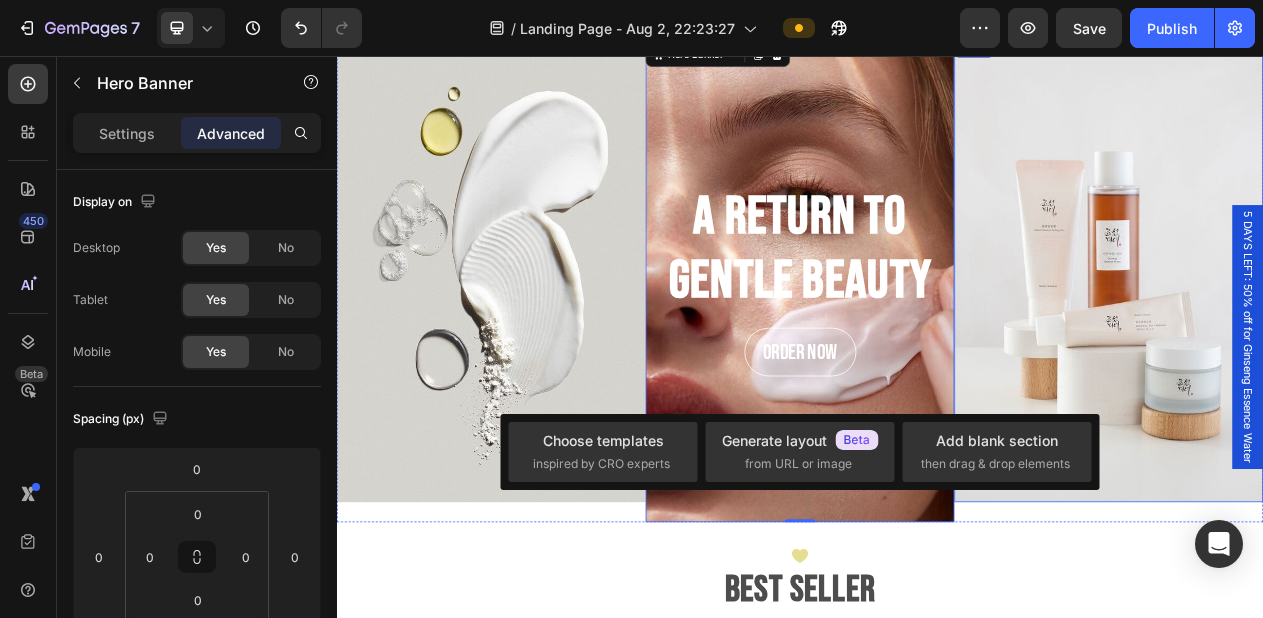 click at bounding box center (1337, 334) 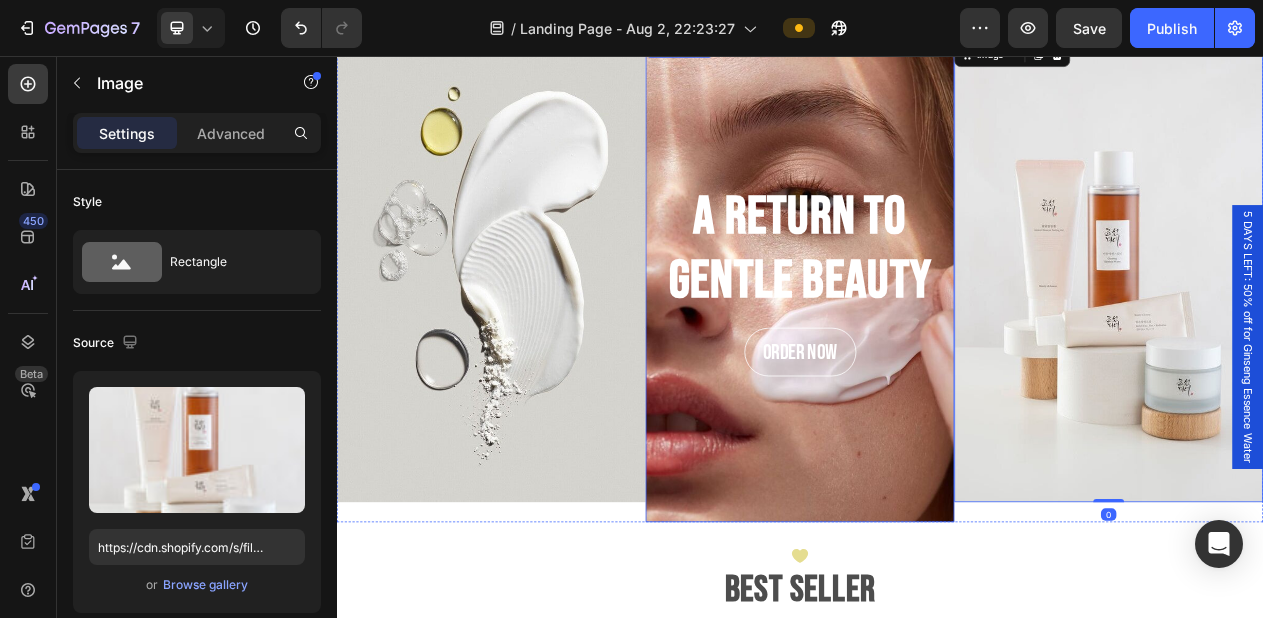 click at bounding box center (937, 347) 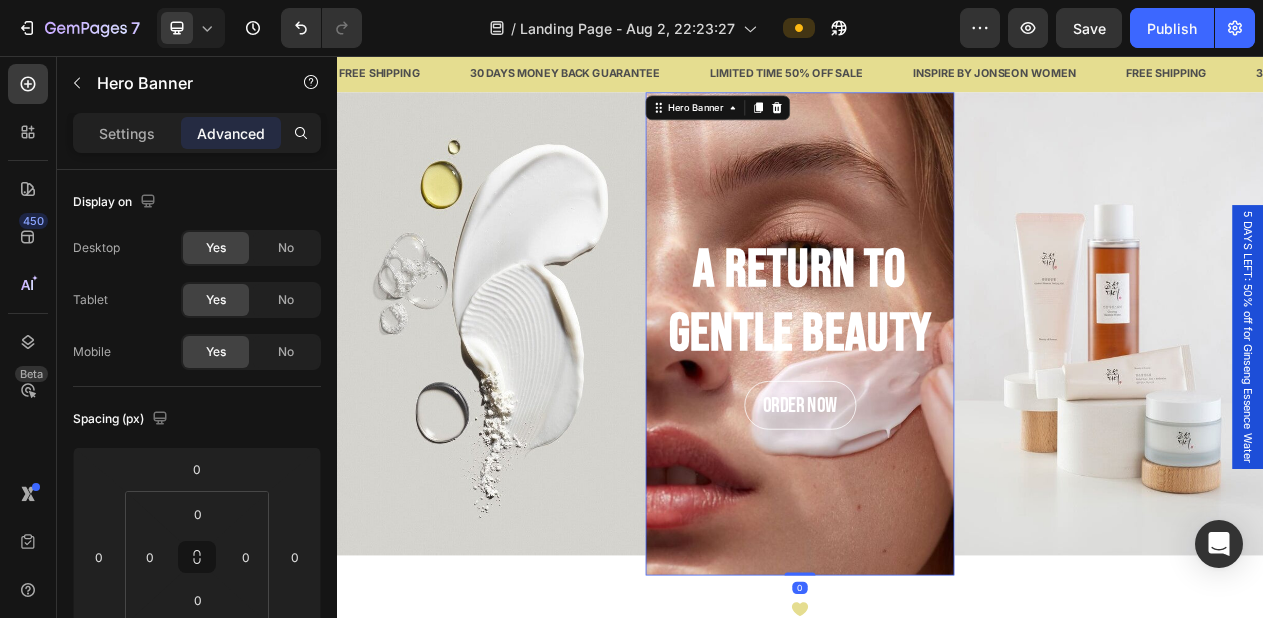 scroll, scrollTop: 31, scrollLeft: 0, axis: vertical 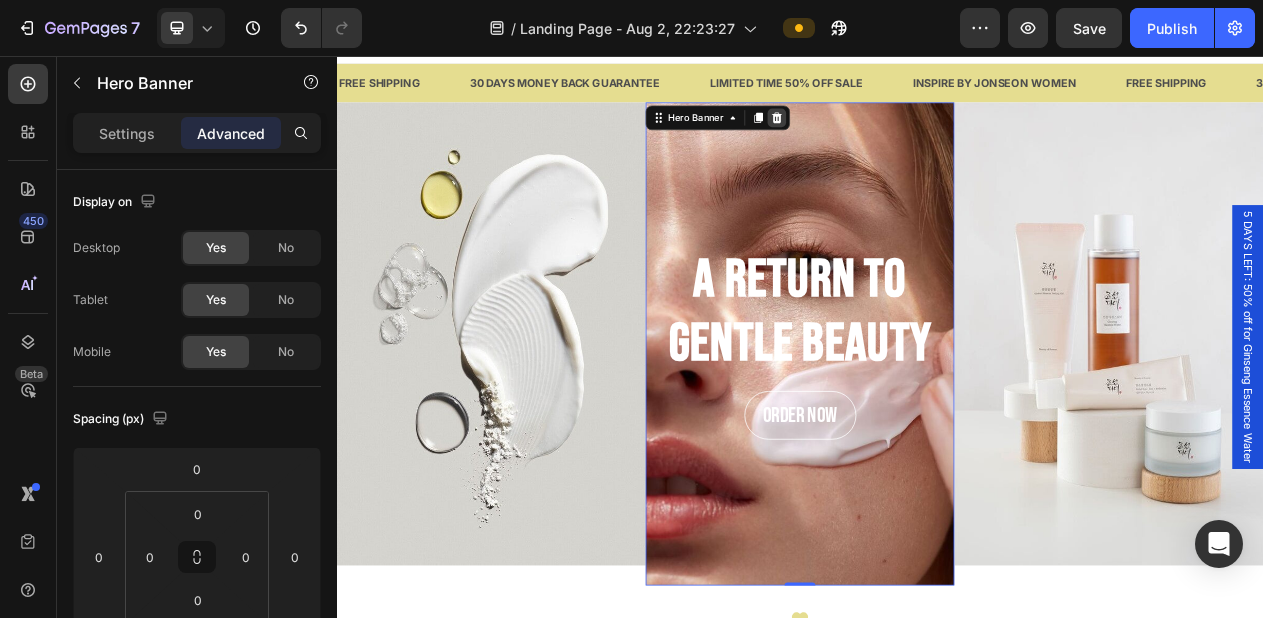 click 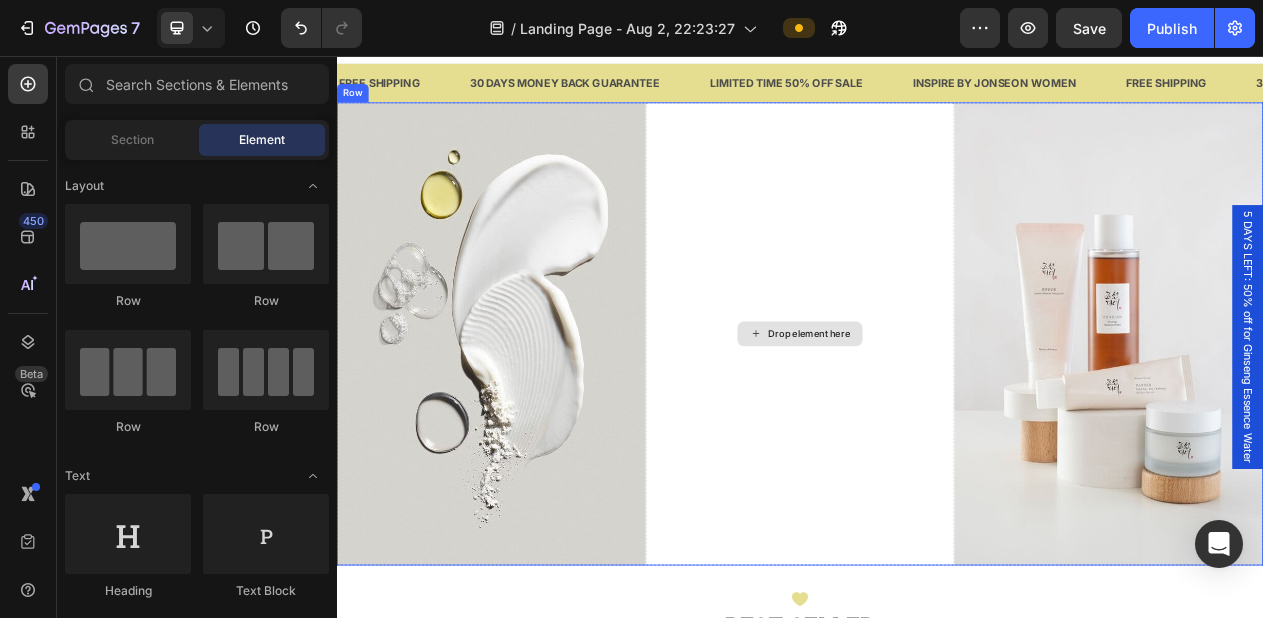 click on "Drop element here" at bounding box center [937, 416] 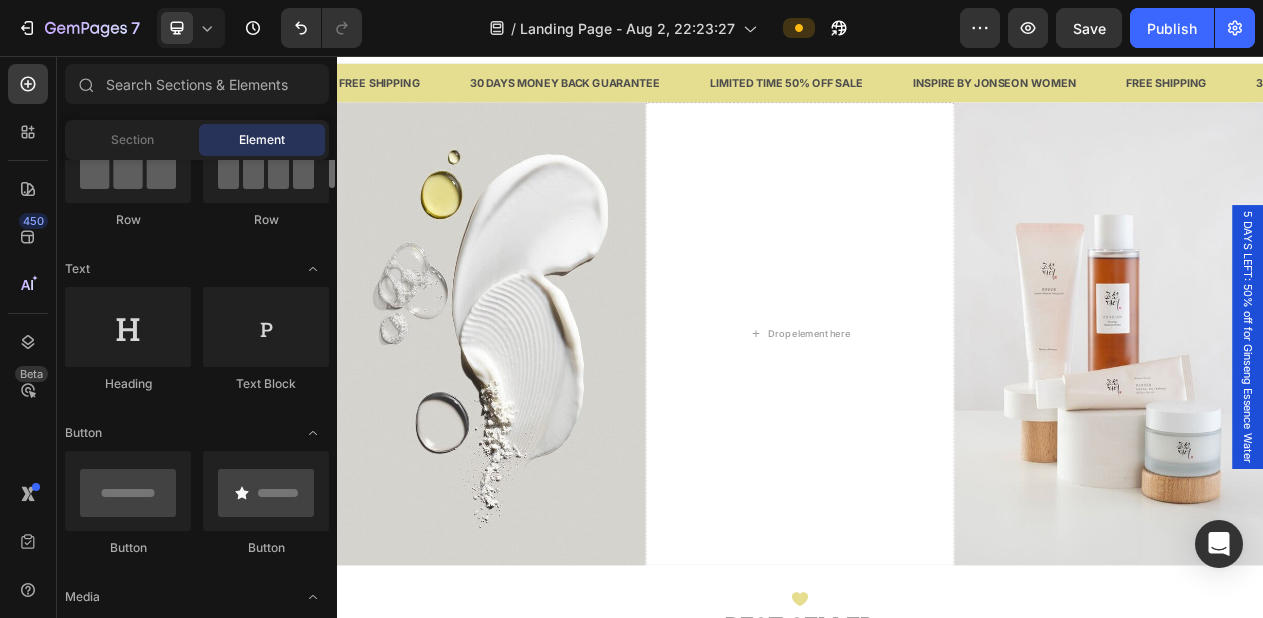 scroll, scrollTop: 219, scrollLeft: 0, axis: vertical 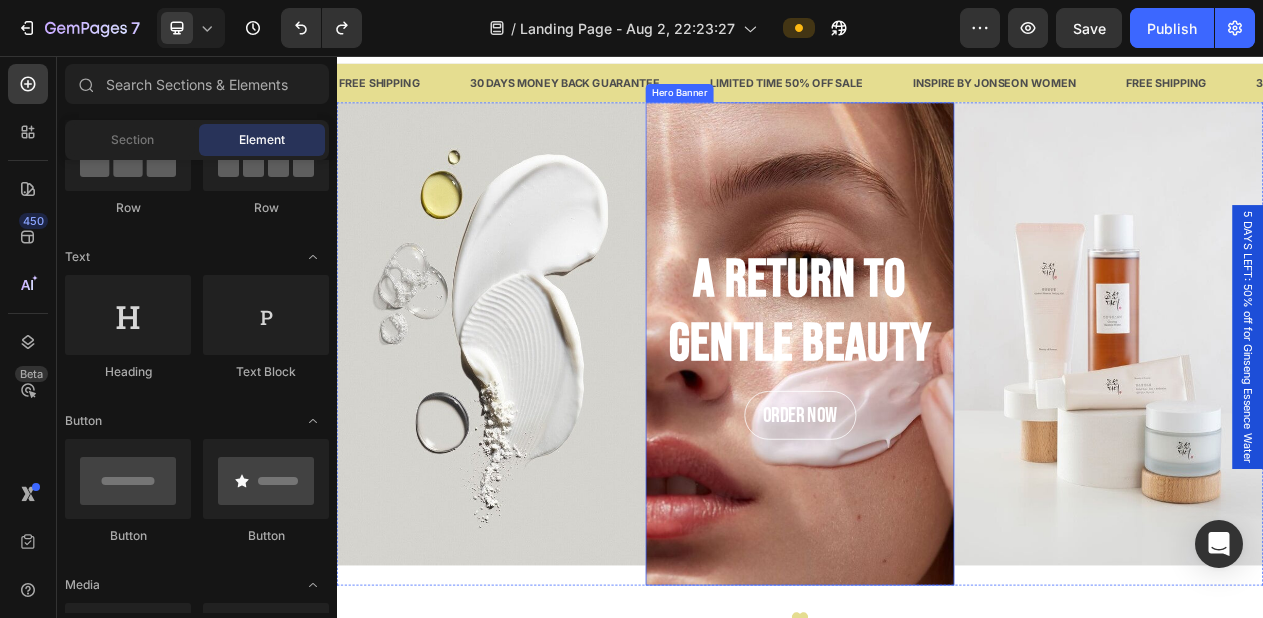click at bounding box center (937, 429) 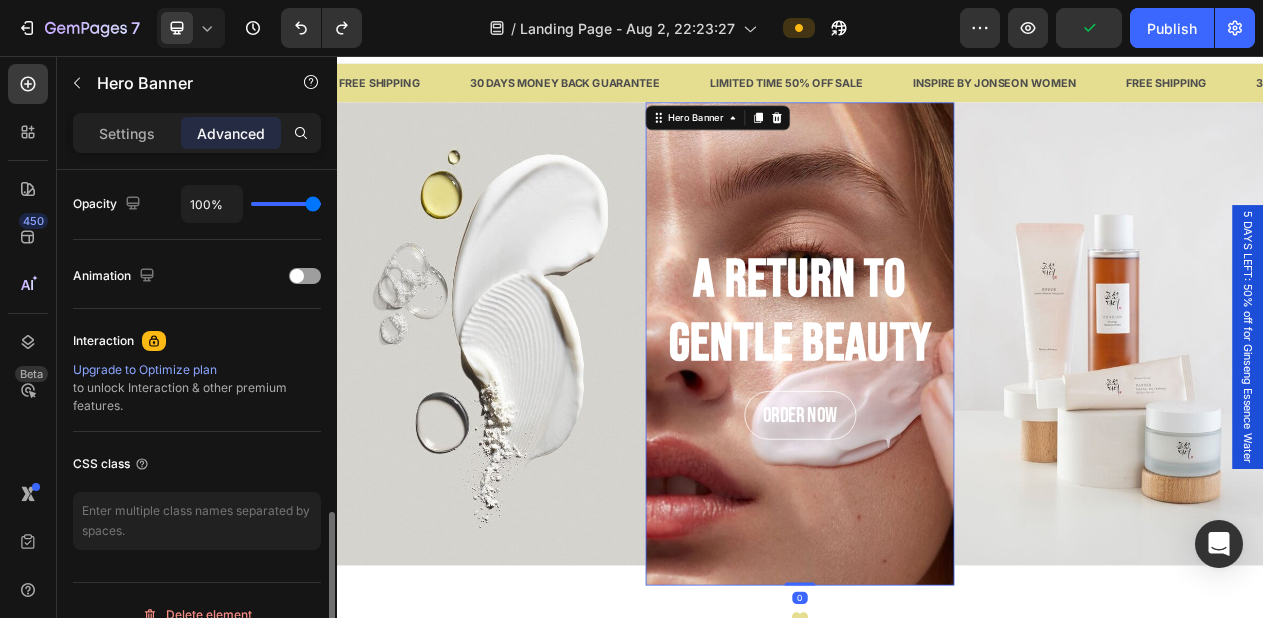 scroll, scrollTop: 829, scrollLeft: 0, axis: vertical 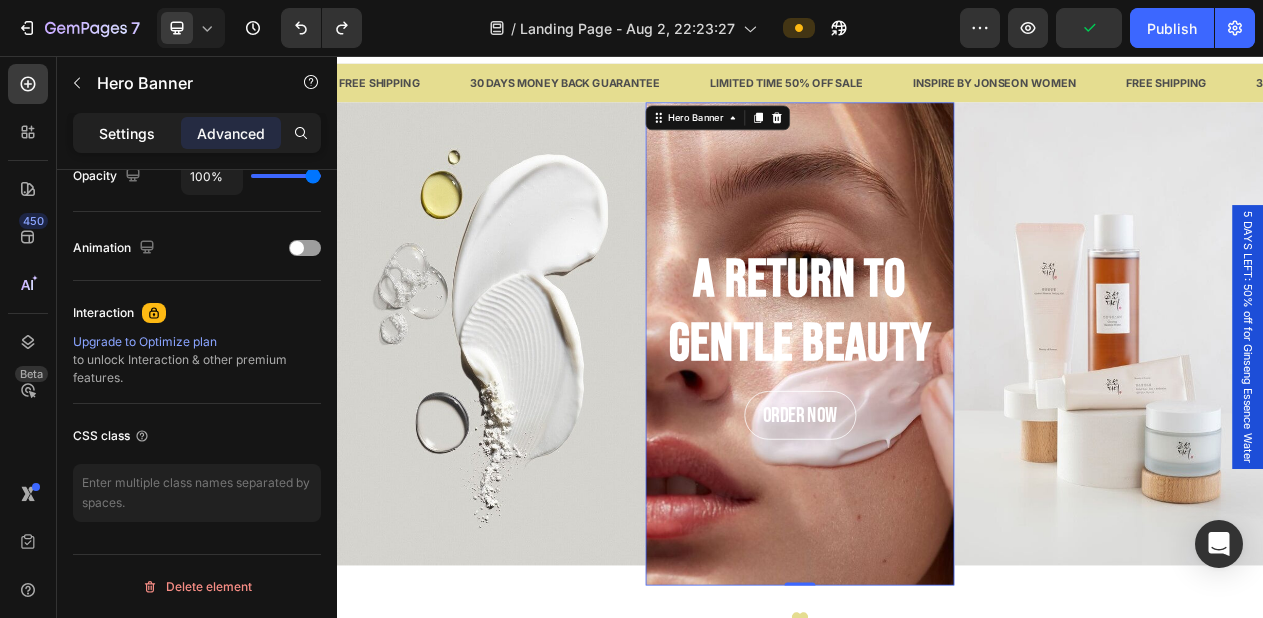 click on "Settings" at bounding box center [127, 133] 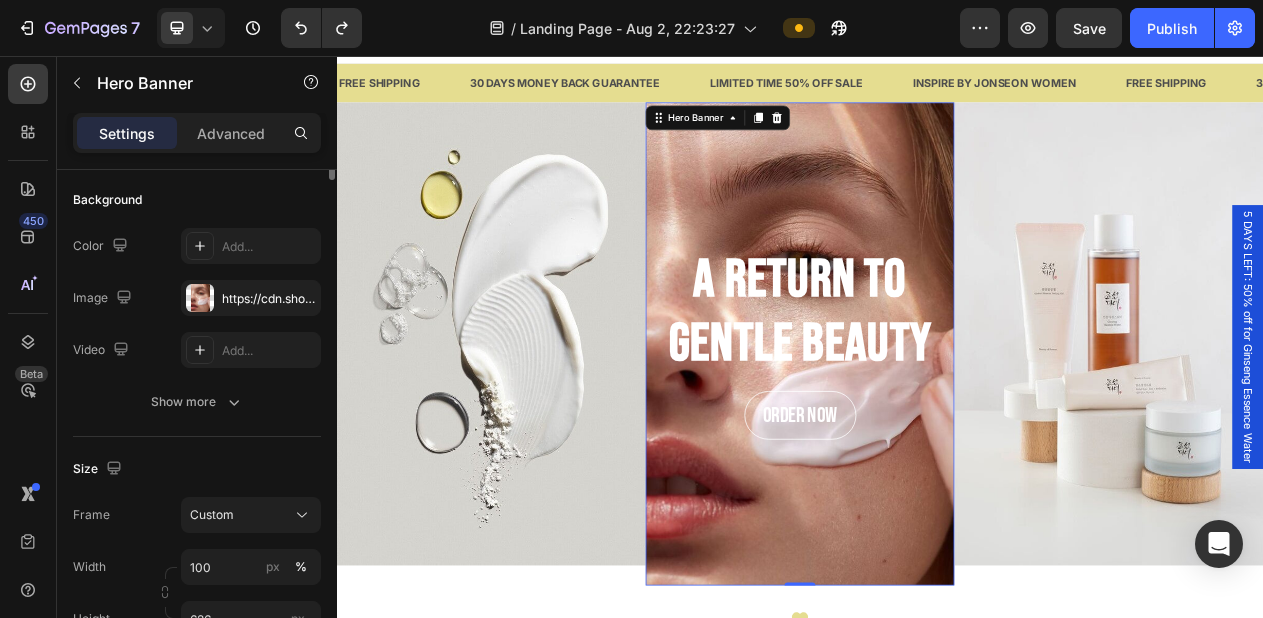 scroll, scrollTop: 0, scrollLeft: 0, axis: both 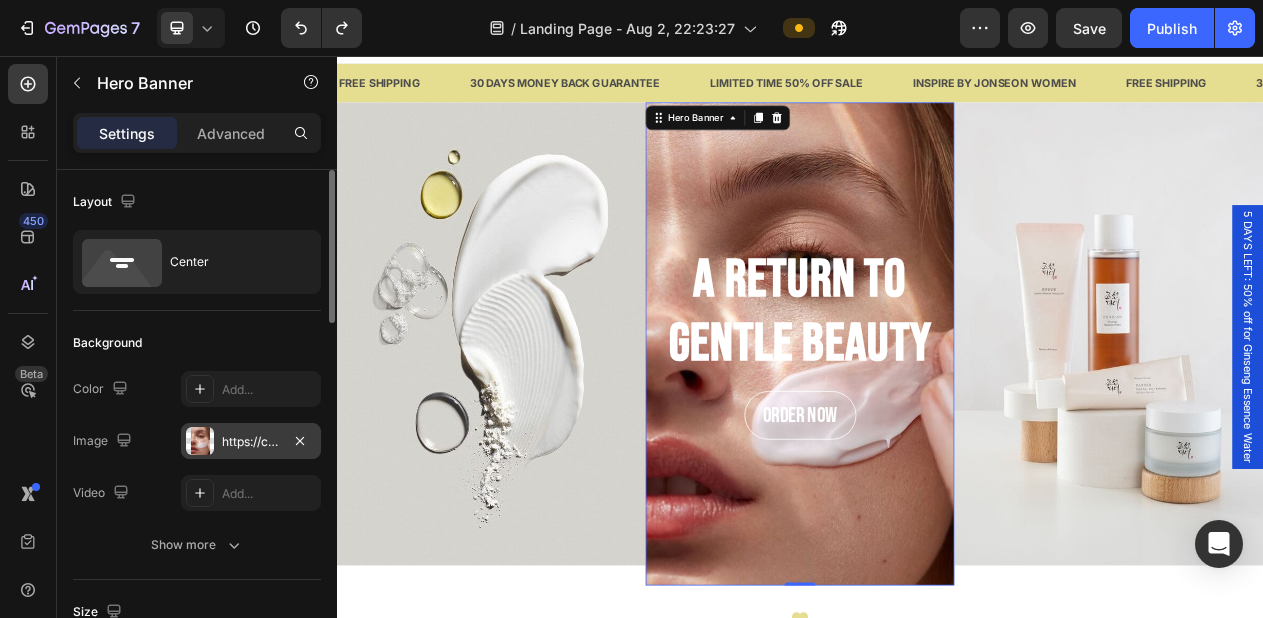 click on "https://cdn.shopify.com/s/files/1/0688/7394/5148/files/gempages_578118090676503056-38056a3c-b082-4cd5-8d50-d65719b0f2eb.jpg" at bounding box center (251, 442) 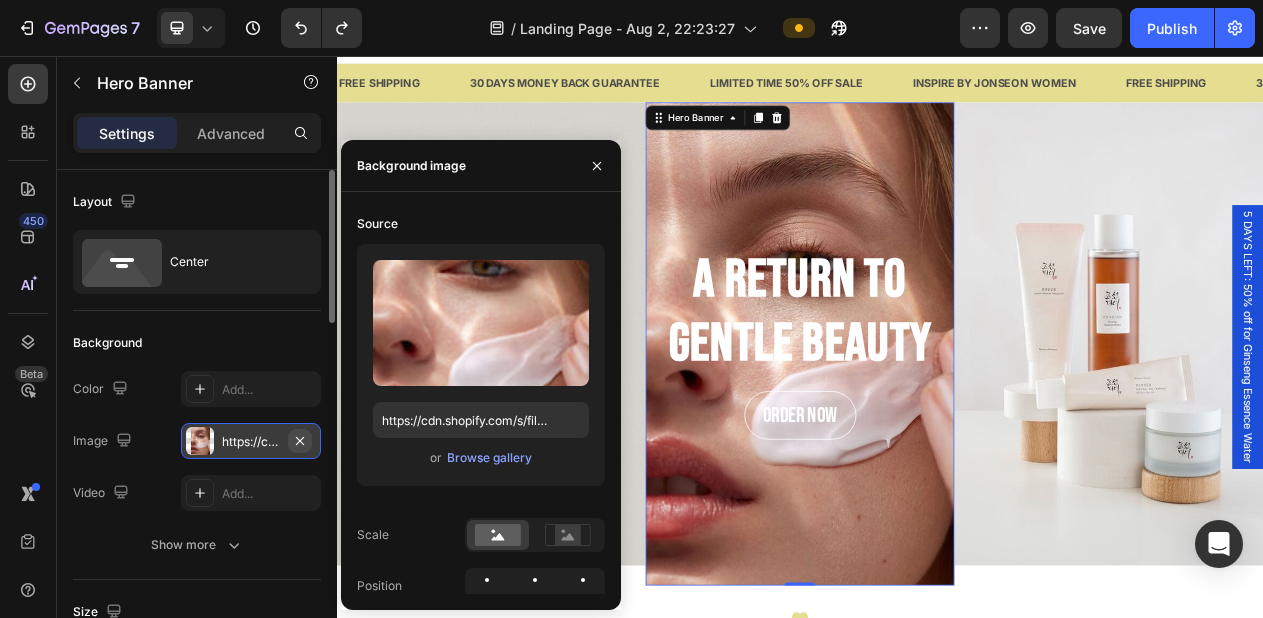 click 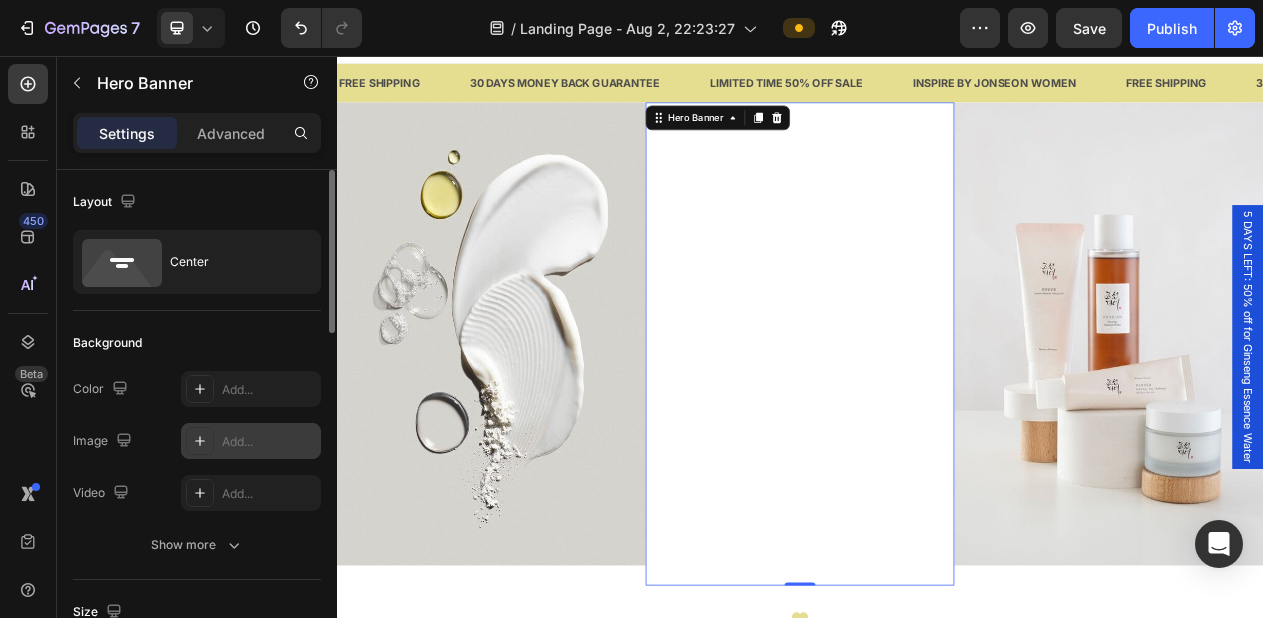 click on "Add..." at bounding box center (269, 442) 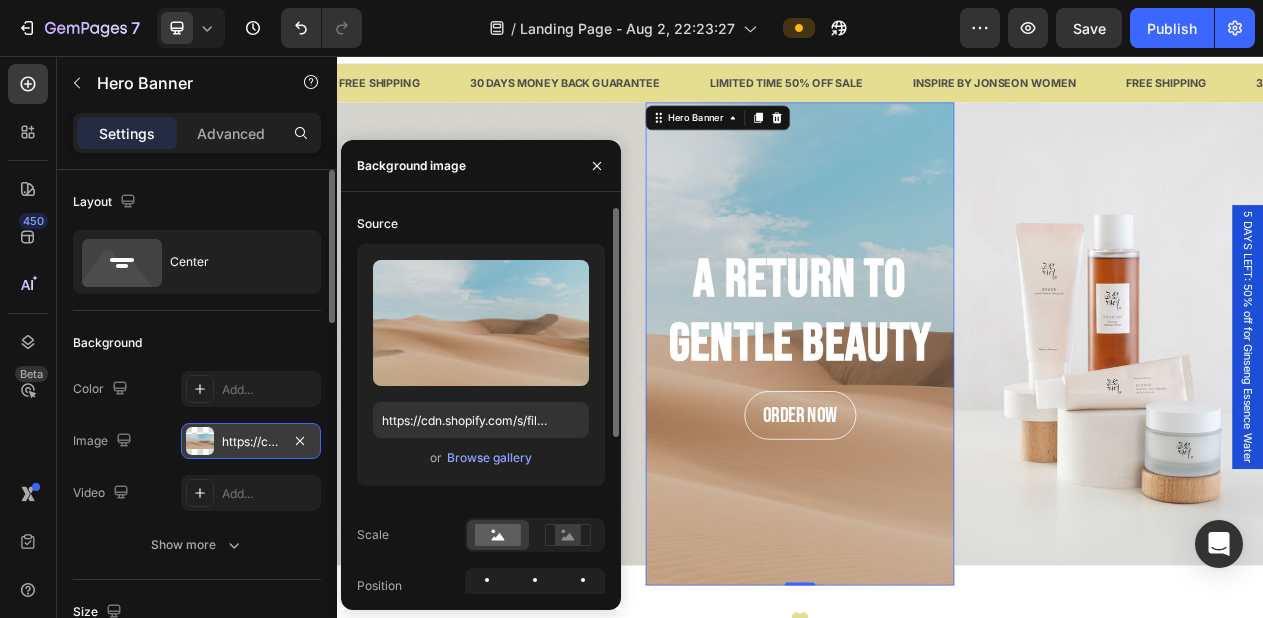 click on "Upload Image https://cdn.shopify.com/s/files/1/2005/9307/files/background_settings.jpg or  Browse gallery" at bounding box center [481, 365] 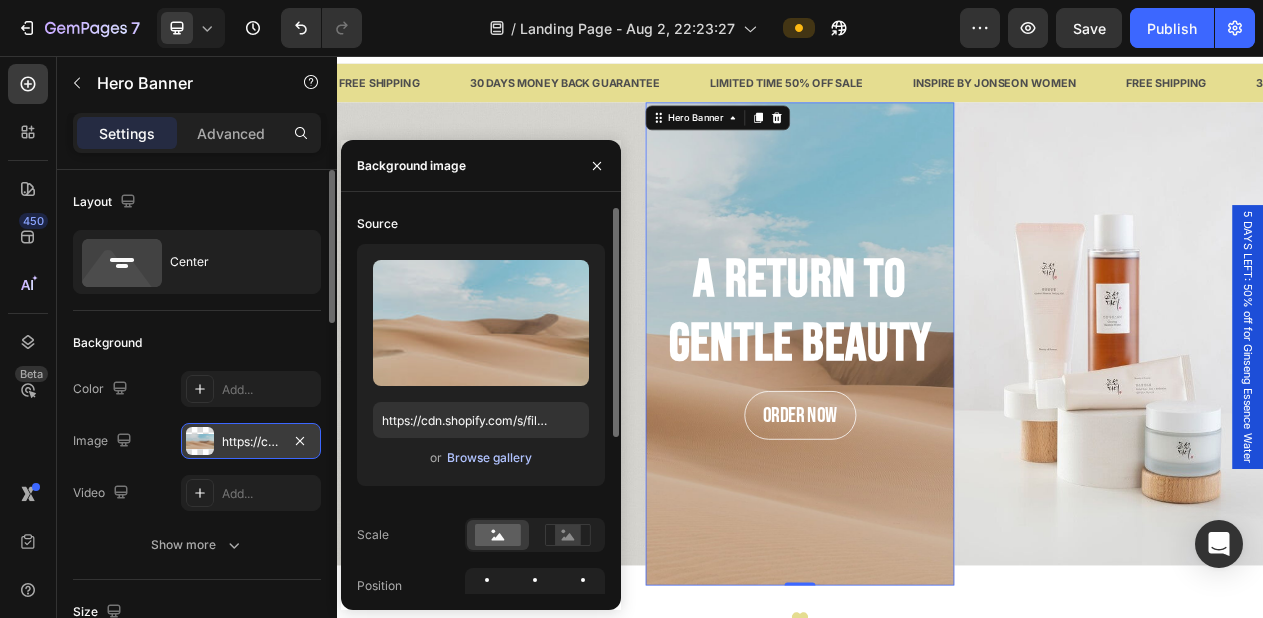click on "Browse gallery" at bounding box center [489, 458] 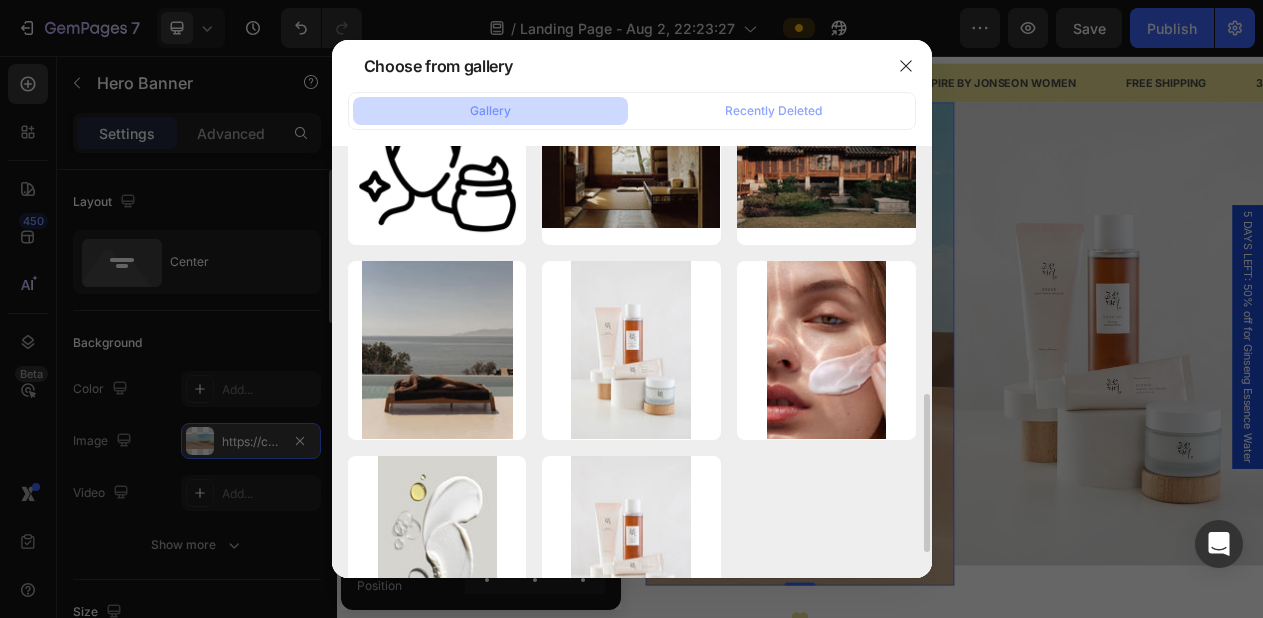 scroll, scrollTop: 751, scrollLeft: 0, axis: vertical 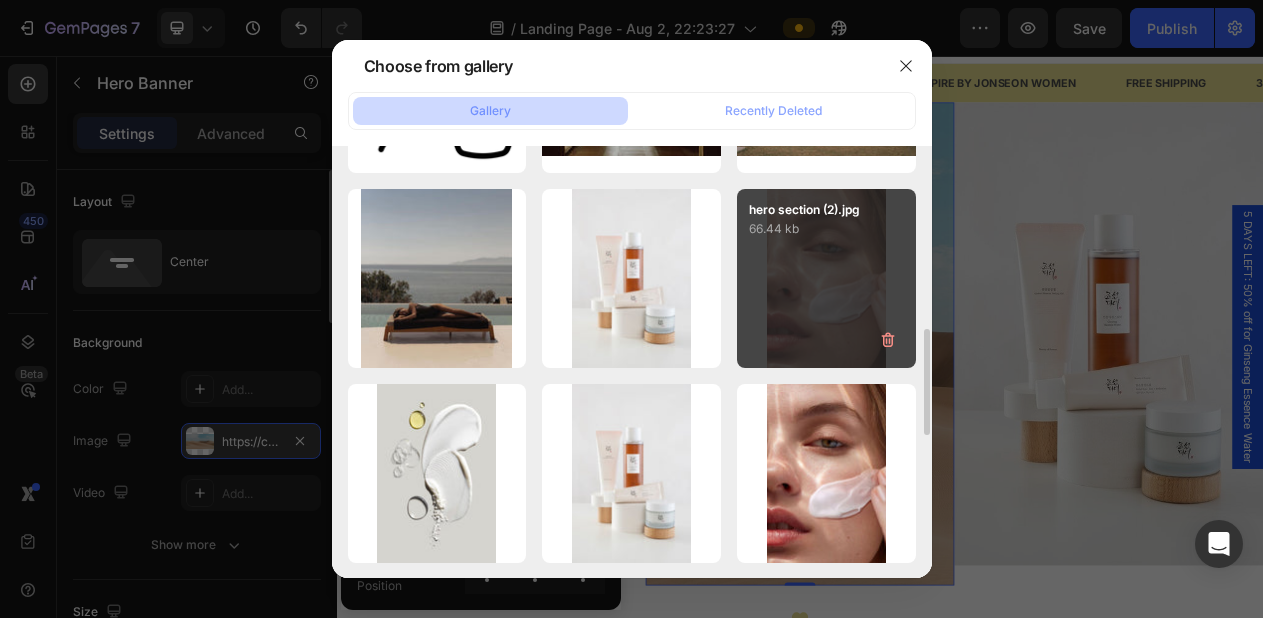 click on "hero section  (2).jpg 66.44 kb" at bounding box center [826, 278] 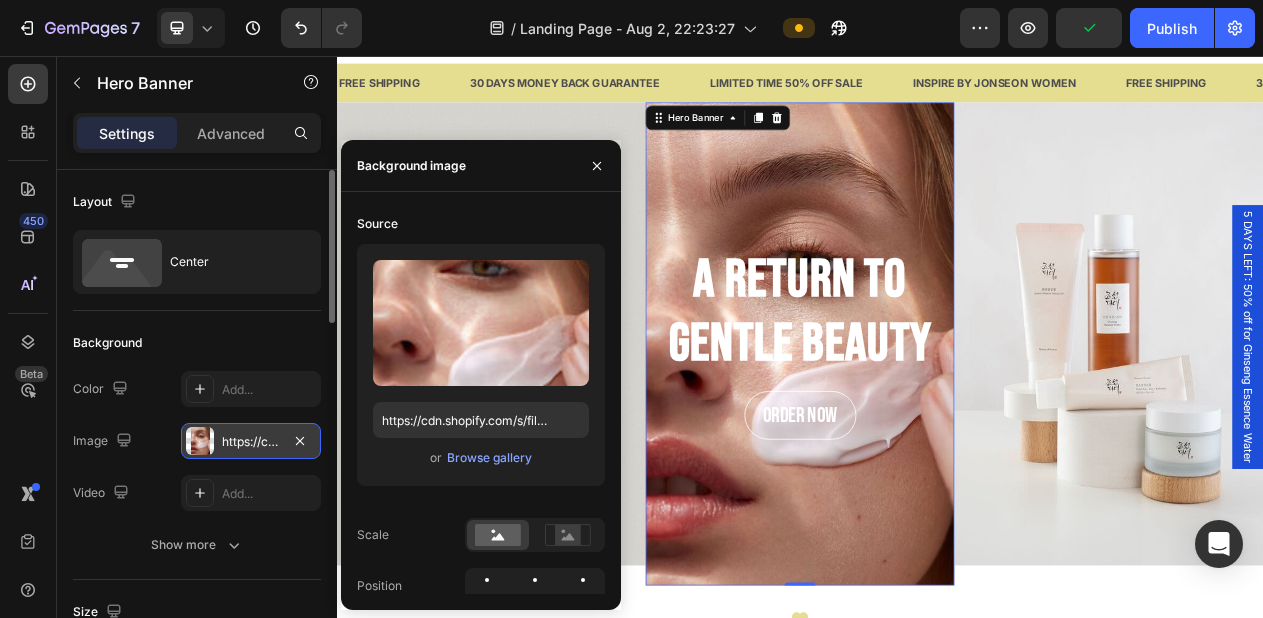 click on "Background The changes might be hidden by  the video. Color Add... Image https://cdn.shopify.com/s/files/1/0688/7394/5148/files/gempages_578118090676503056-38056a3c-b082-4cd5-8d50-d65719b0f2eb.jpg Video Add... Show more" 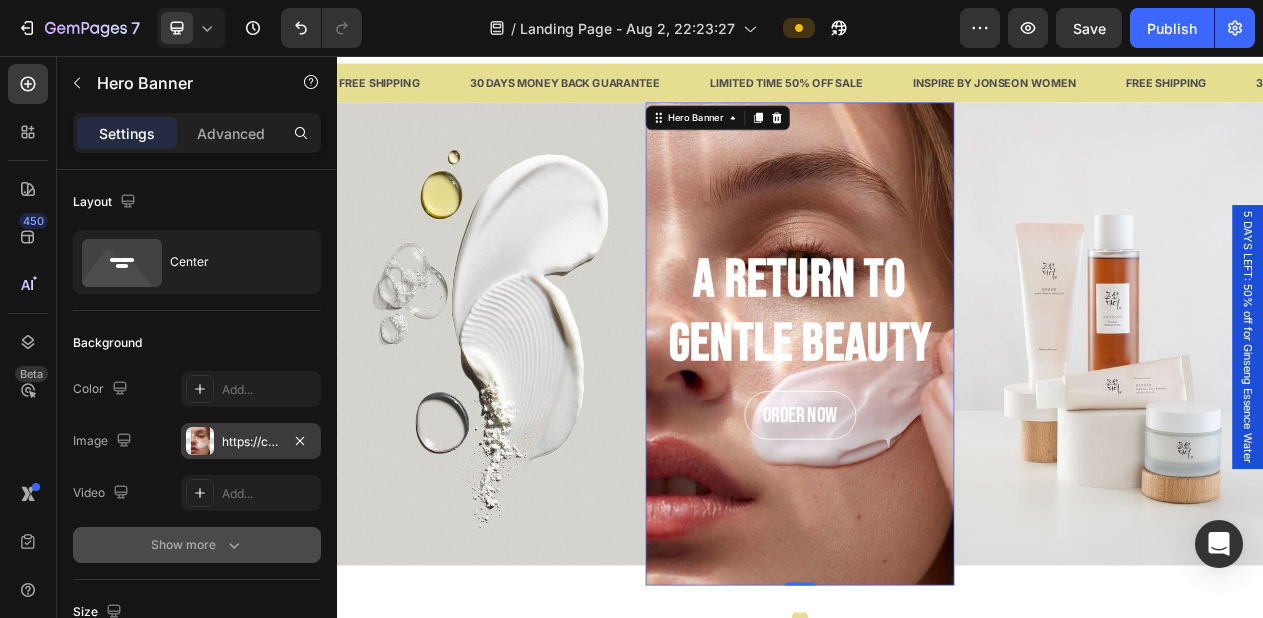 click on "Show more" at bounding box center (197, 545) 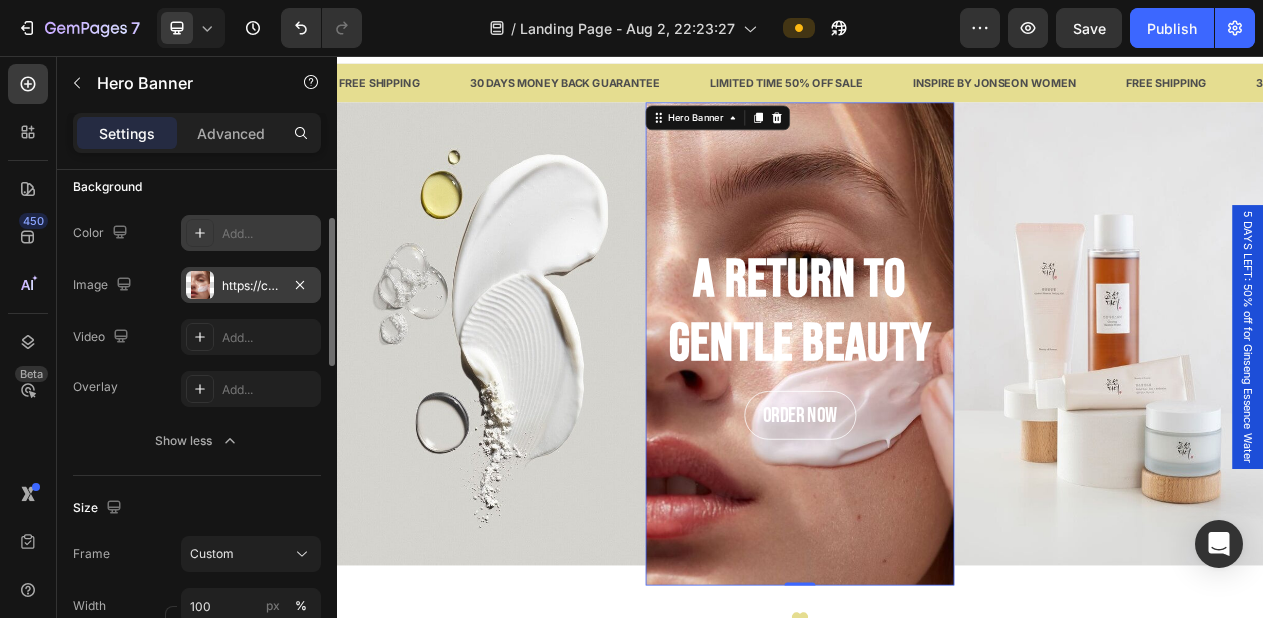 scroll, scrollTop: 164, scrollLeft: 0, axis: vertical 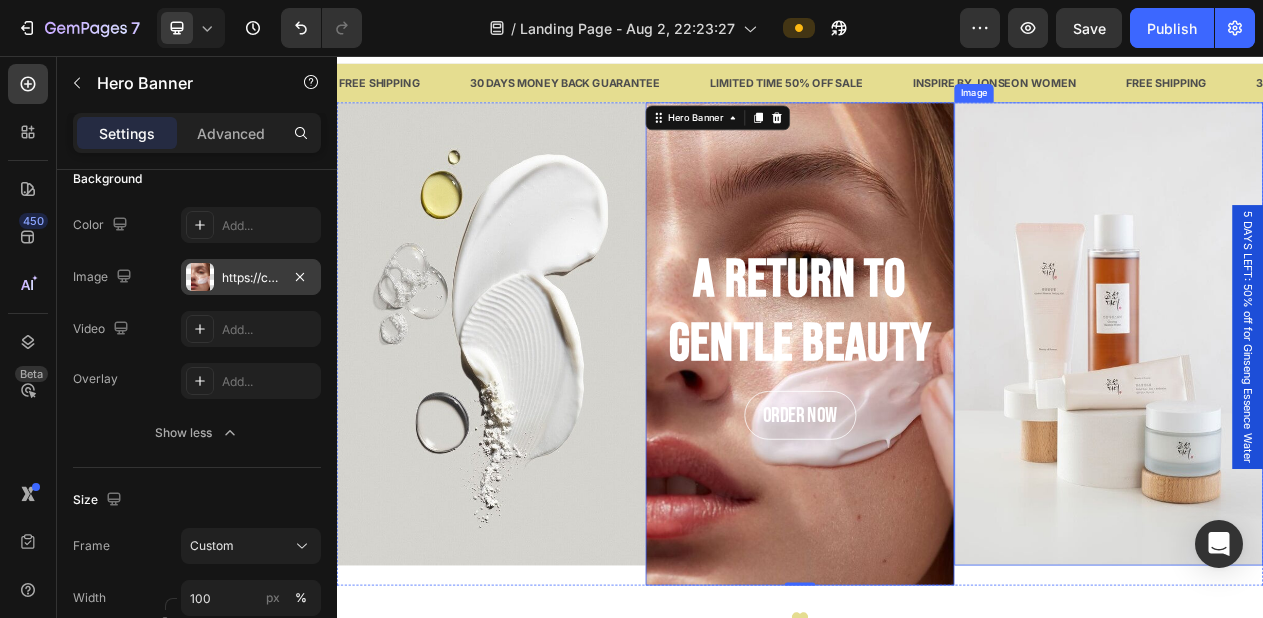 click at bounding box center (1337, 416) 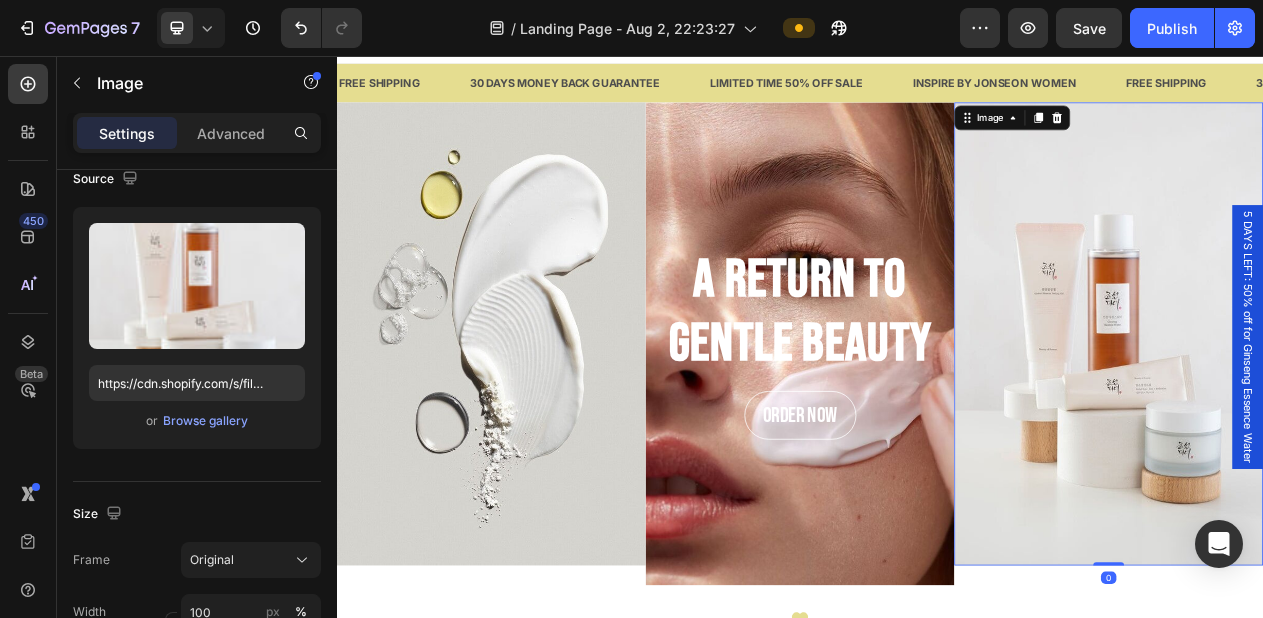 scroll, scrollTop: 0, scrollLeft: 0, axis: both 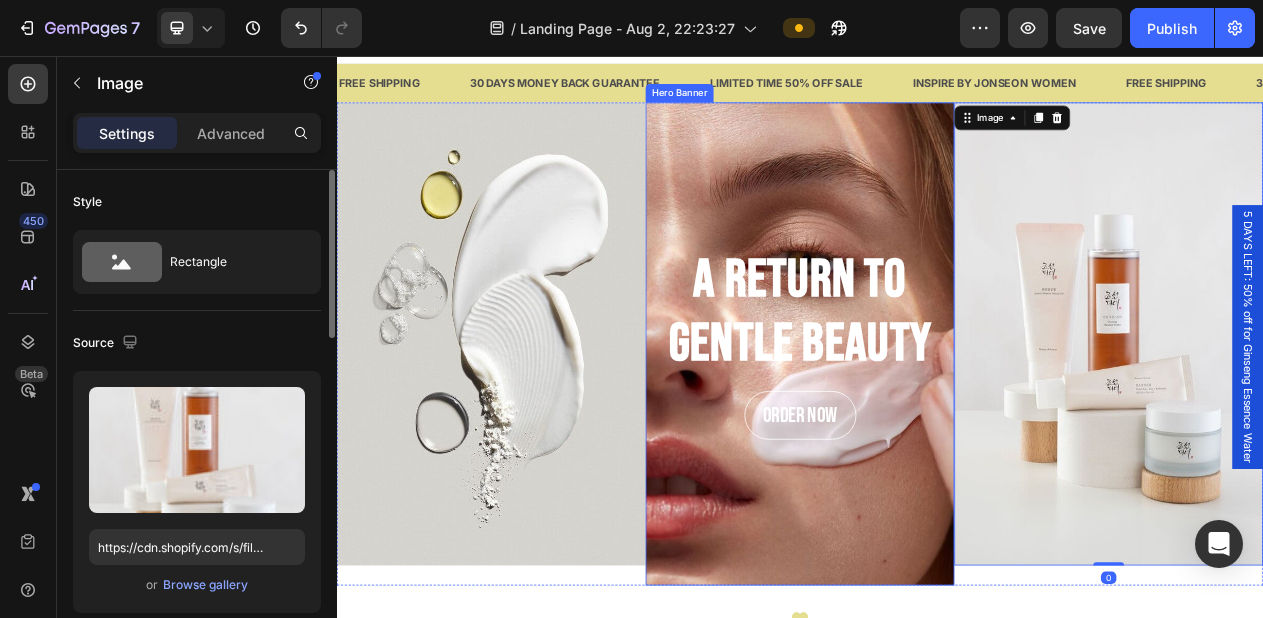click at bounding box center (937, 429) 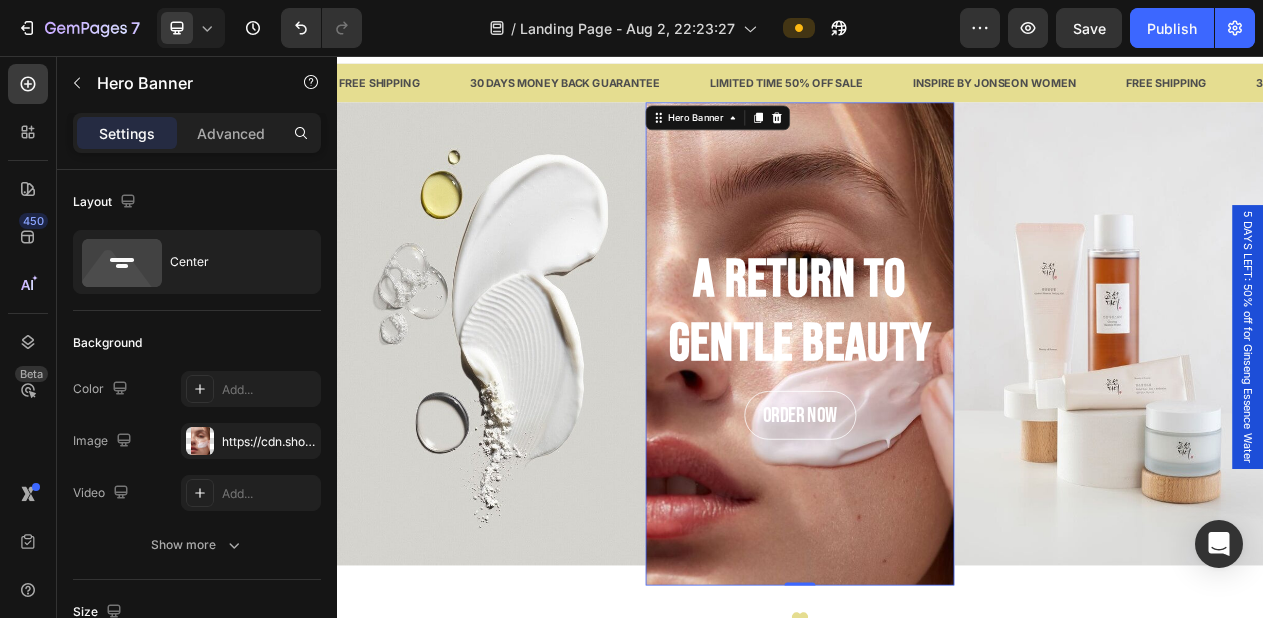 drag, startPoint x: 947, startPoint y: 742, endPoint x: 940, endPoint y: 686, distance: 56.435802 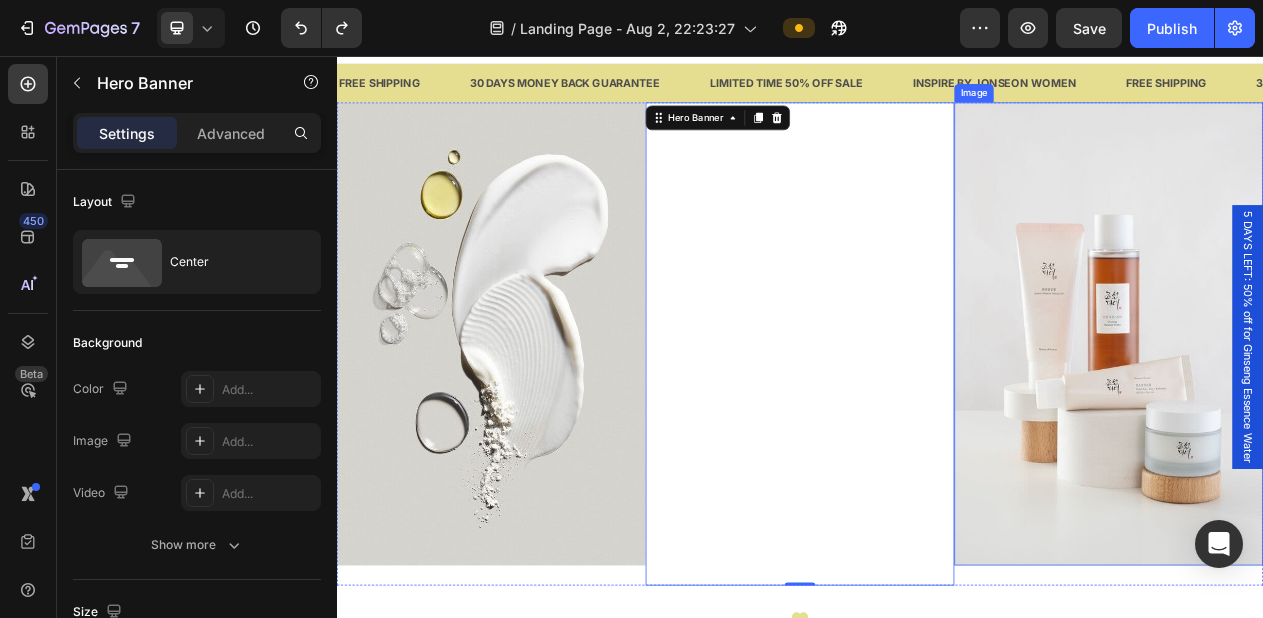 click at bounding box center (1337, 416) 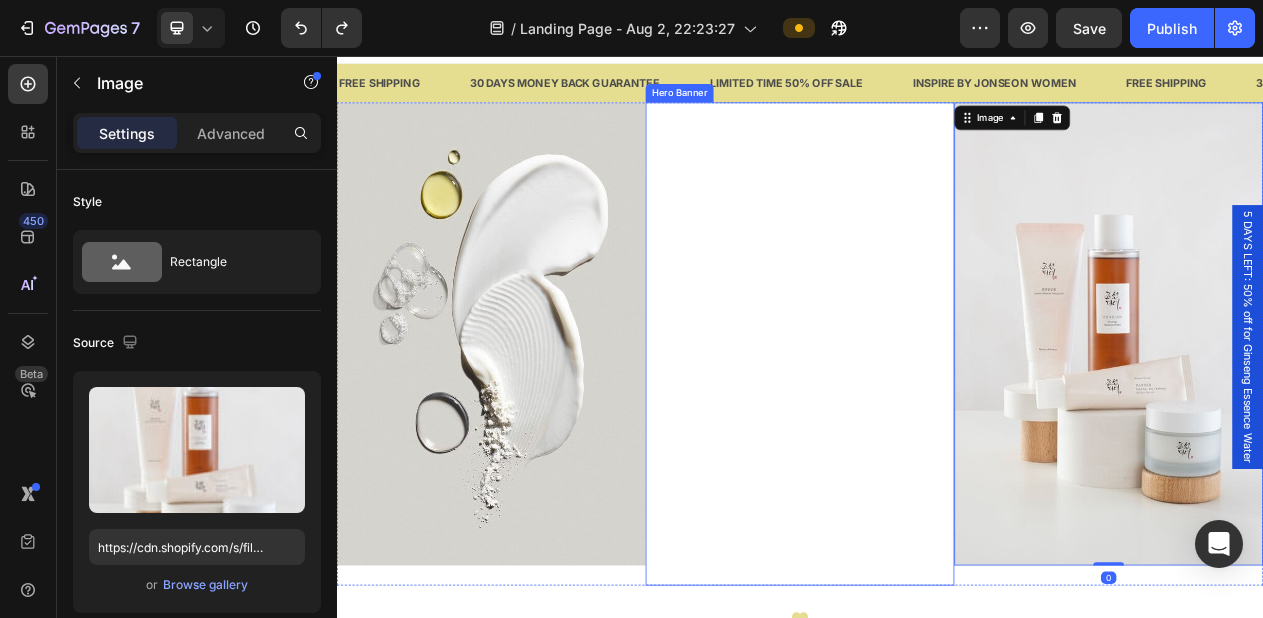 click at bounding box center (937, 429) 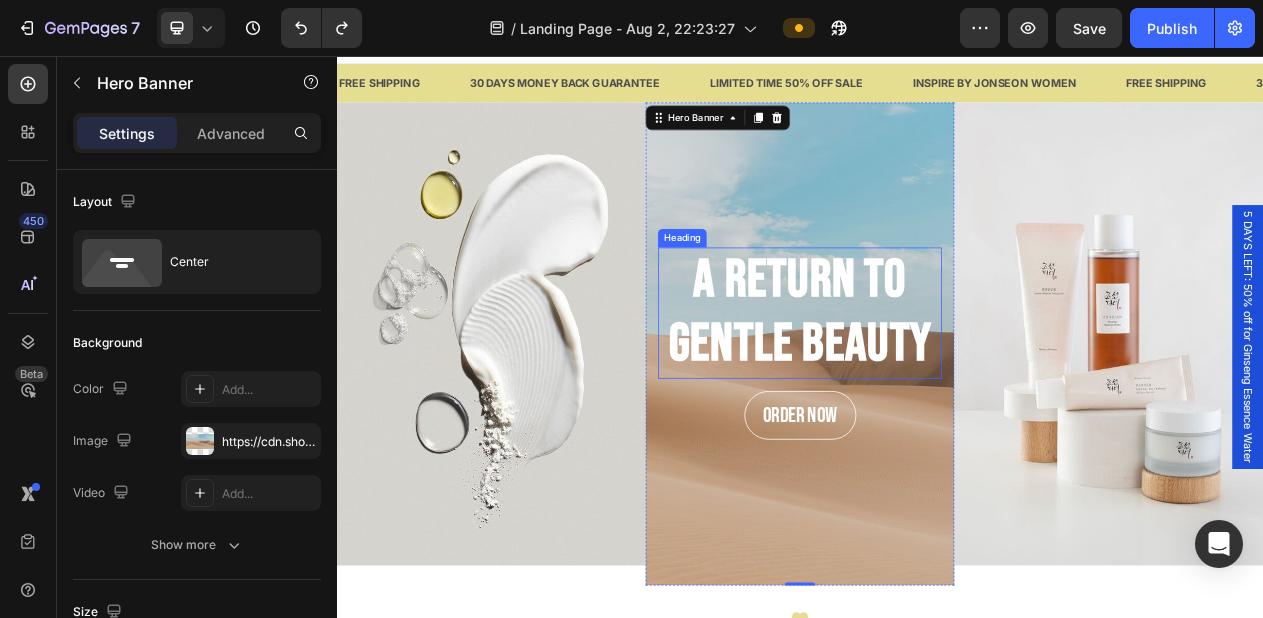 click on "A Return to Gentle Beauty" at bounding box center (937, 388) 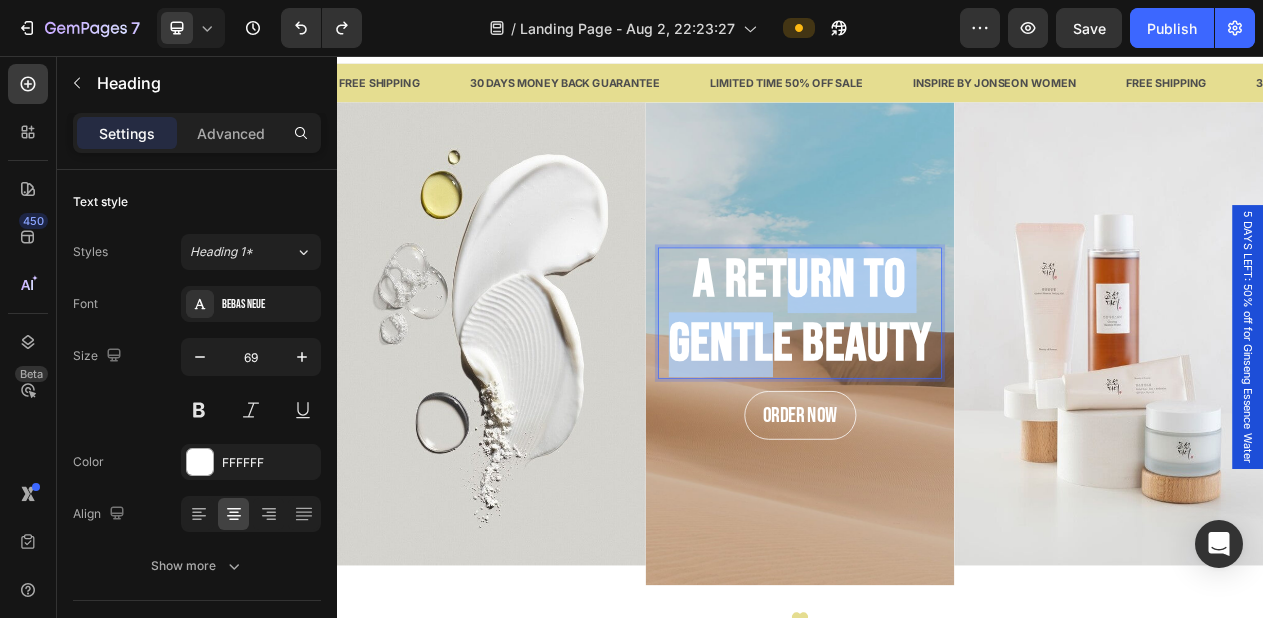 drag, startPoint x: 900, startPoint y: 390, endPoint x: 921, endPoint y: 344, distance: 50.566788 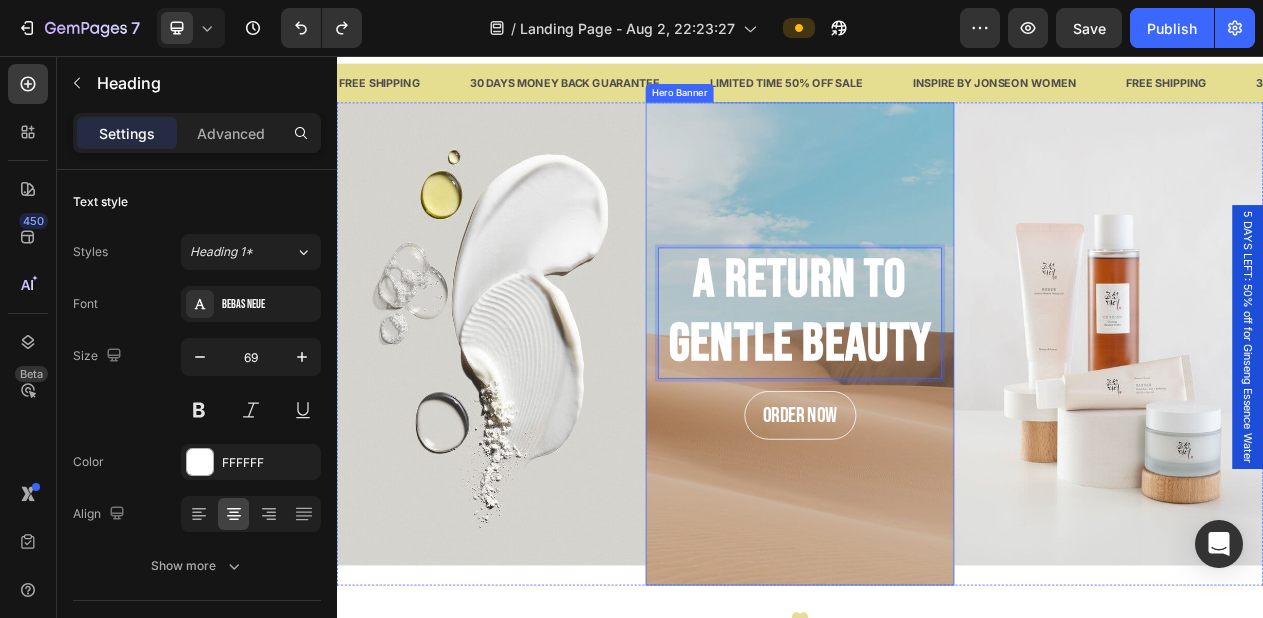 click at bounding box center (937, 429) 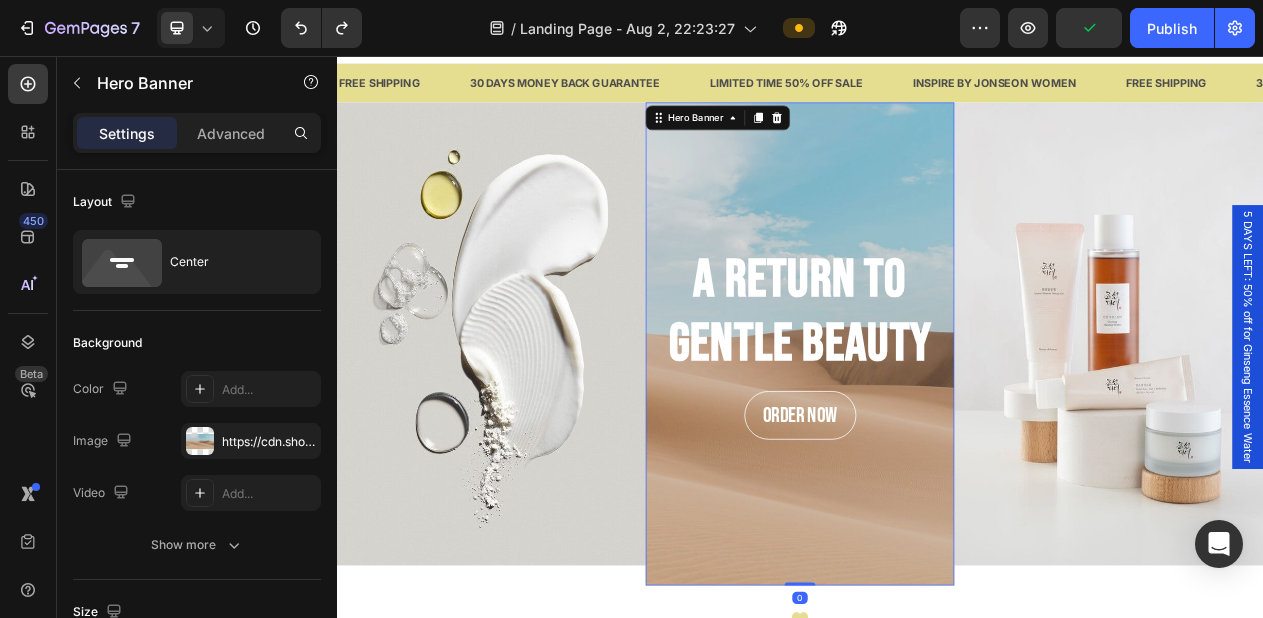 click at bounding box center [937, 429] 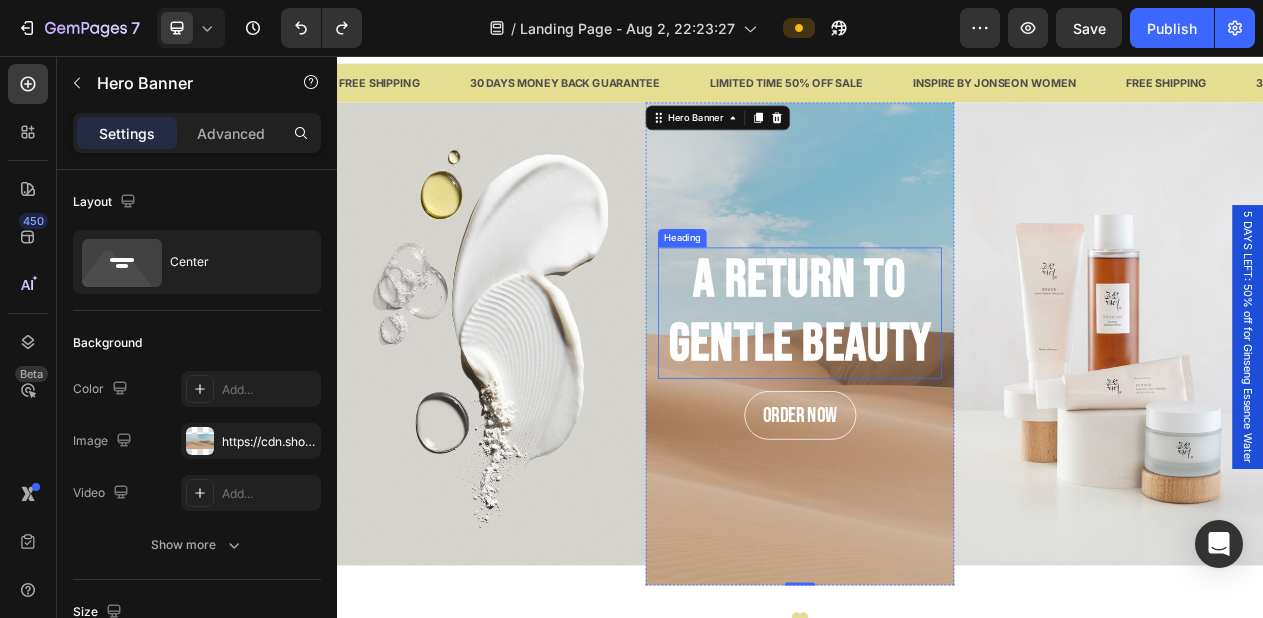 click on "A Return to Gentle Beauty" at bounding box center (937, 388) 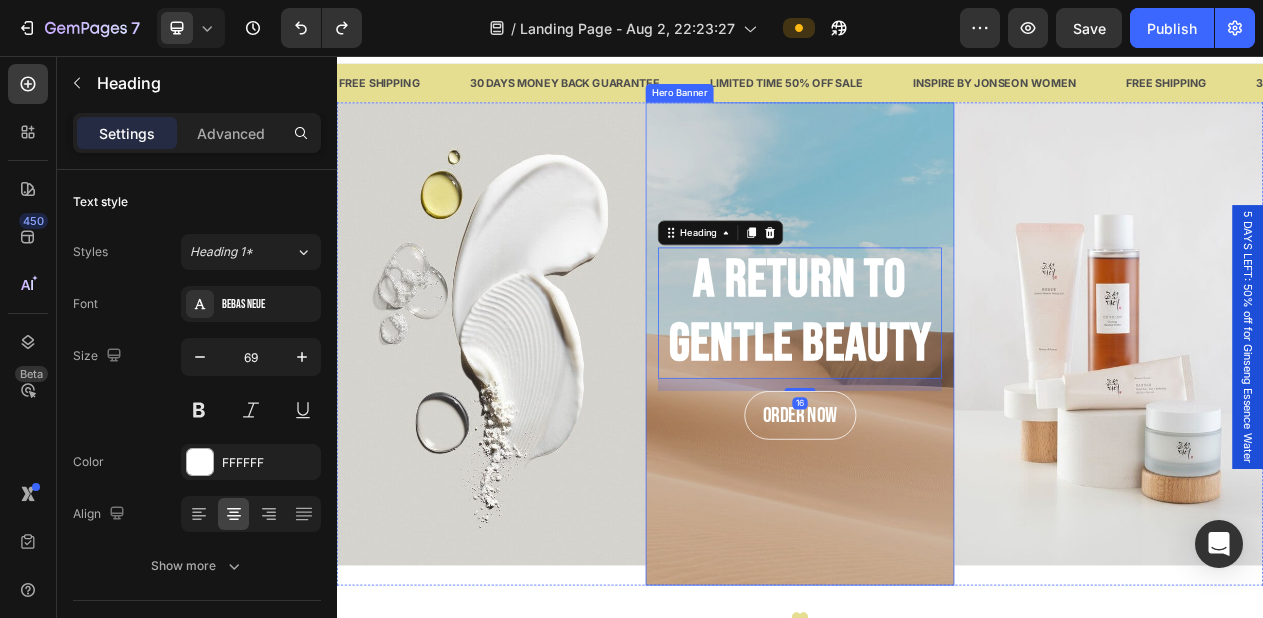 click at bounding box center [937, 429] 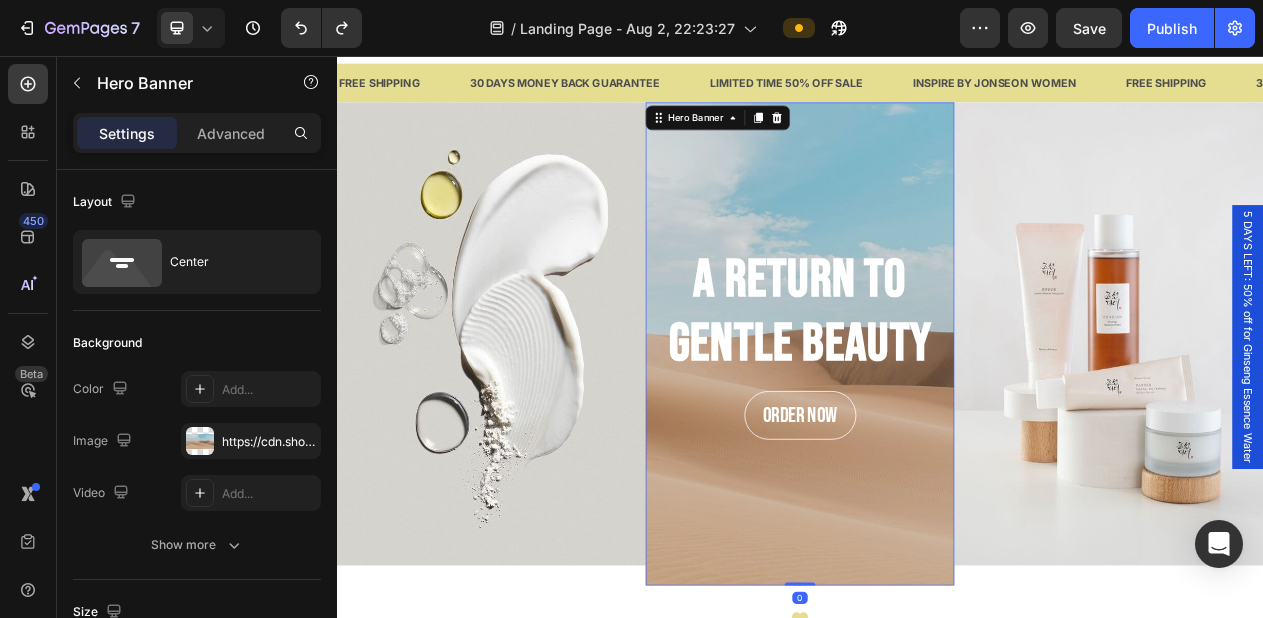click at bounding box center [937, 429] 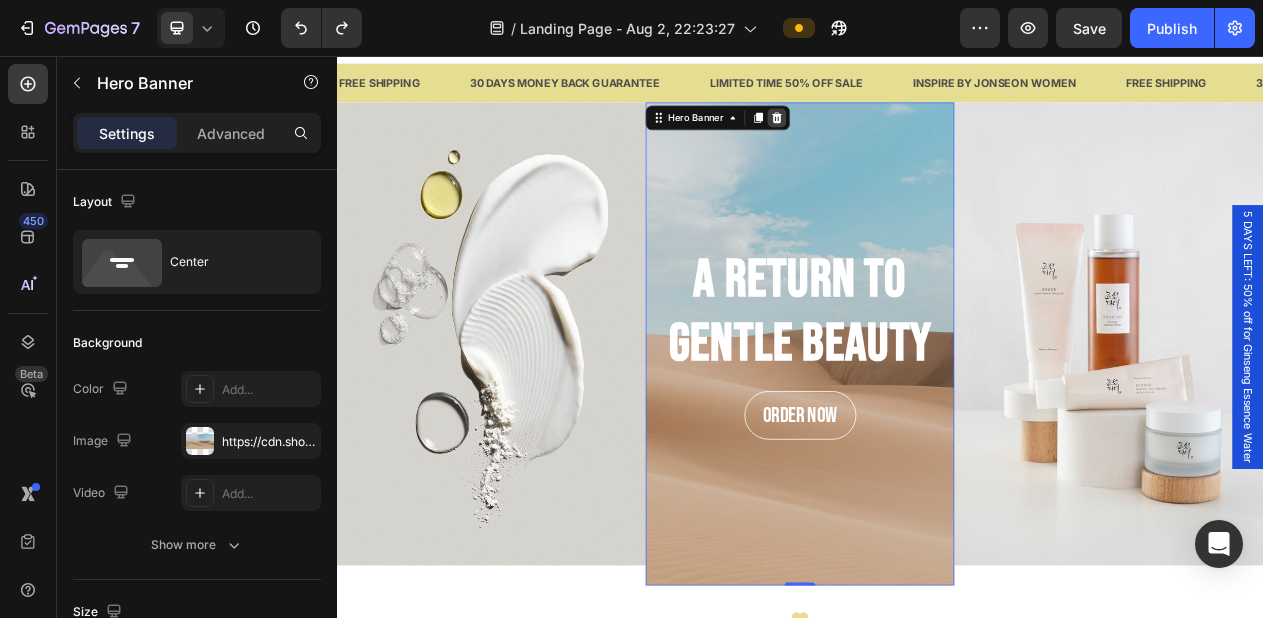 click 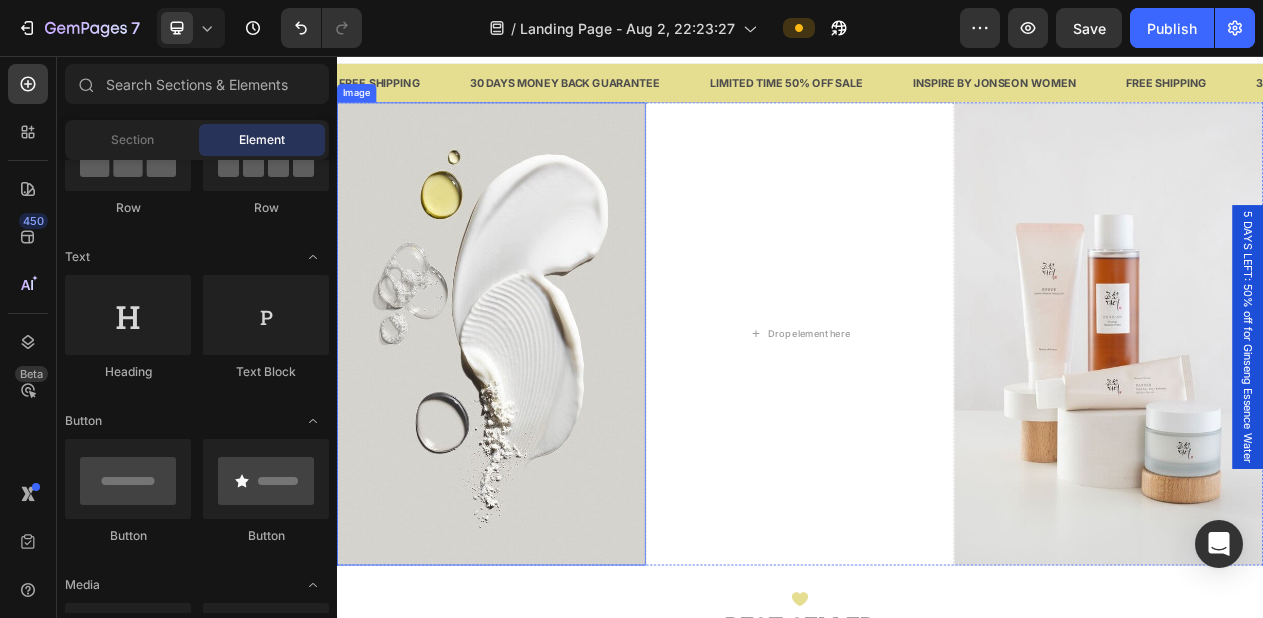 click at bounding box center [537, 416] 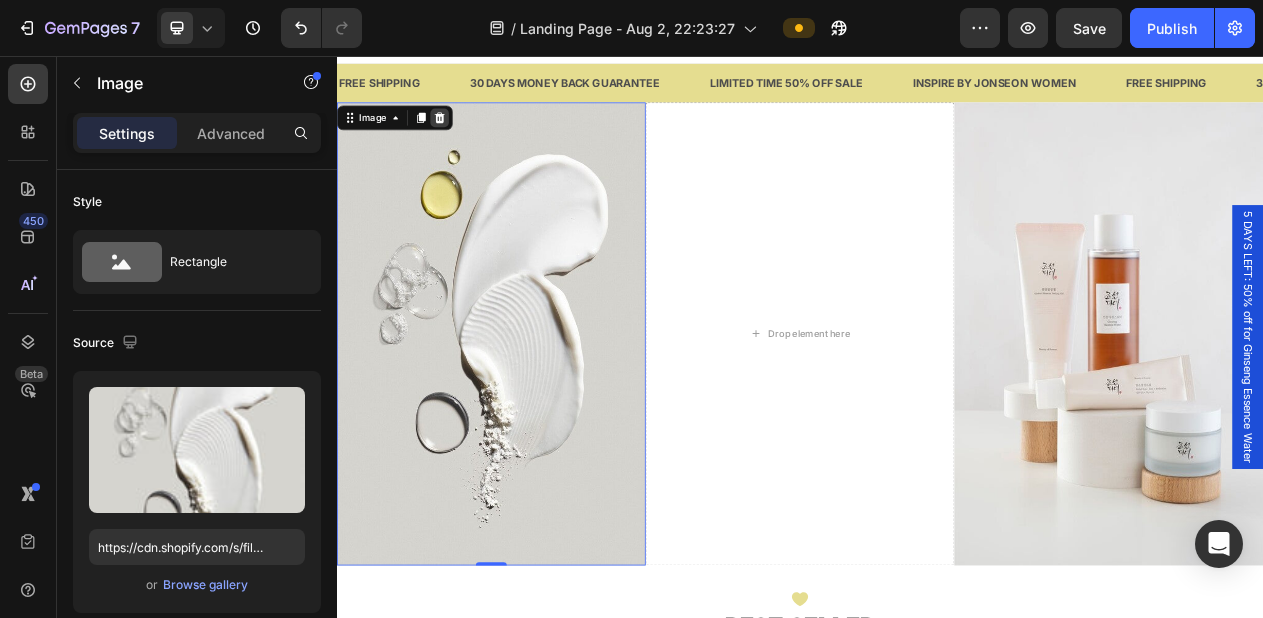 click 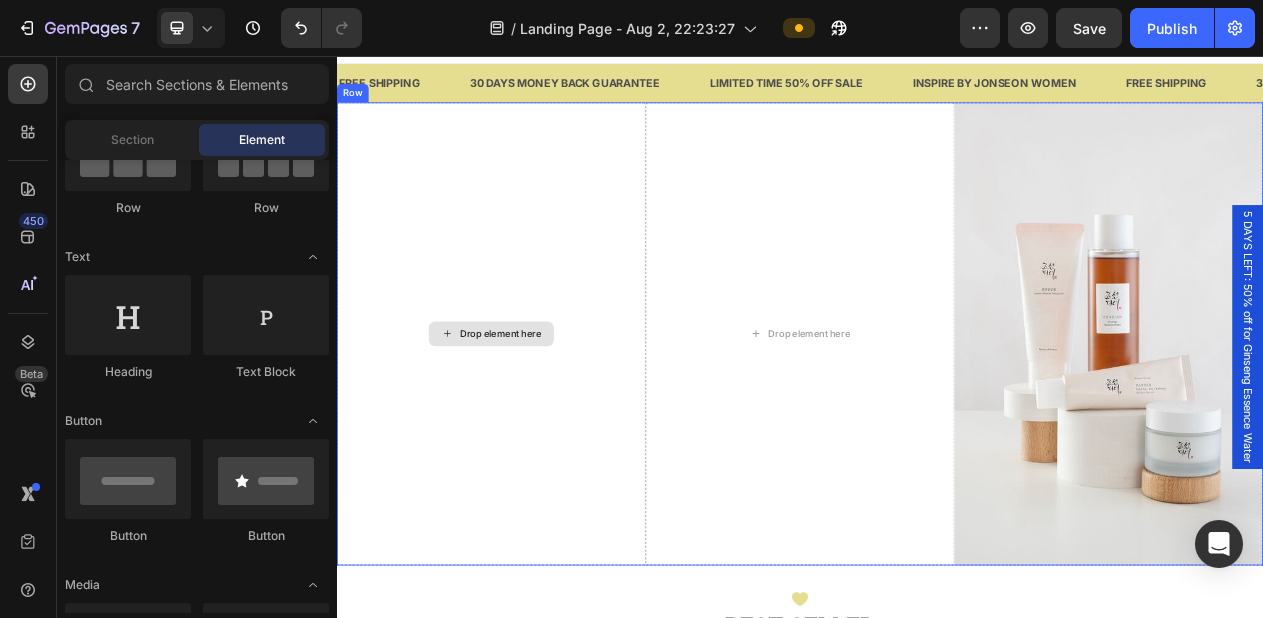 click on "Drop element here" at bounding box center (537, 416) 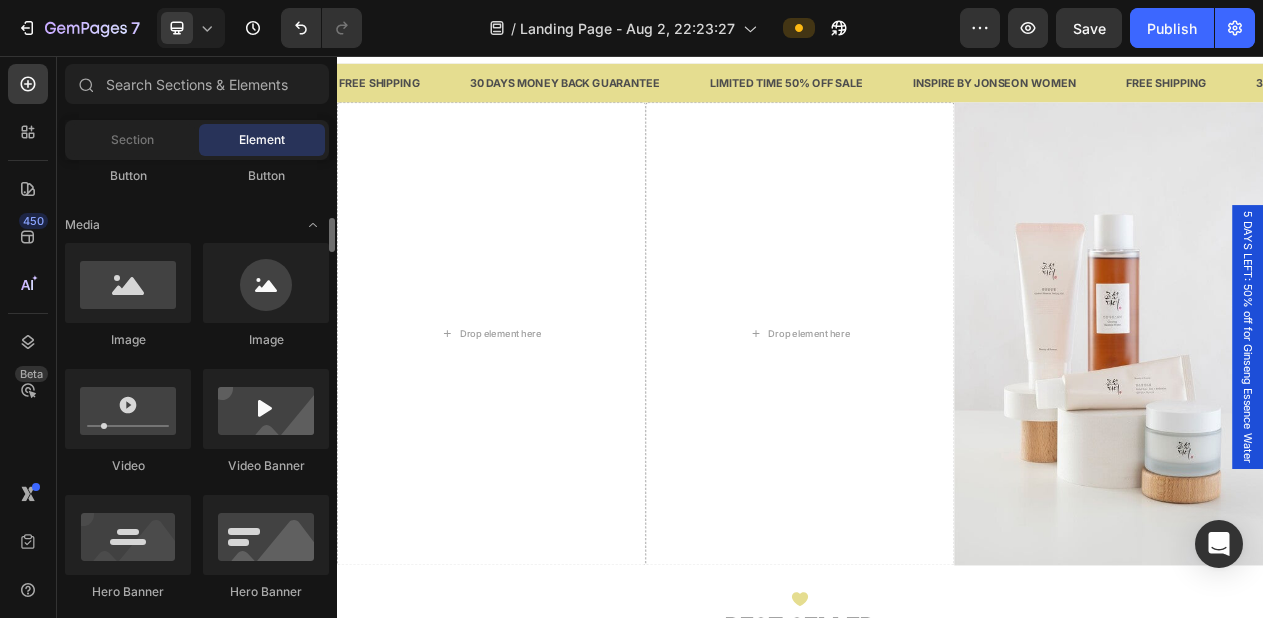 scroll, scrollTop: 575, scrollLeft: 0, axis: vertical 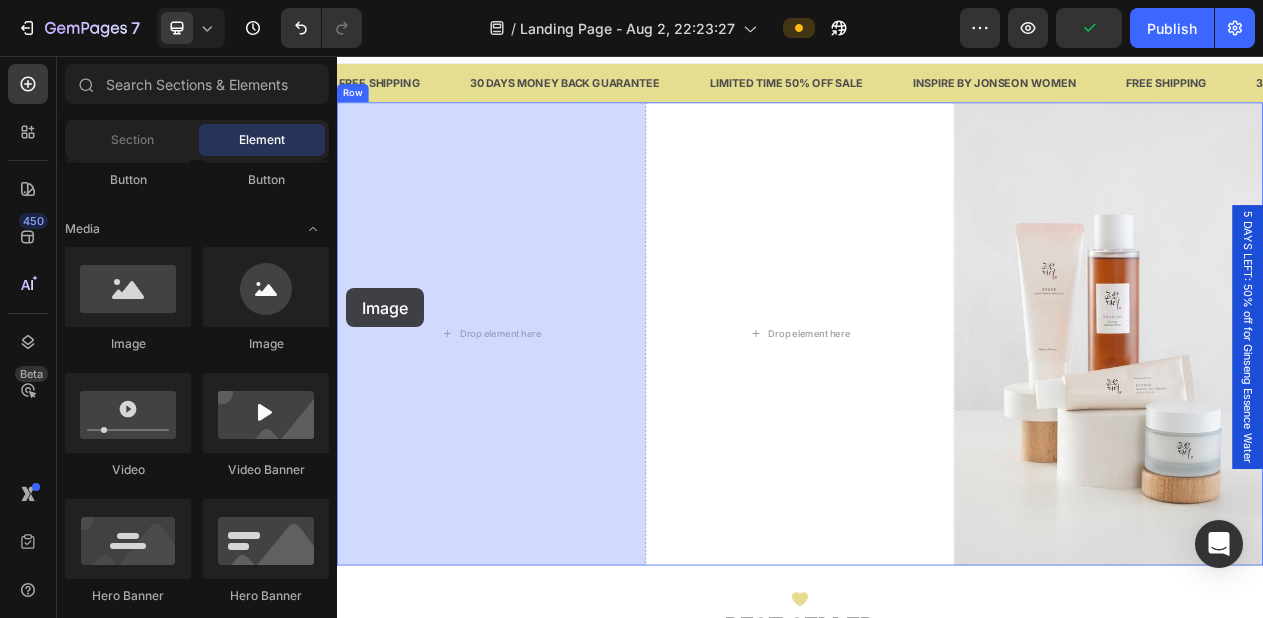 drag, startPoint x: 452, startPoint y: 371, endPoint x: 351, endPoint y: 354, distance: 102.4207 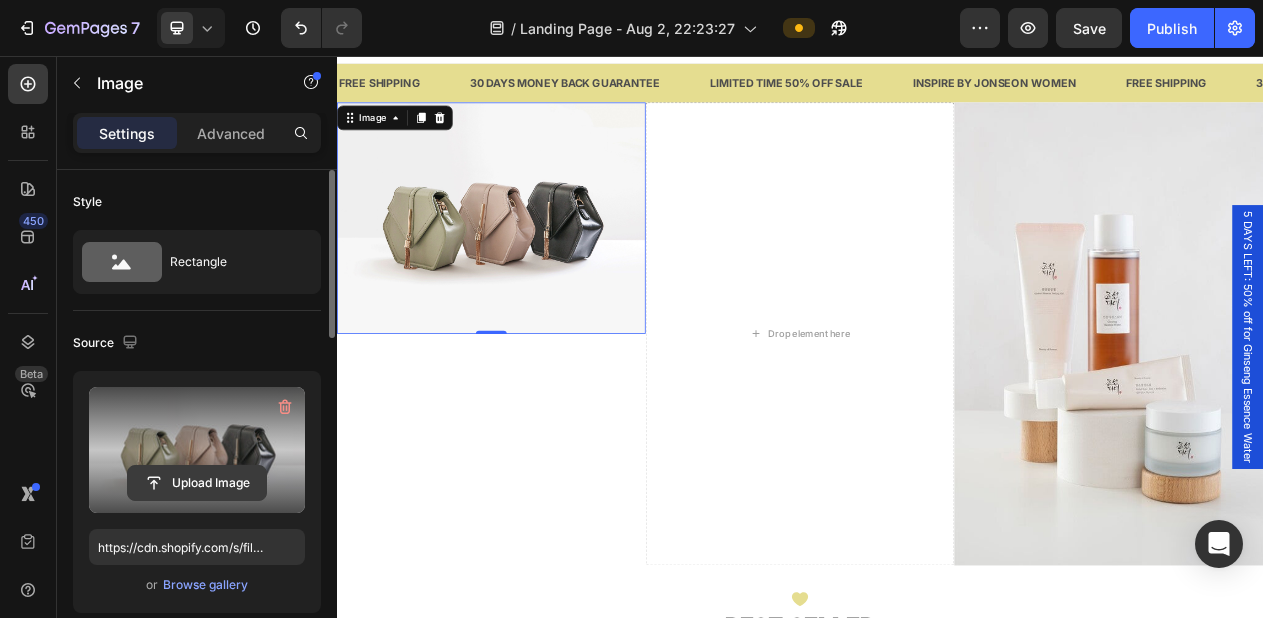 click 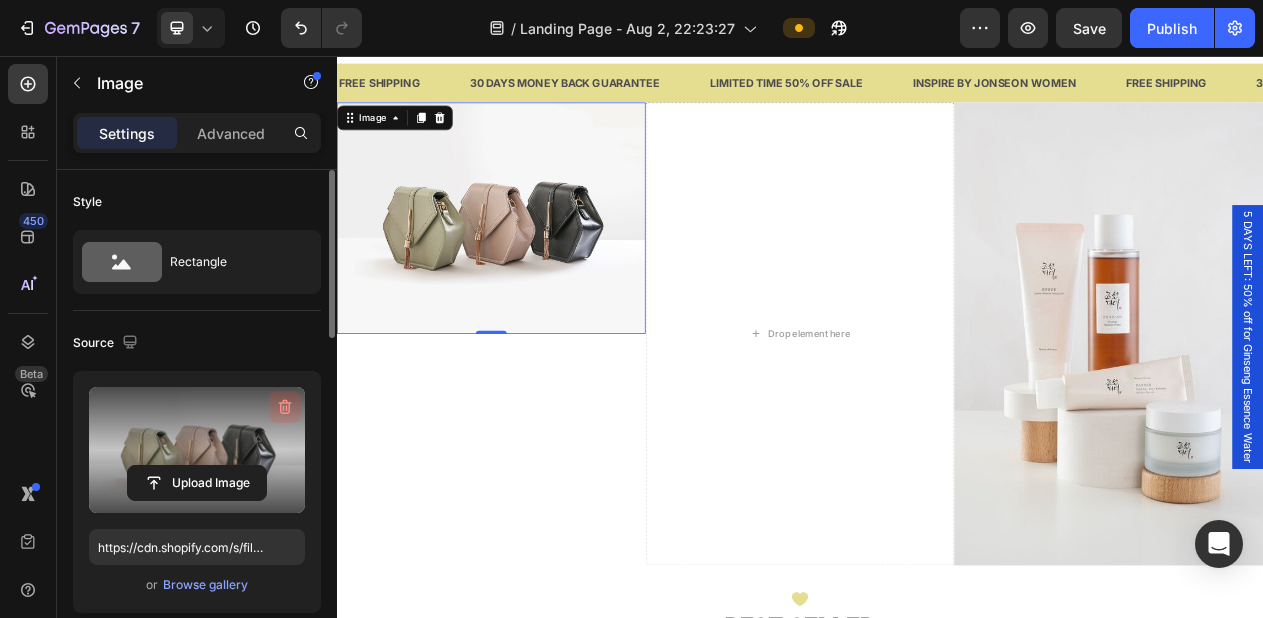 click at bounding box center (285, 407) 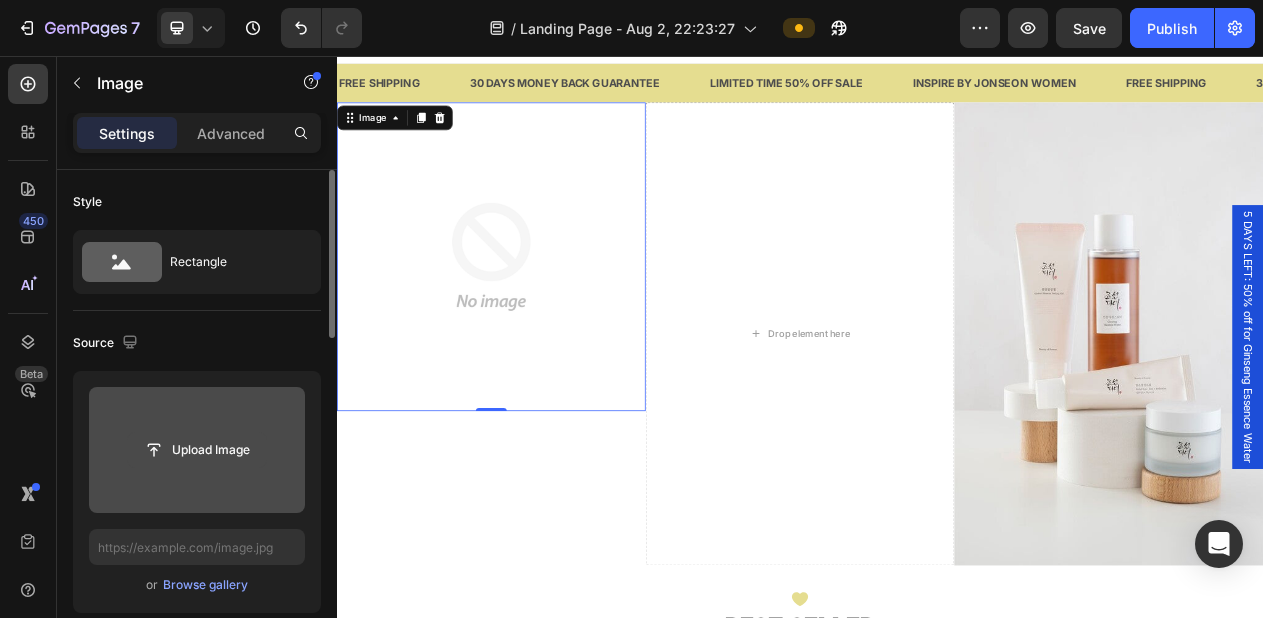 click 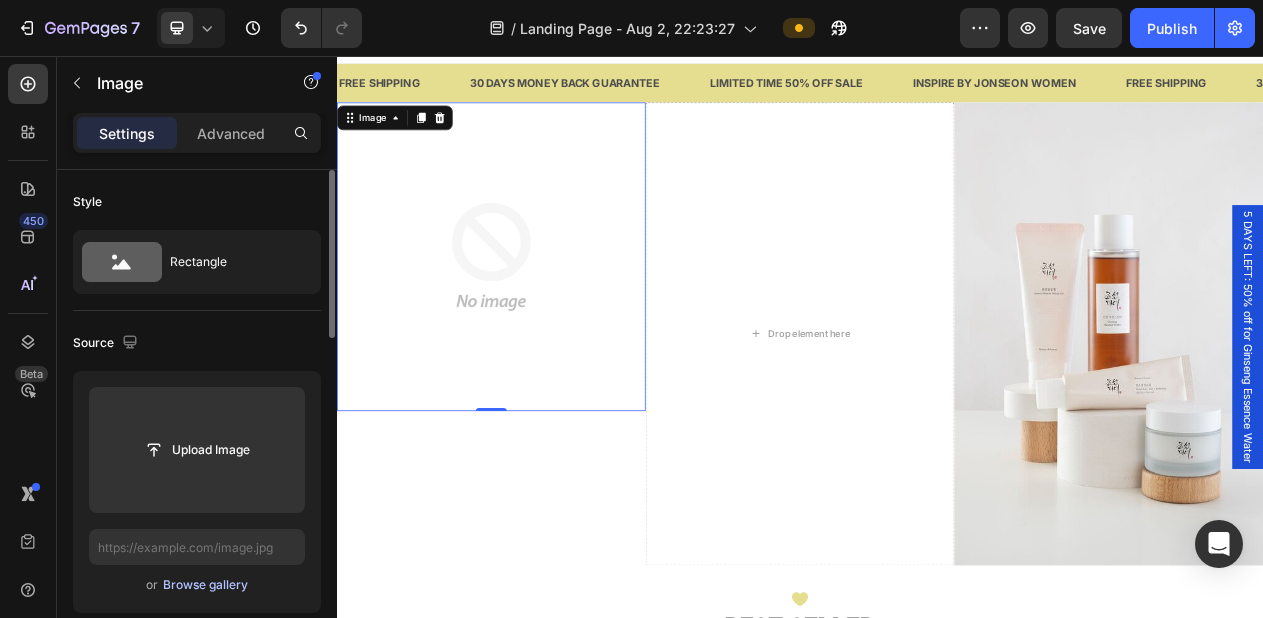 click on "Browse gallery" at bounding box center (205, 585) 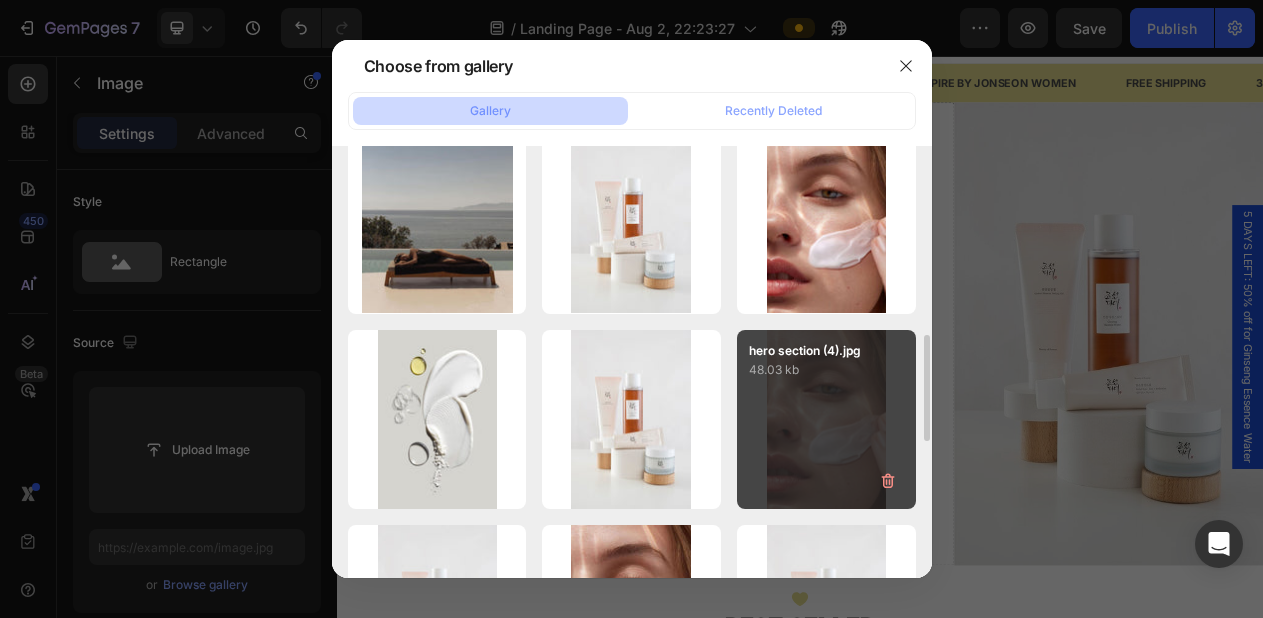 scroll, scrollTop: 800, scrollLeft: 0, axis: vertical 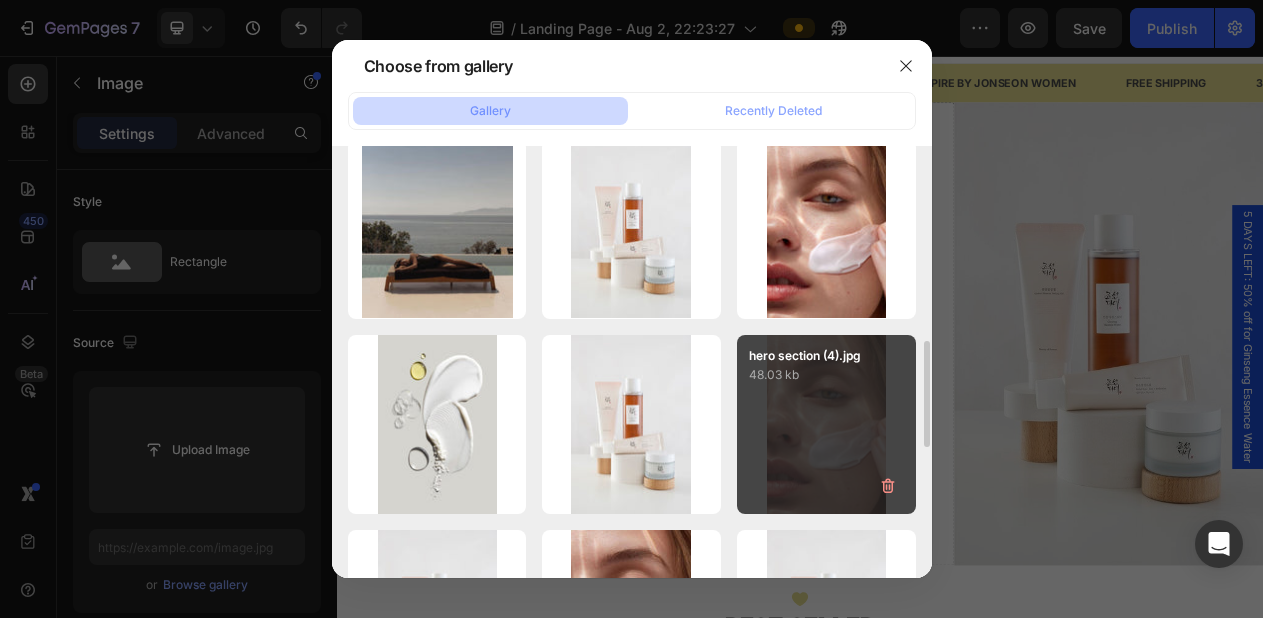 click on "hero section  (4).jpg 48.03 kb" at bounding box center (826, 424) 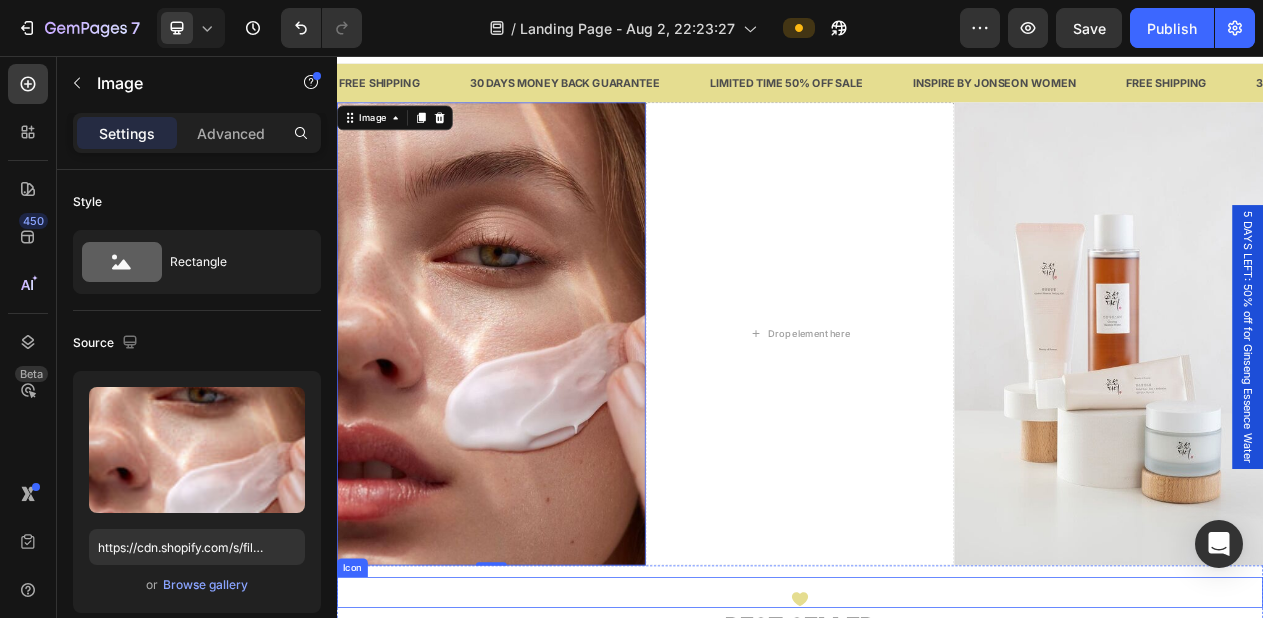 click on "Icon" at bounding box center [937, 751] 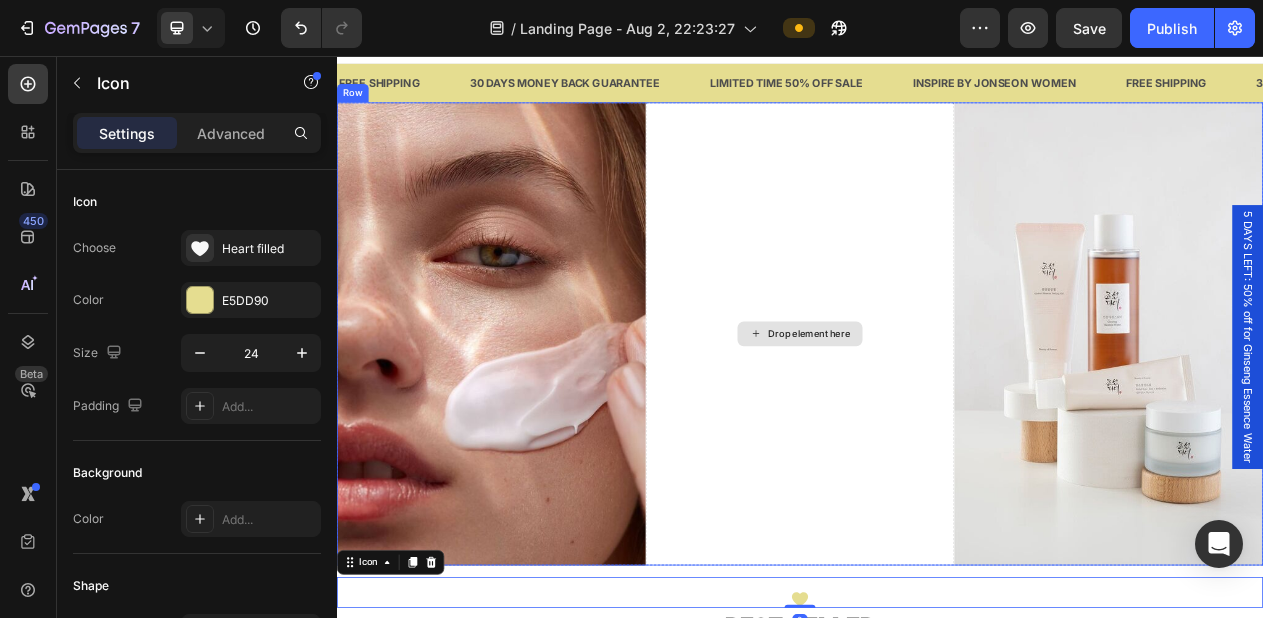 click on "Drop element here" at bounding box center (937, 416) 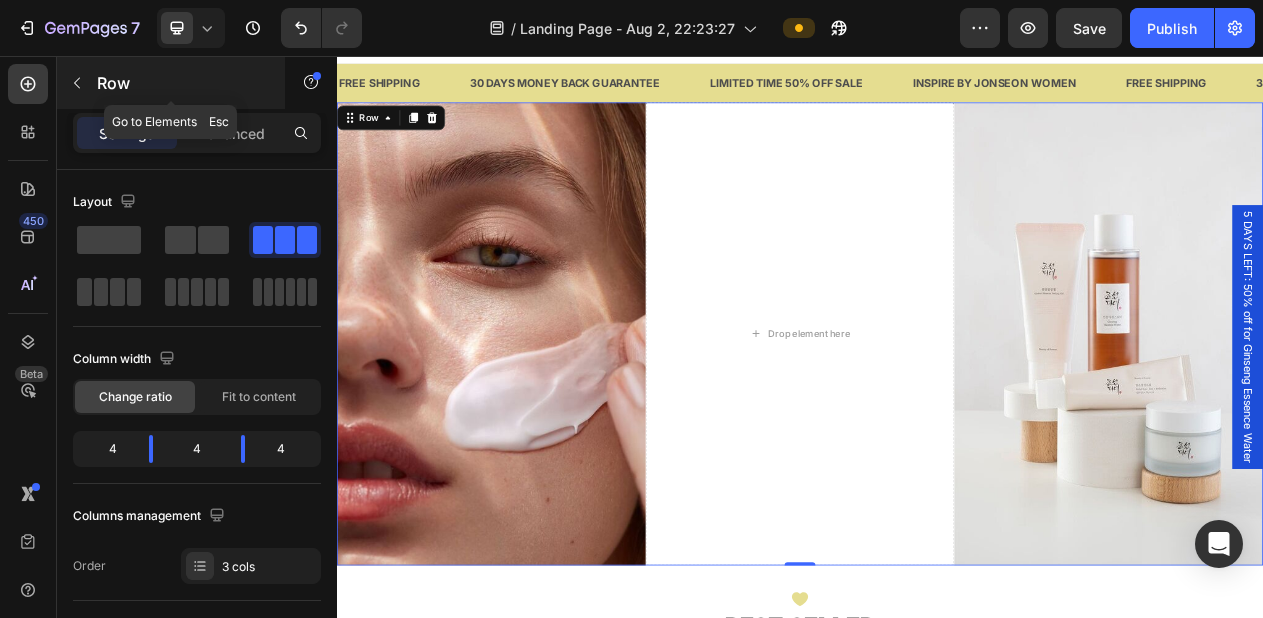 click at bounding box center (77, 83) 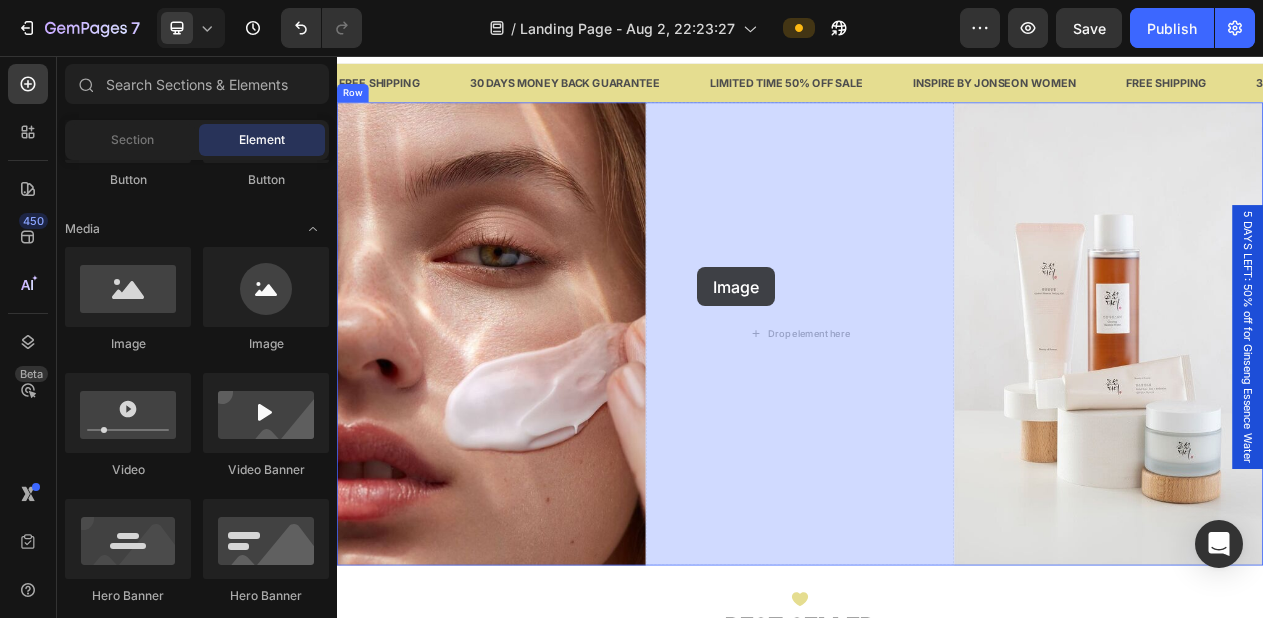 drag, startPoint x: 464, startPoint y: 380, endPoint x: 804, endPoint y: 328, distance: 343.9535 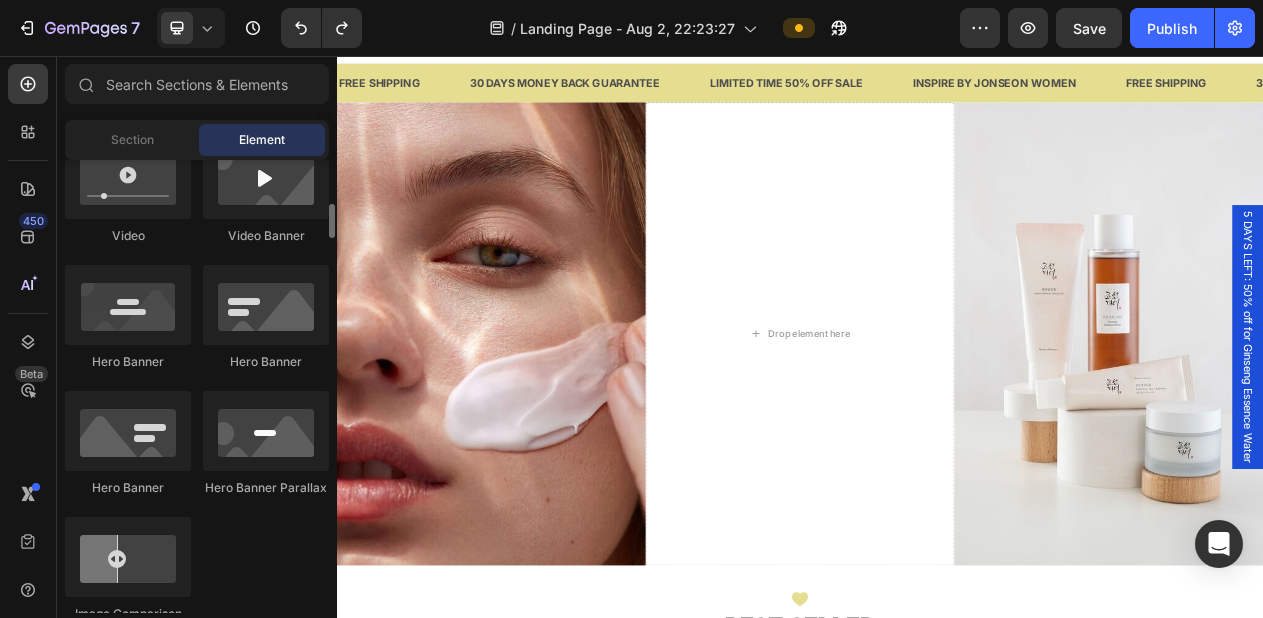 scroll, scrollTop: 790, scrollLeft: 0, axis: vertical 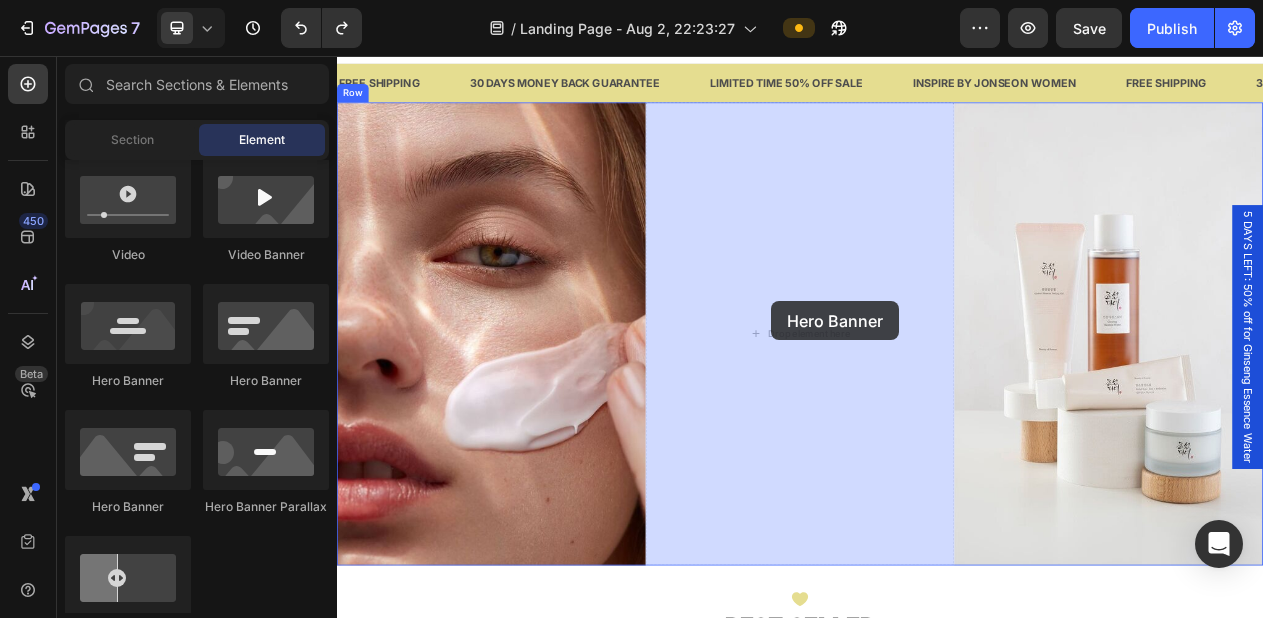 drag, startPoint x: 474, startPoint y: 391, endPoint x: 899, endPoint y: 374, distance: 425.33987 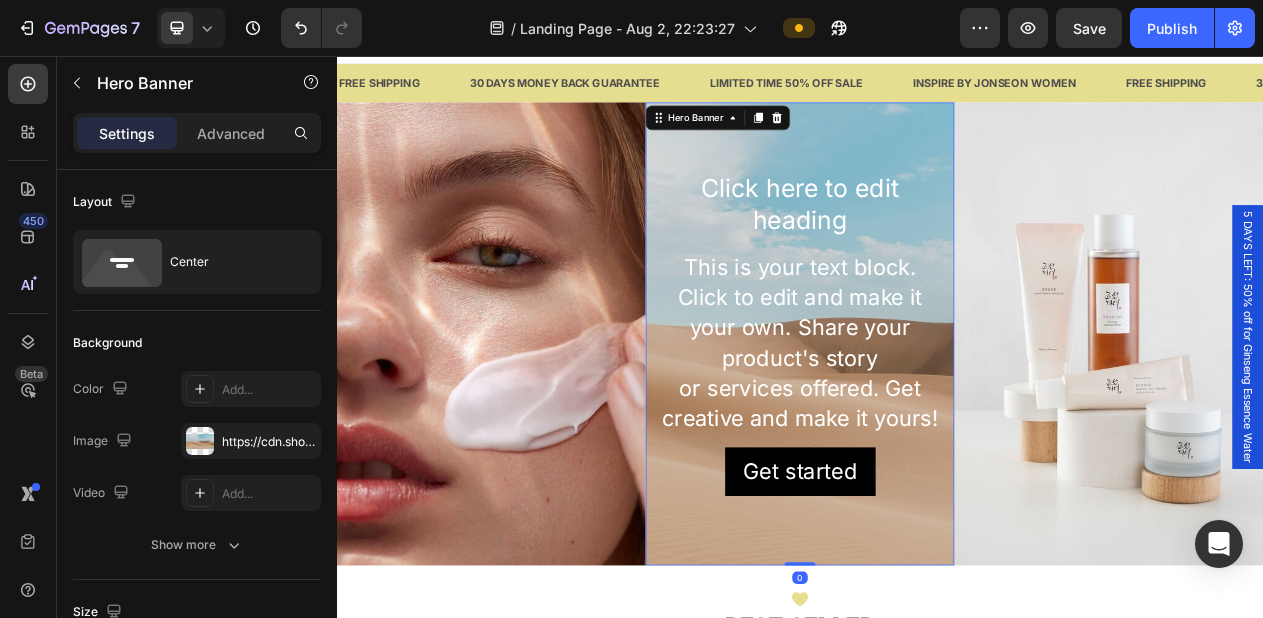 click at bounding box center (937, 416) 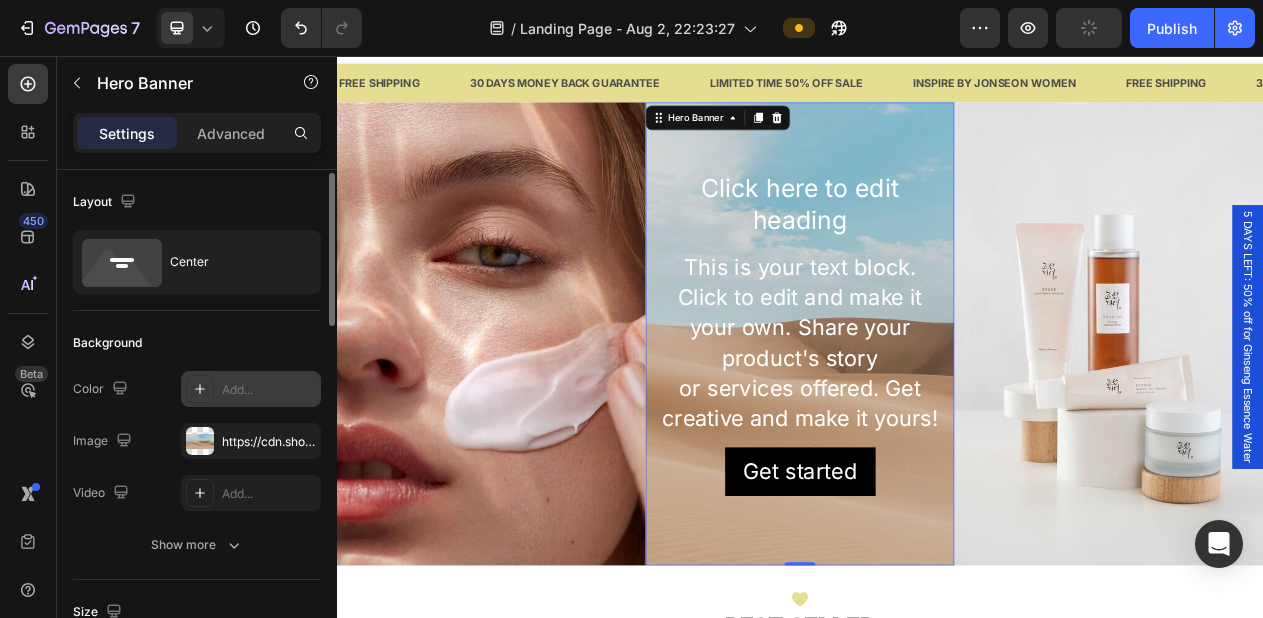 scroll, scrollTop: 23, scrollLeft: 0, axis: vertical 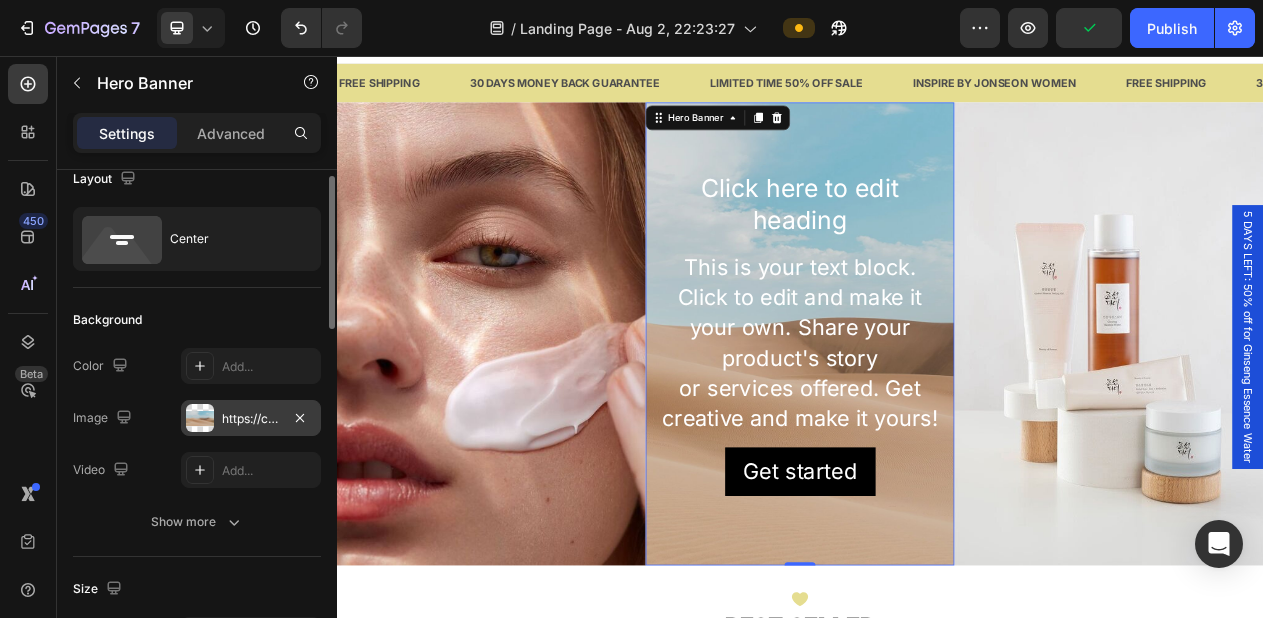 click on "https://cdn.shopify.com/s/files/1/2005/9307/files/background_settings.jpg" at bounding box center [251, 419] 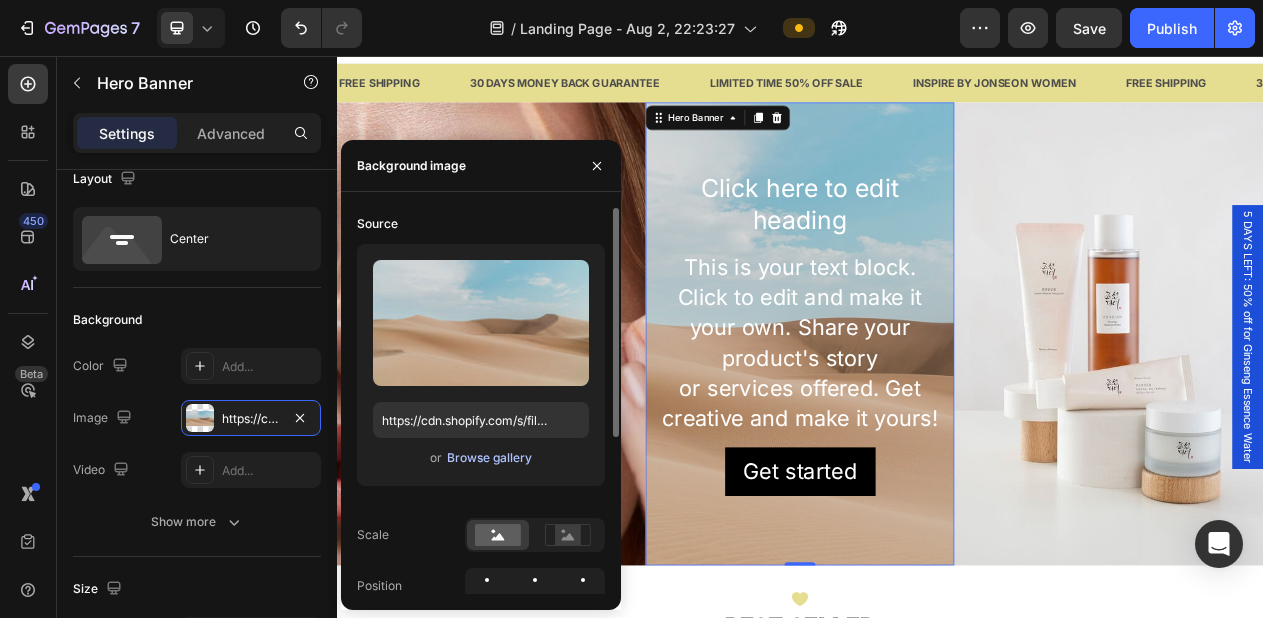 click on "Browse gallery" at bounding box center [489, 458] 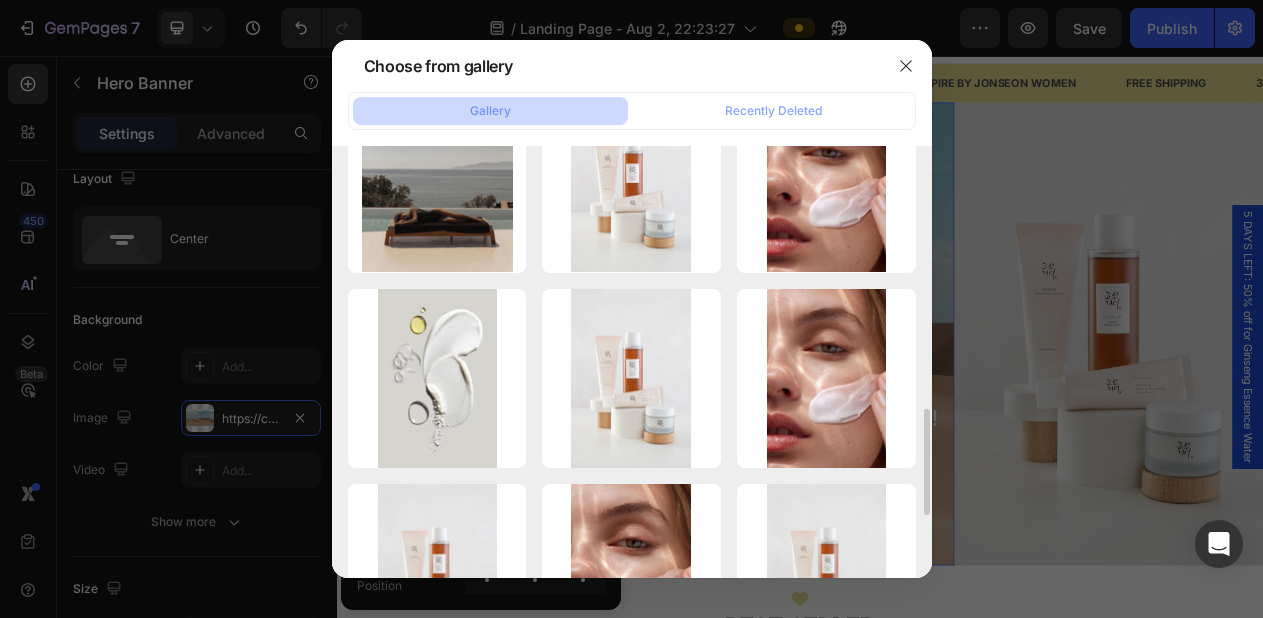 scroll, scrollTop: 965, scrollLeft: 0, axis: vertical 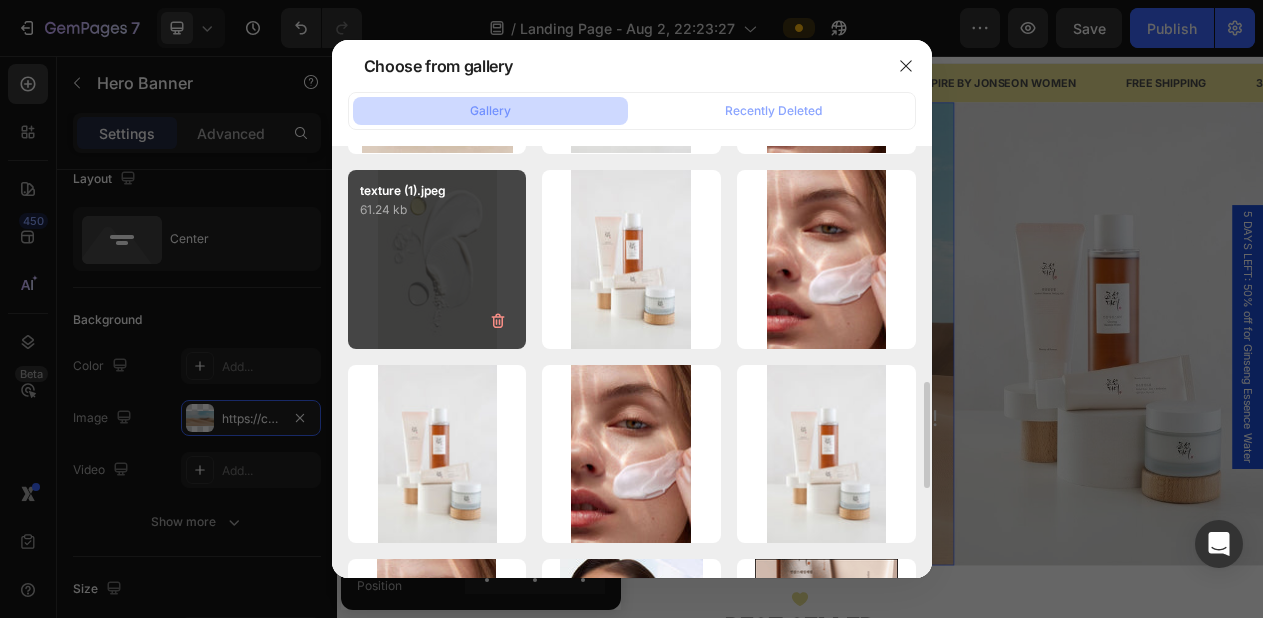 click on "texture  (1).jpeg 61.24 kb" at bounding box center (437, 259) 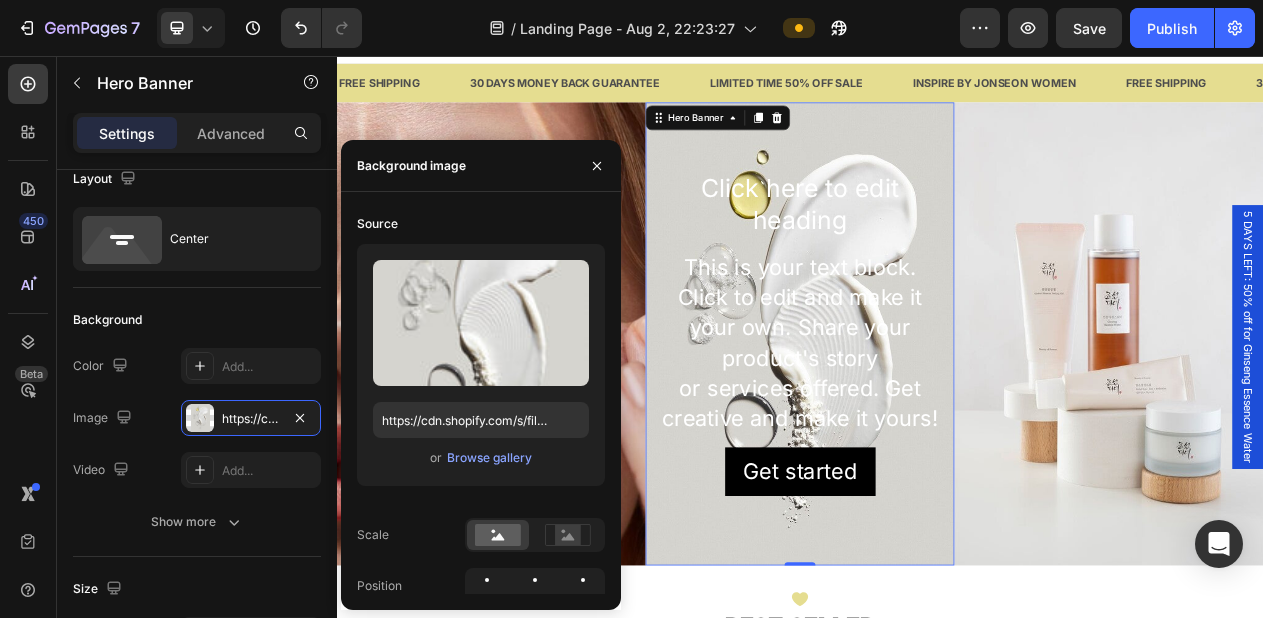 click at bounding box center (937, 416) 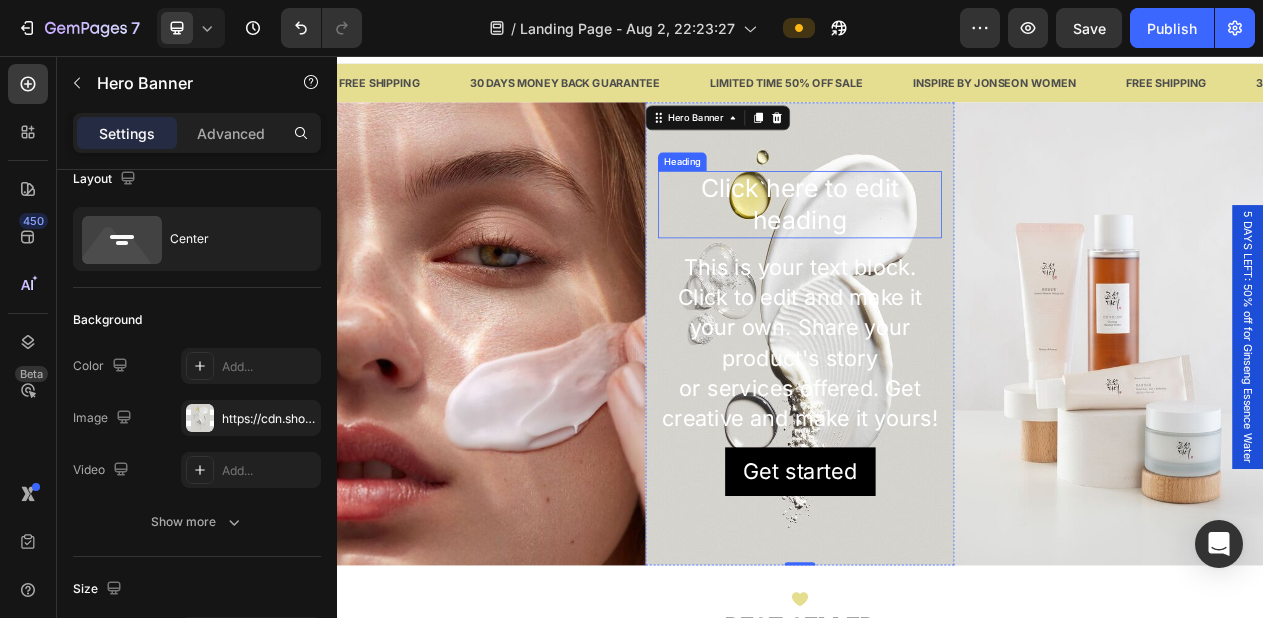 click on "Click here to edit heading" at bounding box center [937, 248] 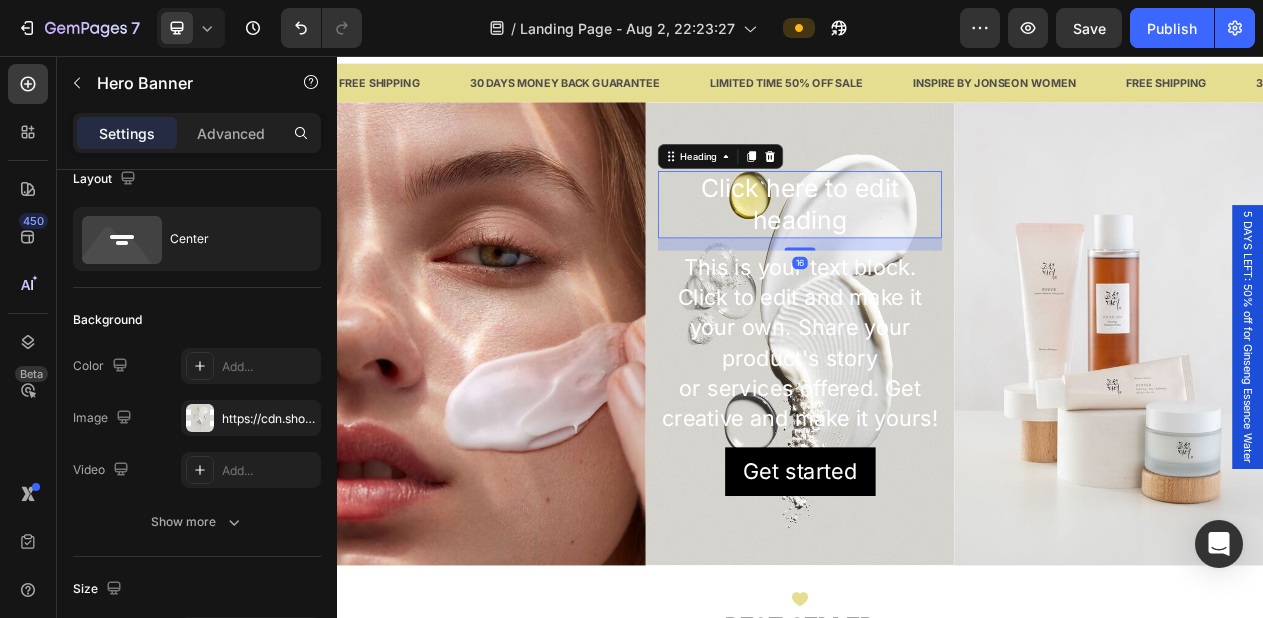 click on "Click here to edit heading" at bounding box center (937, 248) 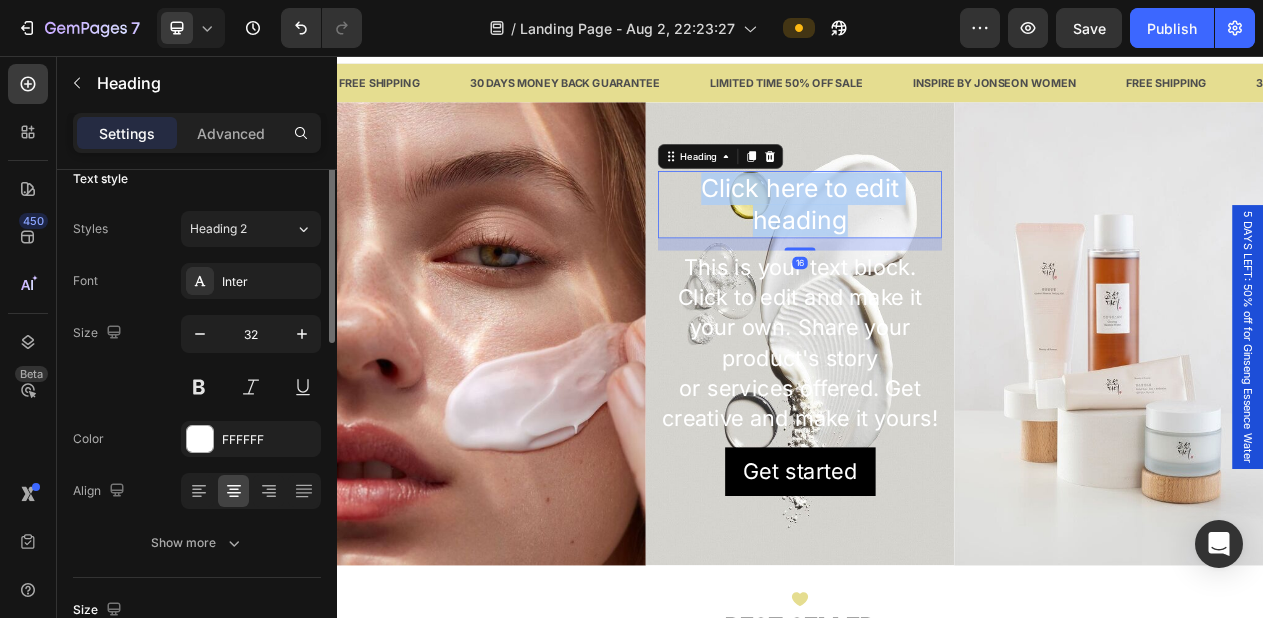 click on "Click here to edit heading" at bounding box center (937, 248) 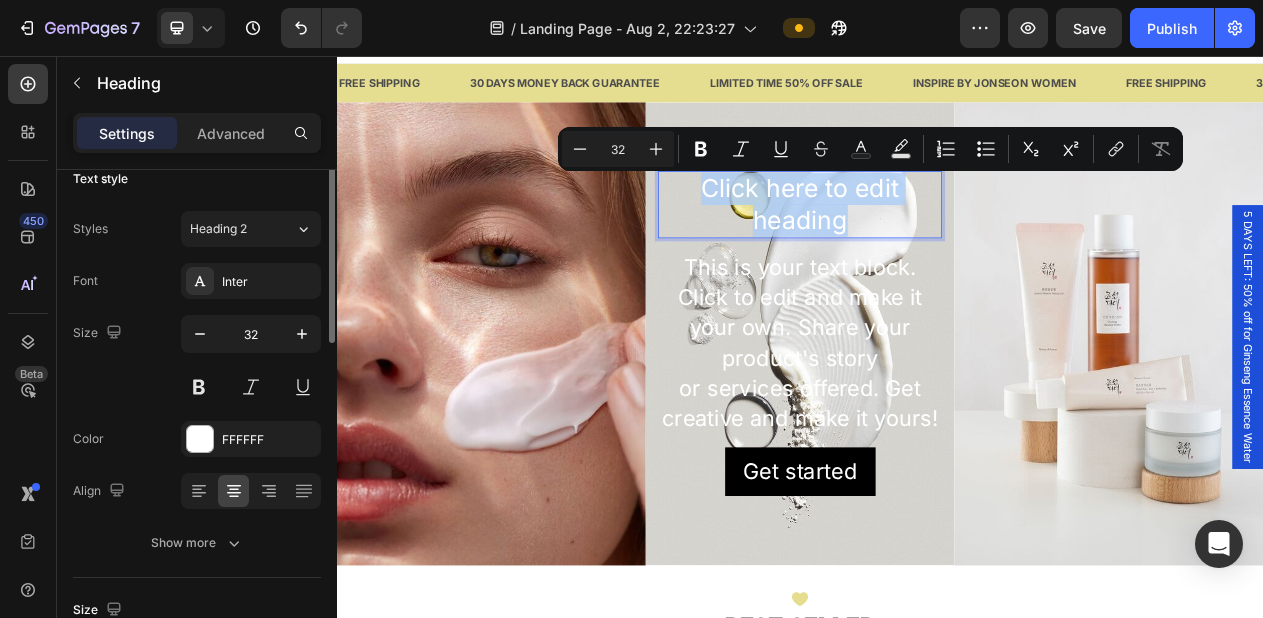 scroll, scrollTop: 0, scrollLeft: 0, axis: both 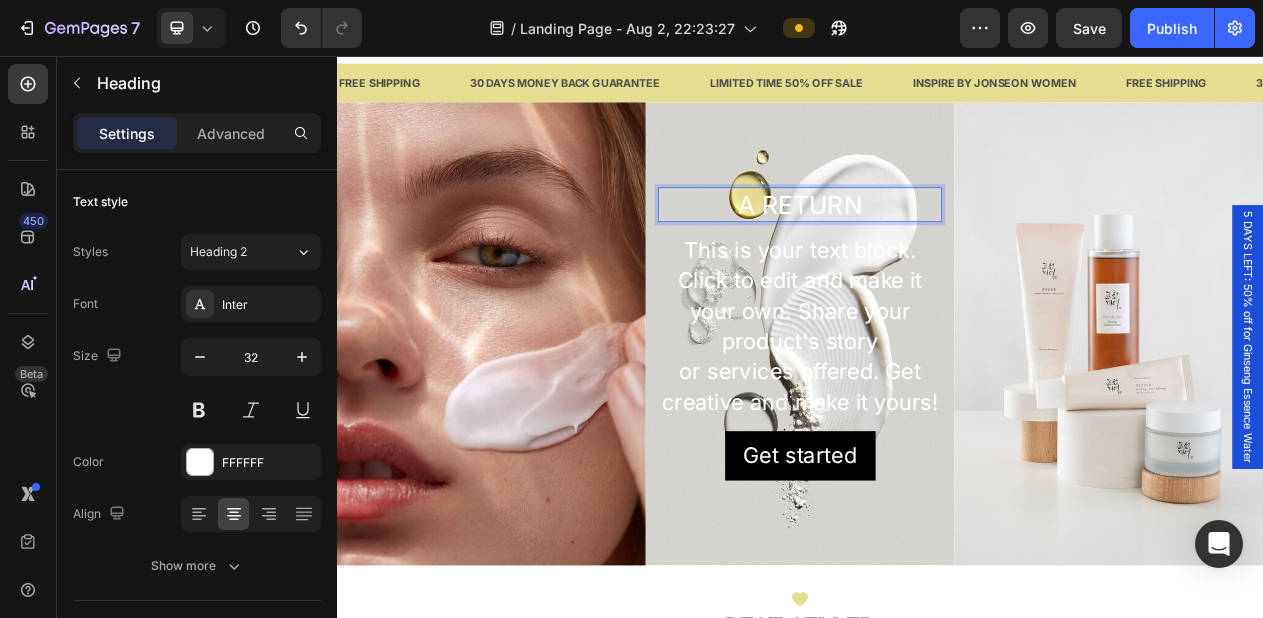 click on "A RETURN" at bounding box center [937, 249] 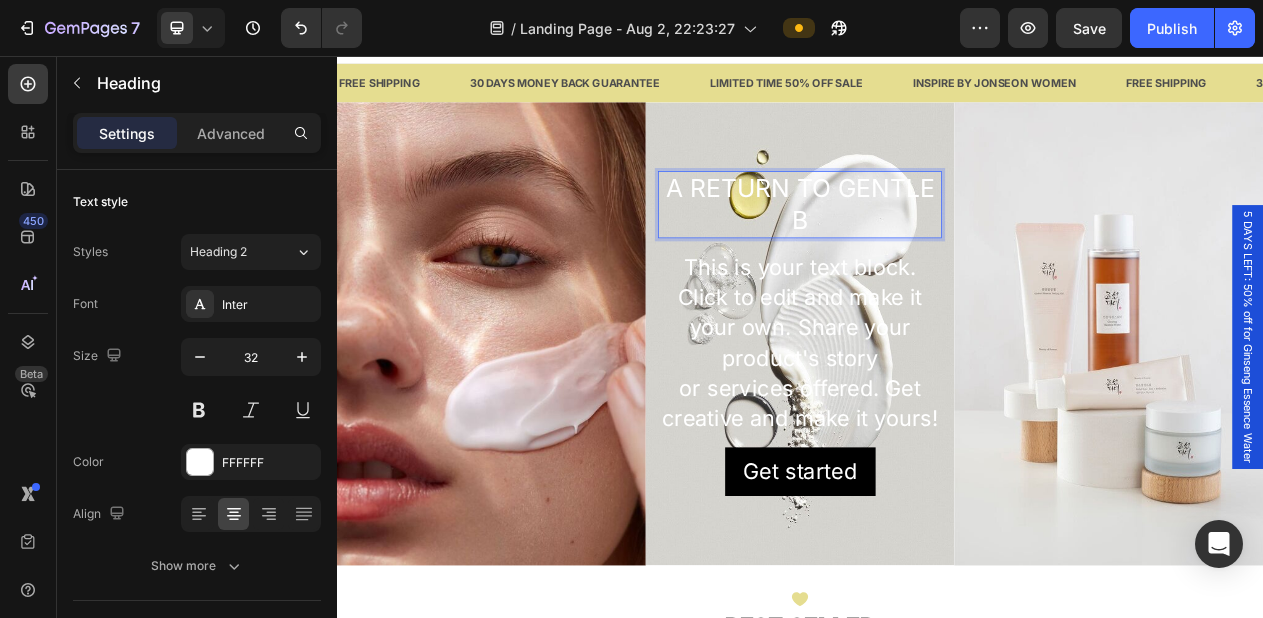 scroll, scrollTop: 10, scrollLeft: 0, axis: vertical 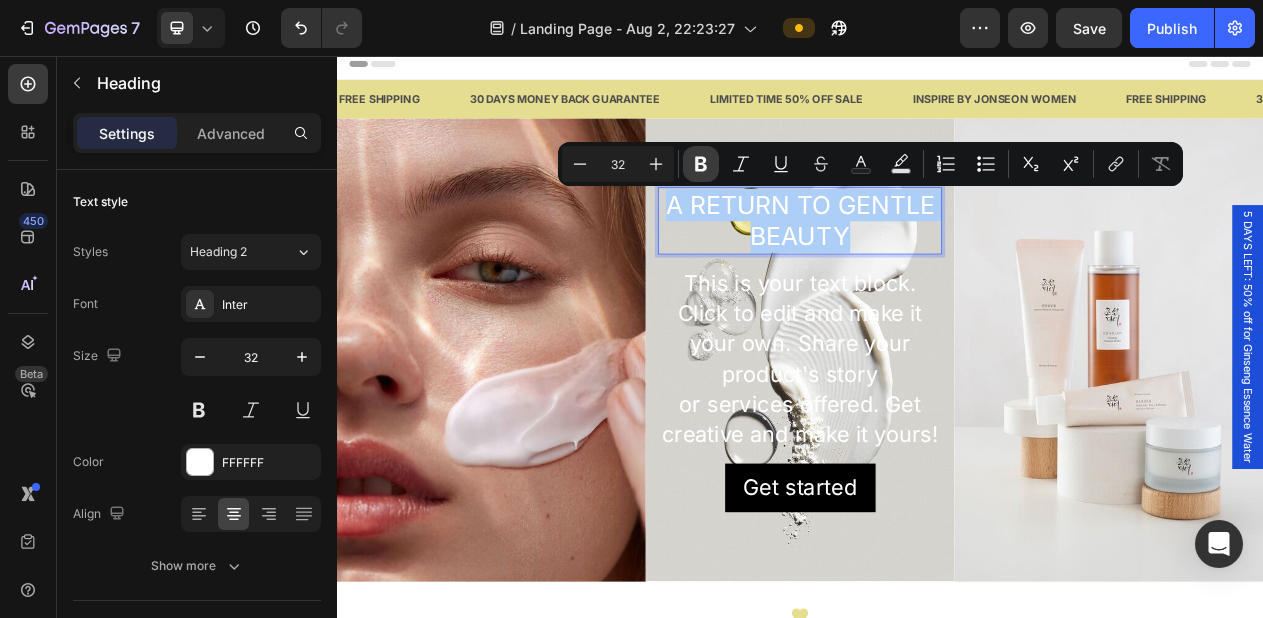 click 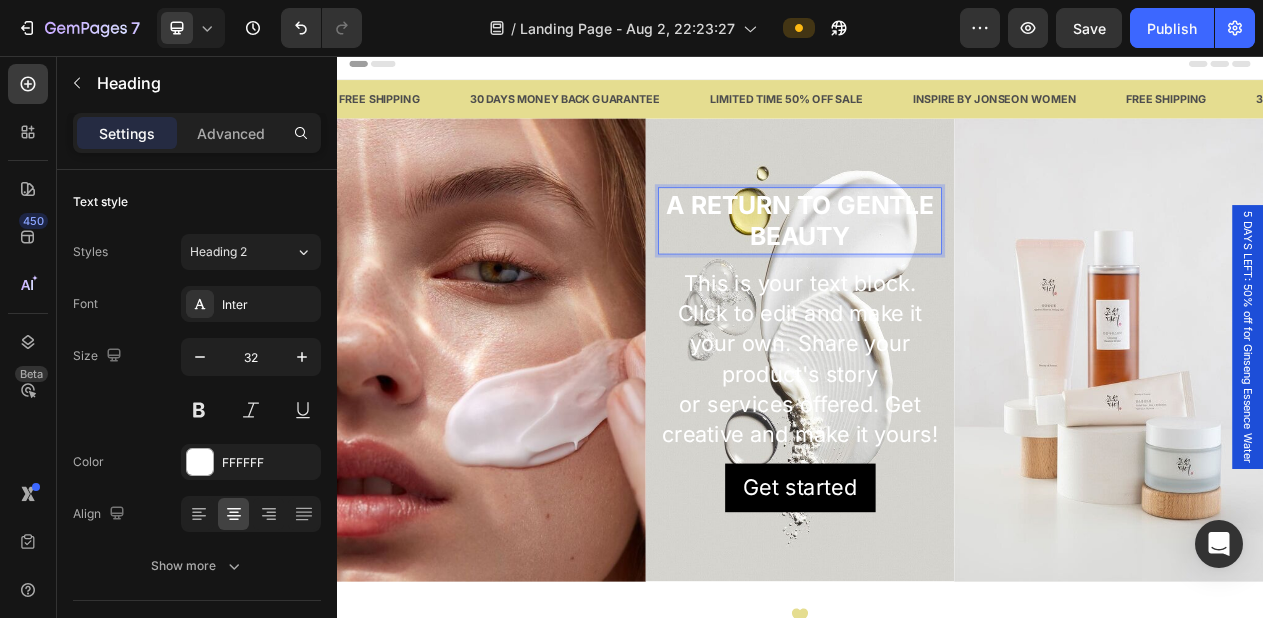 click on "A RETURN TO GENTLE BEAUTY" at bounding box center [937, 269] 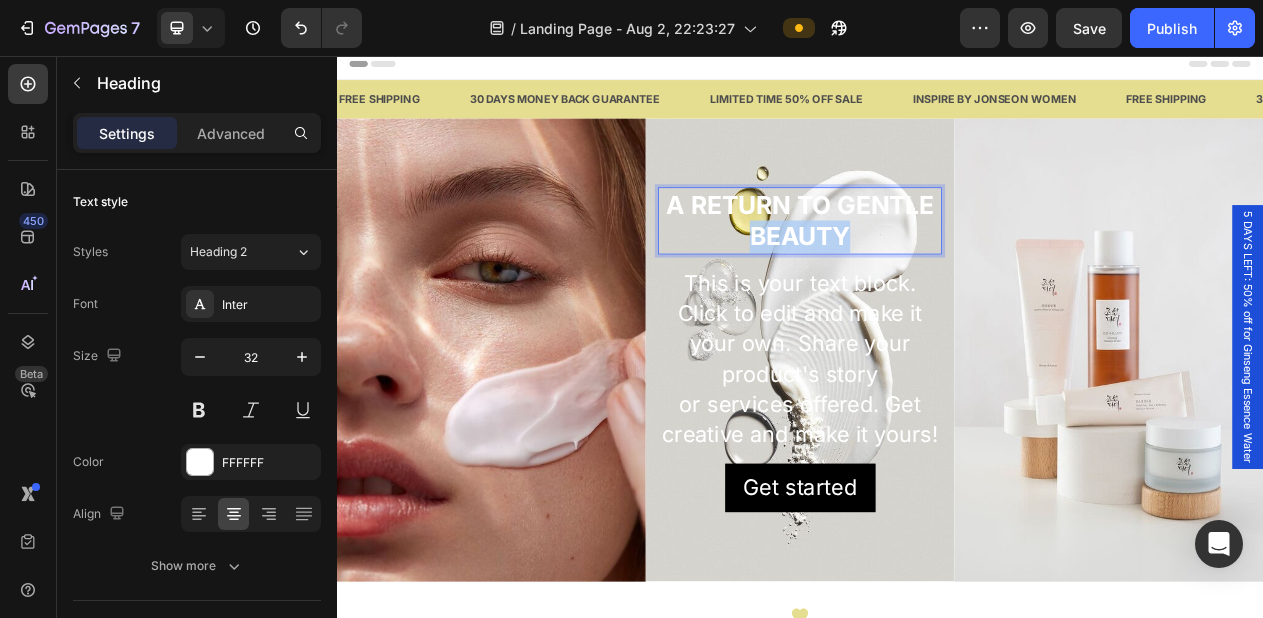 click on "A RETURN TO GENTLE BEAUTY" at bounding box center [937, 269] 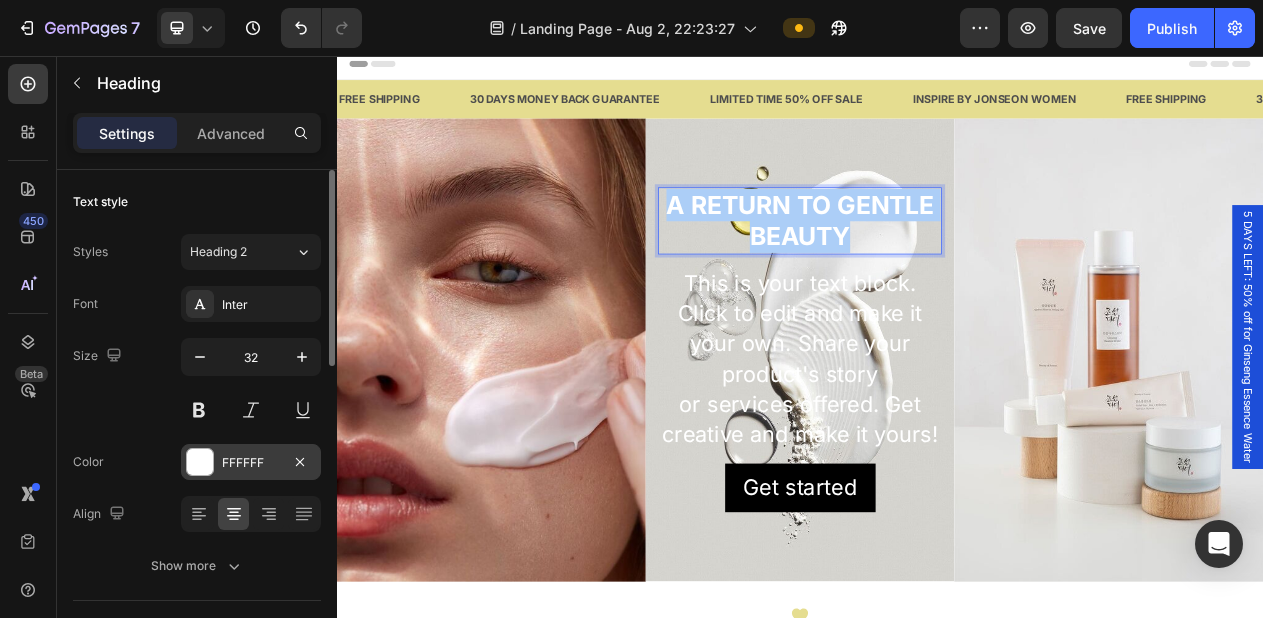 click on "FFFFFF" at bounding box center [251, 463] 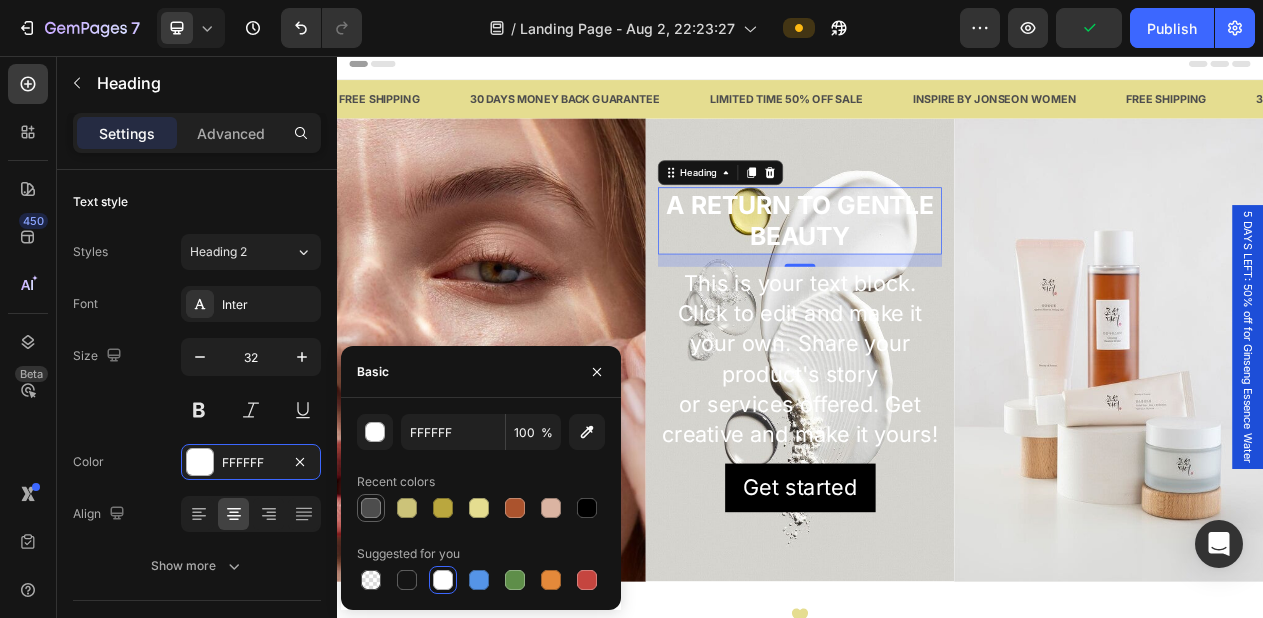 click at bounding box center [371, 508] 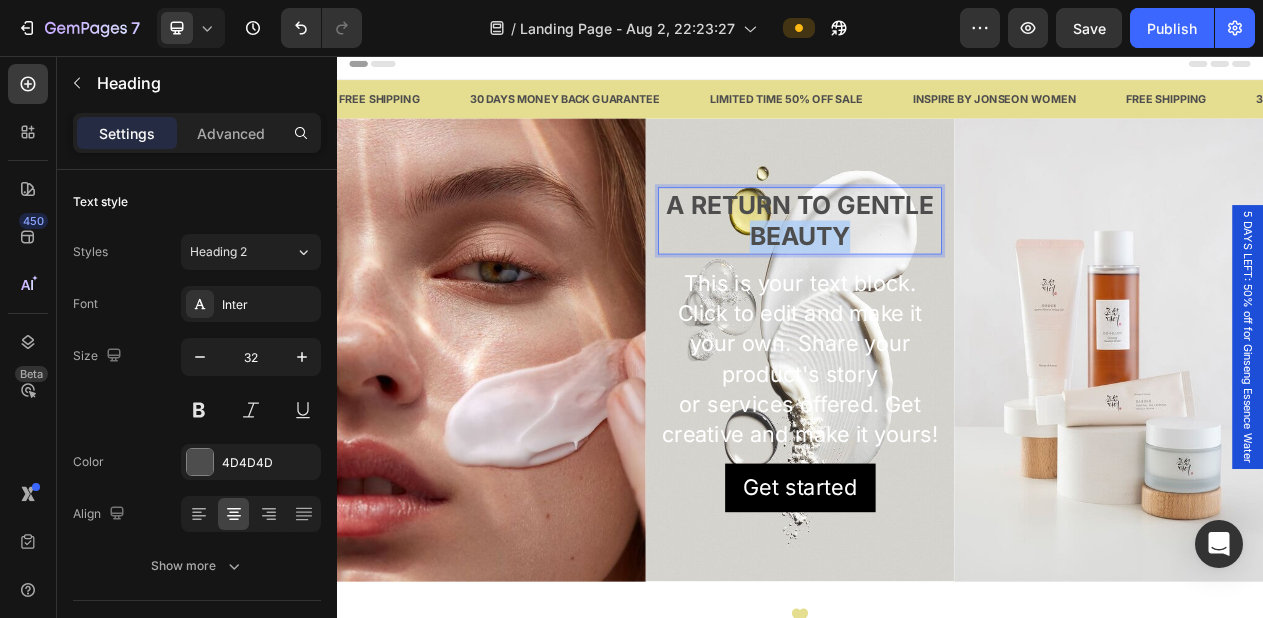 click on "A RETURN TO GENTLE BEAUTY" at bounding box center (937, 269) 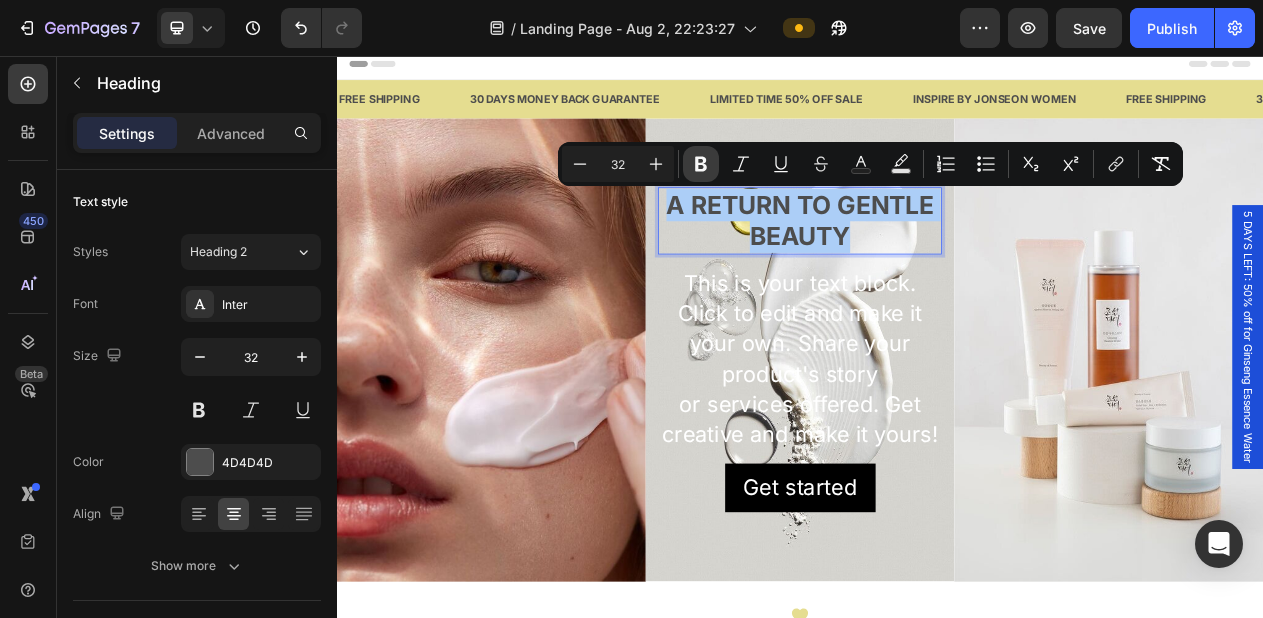 click 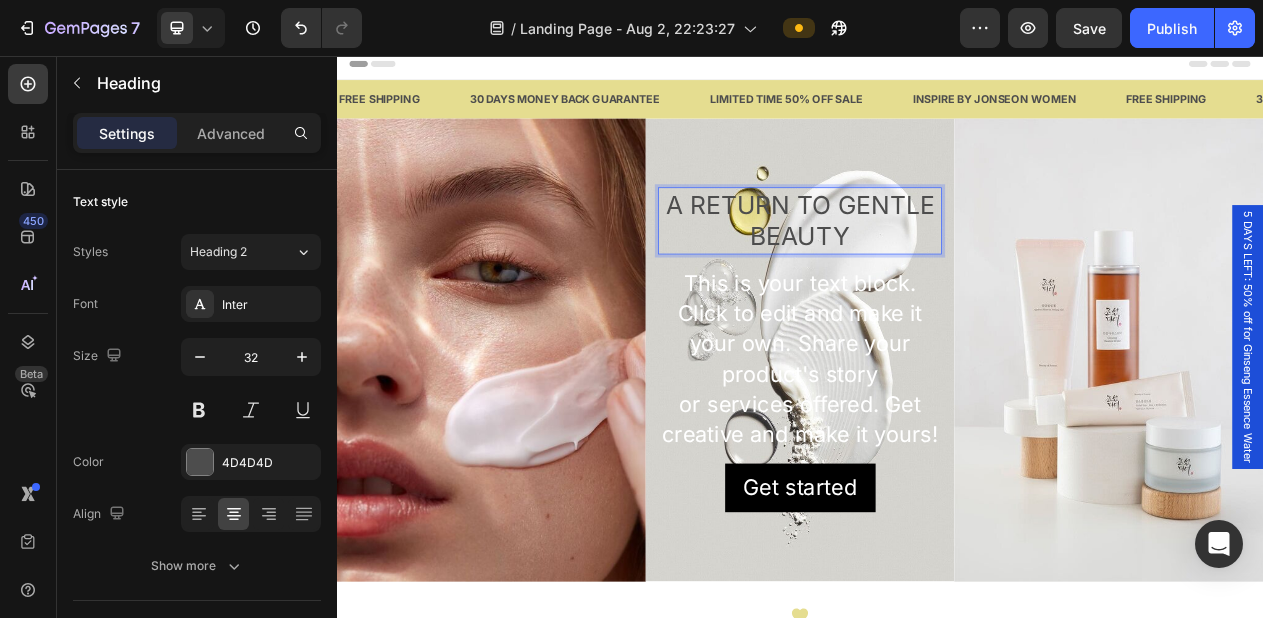 click at bounding box center (937, 437) 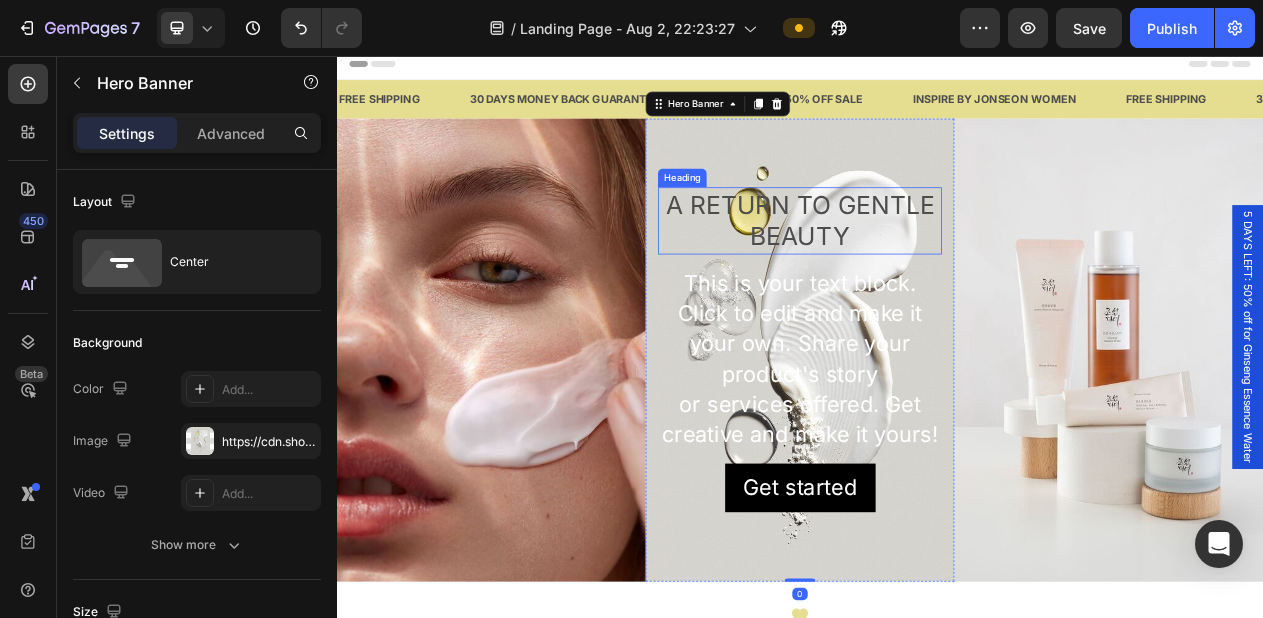 click on "A RETURN TO GENTLE BEAUTY" at bounding box center (937, 269) 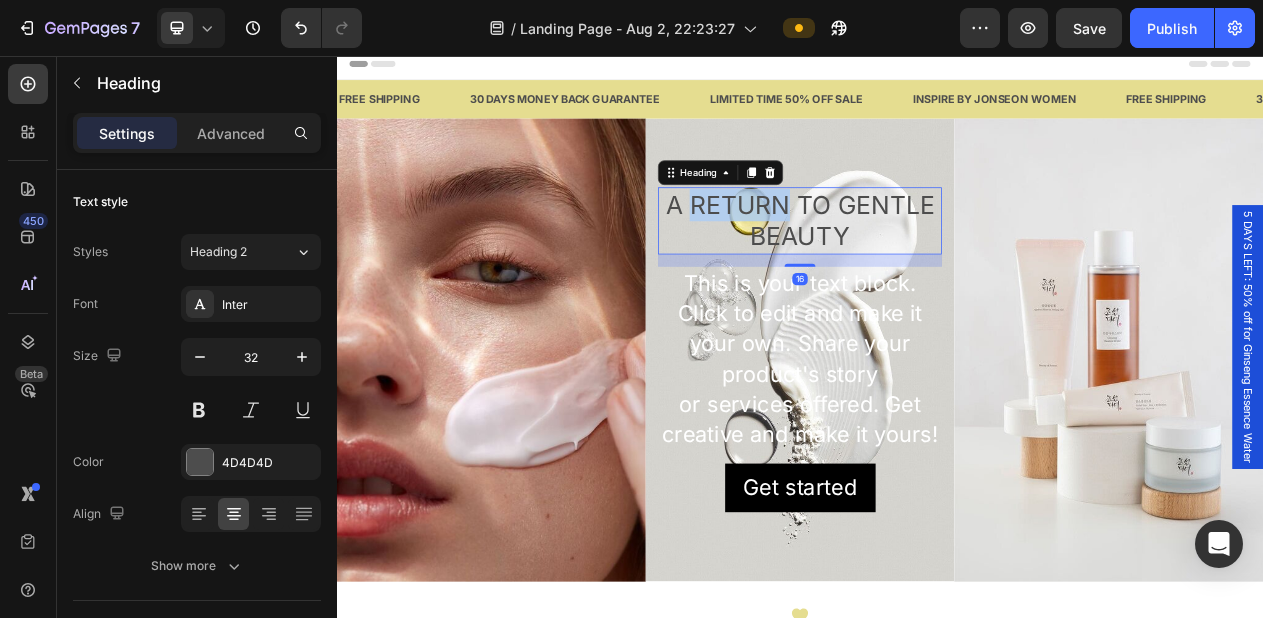 click on "A RETURN TO GENTLE BEAUTY" at bounding box center [937, 269] 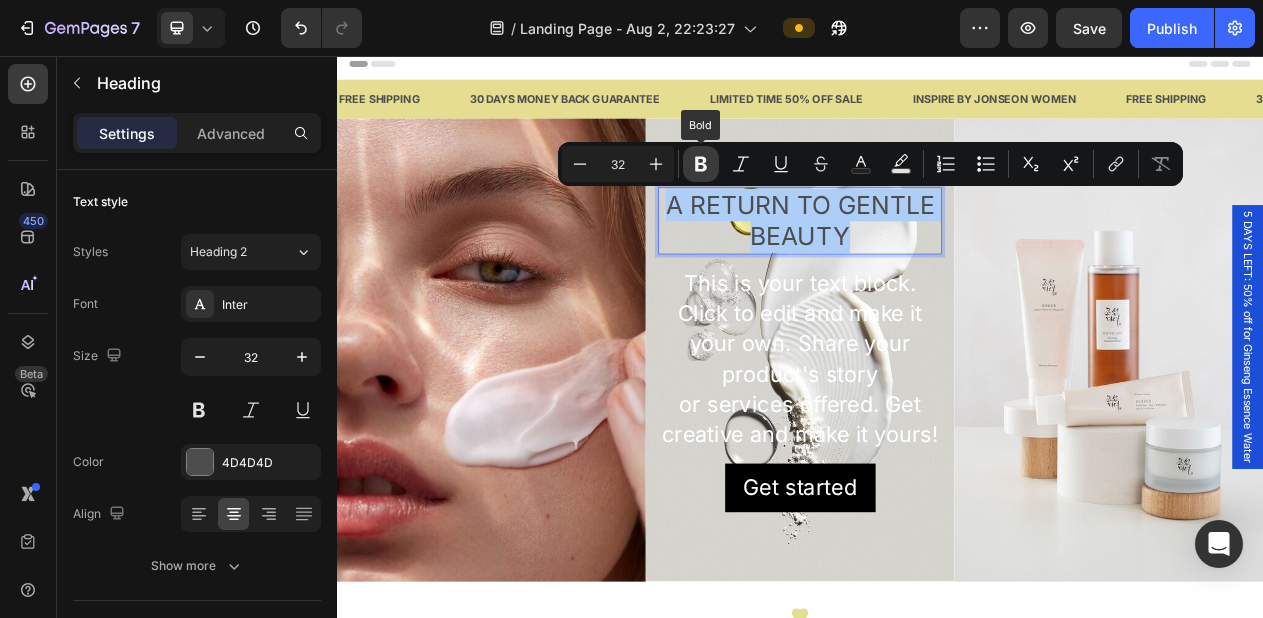 click 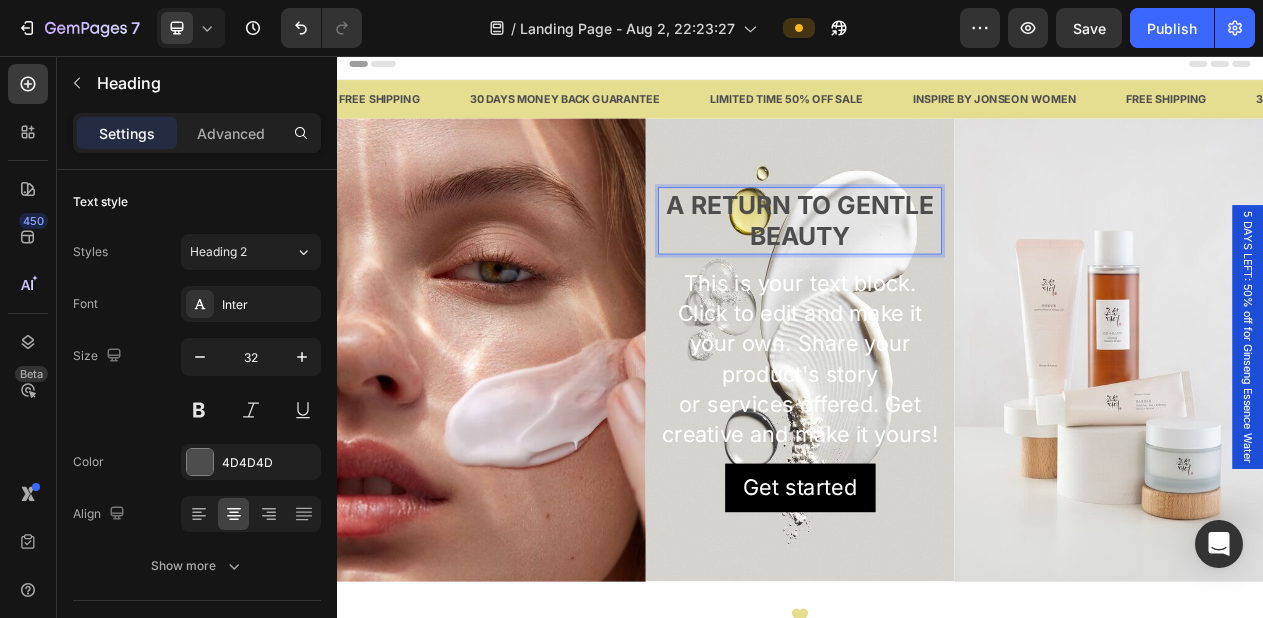 click on "A RETURN TO GENTLE BEAUTY" at bounding box center [937, 269] 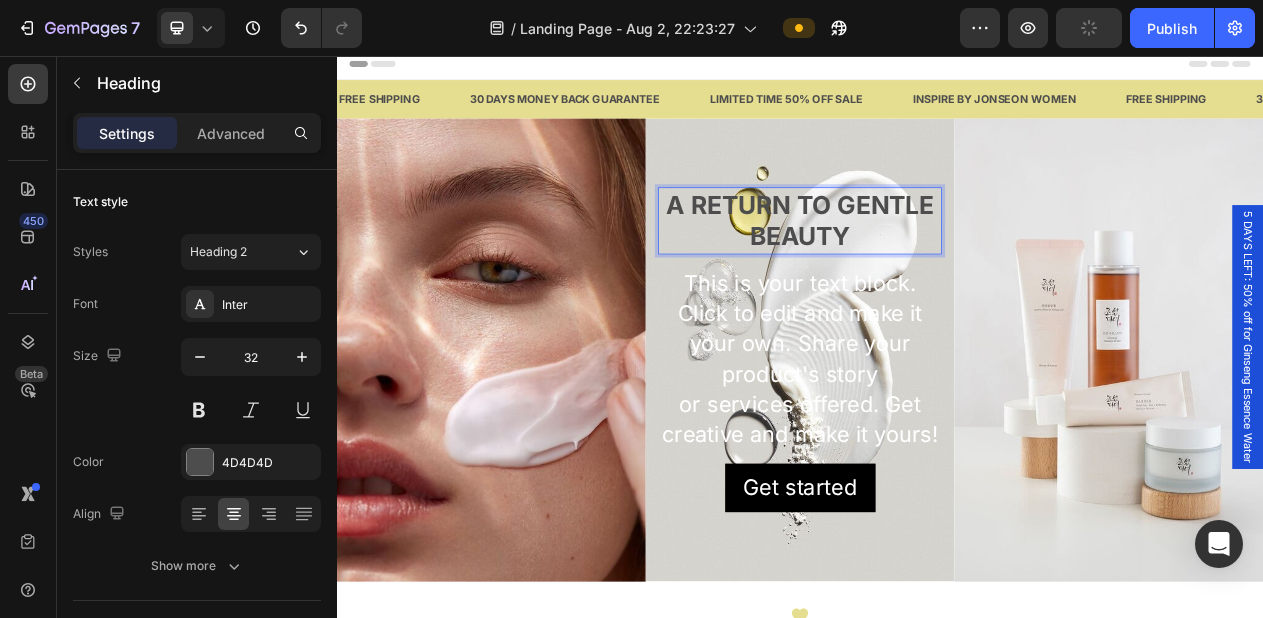 click on "A RETURN TO GENTLE BEAUTY" at bounding box center (937, 269) 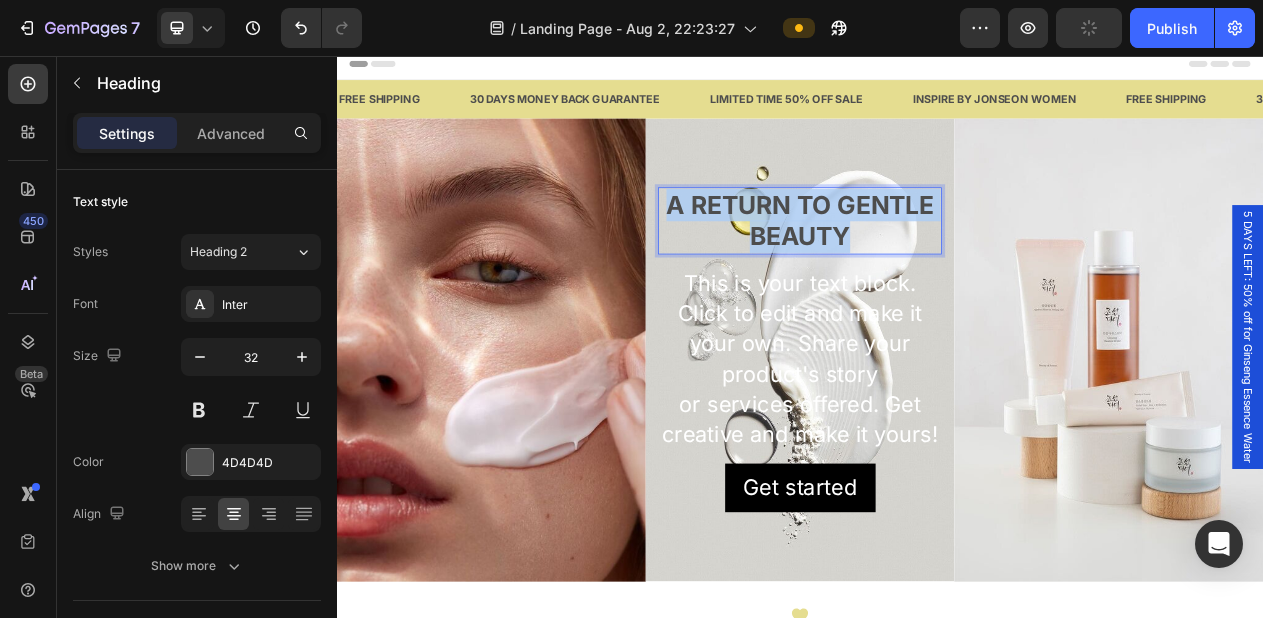 click on "A RETURN TO GENTLE BEAUTY" at bounding box center (937, 269) 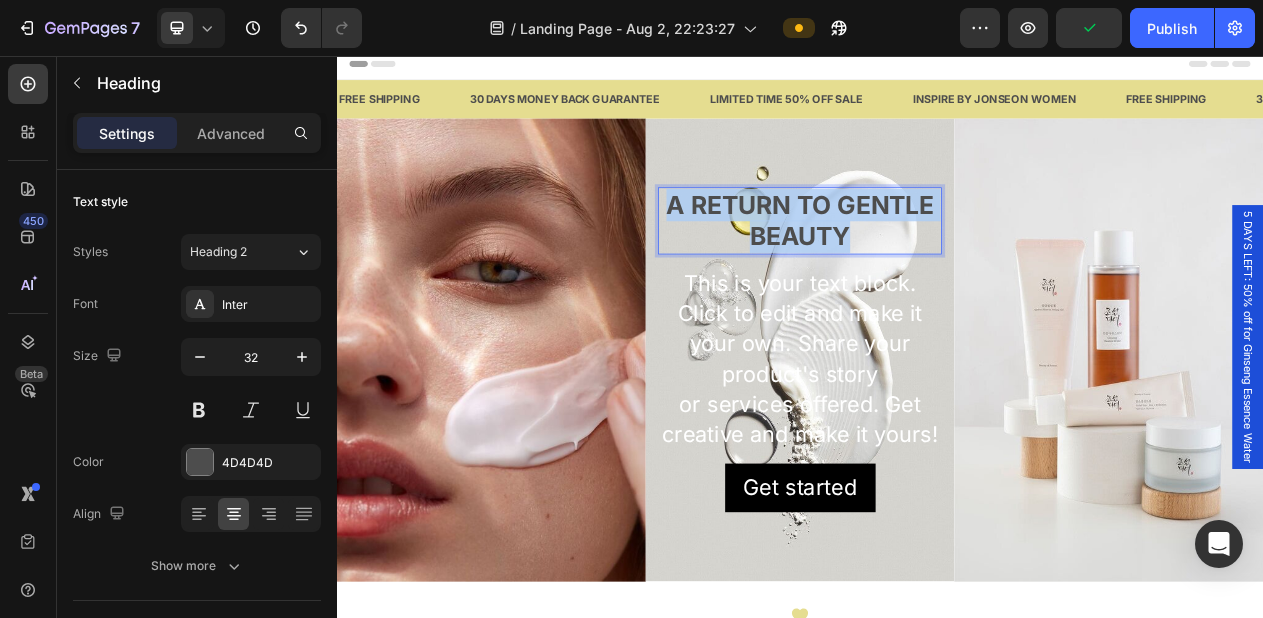 click on "A RETURN TO GENTLE BEAUTY" at bounding box center [937, 269] 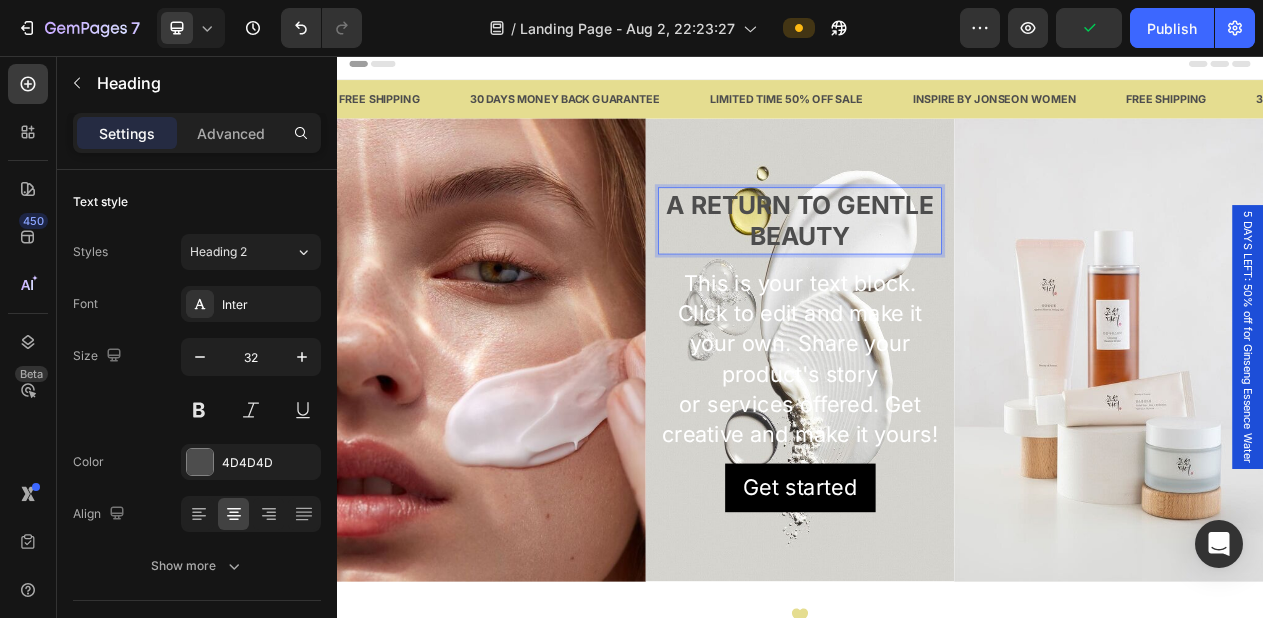 click on "A RETURN TO GENTLE BEAUTY" at bounding box center (937, 269) 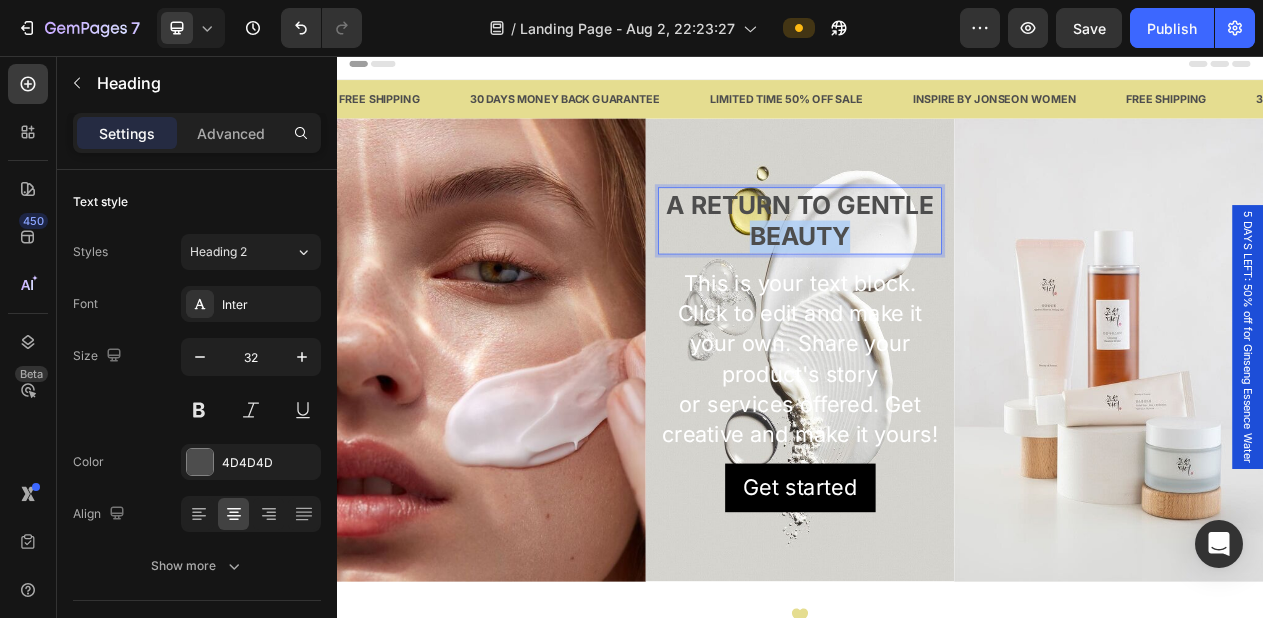 click on "A RETURN TO GENTLE BEAUTY" at bounding box center (937, 269) 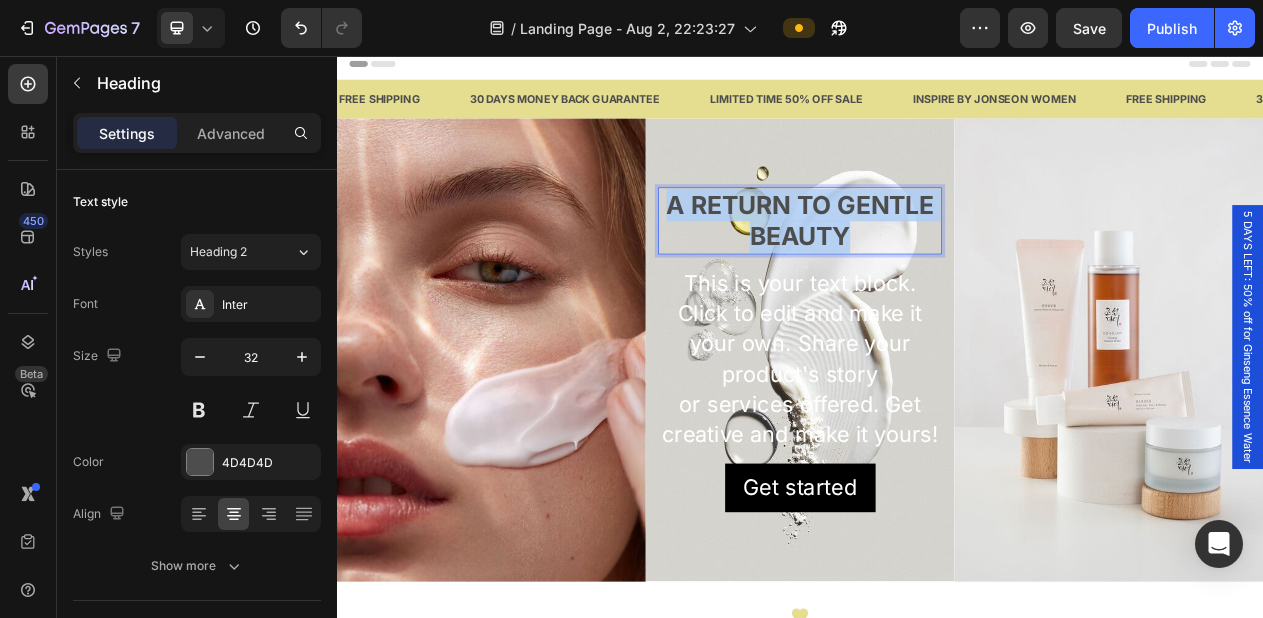 click on "A RETURN TO GENTLE BEAUTY" at bounding box center [937, 269] 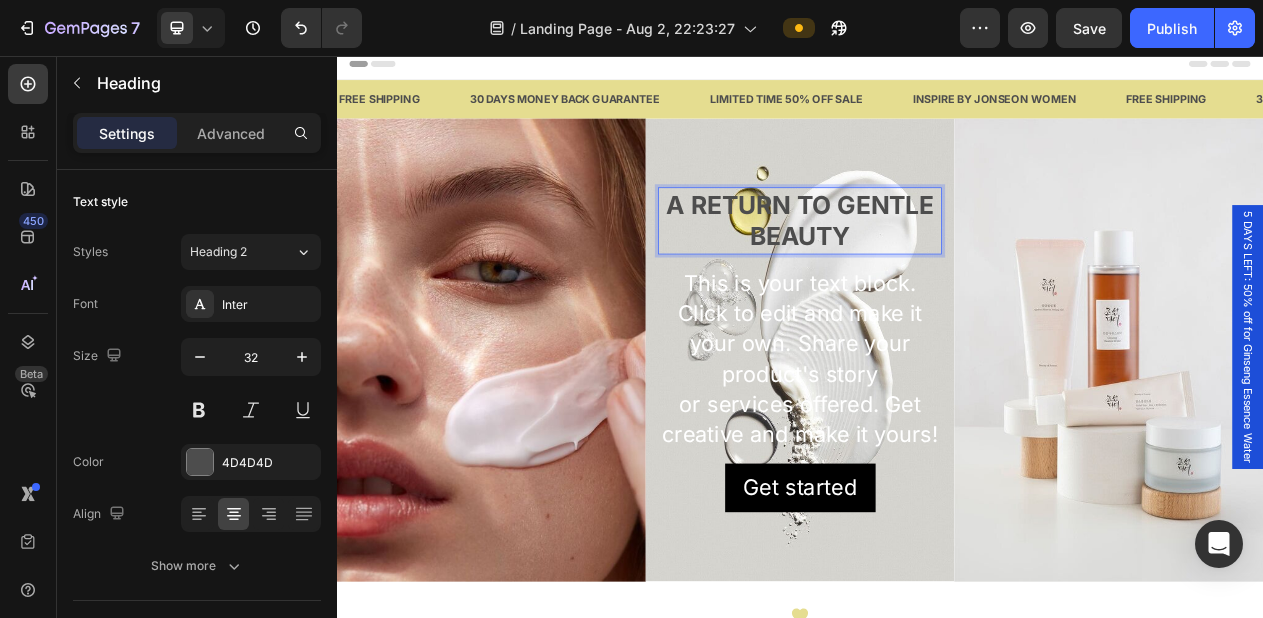 click on "A RETURN TO GENTLE BEAUTY" at bounding box center (937, 269) 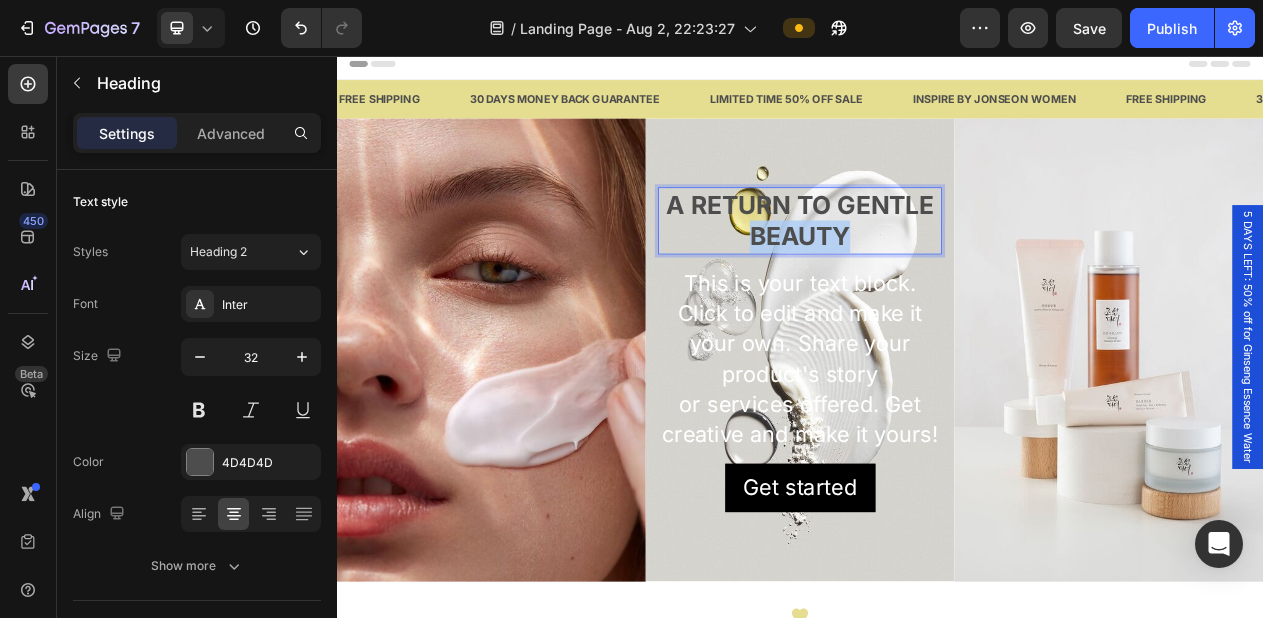 click on "A RETURN TO GENTLE BEAUTY" at bounding box center [937, 269] 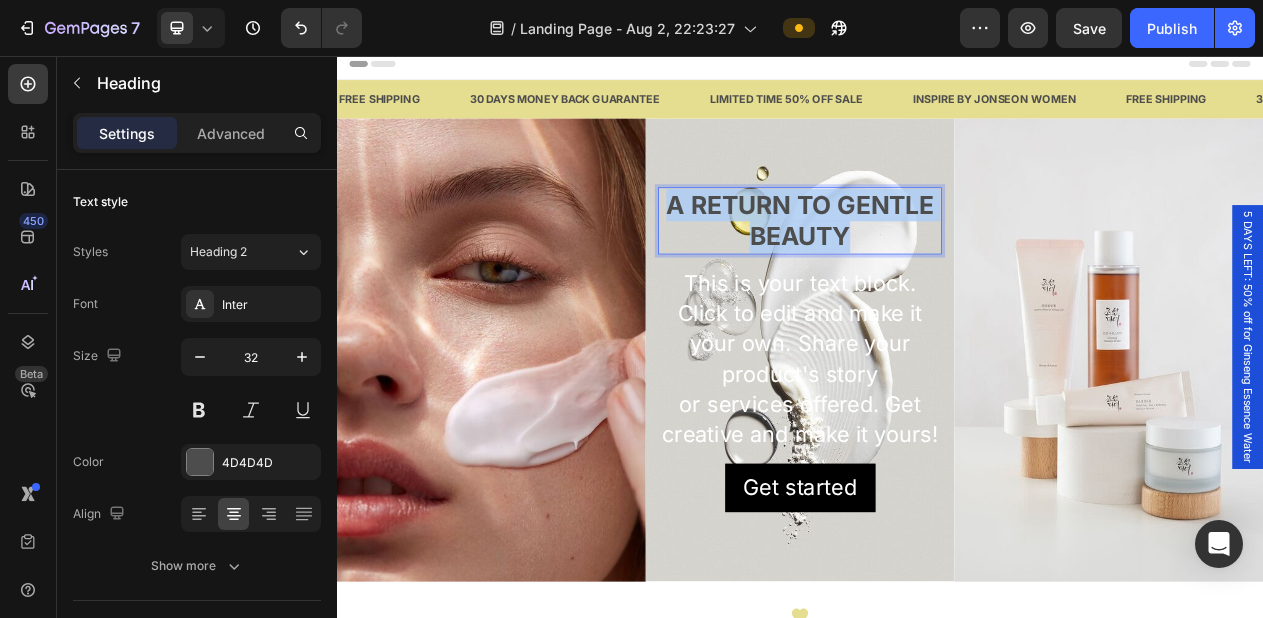 click on "A RETURN TO GENTLE BEAUTY" at bounding box center (937, 269) 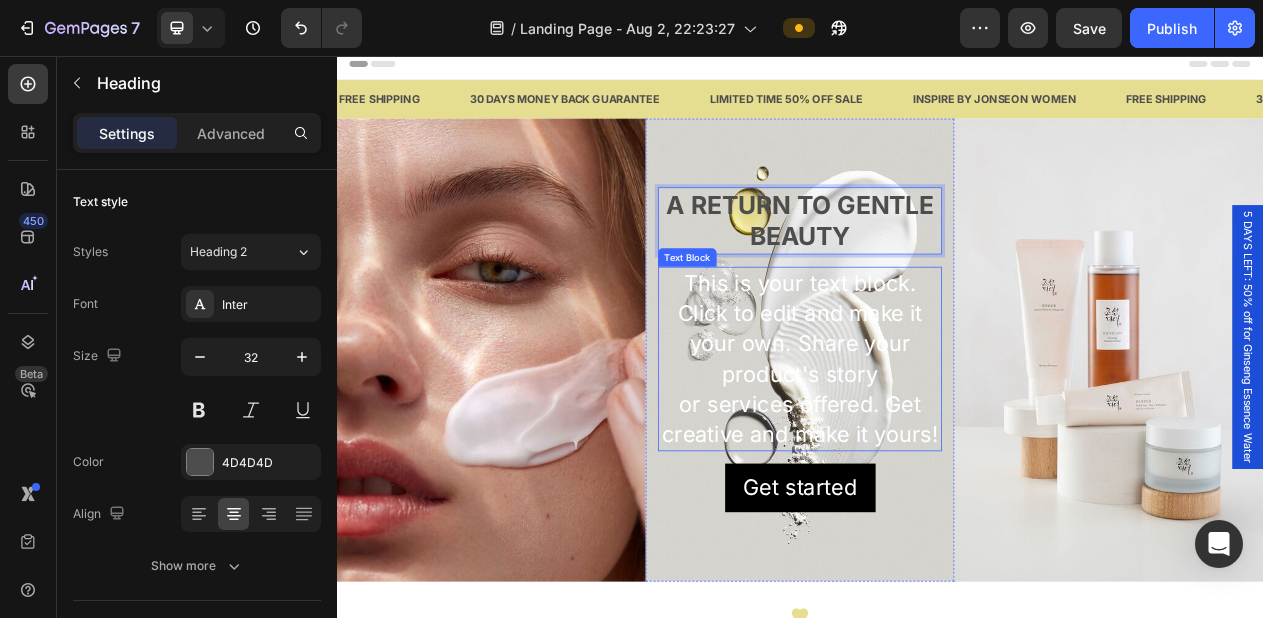 click on "This is your text block. Click to edit and make it your own. Share your product's story                   or services offered. Get creative and make it yours!" at bounding box center (937, 448) 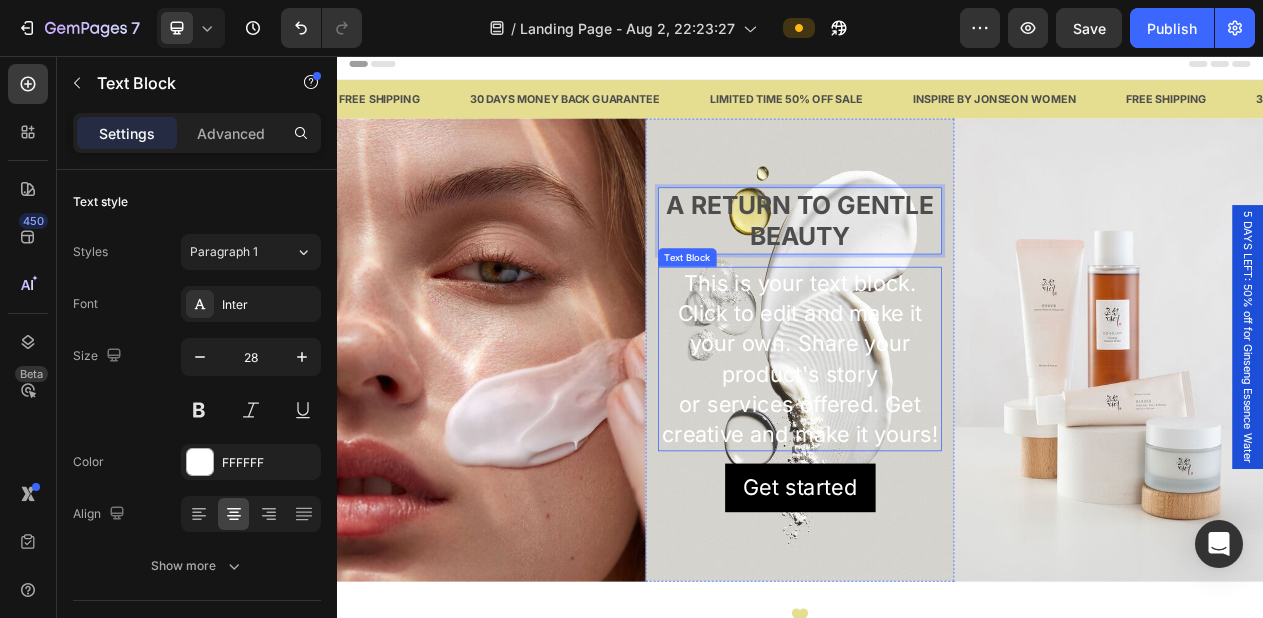 click on "This is your text block. Click to edit and make it your own. Share your product's story                   or services offered. Get creative and make it yours!" at bounding box center (937, 448) 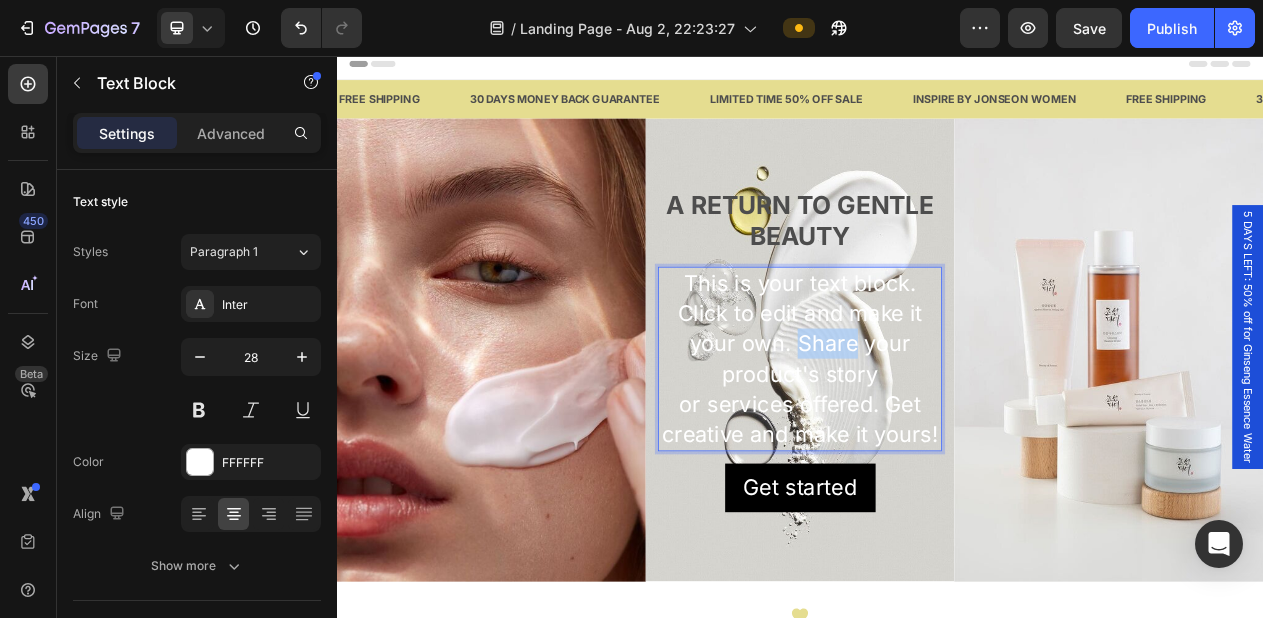 click on "This is your text block. Click to edit and make it your own. Share your product's story or services offered. Get creative and make it yours!" at bounding box center (937, 448) 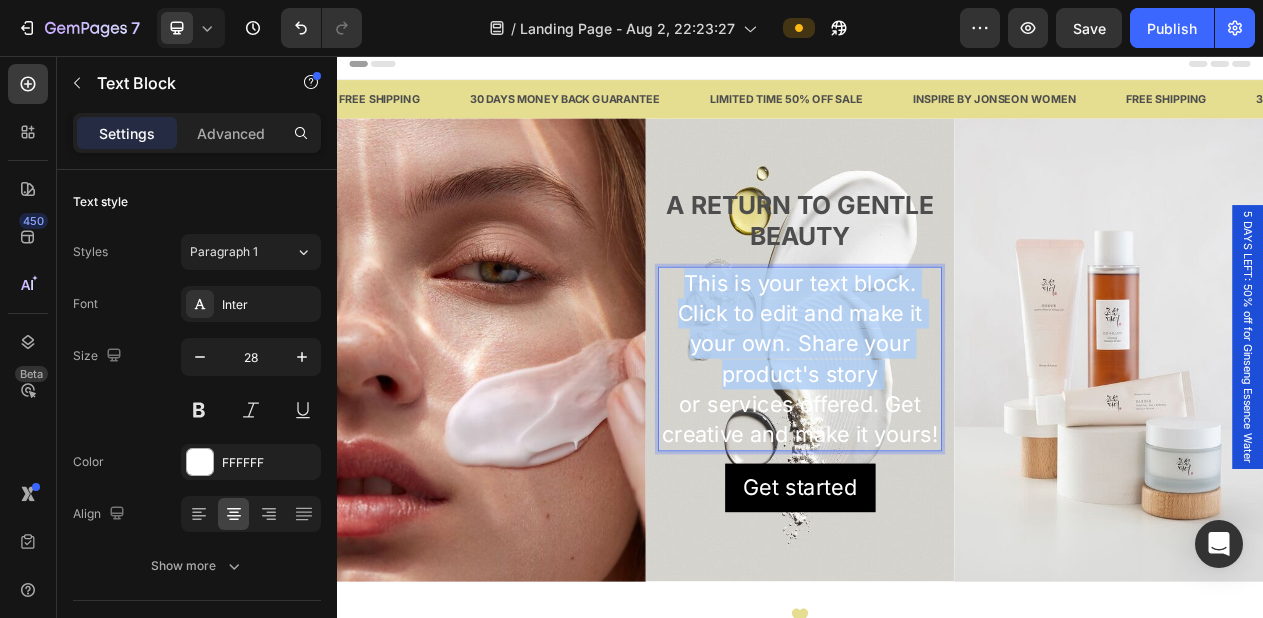 click on "This is your text block. Click to edit and make it your own. Share your product's story or services offered. Get creative and make it yours!" at bounding box center [937, 448] 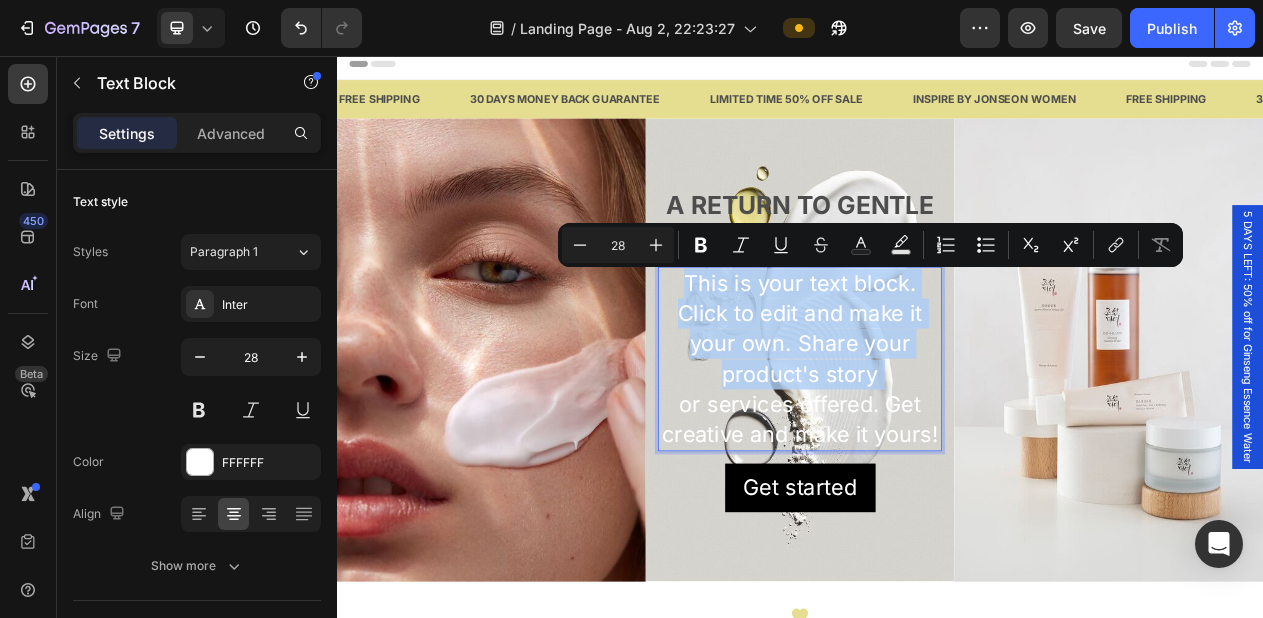 click on "This is your text block. Click to edit and make it your own. Share your product's story or services offered. Get creative and make it yours!" at bounding box center (937, 448) 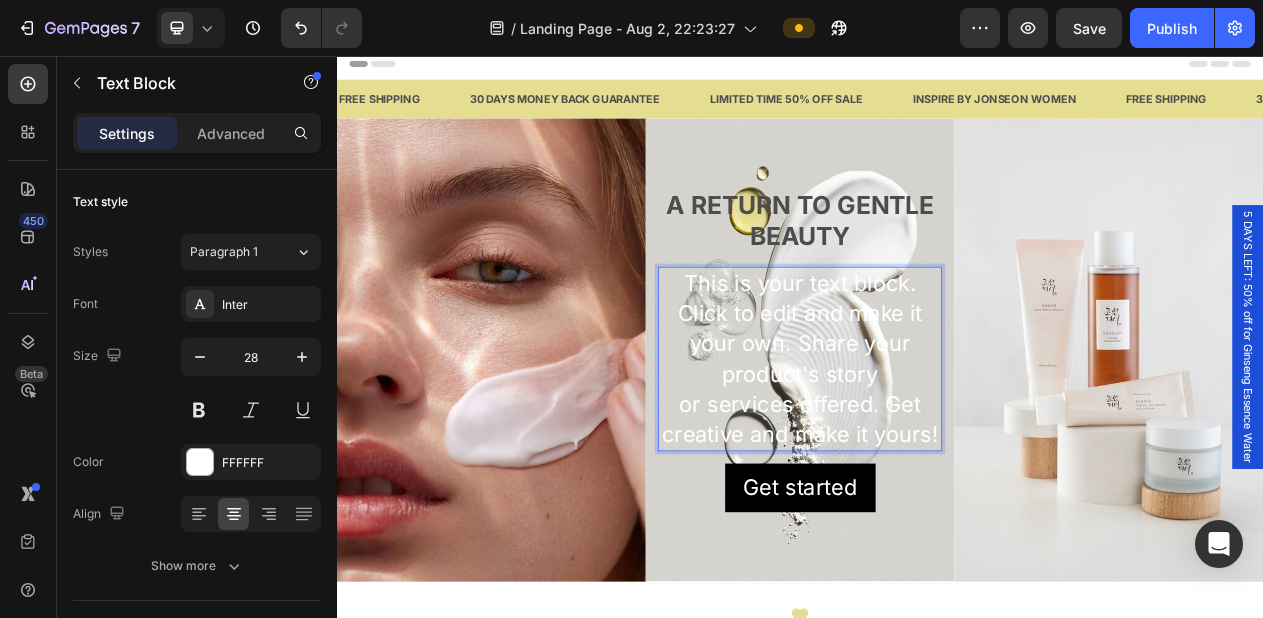 click on "This is your text block. Click to edit and make it your own. Share your product's story or services offered. Get creative and make it yours!" at bounding box center (937, 448) 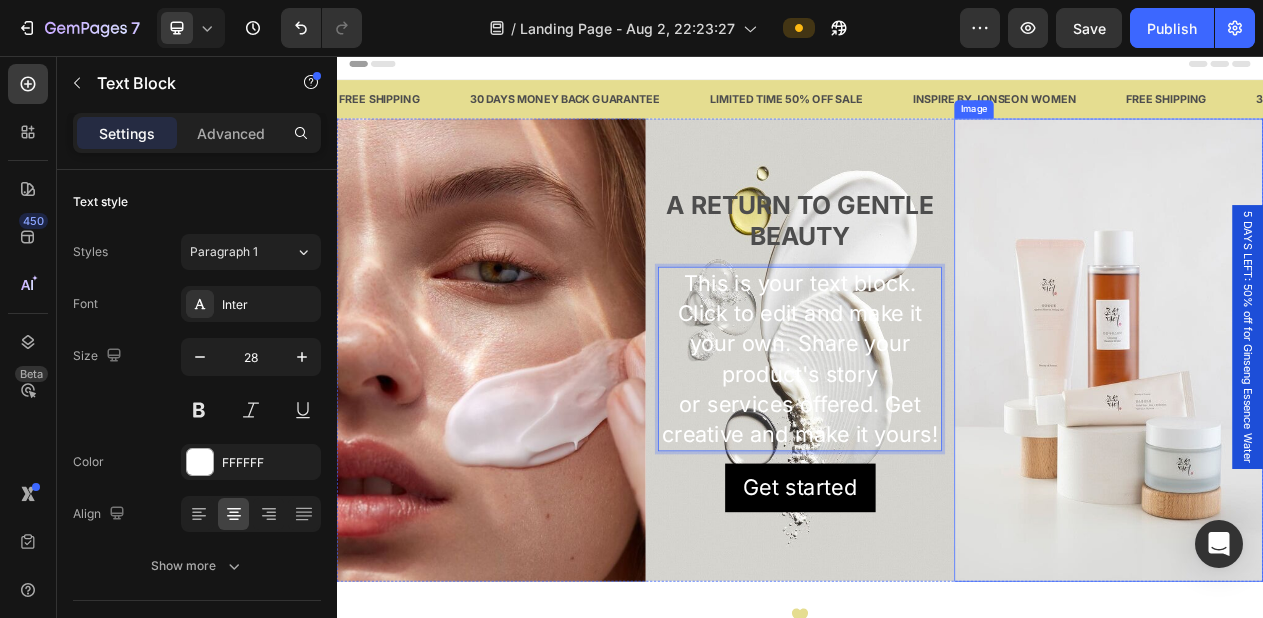 click at bounding box center [1337, 437] 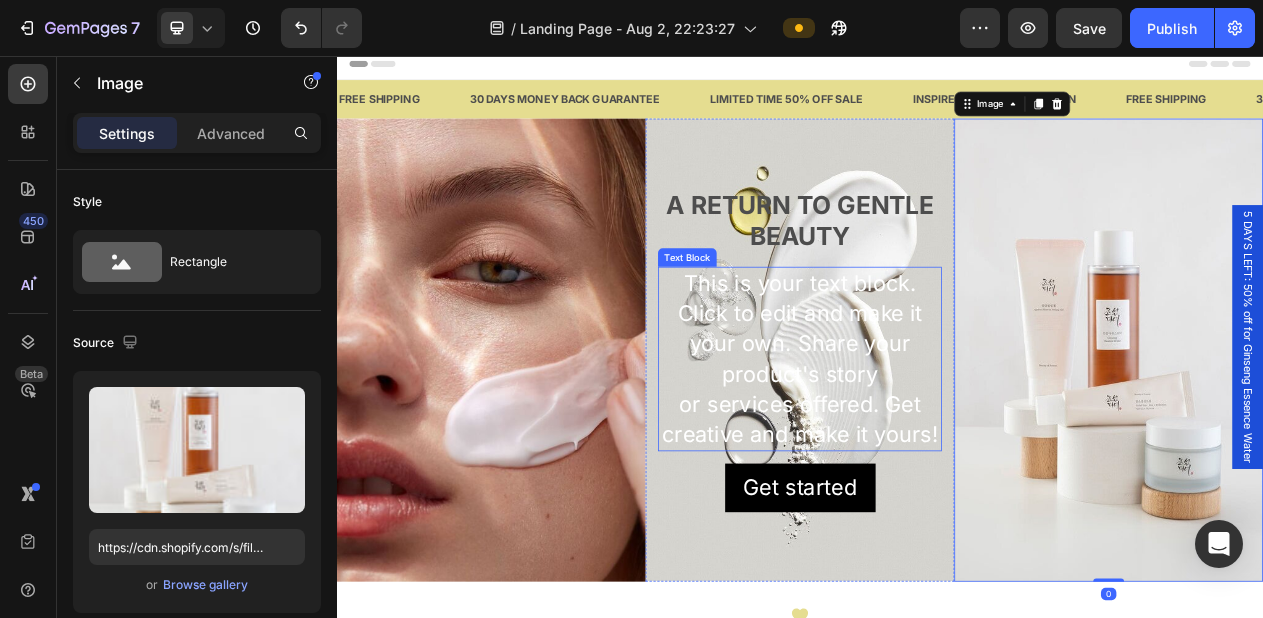 click on "This is your text block. Click to edit and make it your own. Share your product's story or services offered. Get creative and make it yours!" at bounding box center [937, 448] 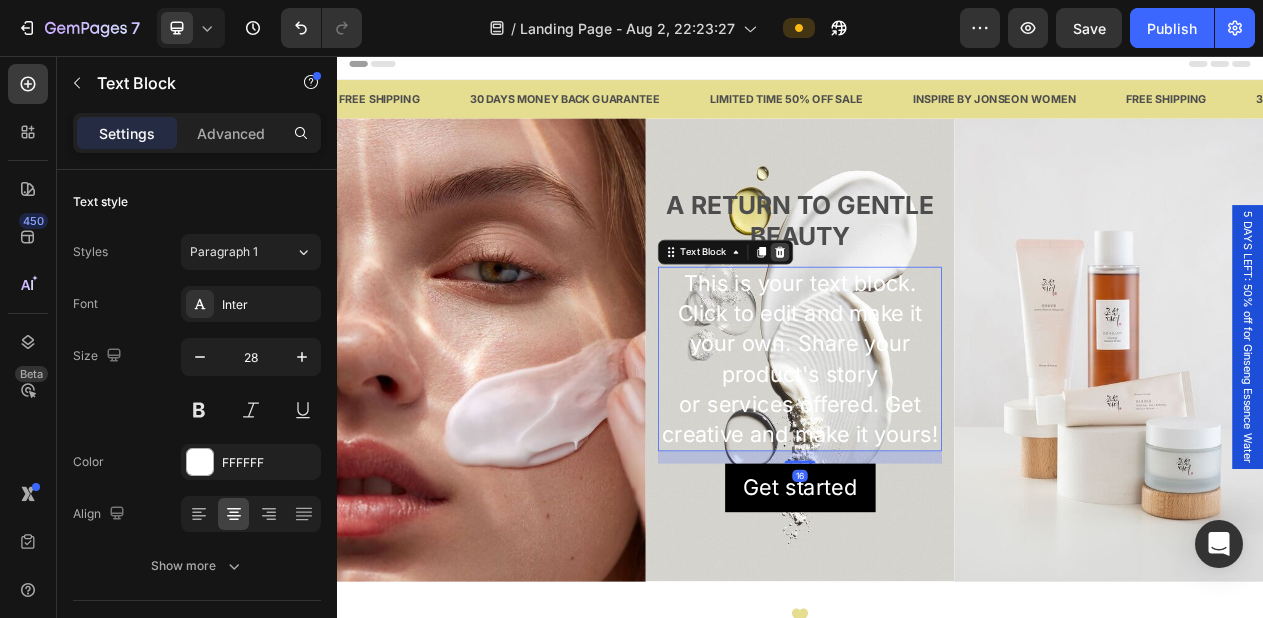 click 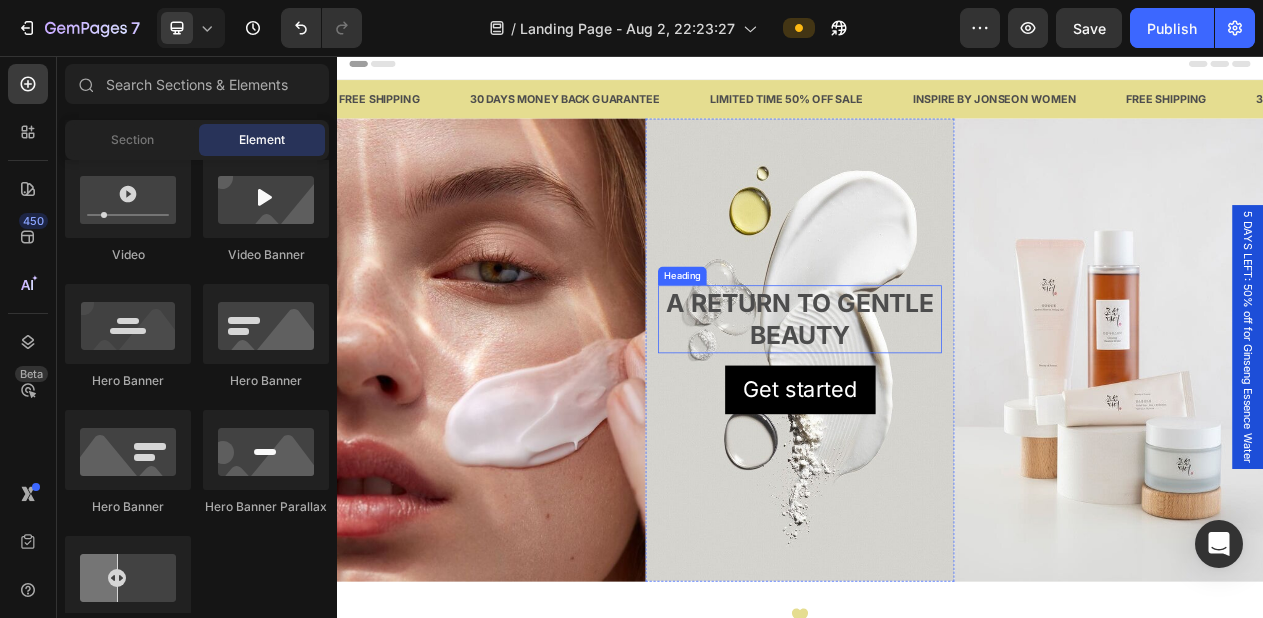 click on "A RETURN TO GENTLE BEAUTY" at bounding box center (937, 396) 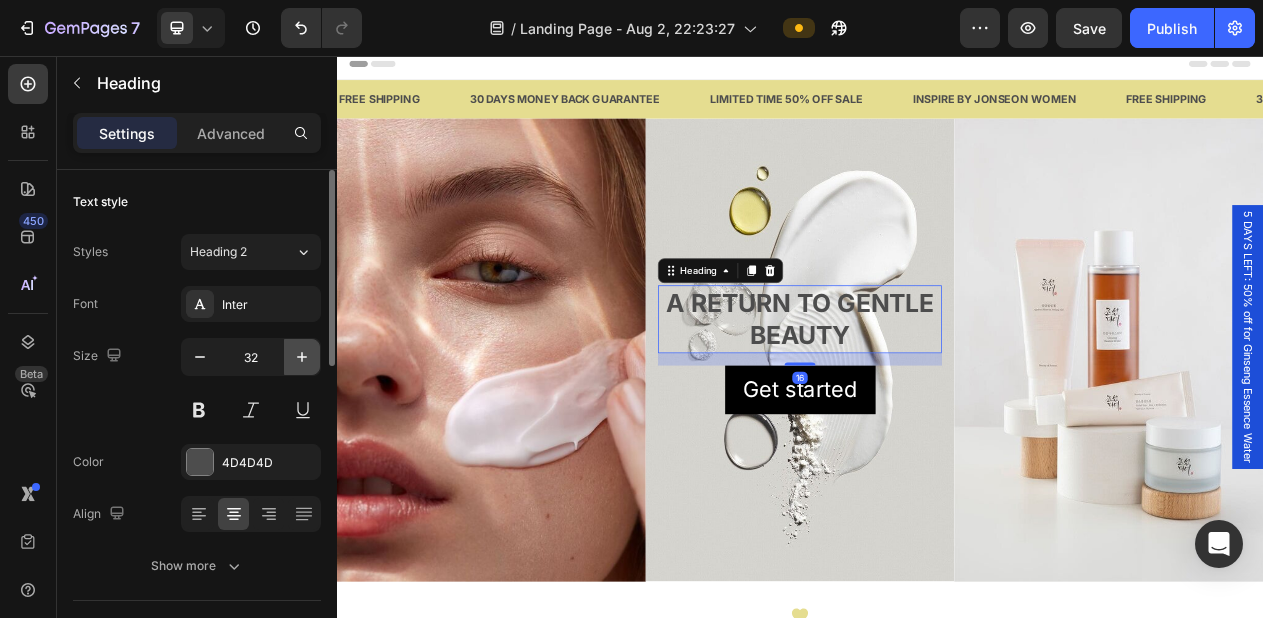 click 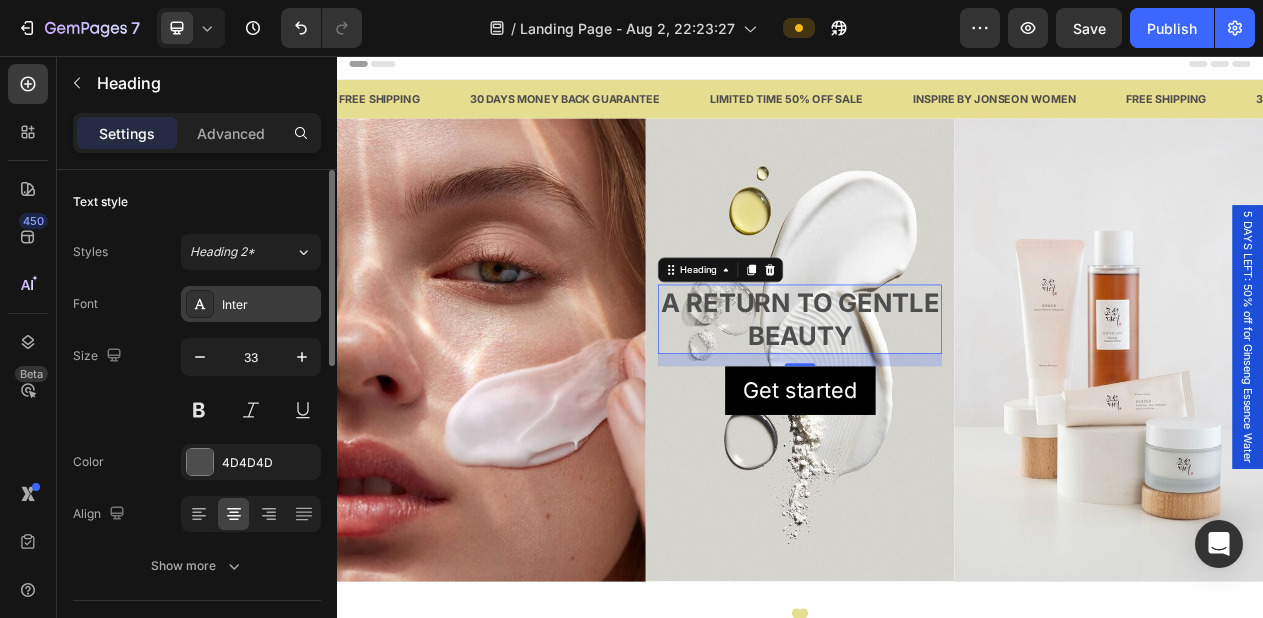 click on "Inter" at bounding box center (269, 305) 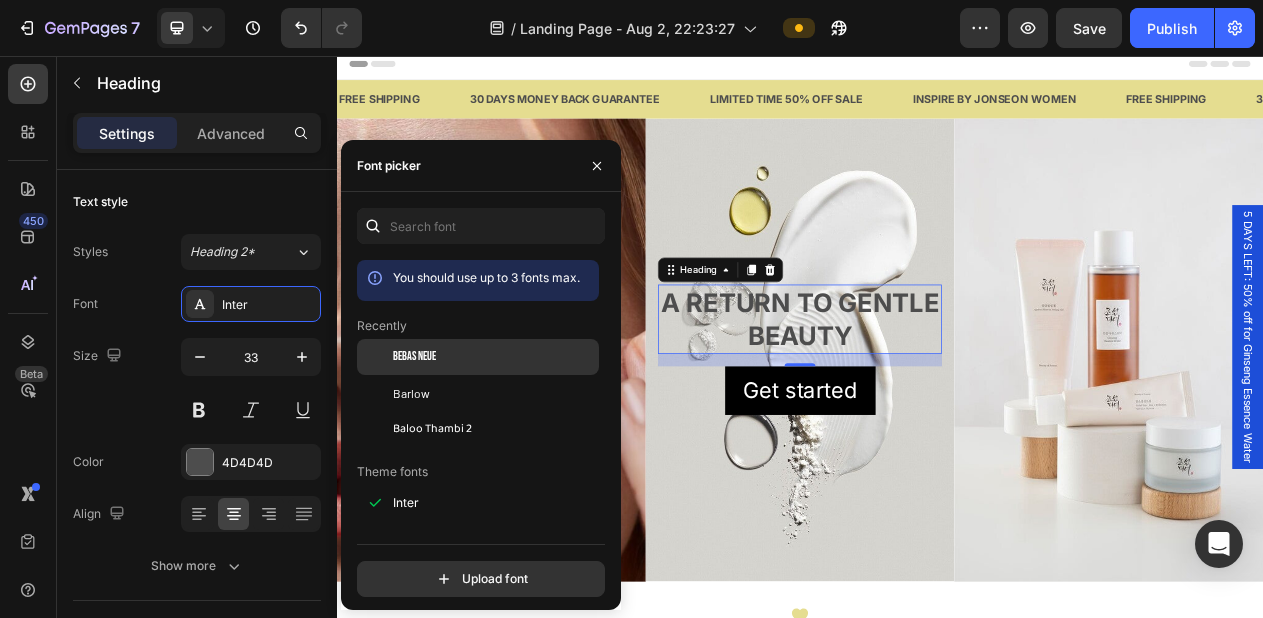click on "Bebas Neue" at bounding box center [414, 357] 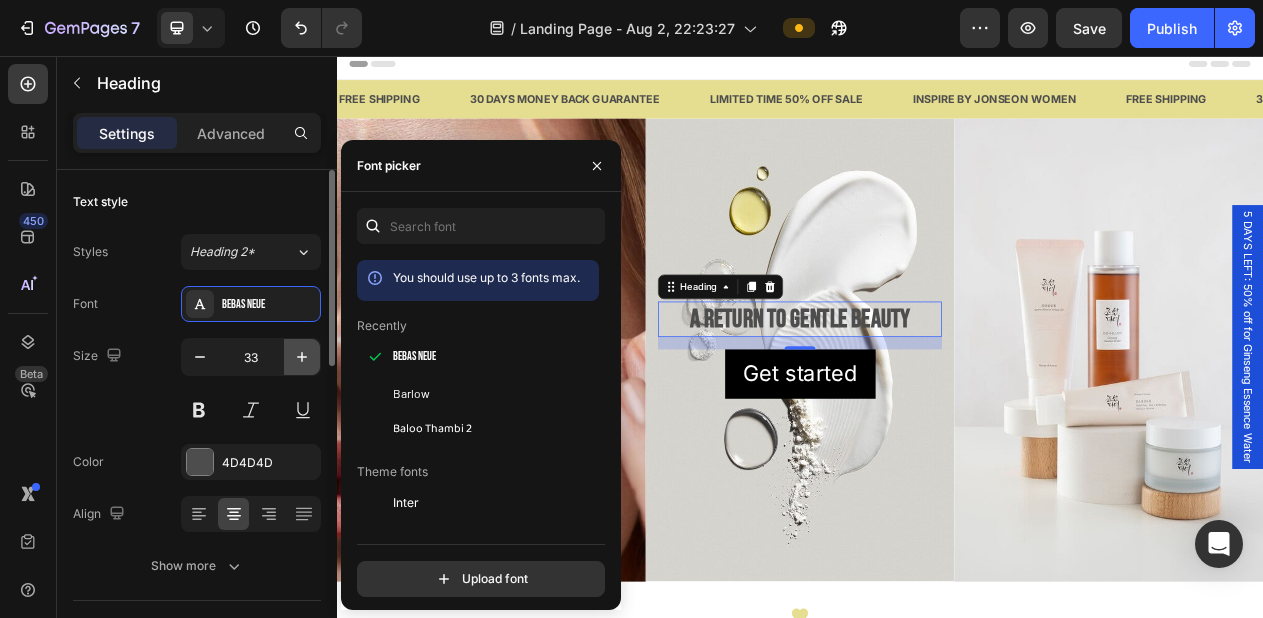 click 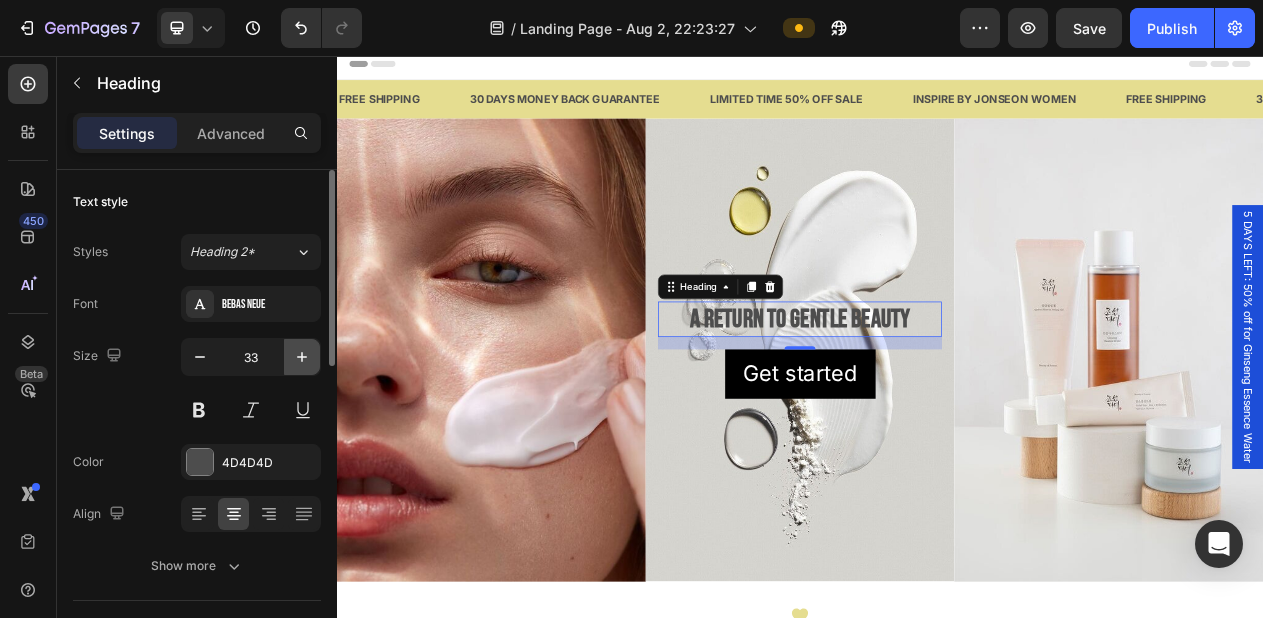 click 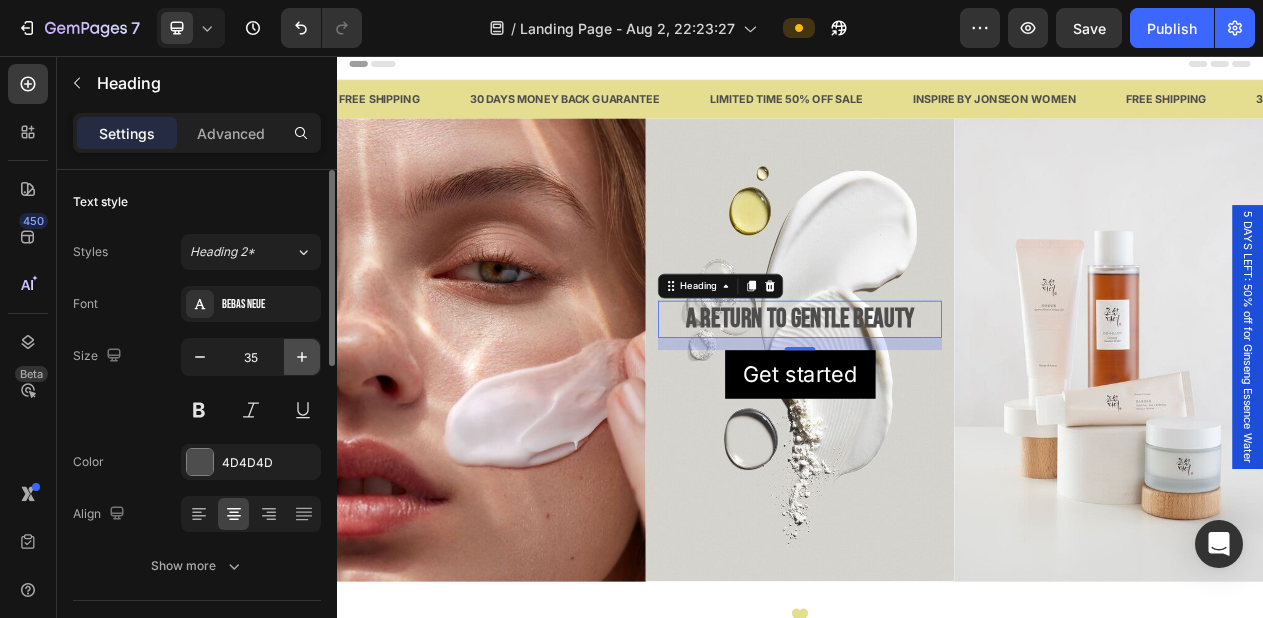 click 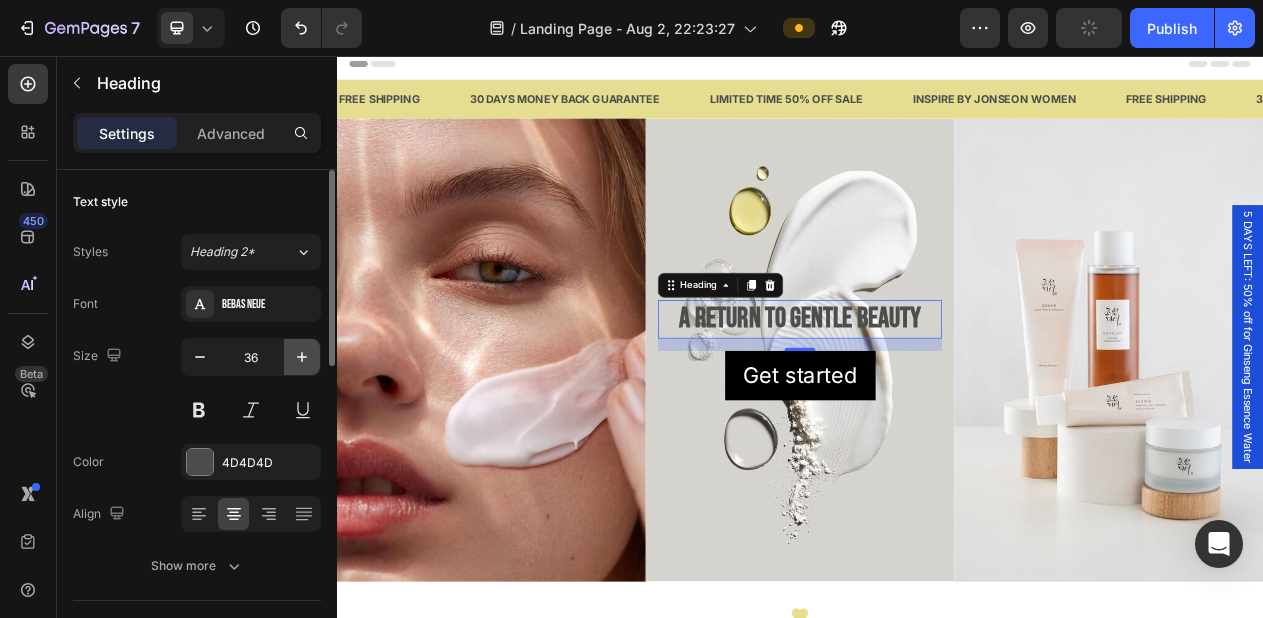 click 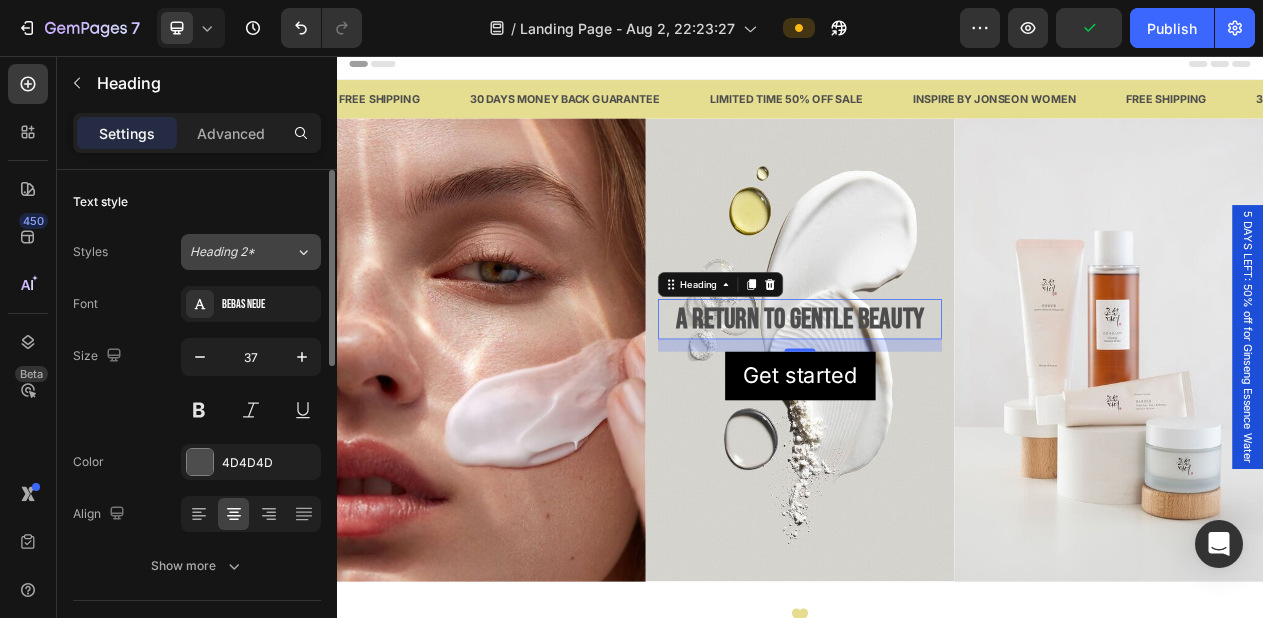 click on "Heading 2*" at bounding box center [242, 252] 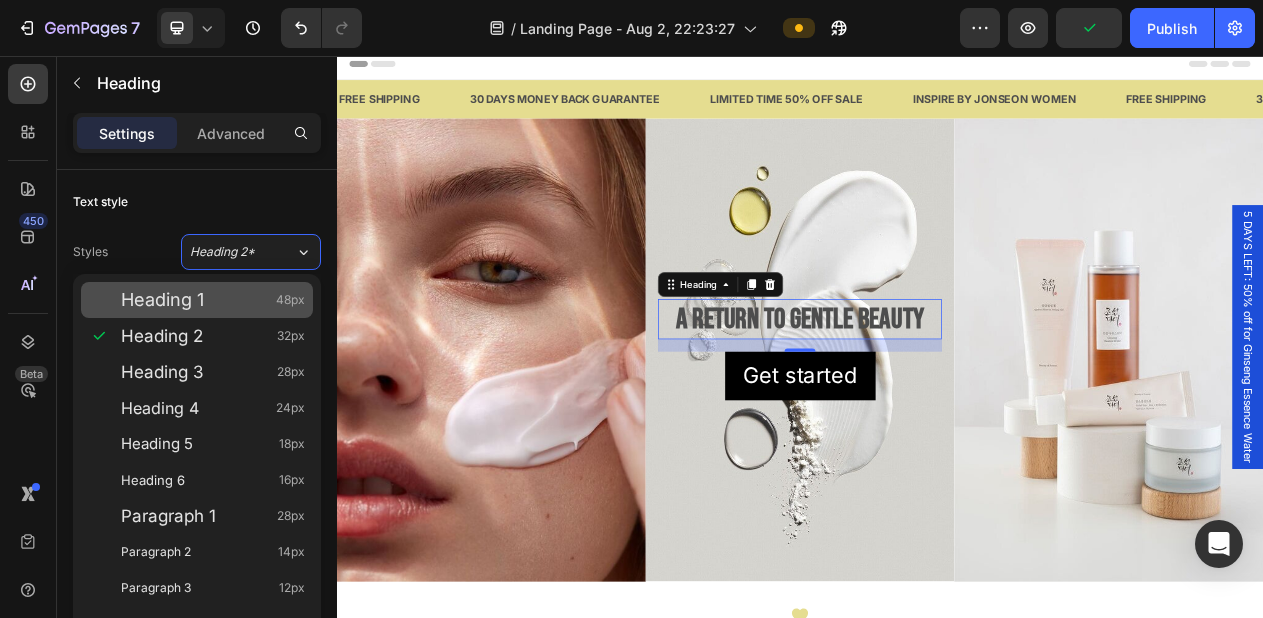 click on "Heading 1 48px" at bounding box center (213, 300) 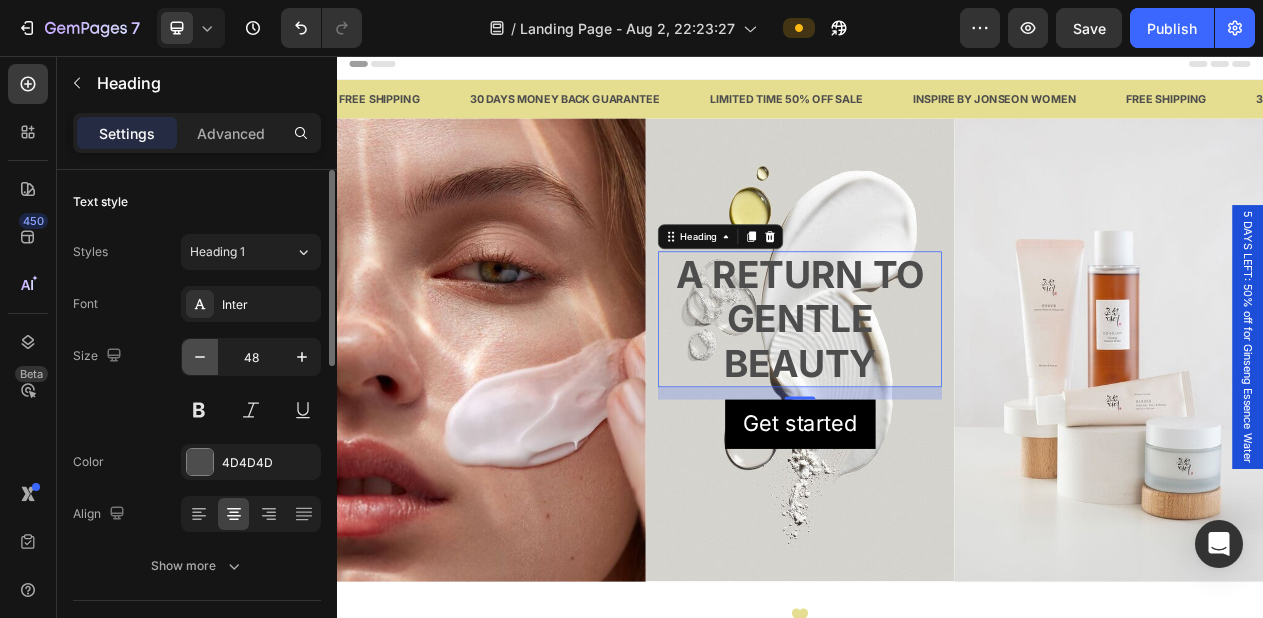 click 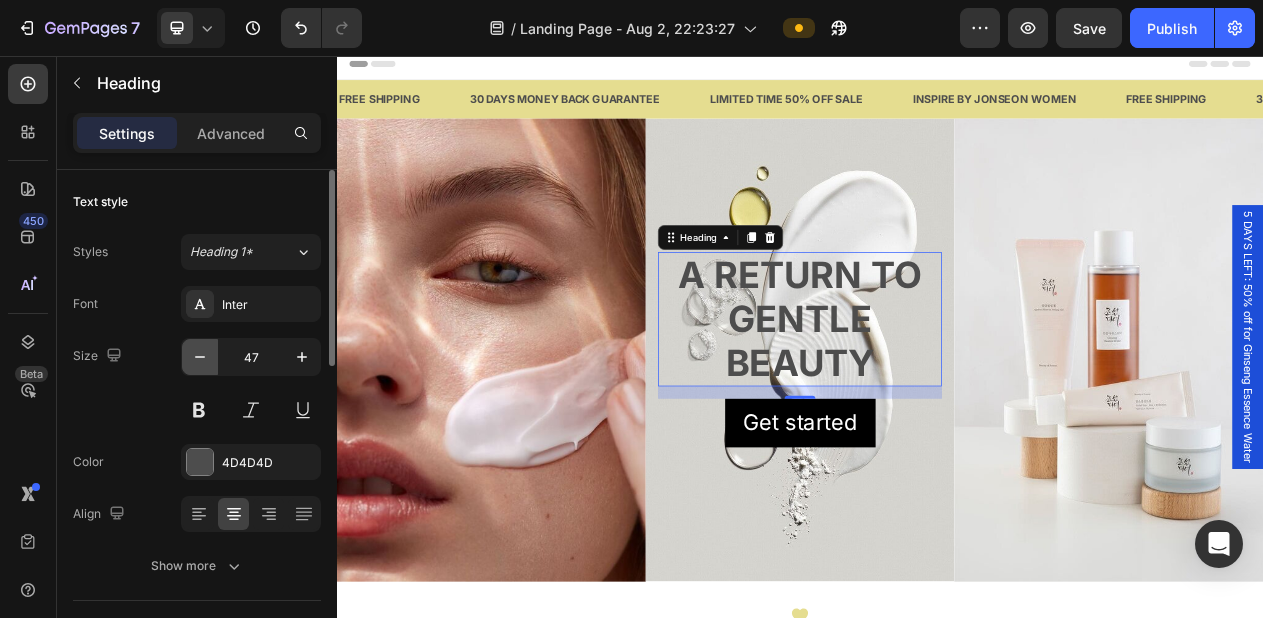click 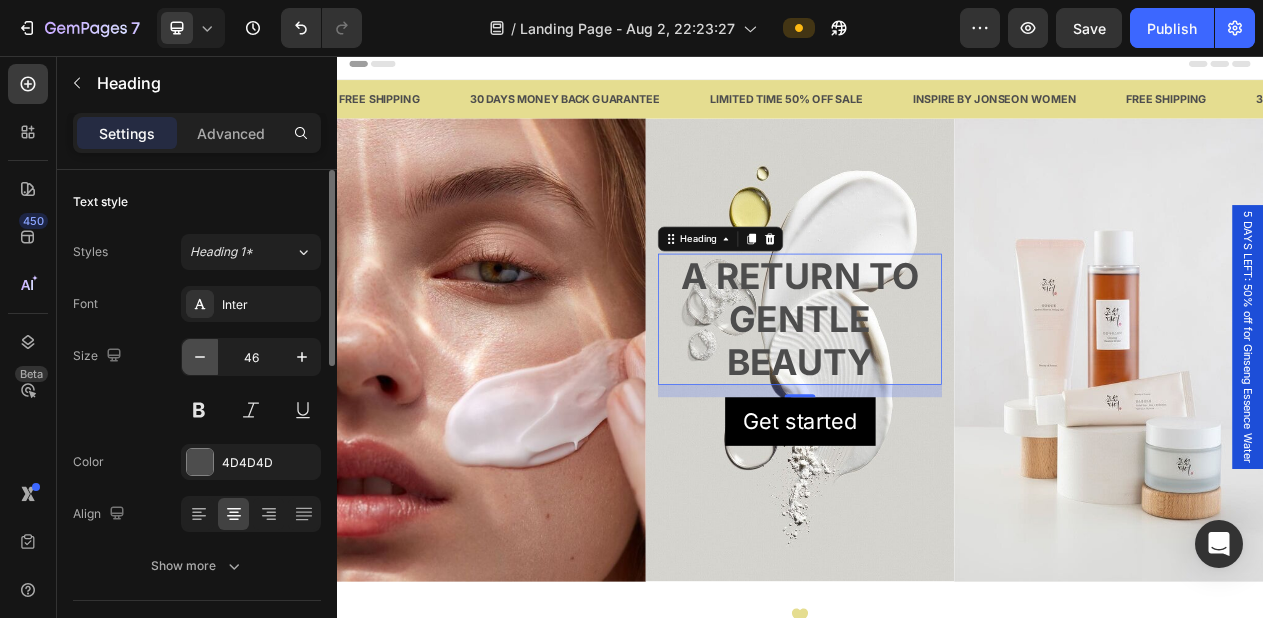 click 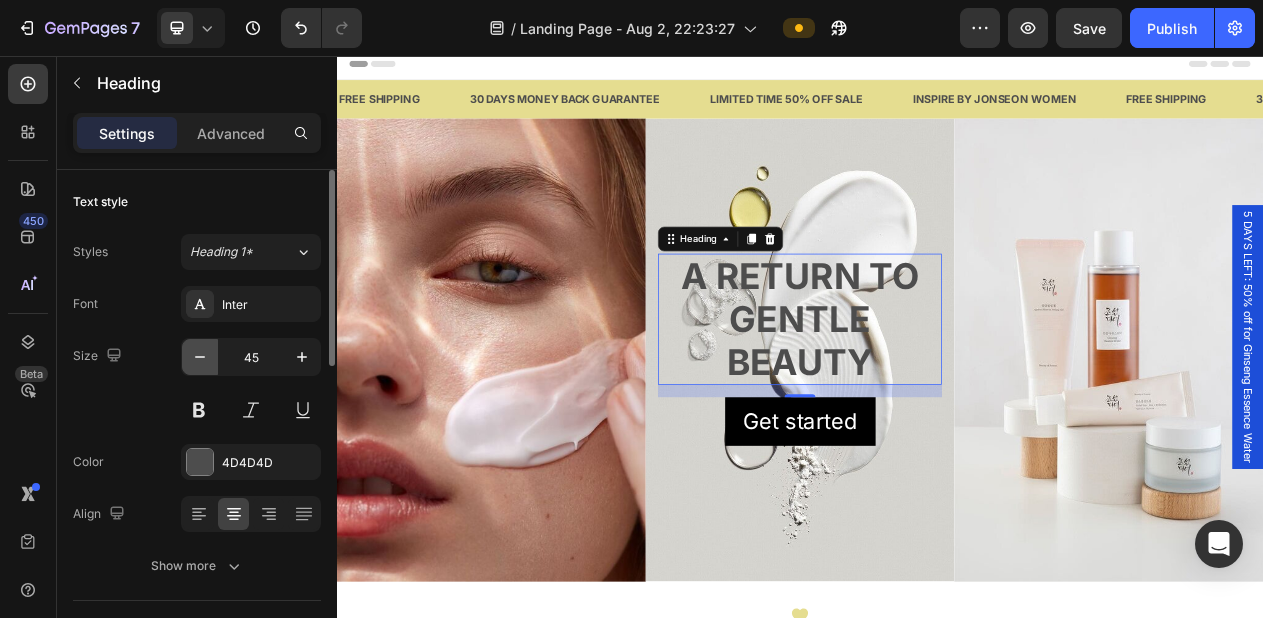 click 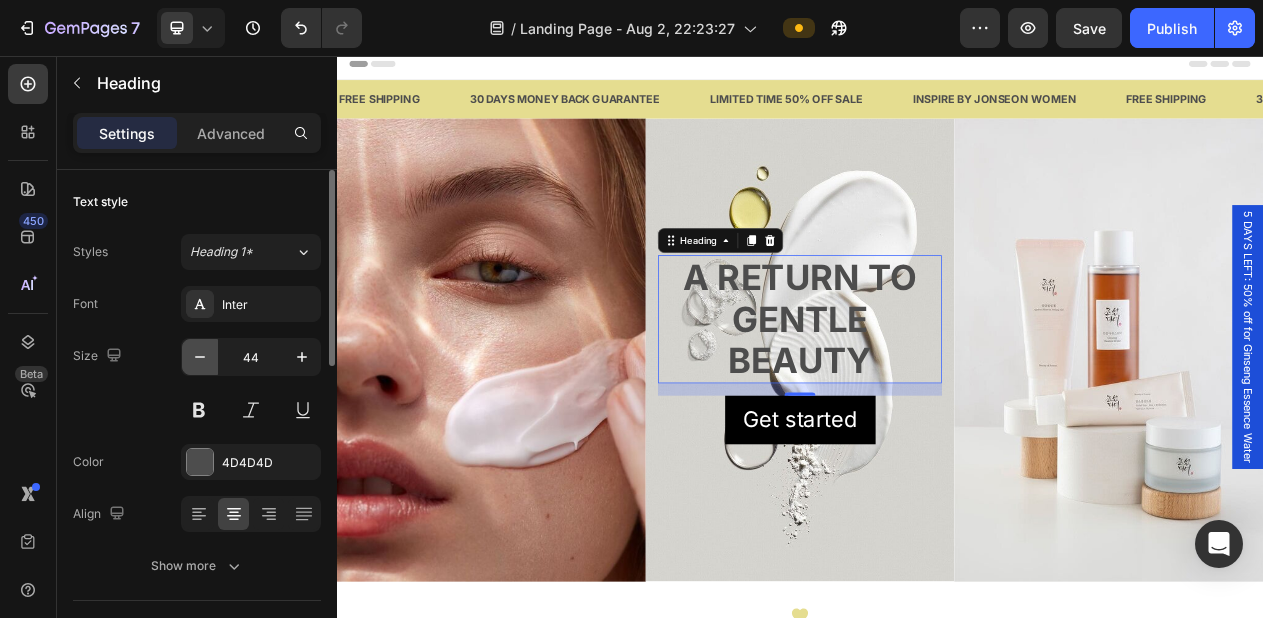 click 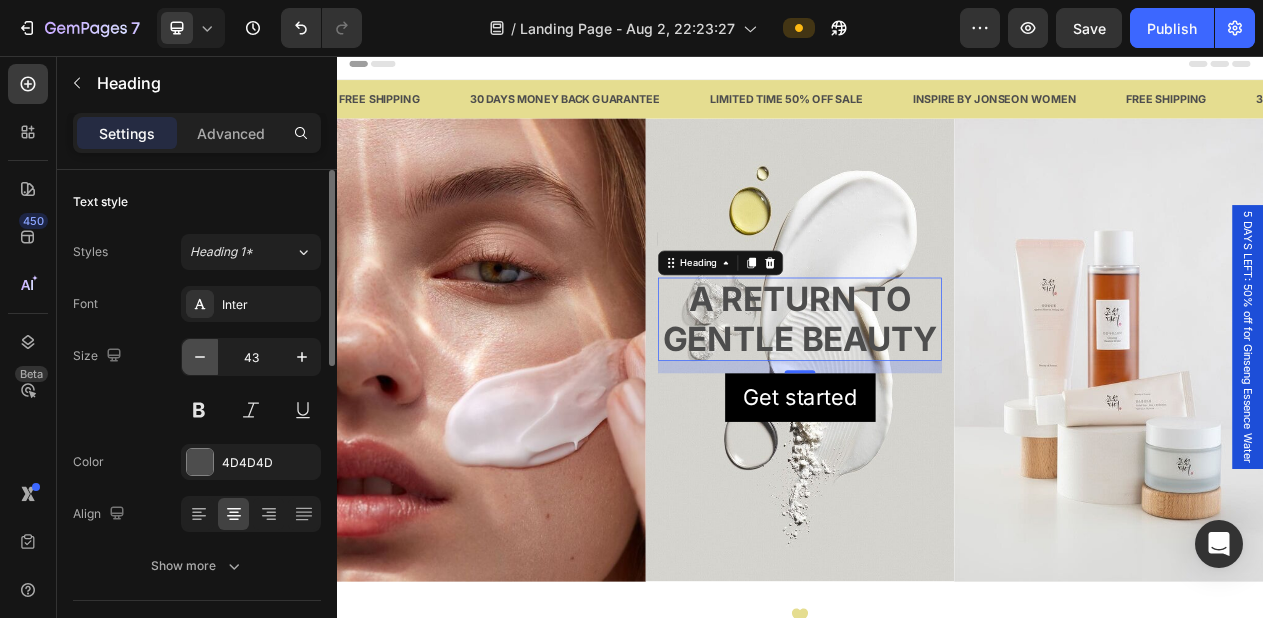 click 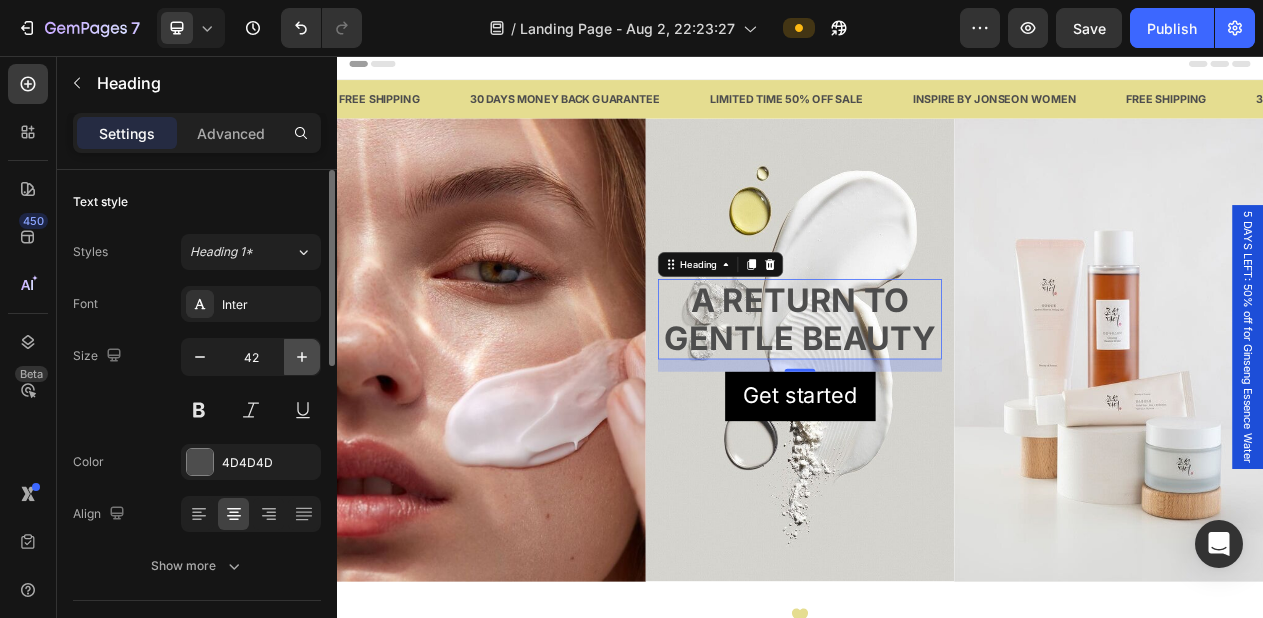 click at bounding box center (302, 357) 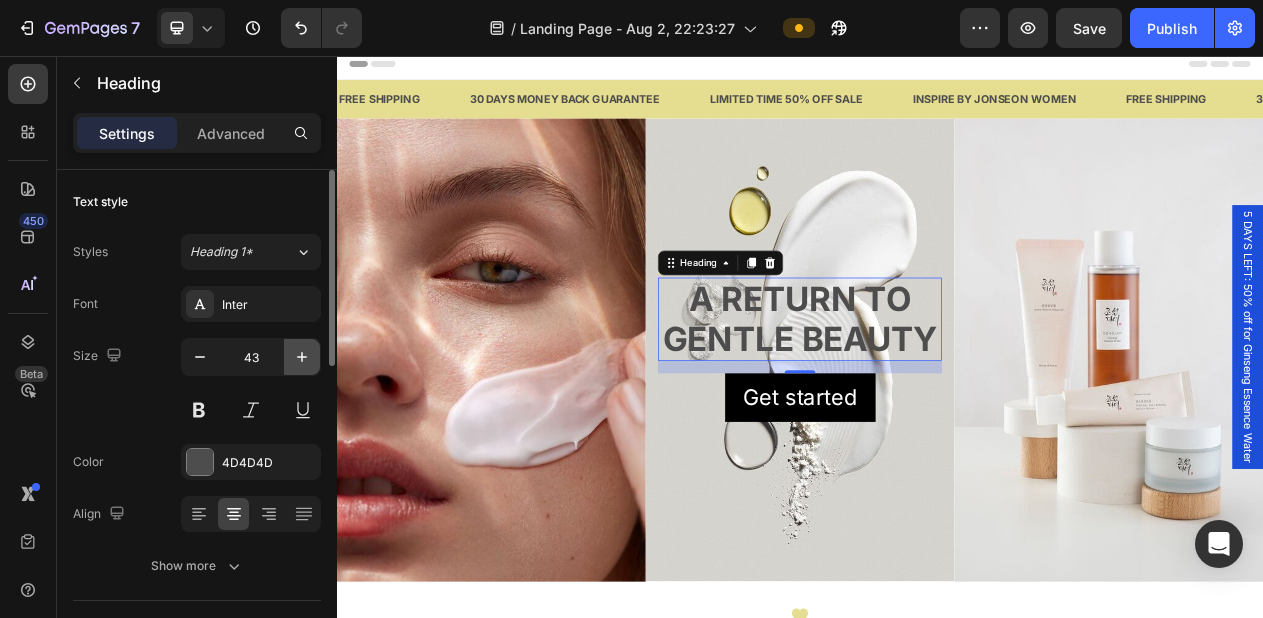 click at bounding box center [302, 357] 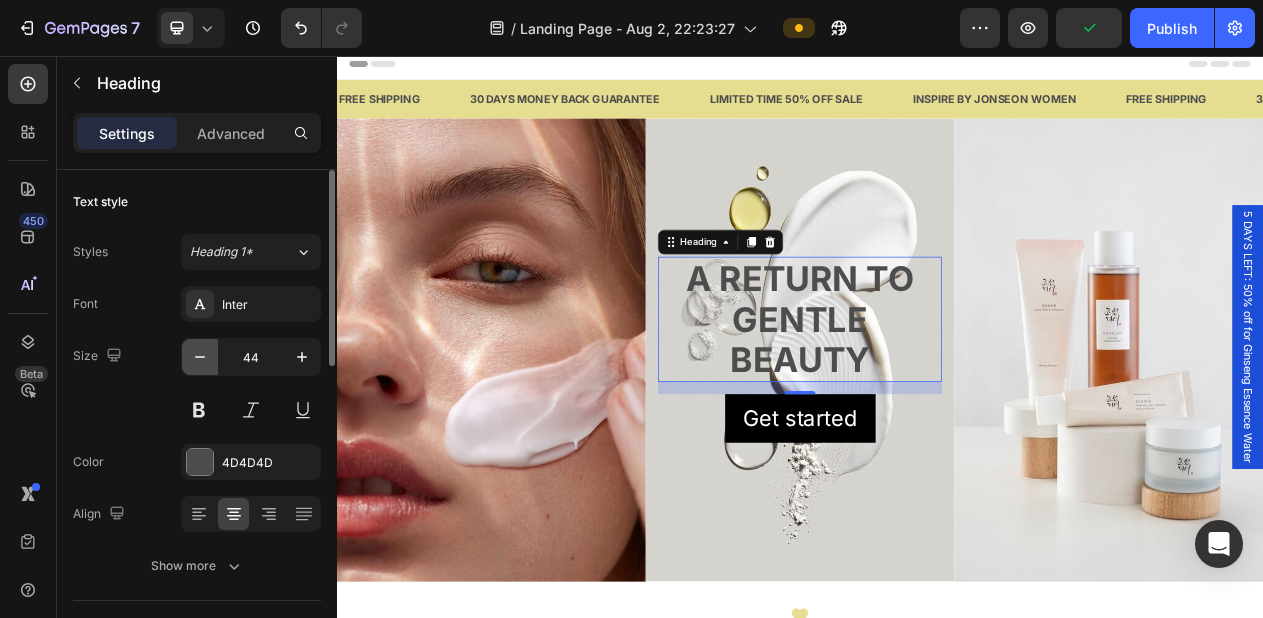 click at bounding box center [200, 357] 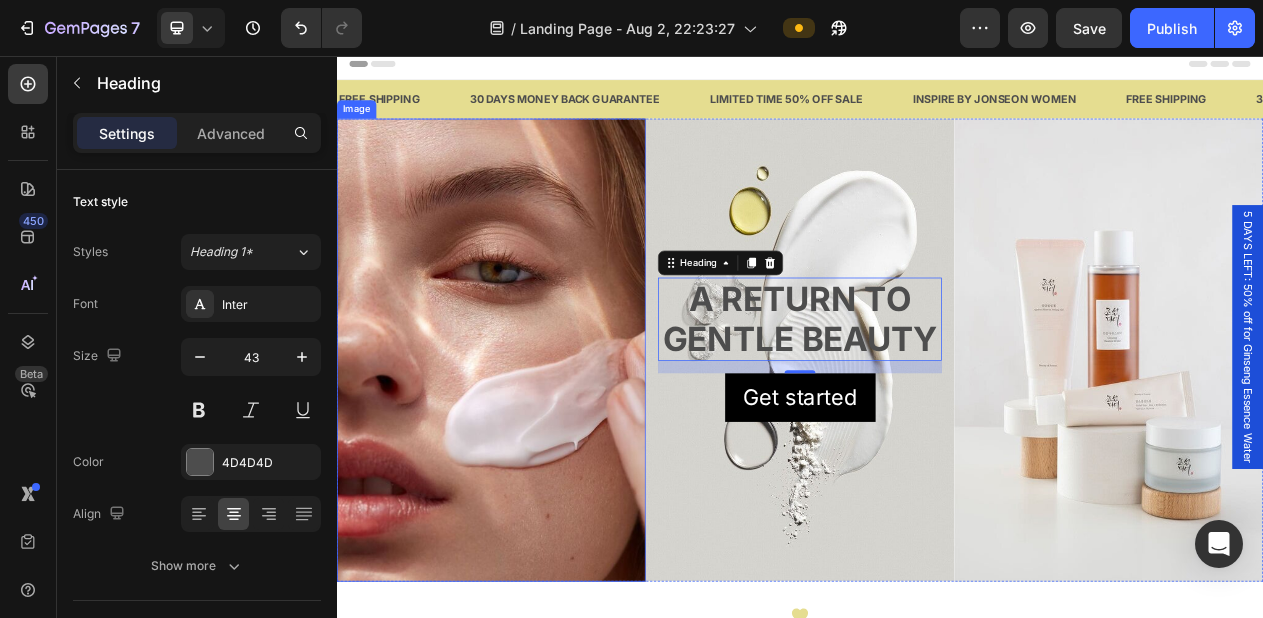 click at bounding box center (537, 437) 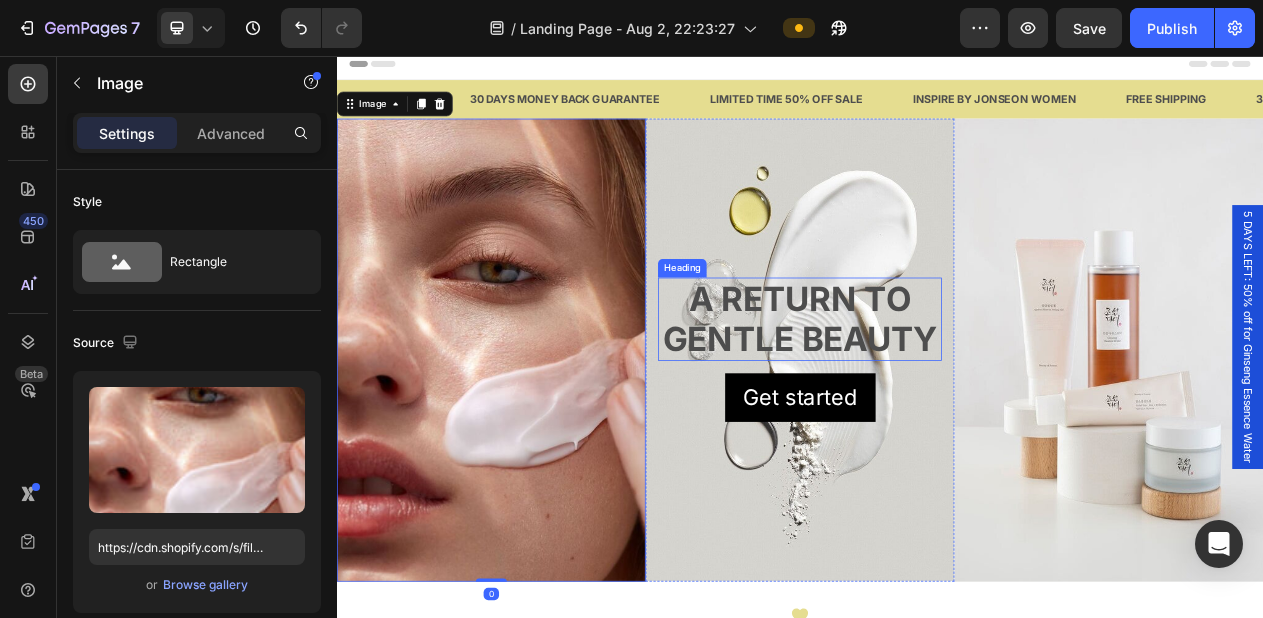 click on "A RETURN TO GENTLE BEAUTY" at bounding box center [937, 396] 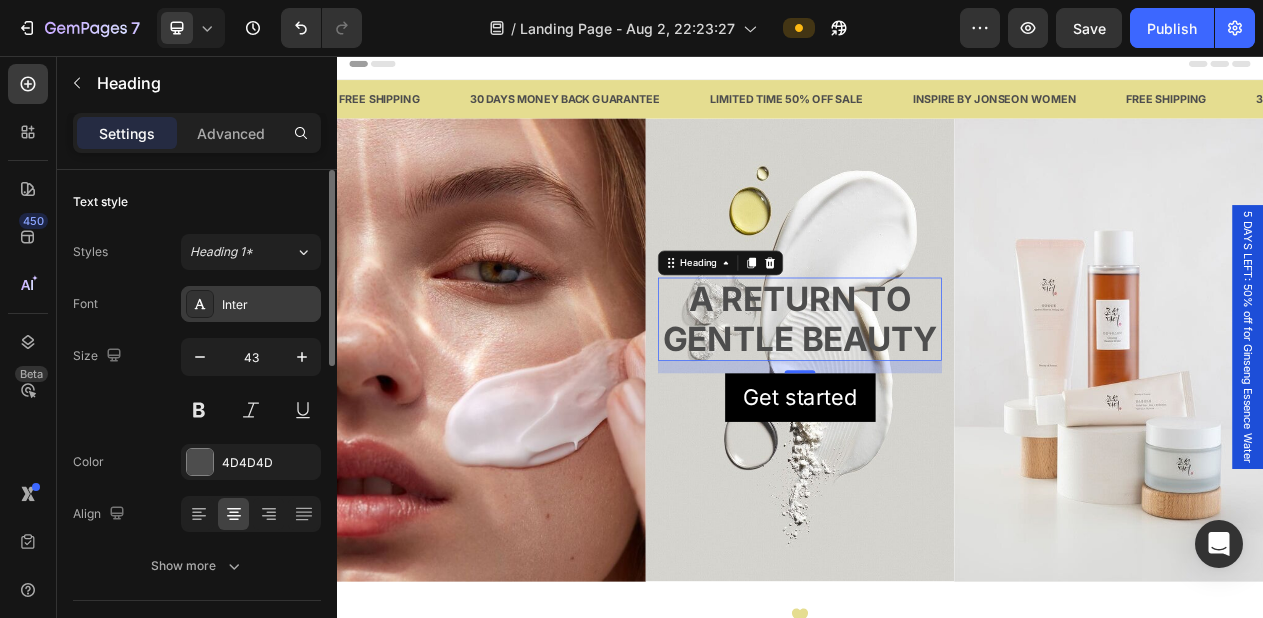 click on "Inter" at bounding box center (251, 304) 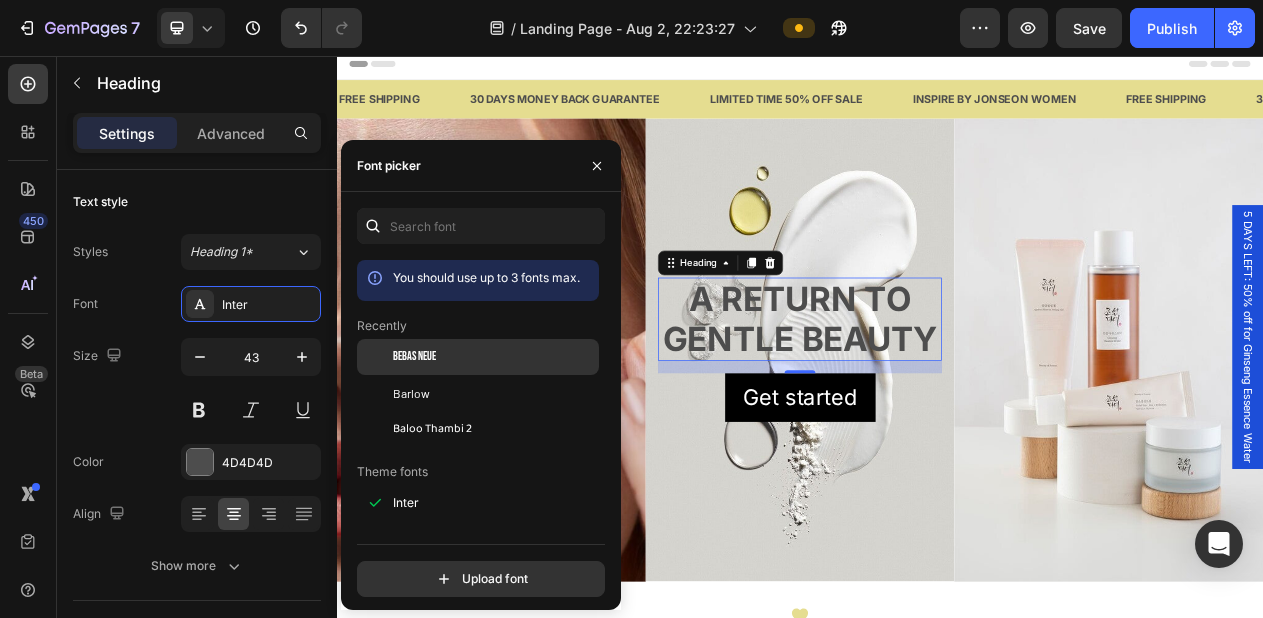 click on "Bebas Neue" at bounding box center (414, 357) 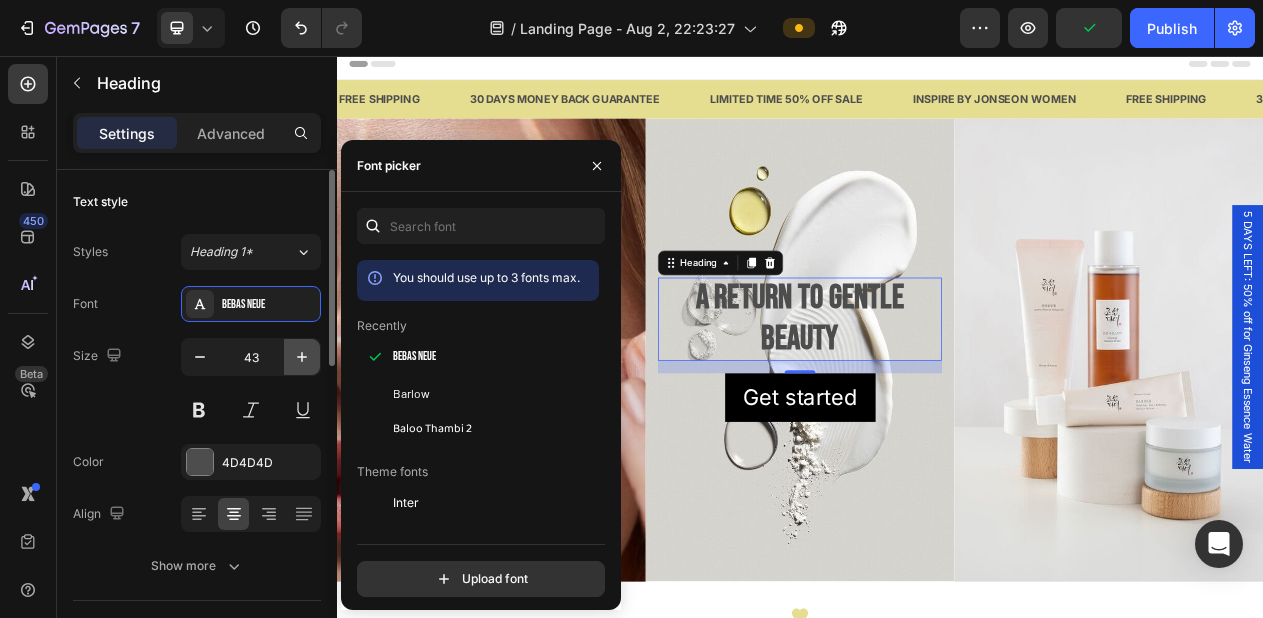 click 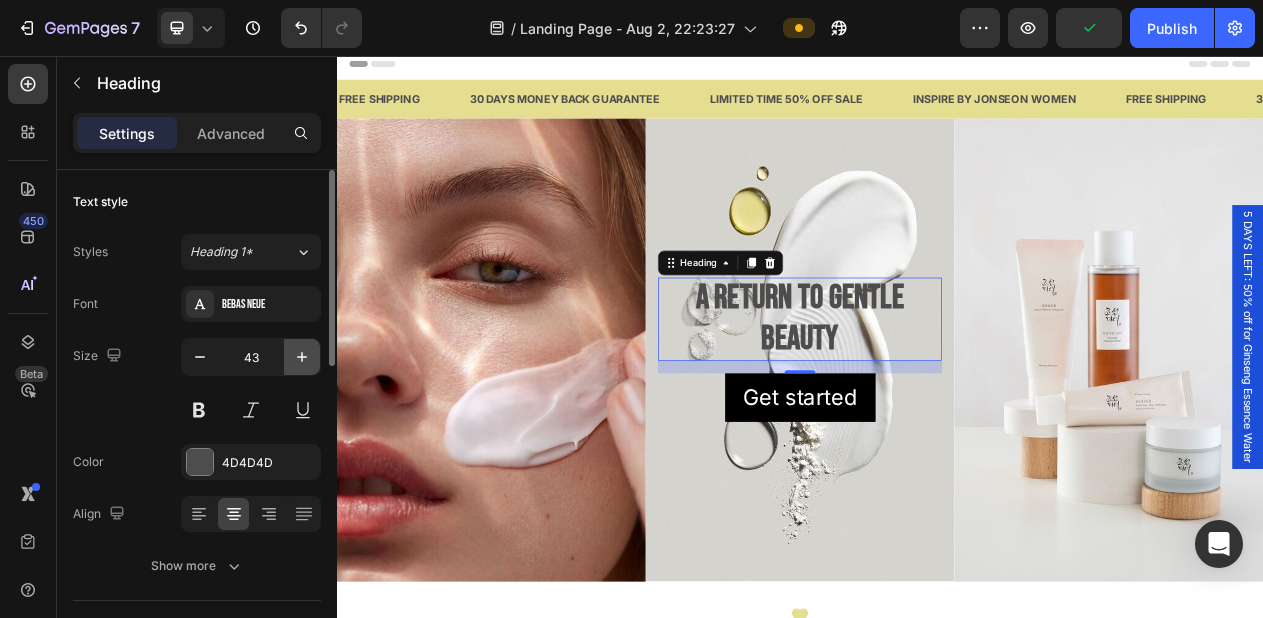 click 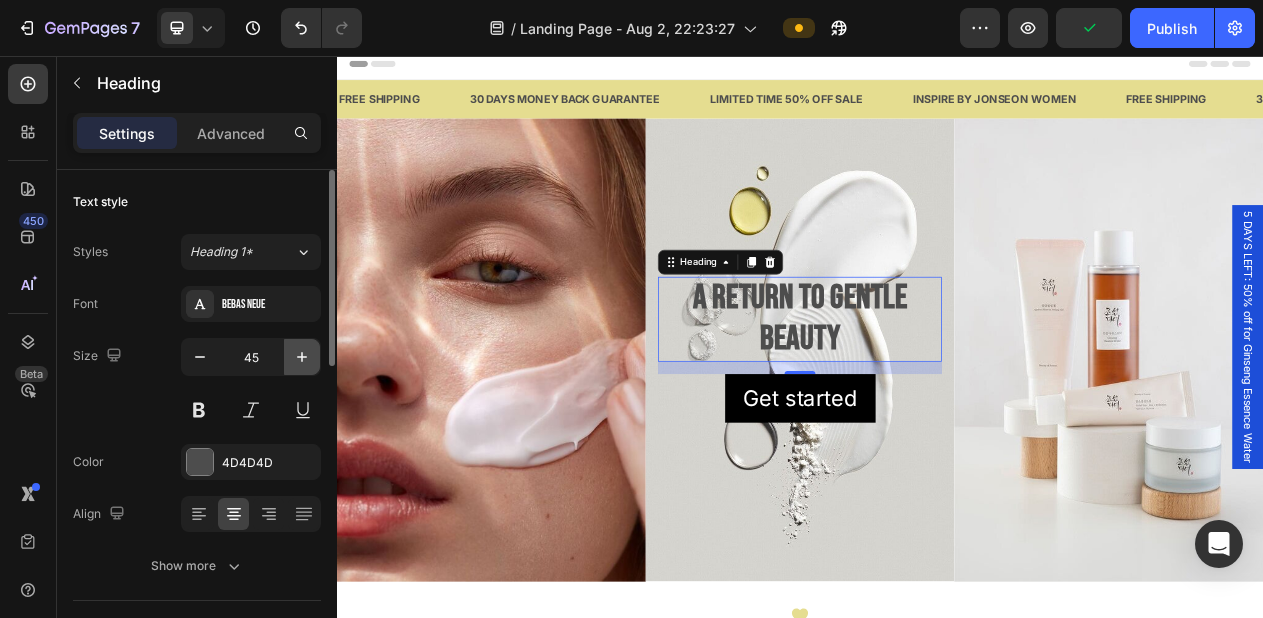 click 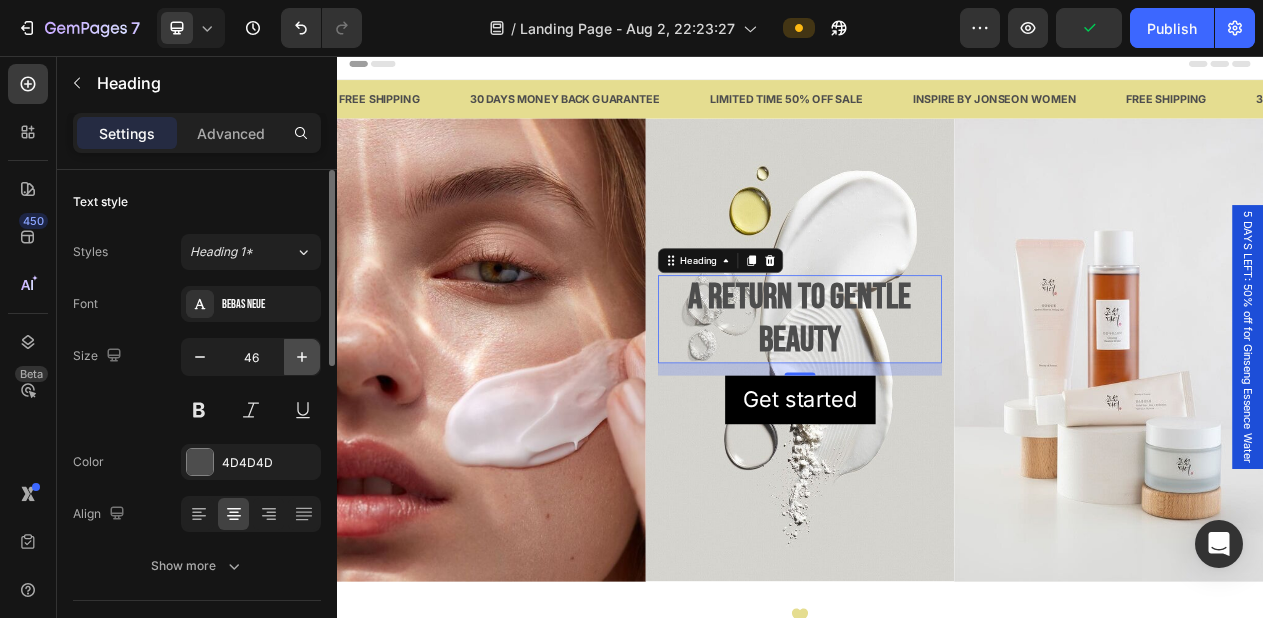 click 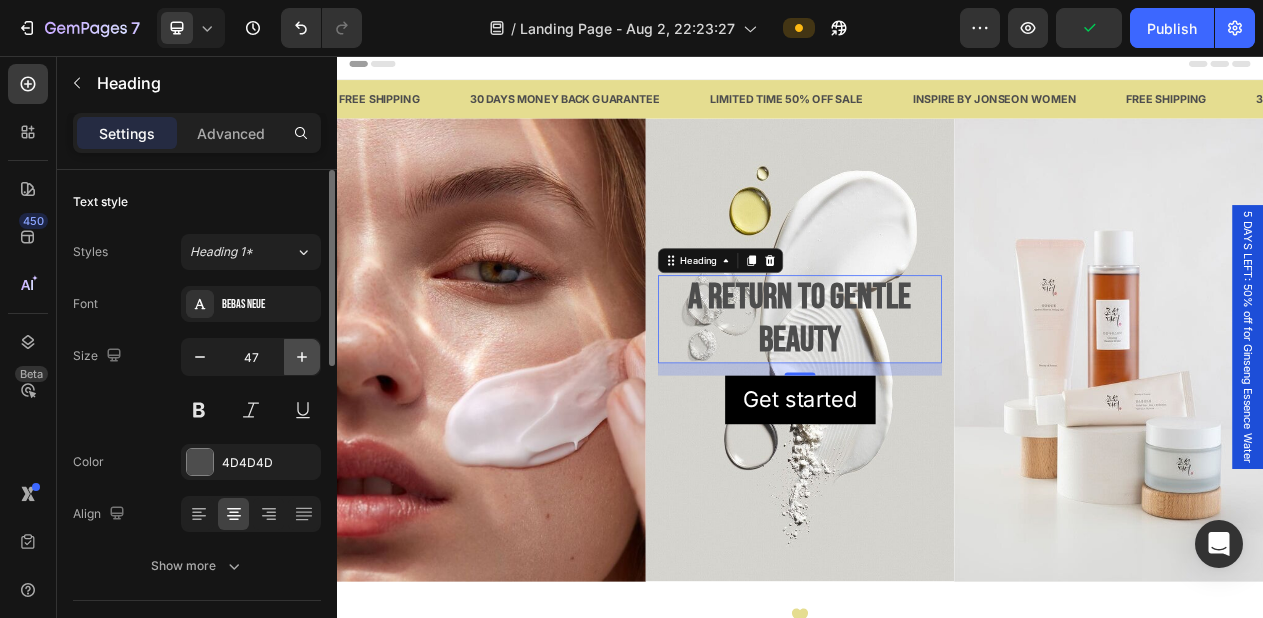 click 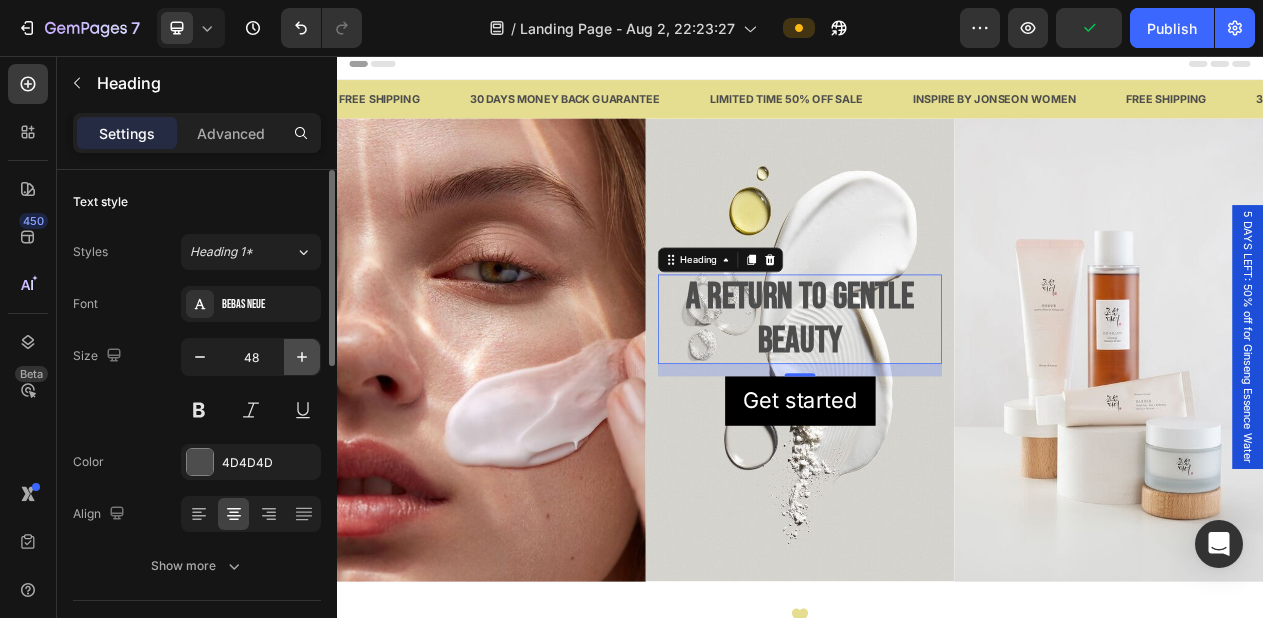click 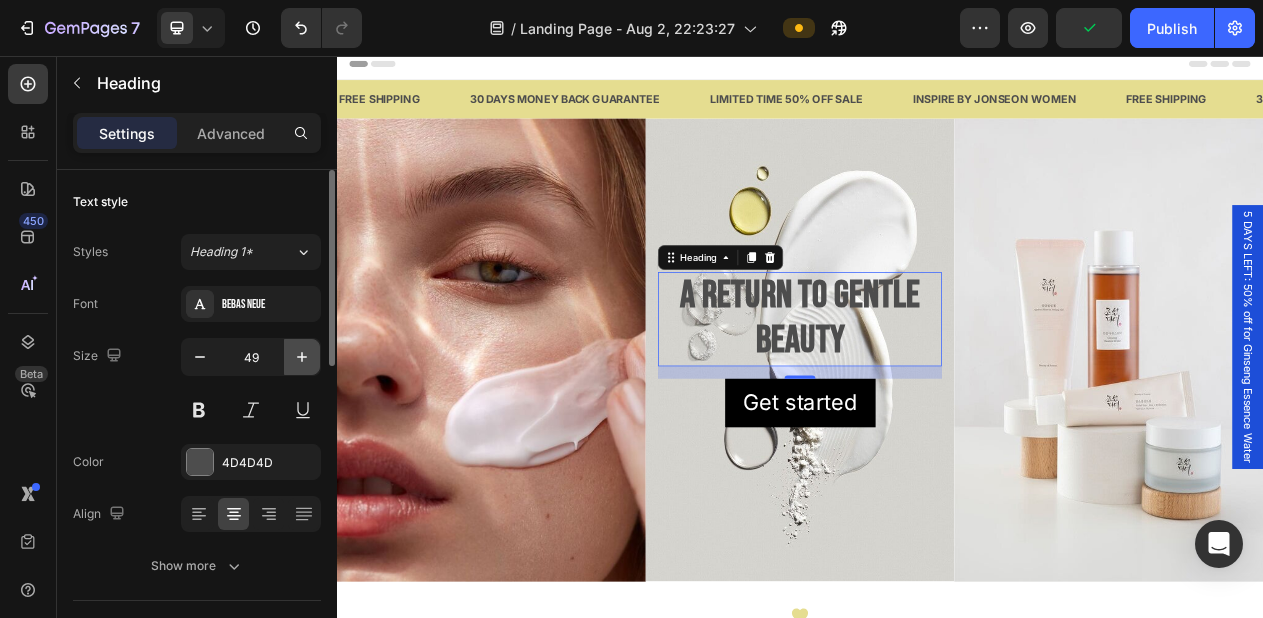 click 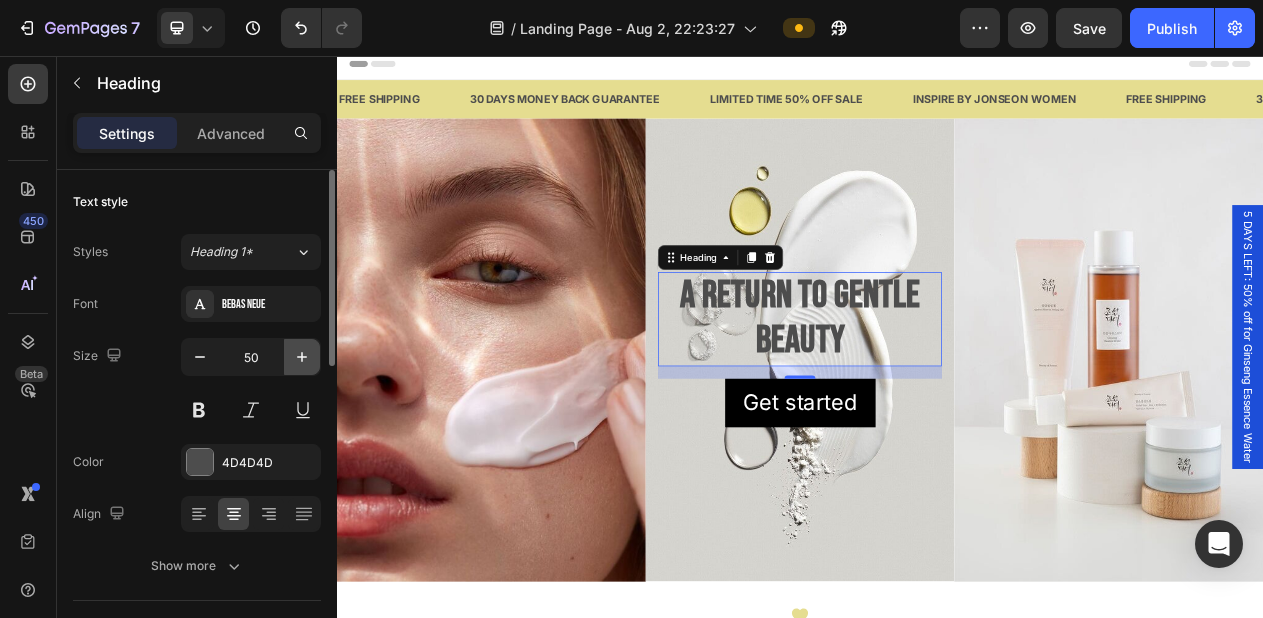 click 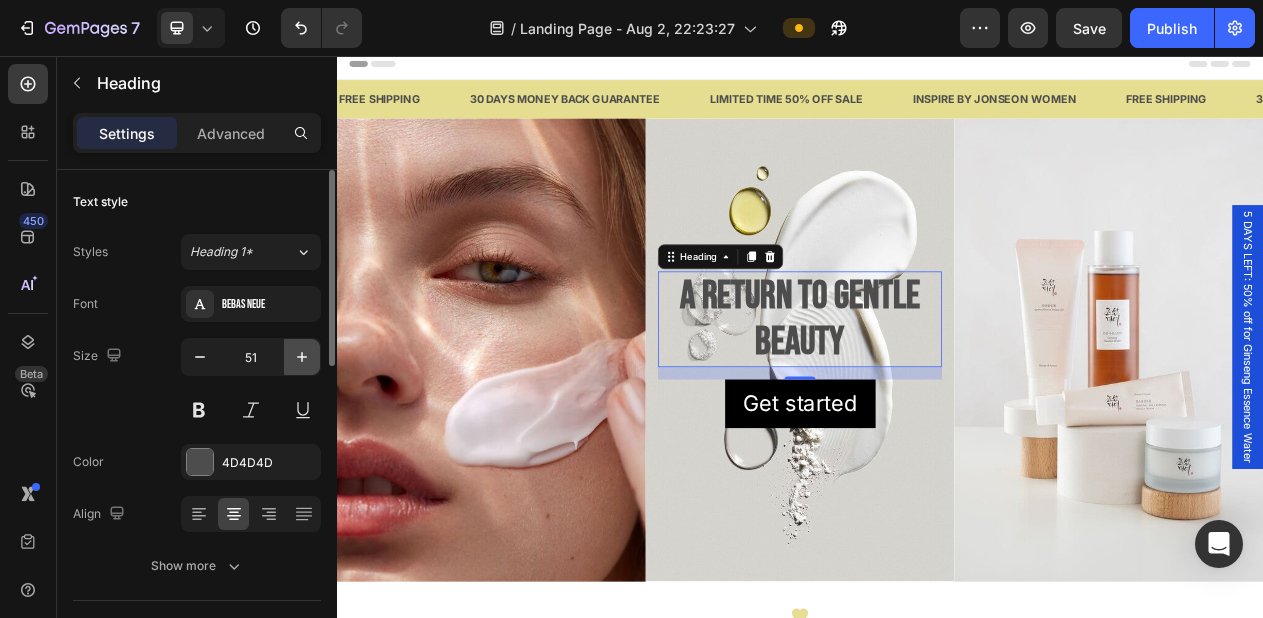 click 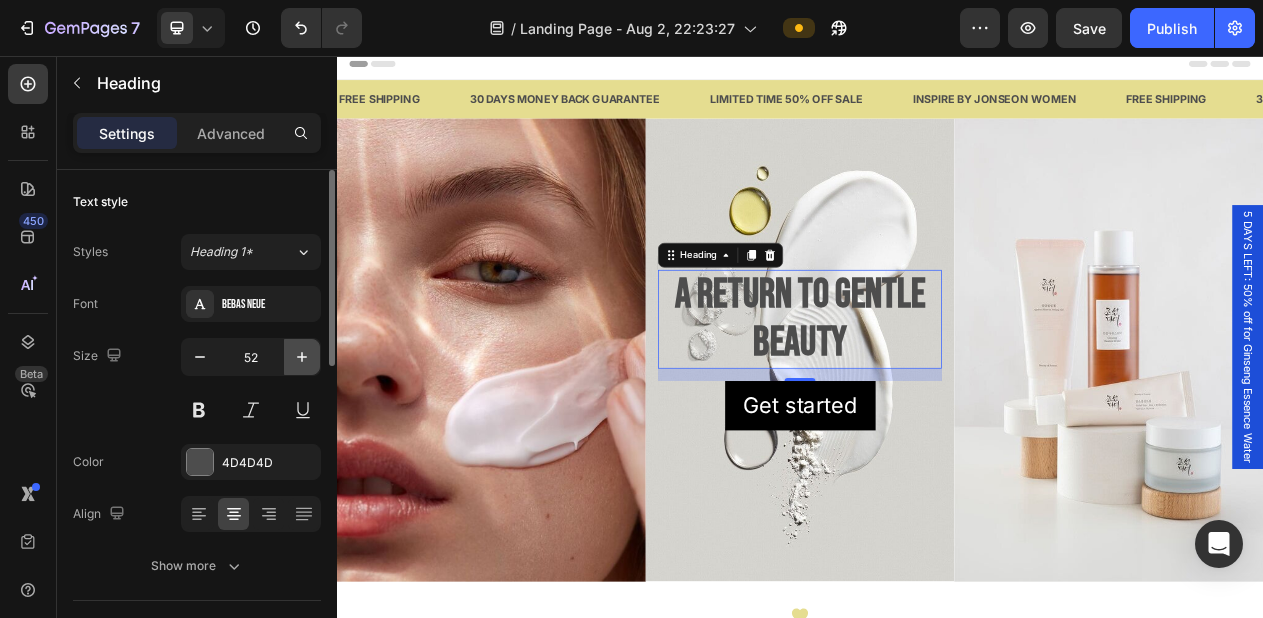 click 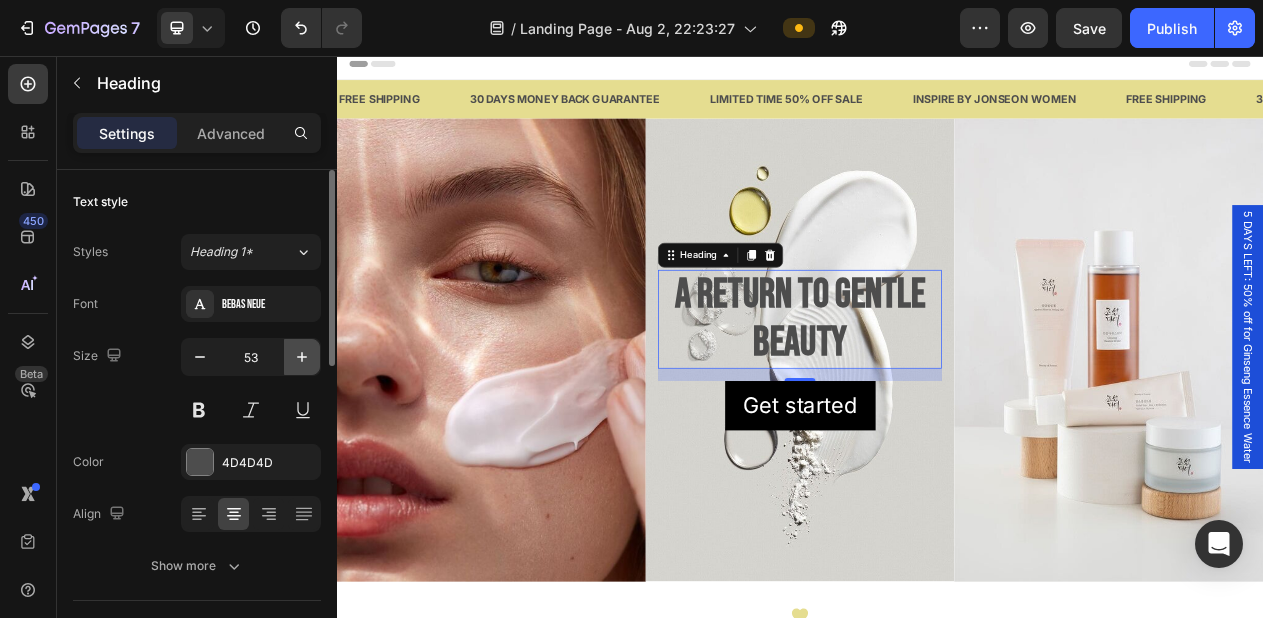 click 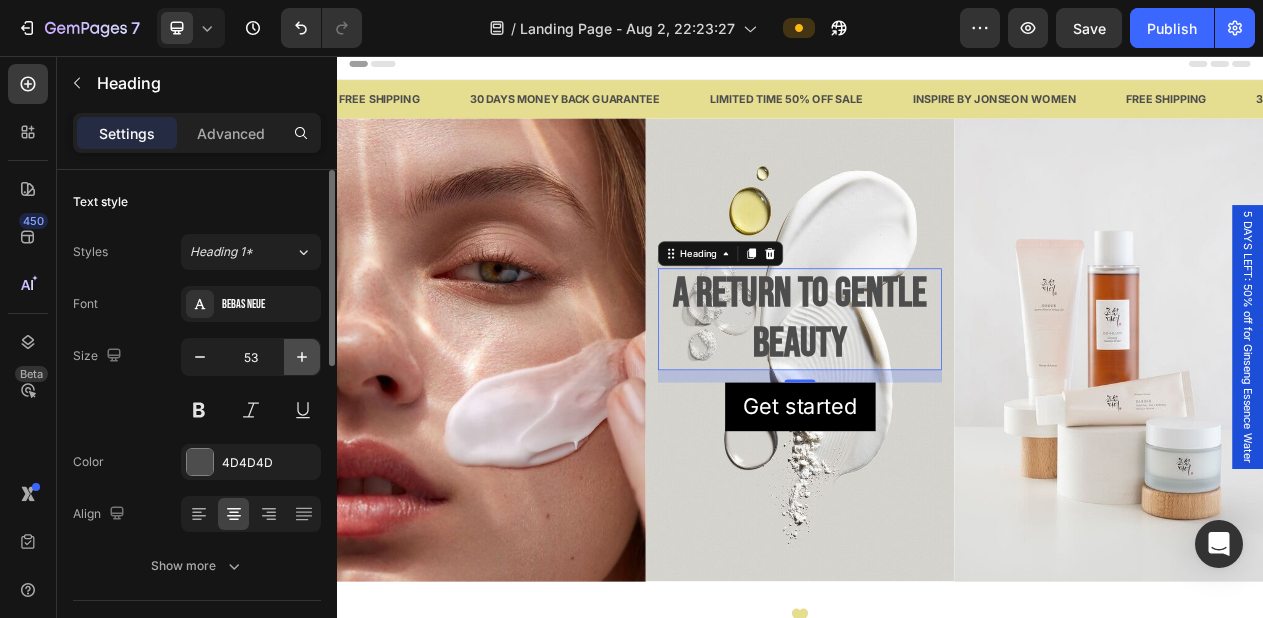 click 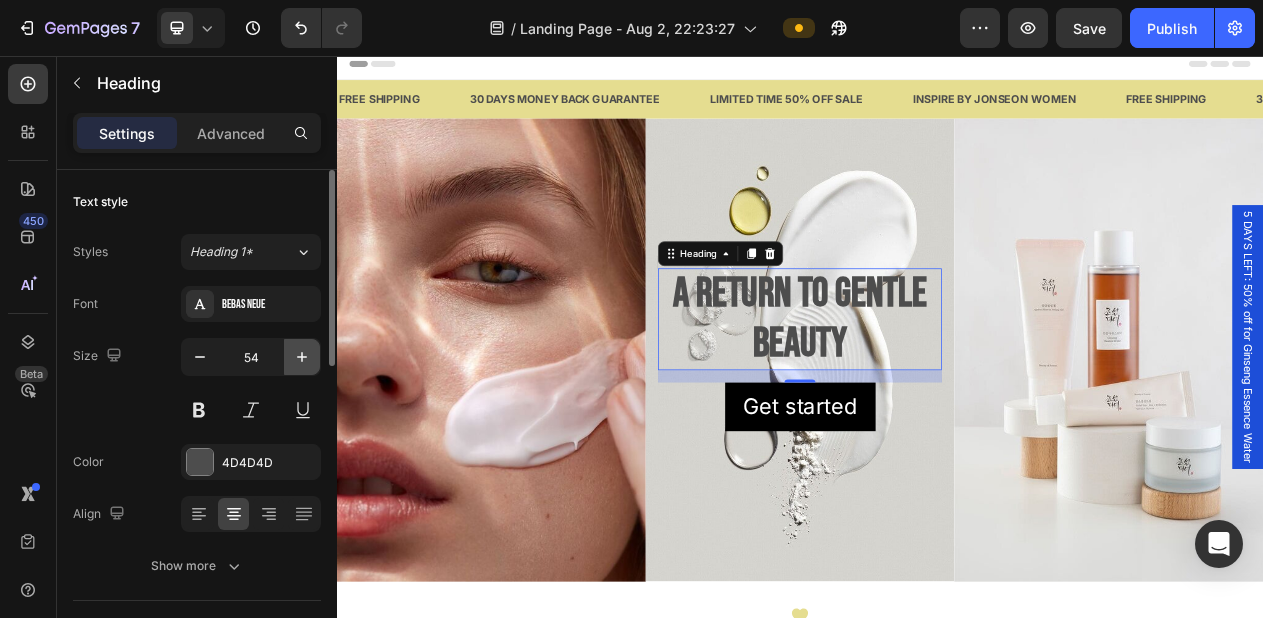 click 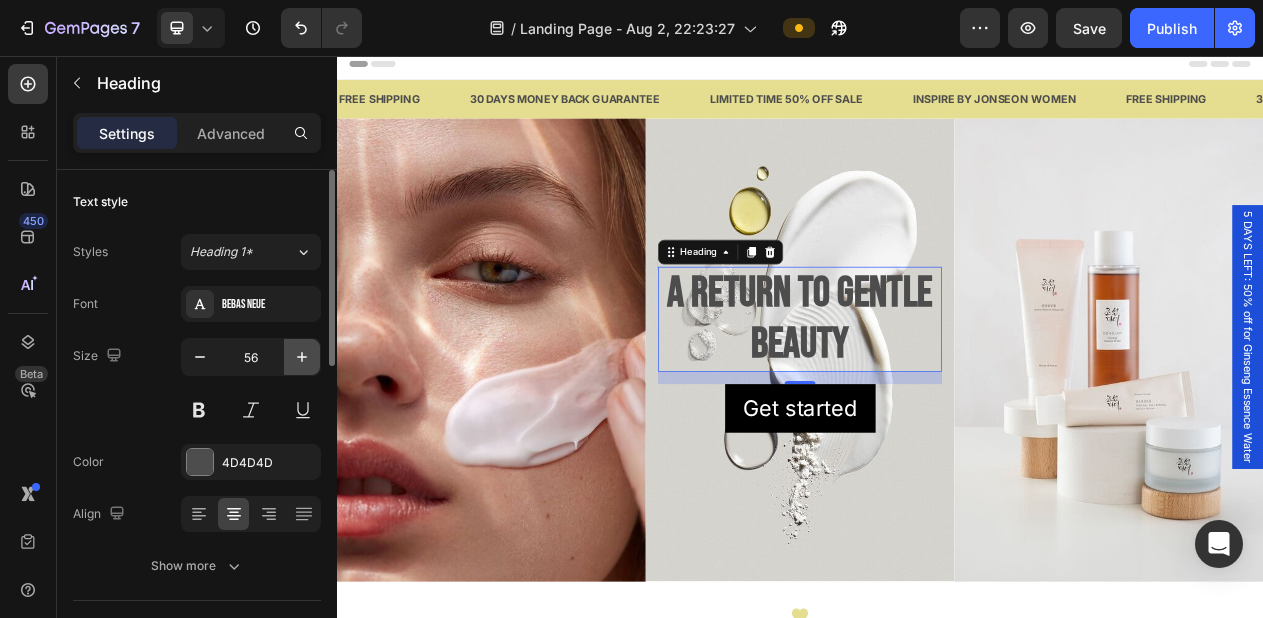 click 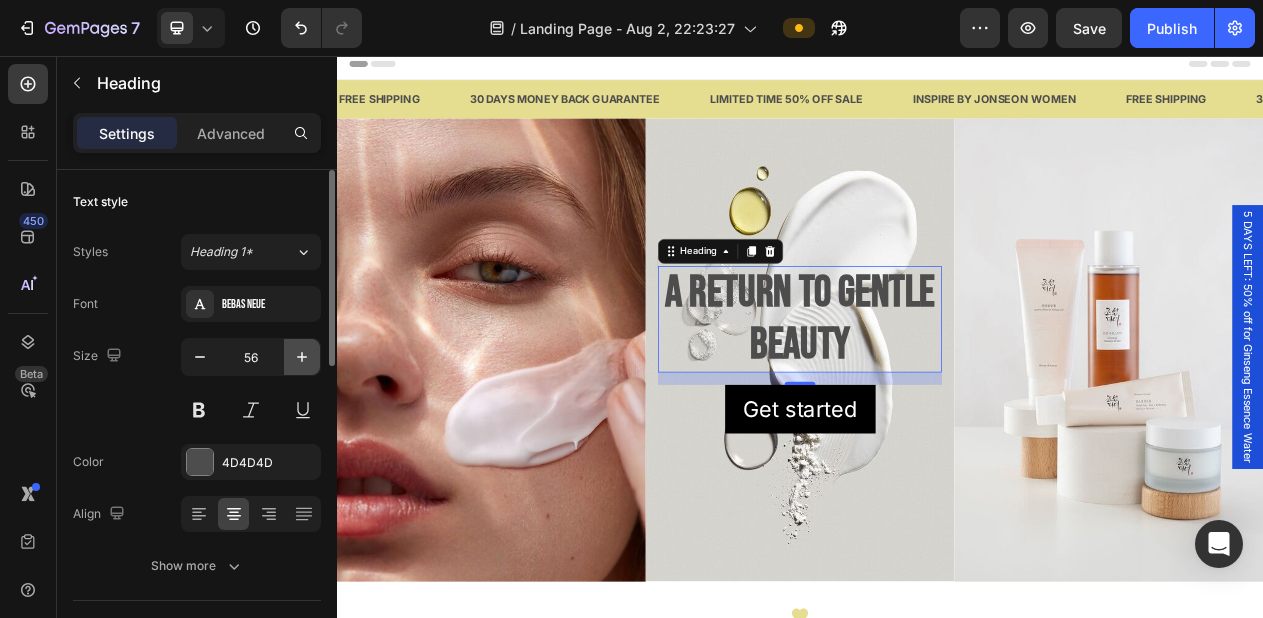 click 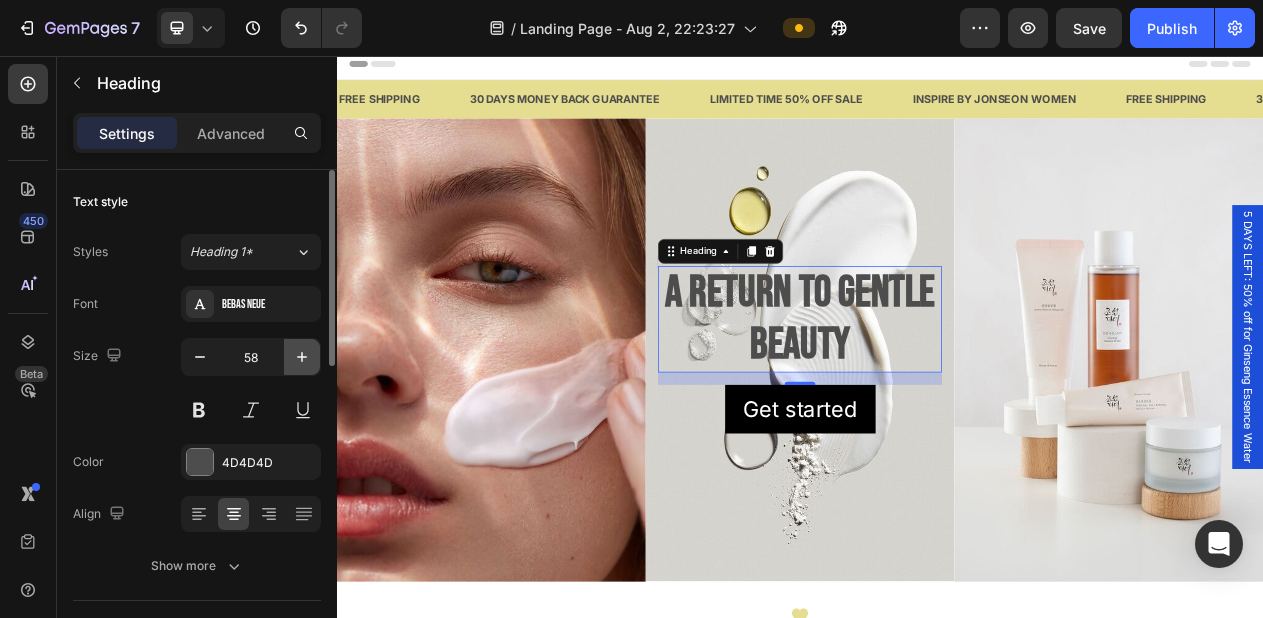 click 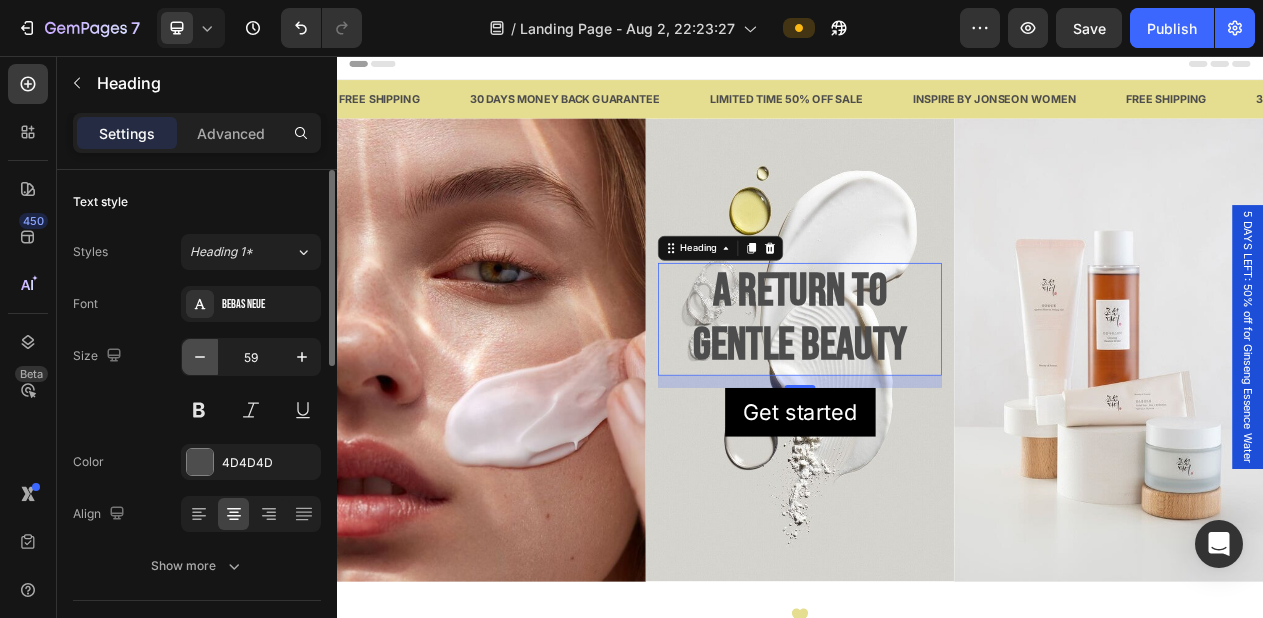 click 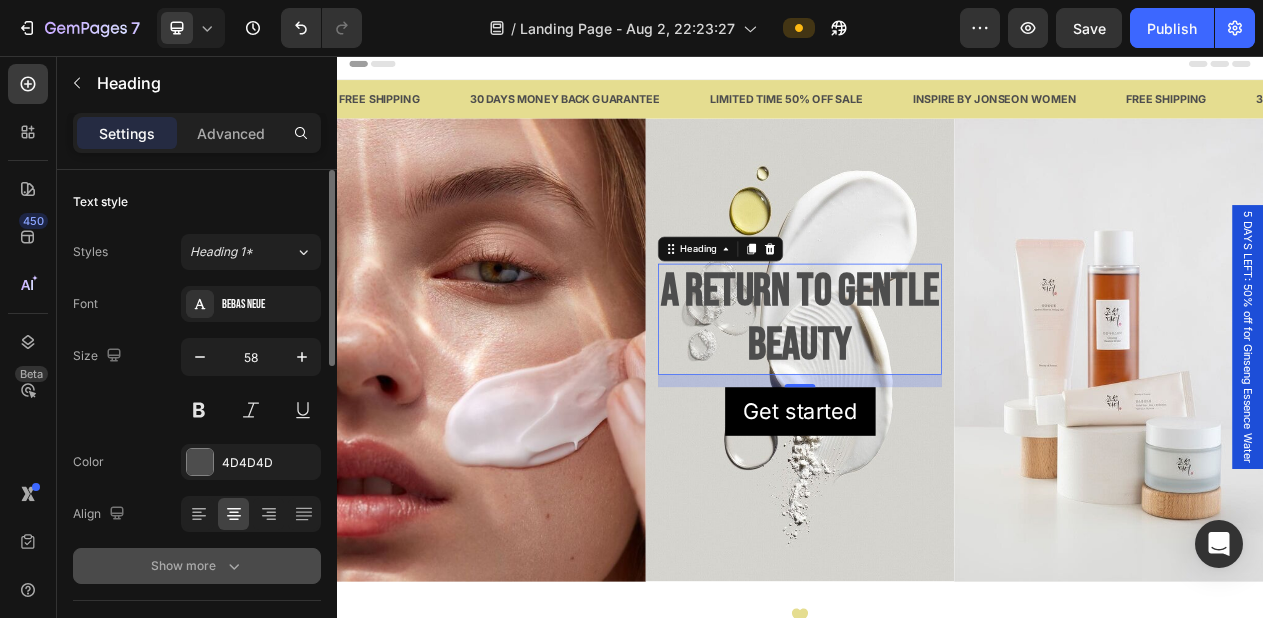 click on "Show more" at bounding box center [197, 566] 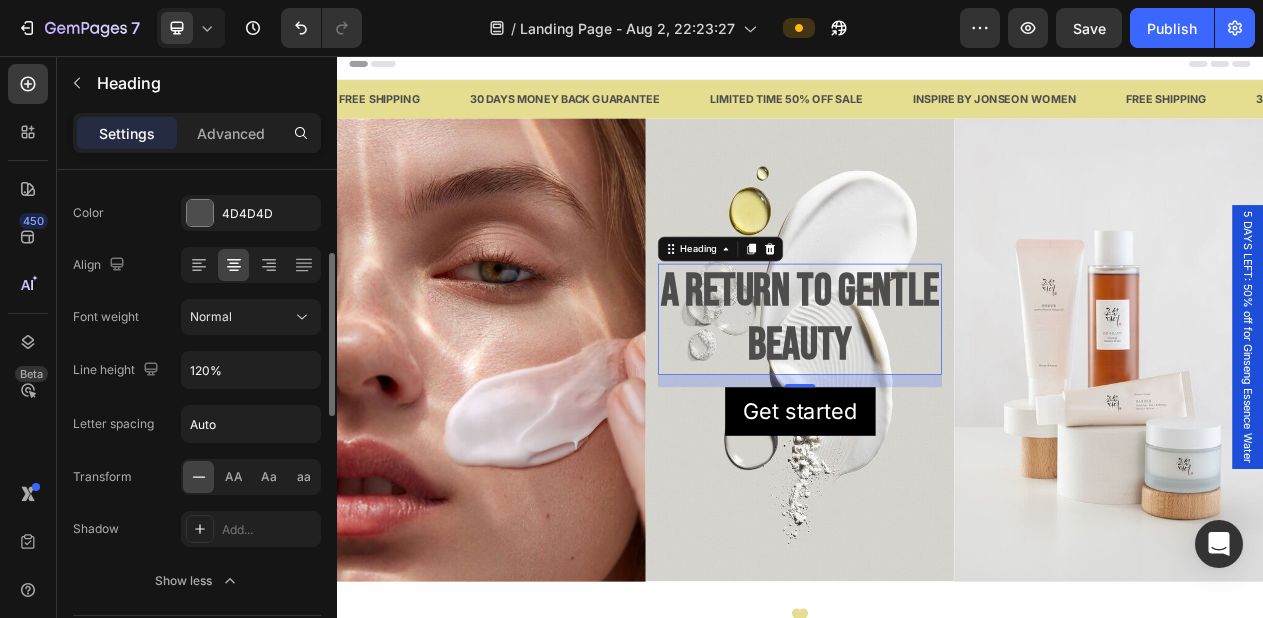scroll, scrollTop: 252, scrollLeft: 0, axis: vertical 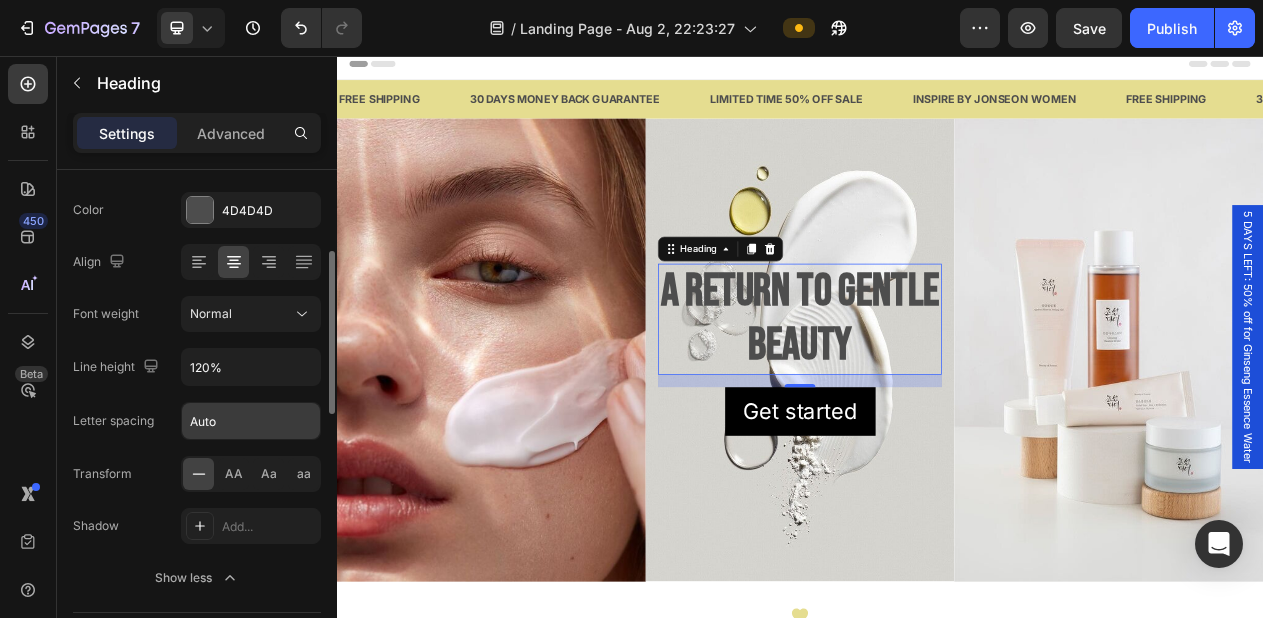 click on "Auto" at bounding box center [251, 421] 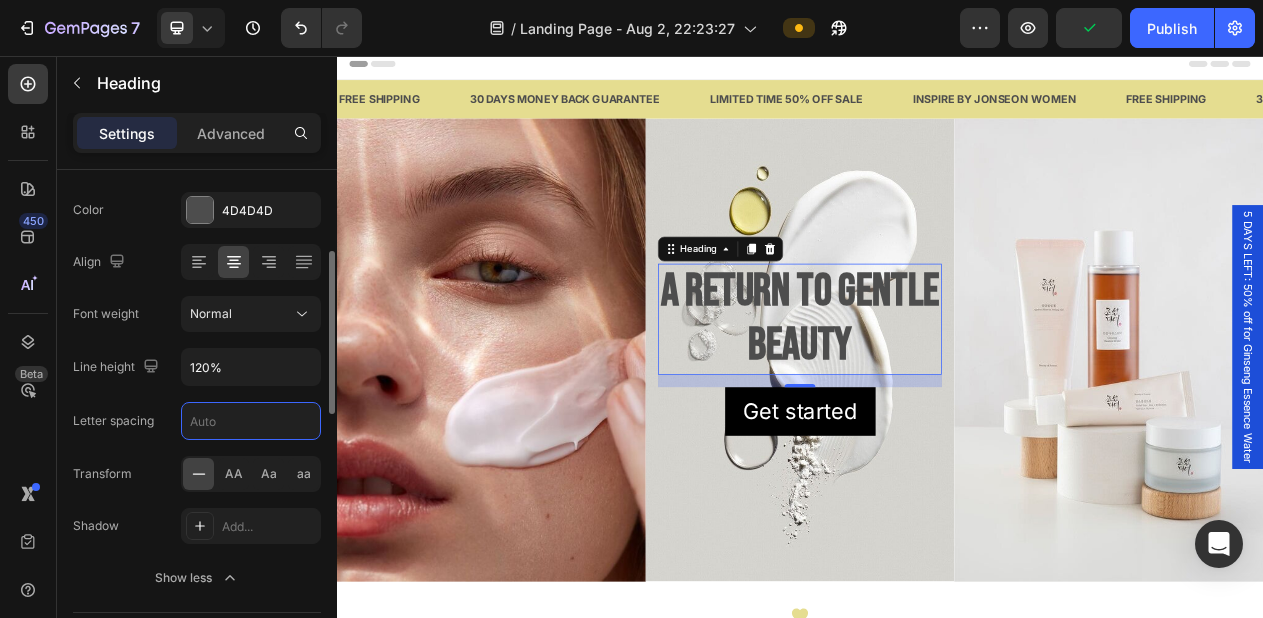 type on "1" 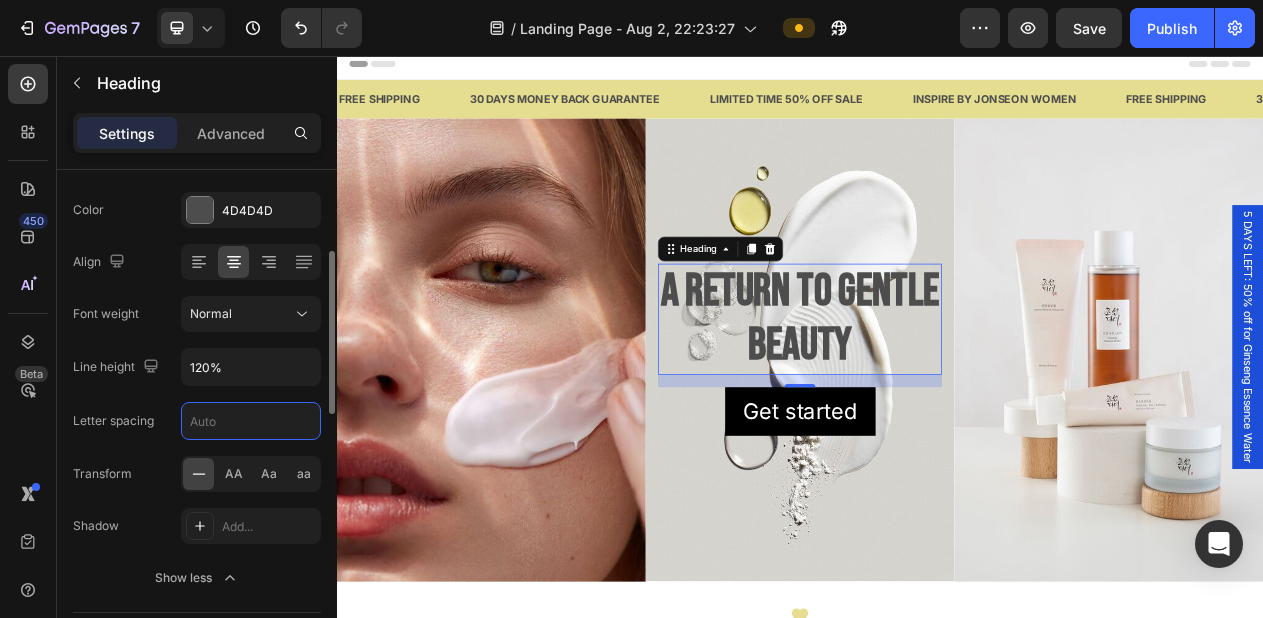 type on "1" 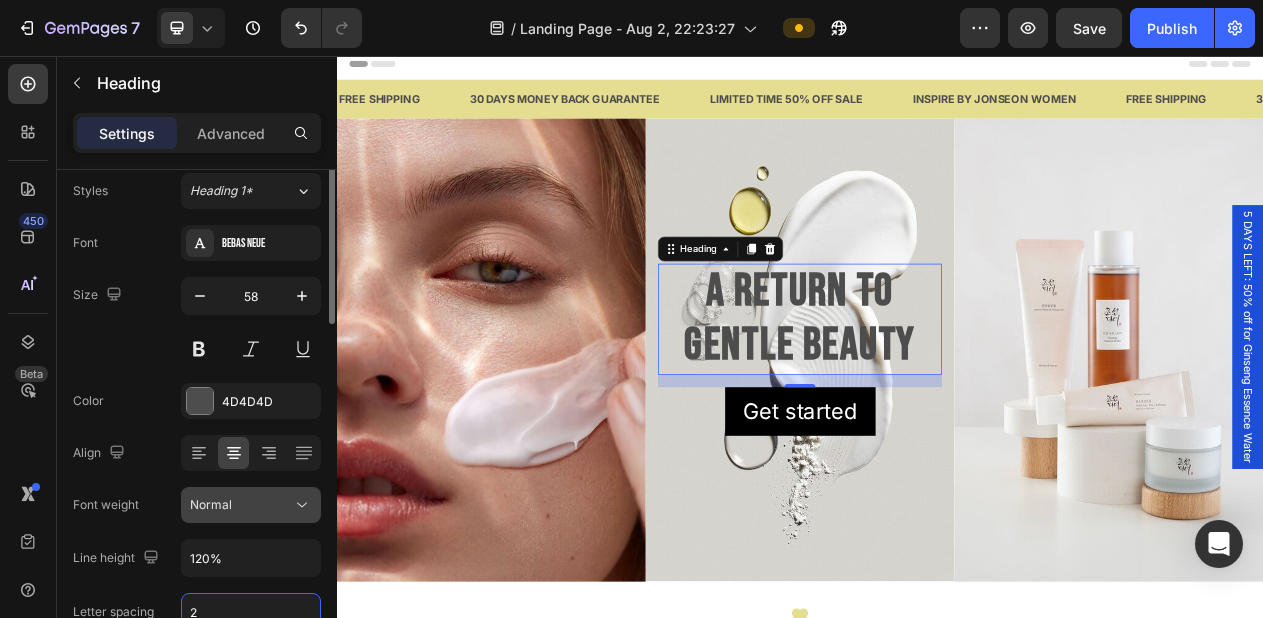scroll, scrollTop: 40, scrollLeft: 0, axis: vertical 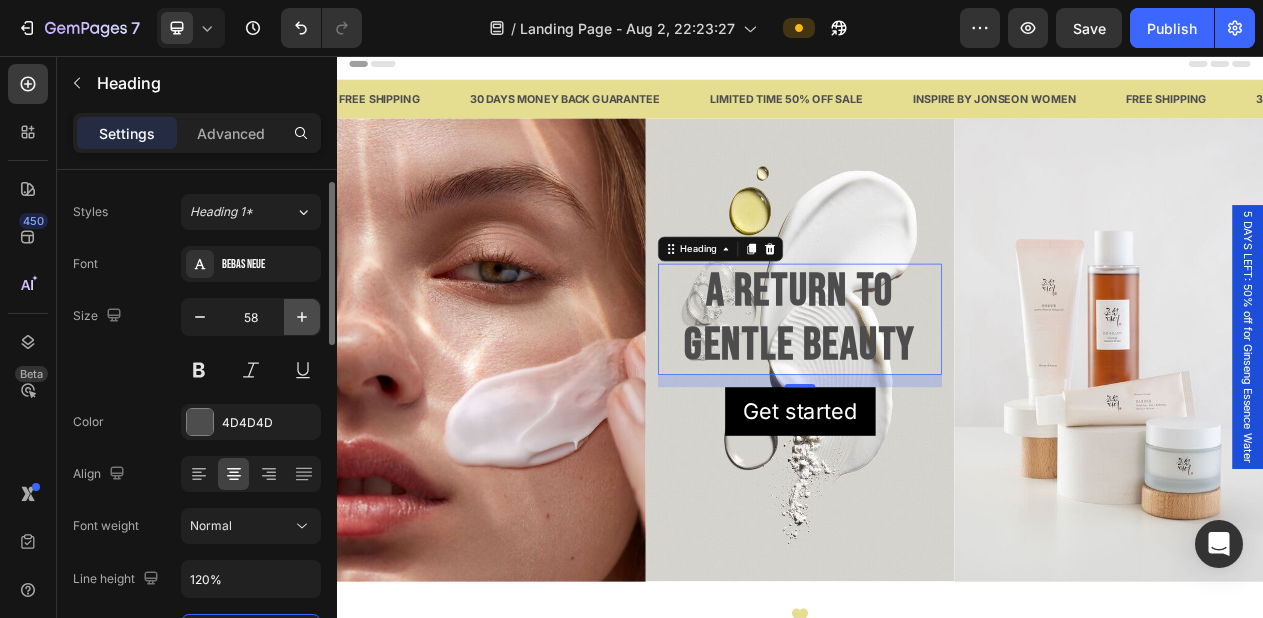 type on "2" 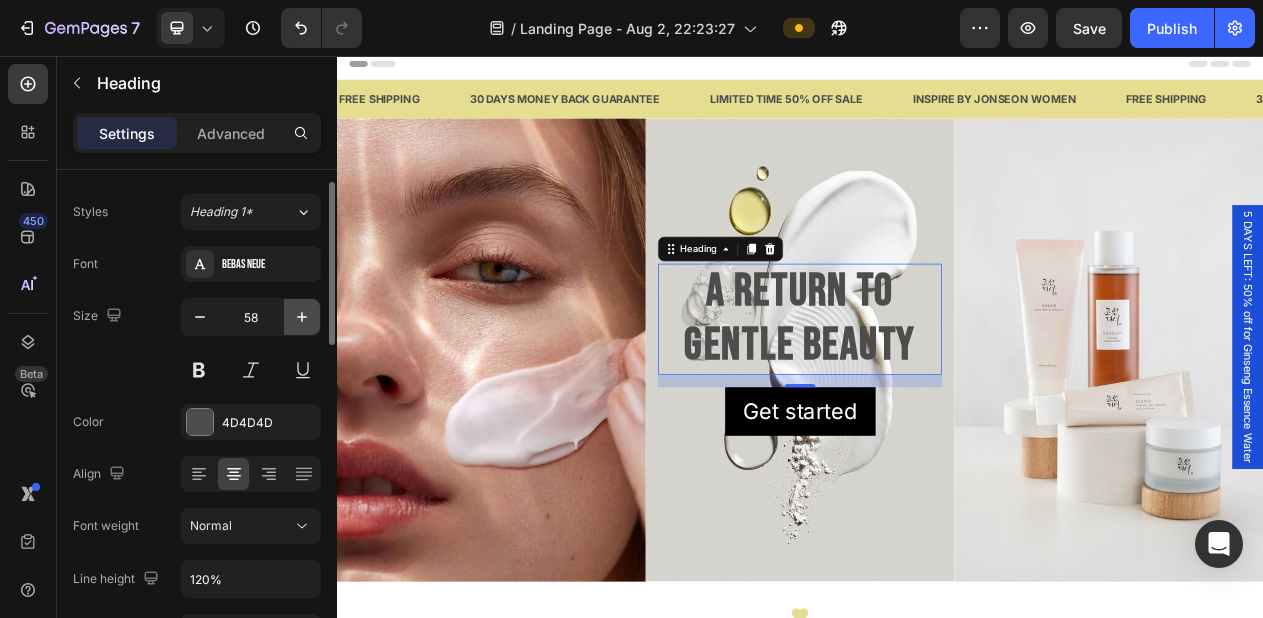 click 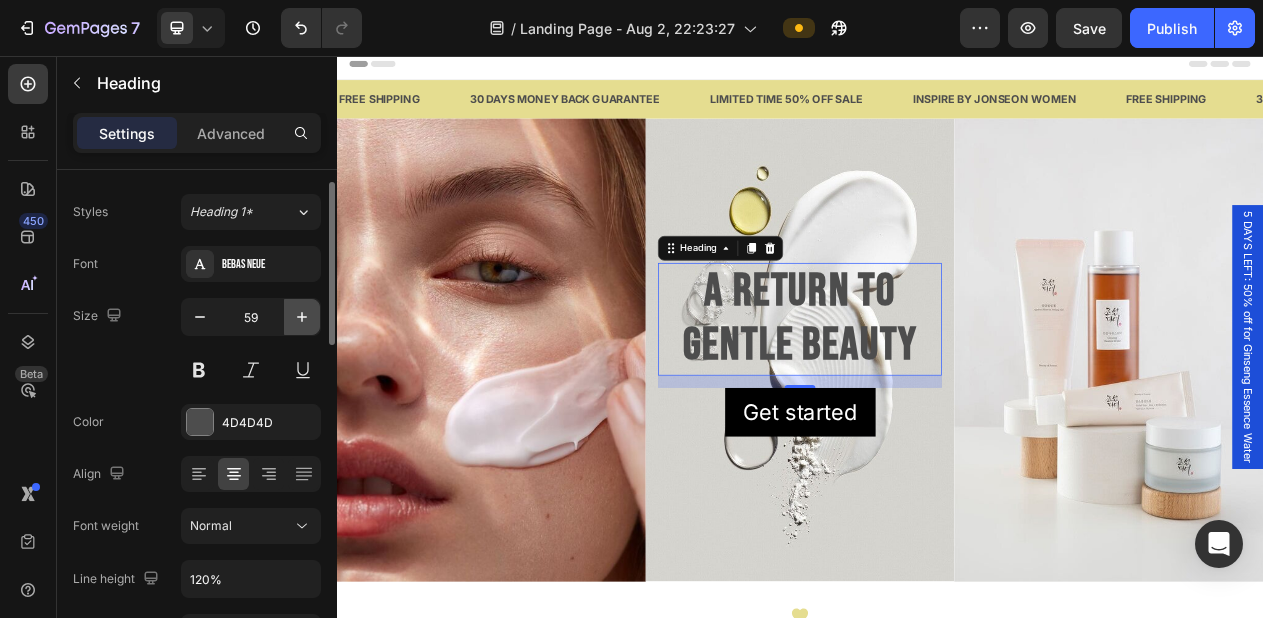 click 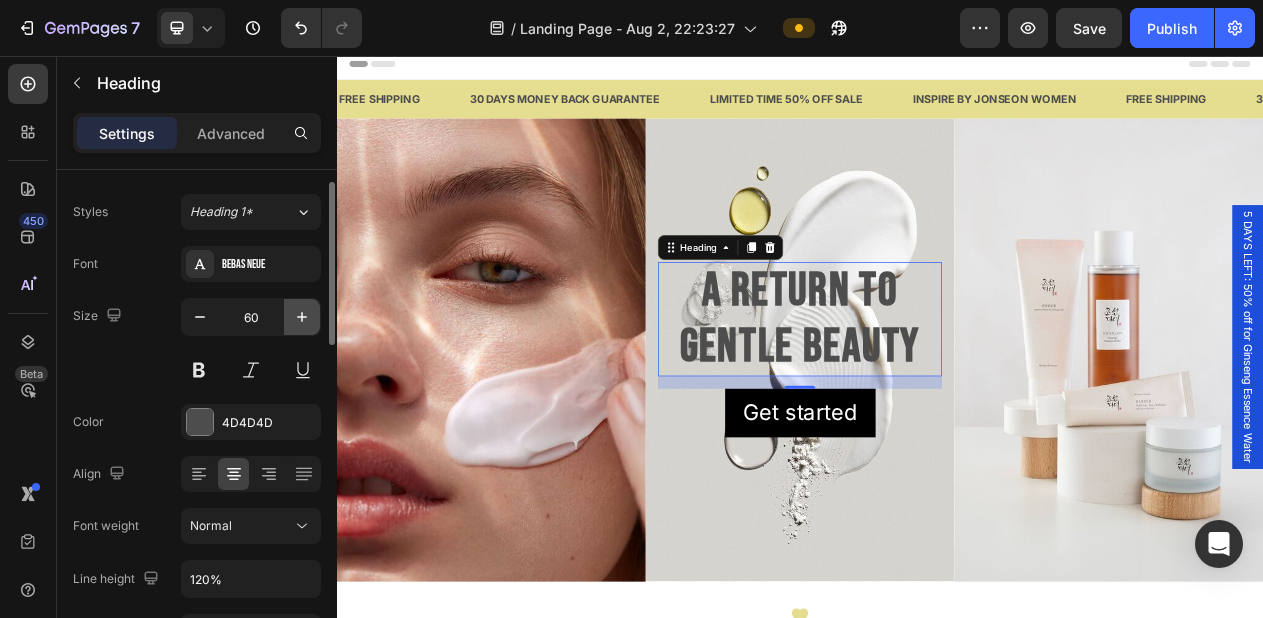 click 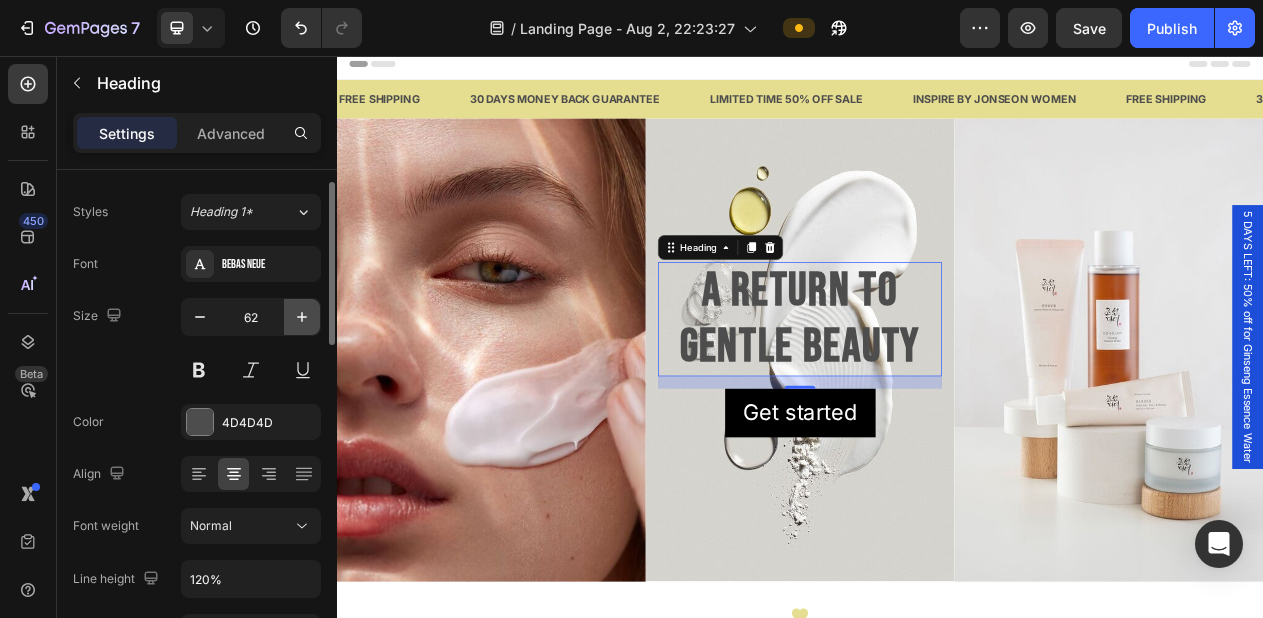 click 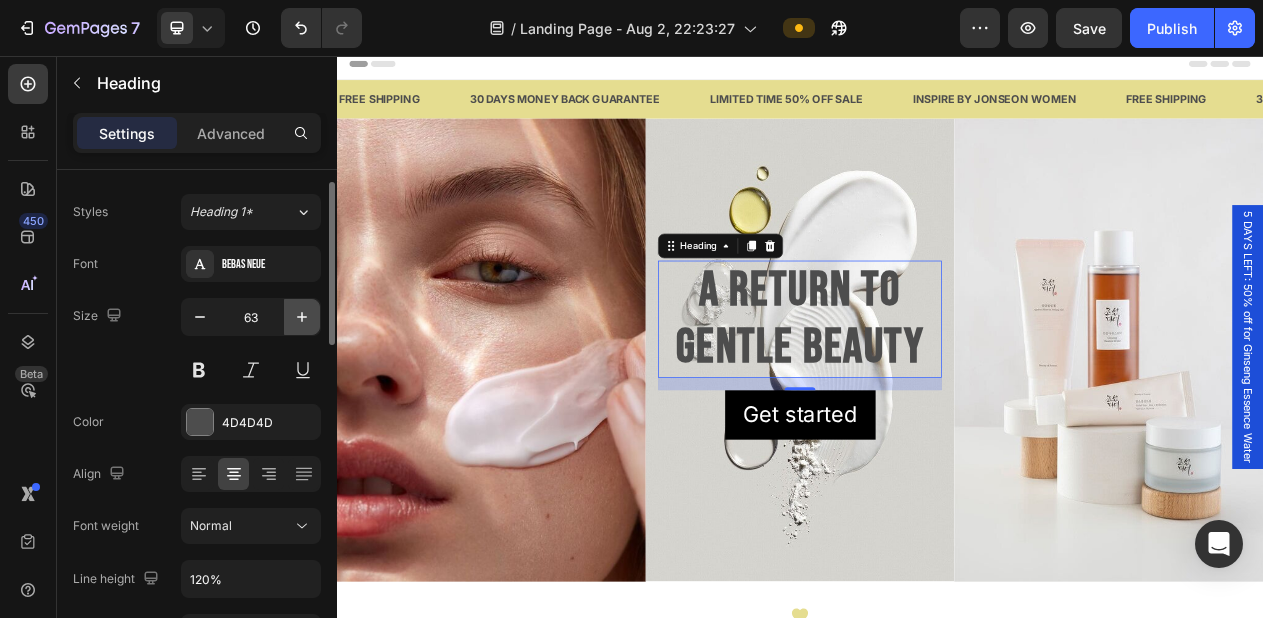click 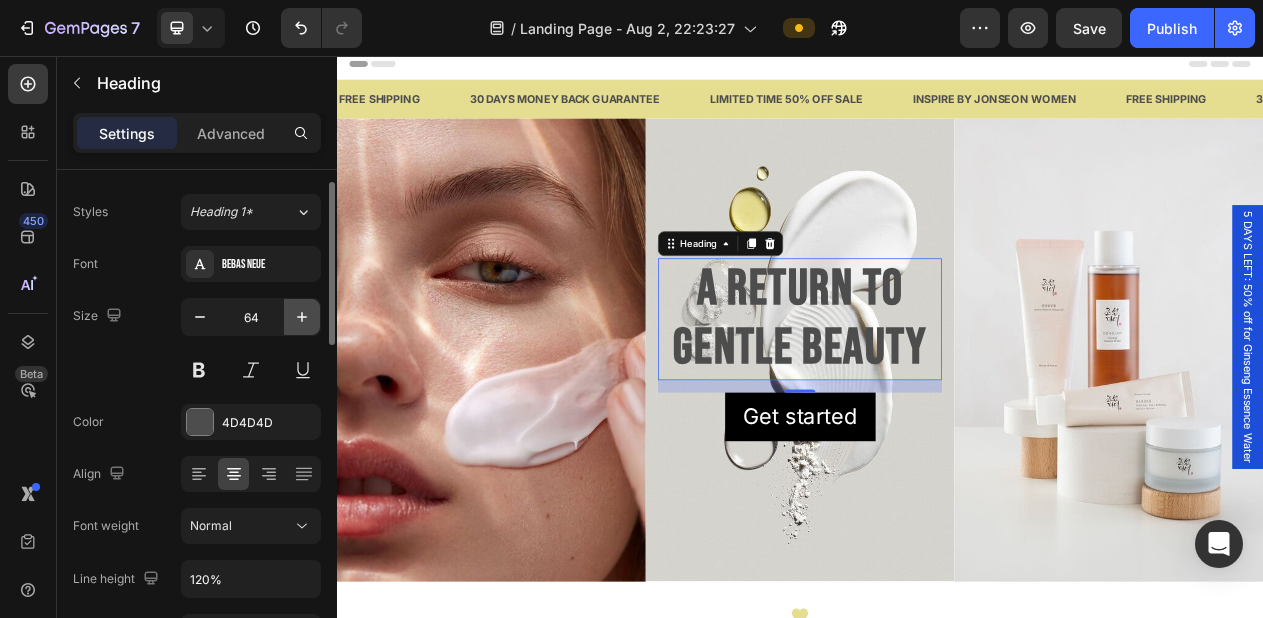 click 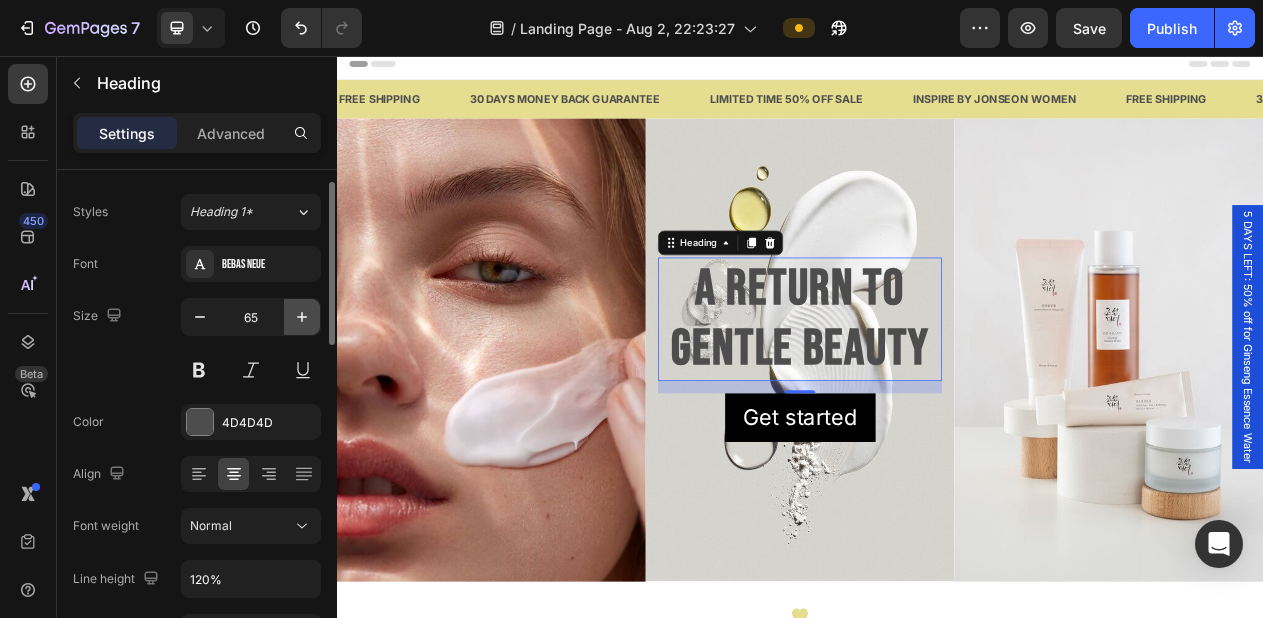 click 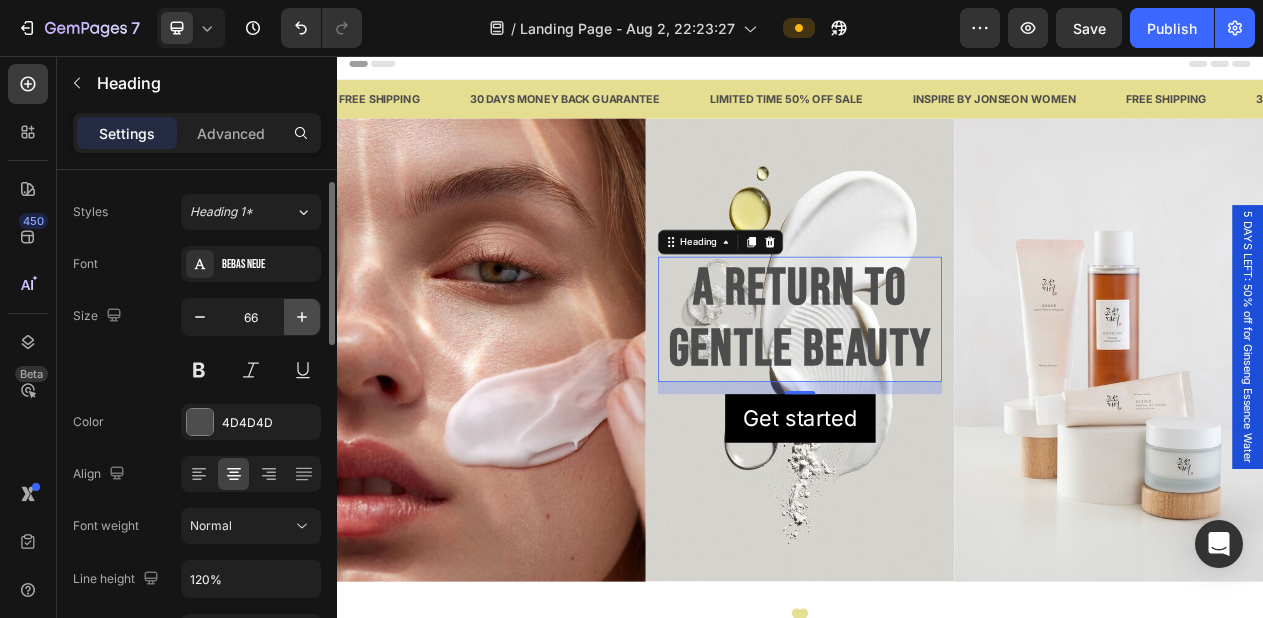 click 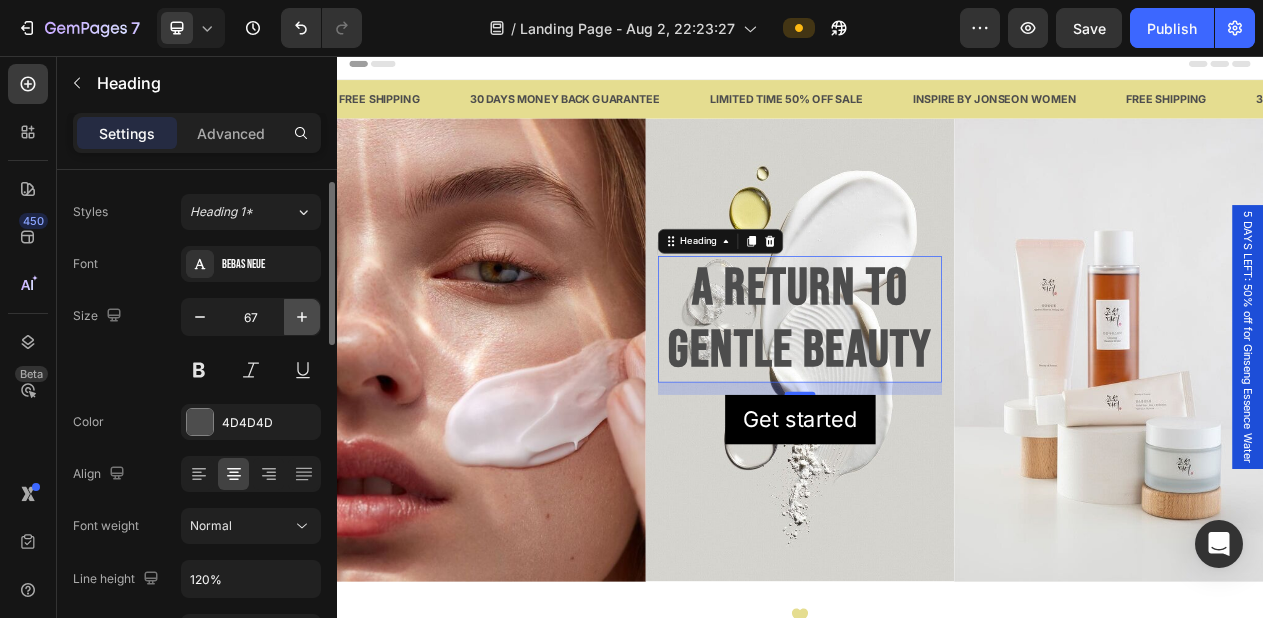 click 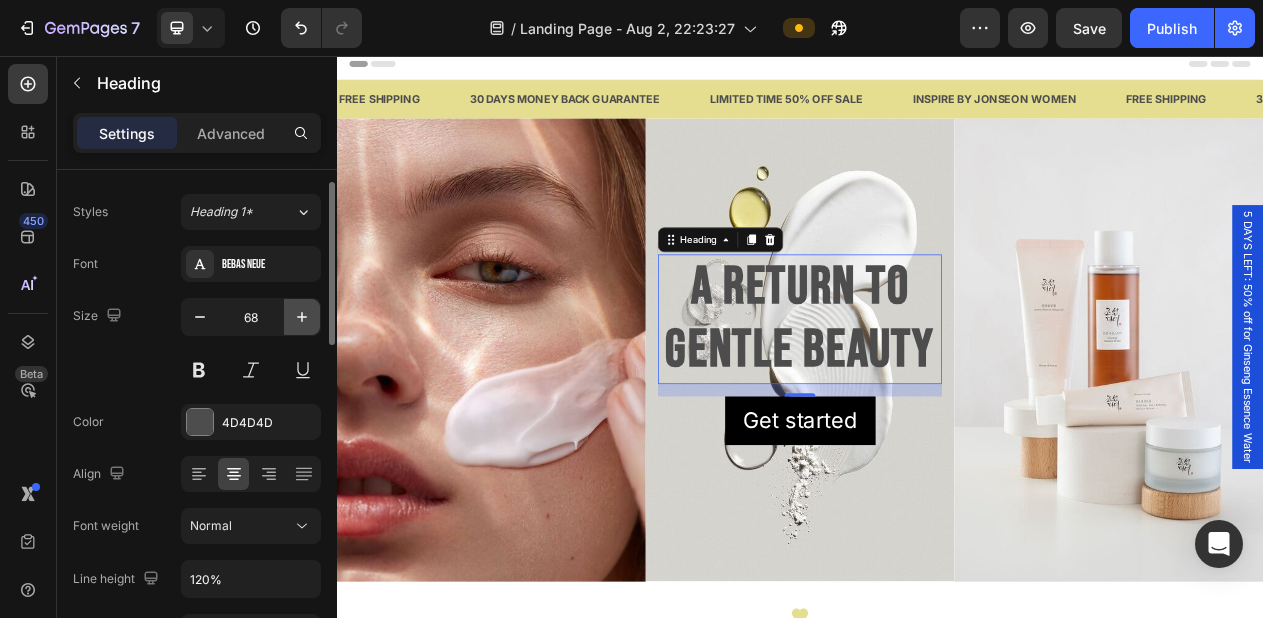 click 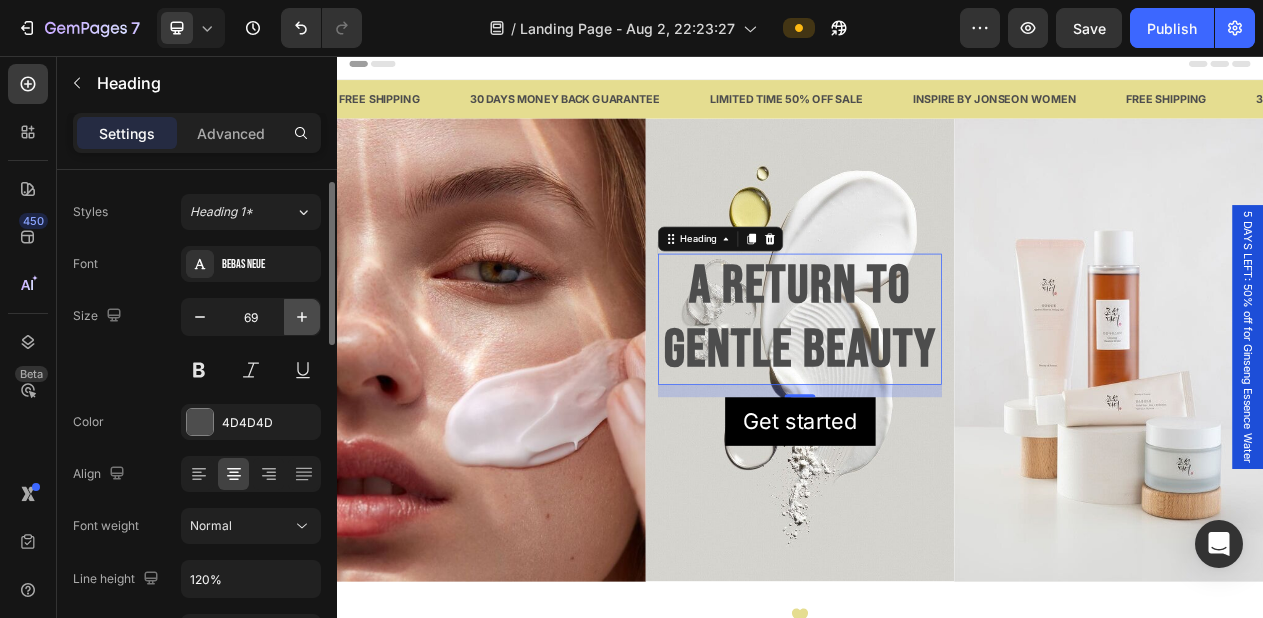 click 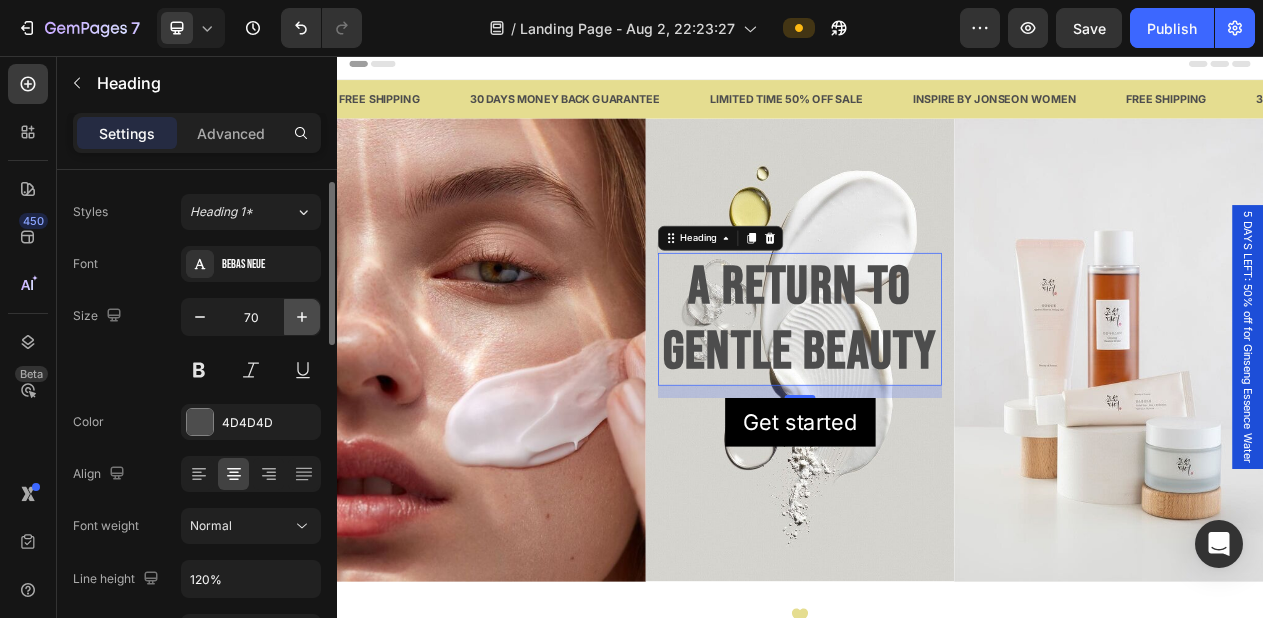 click 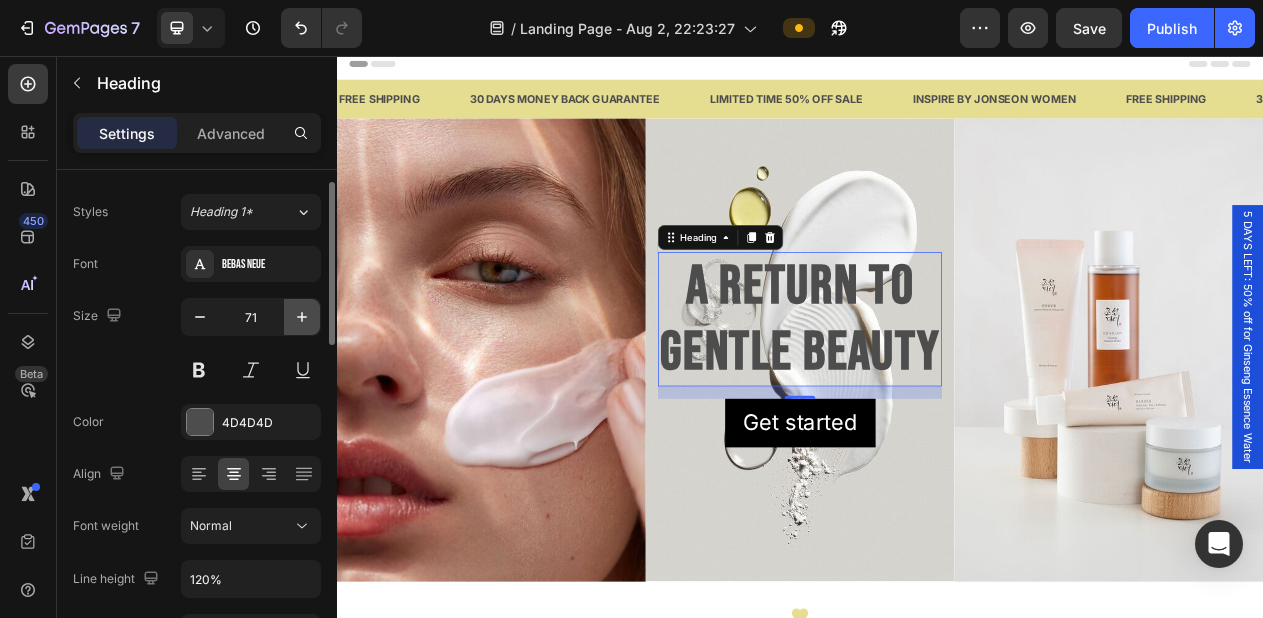 click 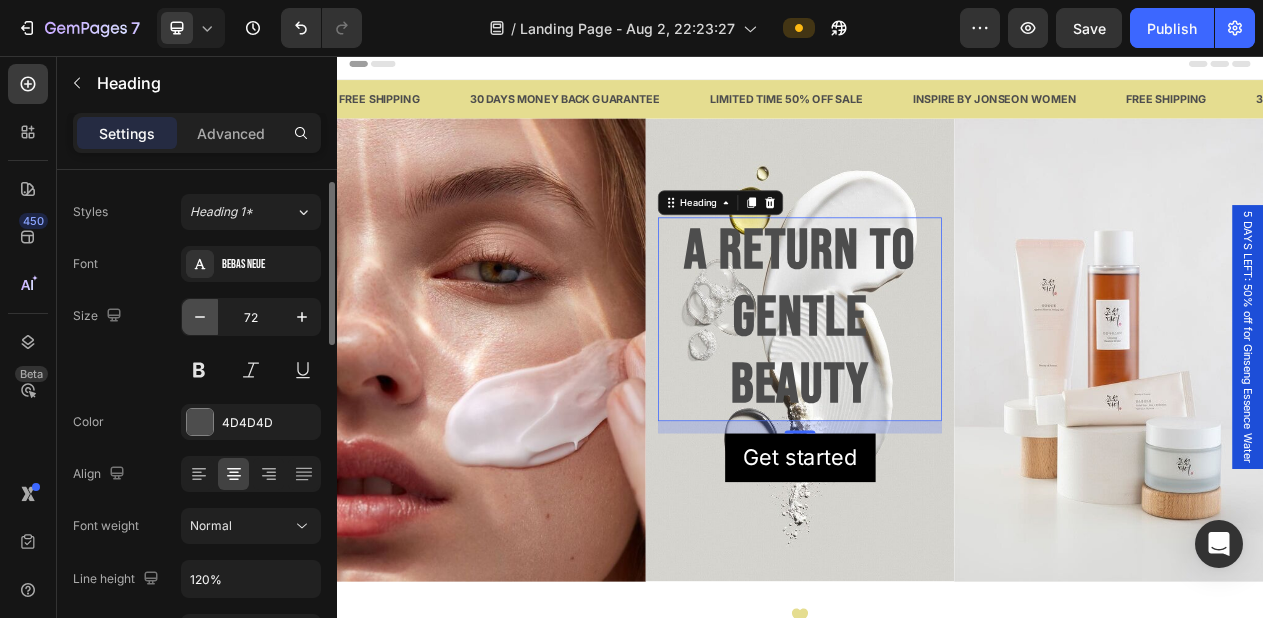 click 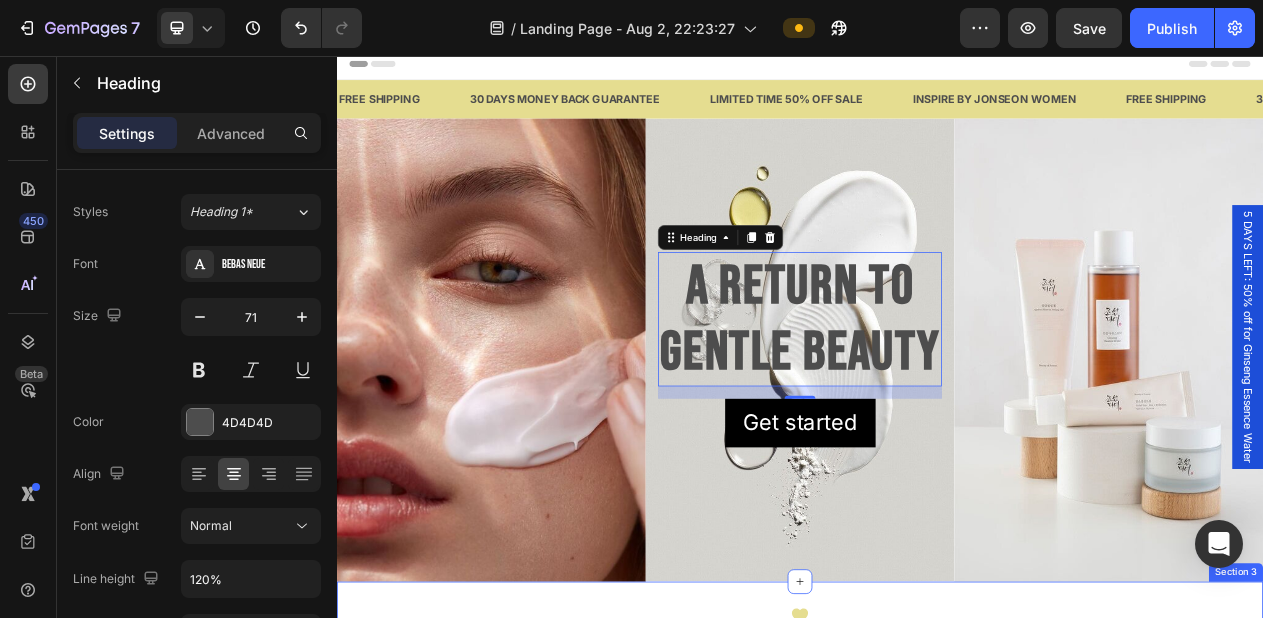 click on "Icon Best seller Heading What makeup tries to imitate, we quietly protect. Because natural beauty can’t be built, only cared for. Text Block Section 3" at bounding box center [937, 821] 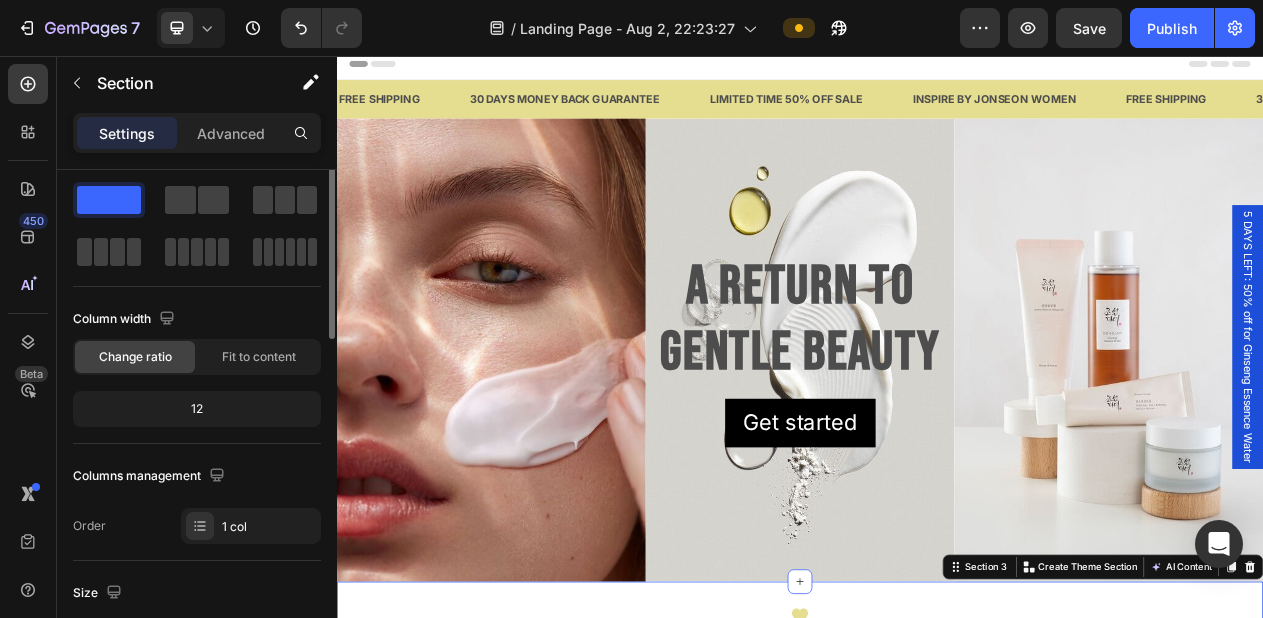 scroll, scrollTop: 0, scrollLeft: 0, axis: both 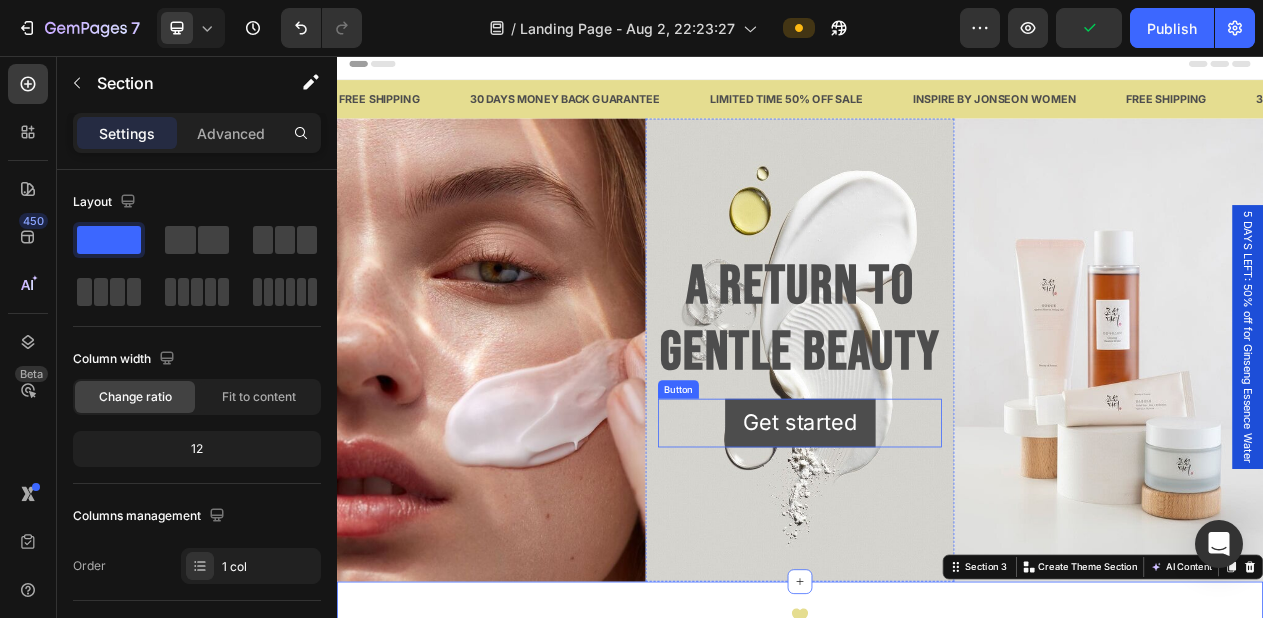 click on "Get started" at bounding box center [937, 531] 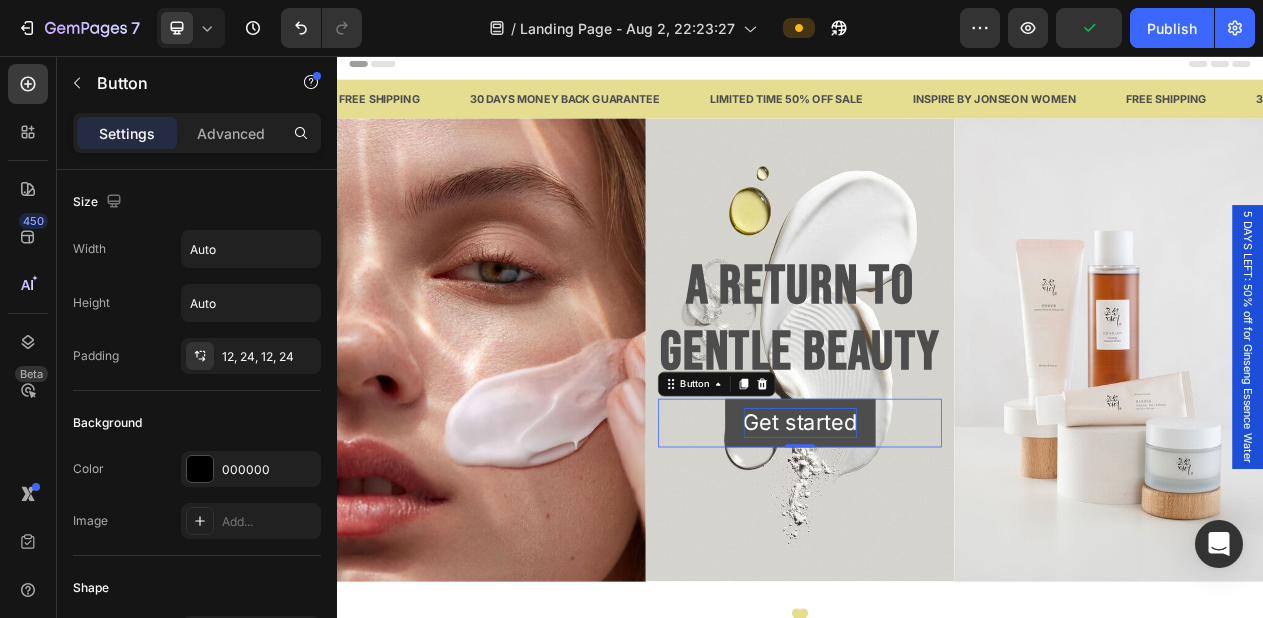 click on "Get started" at bounding box center (937, 531) 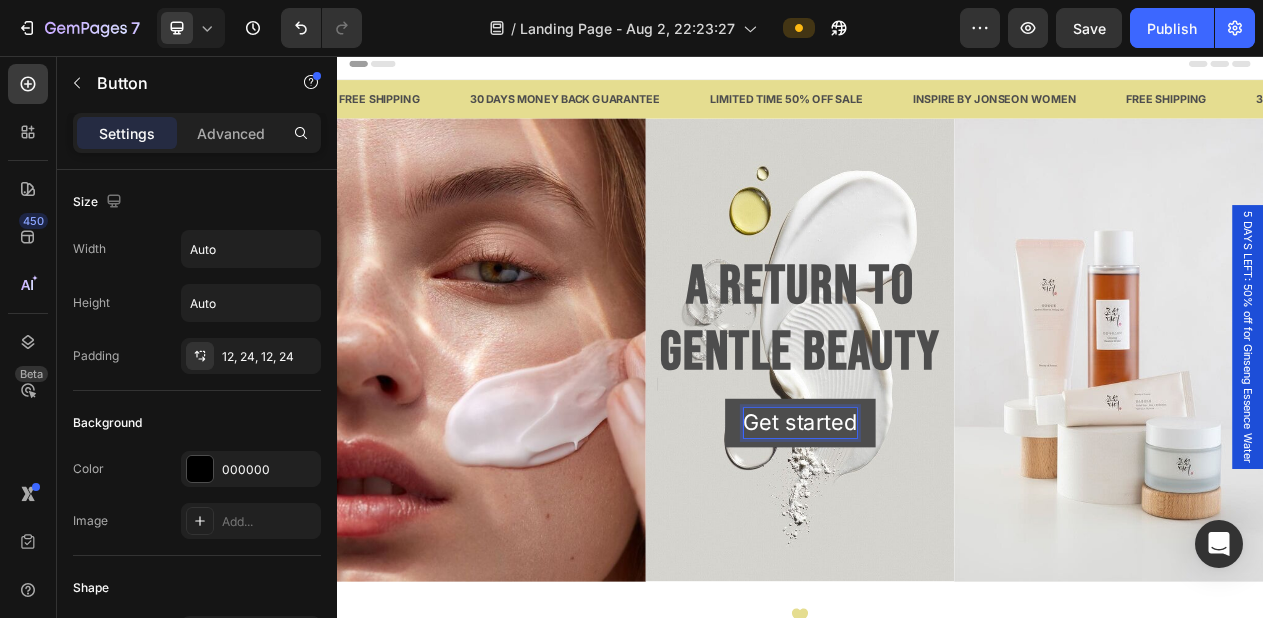 click on "Get started" at bounding box center (937, 531) 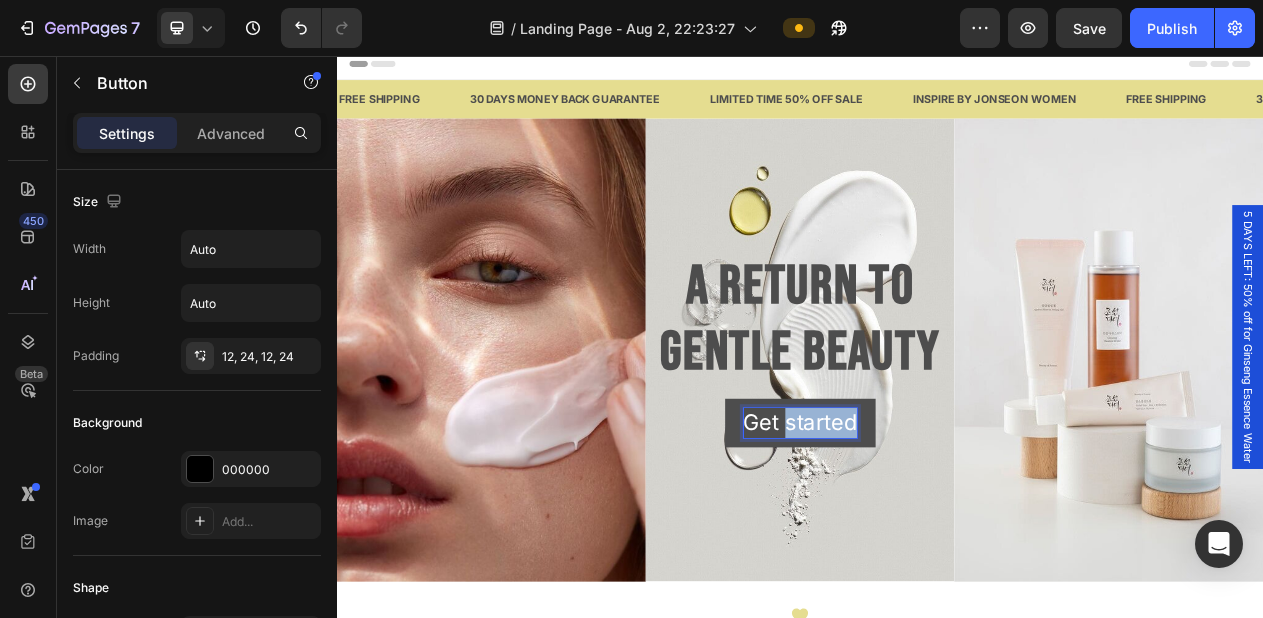 click on "Get started" at bounding box center (937, 531) 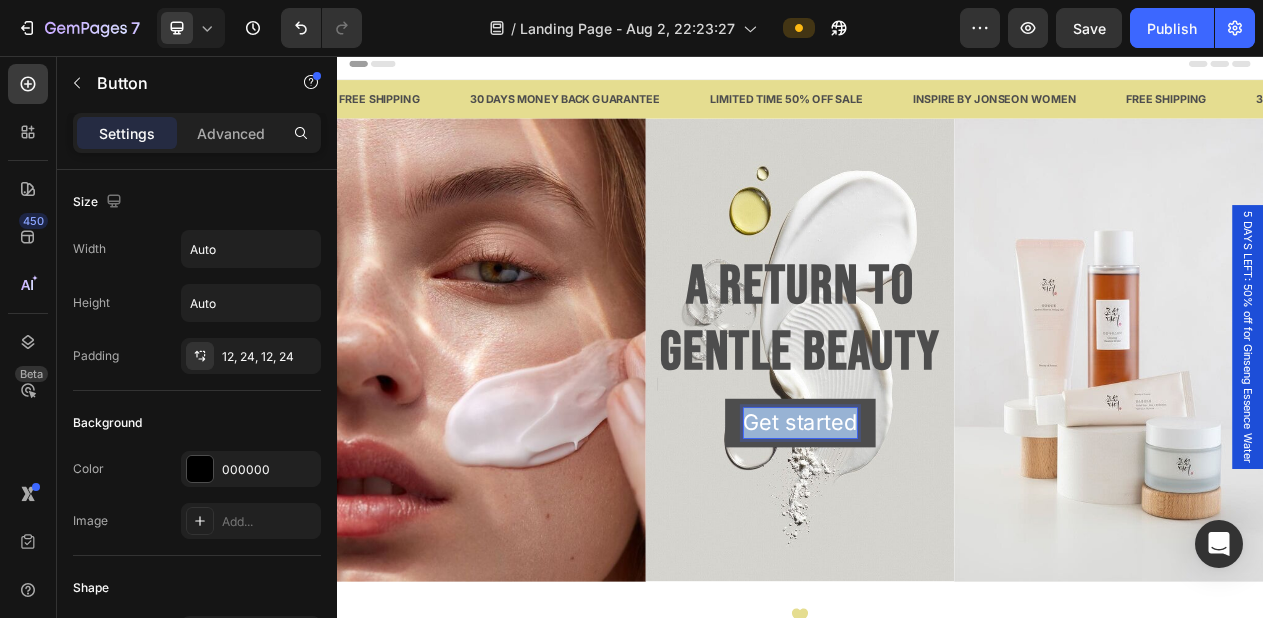 click on "Get started" at bounding box center (937, 531) 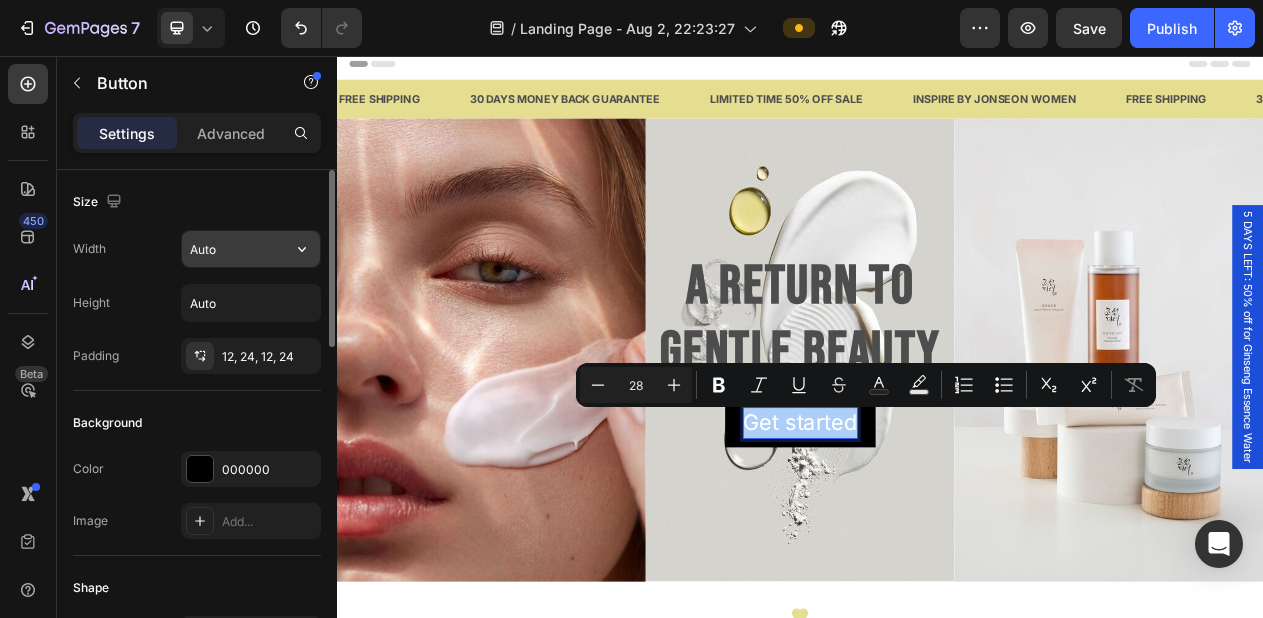 click on "Auto" at bounding box center [251, 249] 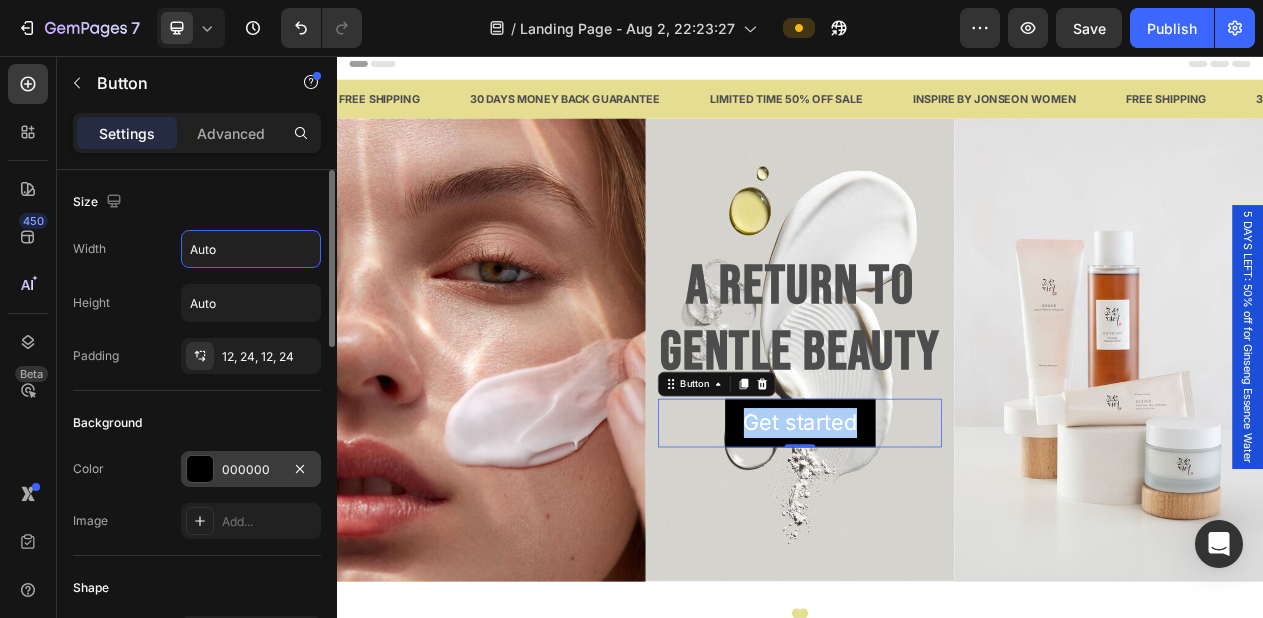 click on "000000" at bounding box center [251, 469] 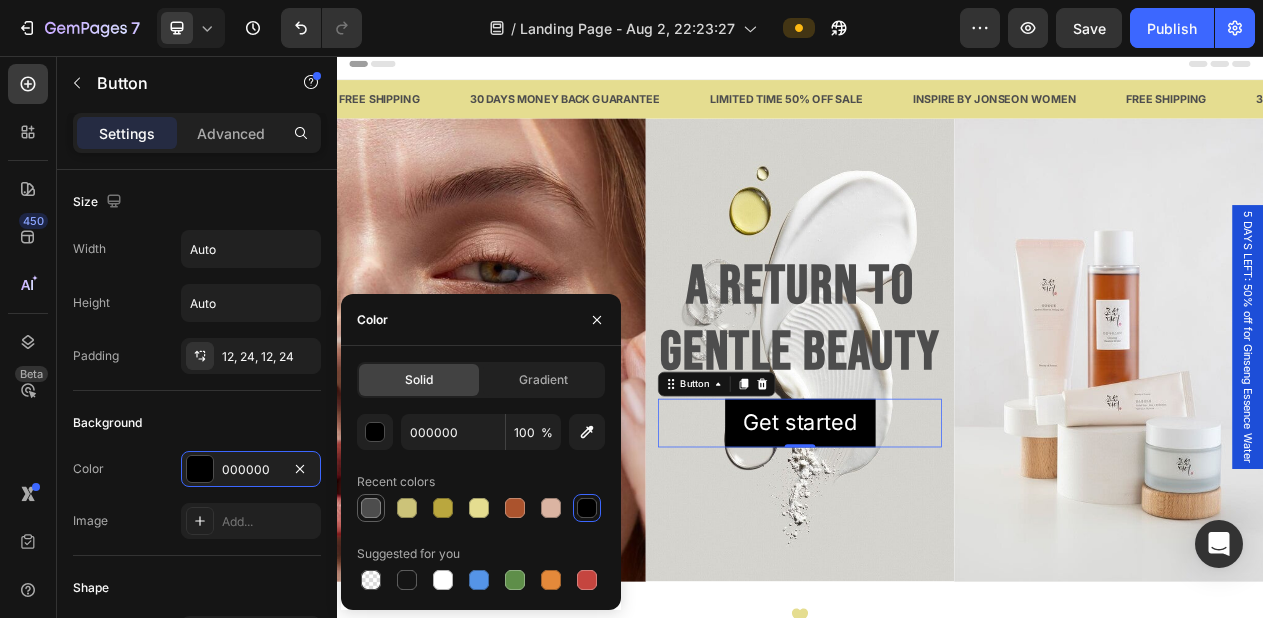 click at bounding box center [371, 508] 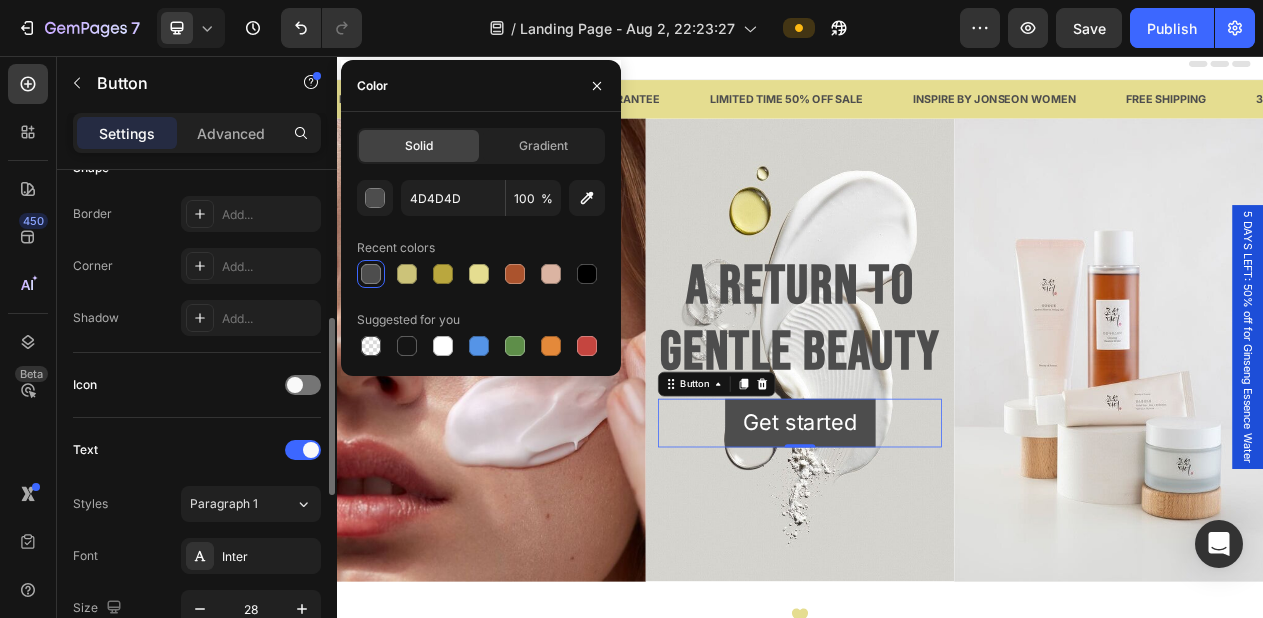 scroll, scrollTop: 433, scrollLeft: 0, axis: vertical 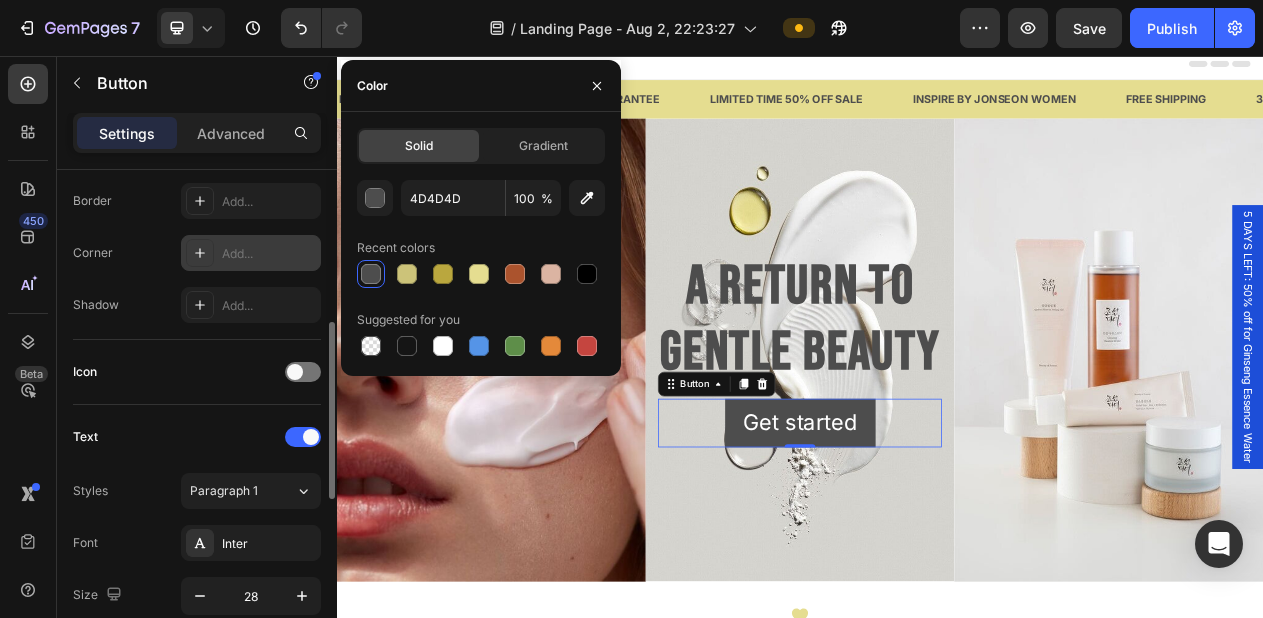 click on "Add..." at bounding box center [269, 254] 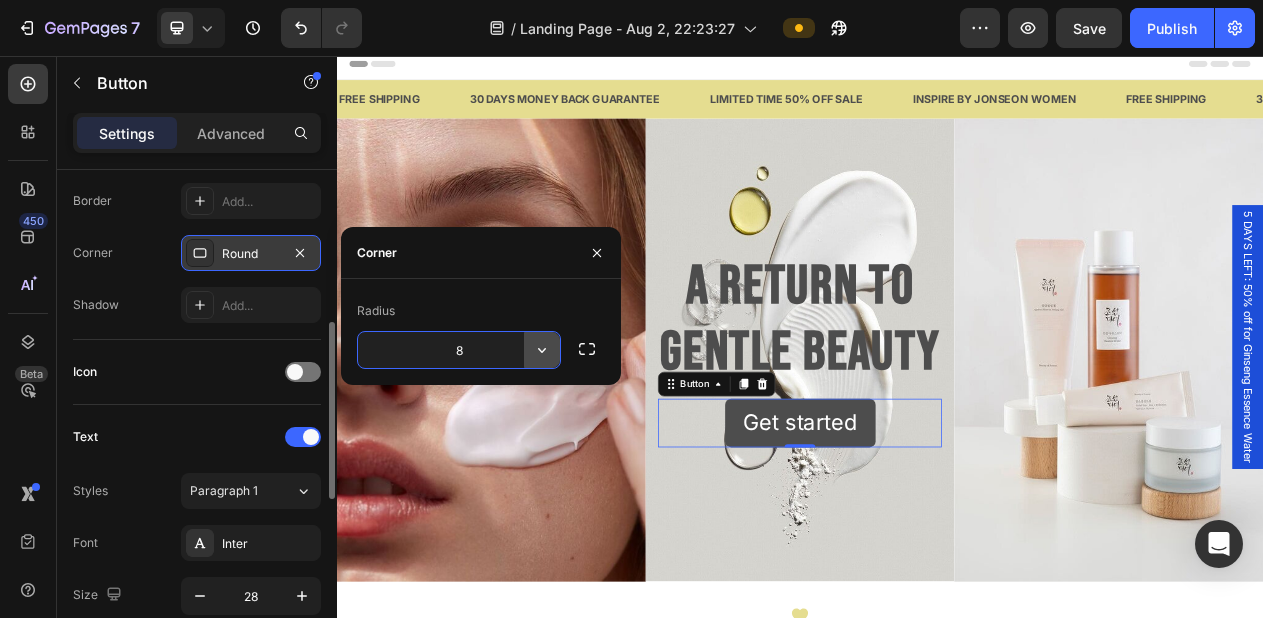 click 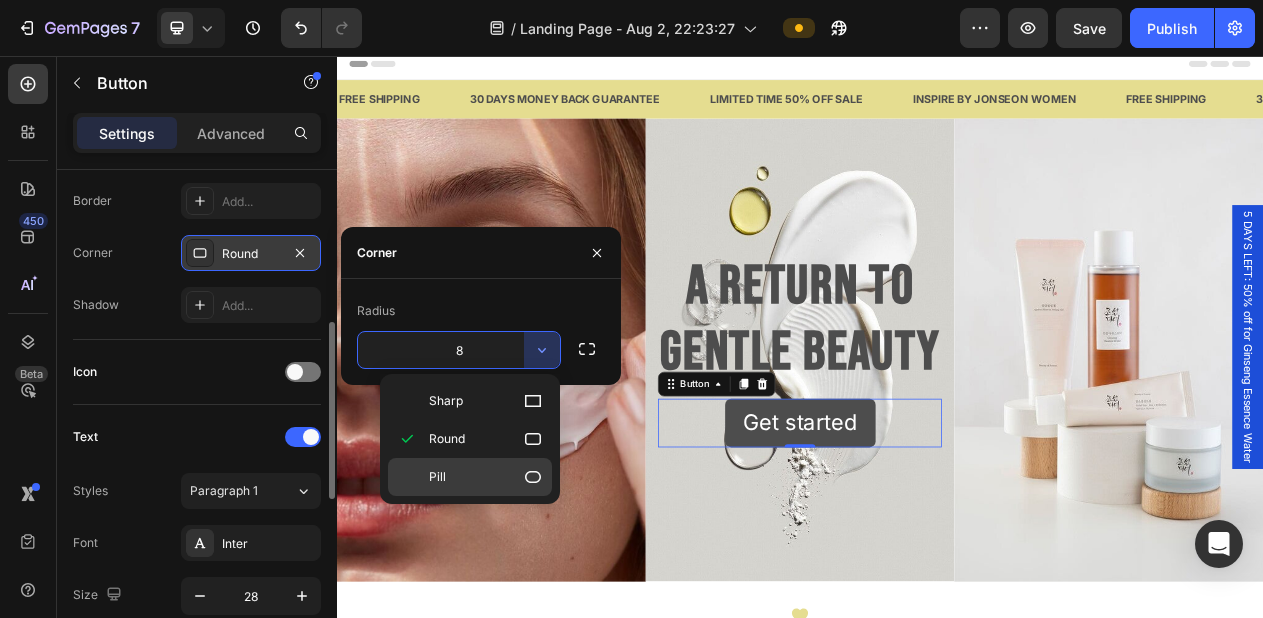 click 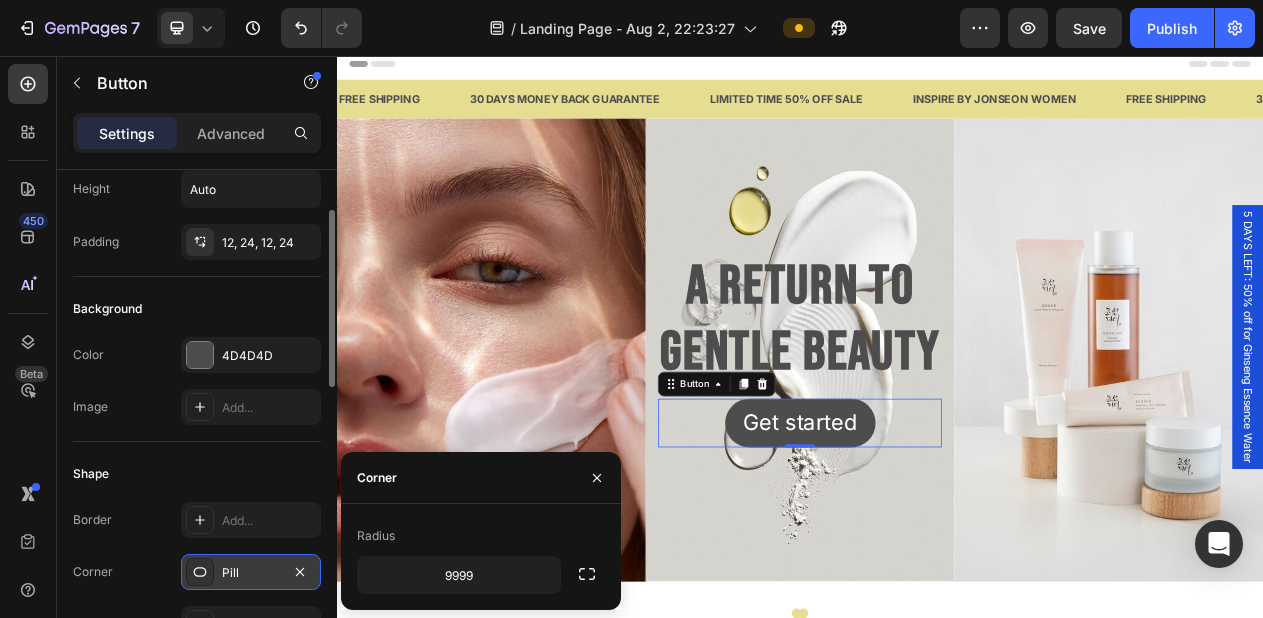 scroll, scrollTop: 0, scrollLeft: 0, axis: both 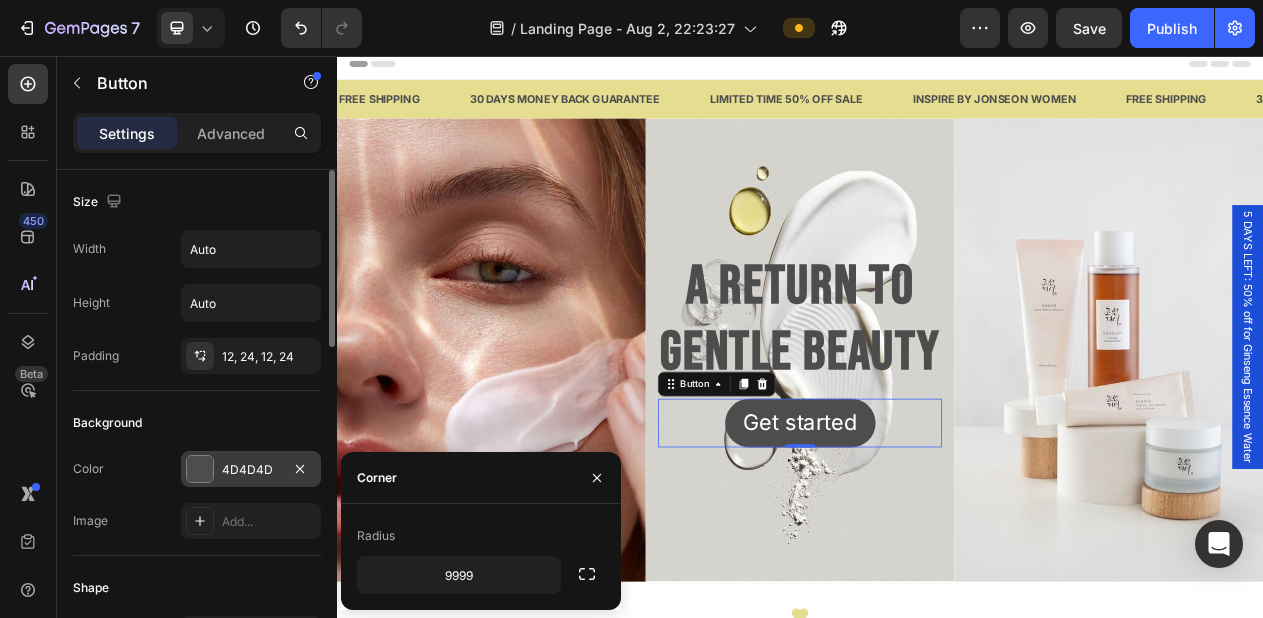 click on "4D4D4D" at bounding box center [251, 470] 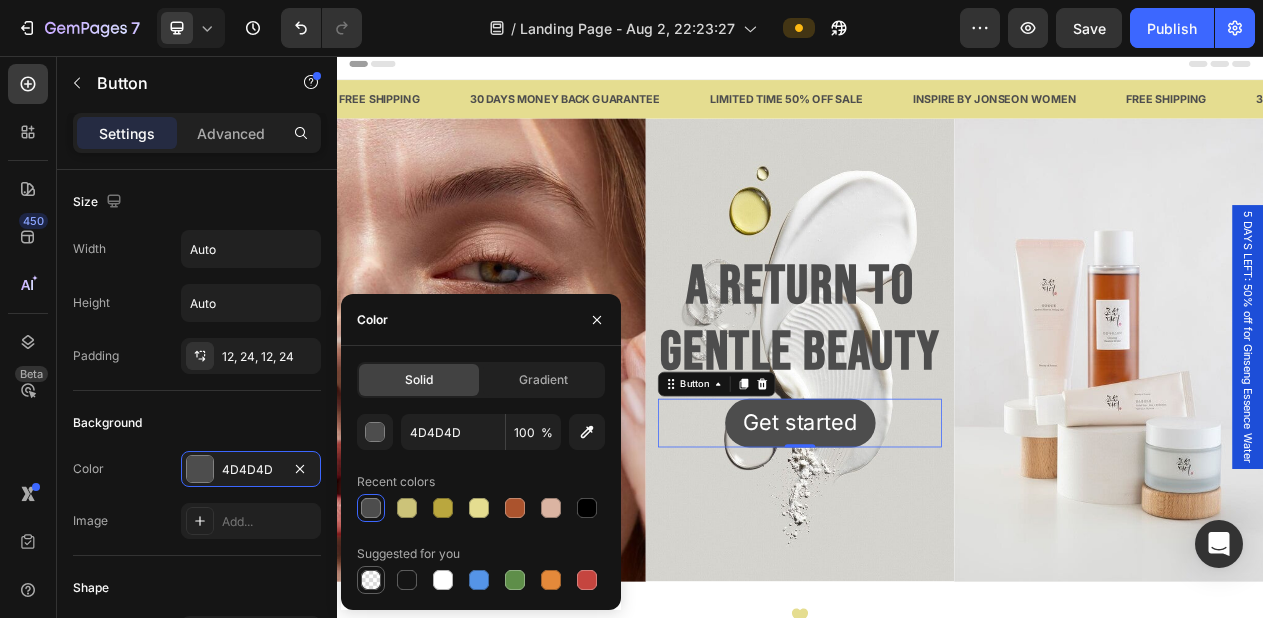 click at bounding box center (371, 580) 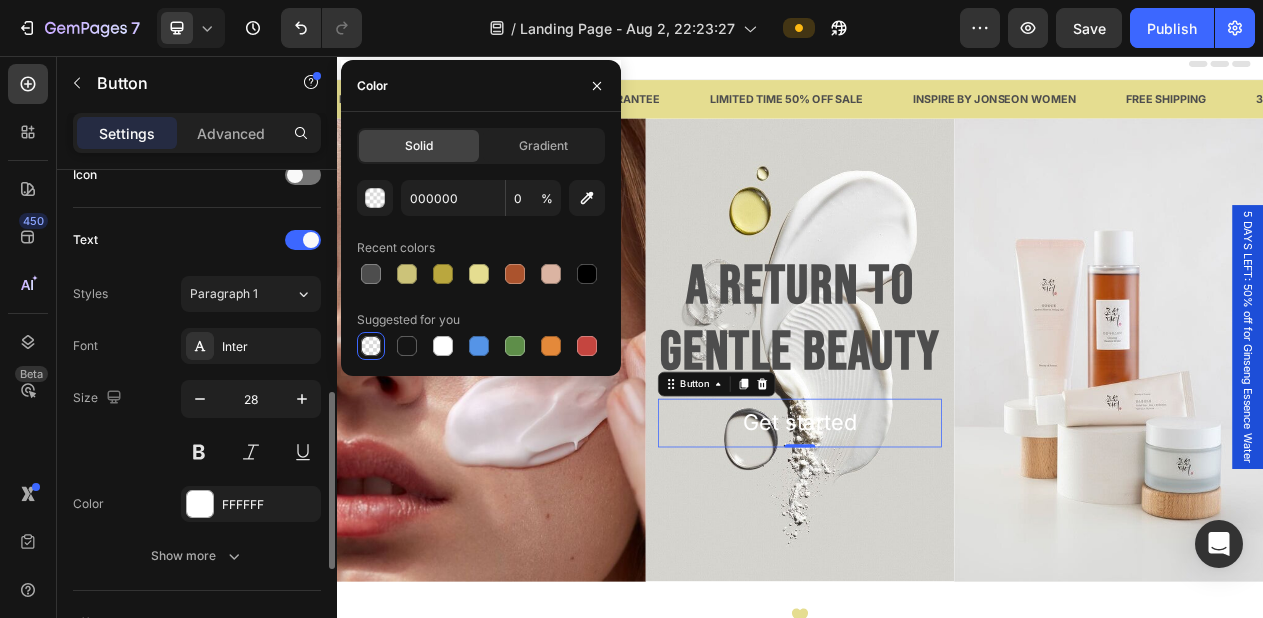scroll, scrollTop: 692, scrollLeft: 0, axis: vertical 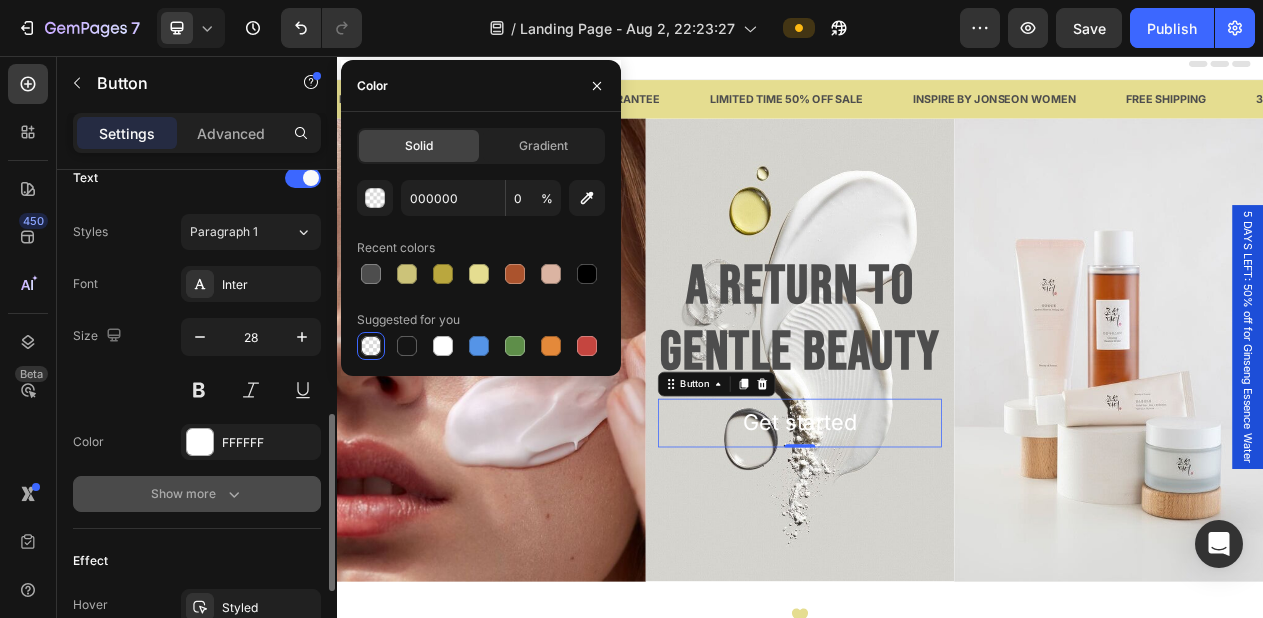 click 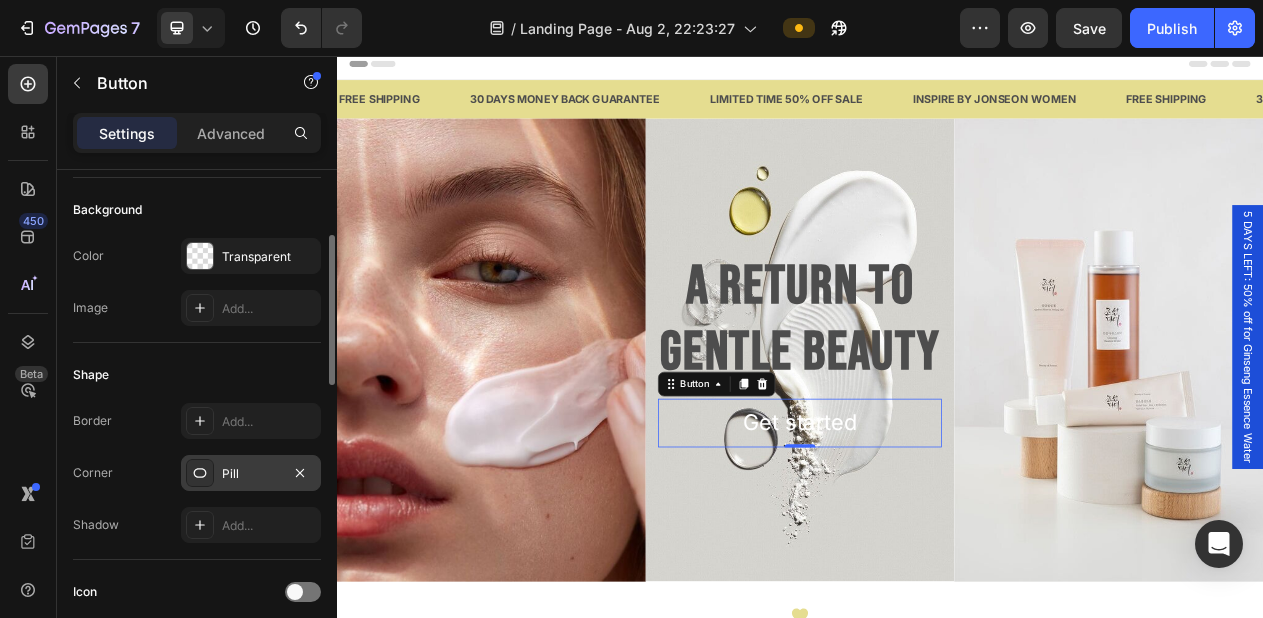scroll, scrollTop: 215, scrollLeft: 0, axis: vertical 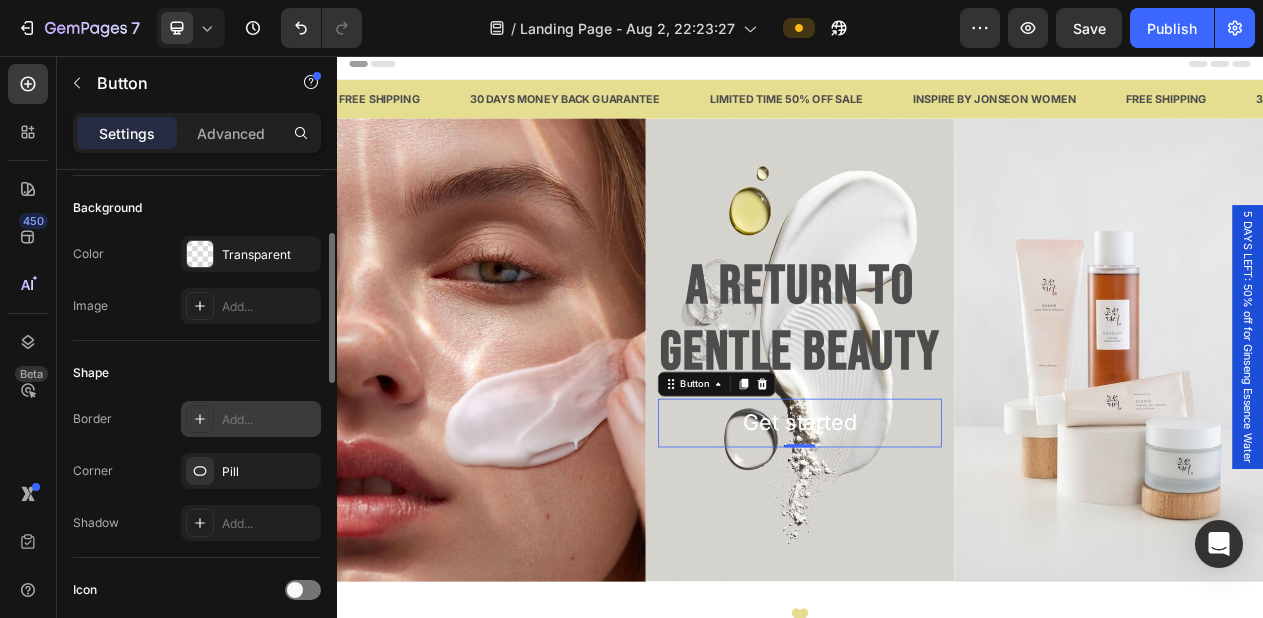 click on "Add..." at bounding box center (269, 420) 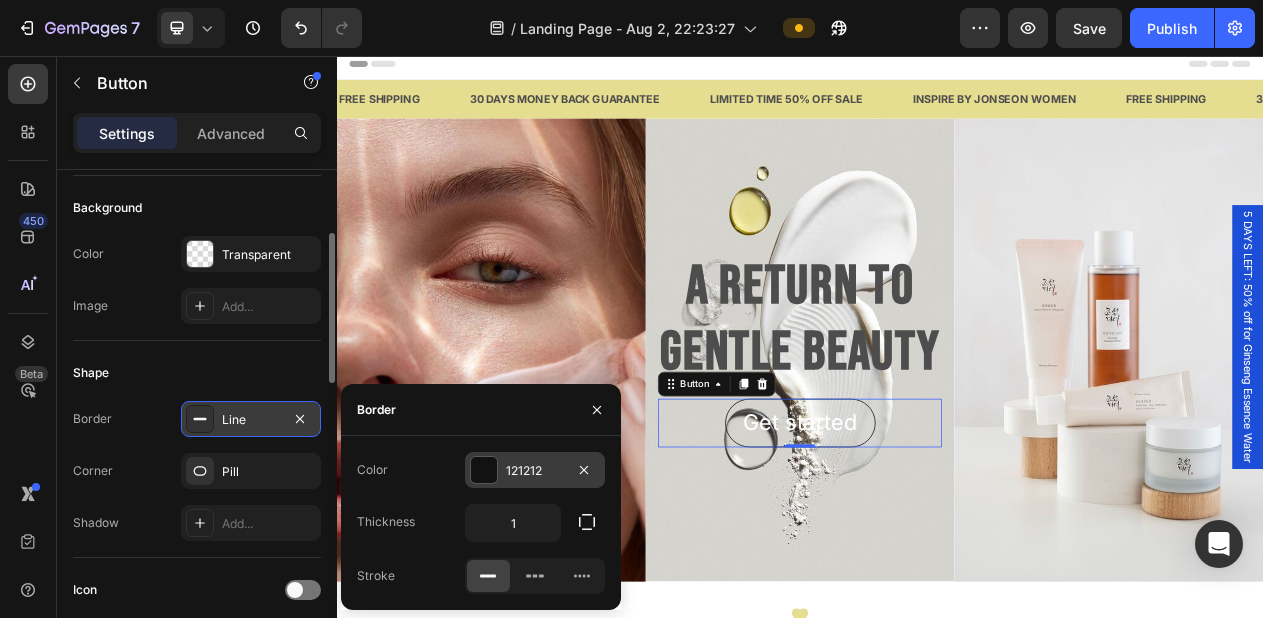 click on "121212" at bounding box center [535, 470] 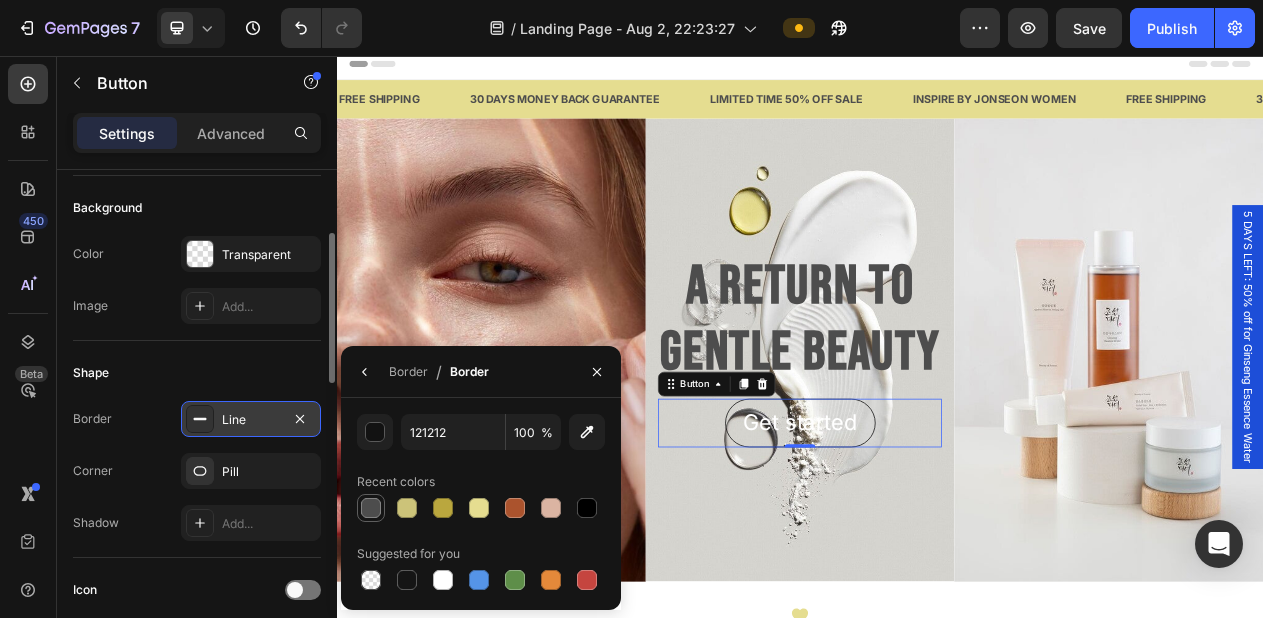 click at bounding box center [371, 508] 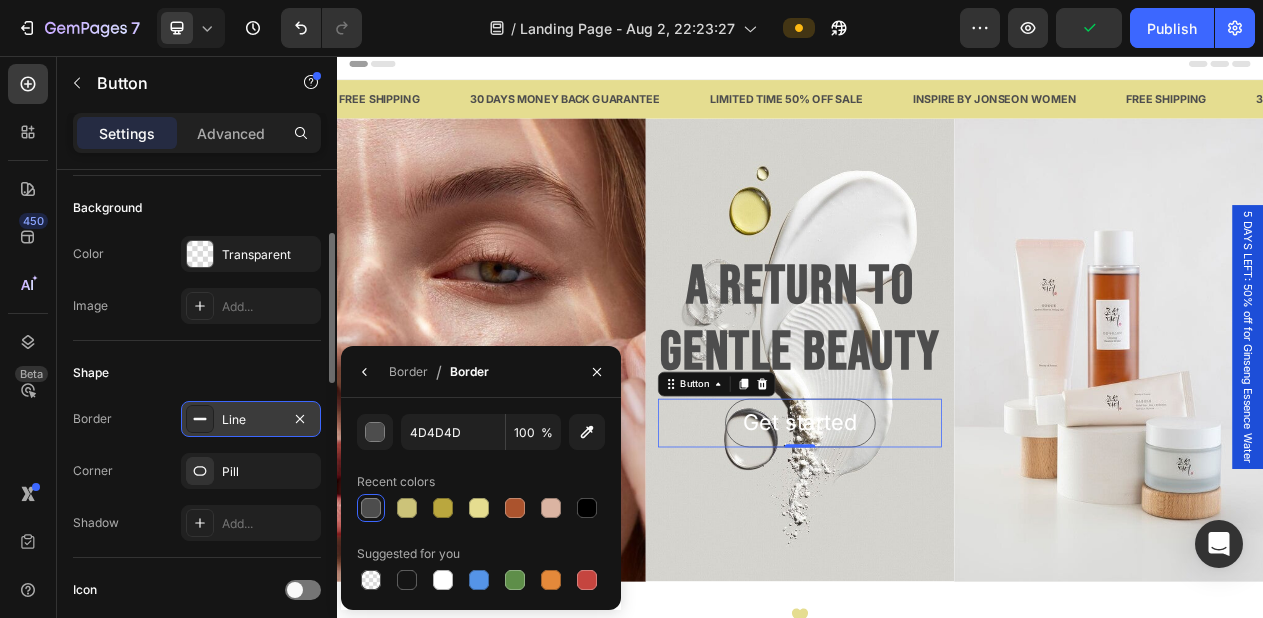 click on "Line" at bounding box center (251, 420) 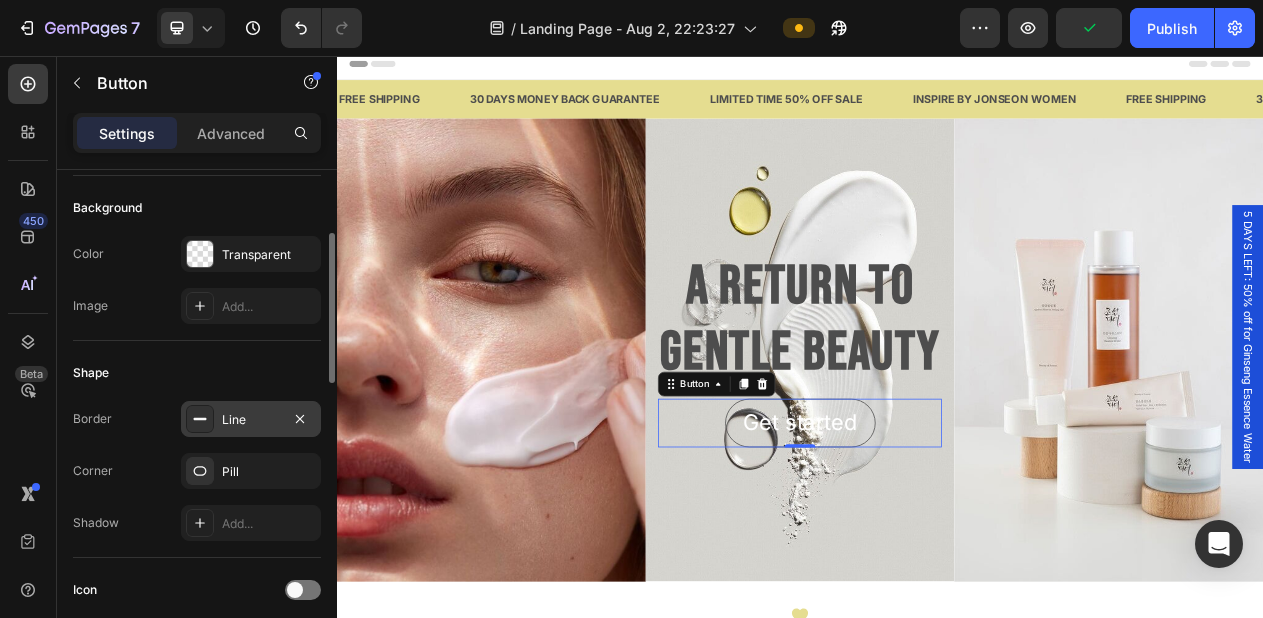 click on "Line" at bounding box center (251, 420) 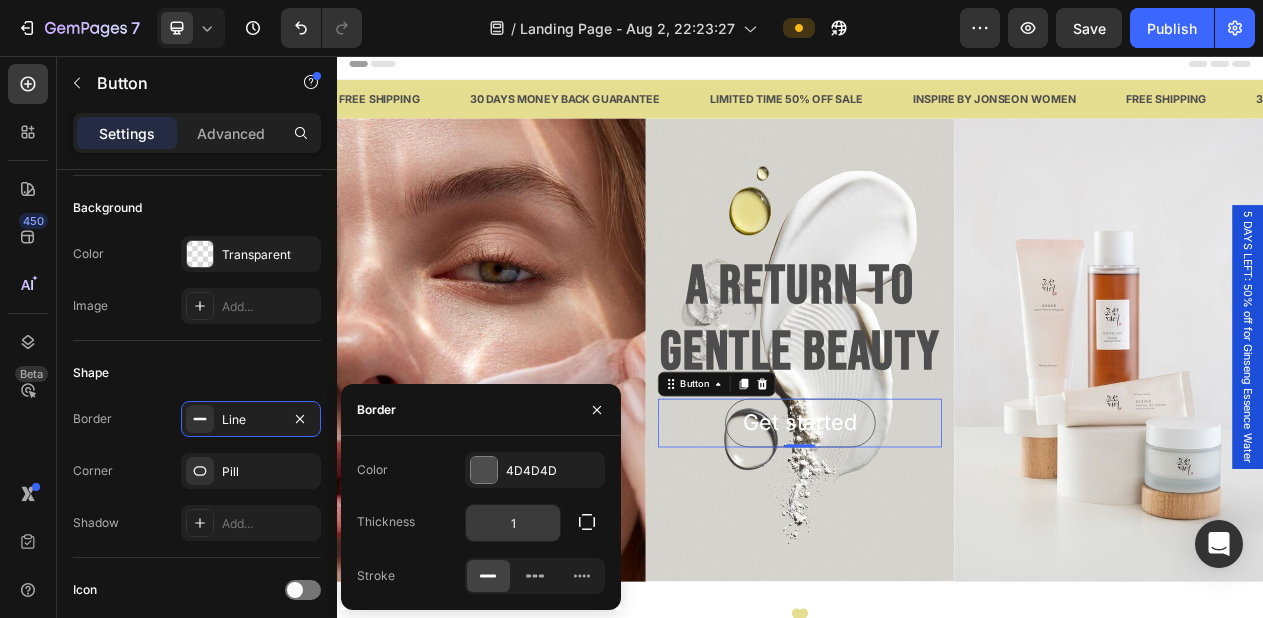 click on "1" at bounding box center [513, 523] 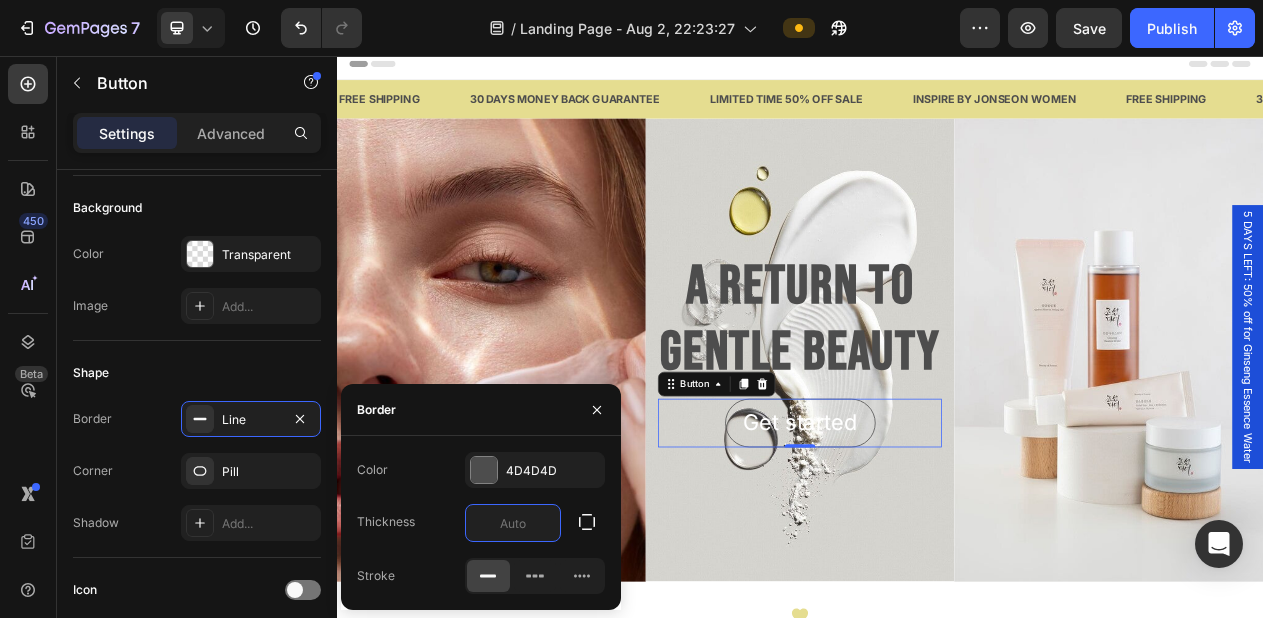 type on "2" 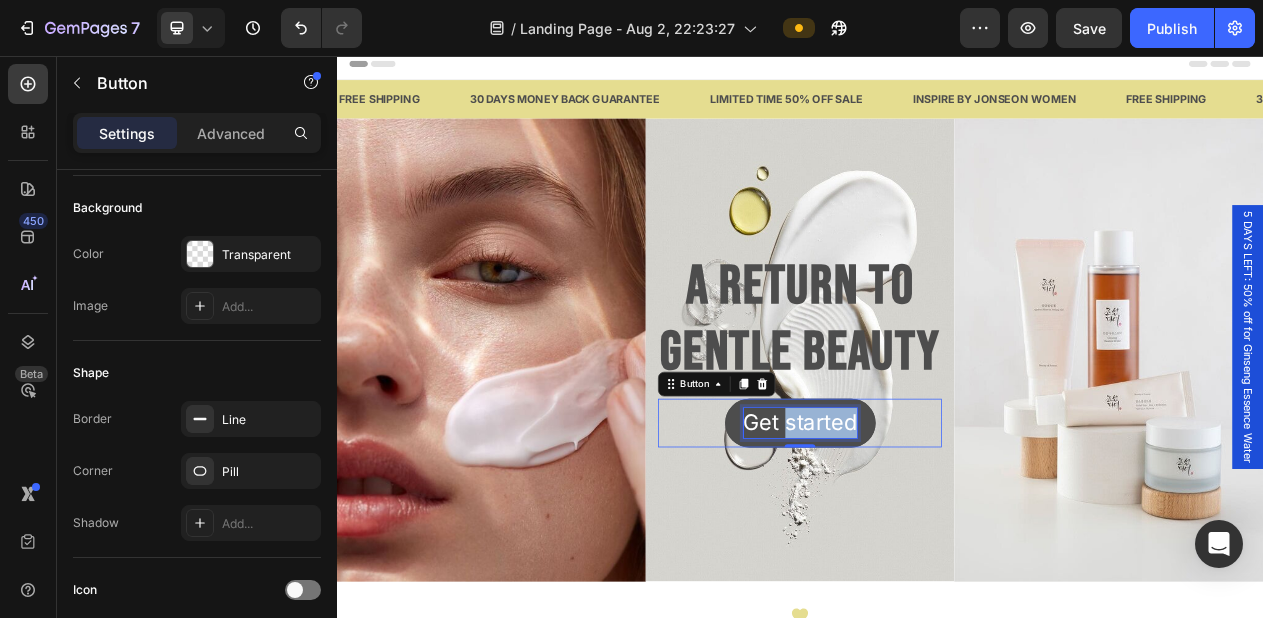 click on "Get started" at bounding box center [937, 531] 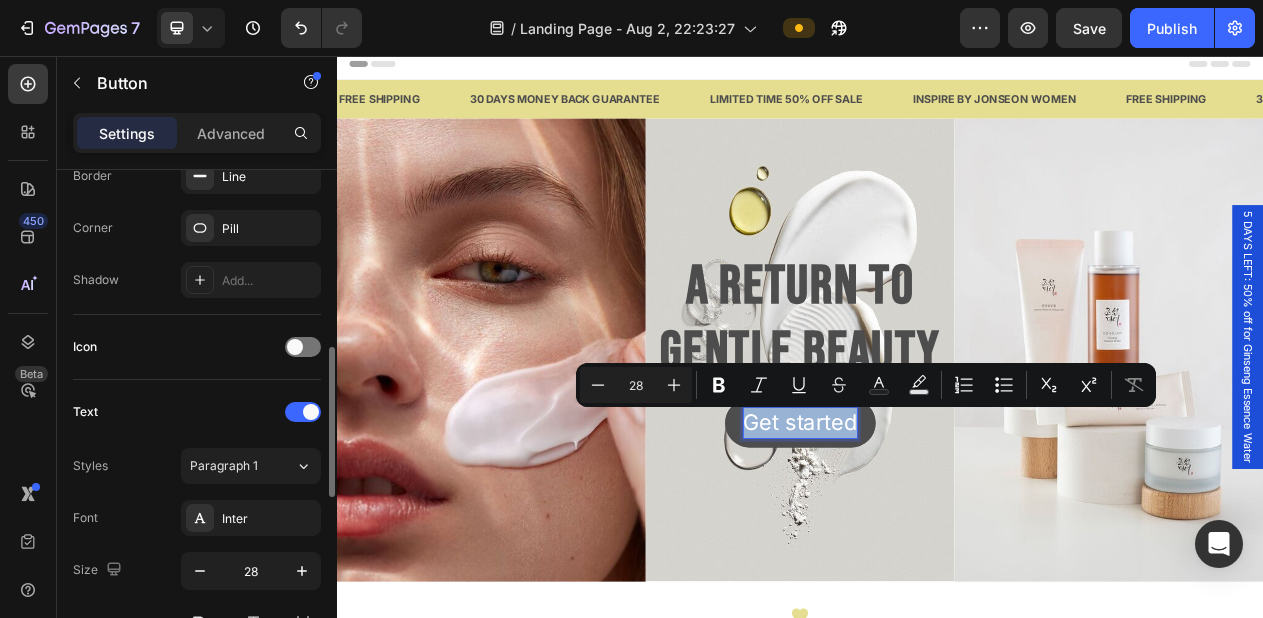 scroll, scrollTop: 535, scrollLeft: 0, axis: vertical 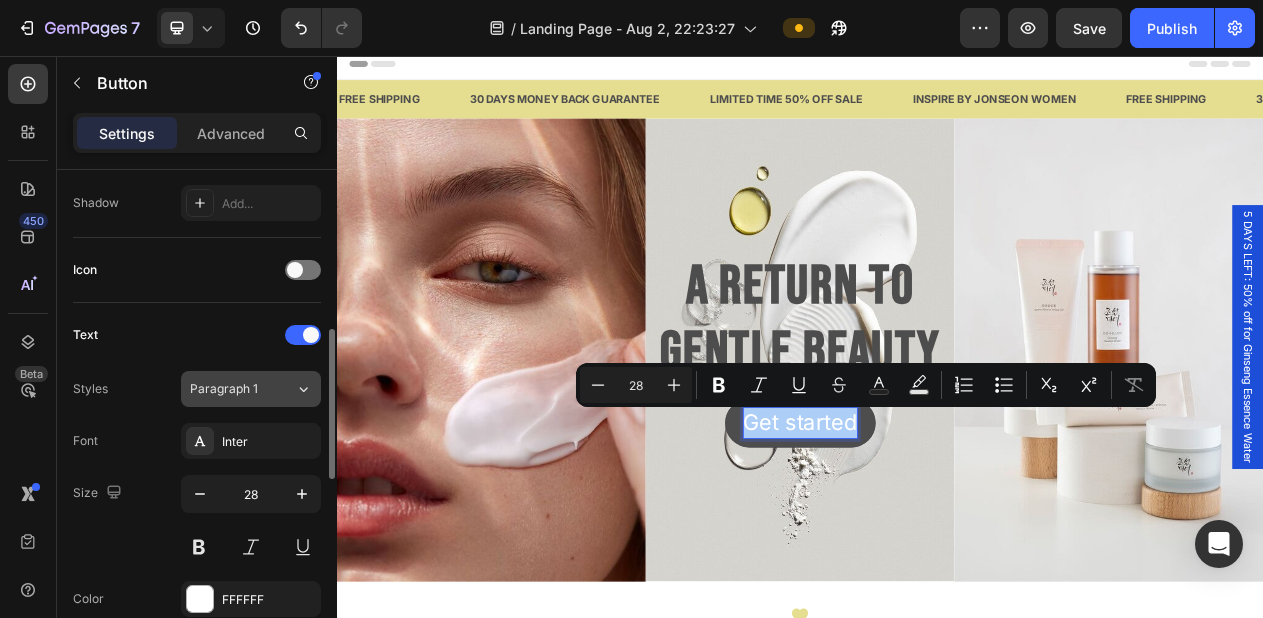 click on "Paragraph 1" at bounding box center (230, 389) 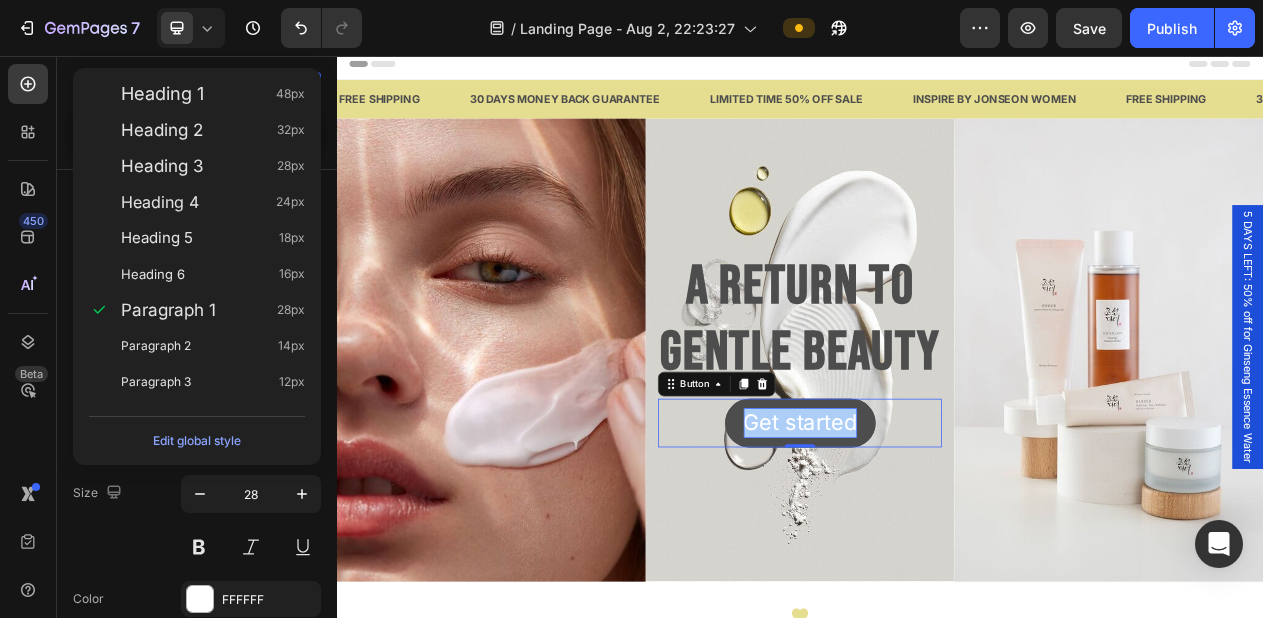 click on "Size 28" at bounding box center [197, 520] 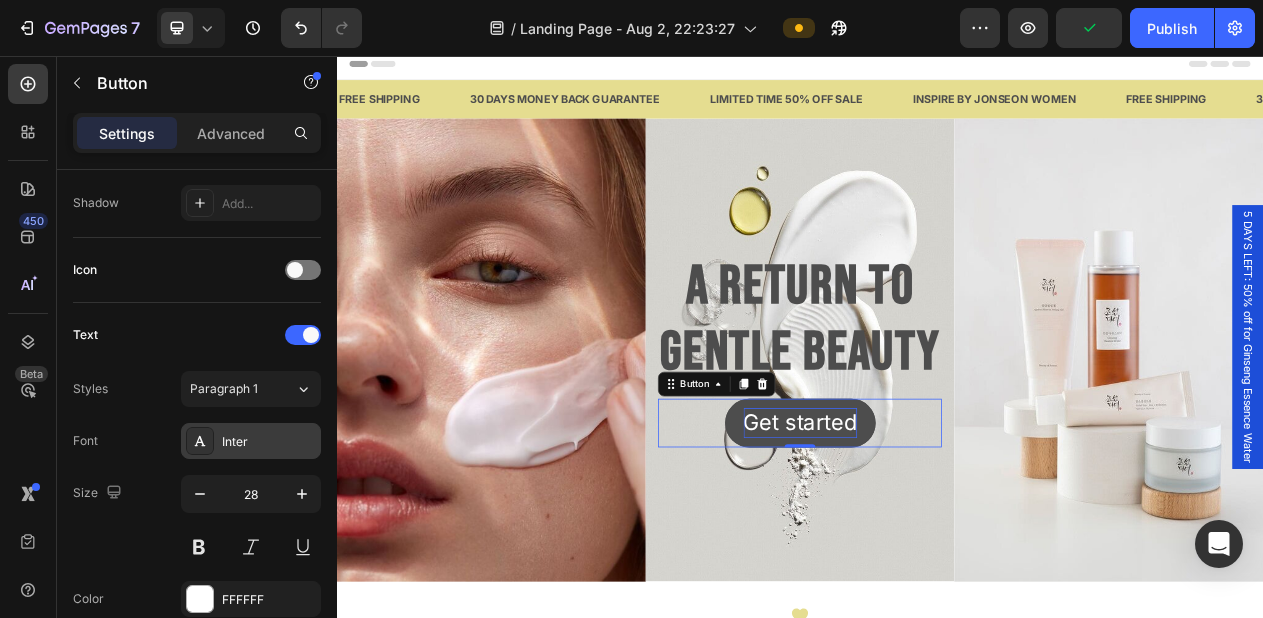 click on "Inter" at bounding box center (269, 442) 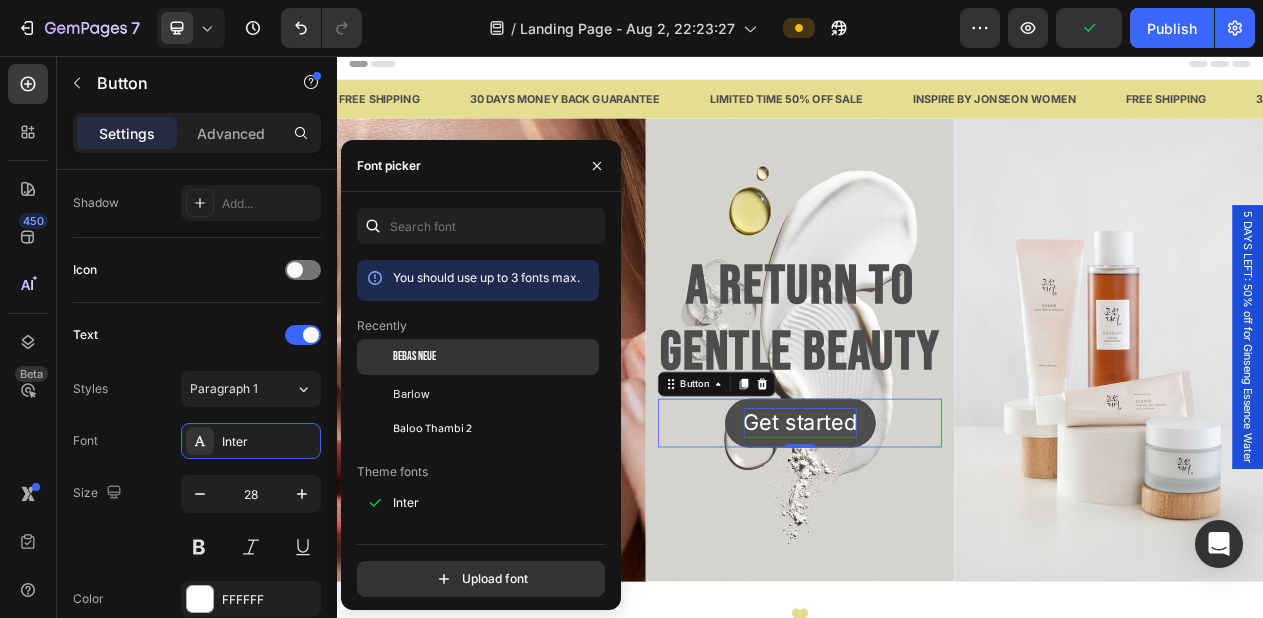 click on "Bebas Neue" at bounding box center (414, 357) 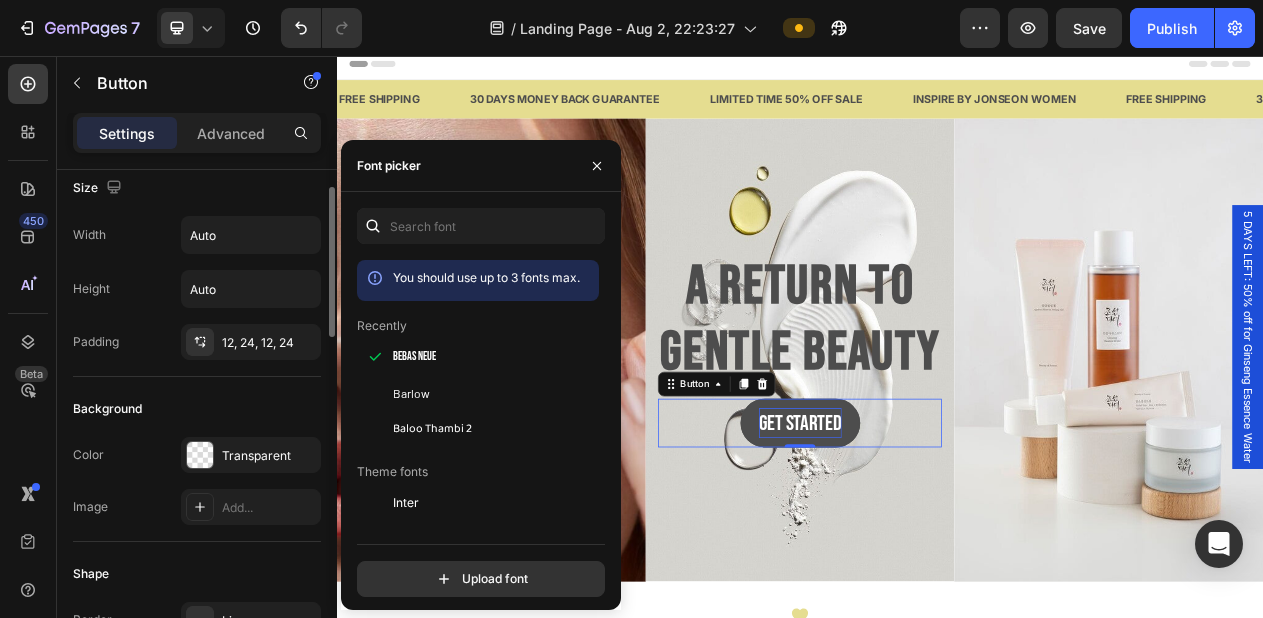 scroll, scrollTop: 0, scrollLeft: 0, axis: both 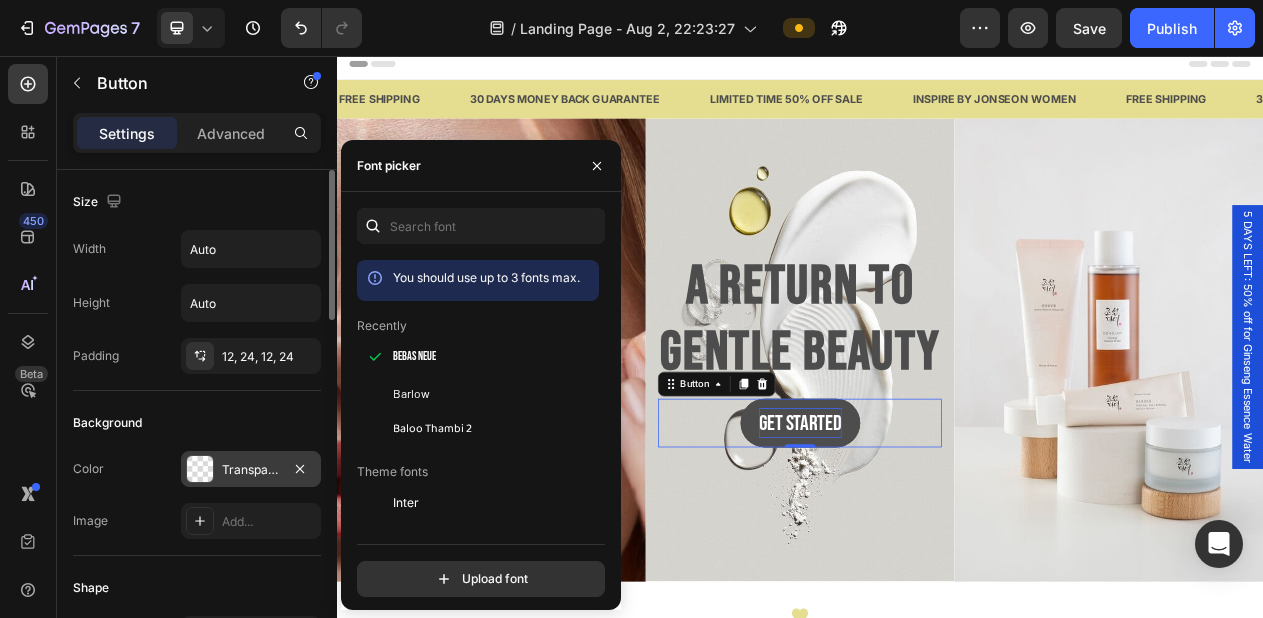click on "Transparent" at bounding box center [251, 469] 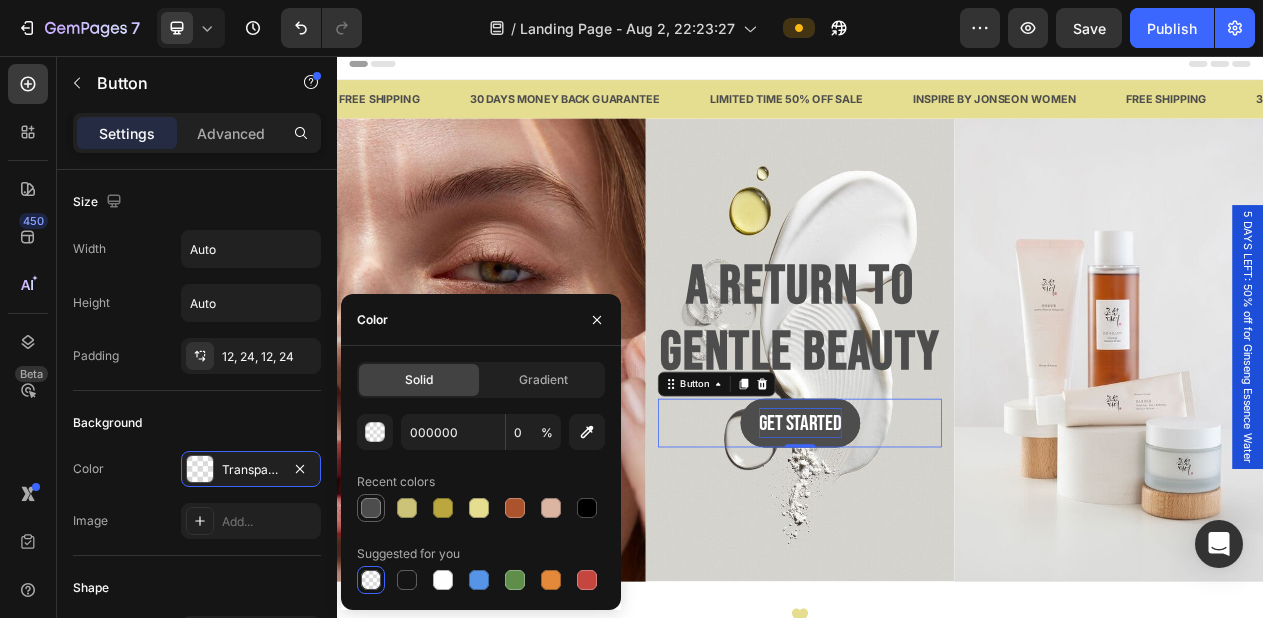 click at bounding box center [371, 508] 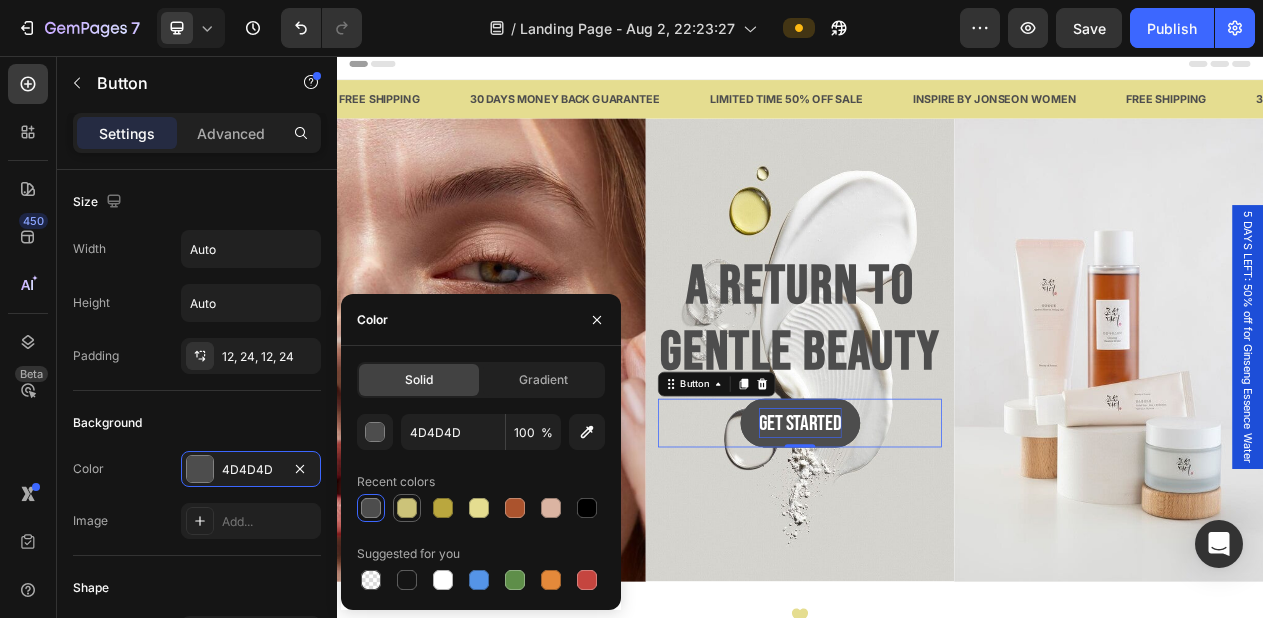 click at bounding box center (407, 508) 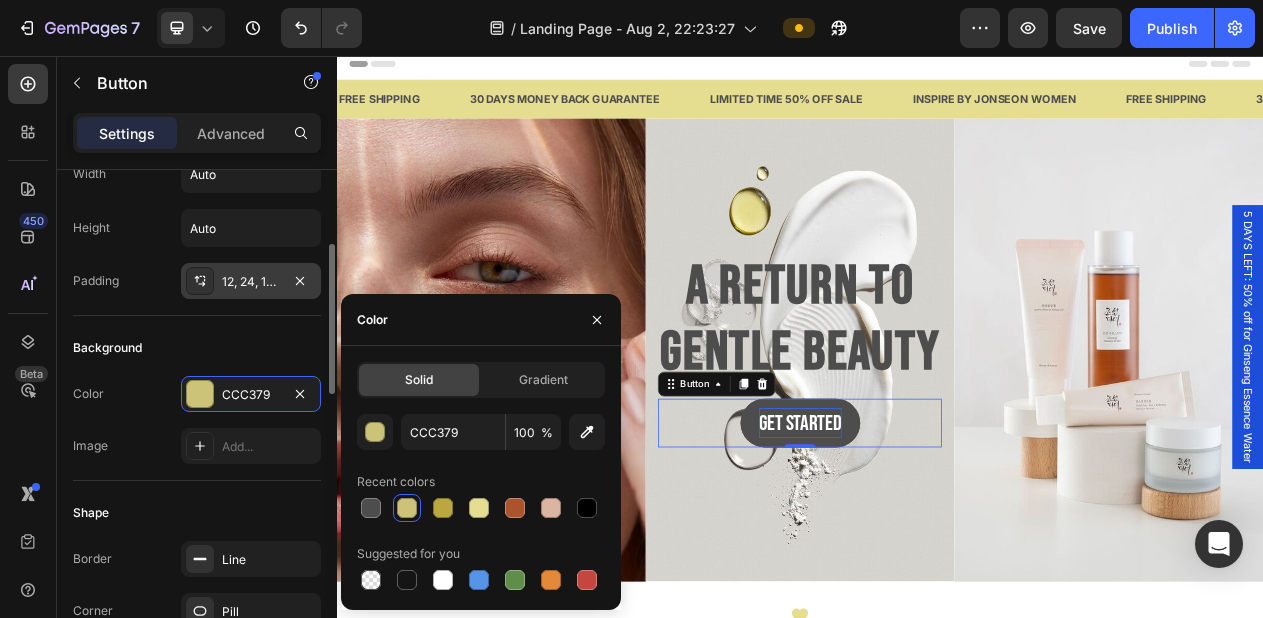 scroll, scrollTop: 162, scrollLeft: 0, axis: vertical 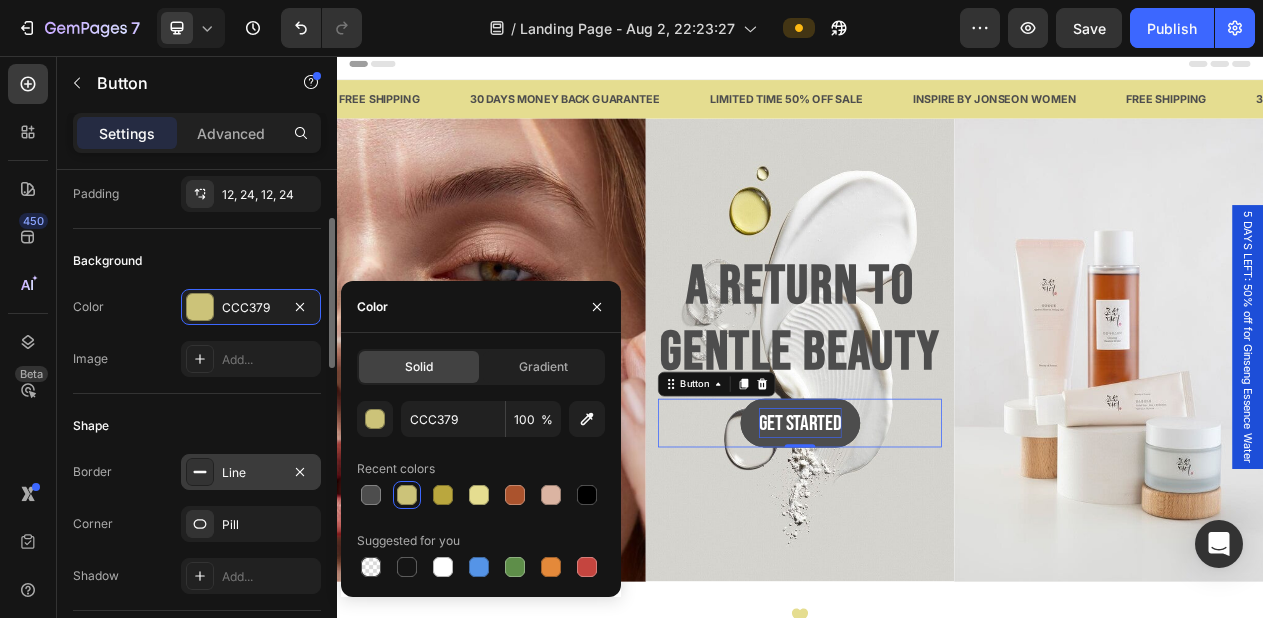 click on "Line" at bounding box center [251, 473] 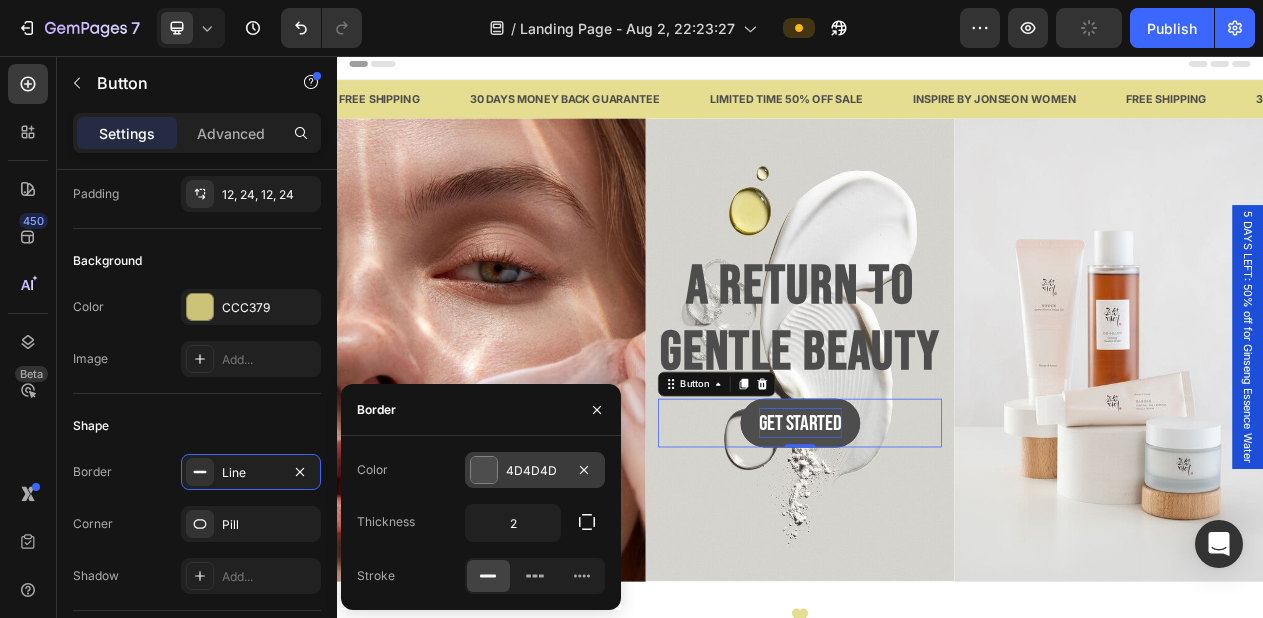 click on "4D4D4D" at bounding box center [535, 470] 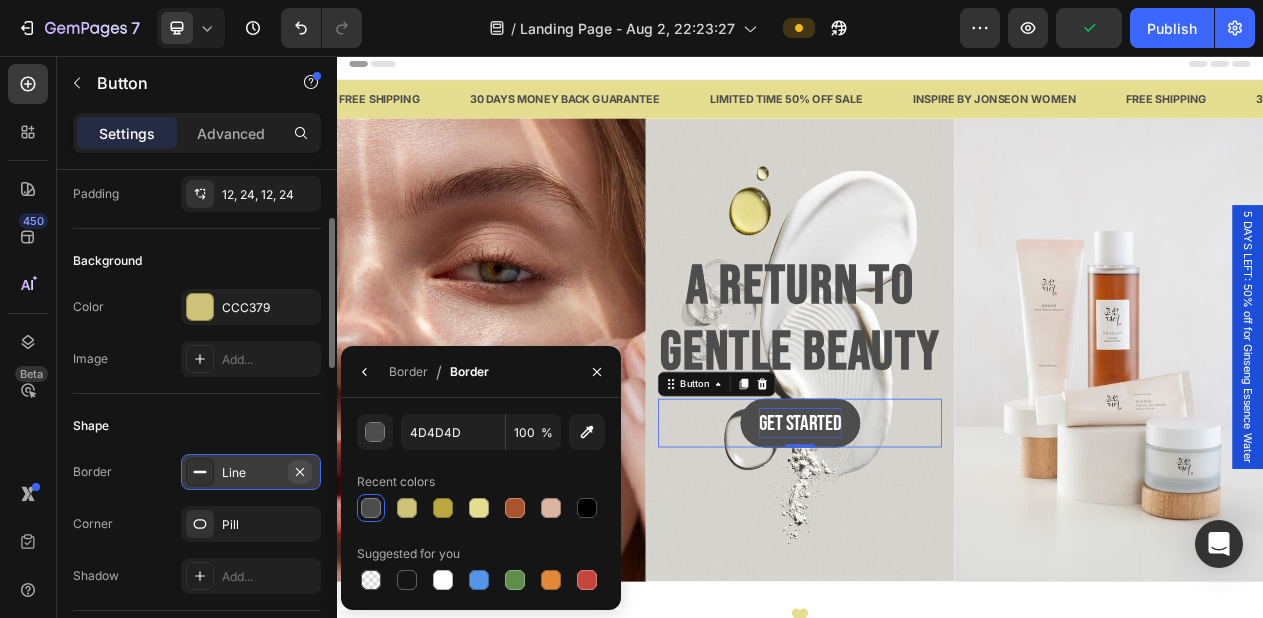 click 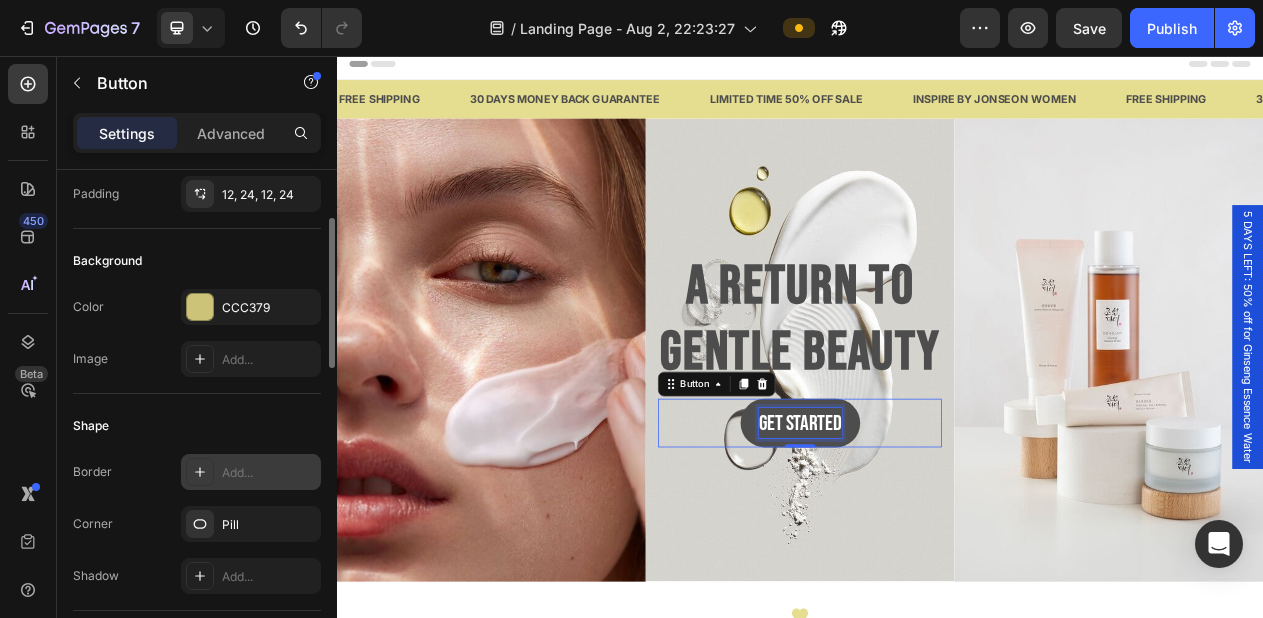 click on "Get started" at bounding box center [937, 531] 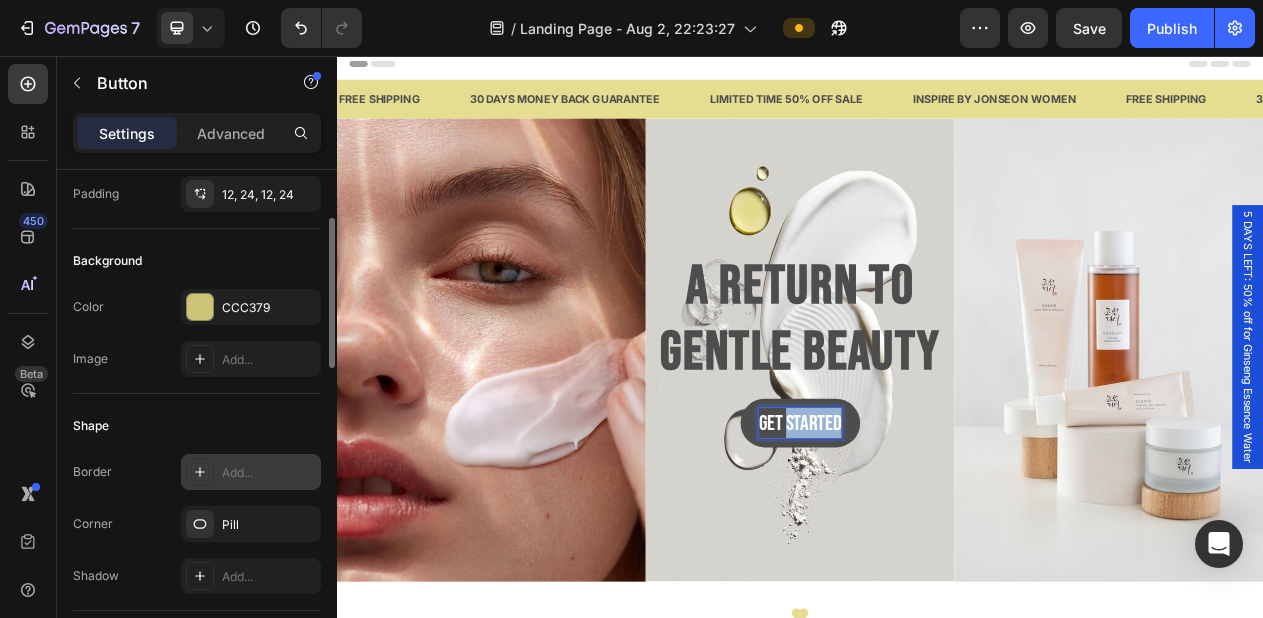 click on "Get started" at bounding box center (937, 531) 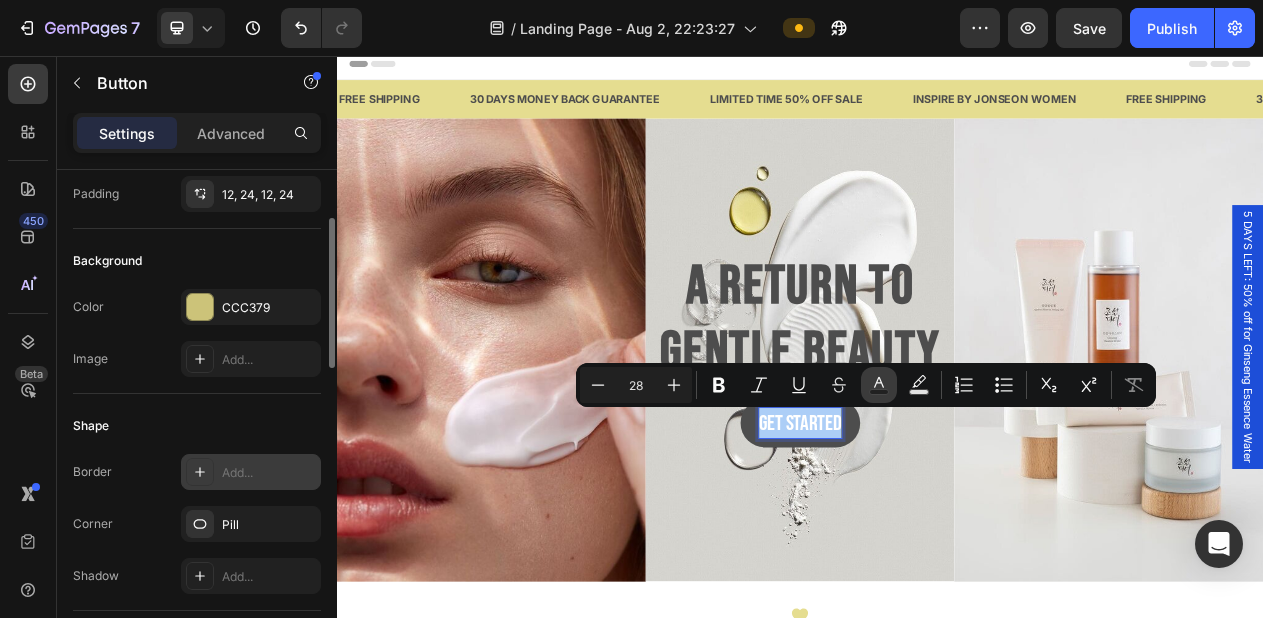 click on "Text Color" at bounding box center (879, 385) 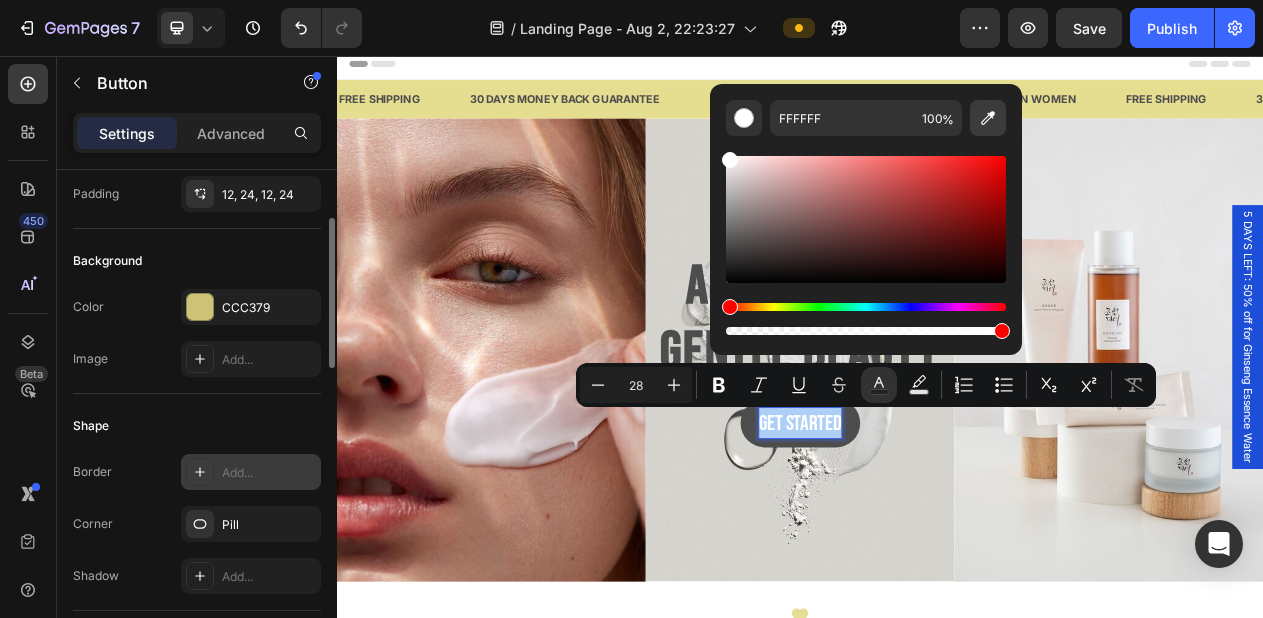 click 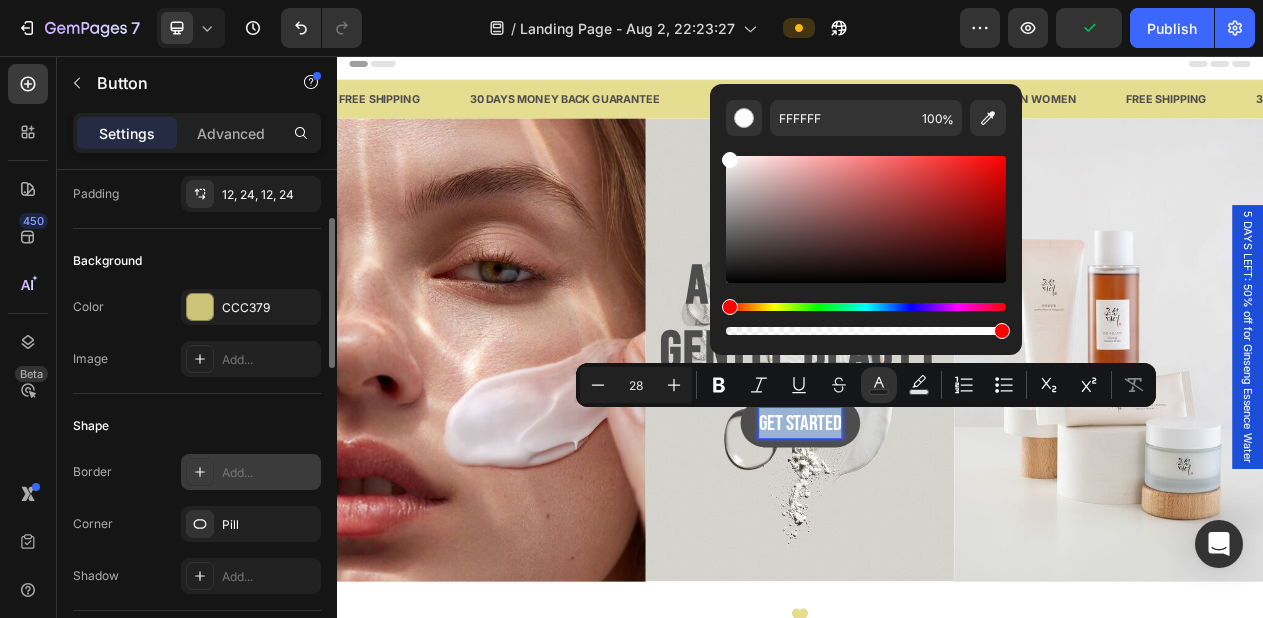 type on "4D4D4D" 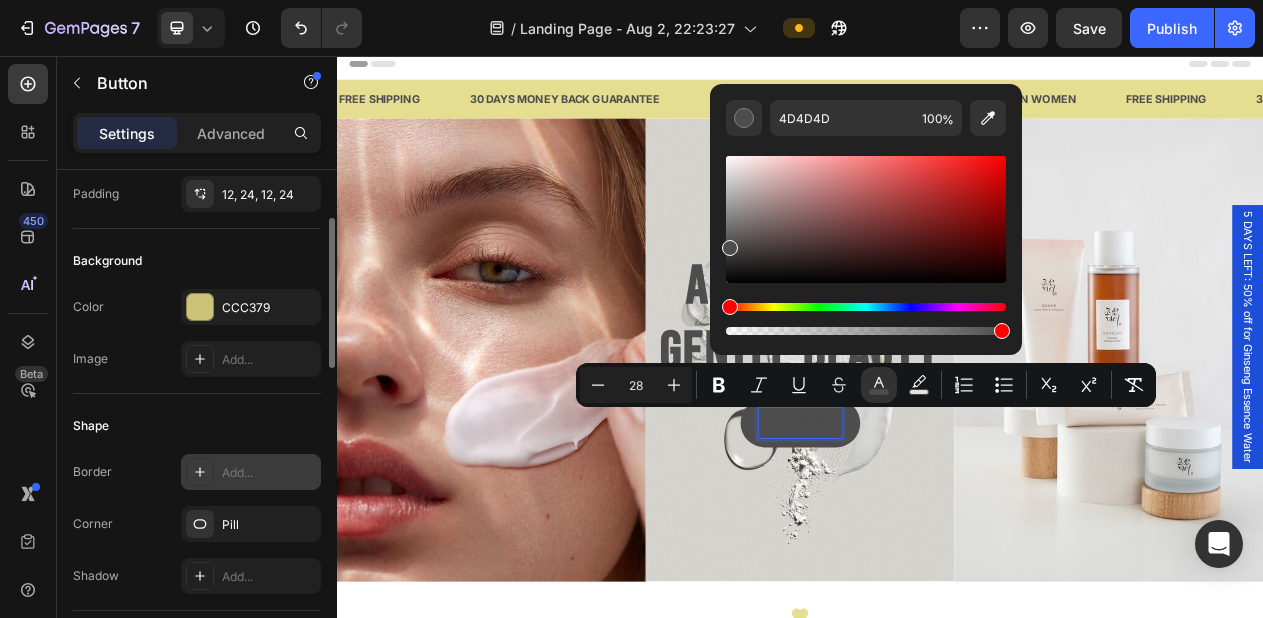 click on "Get started Button   0" at bounding box center (937, 531) 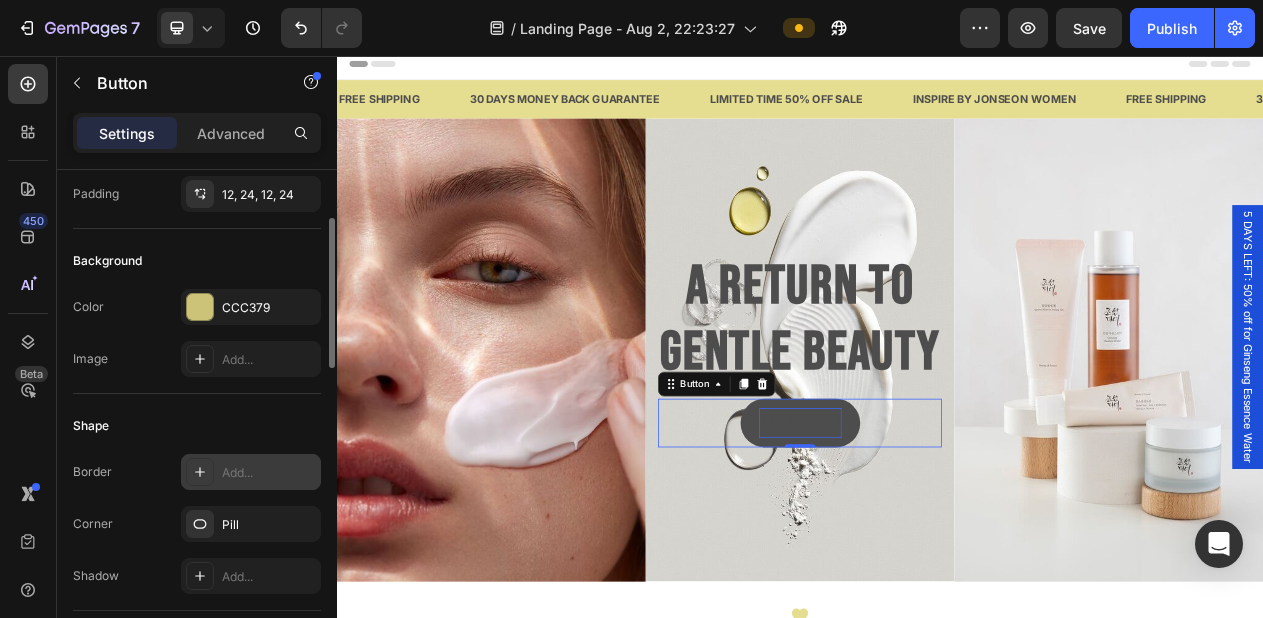click on "Get started Button   0" at bounding box center [937, 531] 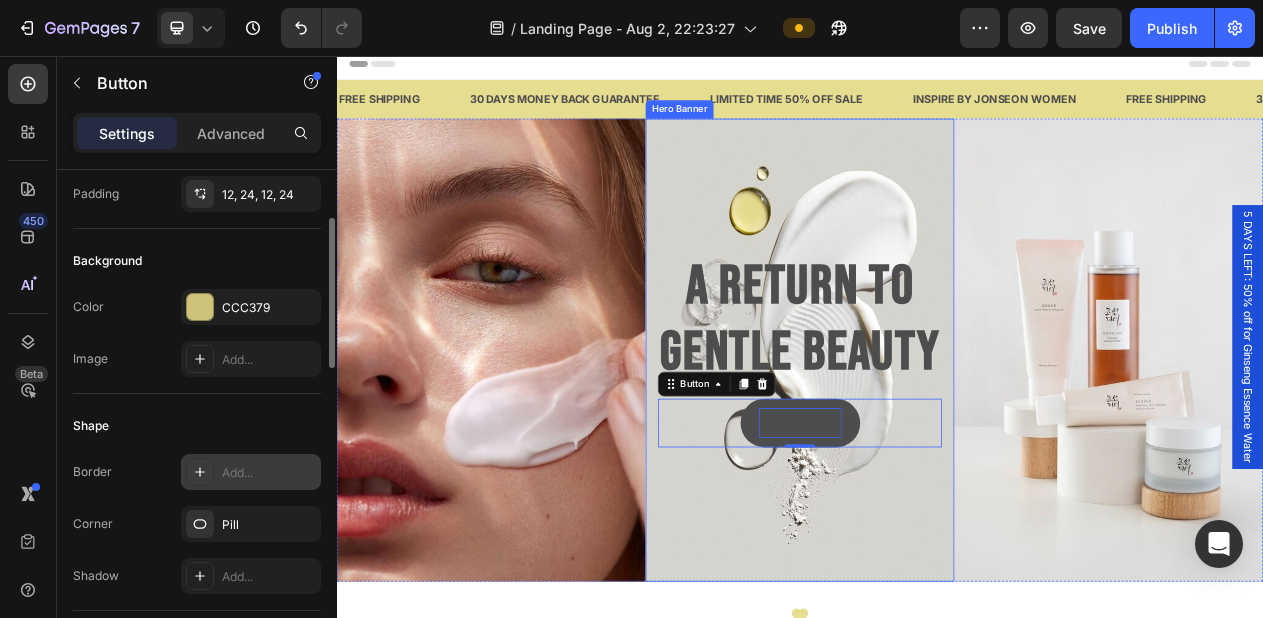 click at bounding box center (937, 437) 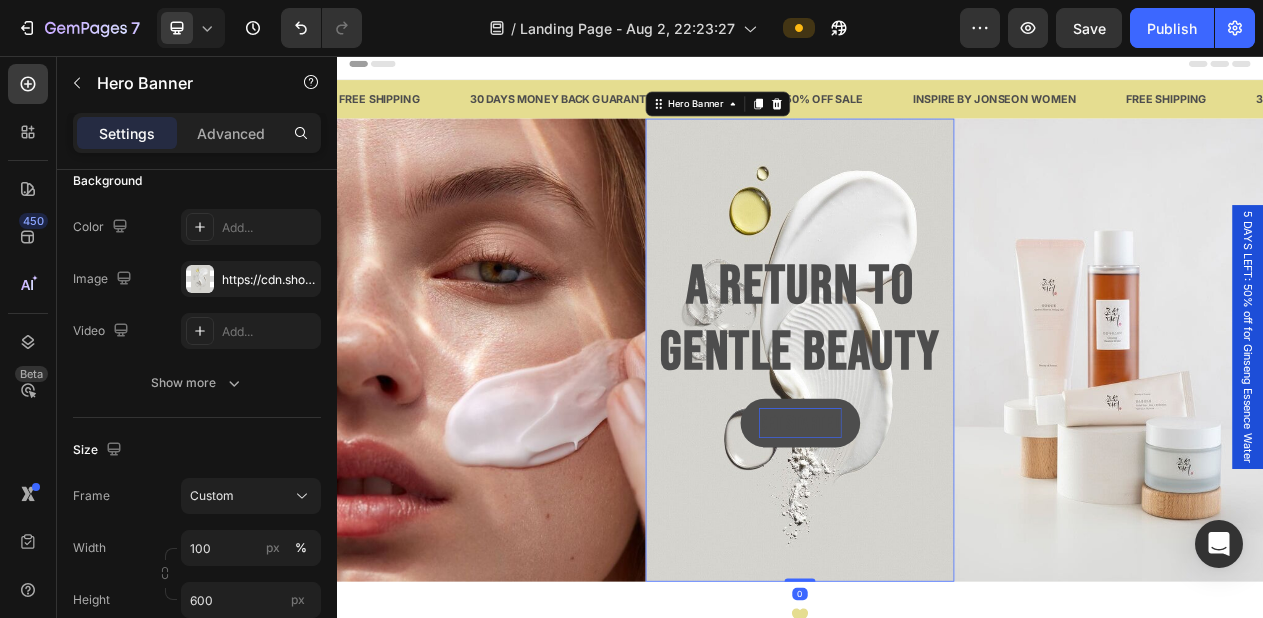 scroll, scrollTop: 0, scrollLeft: 0, axis: both 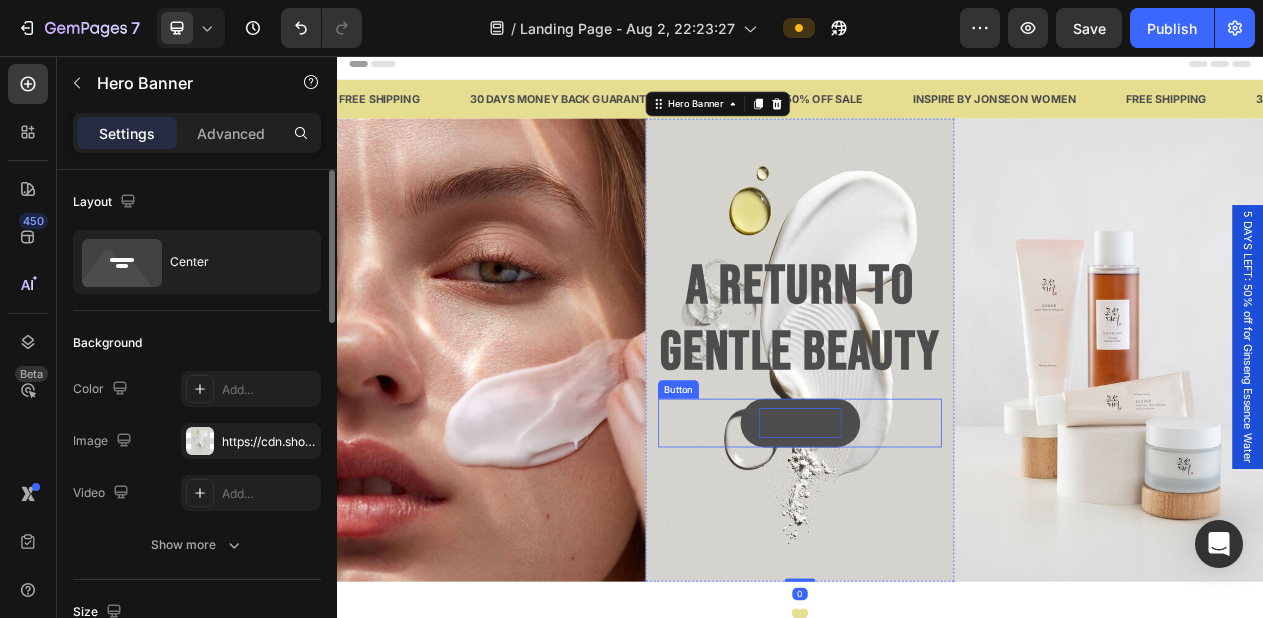click on "Get started" at bounding box center (937, 531) 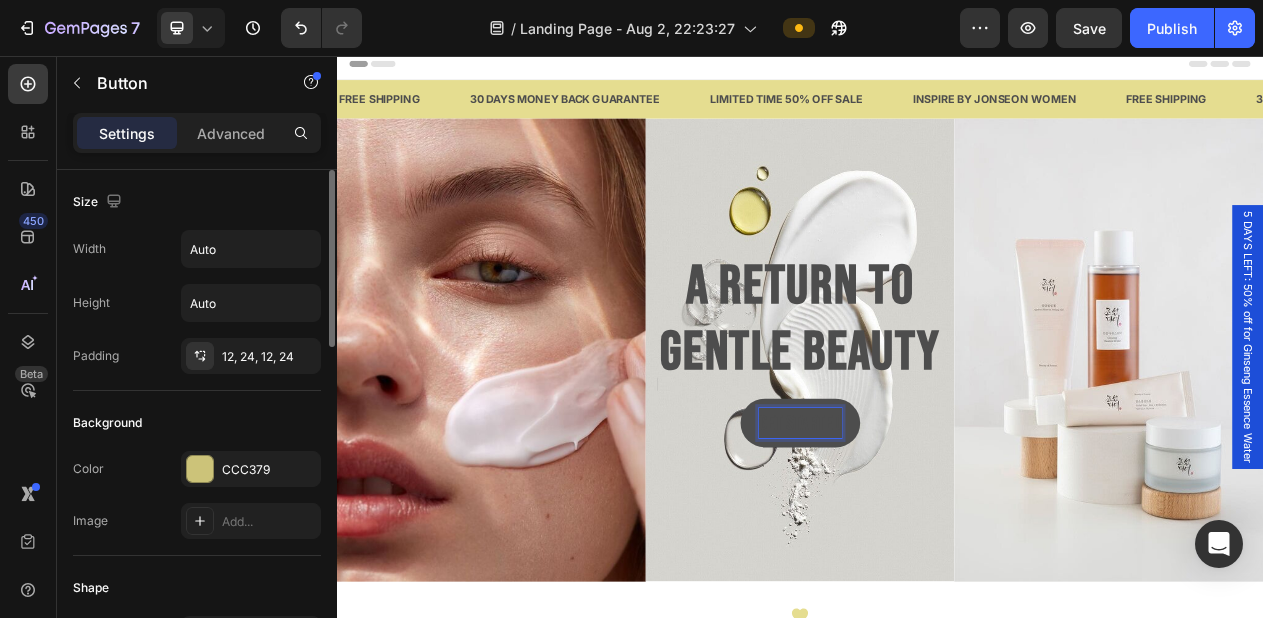 click on "Get started" at bounding box center [937, 531] 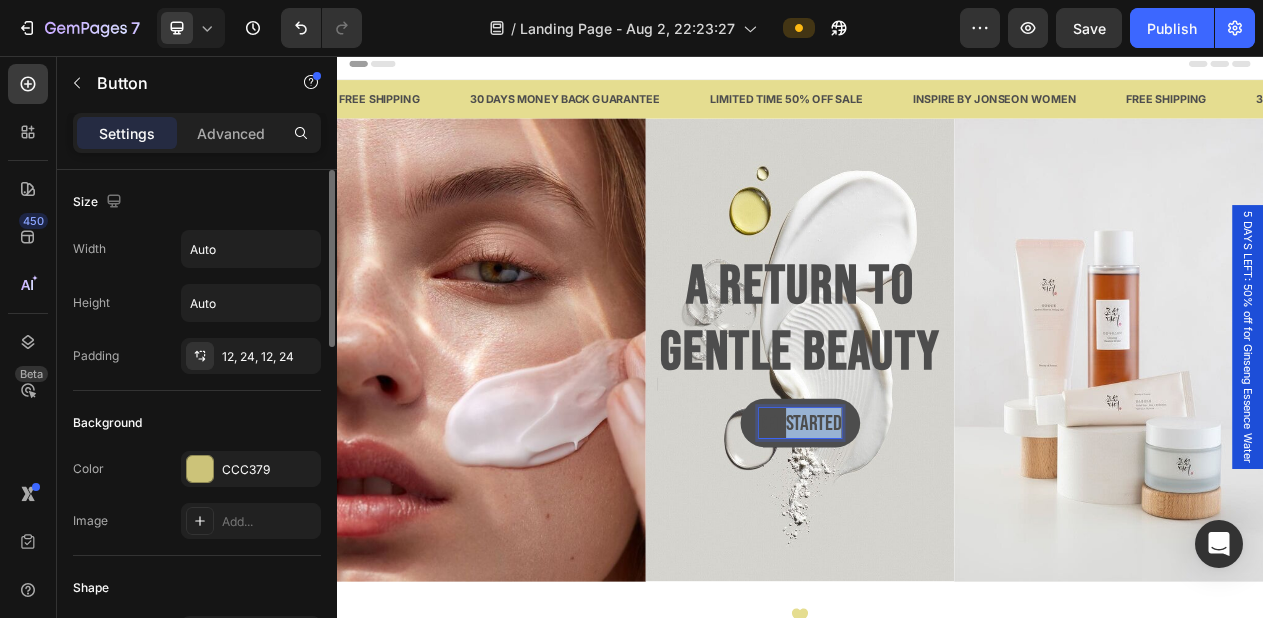 click on "Get started" at bounding box center [937, 531] 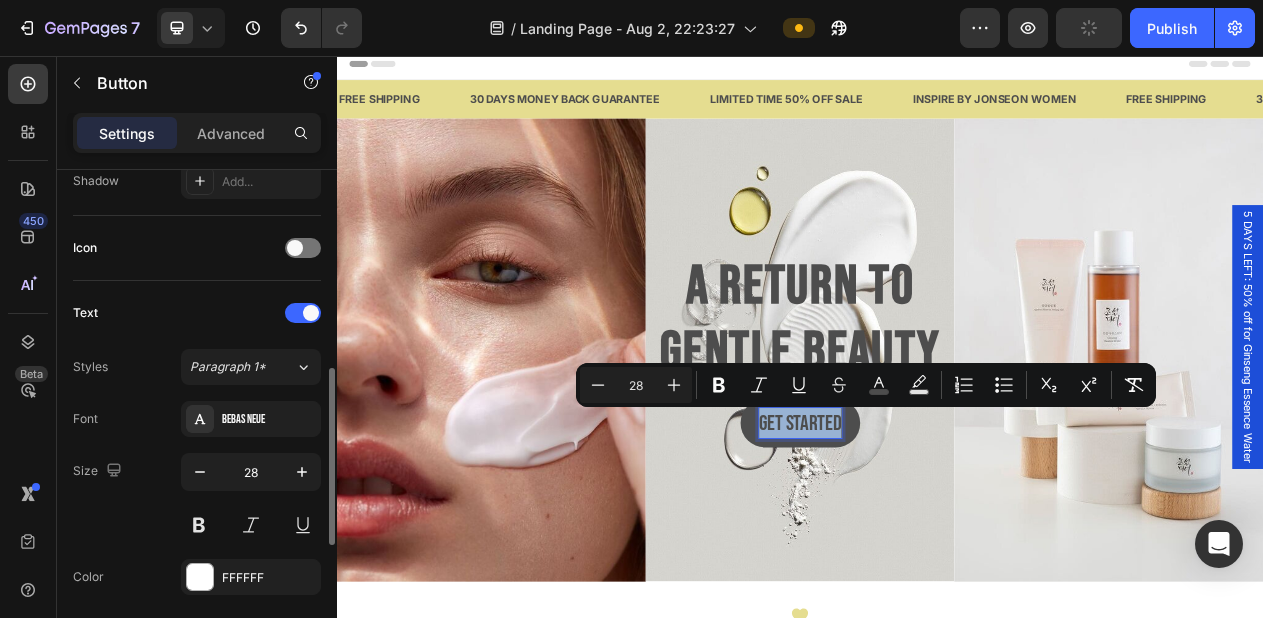 scroll, scrollTop: 586, scrollLeft: 0, axis: vertical 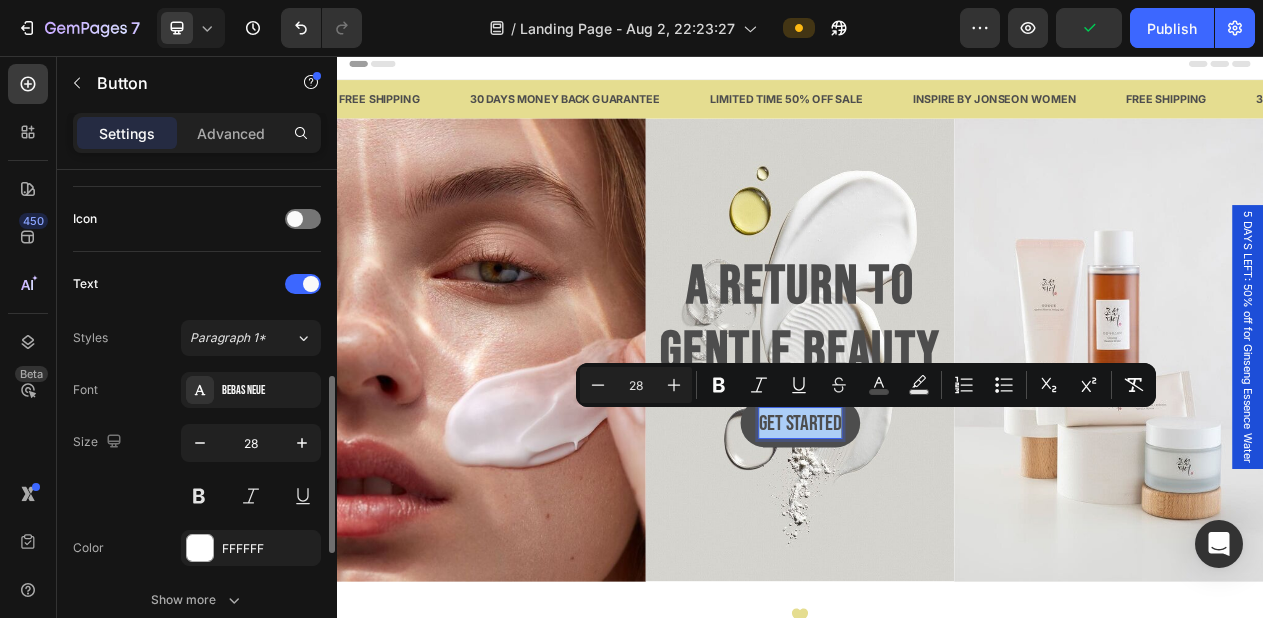 click on "Size 28" at bounding box center [197, 469] 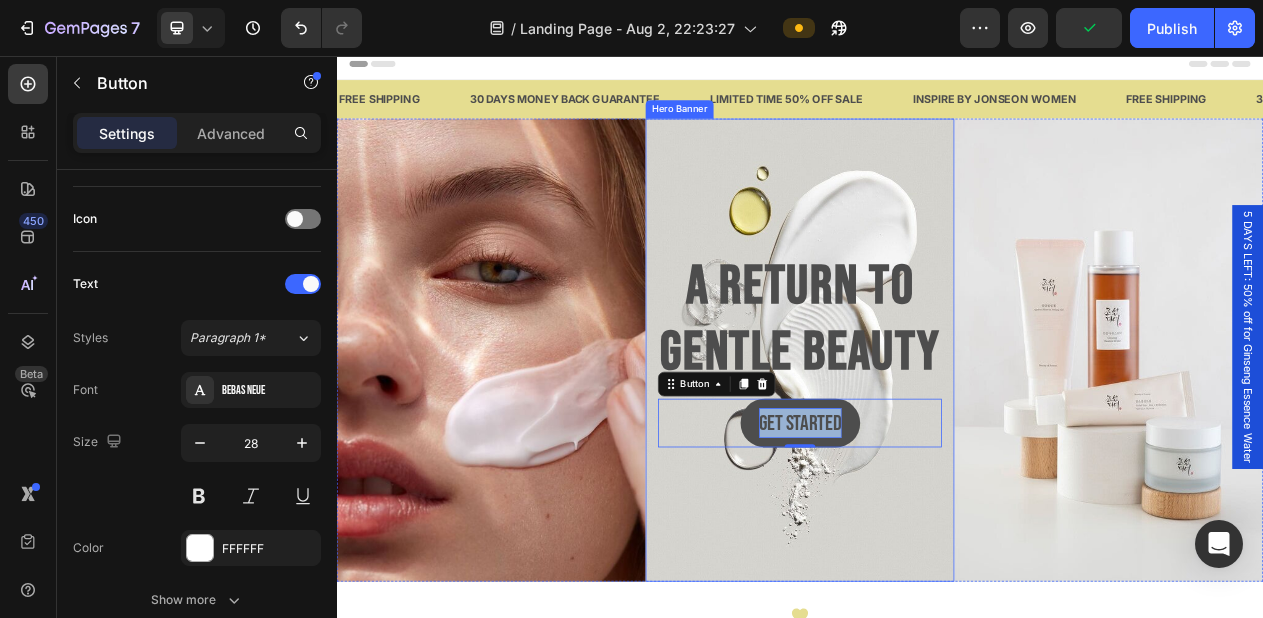 click at bounding box center [937, 437] 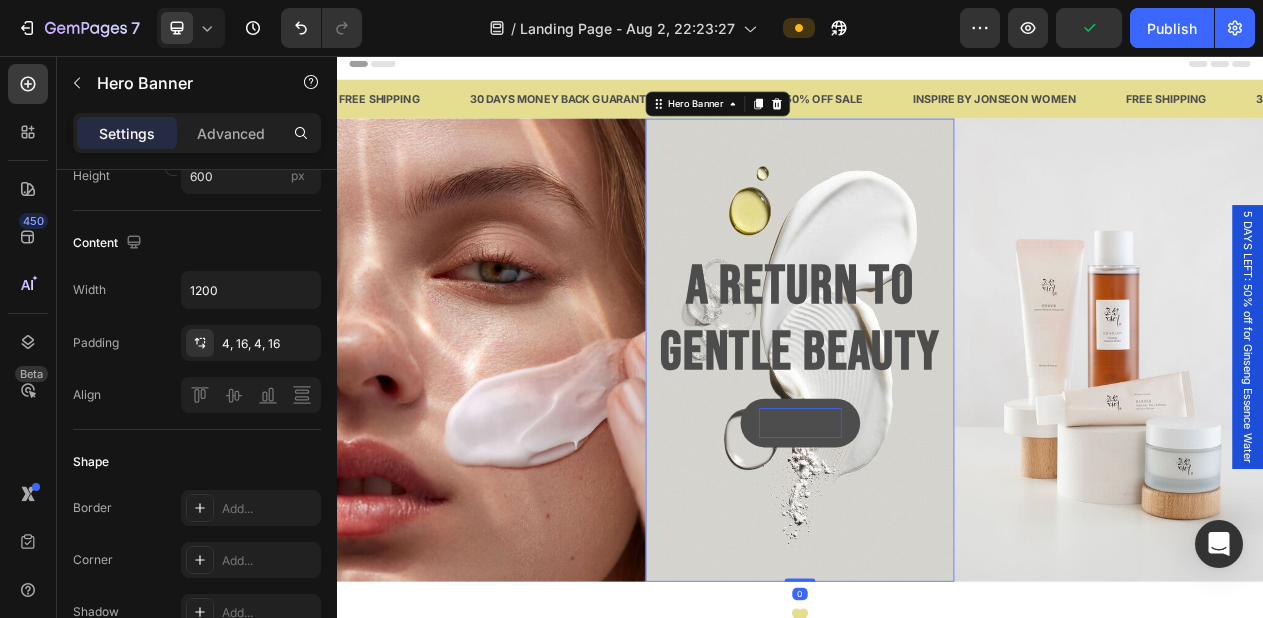 scroll, scrollTop: 0, scrollLeft: 0, axis: both 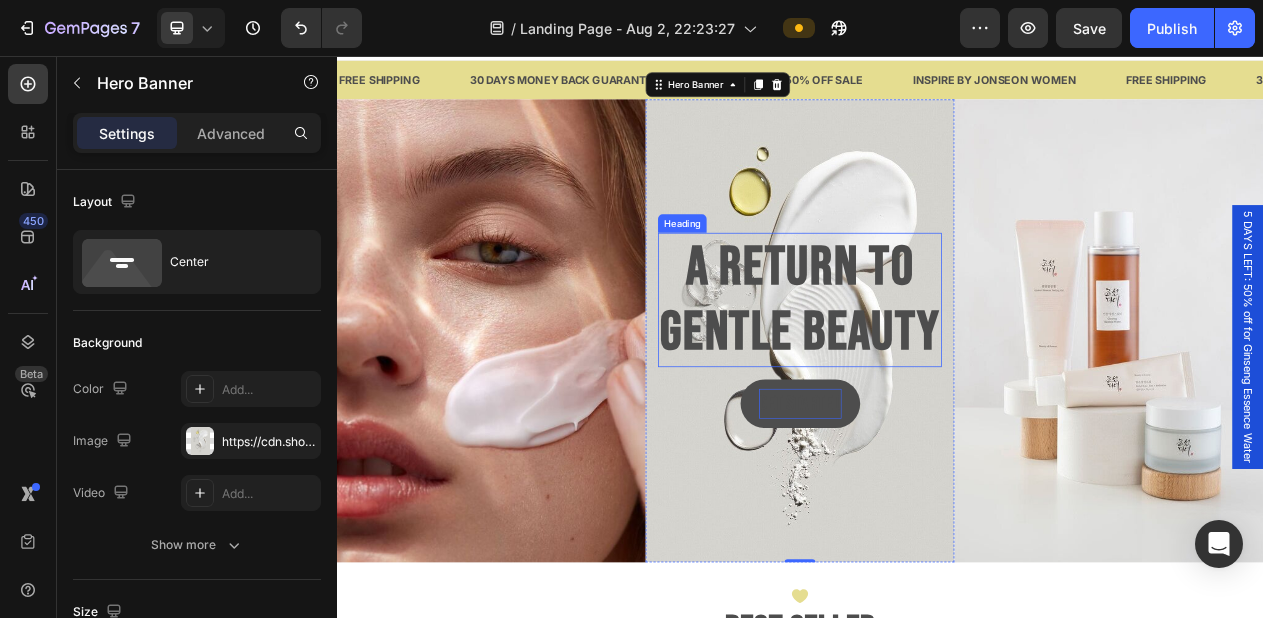 click on "A RETURN TO GENTLE BEAUTY" at bounding box center [937, 372] 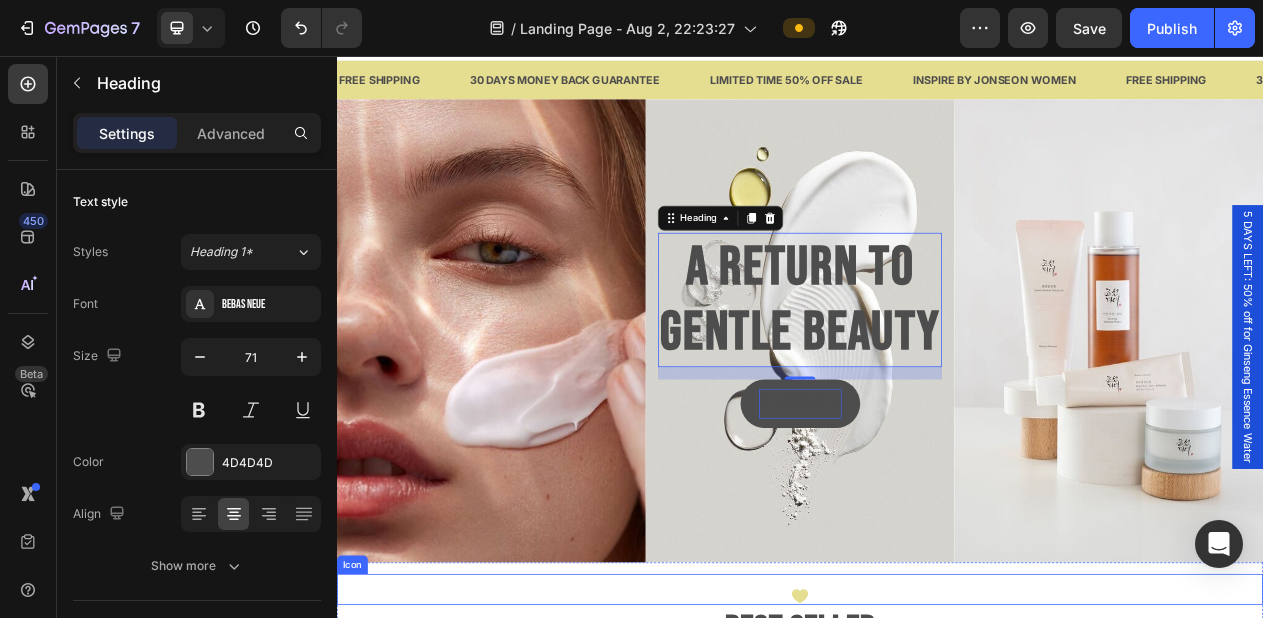 click on "Icon" at bounding box center [937, 747] 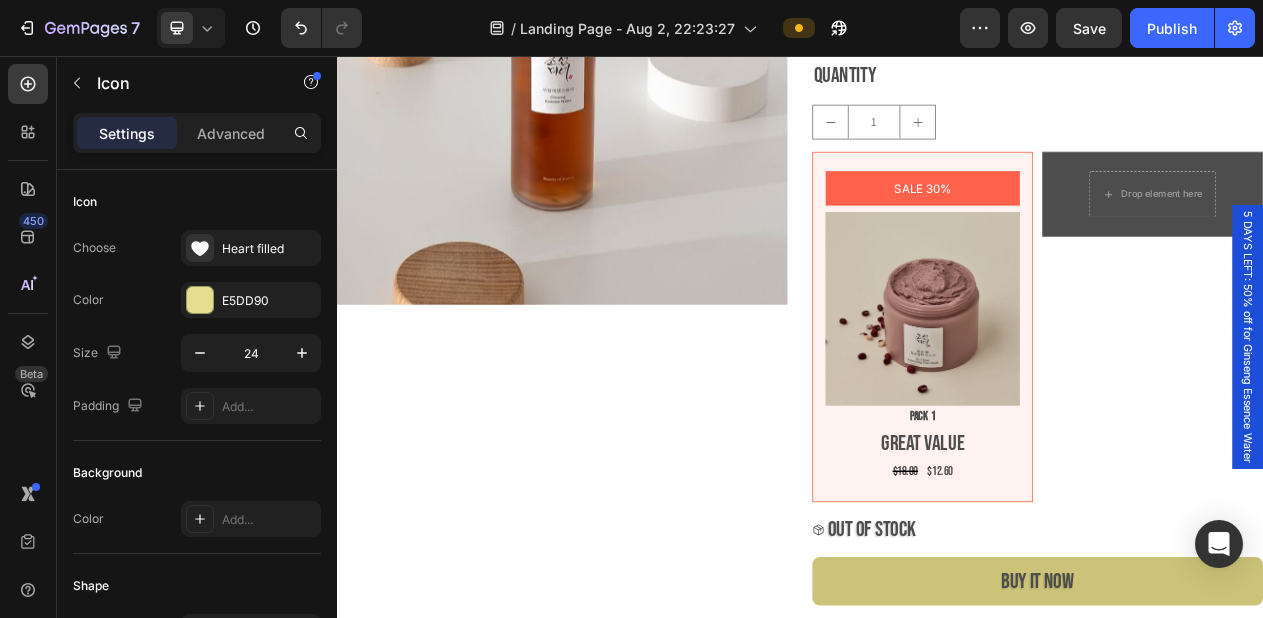 scroll, scrollTop: 3694, scrollLeft: 0, axis: vertical 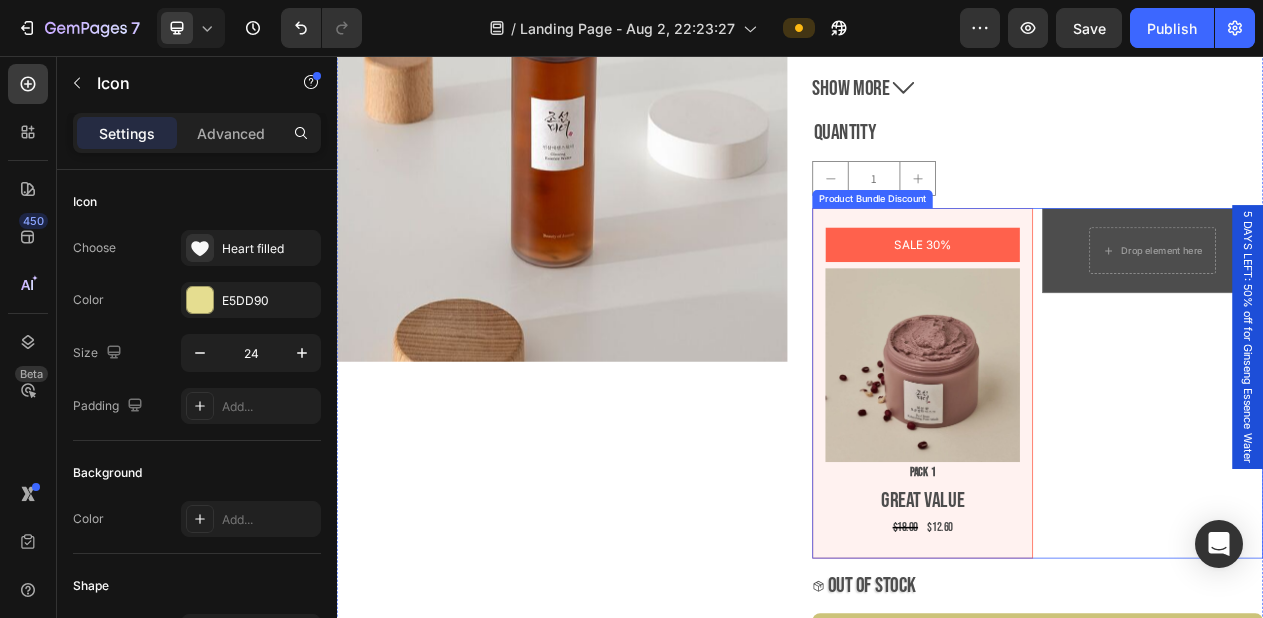click on "SALE 30% Product Badge Image Pack 1 Text Block Great value Text Block $18.00 Product Price Product Price $12.60 Product Price Product Price Row Row" at bounding box center (1096, 480) 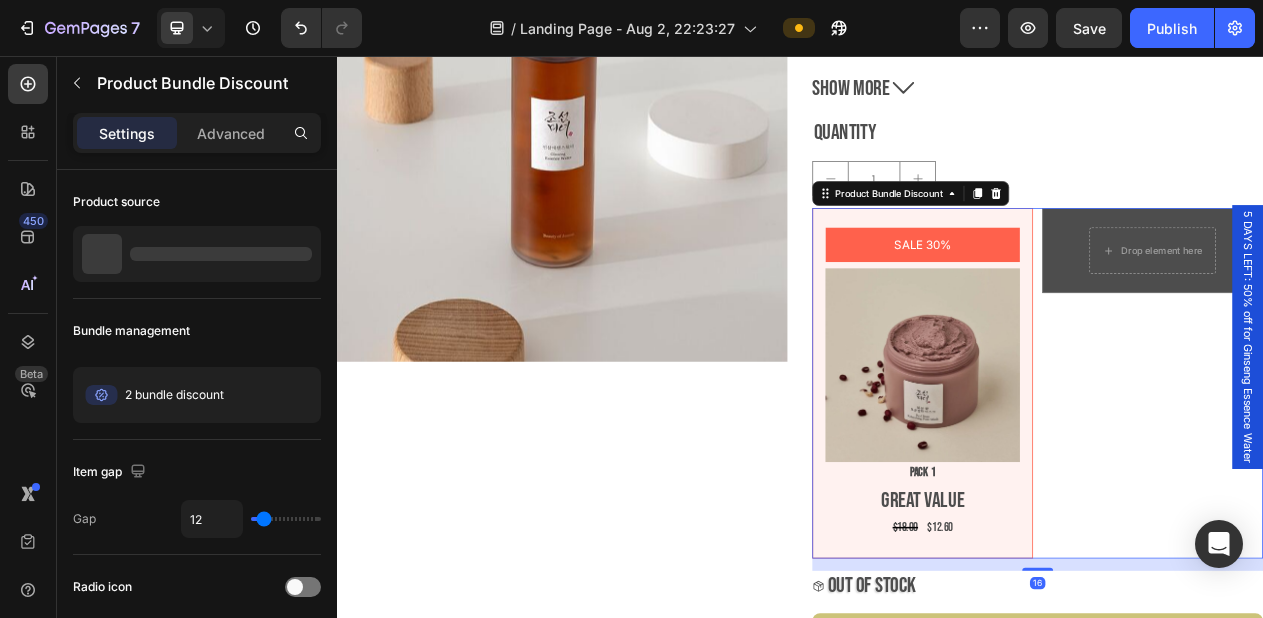 click on "Product Bundle Discount" at bounding box center [1080, 234] 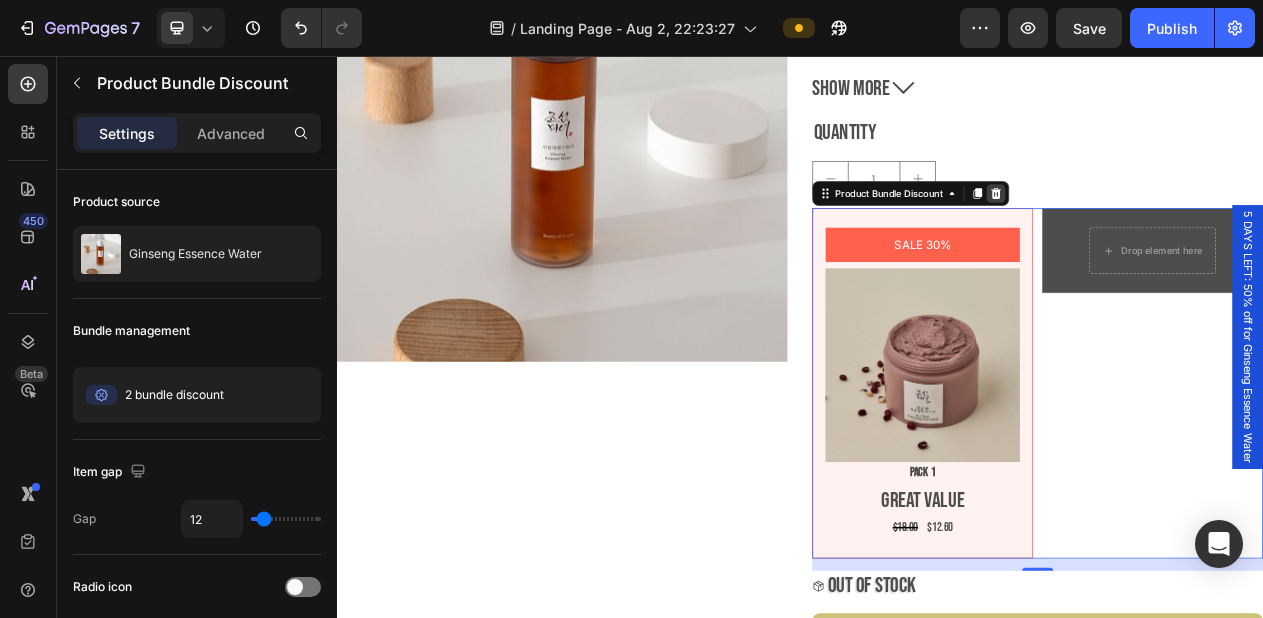 click 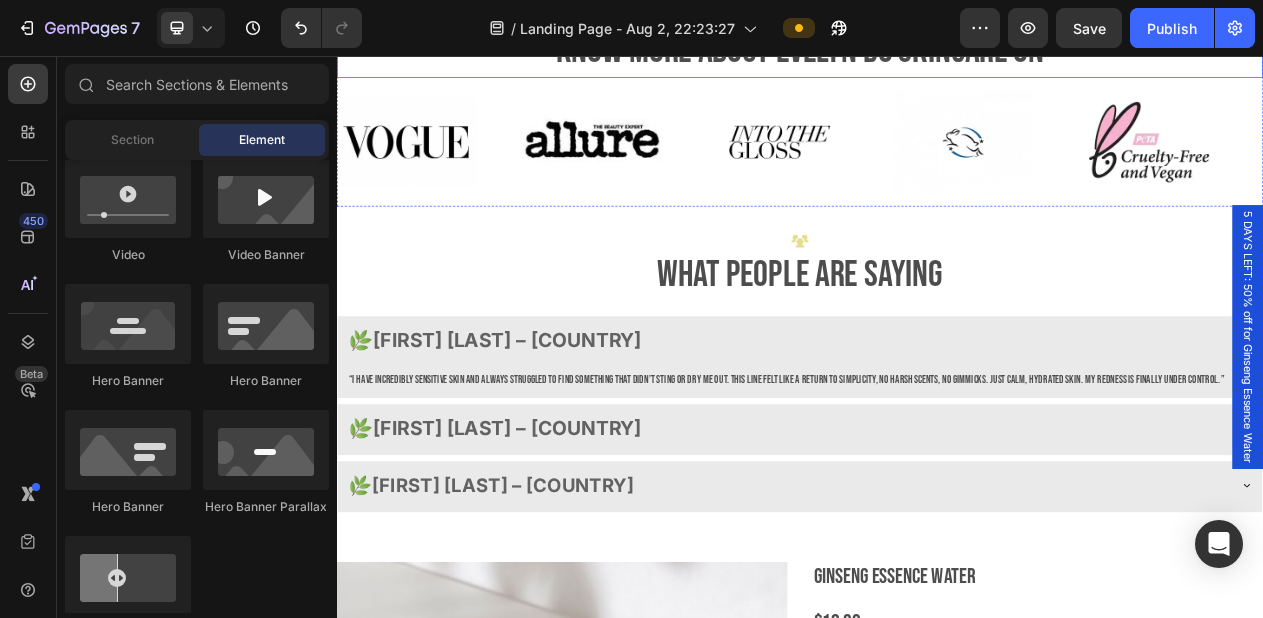 scroll, scrollTop: 2762, scrollLeft: 0, axis: vertical 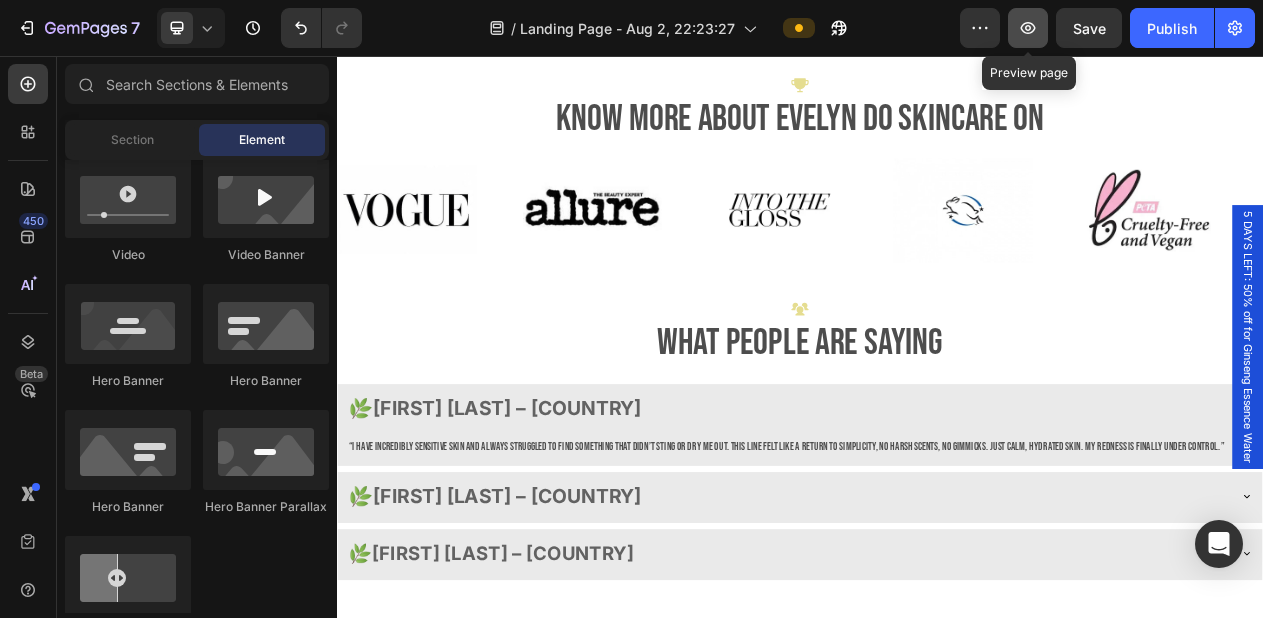 click 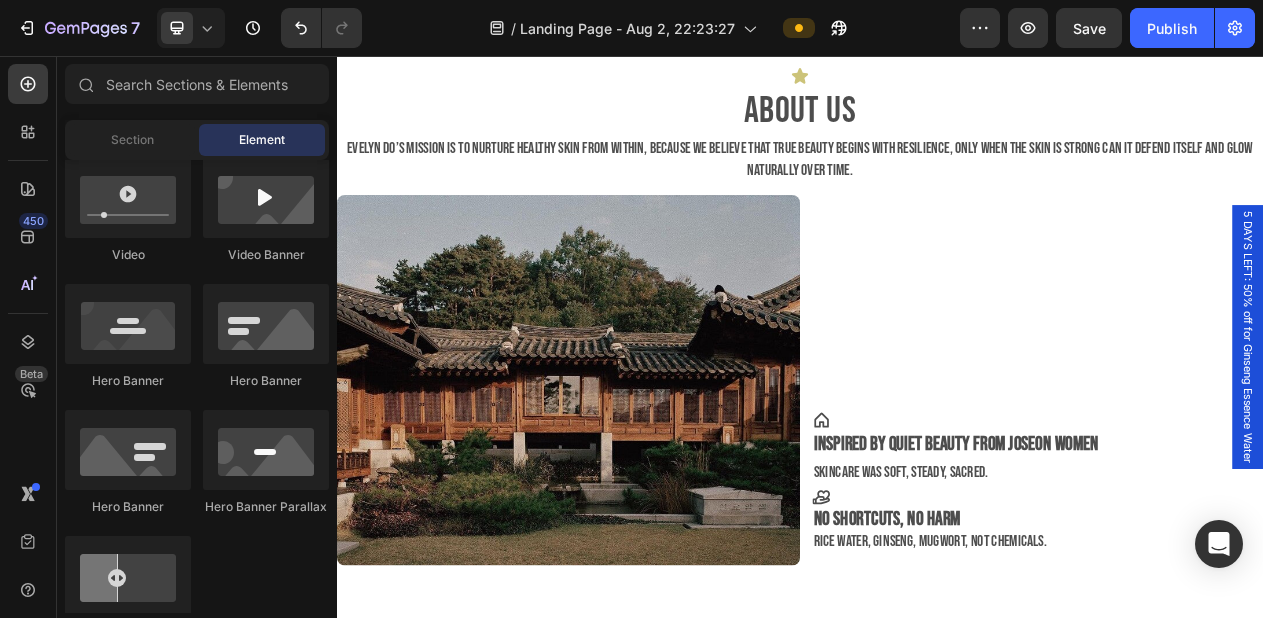 scroll, scrollTop: 0, scrollLeft: 0, axis: both 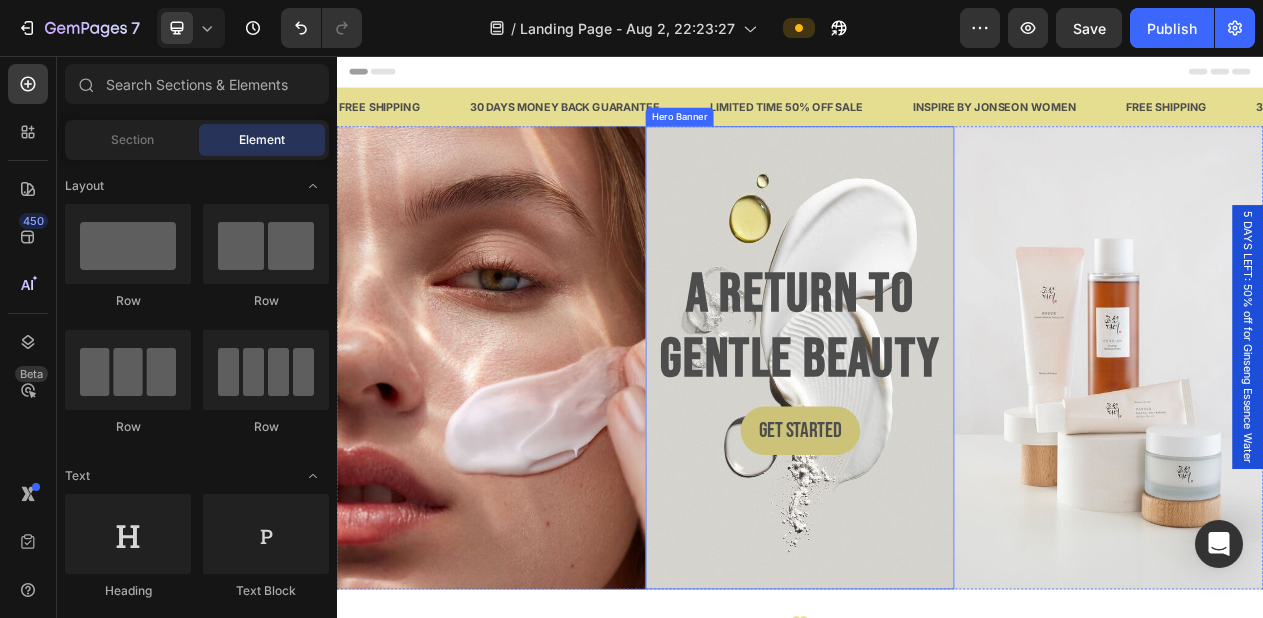 click at bounding box center [937, 447] 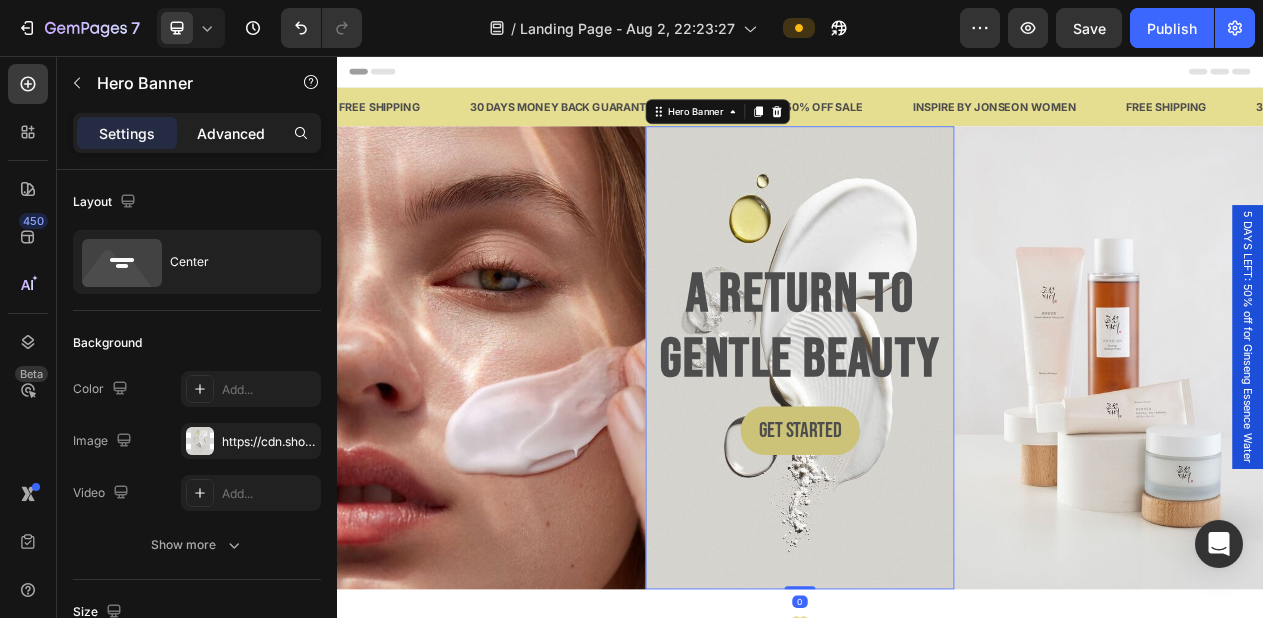 click on "Advanced" at bounding box center [231, 133] 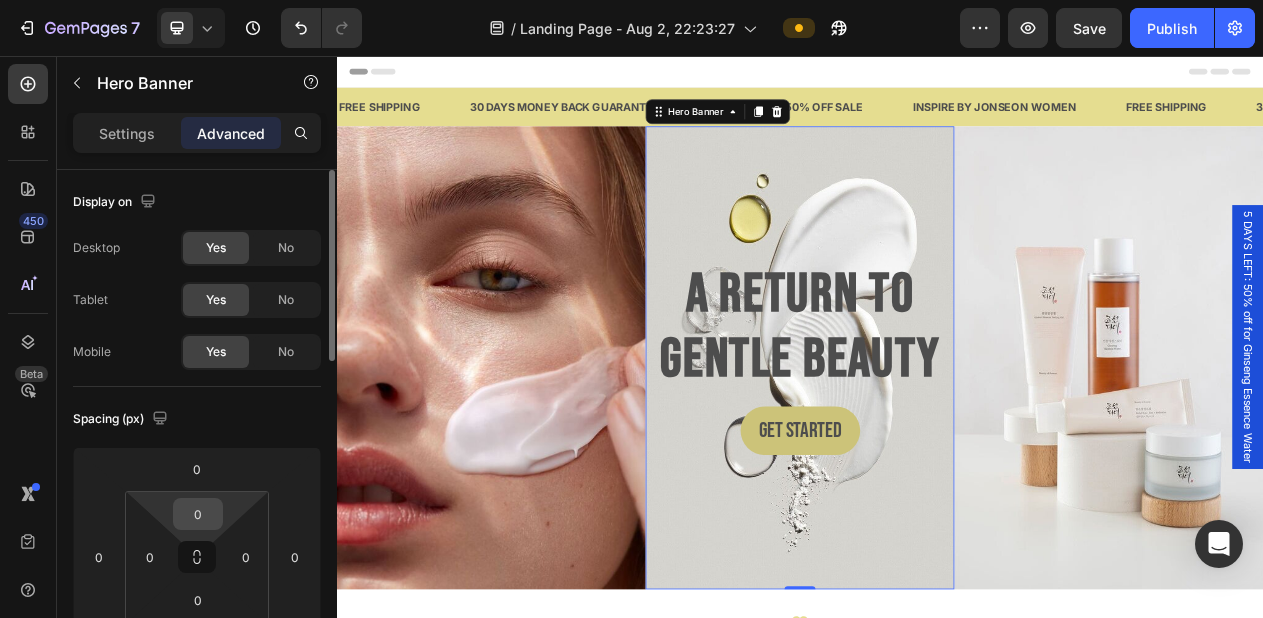 click on "0" at bounding box center [198, 514] 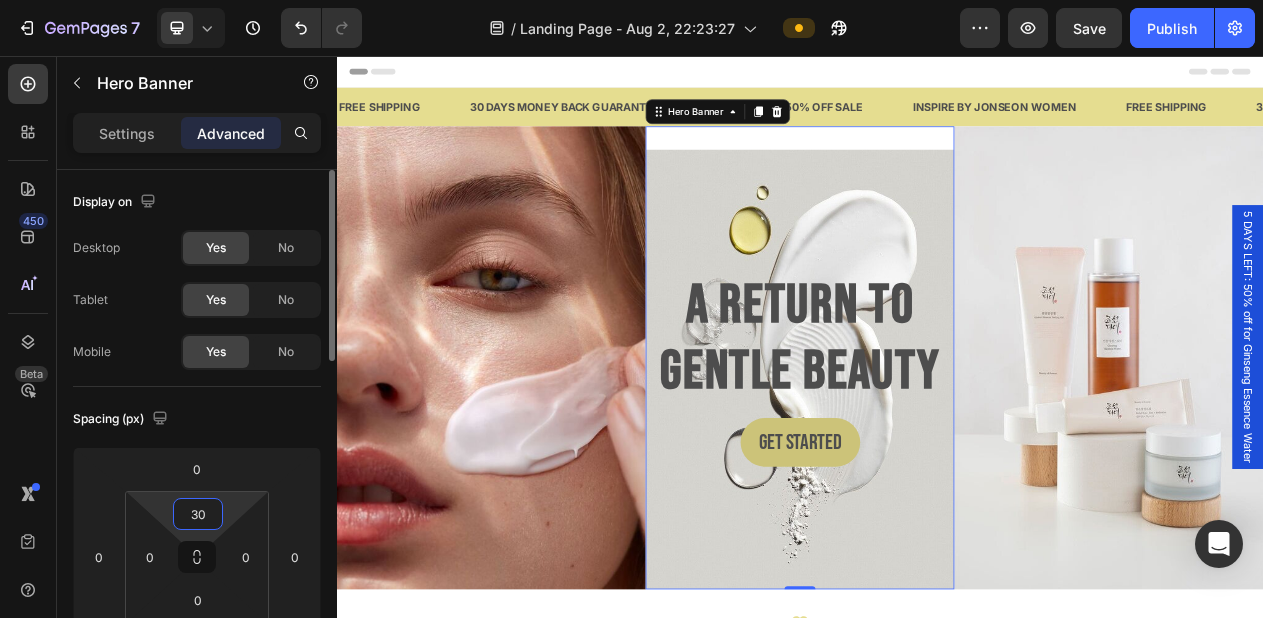 type on "30" 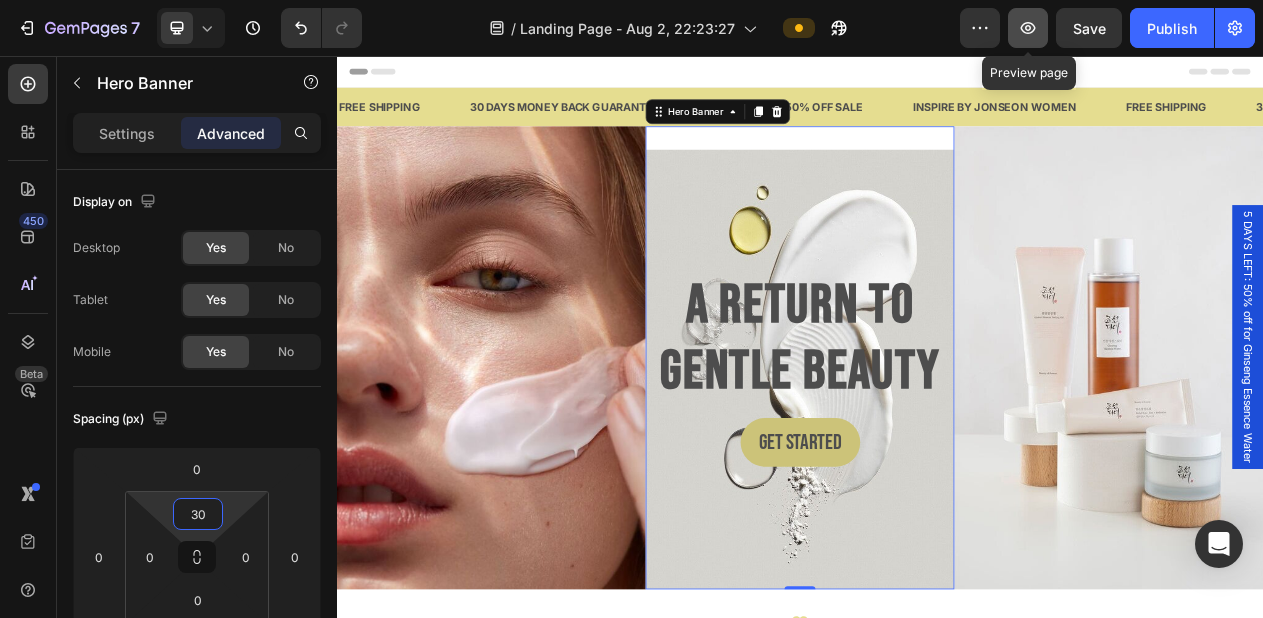 click 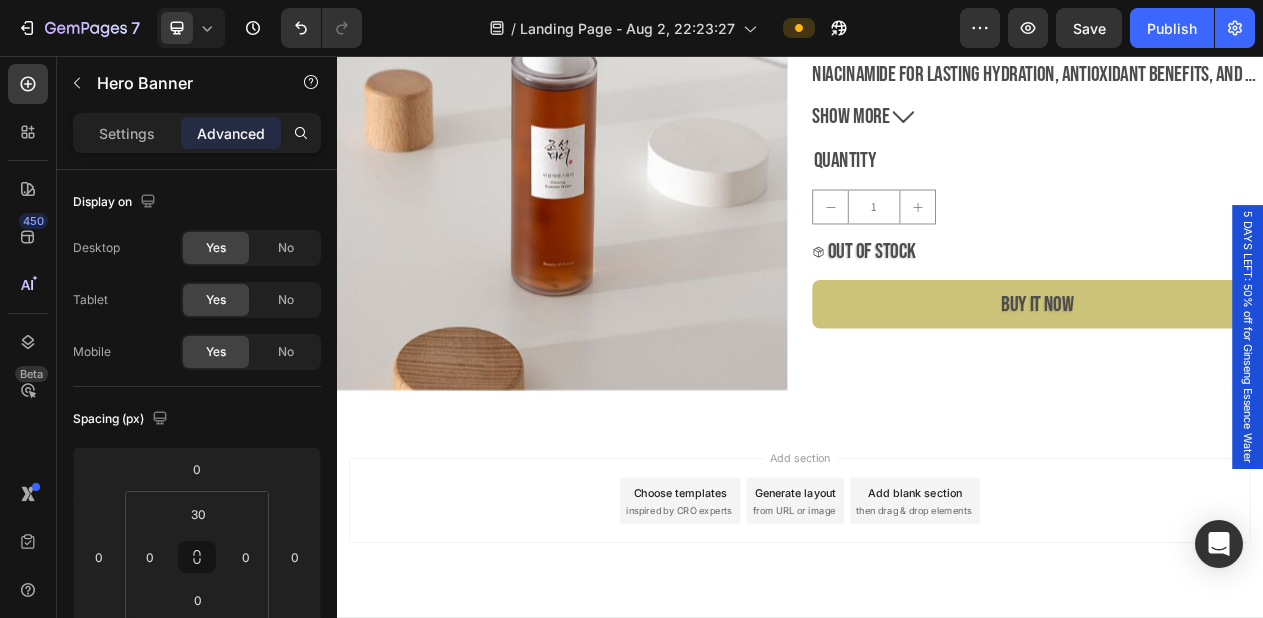 scroll, scrollTop: 3610, scrollLeft: 0, axis: vertical 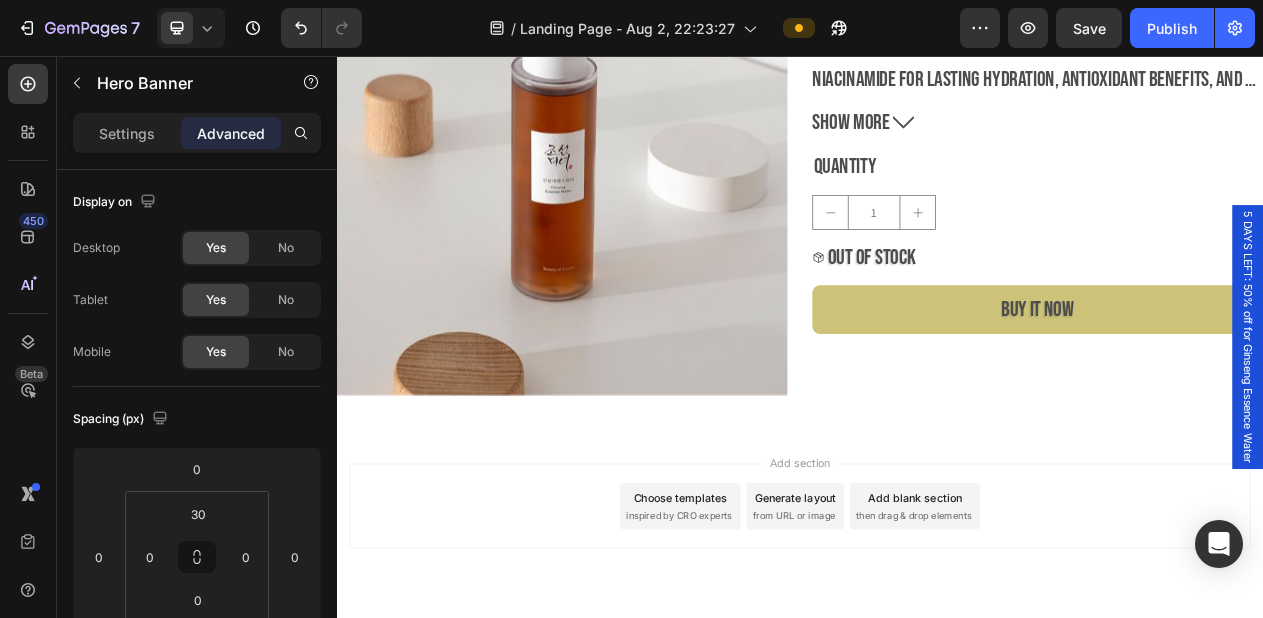 click at bounding box center (629, 204) 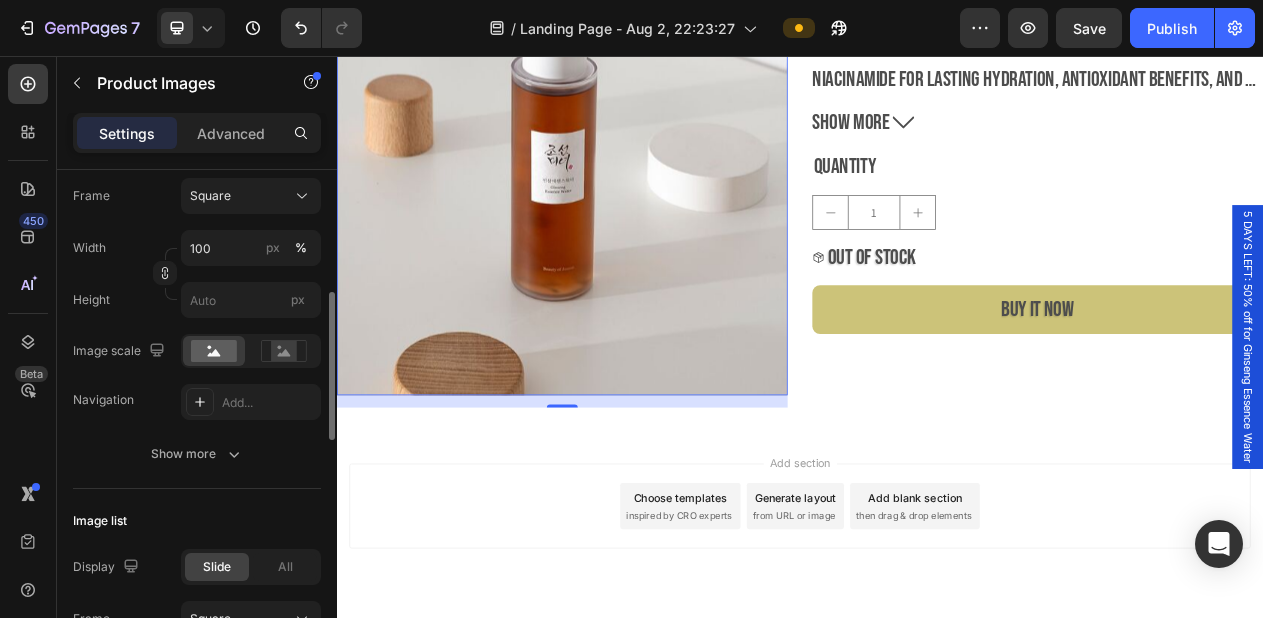 scroll, scrollTop: 357, scrollLeft: 0, axis: vertical 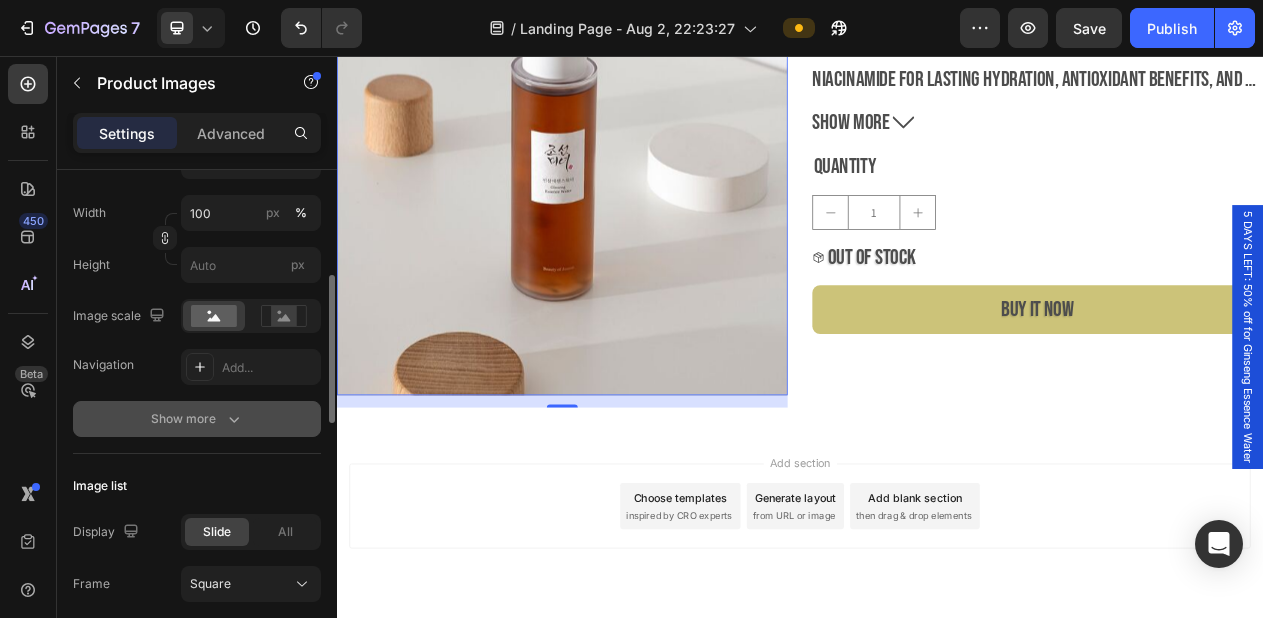 click on "Show more" at bounding box center [197, 419] 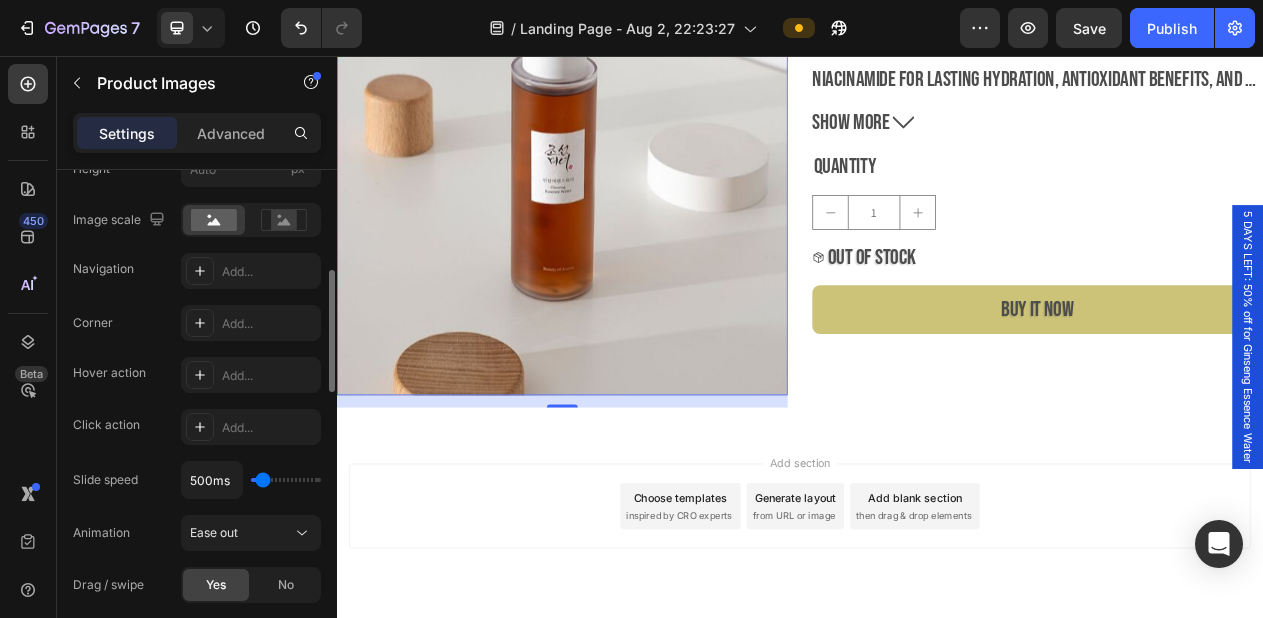 scroll, scrollTop: 462, scrollLeft: 0, axis: vertical 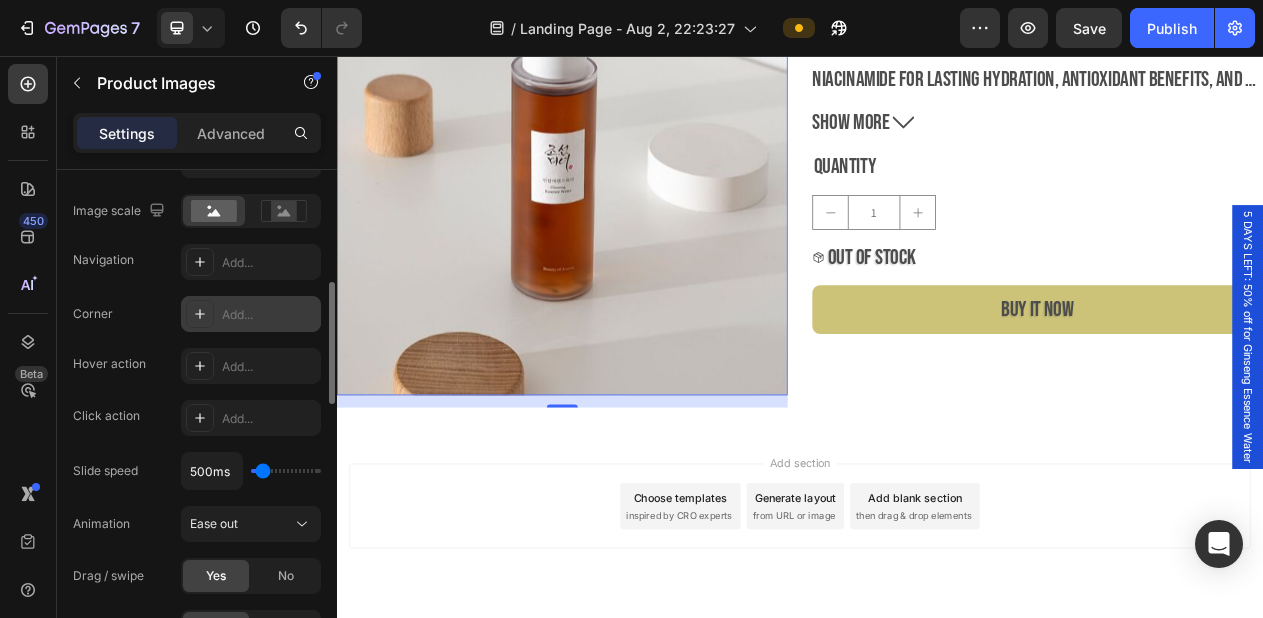 click on "Add..." at bounding box center (269, 315) 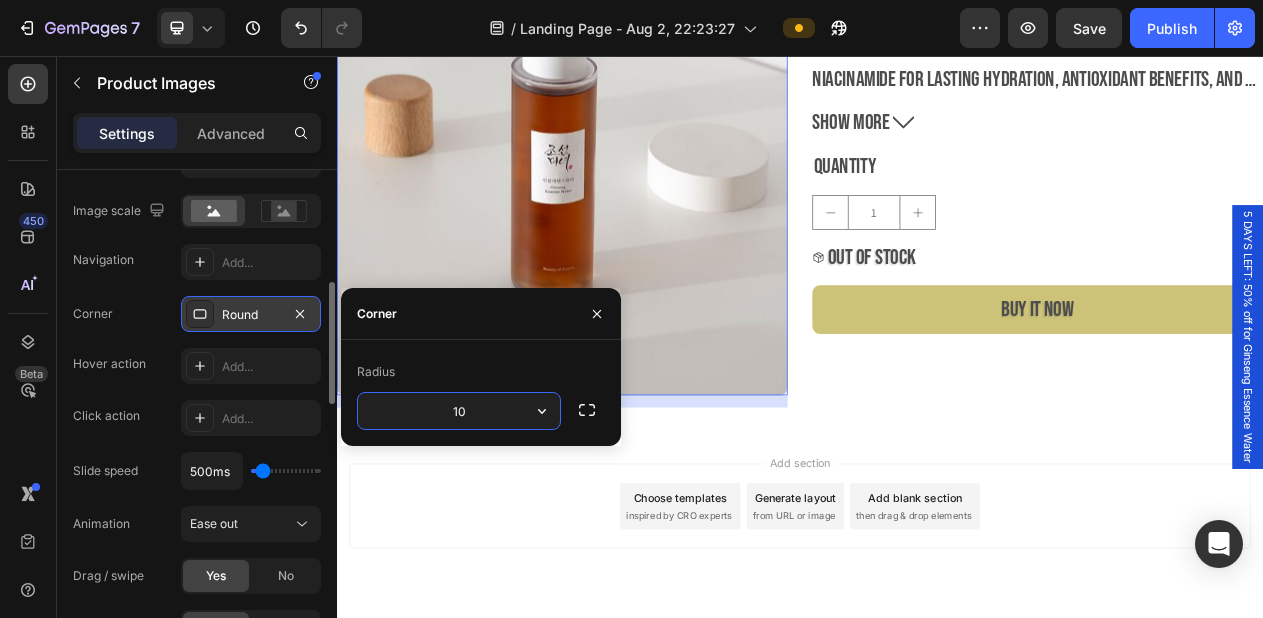 type on "10" 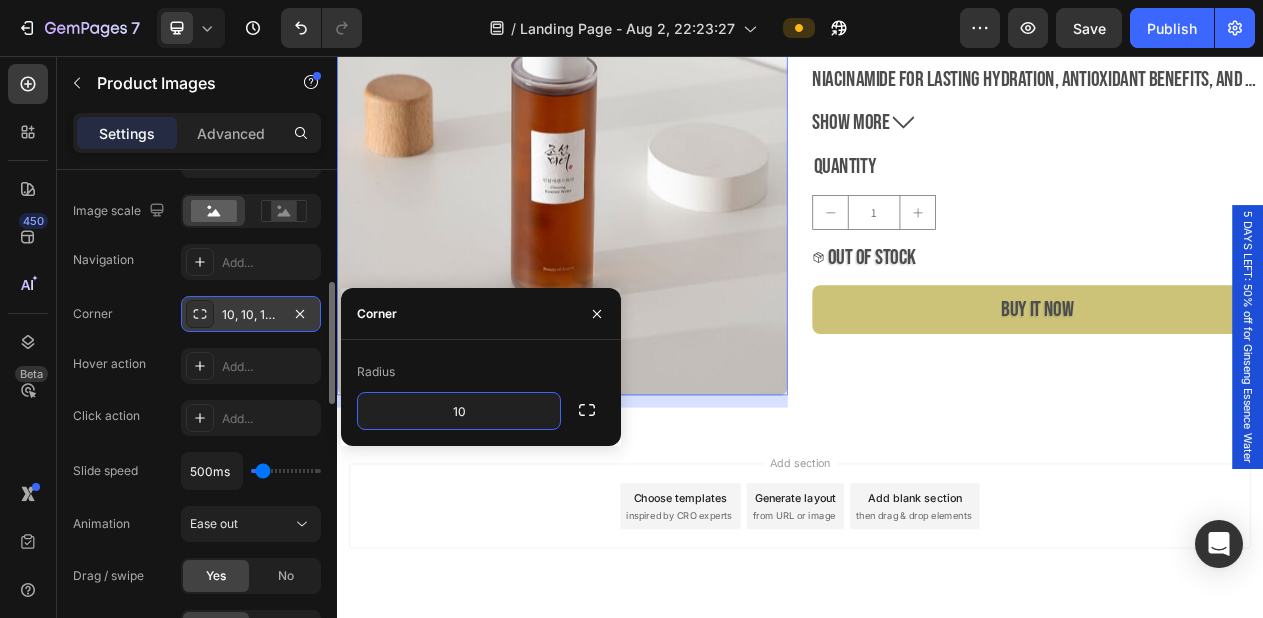 click on "Add section Choose templates inspired by CRO experts Generate layout from URL or image Add blank section then drag & drop elements" at bounding box center (937, 667) 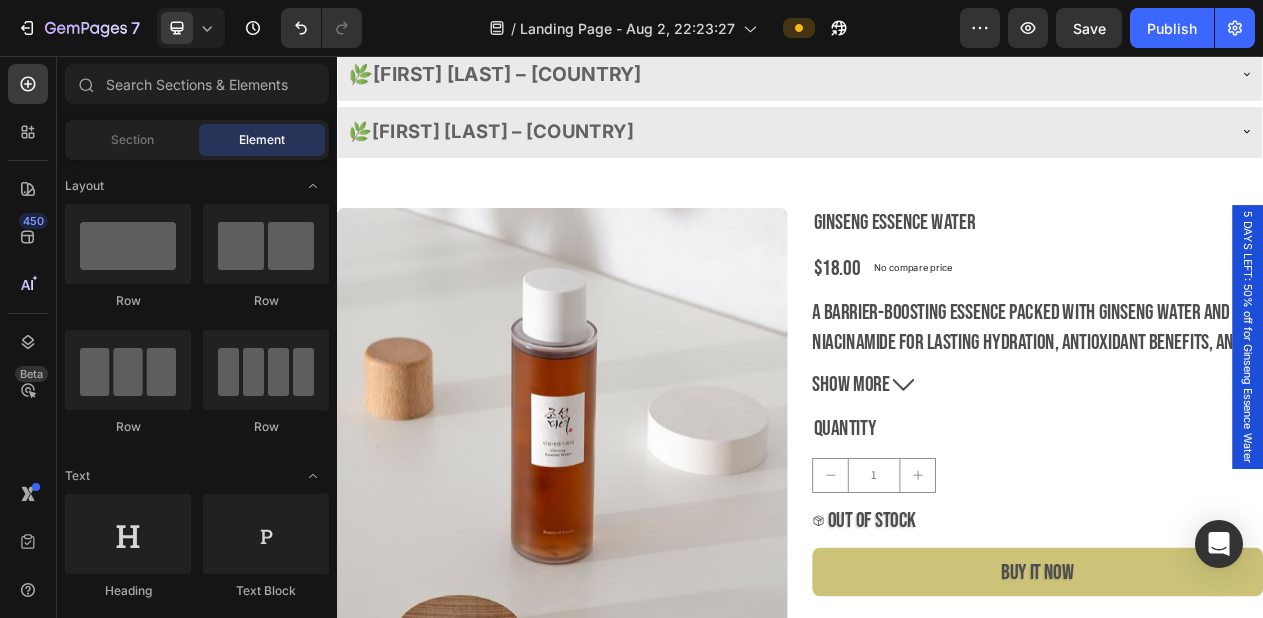 scroll, scrollTop: 3303, scrollLeft: 0, axis: vertical 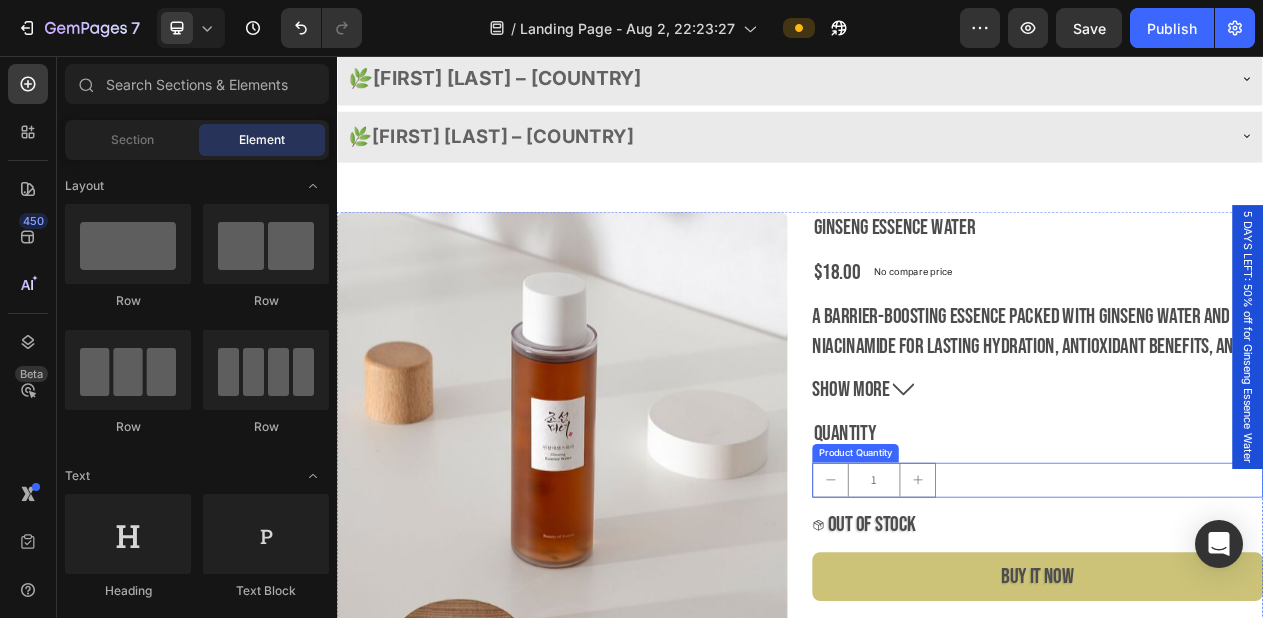 click at bounding box center [976, 605] 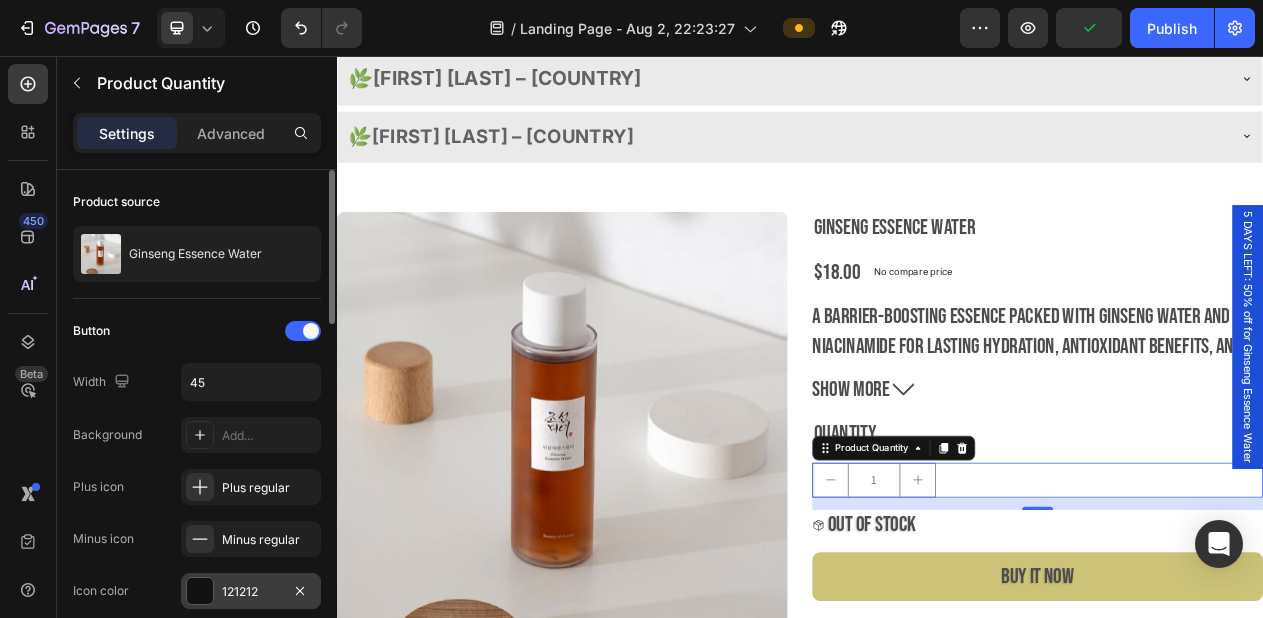 click on "121212" at bounding box center [251, 592] 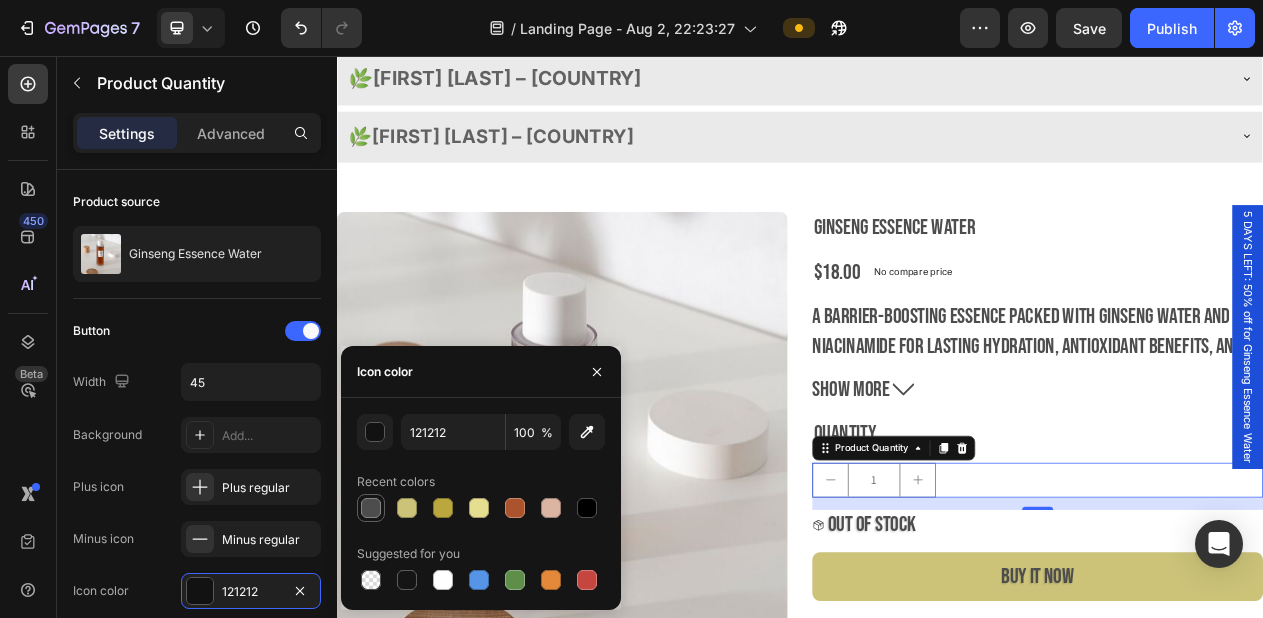 click at bounding box center (371, 508) 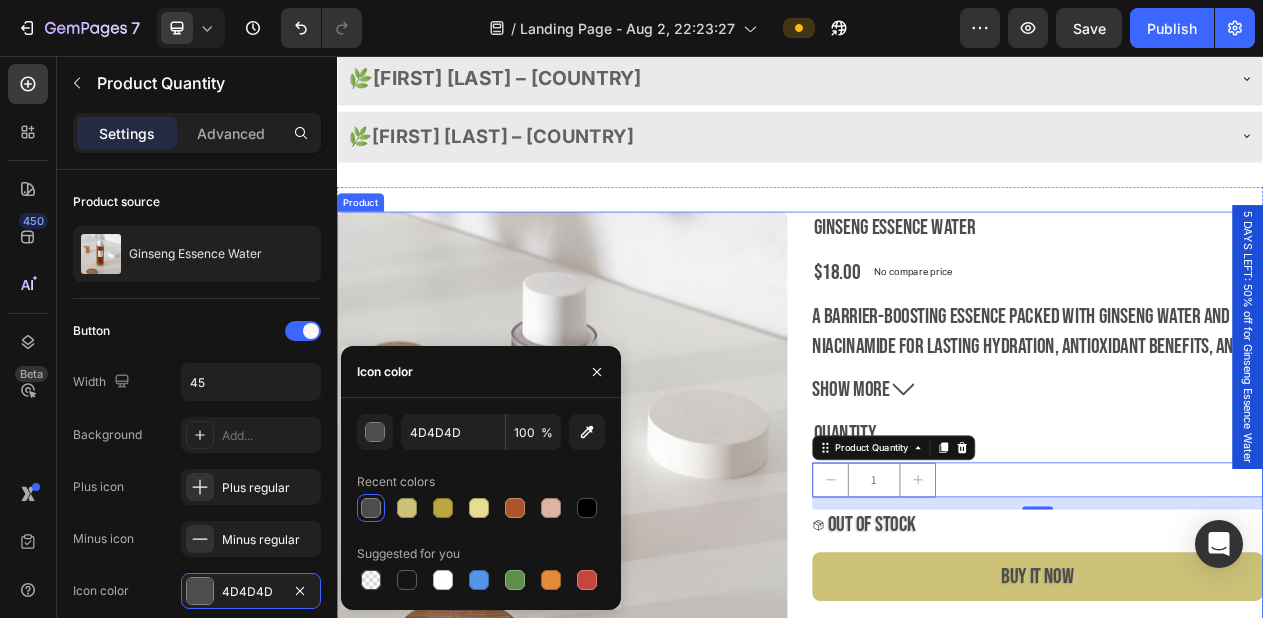 click on "Product Images Ginseng Essence Water Product Title $18.00 Product Price Product Price No compare price Product Price Row A barrier-boosting essence packed with ginseng water and niacinamide for lasting hydration, antioxidant benefits, and a glow boost. Show more
Product Description Quantity Text Block
1
Product Quantity   16 OUT OF STOCK Stock Counter Buy it now Dynamic Checkout Product" at bounding box center (937, 558) 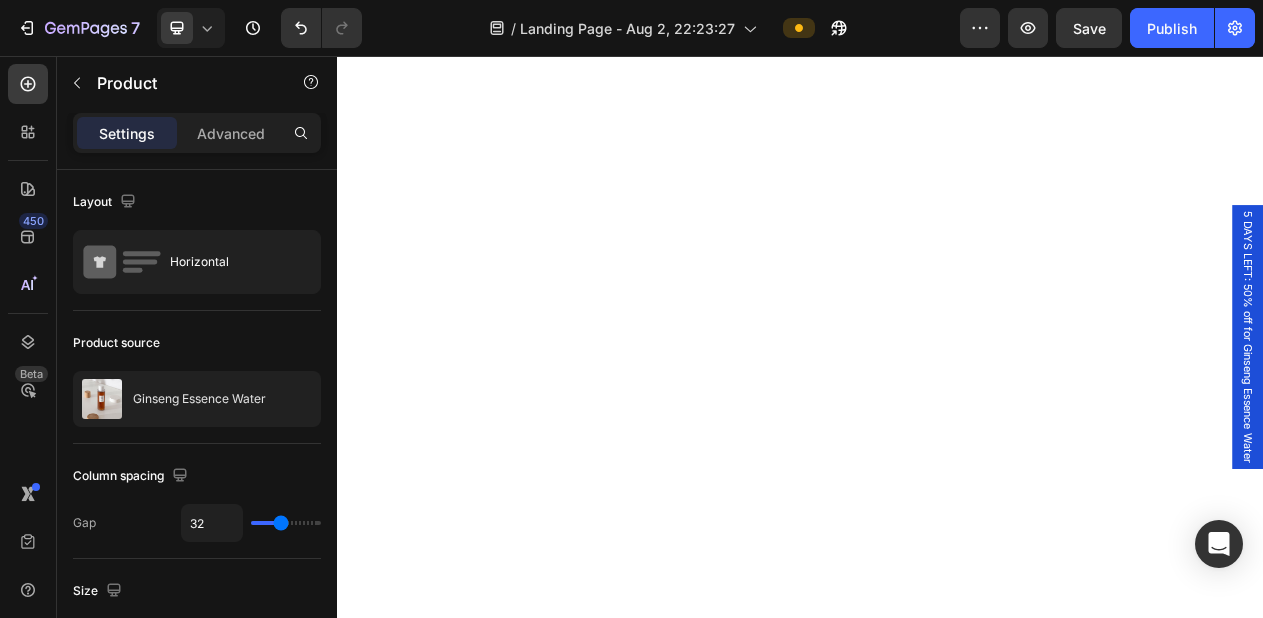 scroll, scrollTop: 0, scrollLeft: 0, axis: both 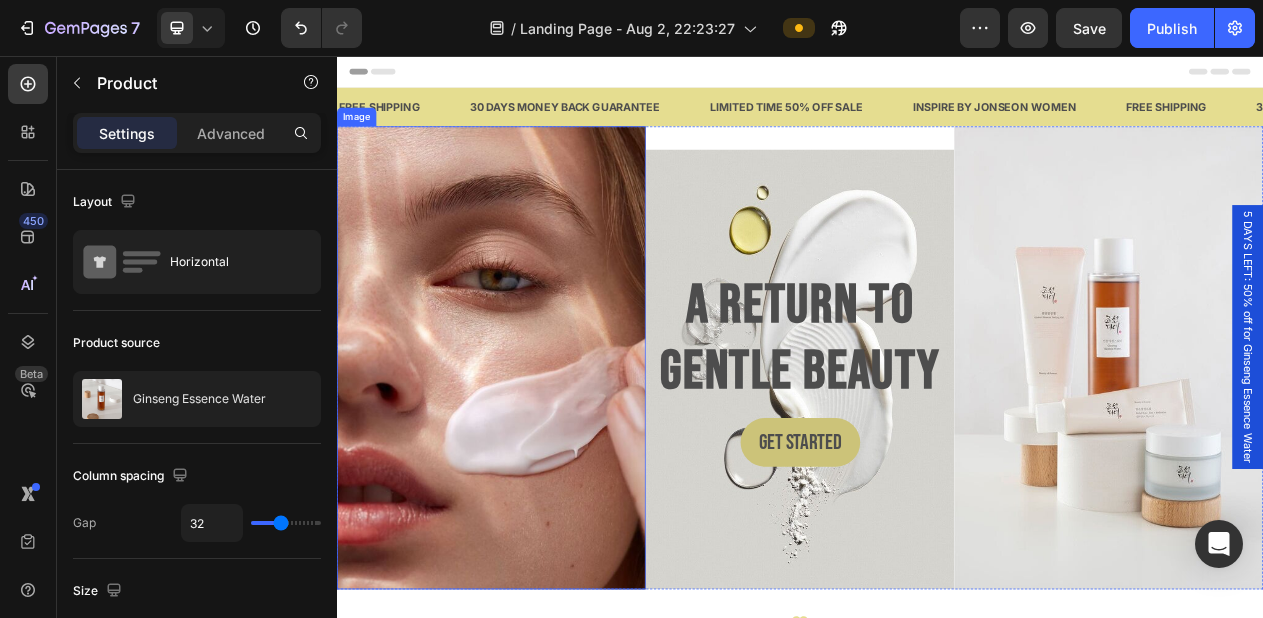 click at bounding box center (537, 447) 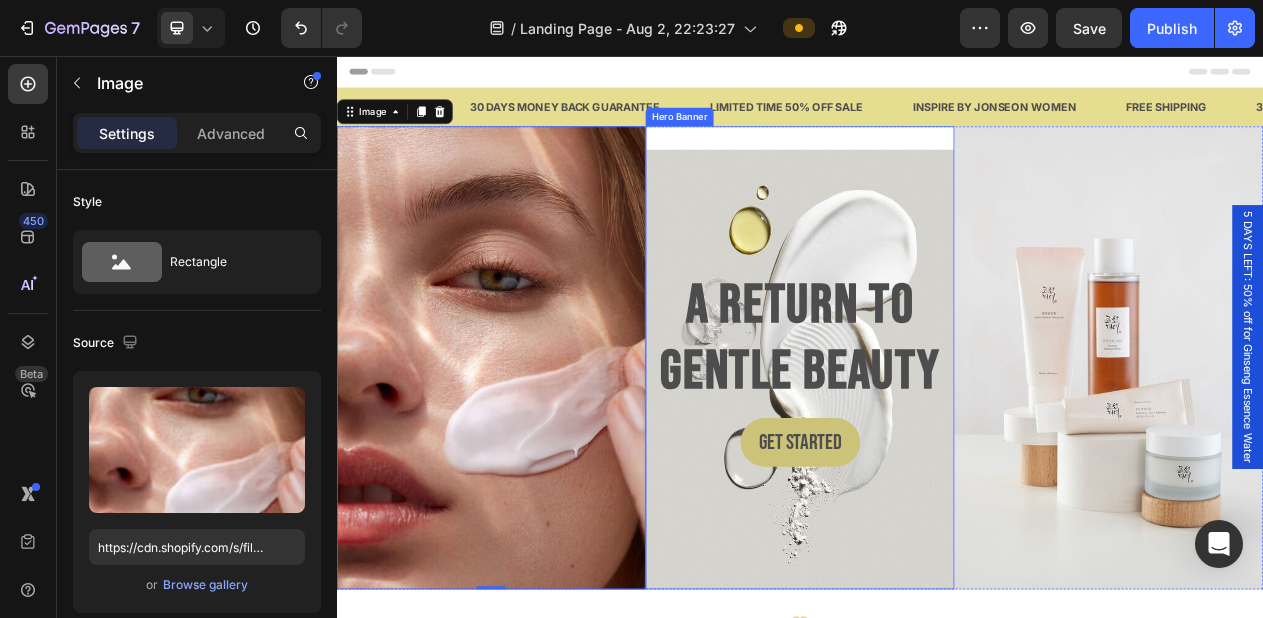 click at bounding box center [937, 462] 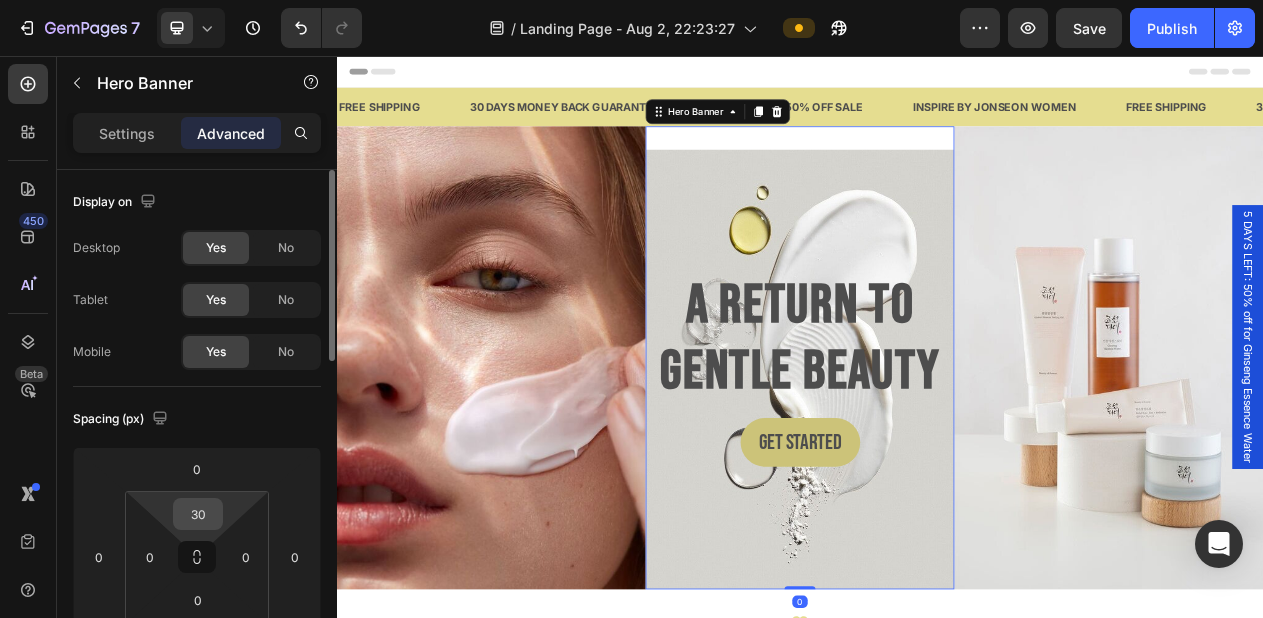 click on "30" at bounding box center [198, 514] 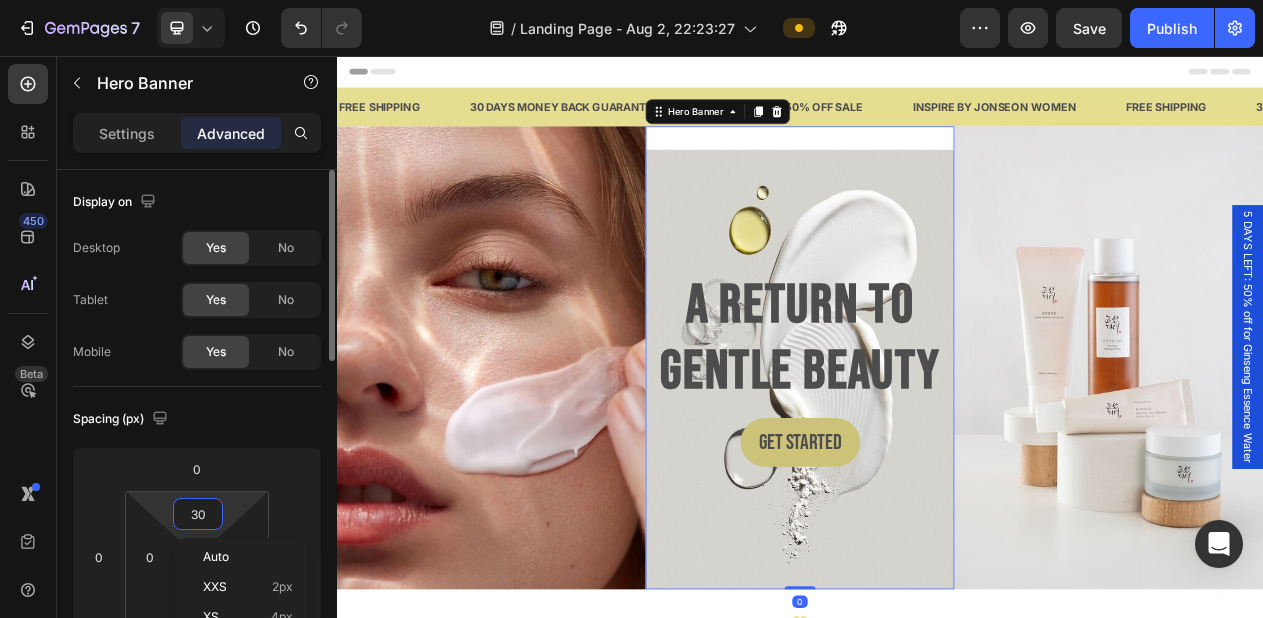 click on "30" at bounding box center (198, 514) 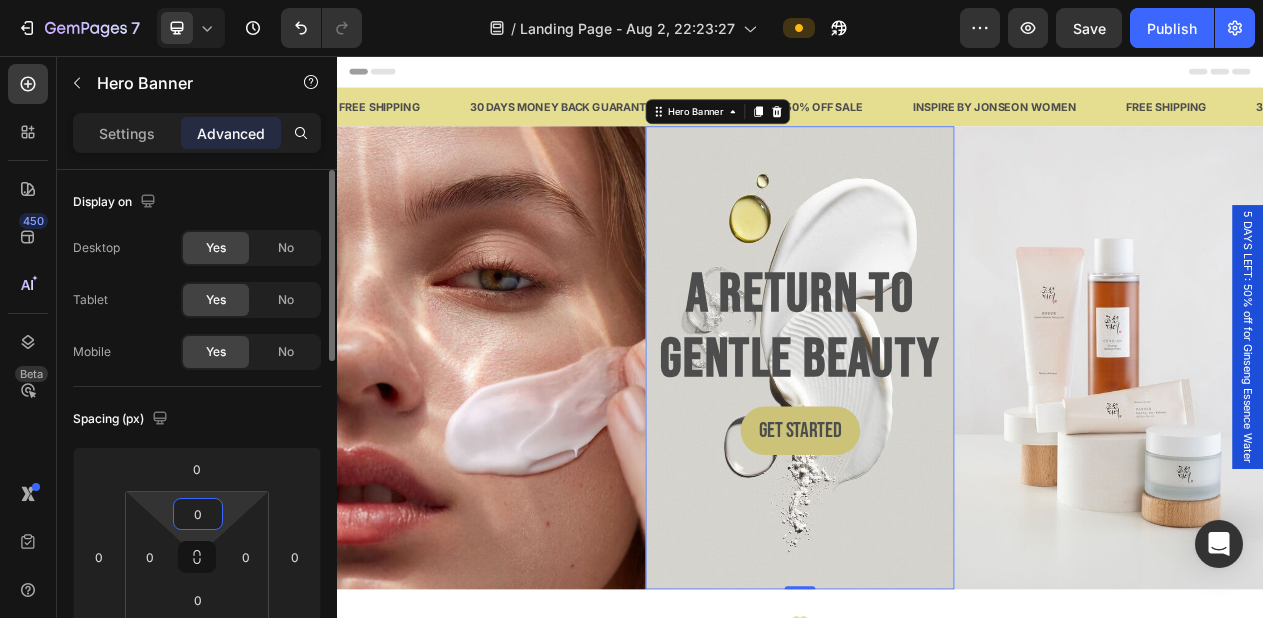 type on "0" 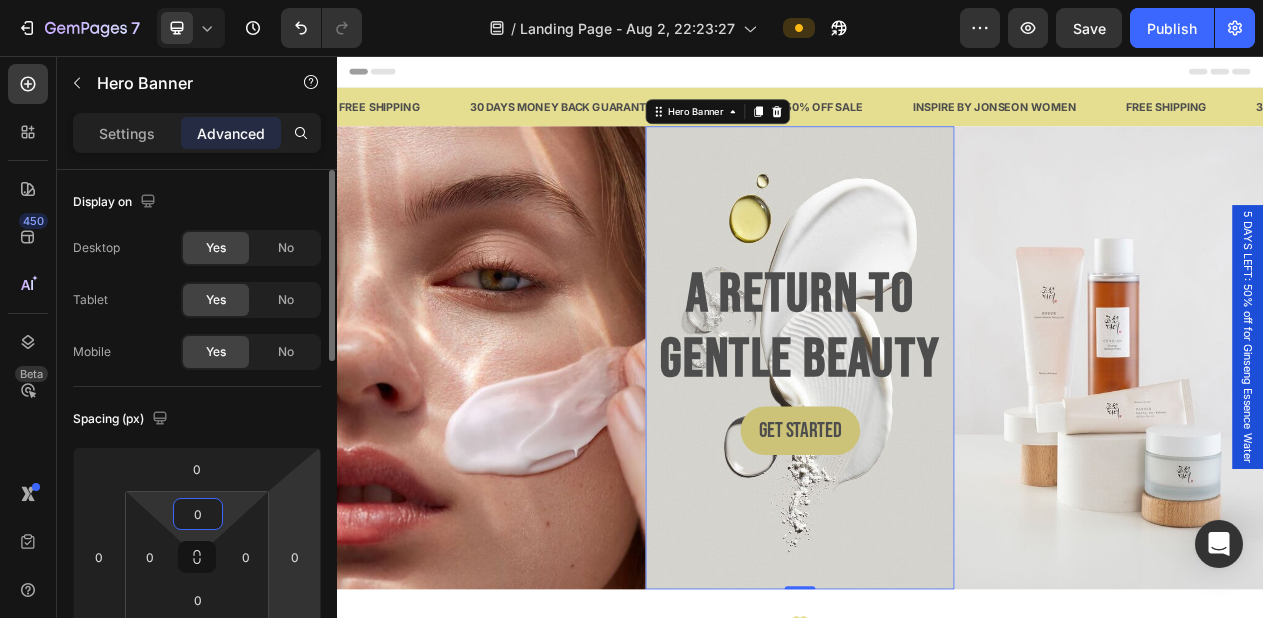click on "7  Version history  /  Landing Page - Aug 2, 22:23:27 Preview  Save   Publish  450 Beta Sections(18) Elements(83) Section Element Hero Section Product Detail Brands Trusted Badges Guarantee Product Breakdown How to use Testimonials Compare Bundle FAQs Social Proof Brand Story Product List Collection Blog List Contact Sticky Add to Cart Custom Footer Browse Library 450 Layout
Row
Row
Row
Row Text
Heading
Text Block Button
Button
Button Media
Image
Image" at bounding box center [631, 0] 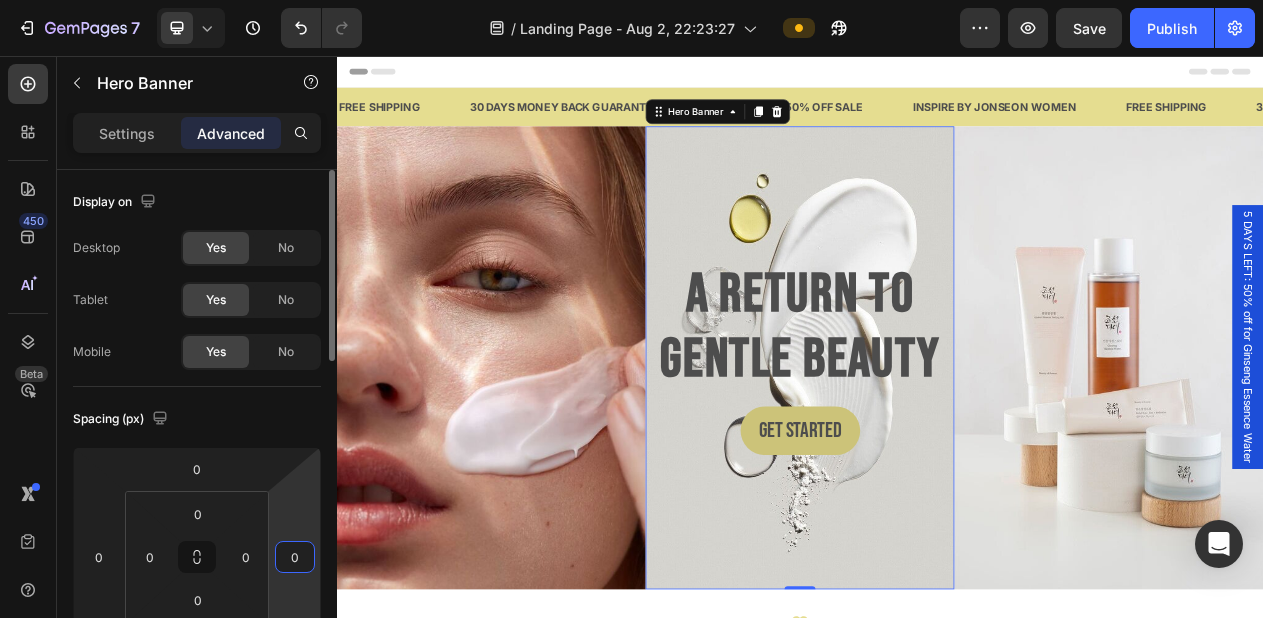 click on "Spacing (px)" at bounding box center [197, 419] 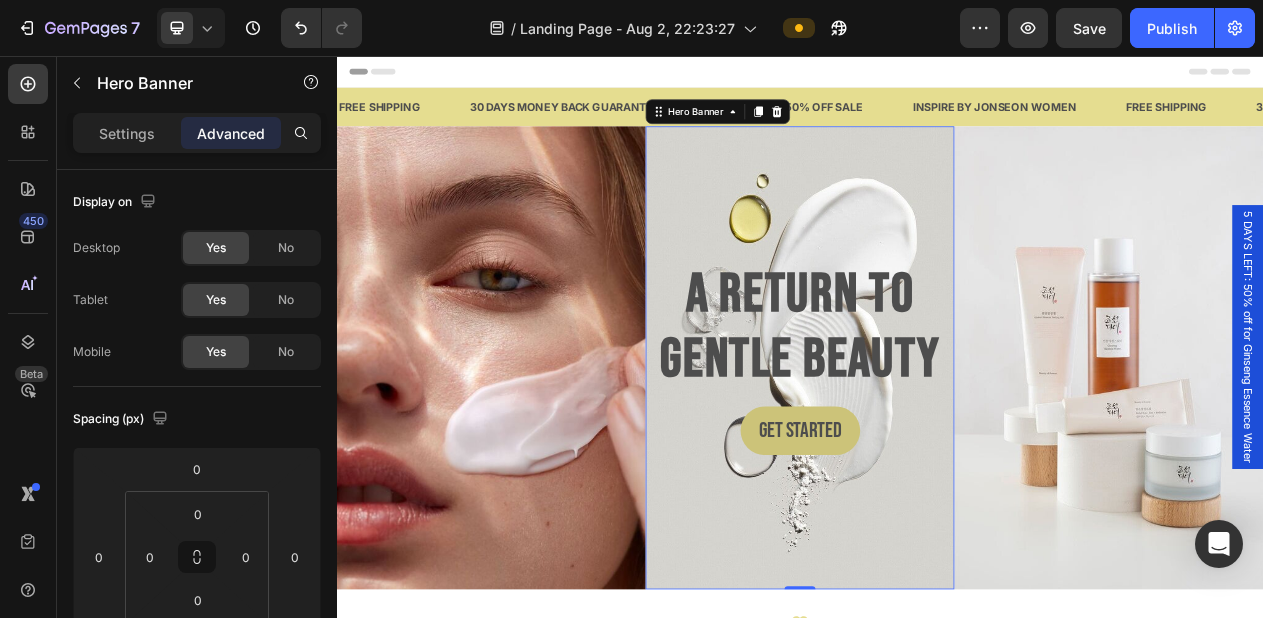 click on "Header" at bounding box center [937, 76] 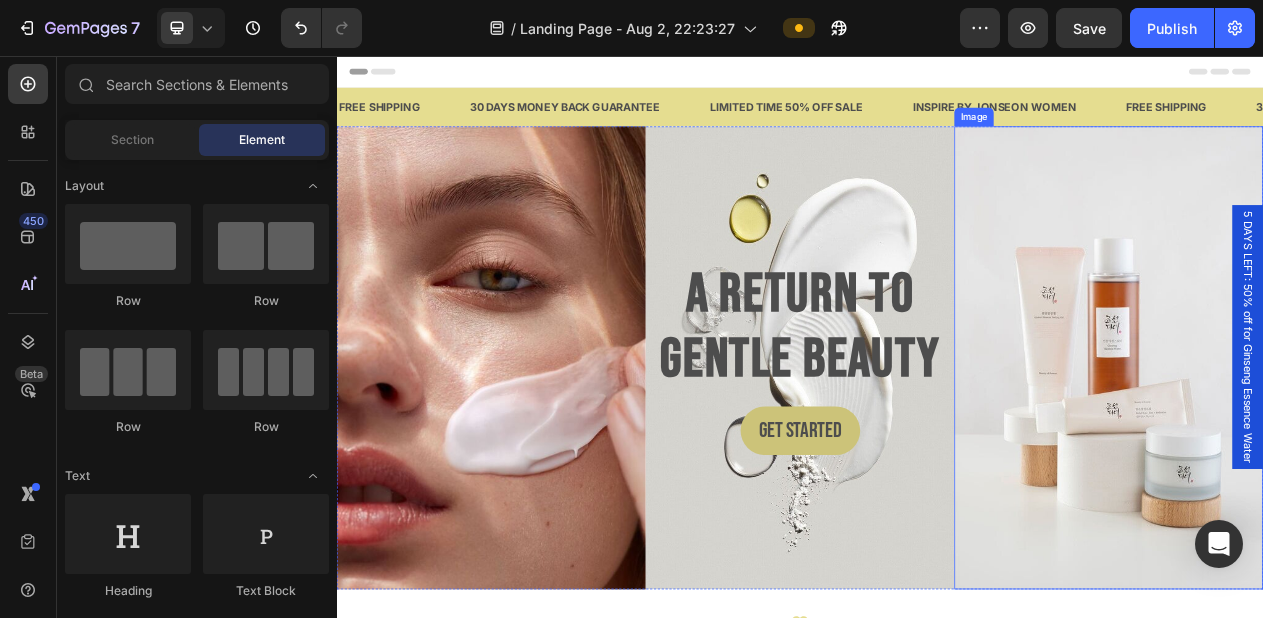 click at bounding box center (1337, 447) 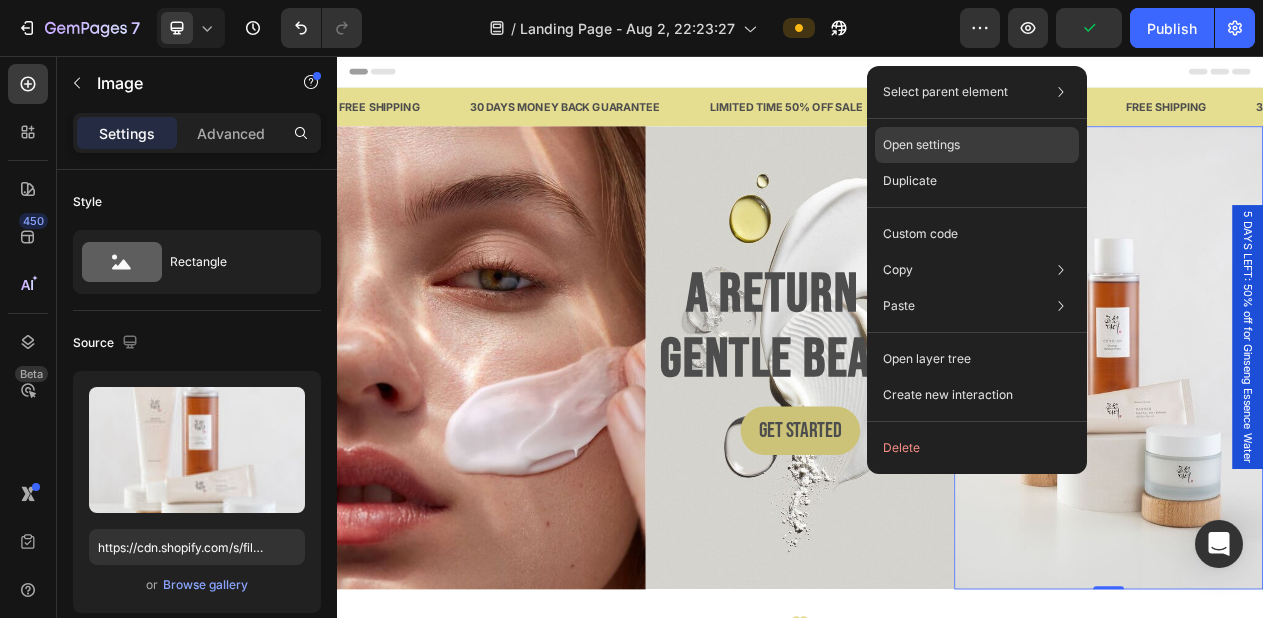 click on "Open settings" at bounding box center [921, 145] 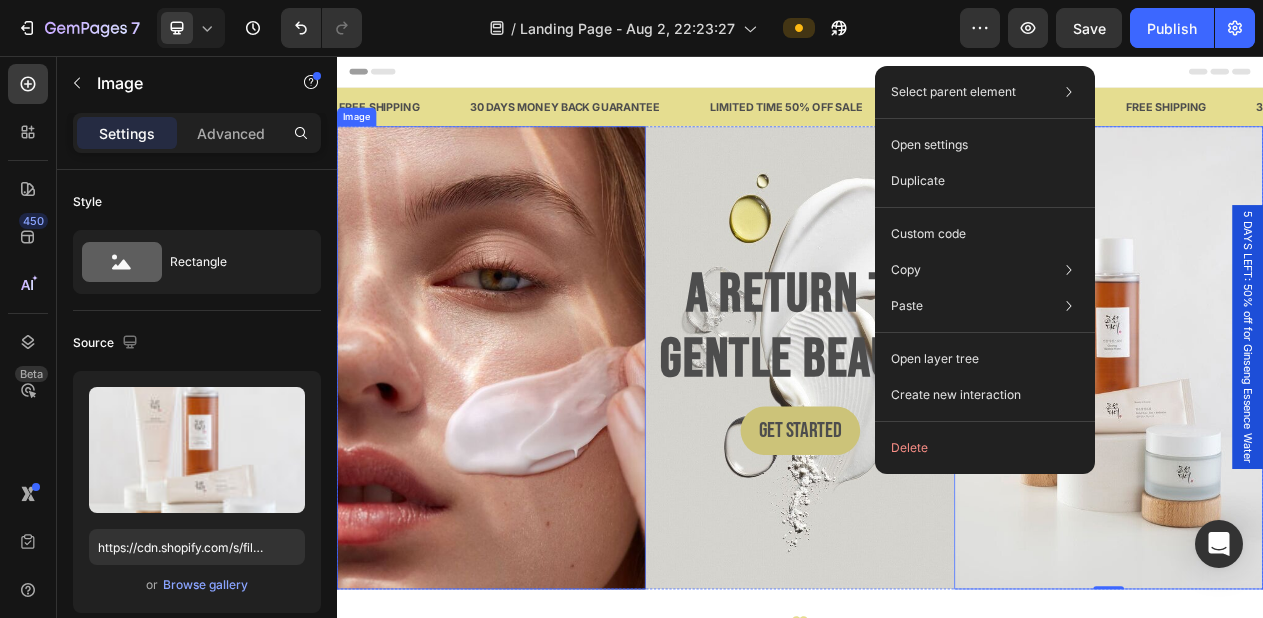 click at bounding box center (537, 447) 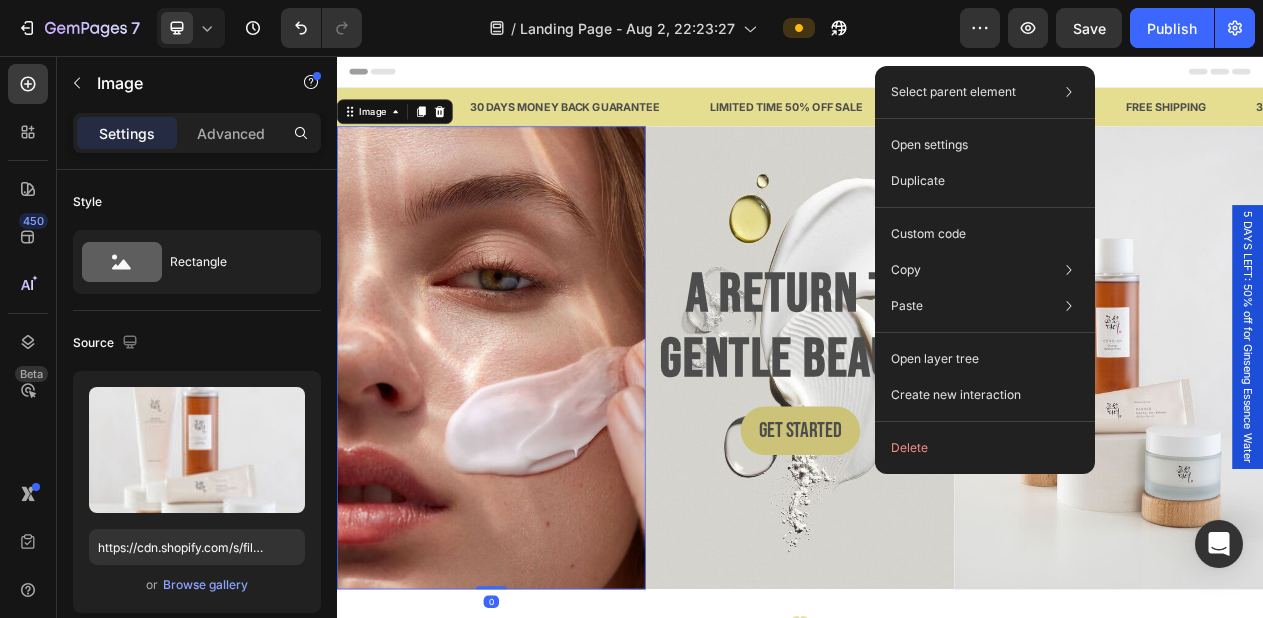 scroll, scrollTop: 462, scrollLeft: 0, axis: vertical 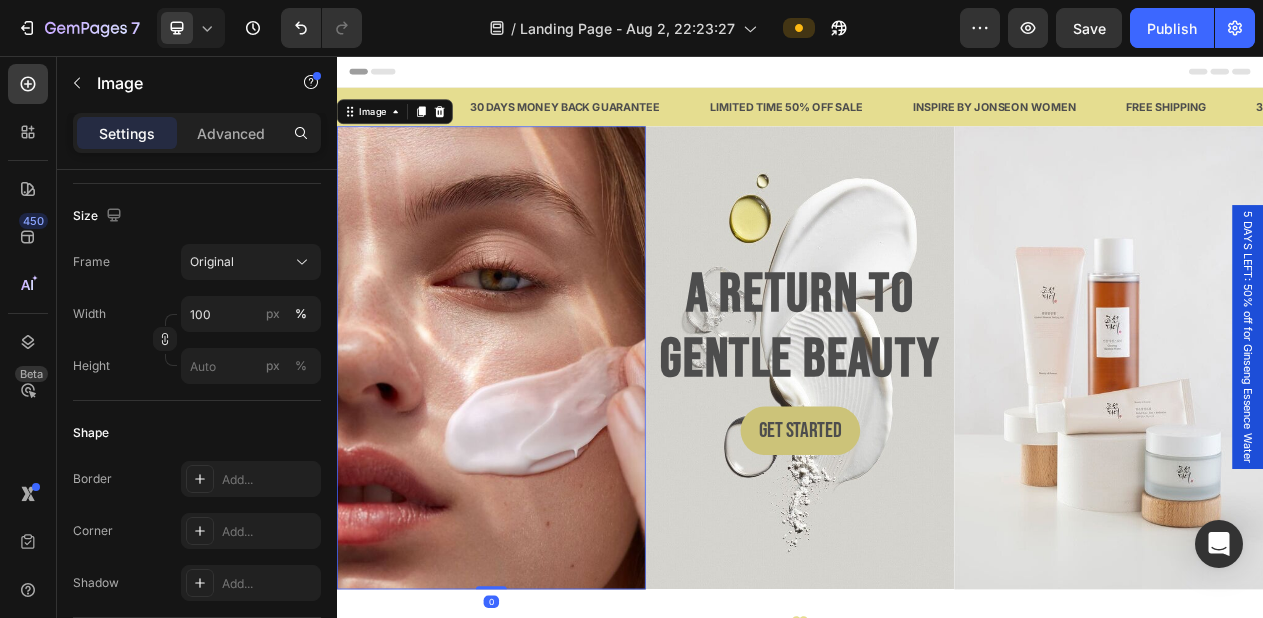 click at bounding box center [537, 447] 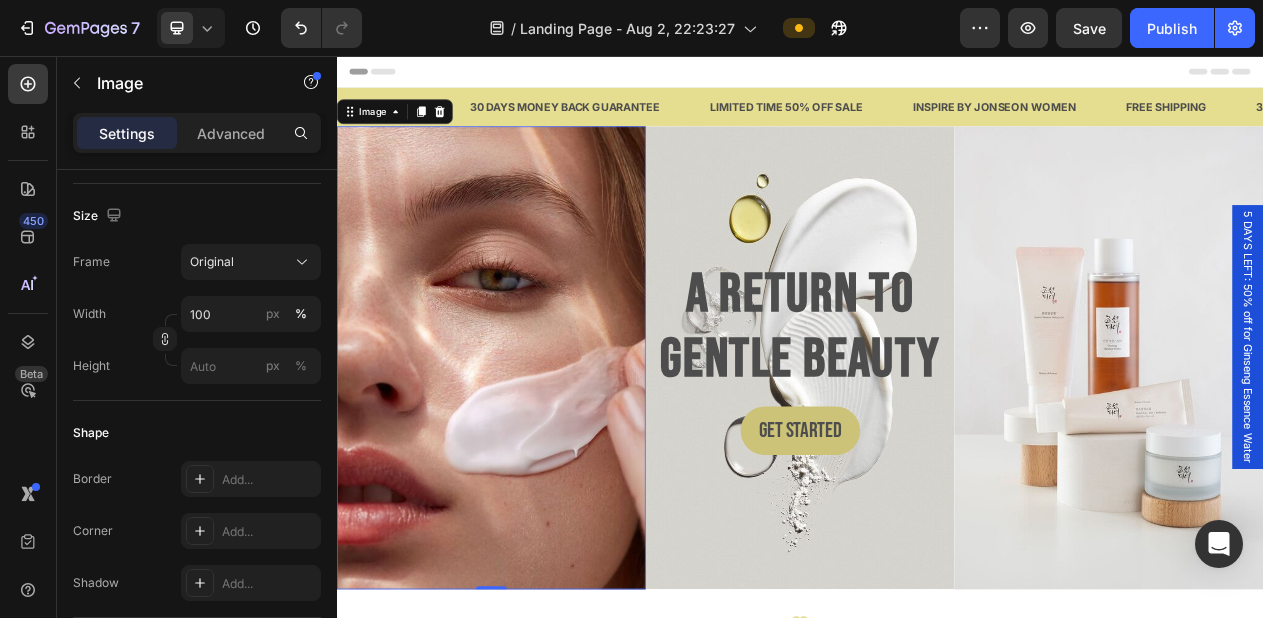 click at bounding box center [537, 447] 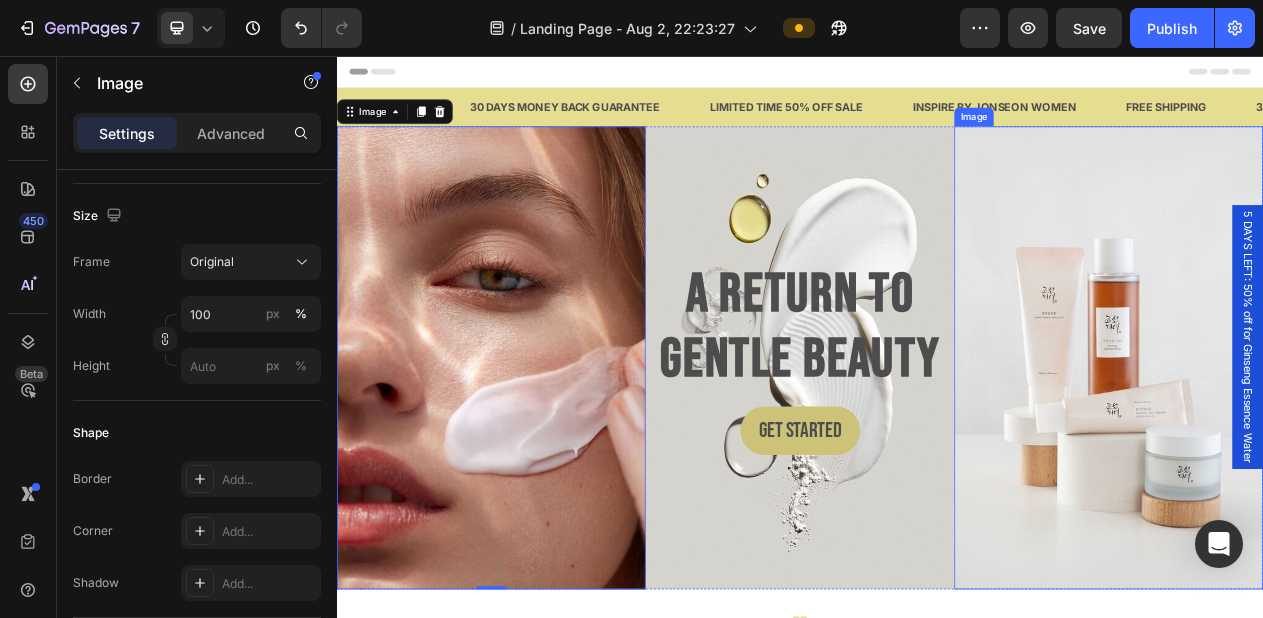 click at bounding box center (1337, 447) 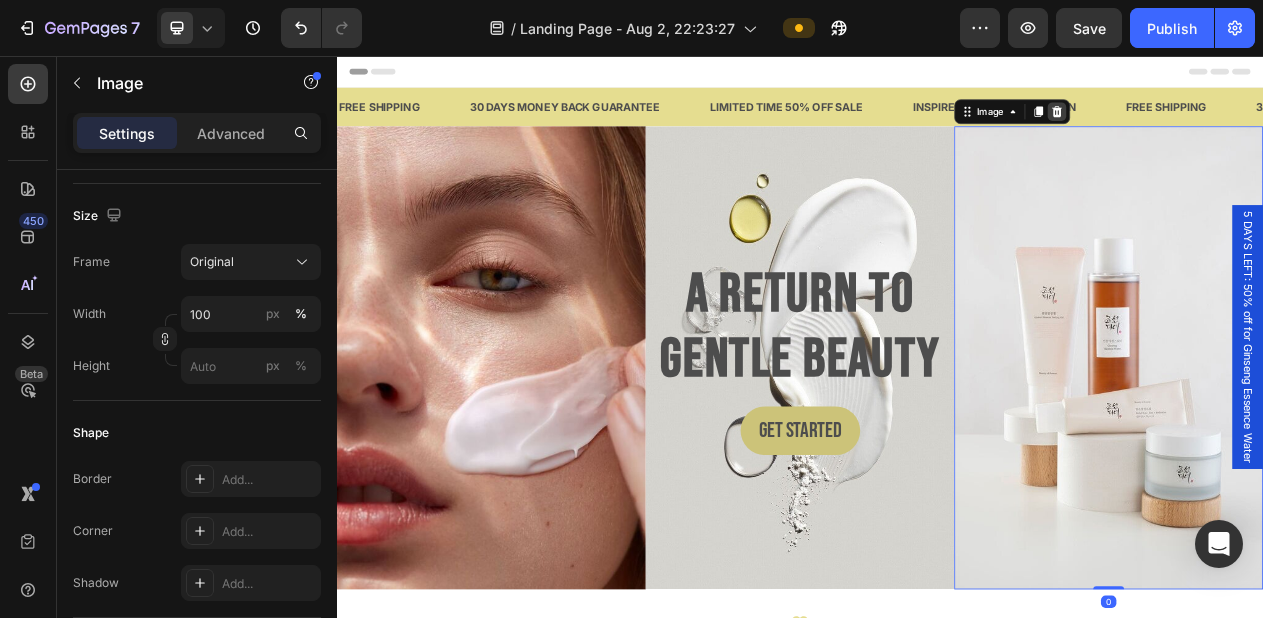 click 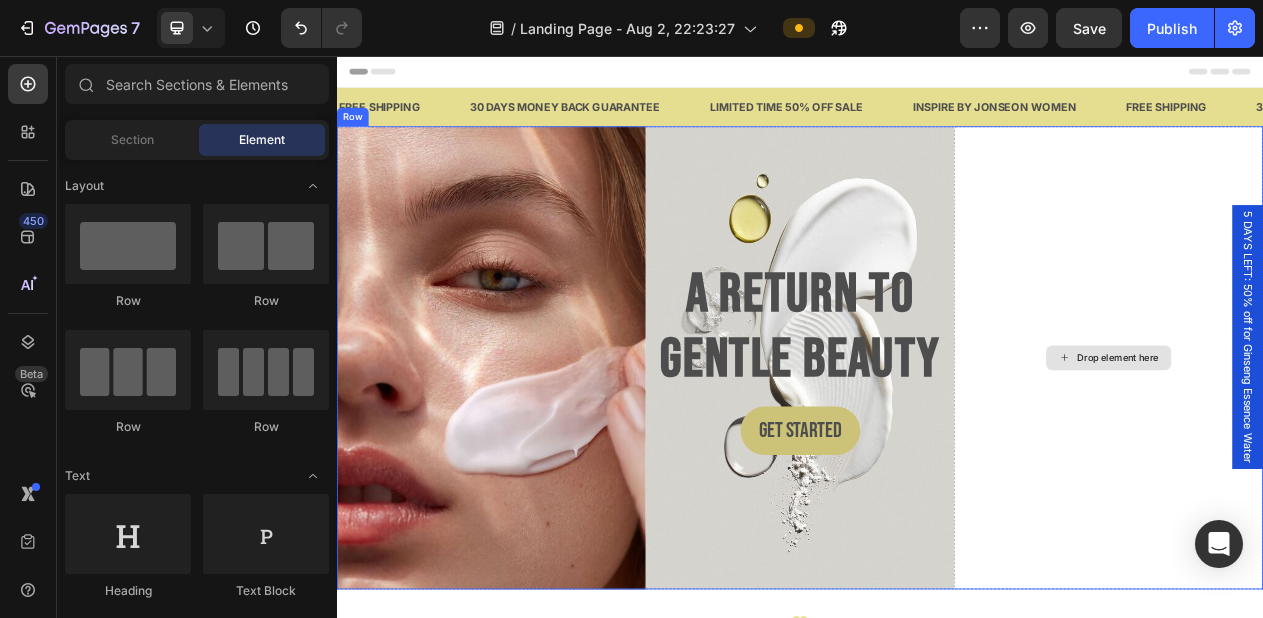 click on "Drop element here" at bounding box center [1349, 447] 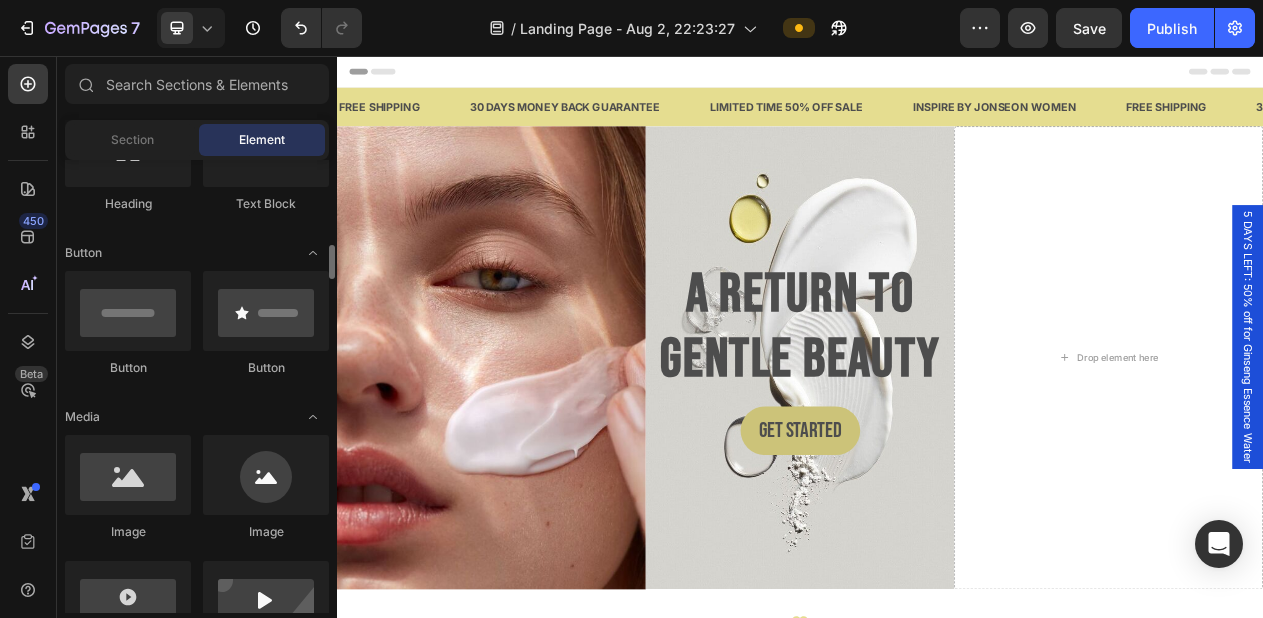 scroll, scrollTop: 451, scrollLeft: 0, axis: vertical 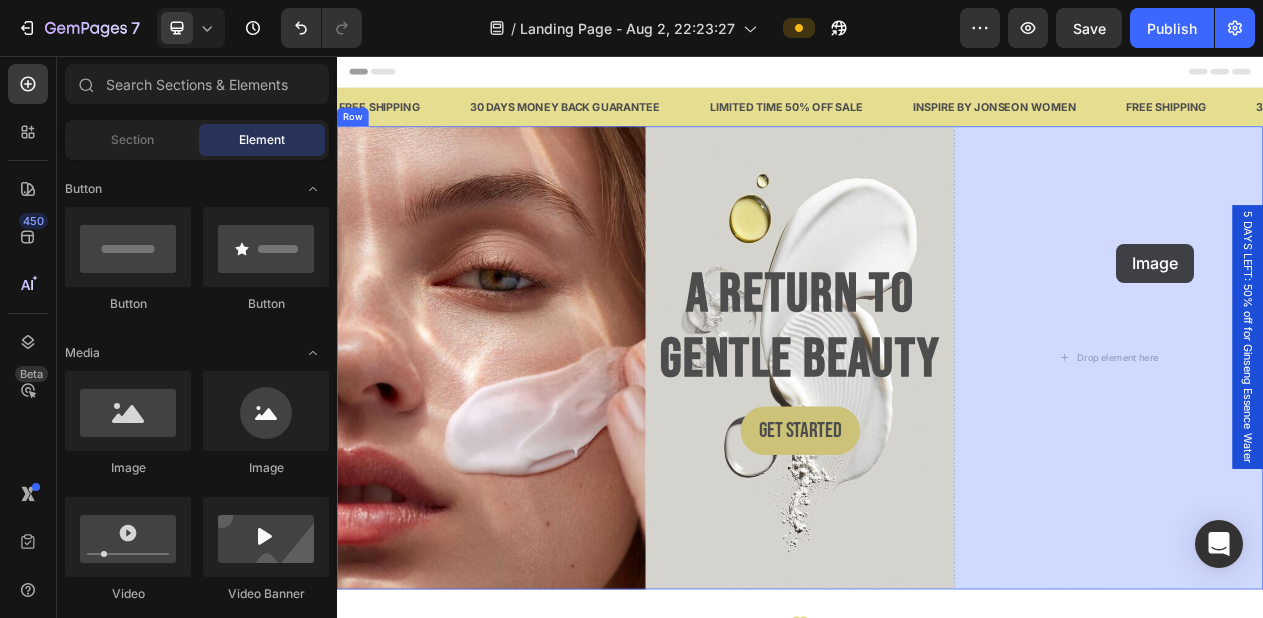 drag, startPoint x: 470, startPoint y: 469, endPoint x: 1341, endPoint y: 299, distance: 887.43506 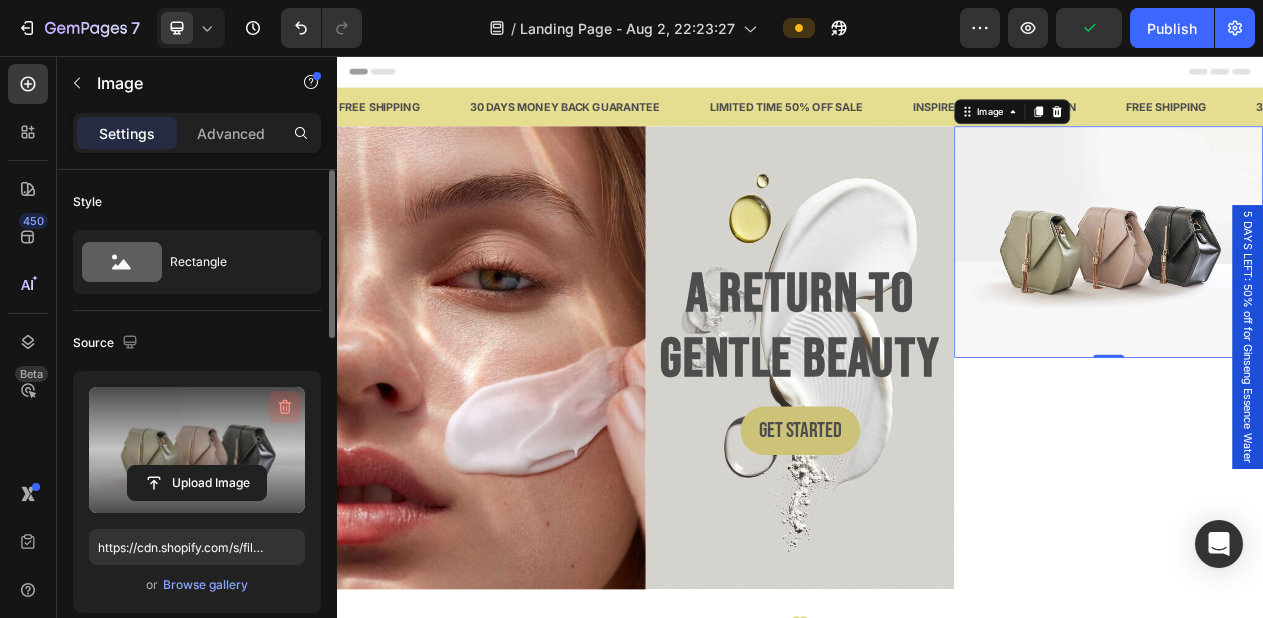click 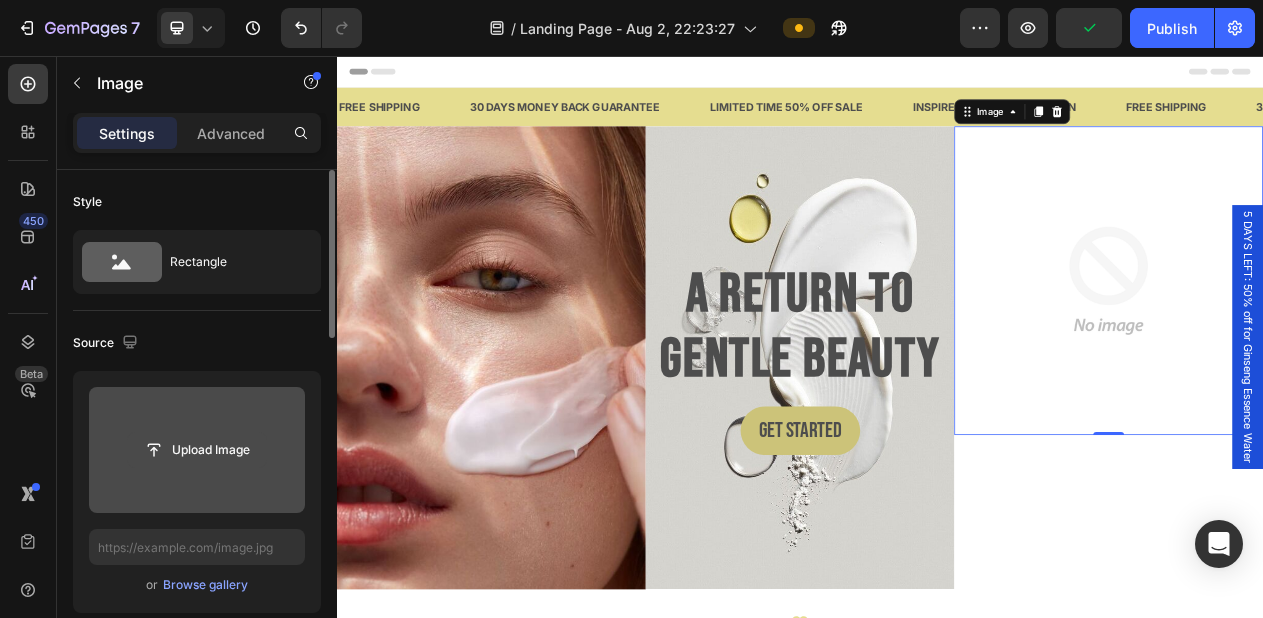 click 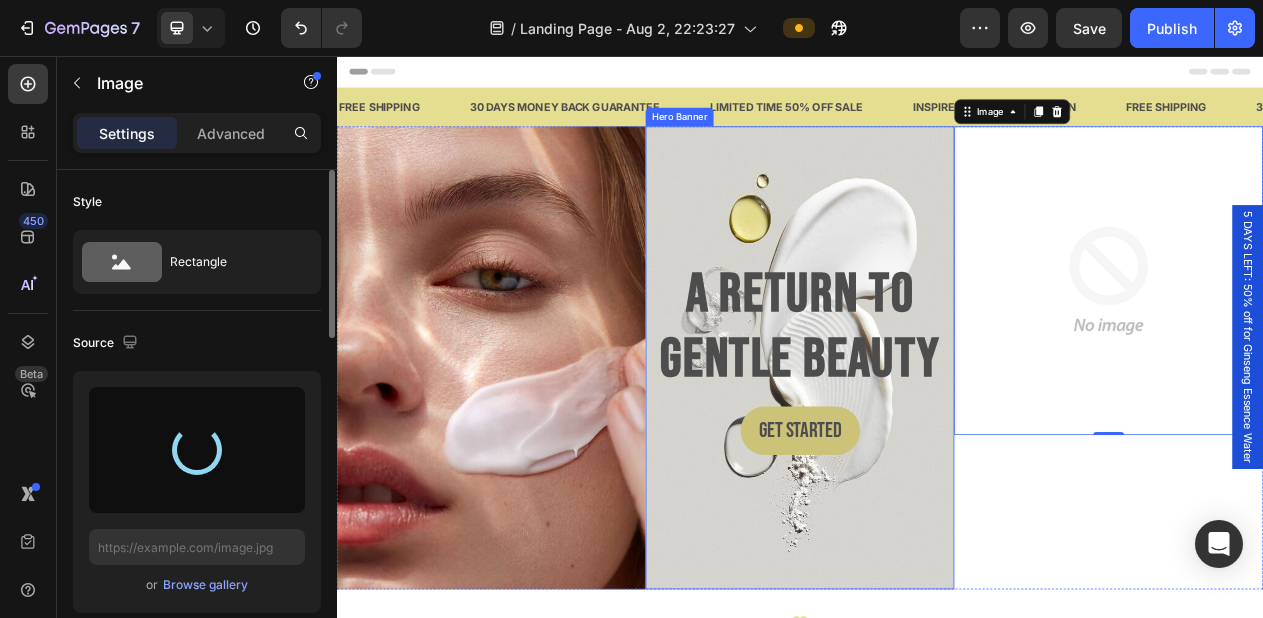 type on "https://cdn.shopify.com/s/files/1/0688/7394/5148/files/gempages_578118090676503056-1517a8e5-2bea-4d96-a735-f69a0405ab95.jpg" 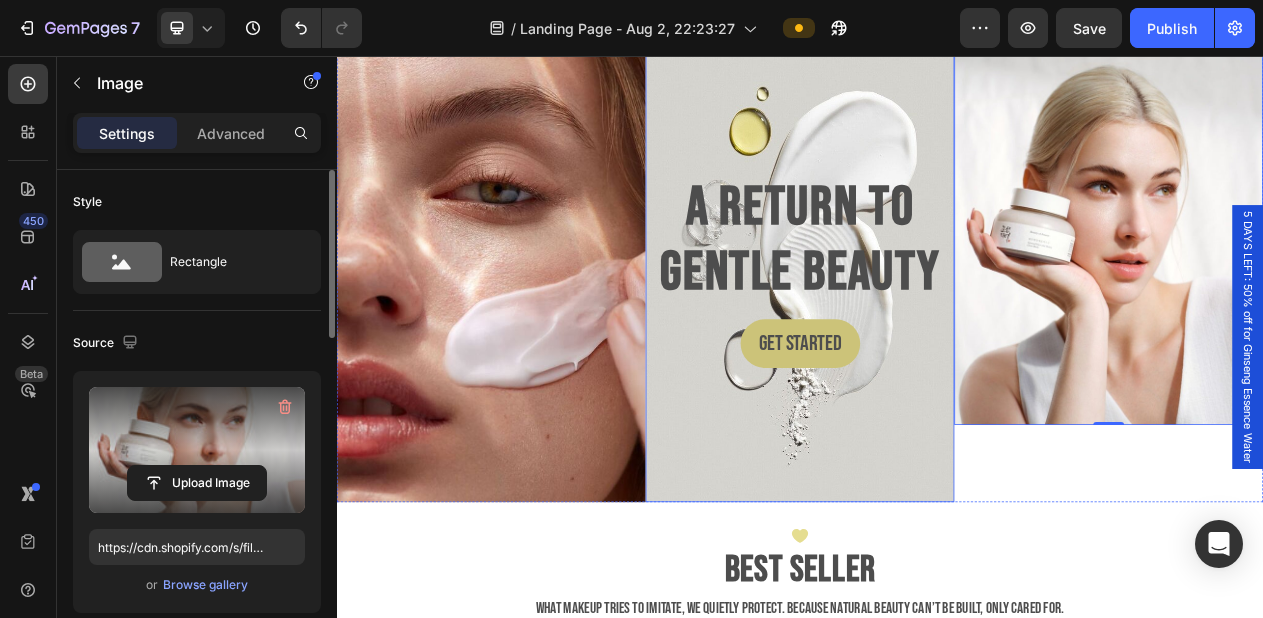 scroll, scrollTop: 0, scrollLeft: 0, axis: both 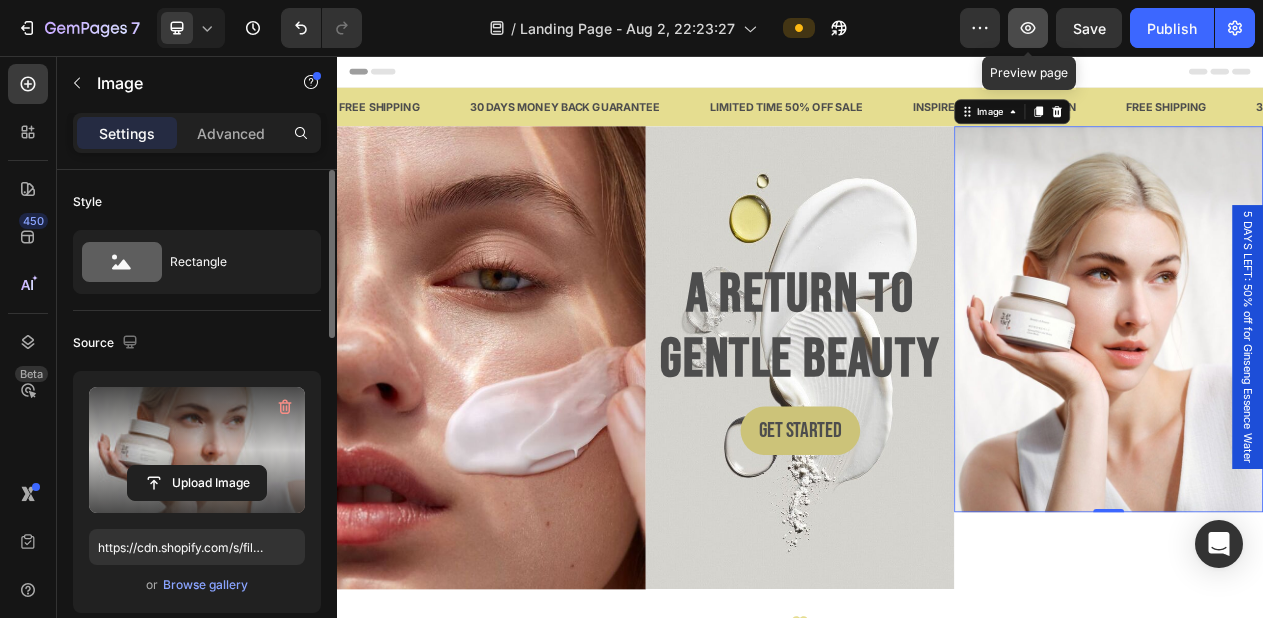 click 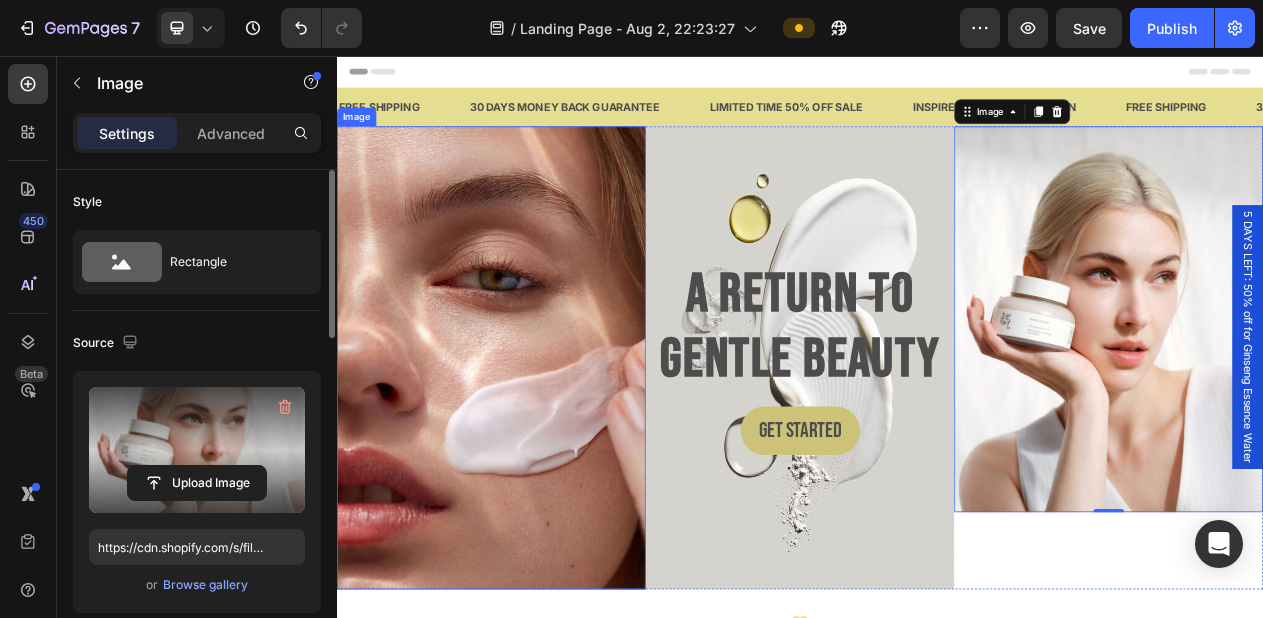click at bounding box center (537, 447) 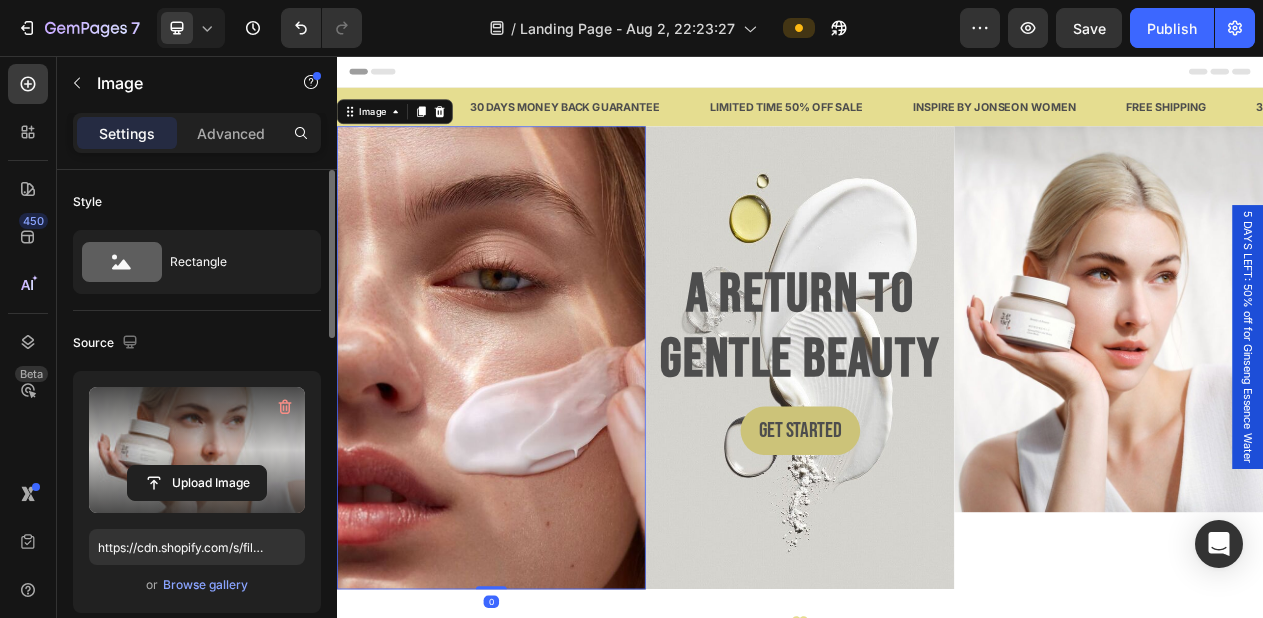 scroll, scrollTop: 462, scrollLeft: 0, axis: vertical 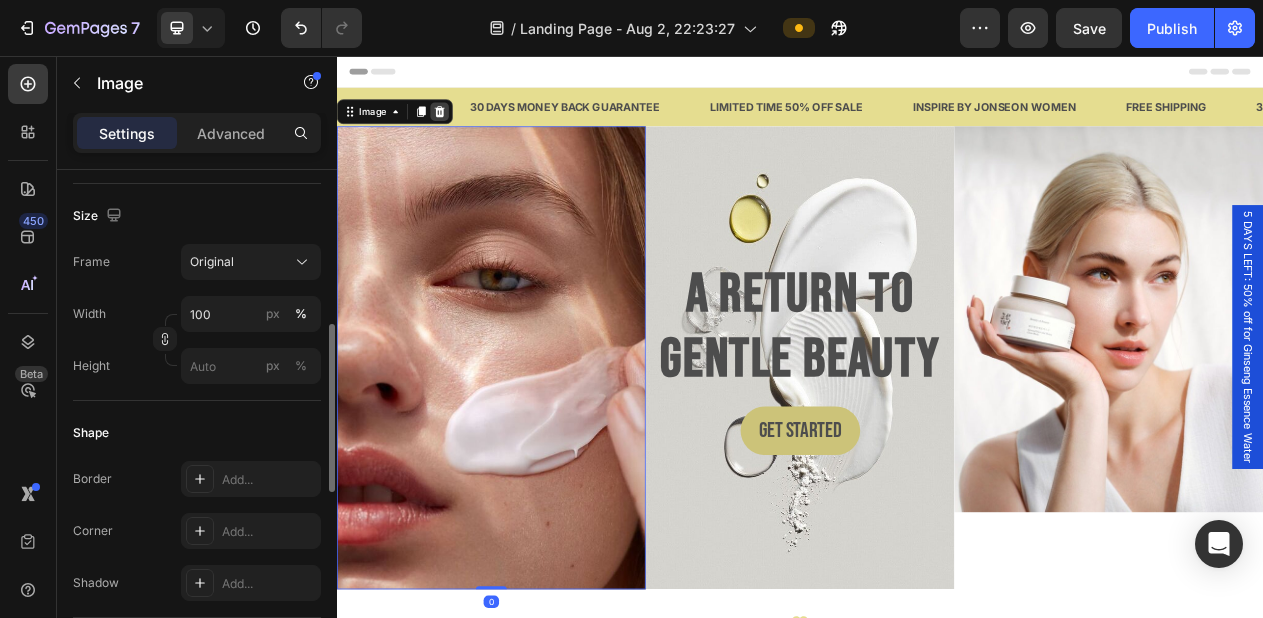 click 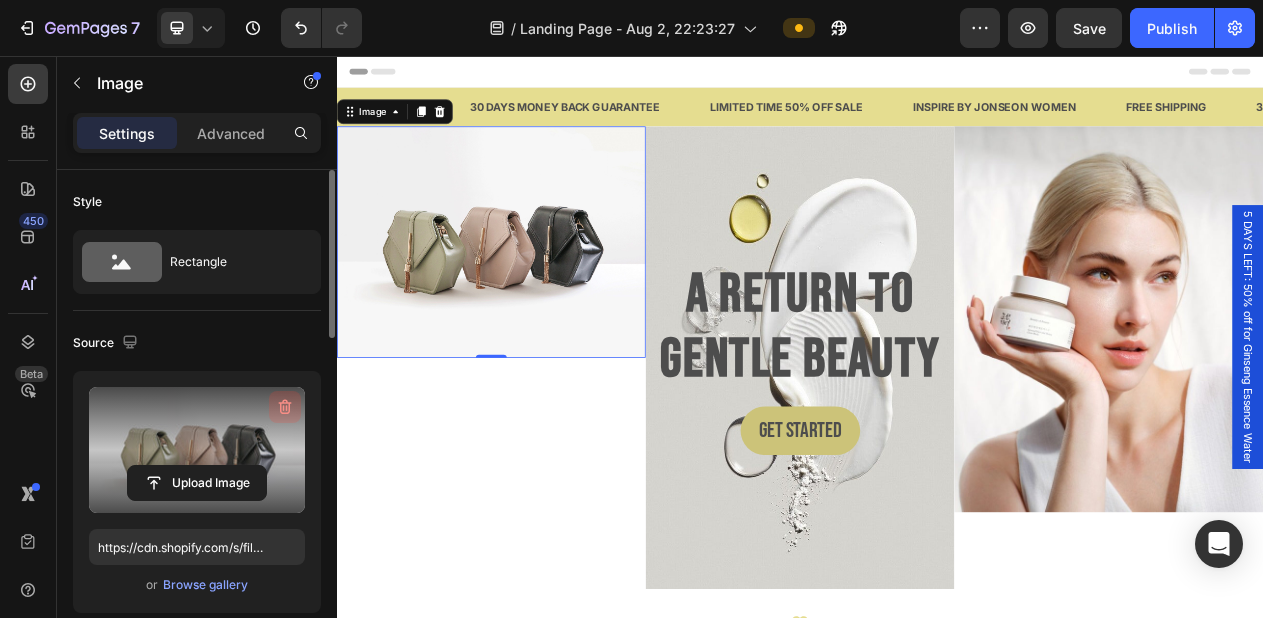 click 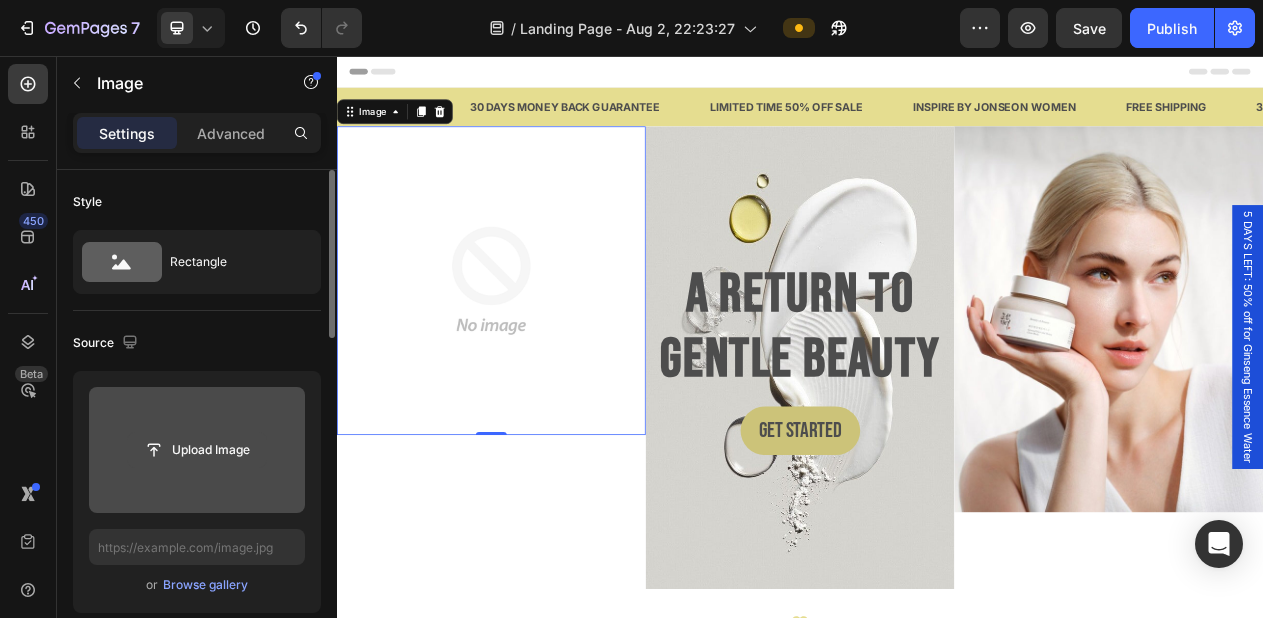 click 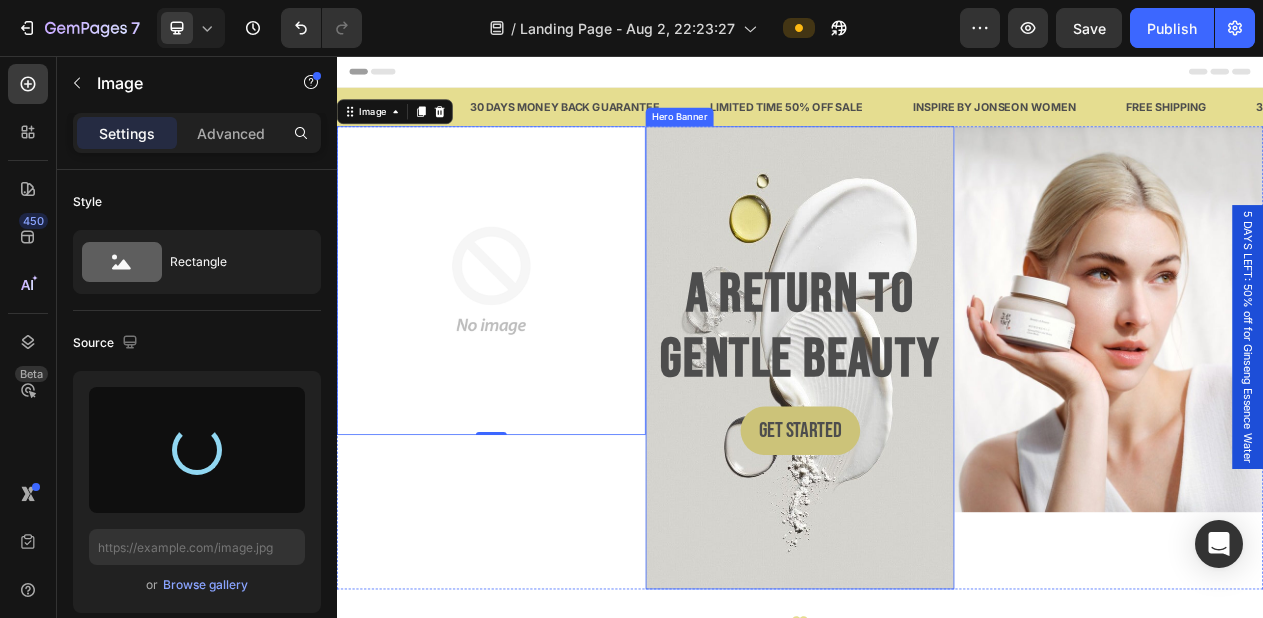 type on "https://cdn.shopify.com/s/files/1/0688/7394/5148/files/gempages_578118090676503056-bfa507d8-9649-478f-a7a3-6484bf897bbc.jpg" 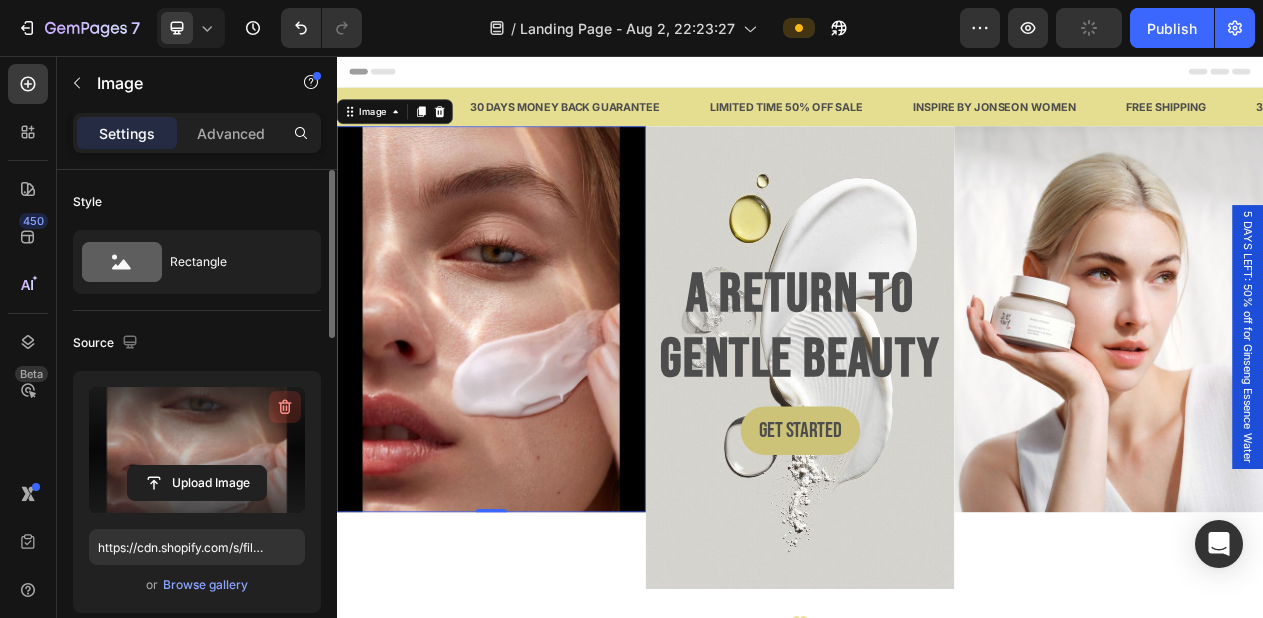 click 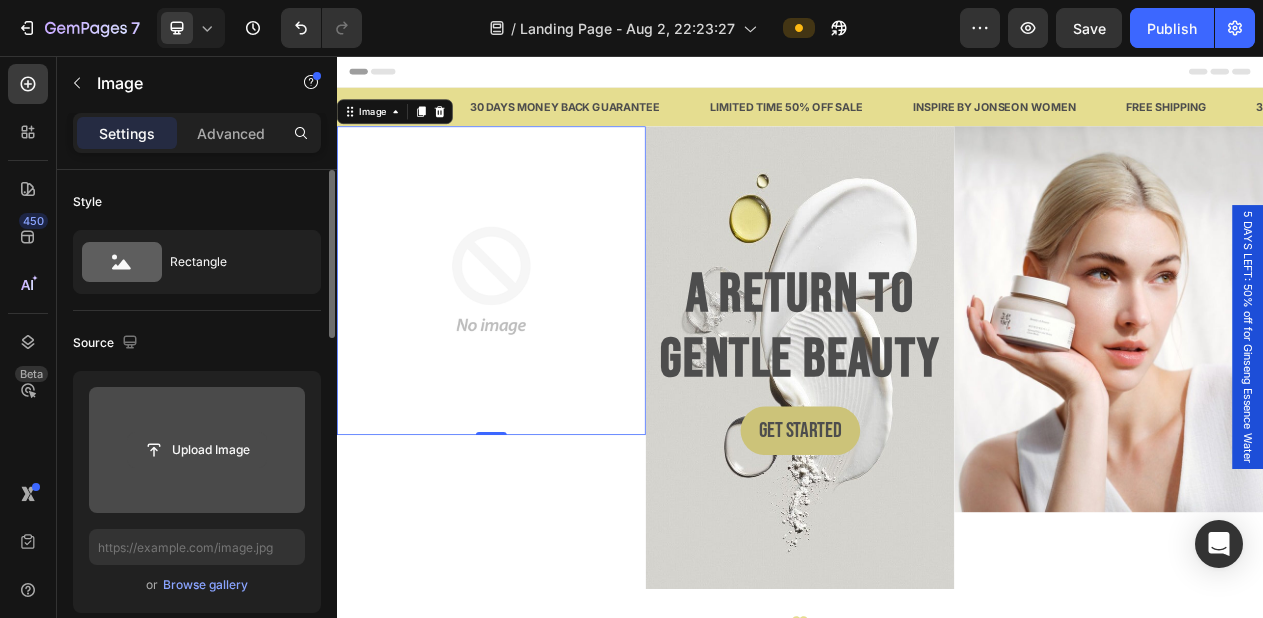 click 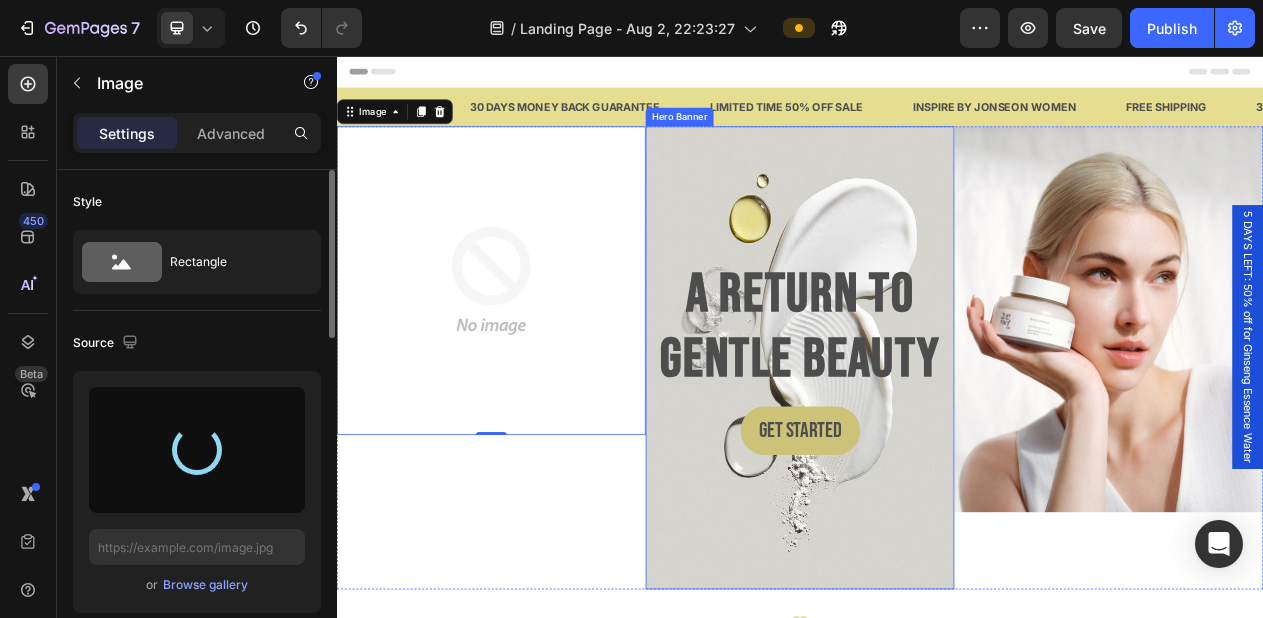 type on "https://cdn.shopify.com/s/files/1/0688/7394/5148/files/gempages_578118090676503056-9fe3c9ec-2140-4c58-9e27-f3493c9f8c4a.jpg" 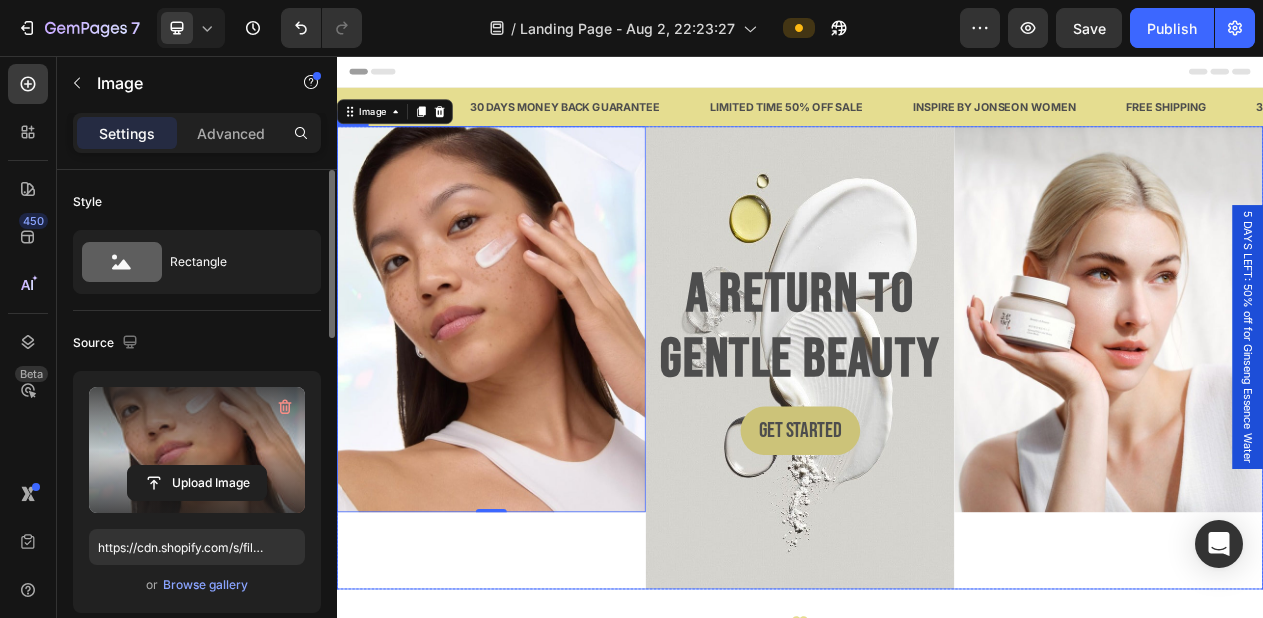 click on "Image   0" at bounding box center [537, 447] 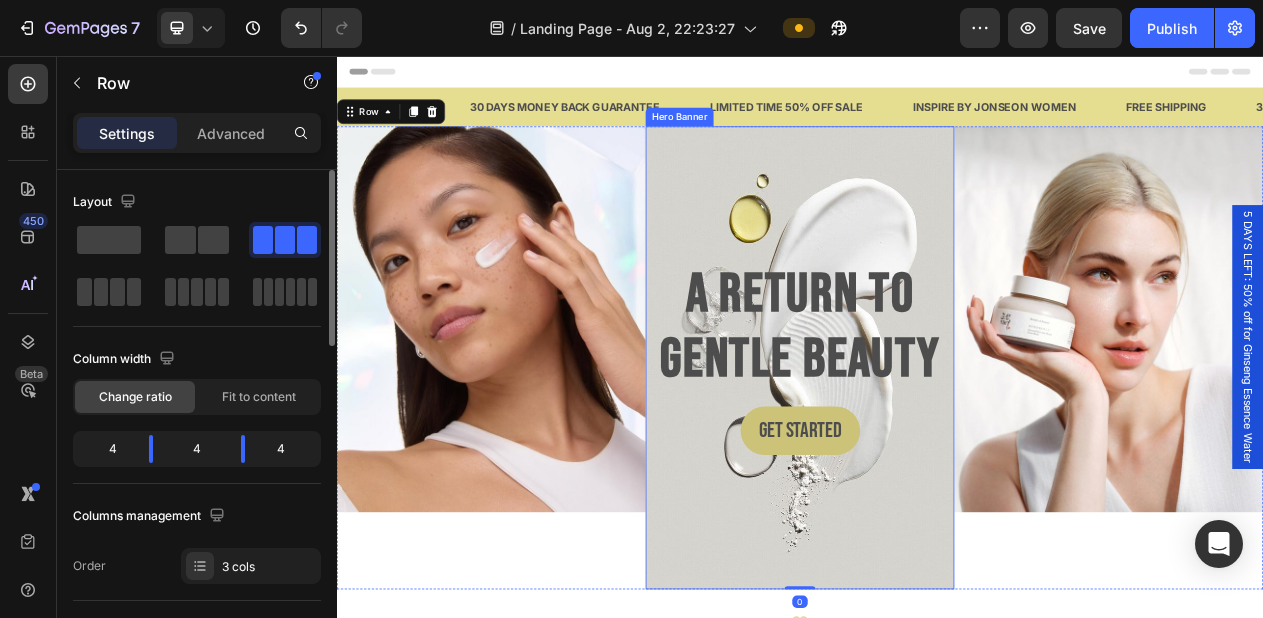click at bounding box center (937, 447) 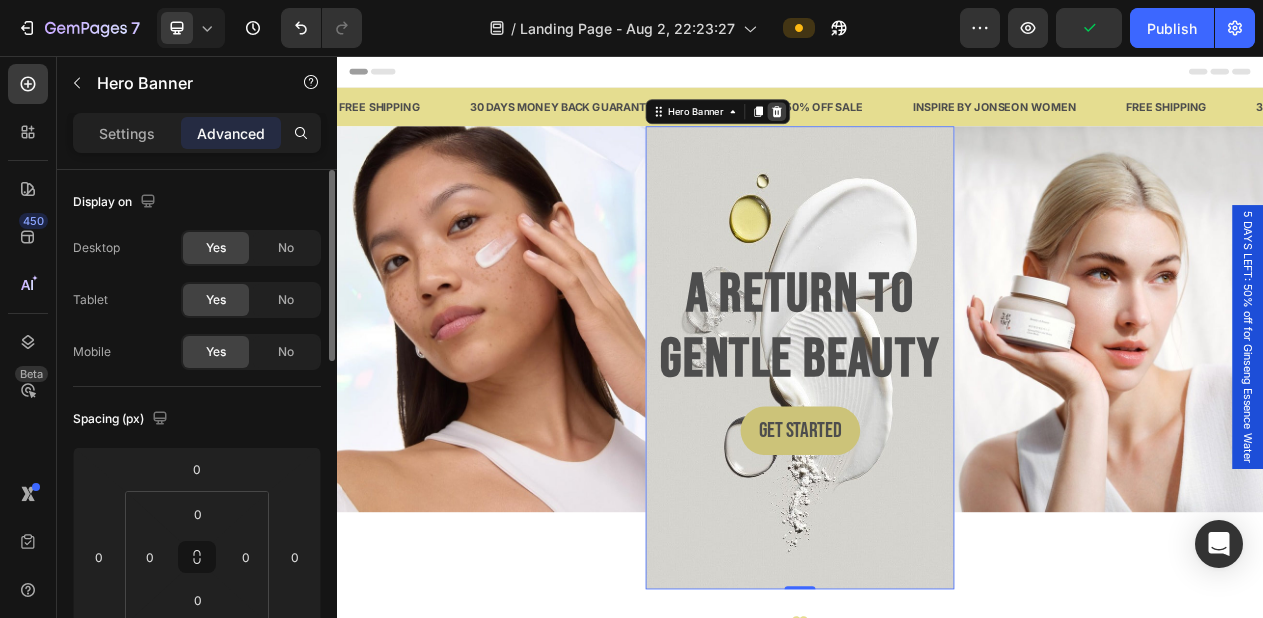 click 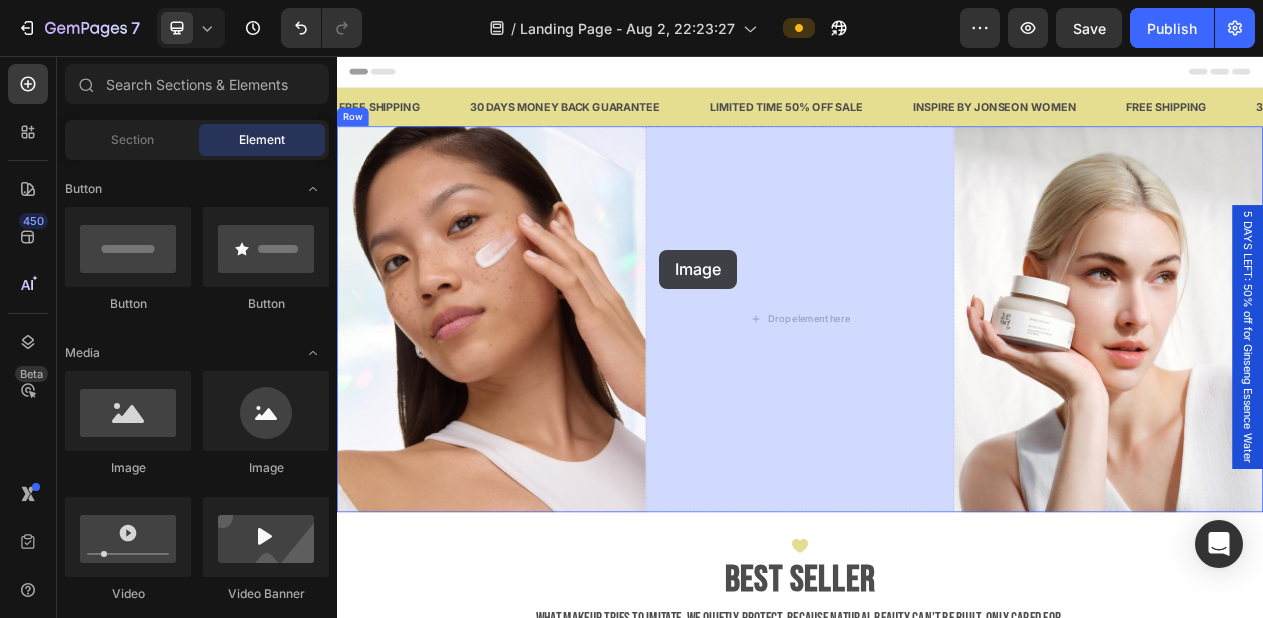 drag, startPoint x: 473, startPoint y: 481, endPoint x: 778, endPoint y: 302, distance: 353.64673 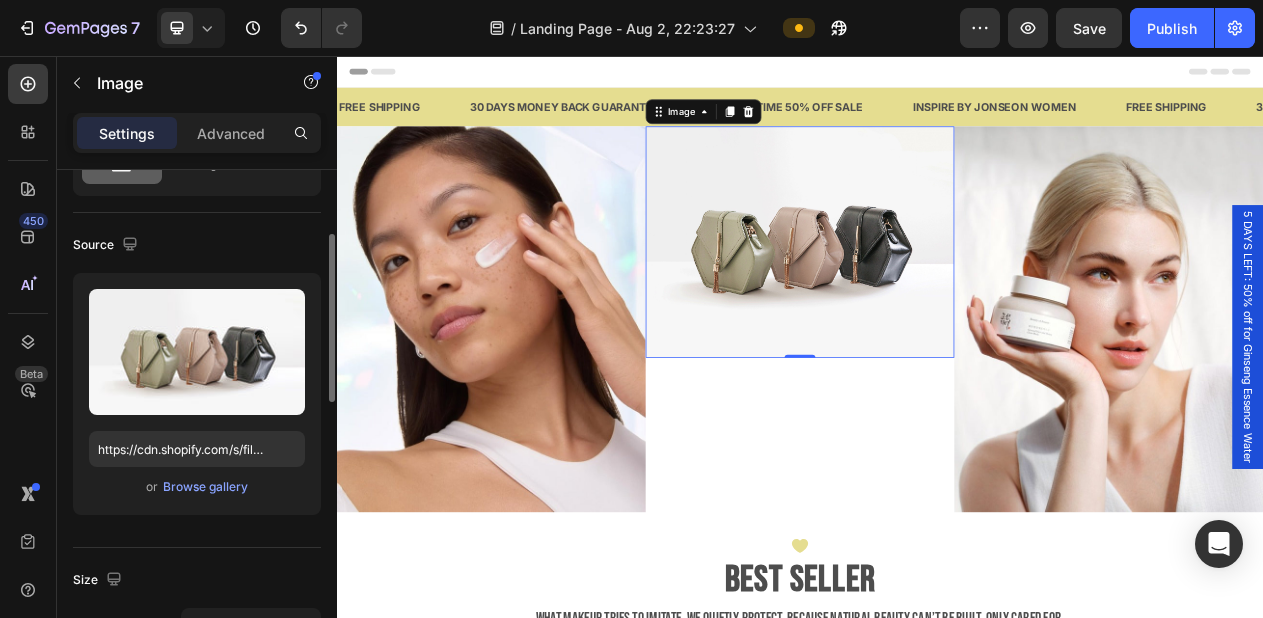 scroll, scrollTop: 133, scrollLeft: 0, axis: vertical 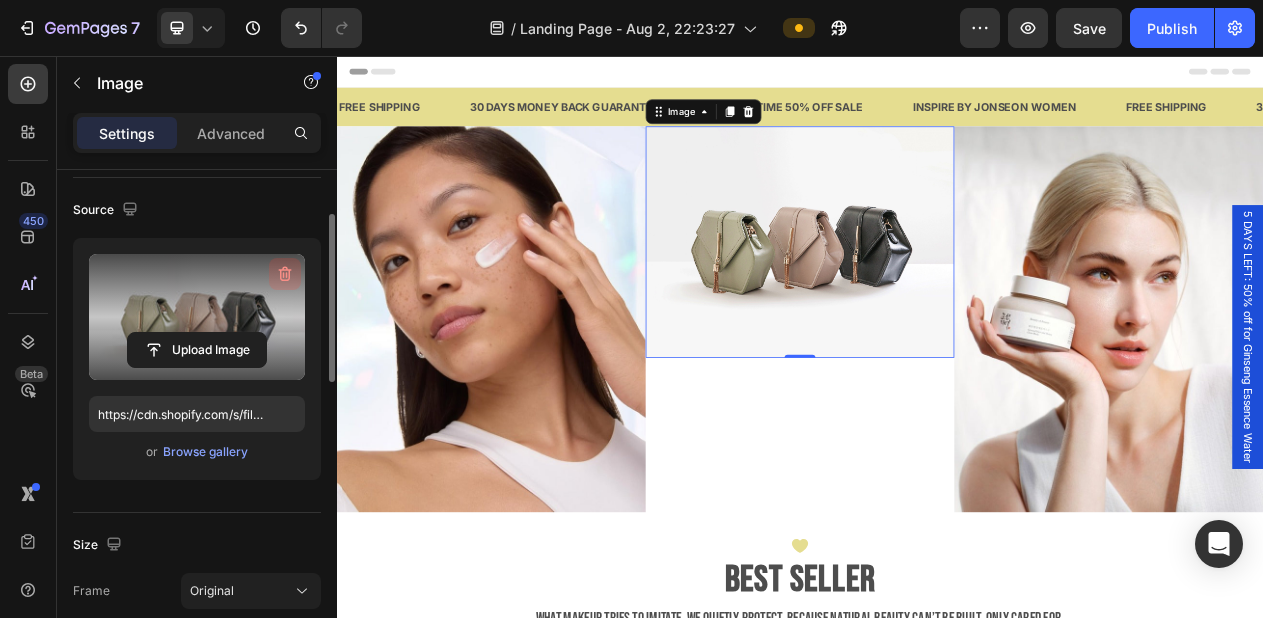 click 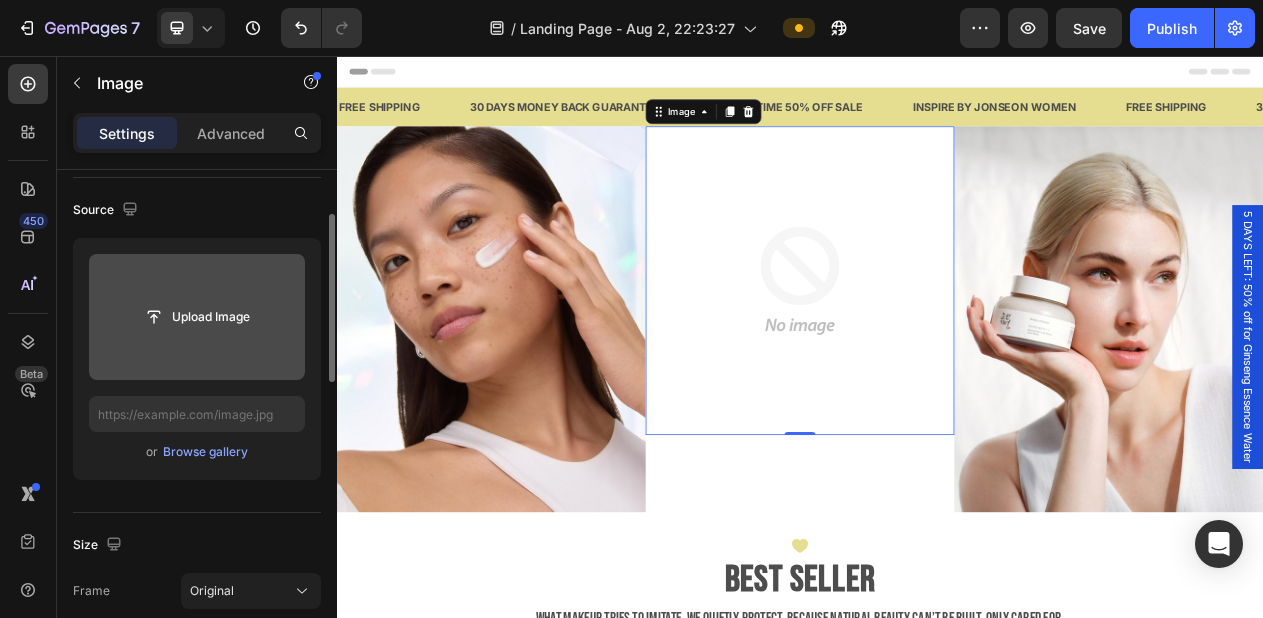 click 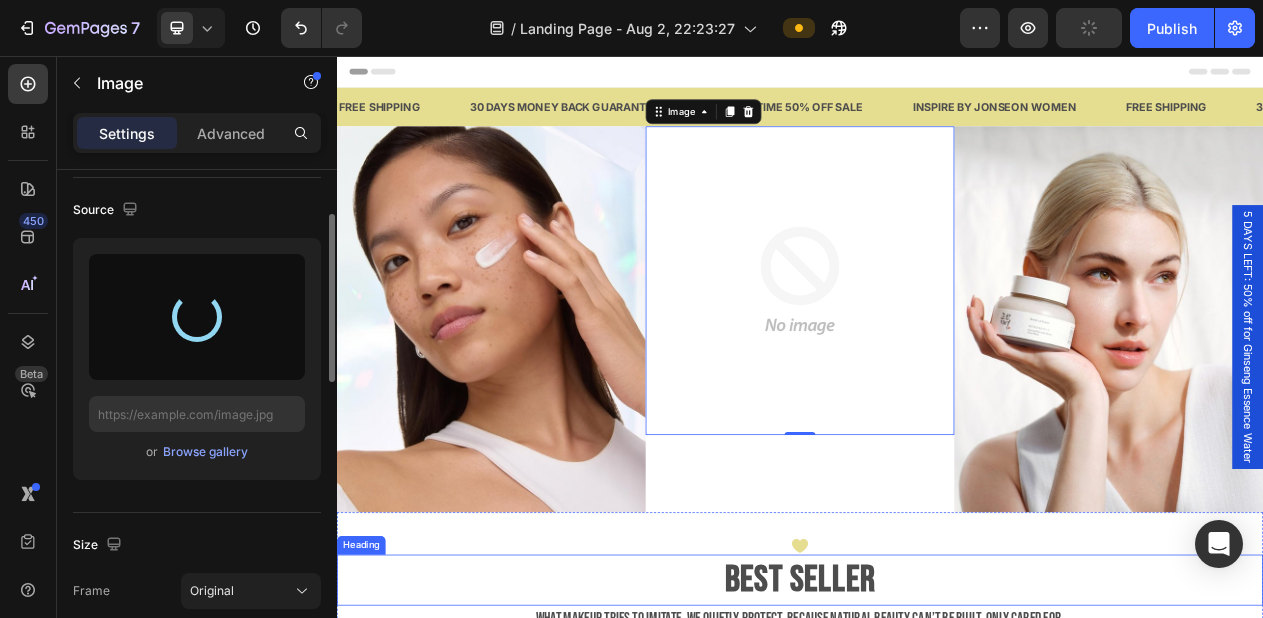 type on "https://cdn.shopify.com/s/files/1/0688/7394/5148/files/gempages_578118090676503056-a4e4e1ab-df5f-406d-aae7-c08cc57c6a8b.jpg" 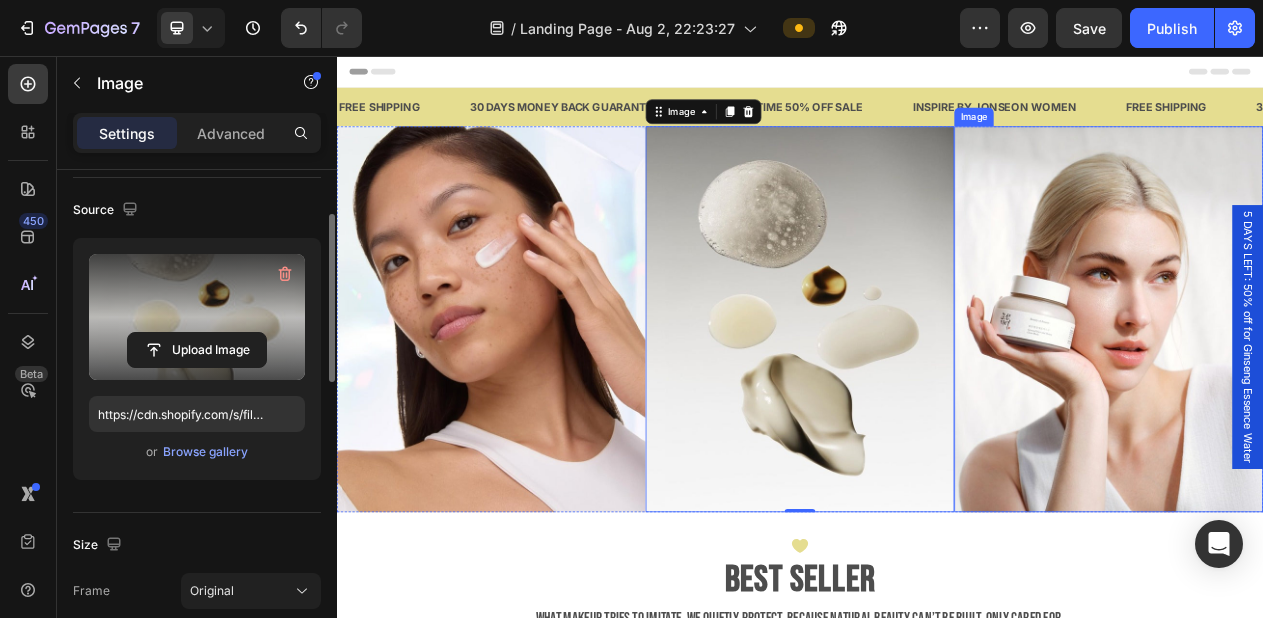 click at bounding box center (1337, 397) 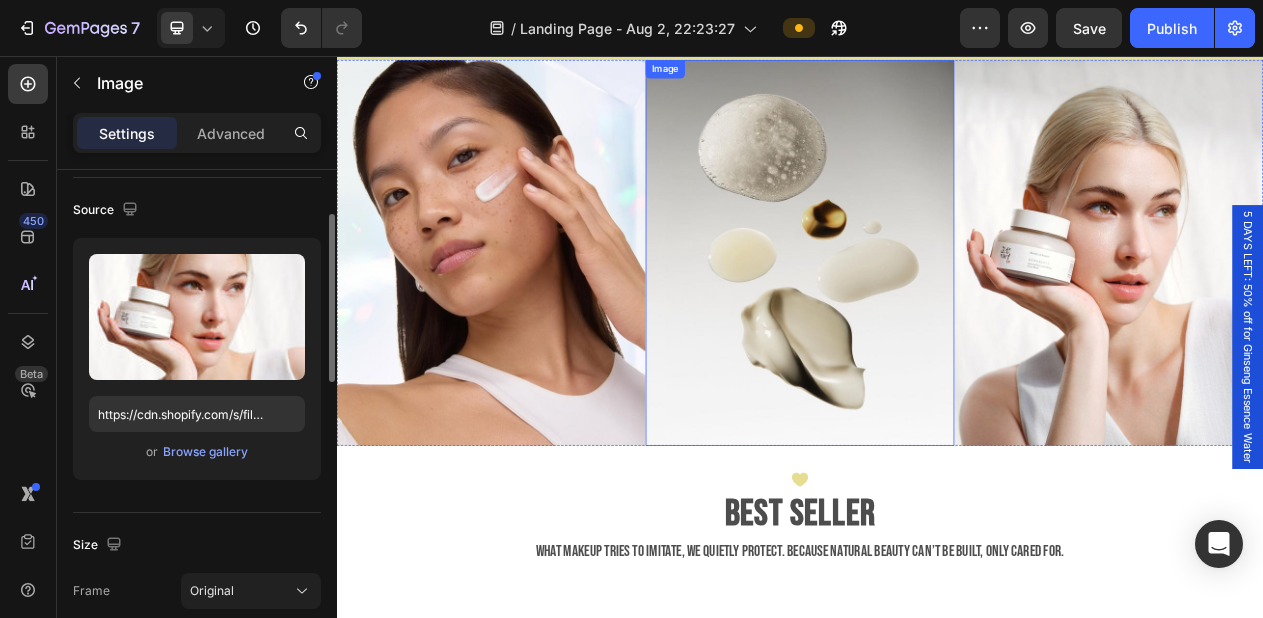 scroll, scrollTop: 1, scrollLeft: 0, axis: vertical 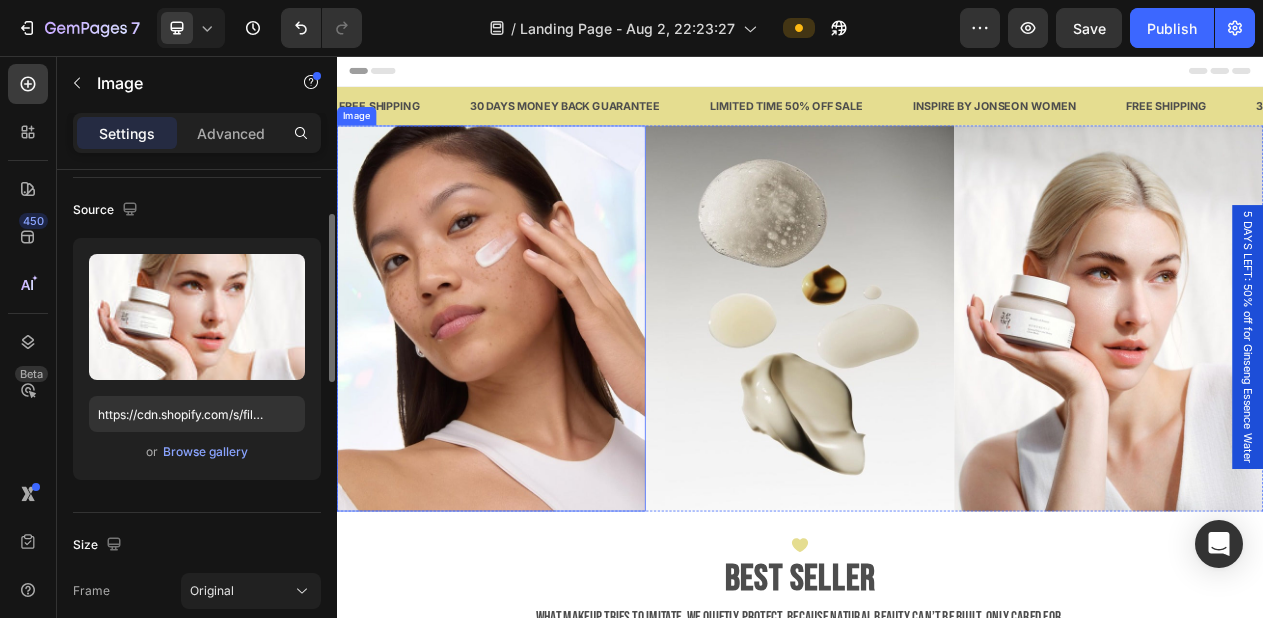 click at bounding box center (537, 396) 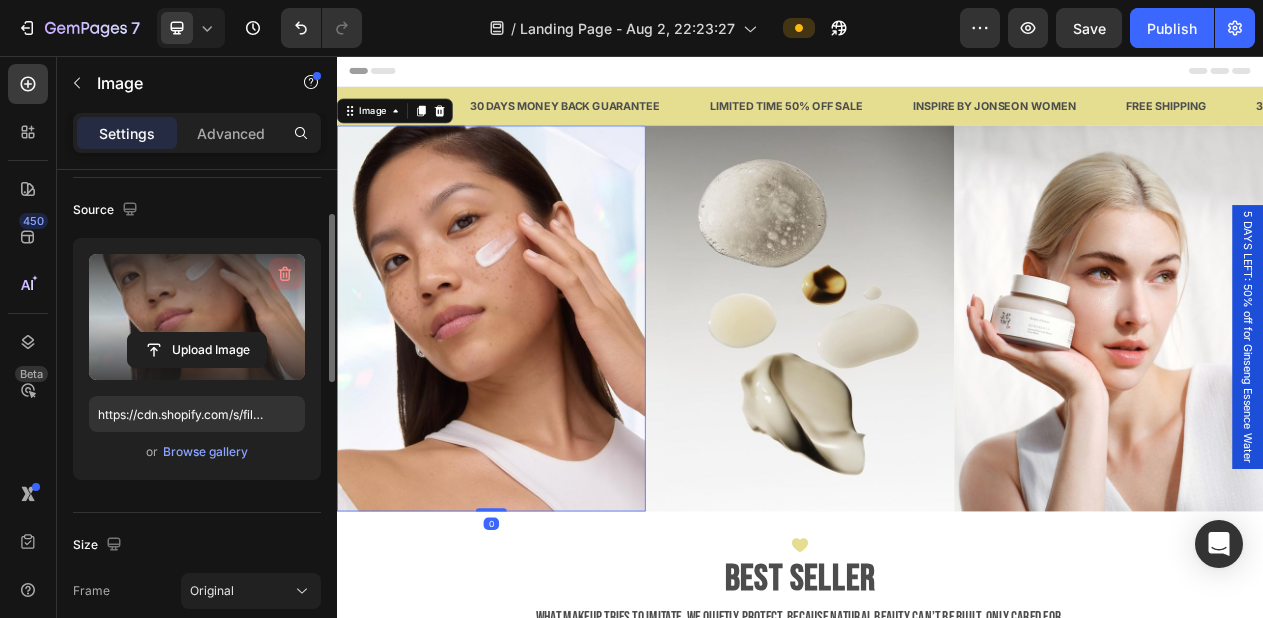 click 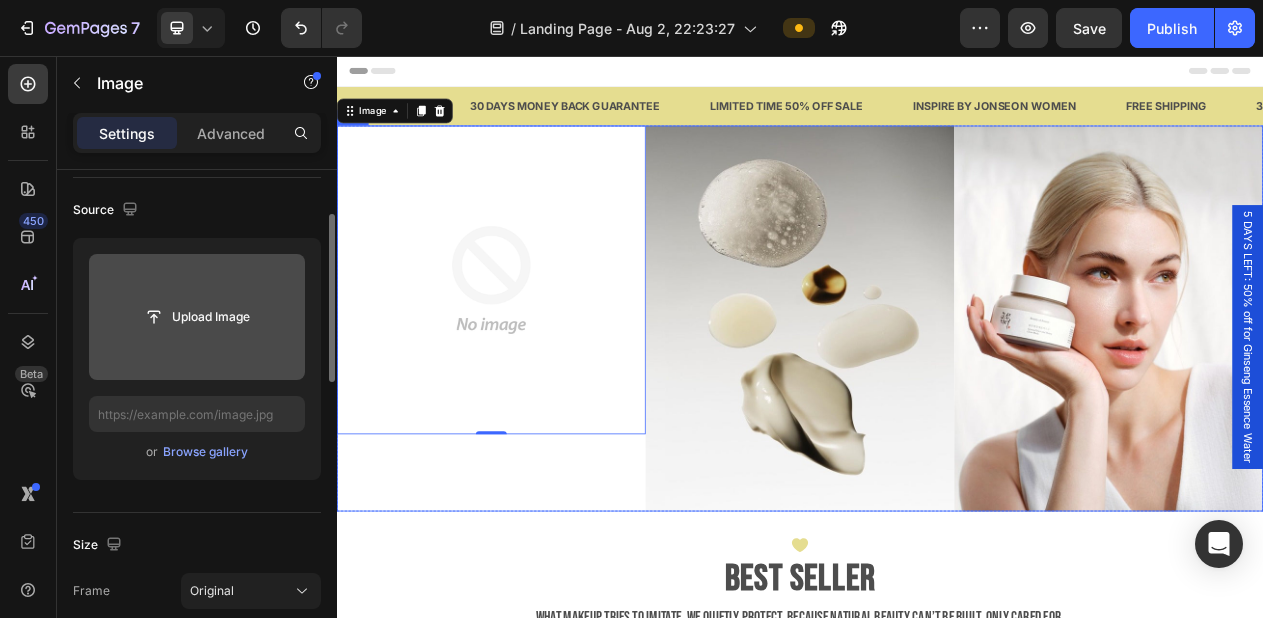 click on "Image   0" at bounding box center (537, 396) 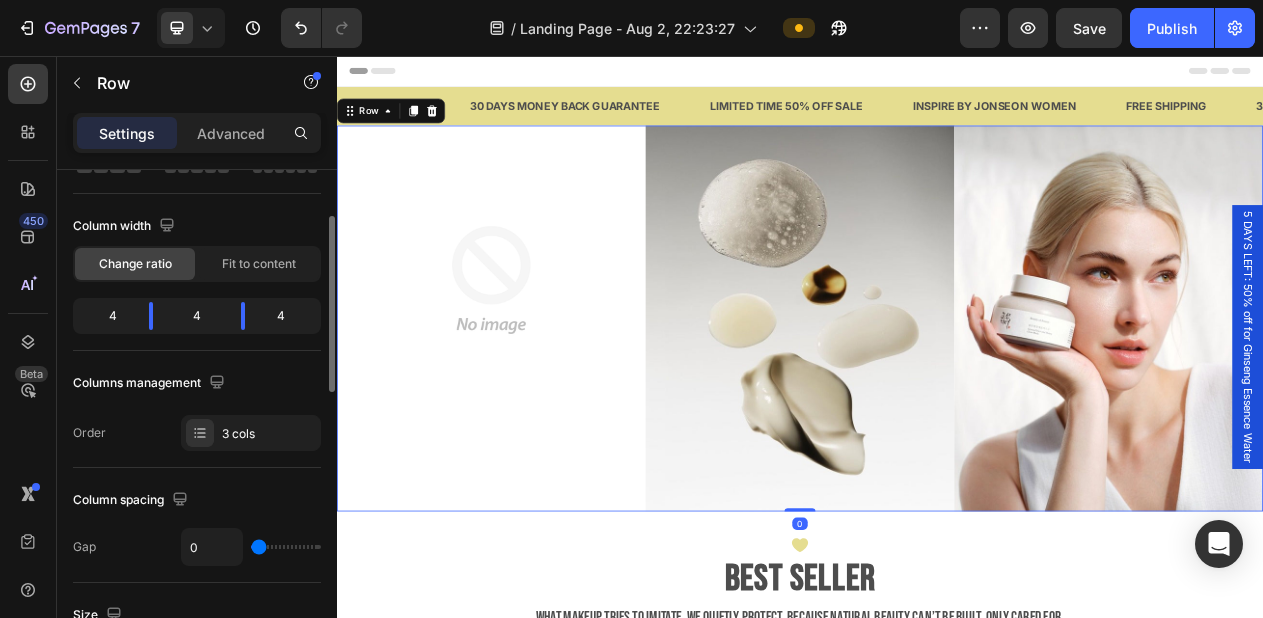 scroll, scrollTop: 0, scrollLeft: 0, axis: both 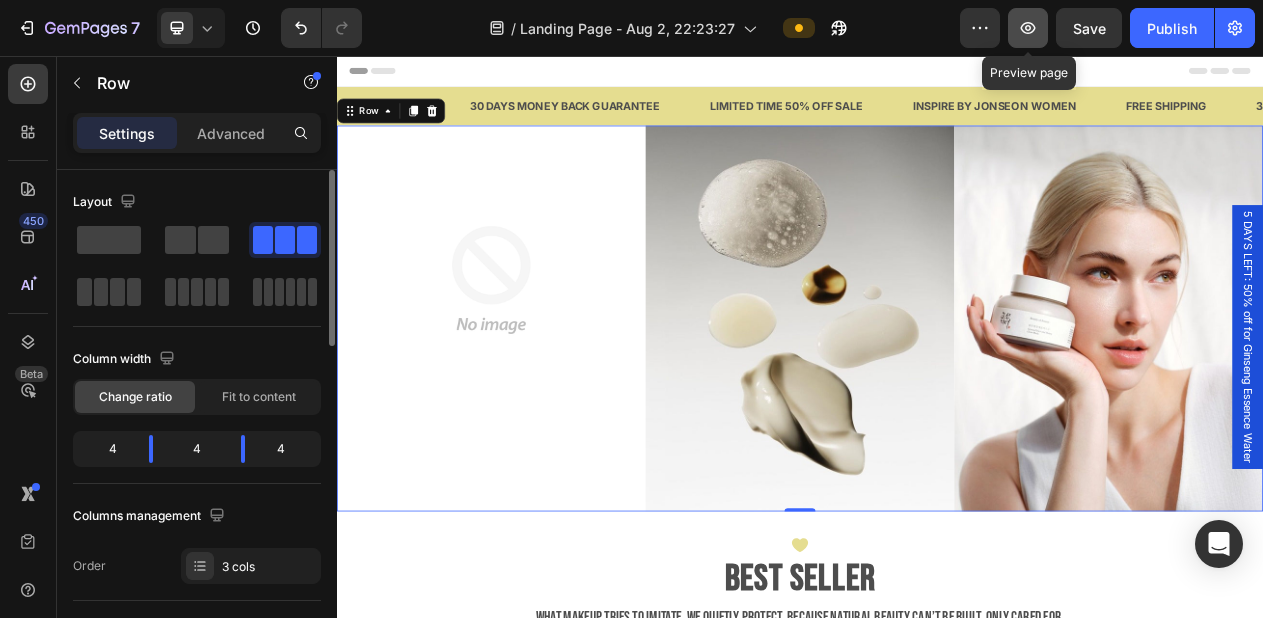 click 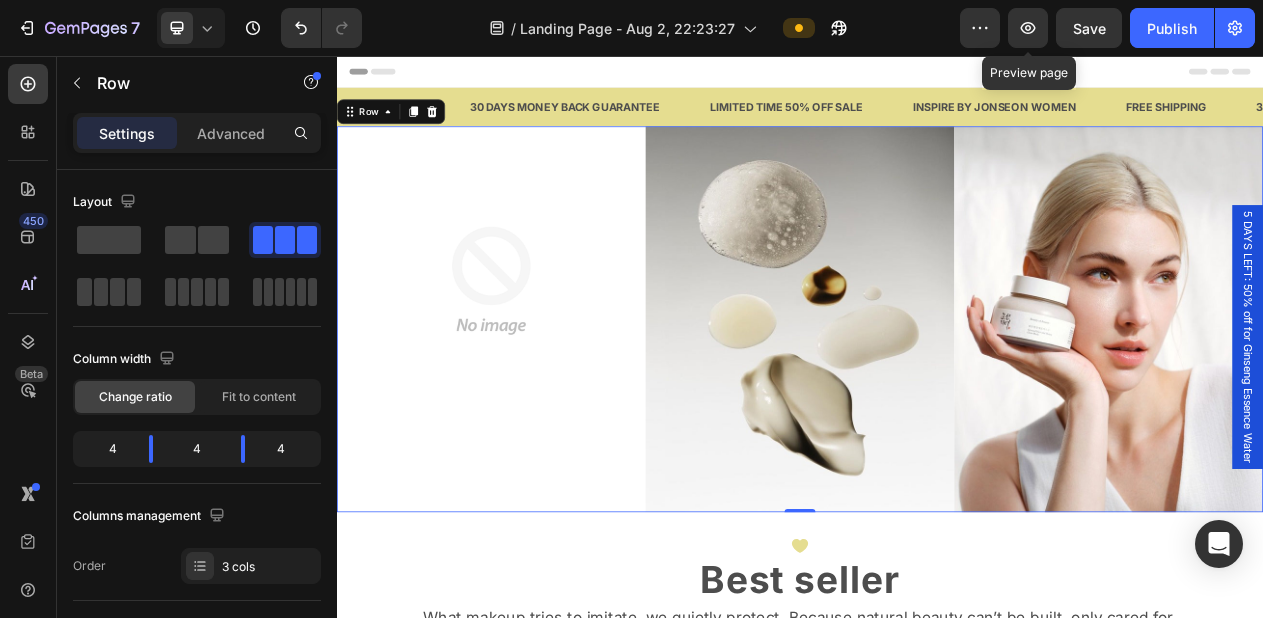 scroll, scrollTop: 0, scrollLeft: 0, axis: both 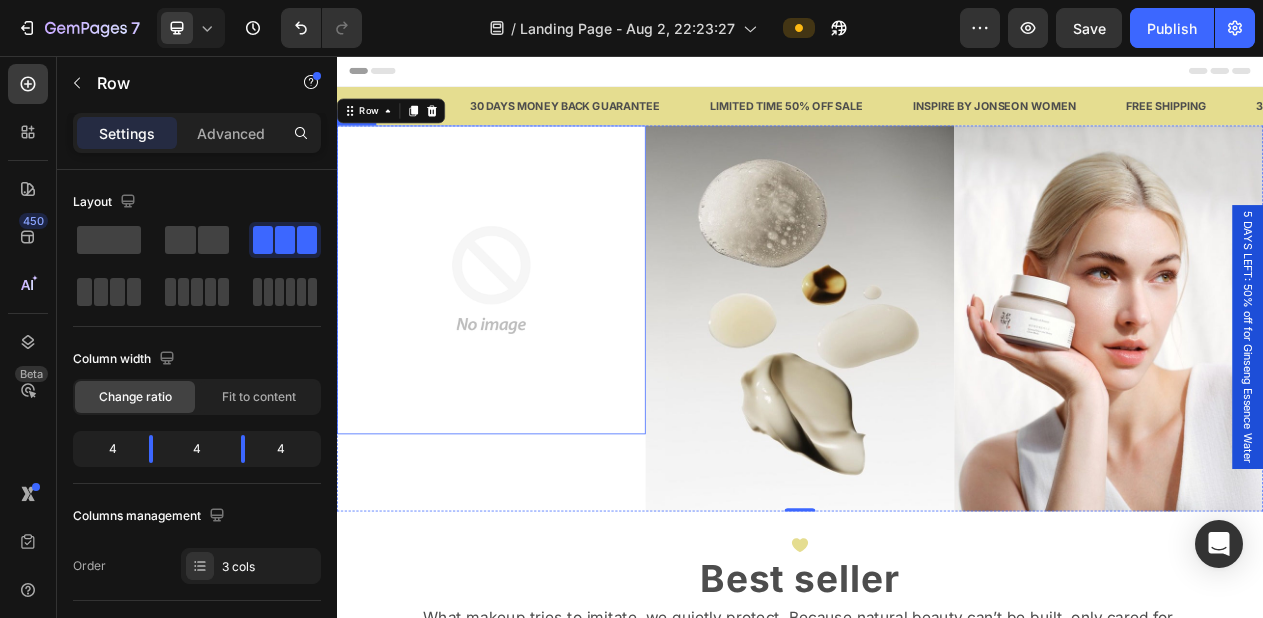 click at bounding box center [537, 346] 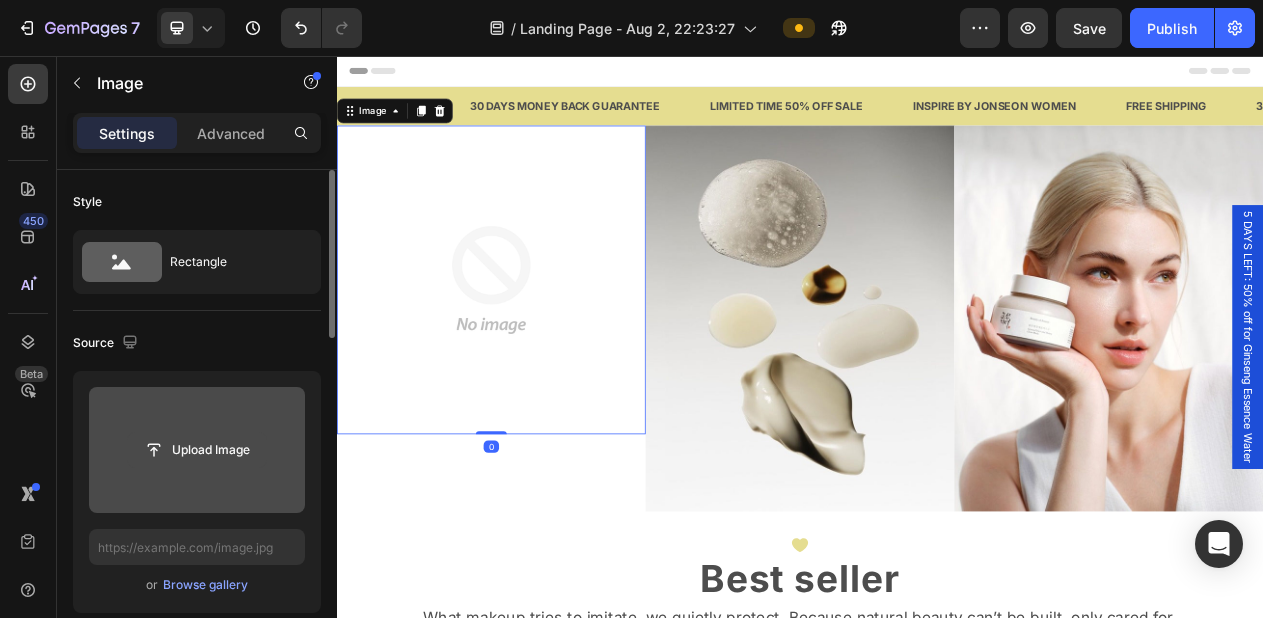 click 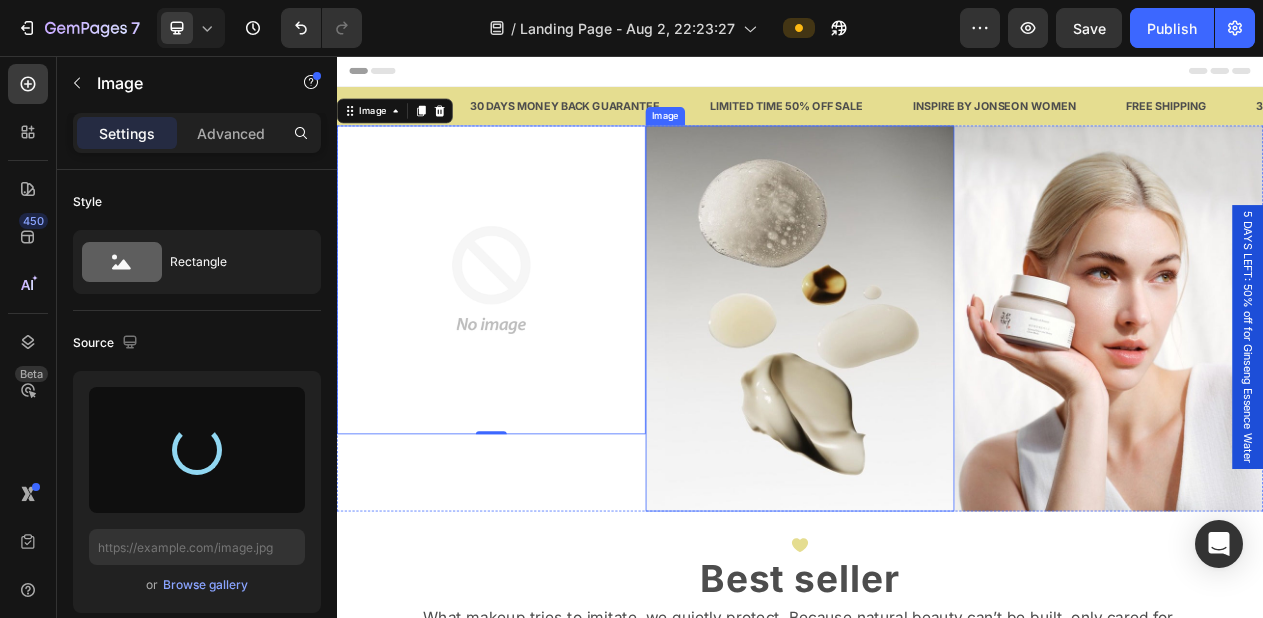 type on "https://cdn.shopify.com/s/files/1/0688/7394/5148/files/gempages_578118090676503056-ee89b0dc-923a-4b25-a204-2142c17887af.jpg" 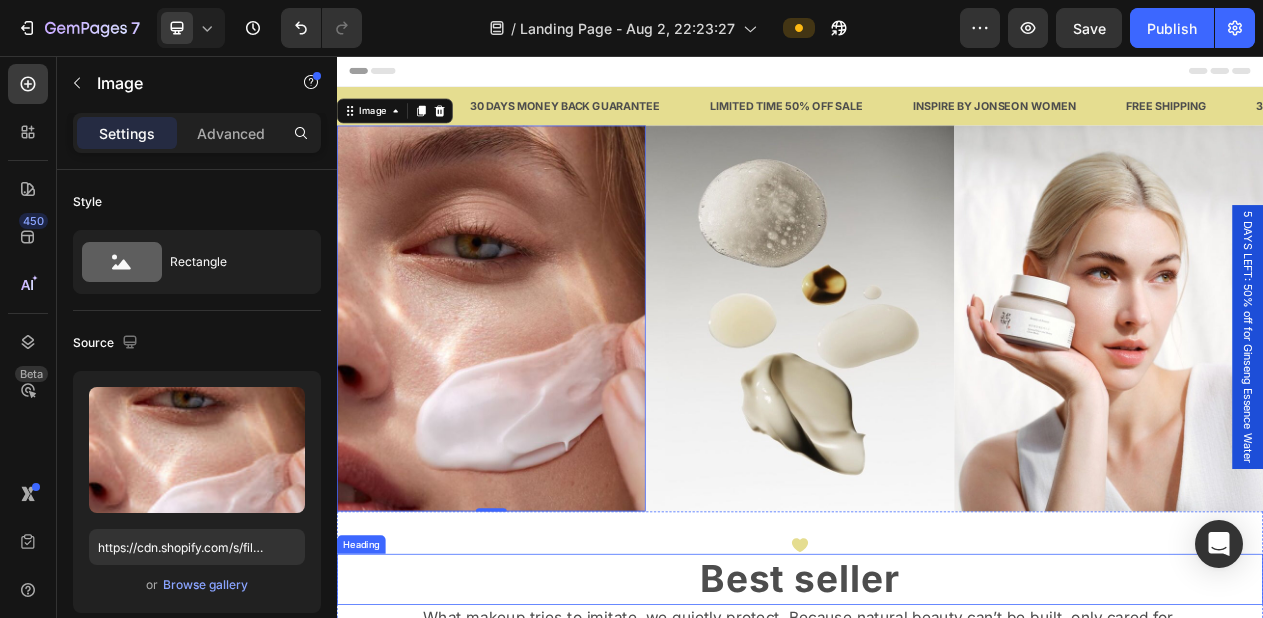 click on "Best seller" at bounding box center (937, 734) 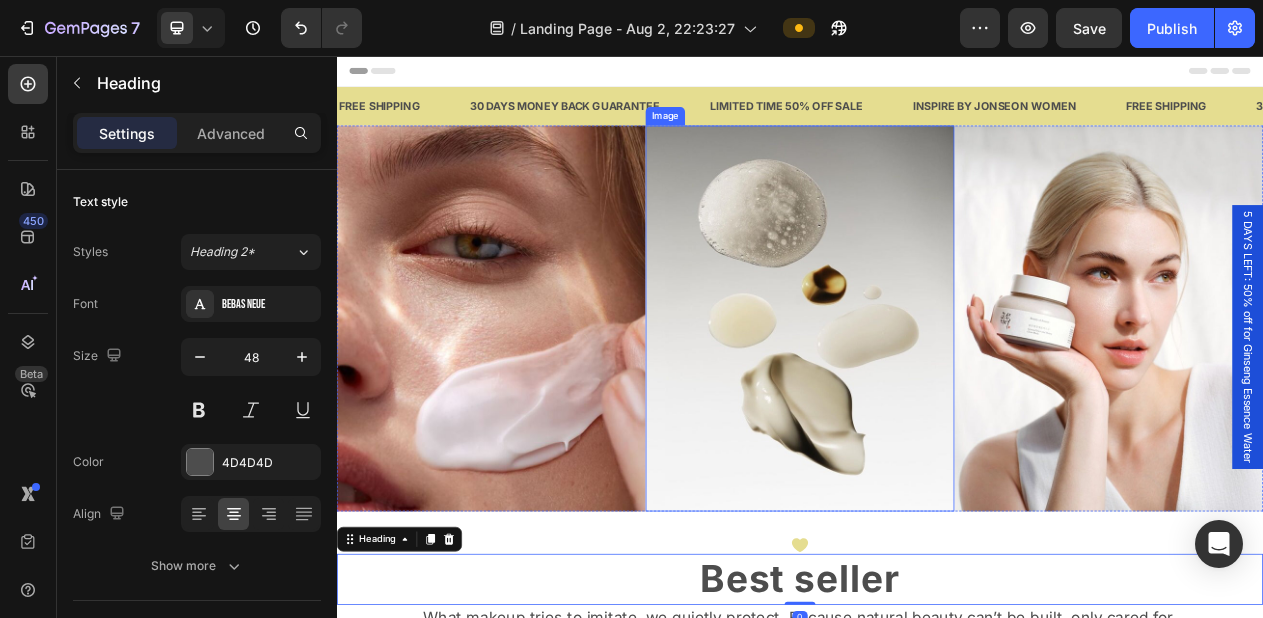 click at bounding box center (937, 396) 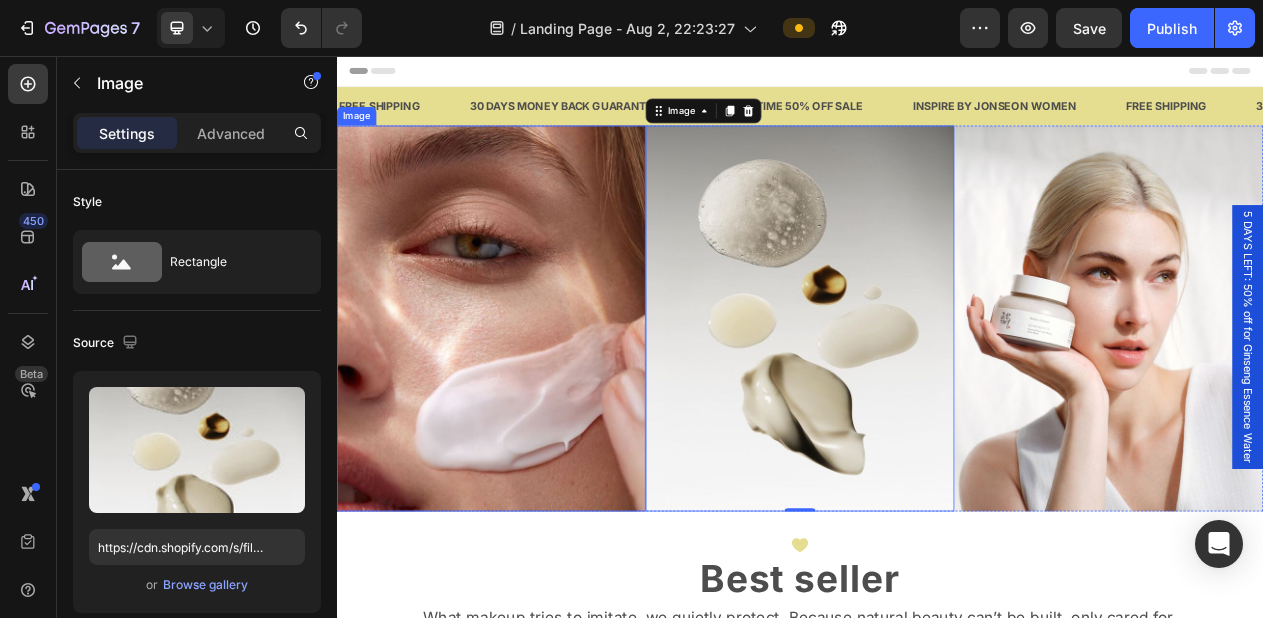 click at bounding box center (537, 396) 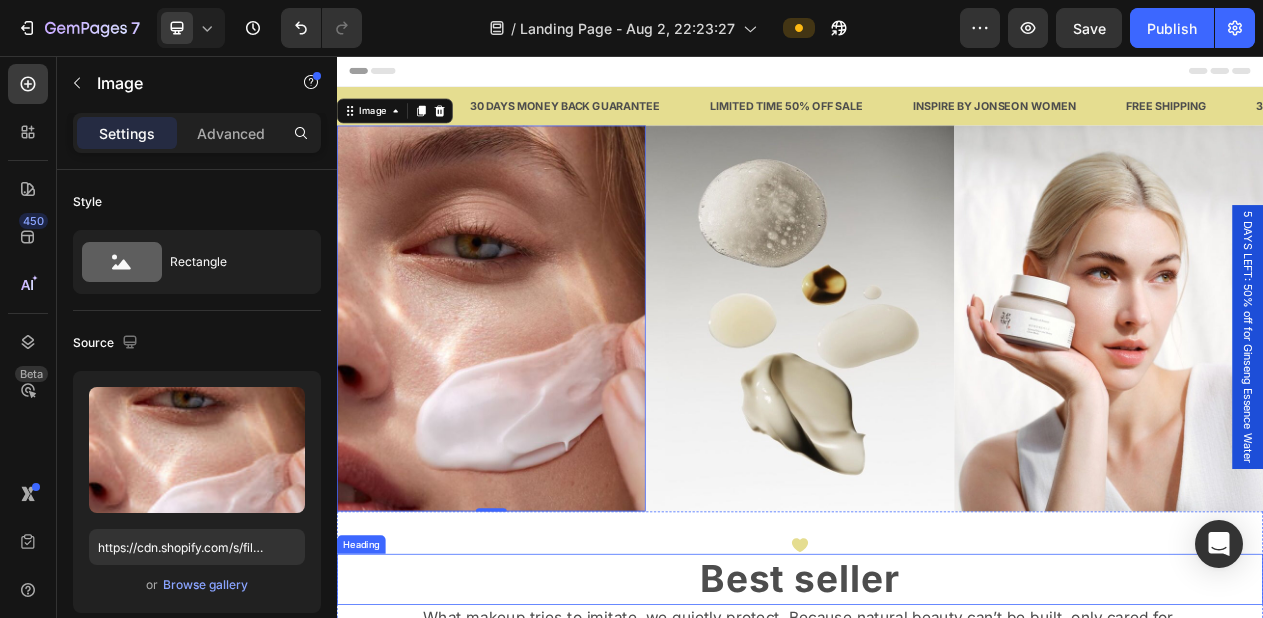 click on "Best seller" at bounding box center [937, 734] 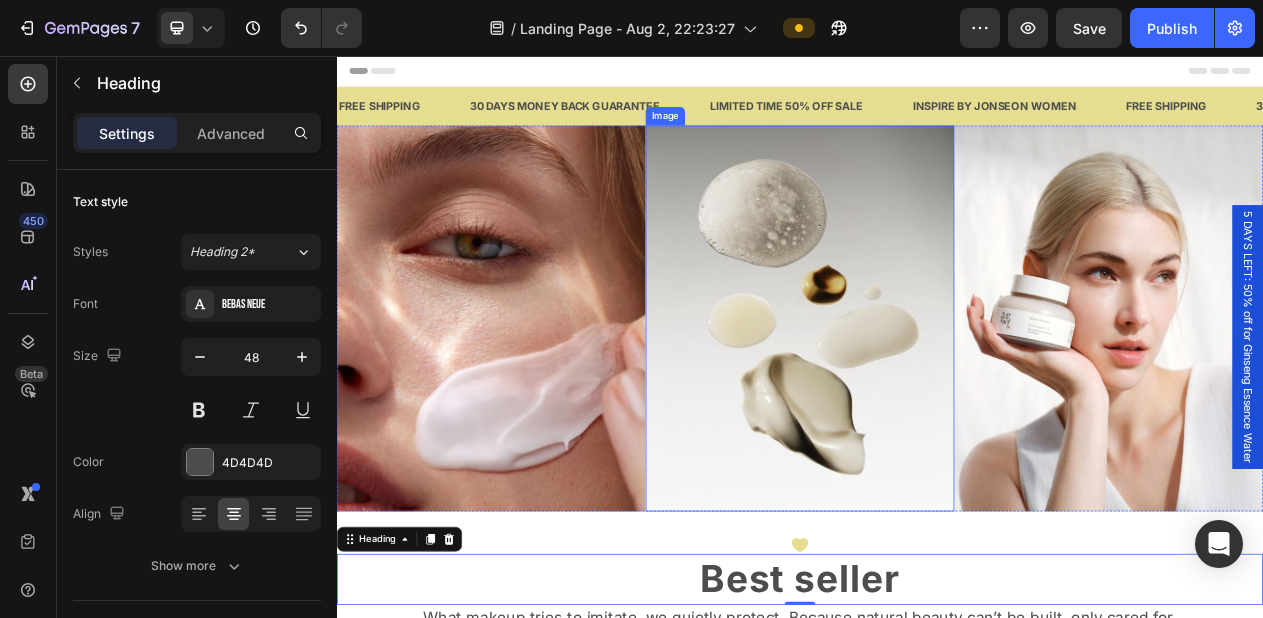 click at bounding box center [937, 396] 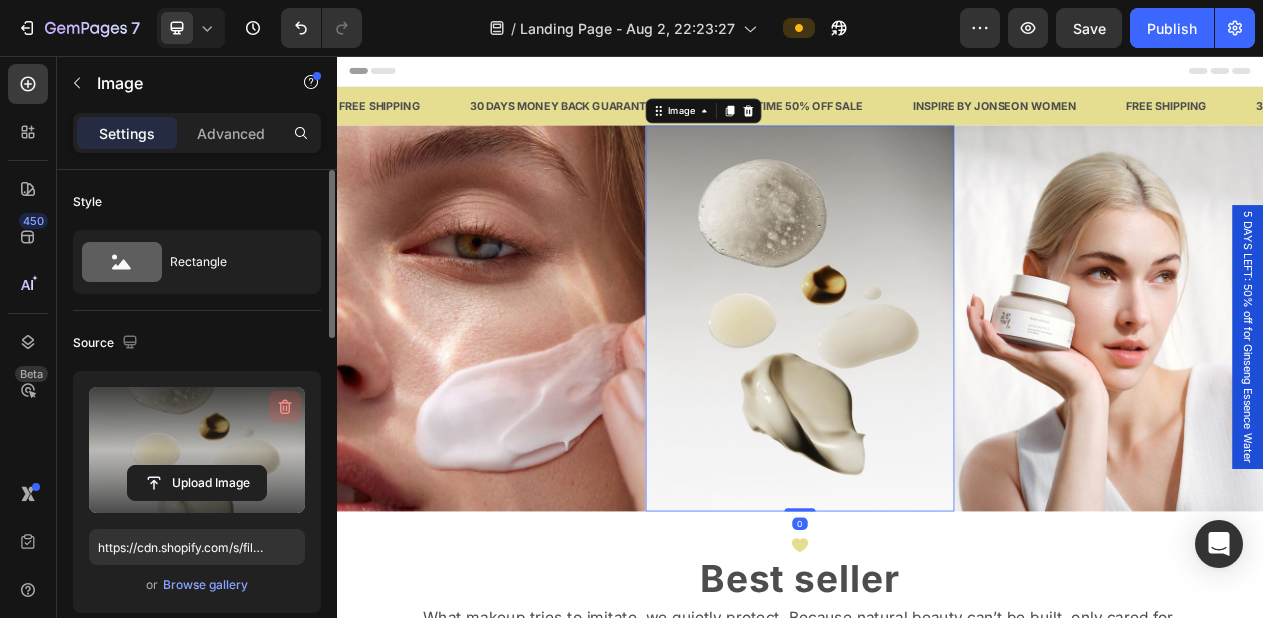 click 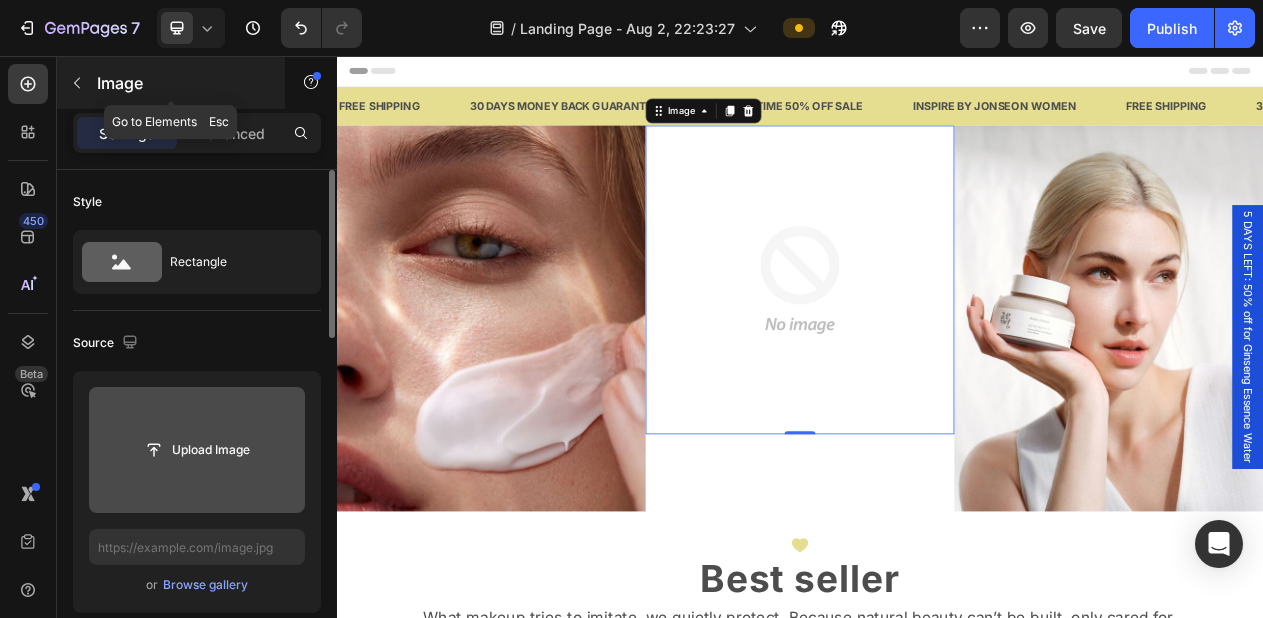 click 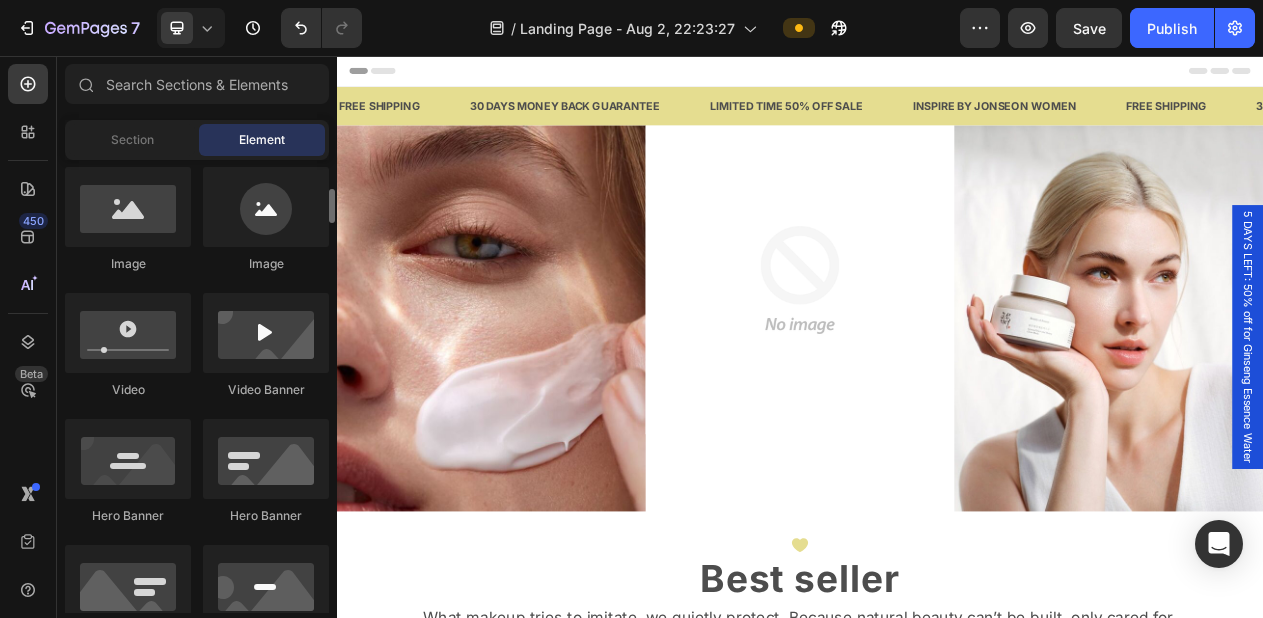scroll, scrollTop: 665, scrollLeft: 0, axis: vertical 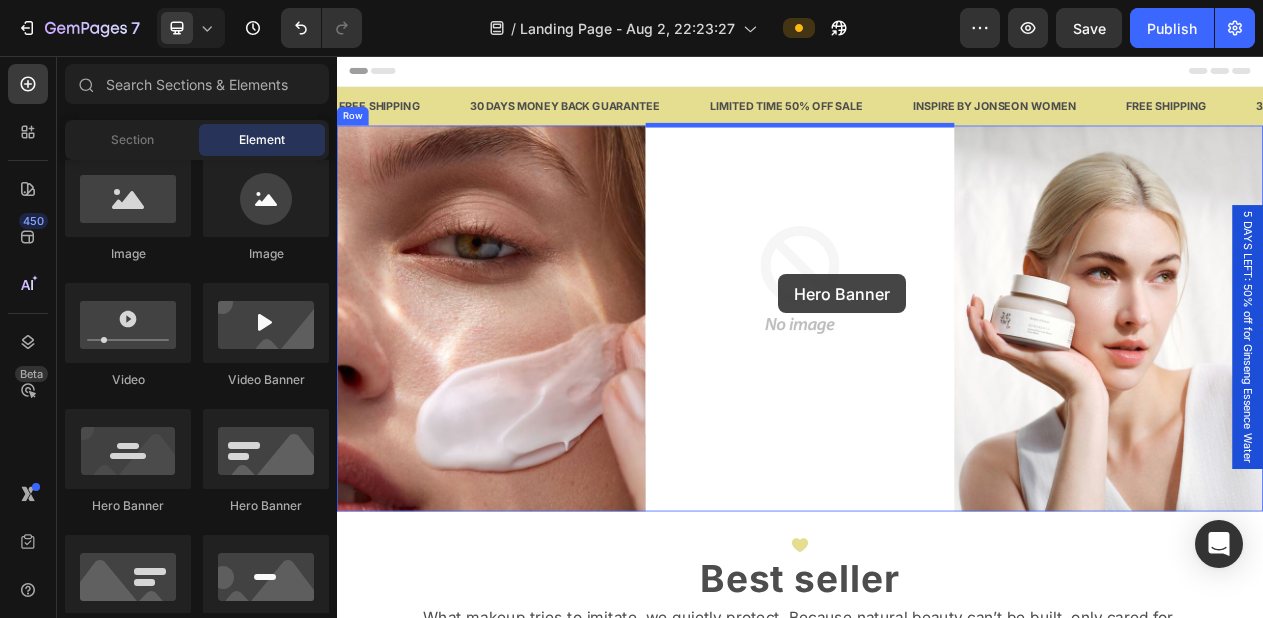 drag, startPoint x: 485, startPoint y: 528, endPoint x: 906, endPoint y: 339, distance: 461.47806 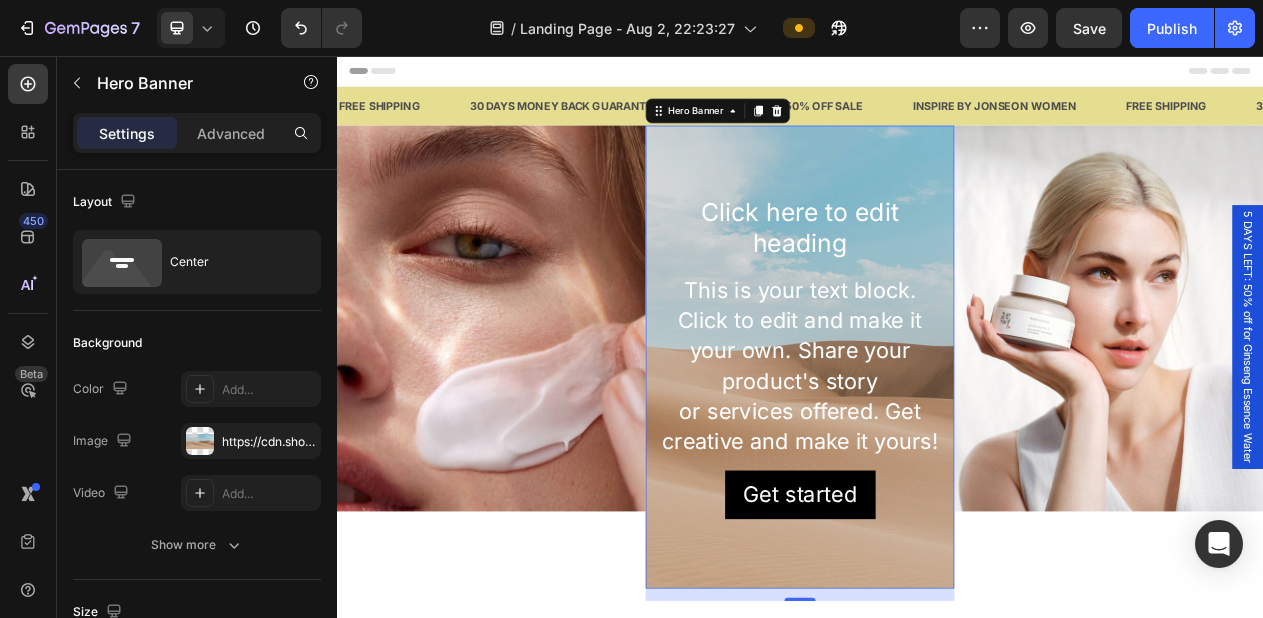 click at bounding box center (937, 446) 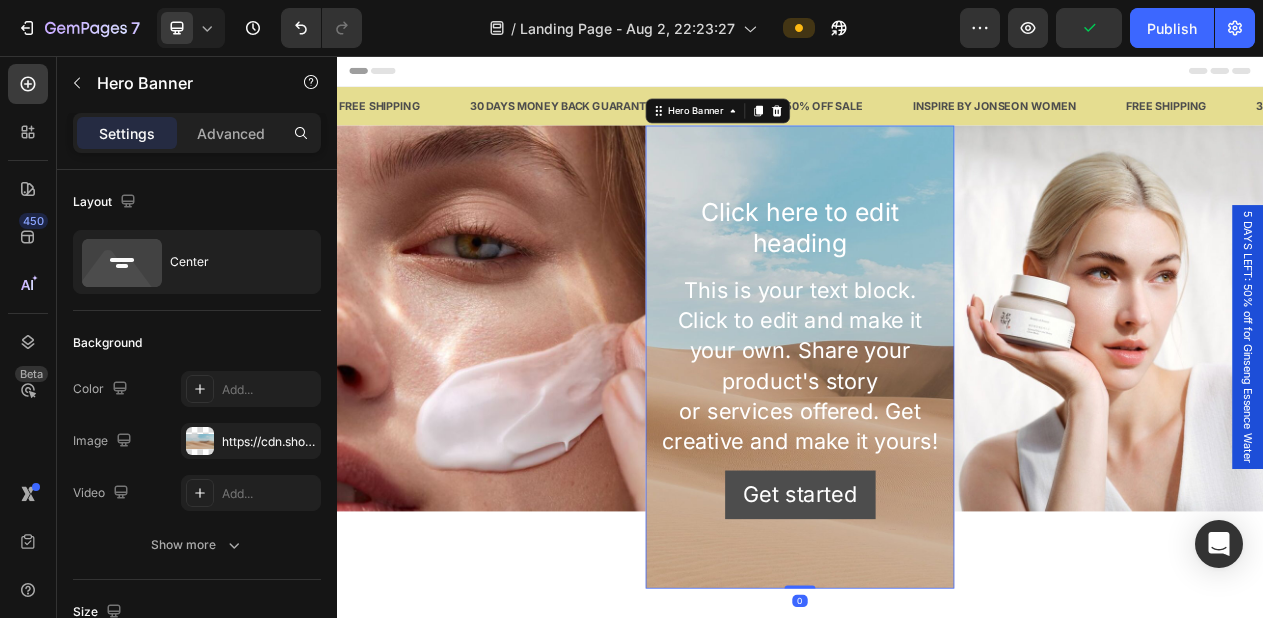 drag, startPoint x: 940, startPoint y: 758, endPoint x: 934, endPoint y: 656, distance: 102.176315 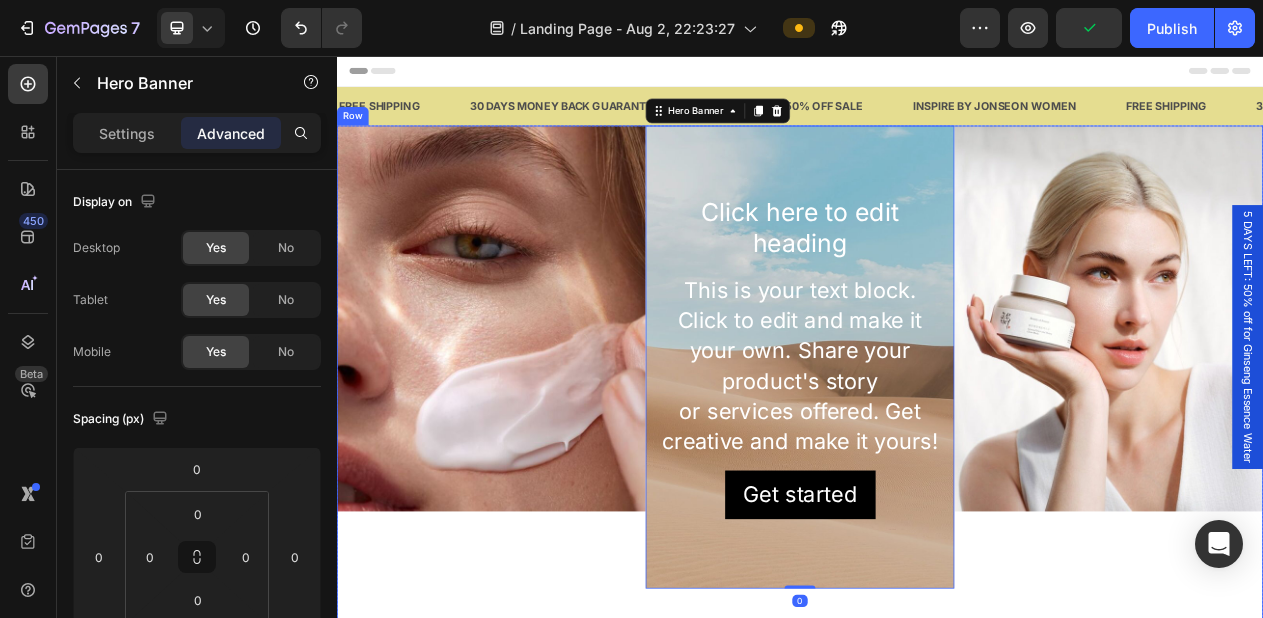 click on "Image" at bounding box center (537, 646) 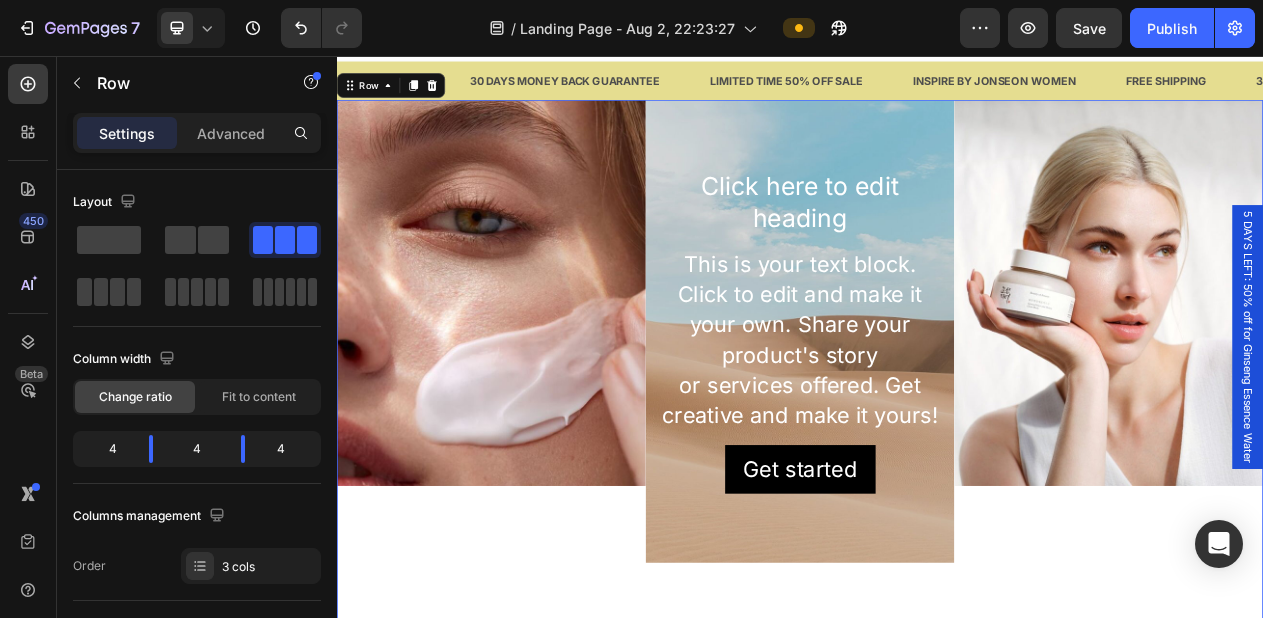 scroll, scrollTop: 37, scrollLeft: 0, axis: vertical 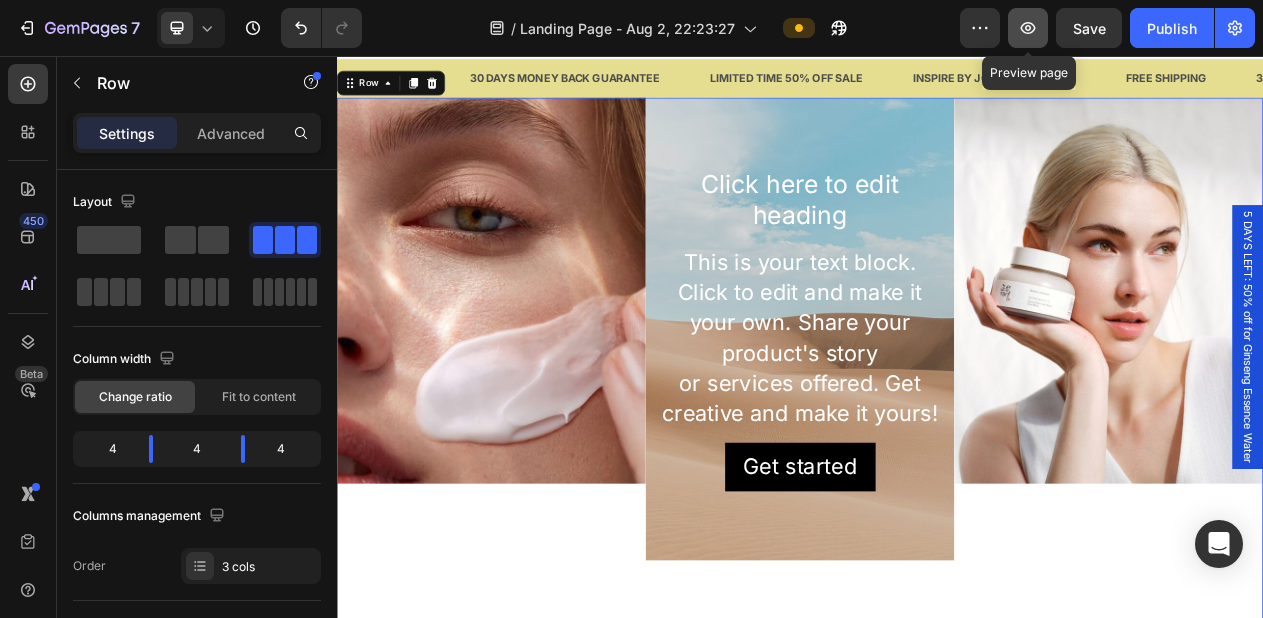 click 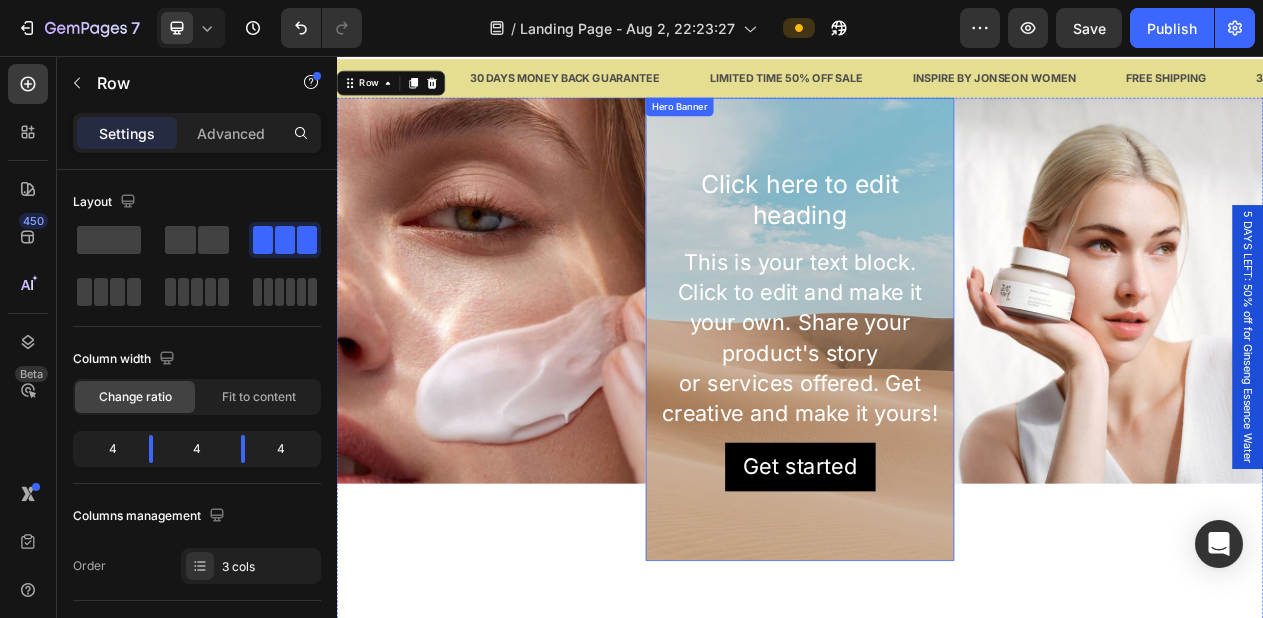 click at bounding box center (937, 410) 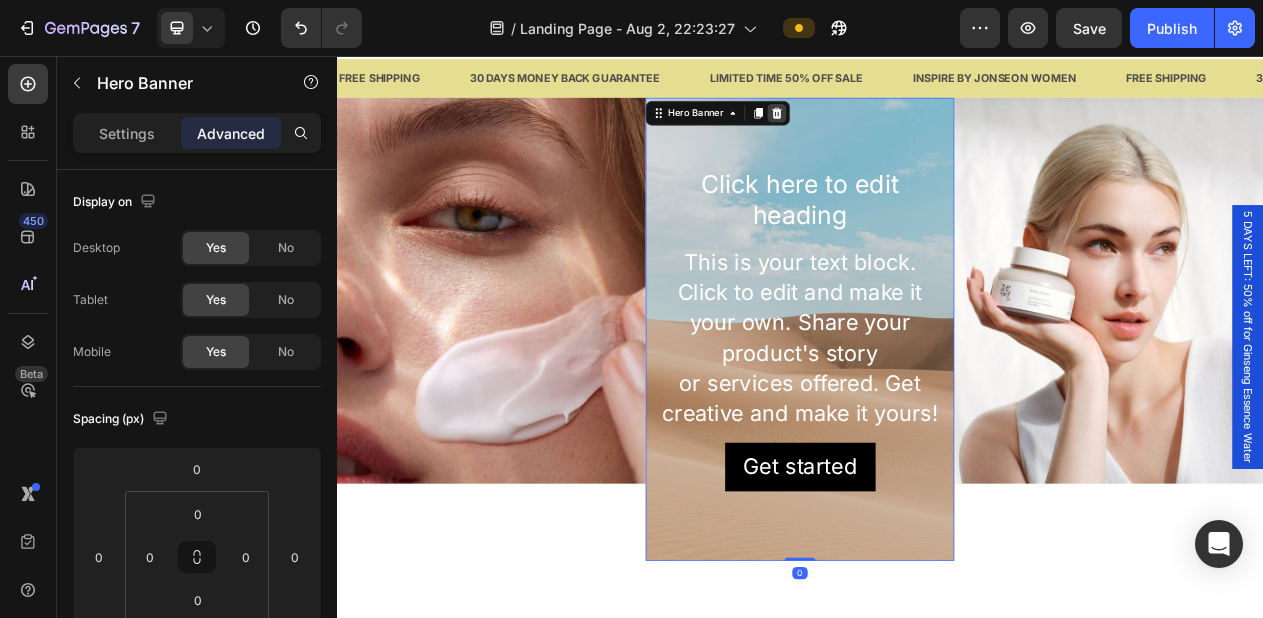 click 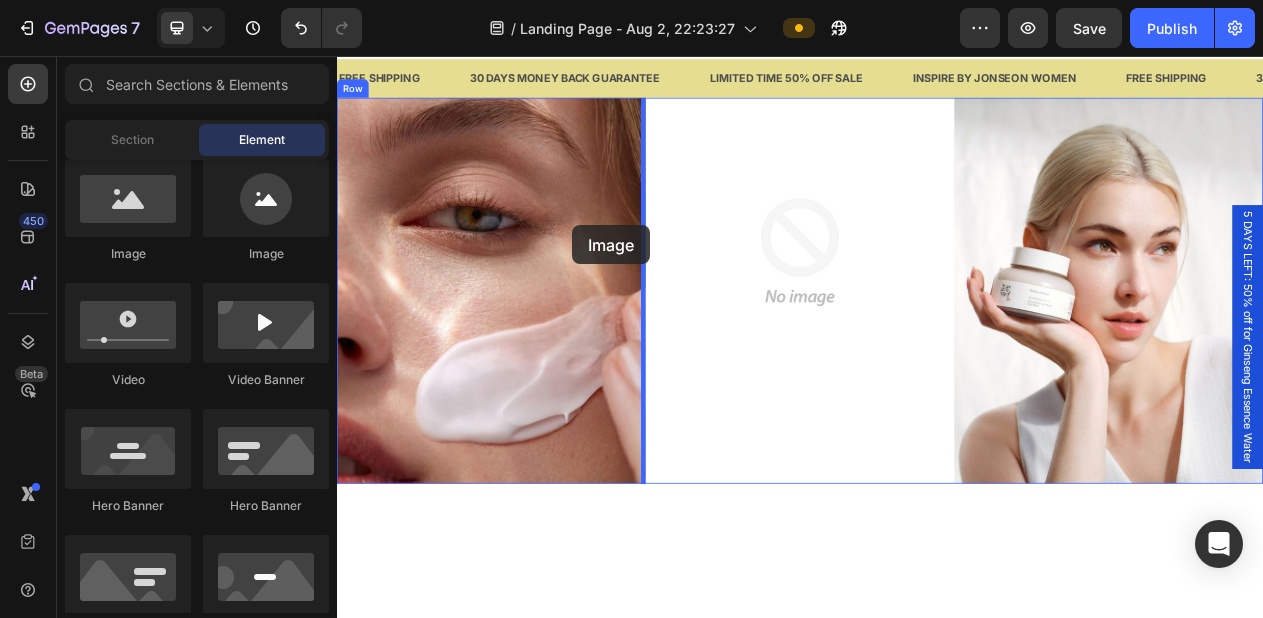 drag, startPoint x: 484, startPoint y: 260, endPoint x: 726, endPoint y: 284, distance: 243.18716 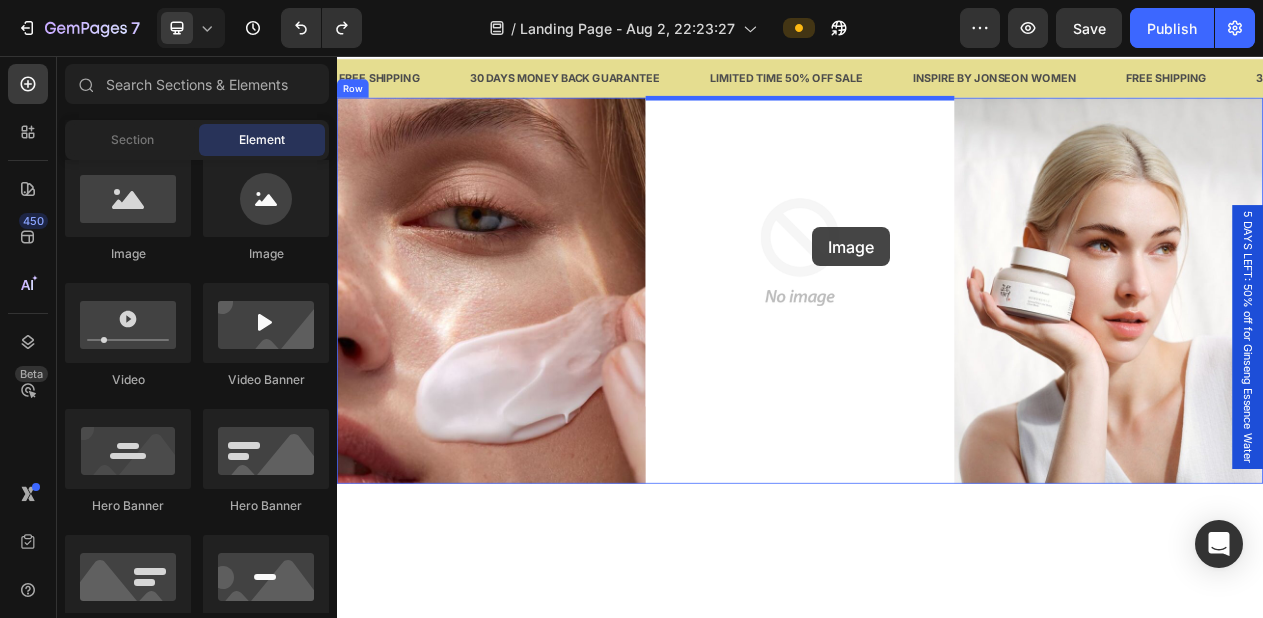 drag, startPoint x: 476, startPoint y: 269, endPoint x: 949, endPoint y: 278, distance: 473.0856 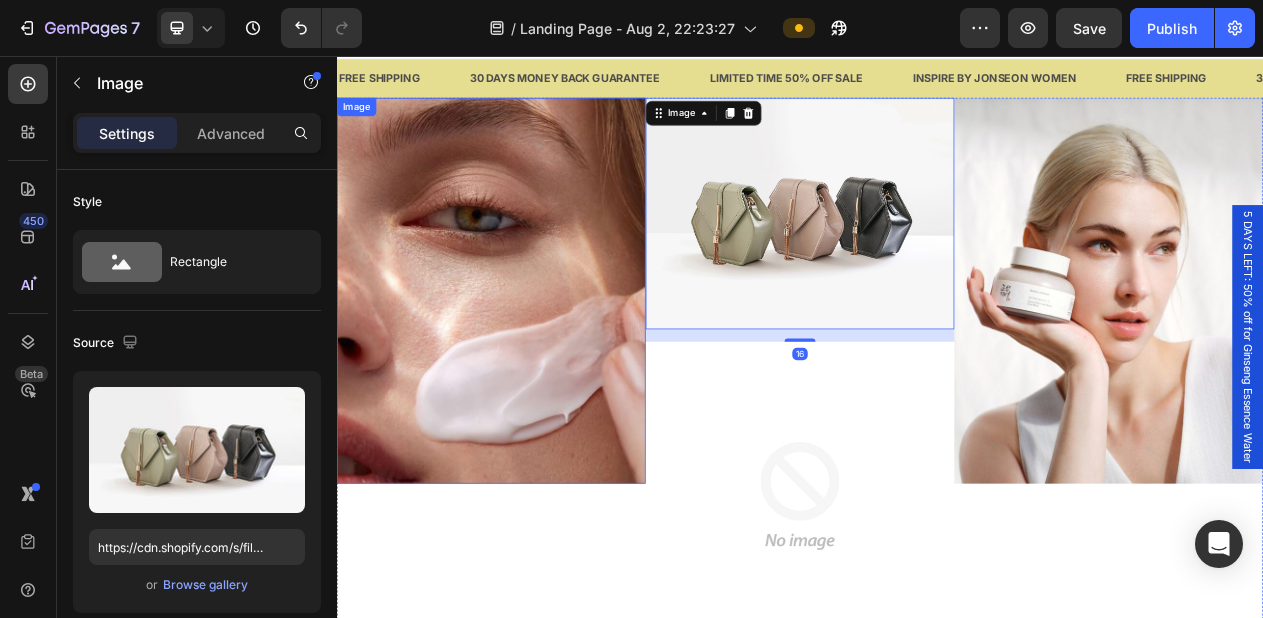 scroll, scrollTop: 0, scrollLeft: 0, axis: both 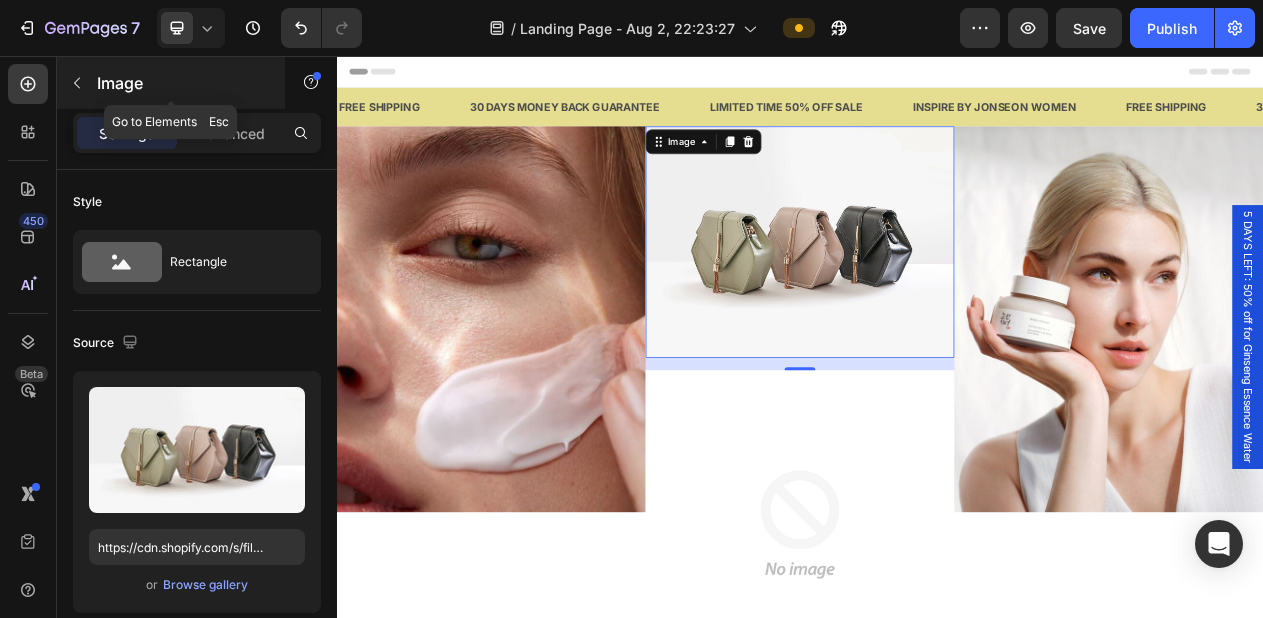 click at bounding box center [77, 83] 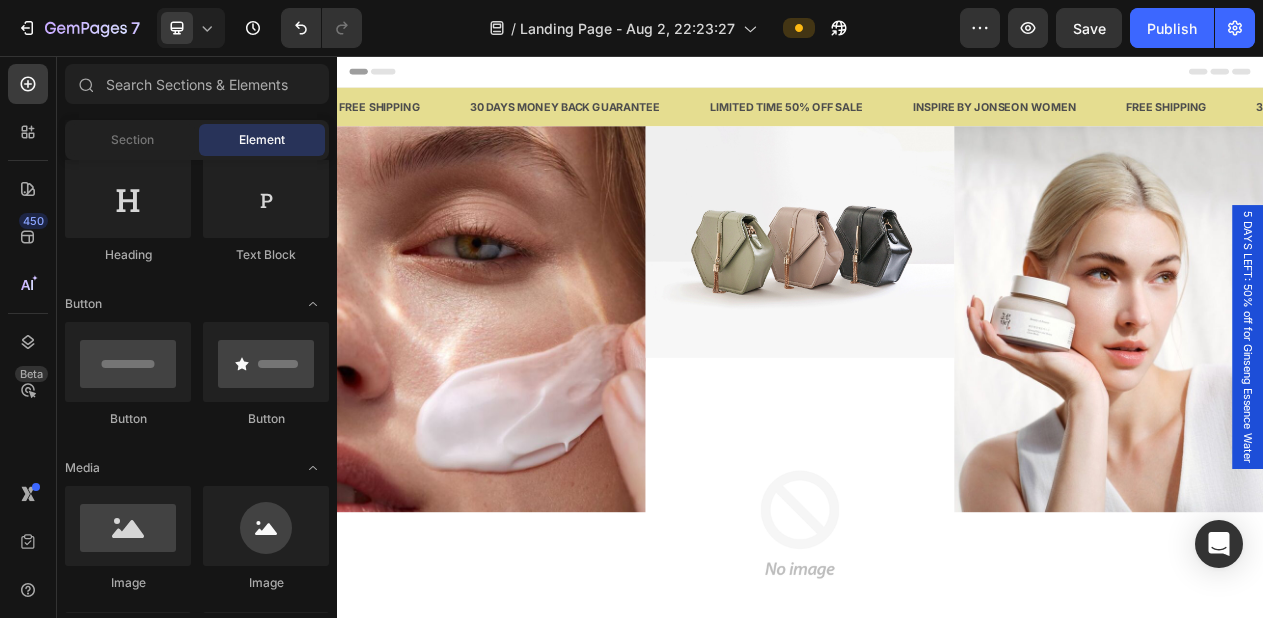 scroll, scrollTop: 179, scrollLeft: 0, axis: vertical 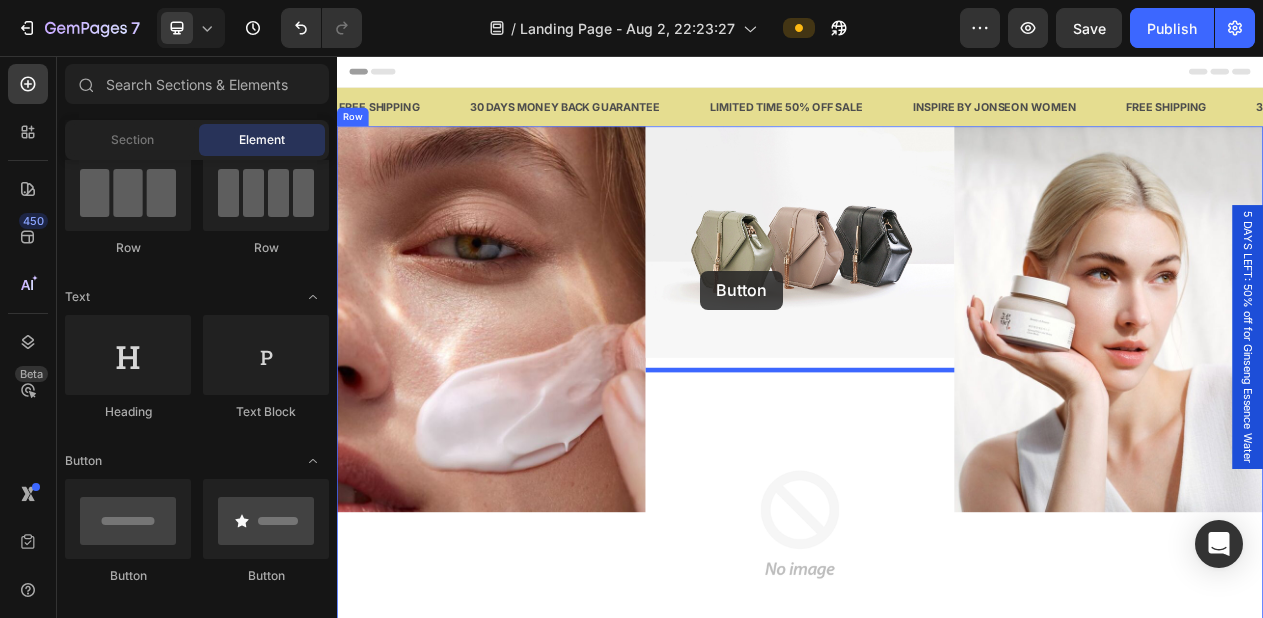drag, startPoint x: 594, startPoint y: 579, endPoint x: 827, endPoint y: 309, distance: 356.63568 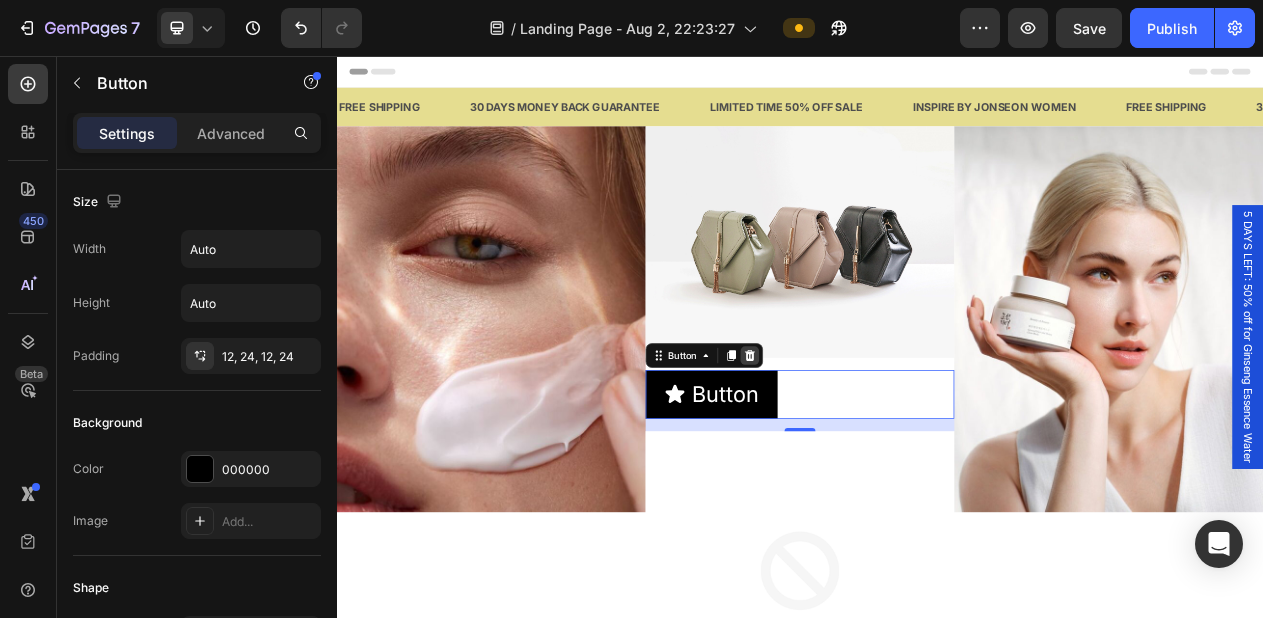 click 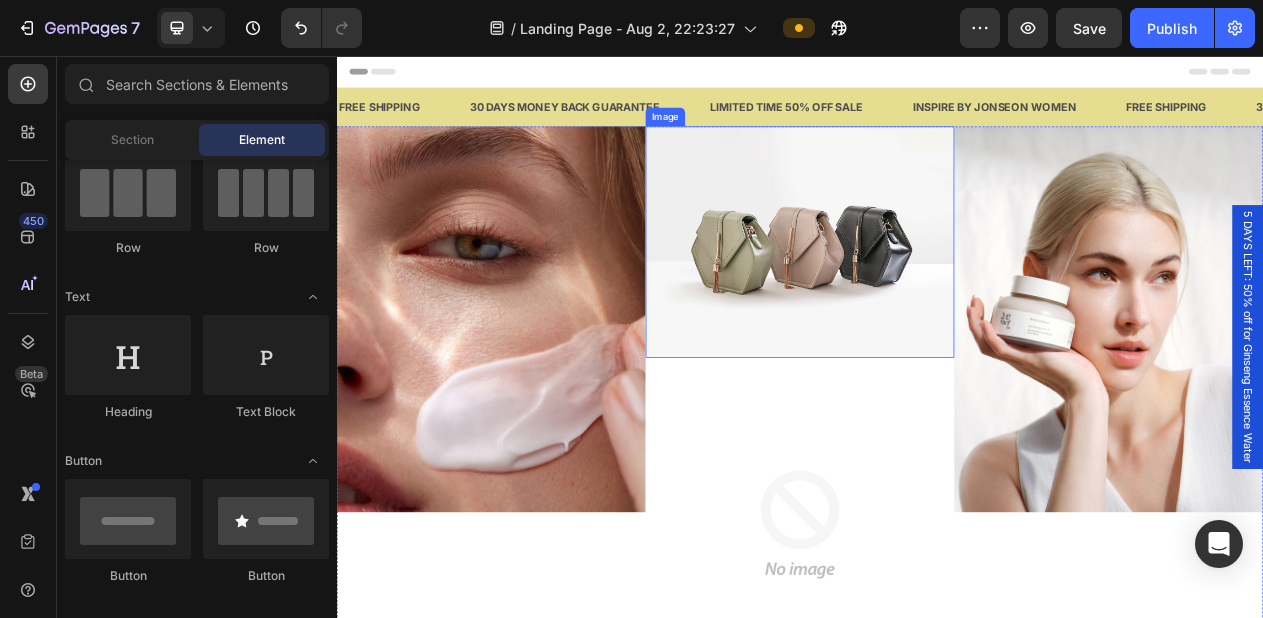 click at bounding box center [937, 297] 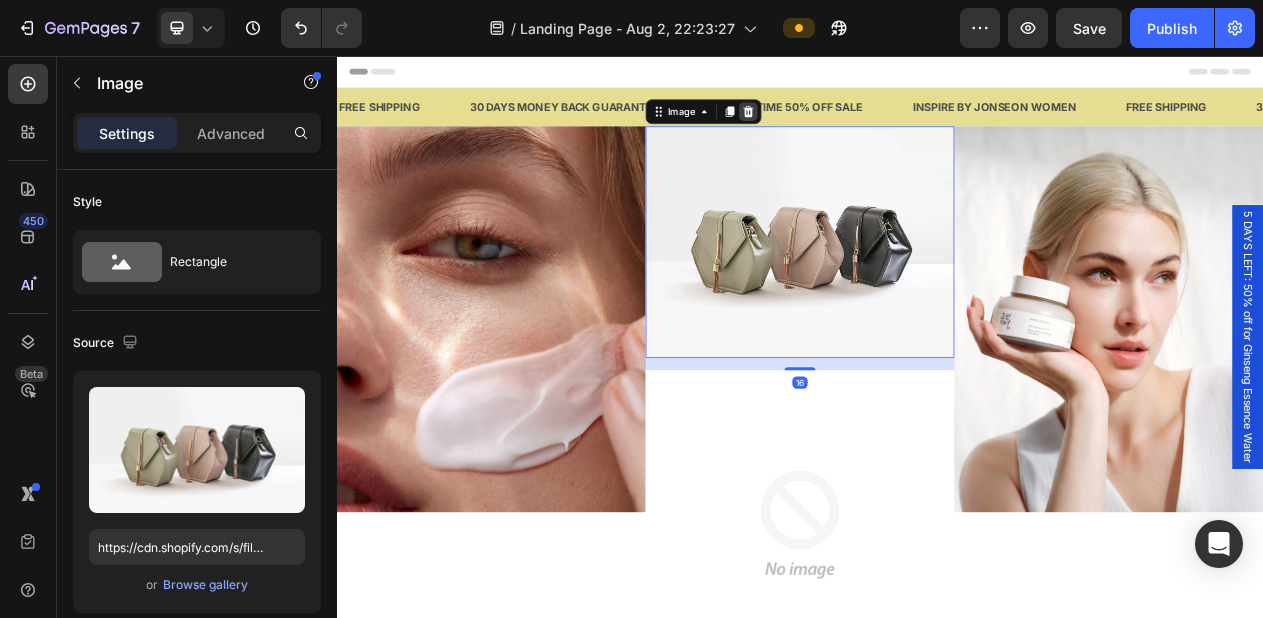 click 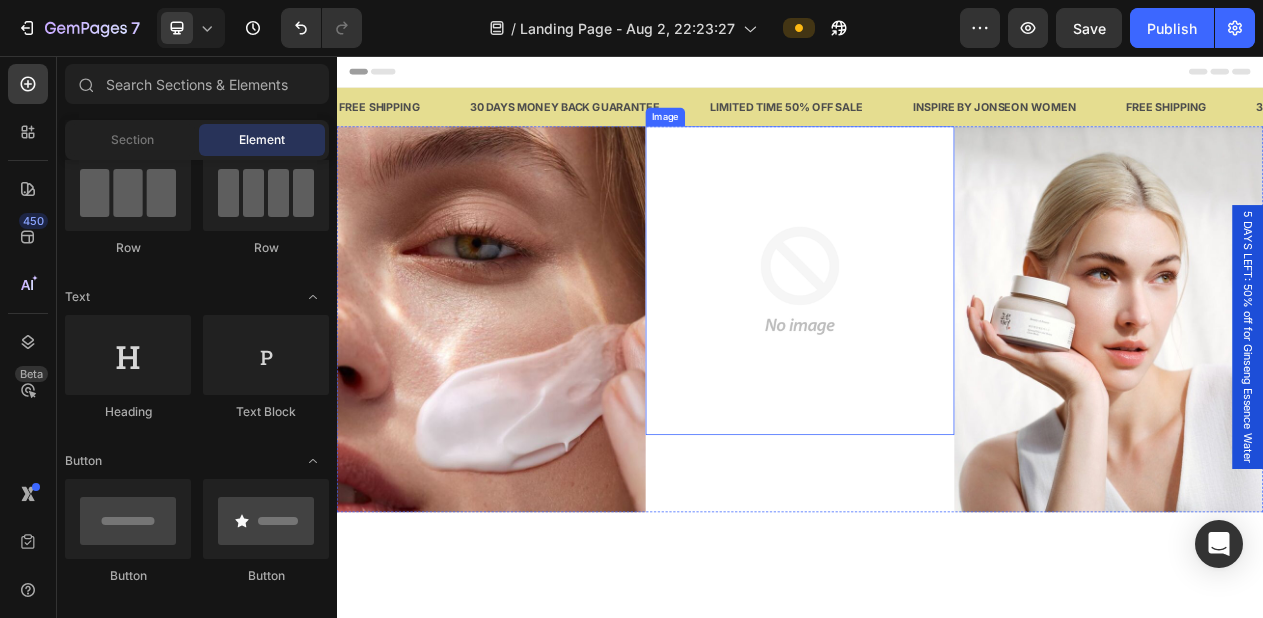 click at bounding box center [937, 347] 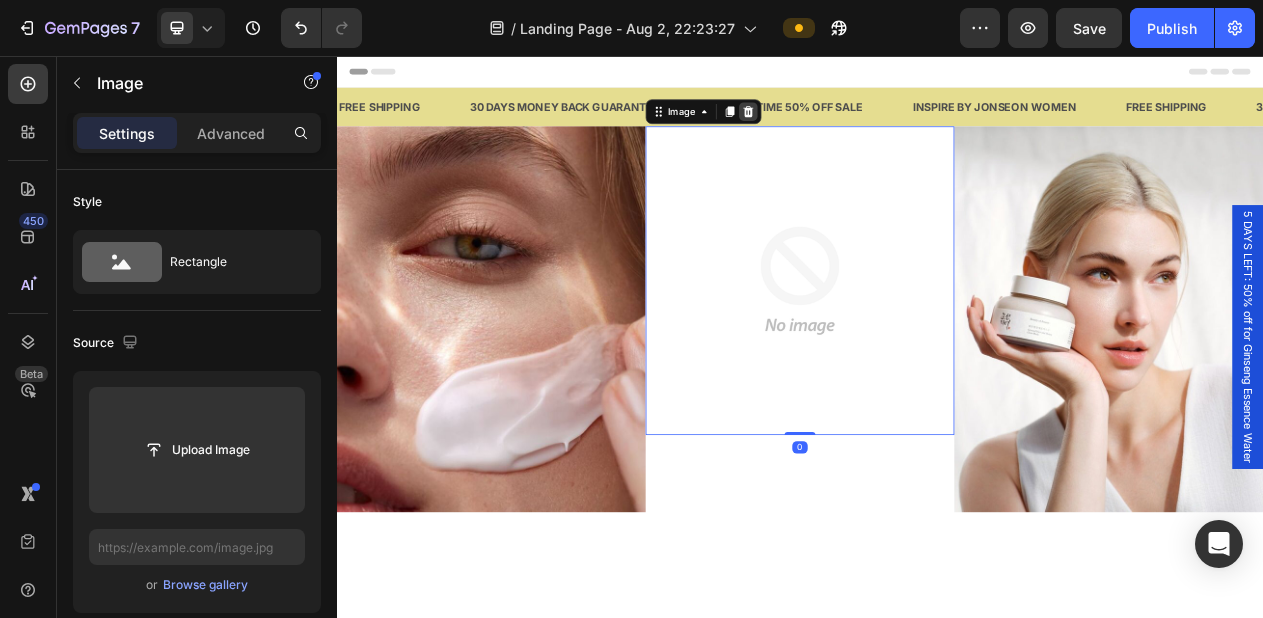 click 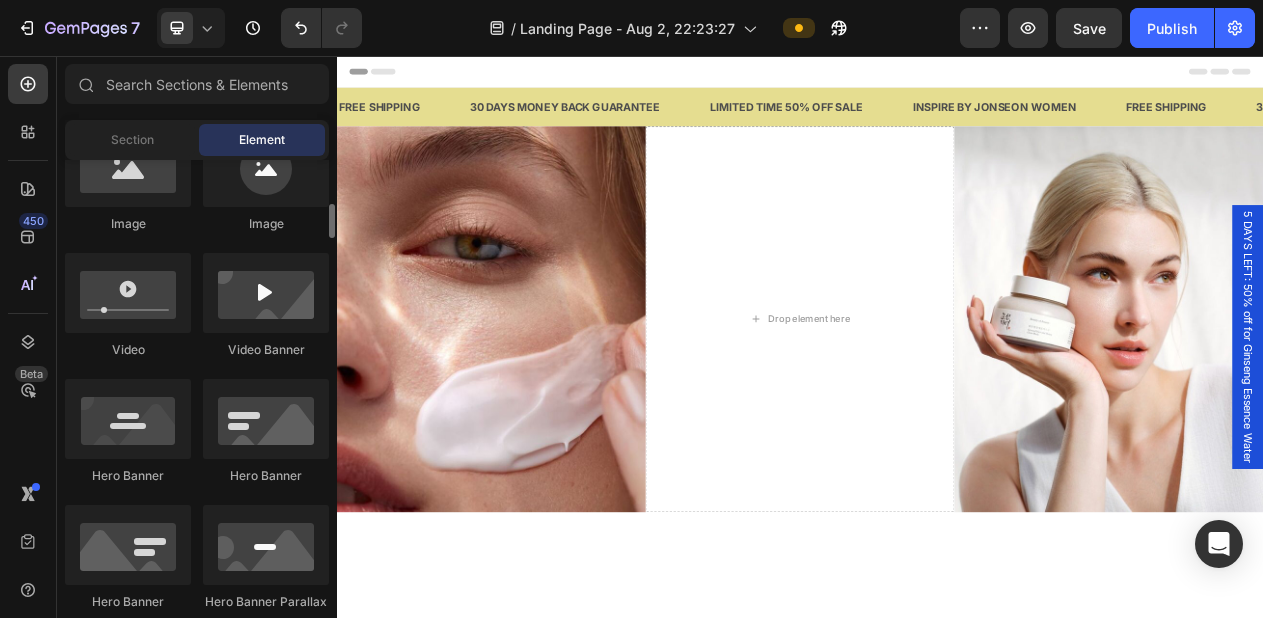 scroll, scrollTop: 698, scrollLeft: 0, axis: vertical 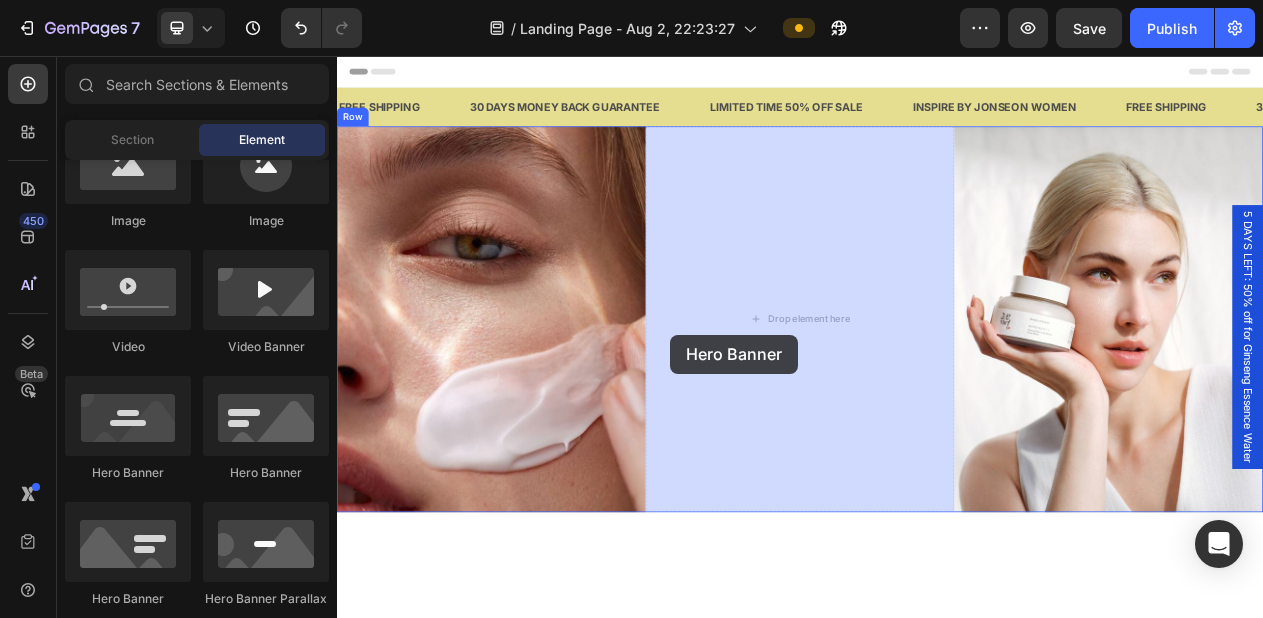drag, startPoint x: 470, startPoint y: 492, endPoint x: 780, endPoint y: 415, distance: 319.4198 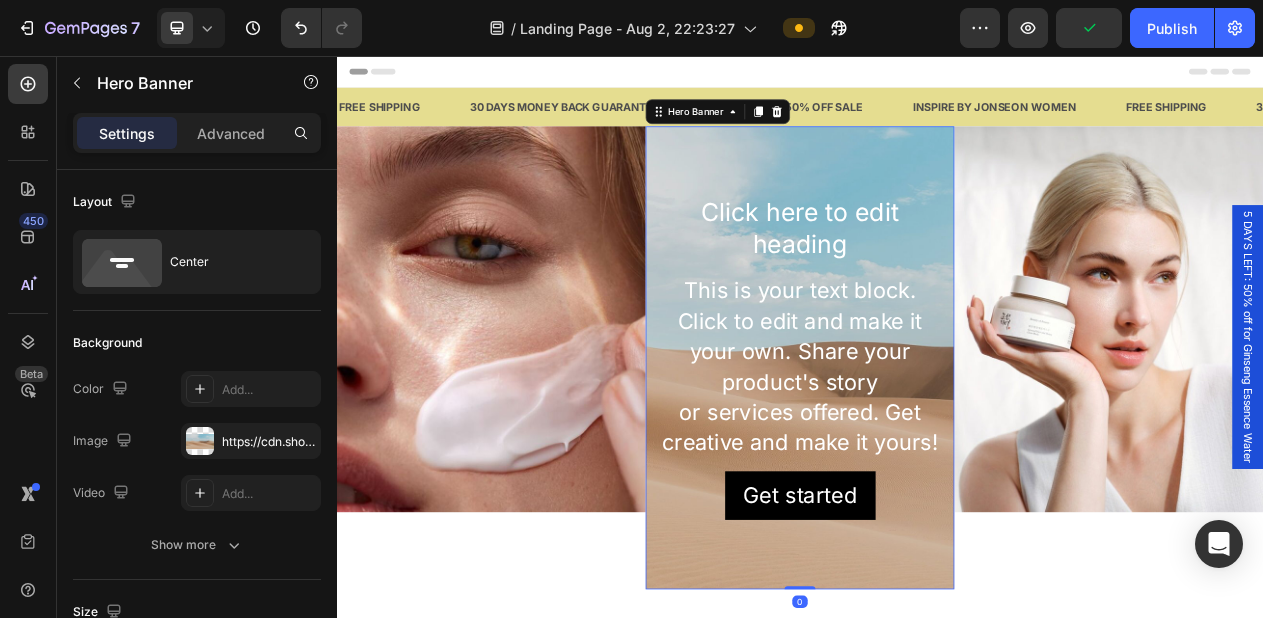 click at bounding box center [937, 447] 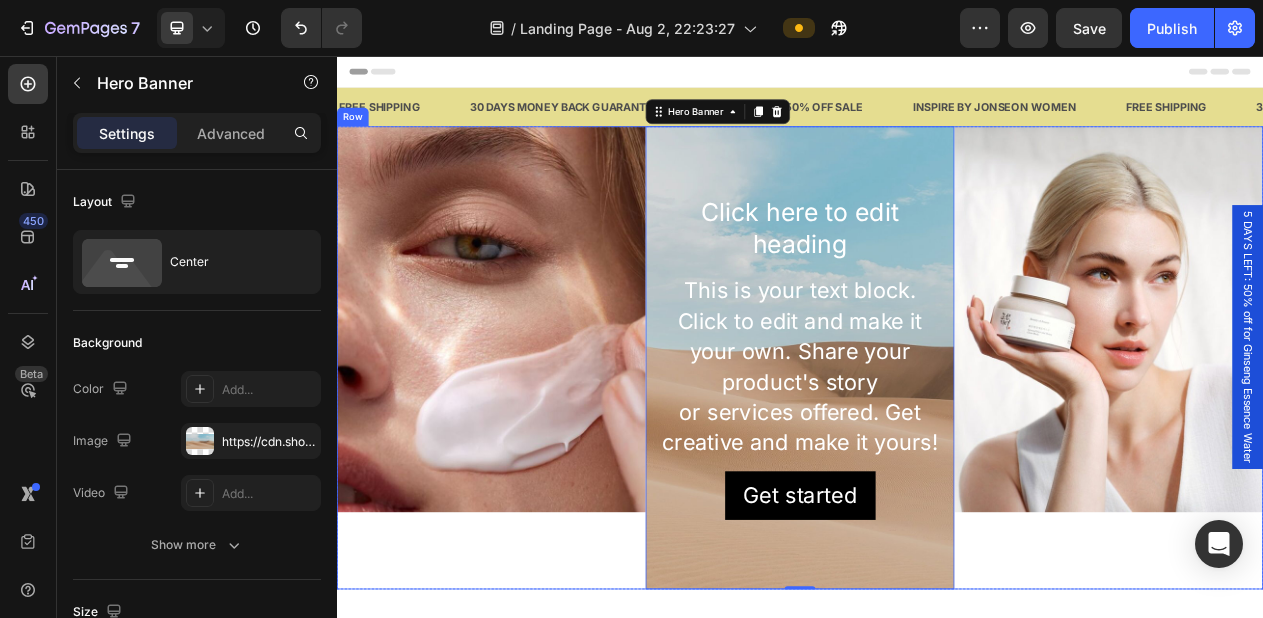 click on "Image" at bounding box center (537, 447) 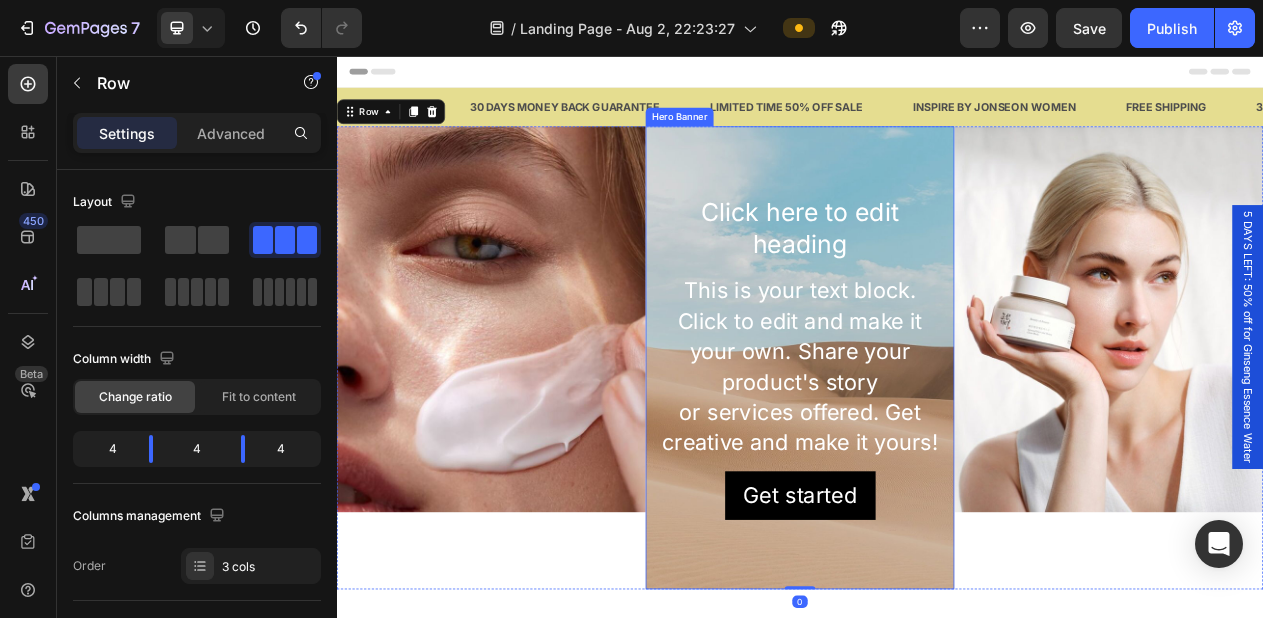 click at bounding box center (937, 447) 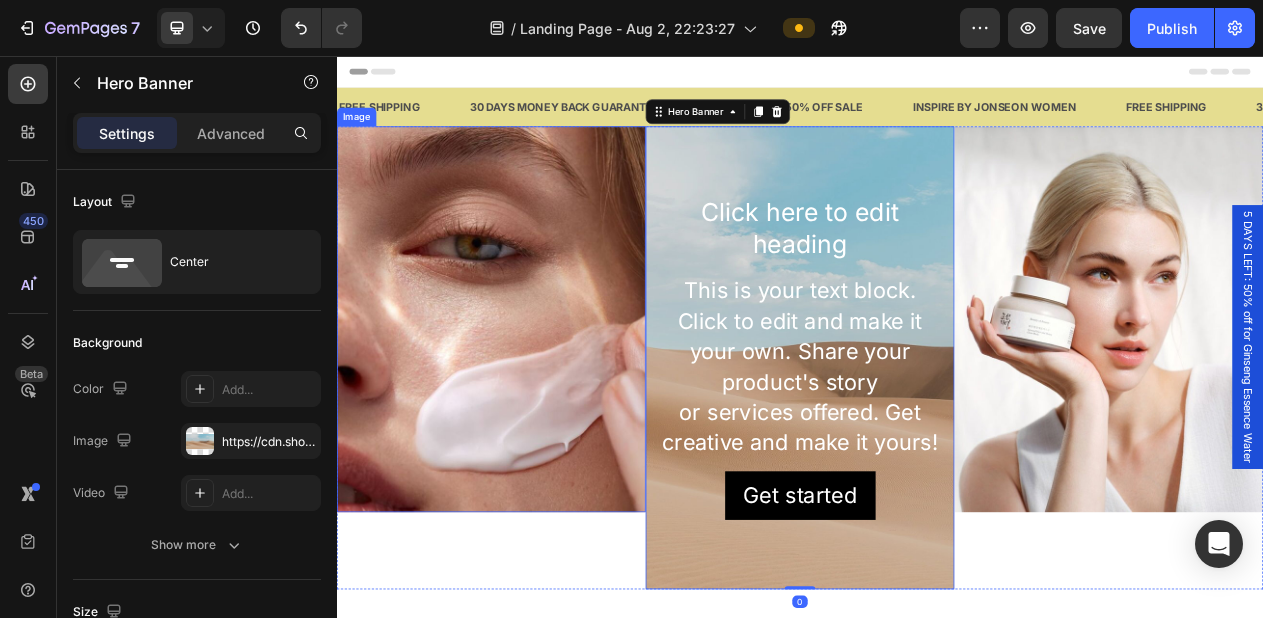 click at bounding box center (537, 397) 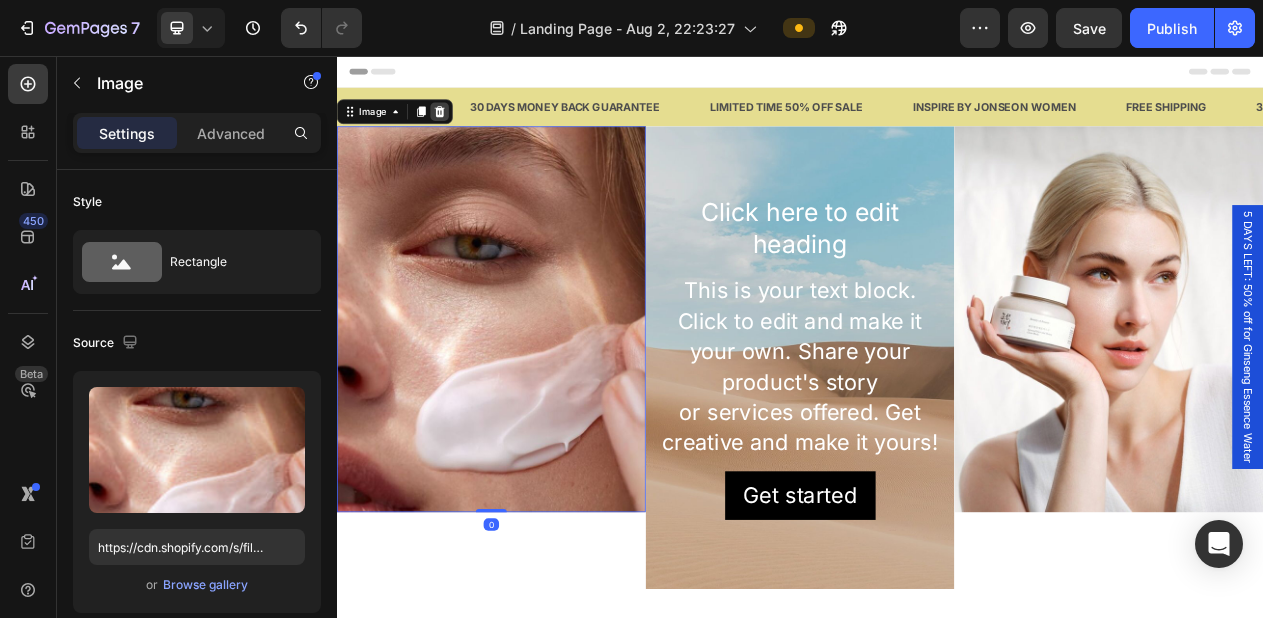 click 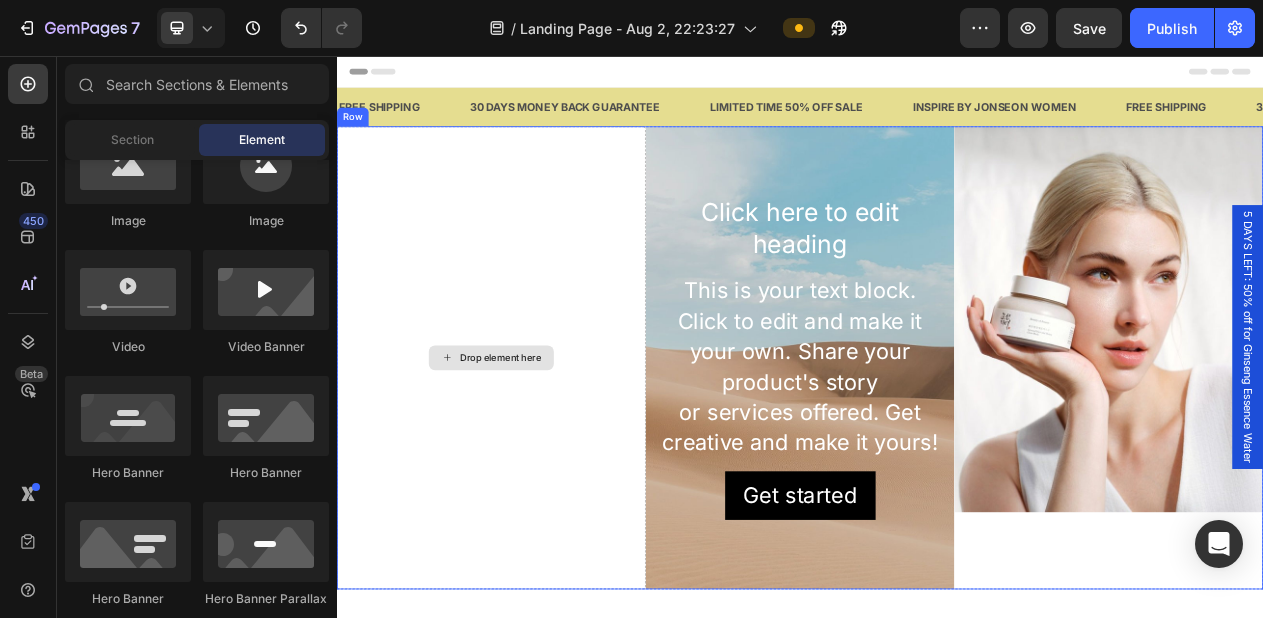 click on "Drop element here" at bounding box center (537, 447) 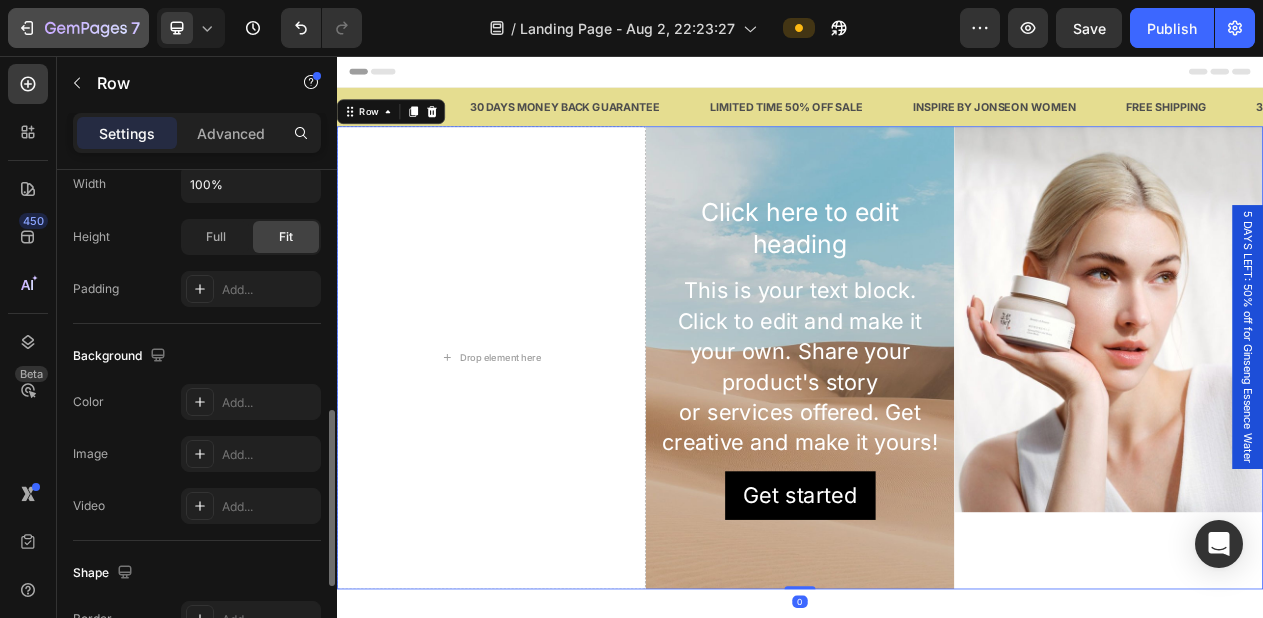 scroll, scrollTop: 589, scrollLeft: 0, axis: vertical 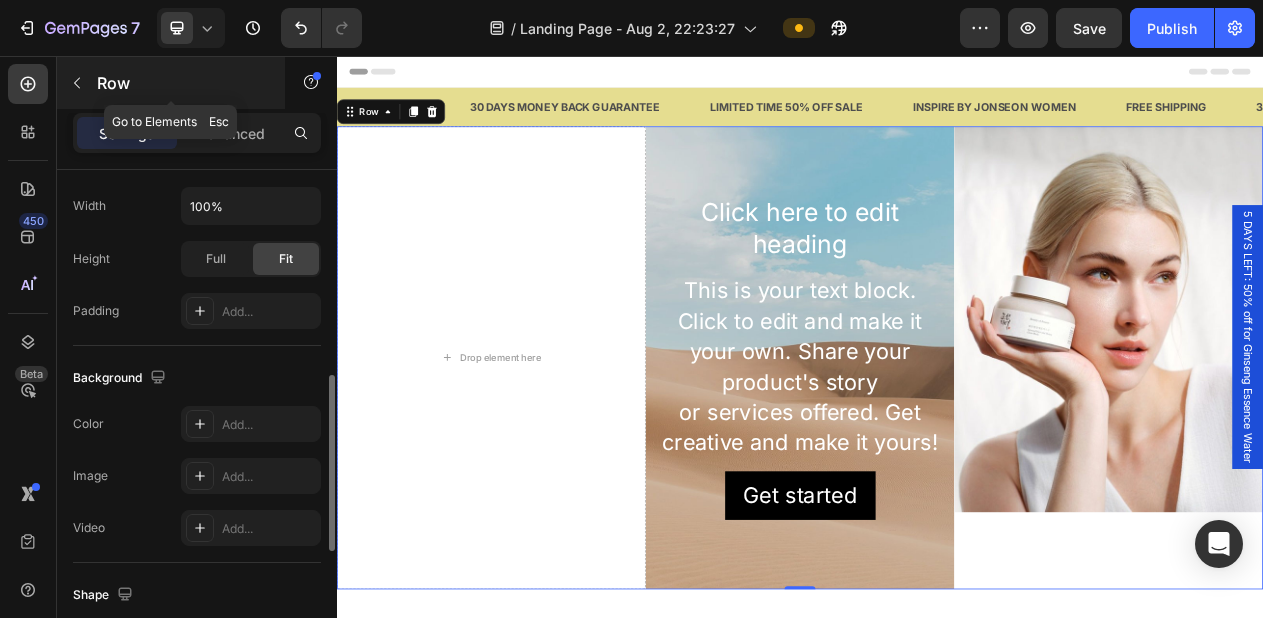 click 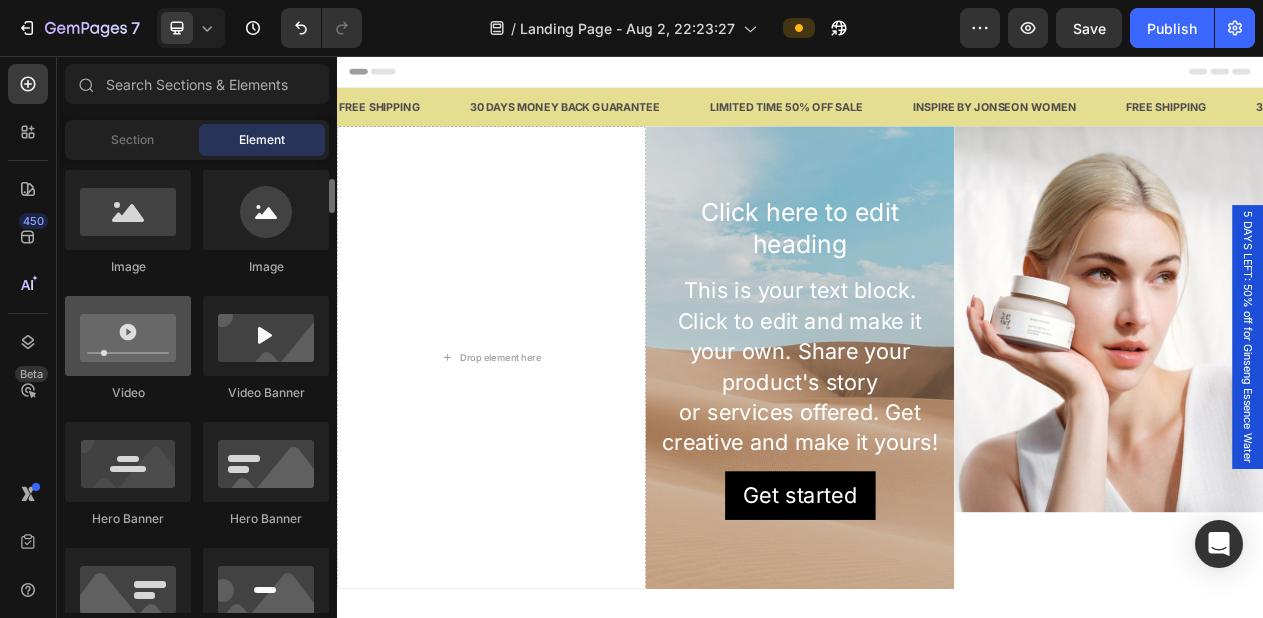 scroll, scrollTop: 622, scrollLeft: 0, axis: vertical 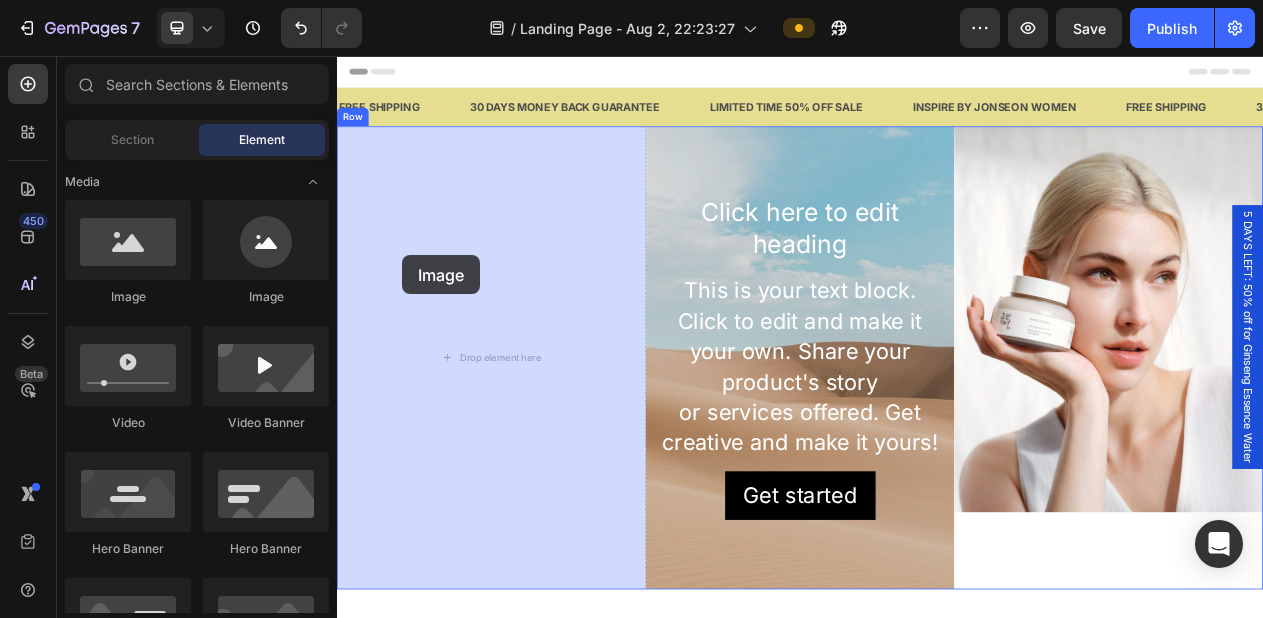 drag, startPoint x: 477, startPoint y: 321, endPoint x: 437, endPoint y: 317, distance: 40.1995 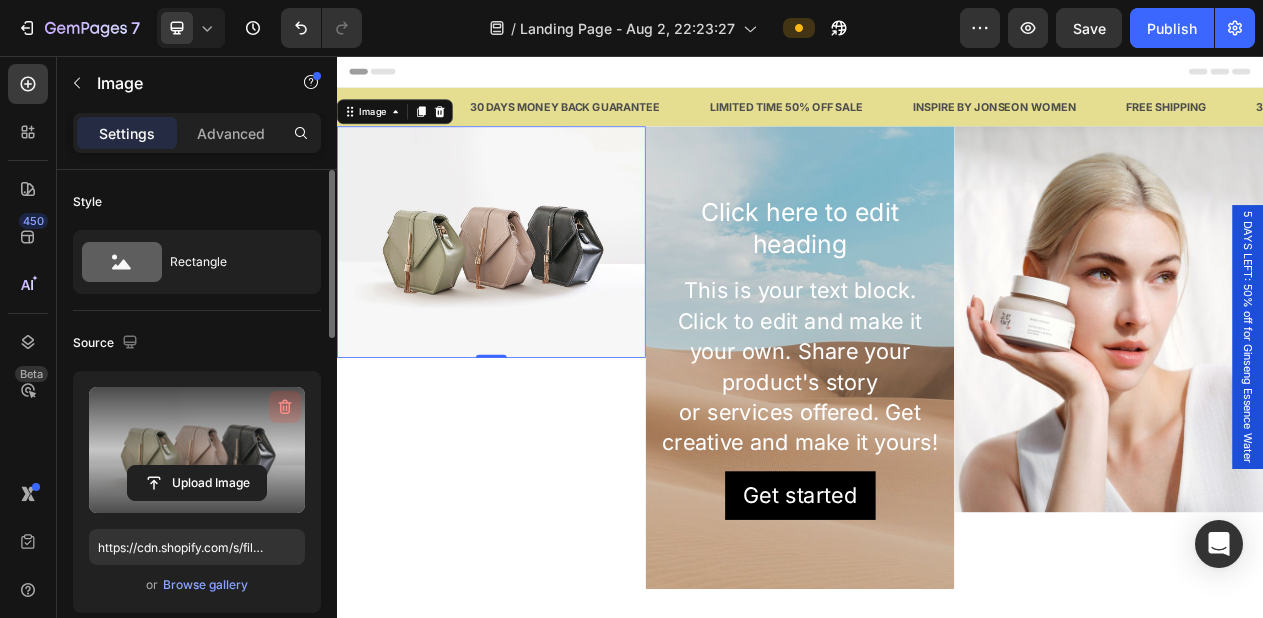 click 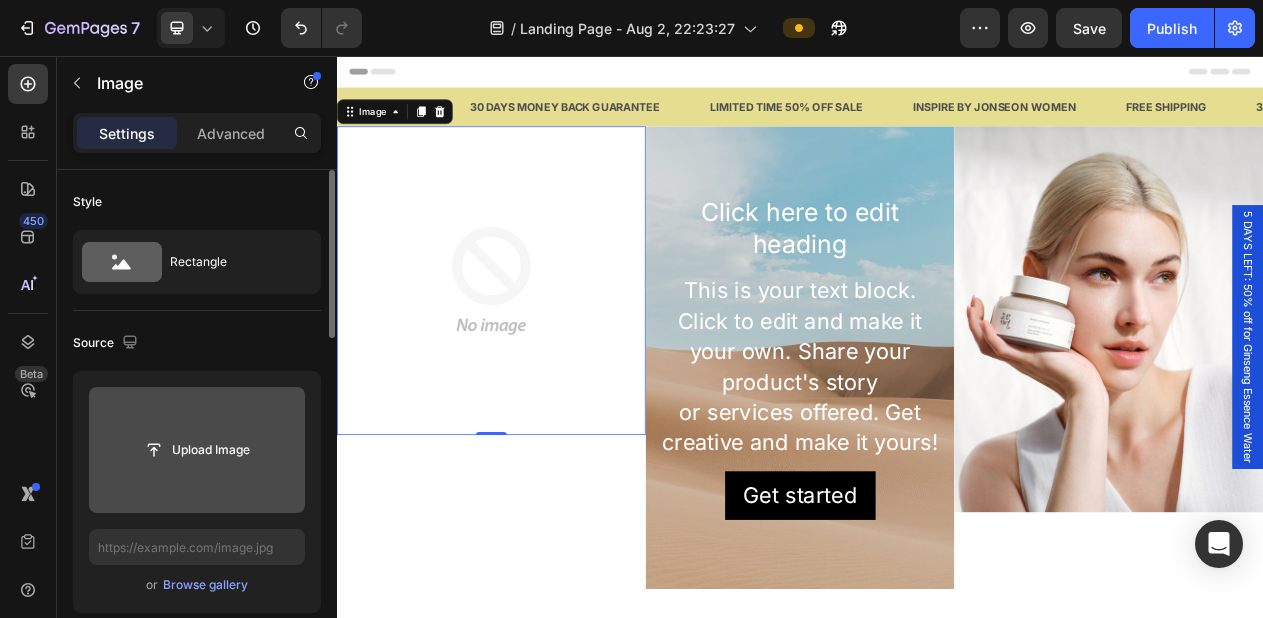 click 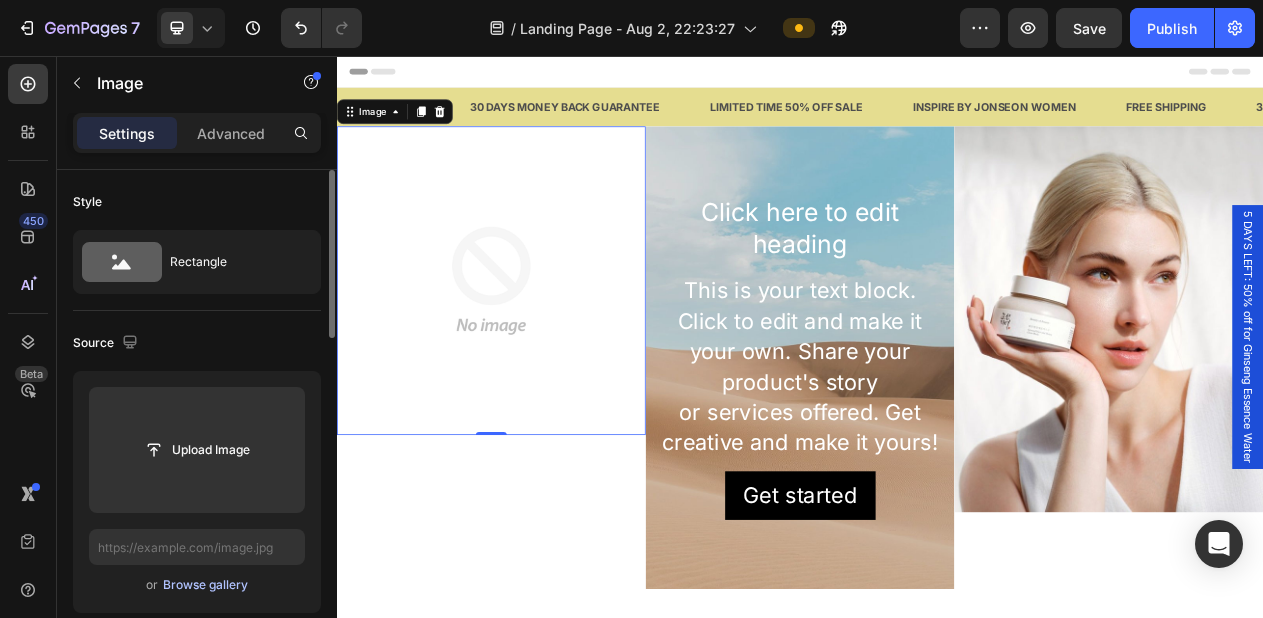 click on "Browse gallery" at bounding box center [205, 585] 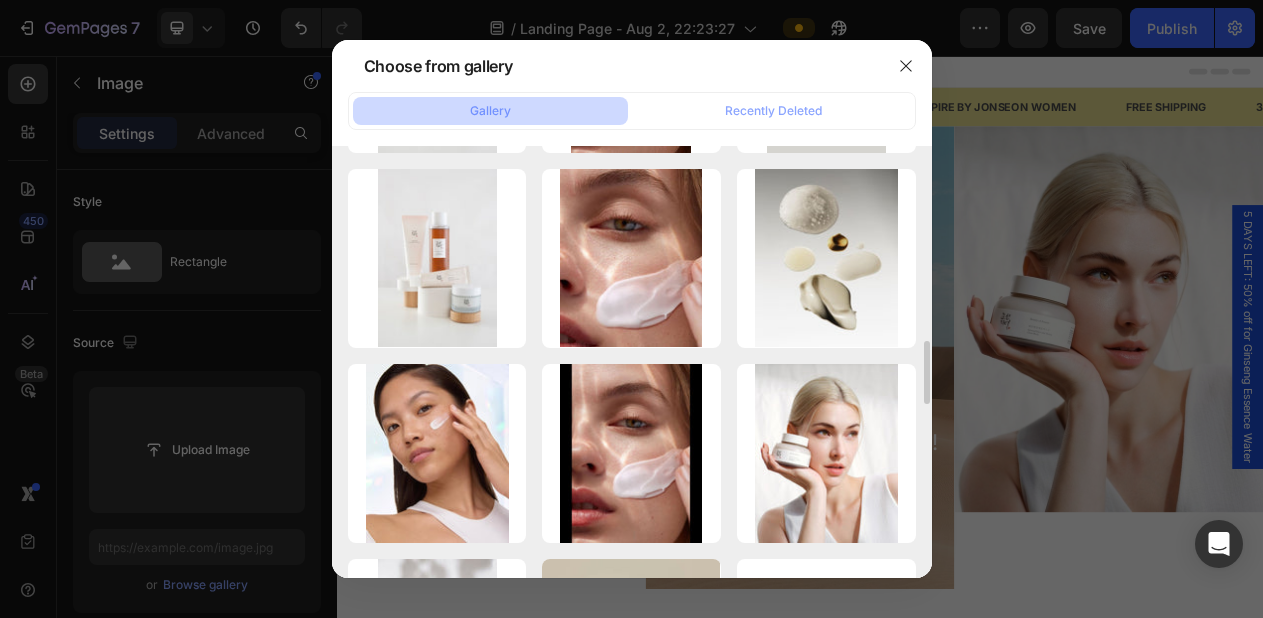 scroll, scrollTop: 1350, scrollLeft: 0, axis: vertical 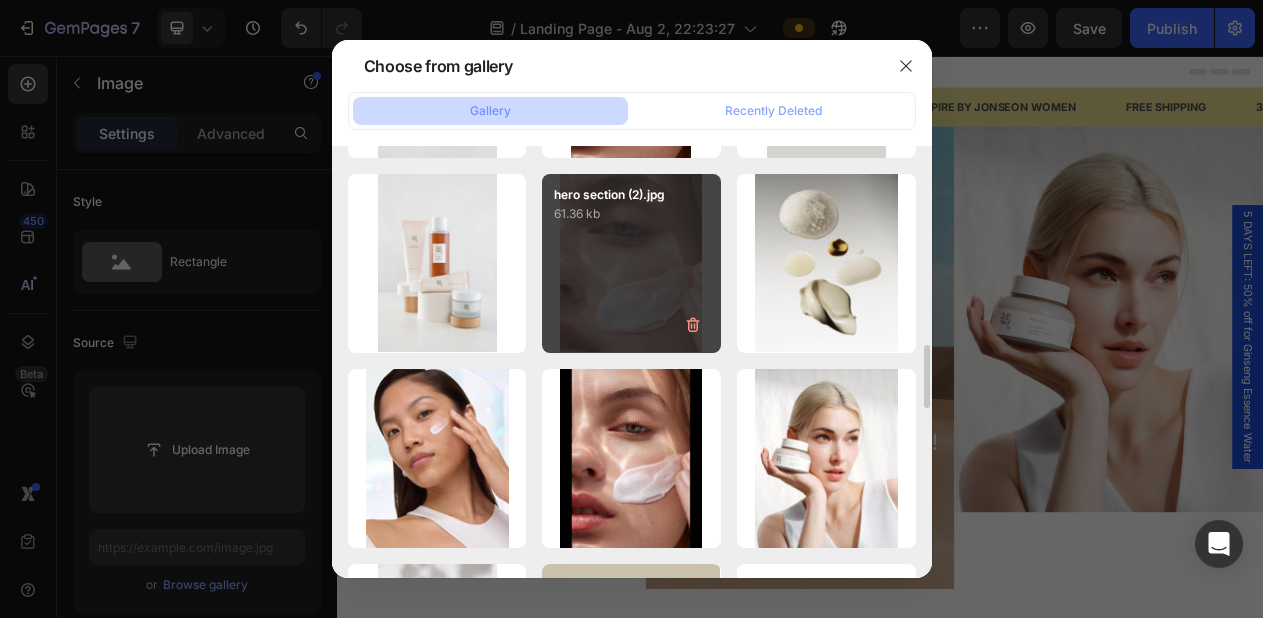 click on "hero section  (2).jpg 61.36 kb" at bounding box center (631, 263) 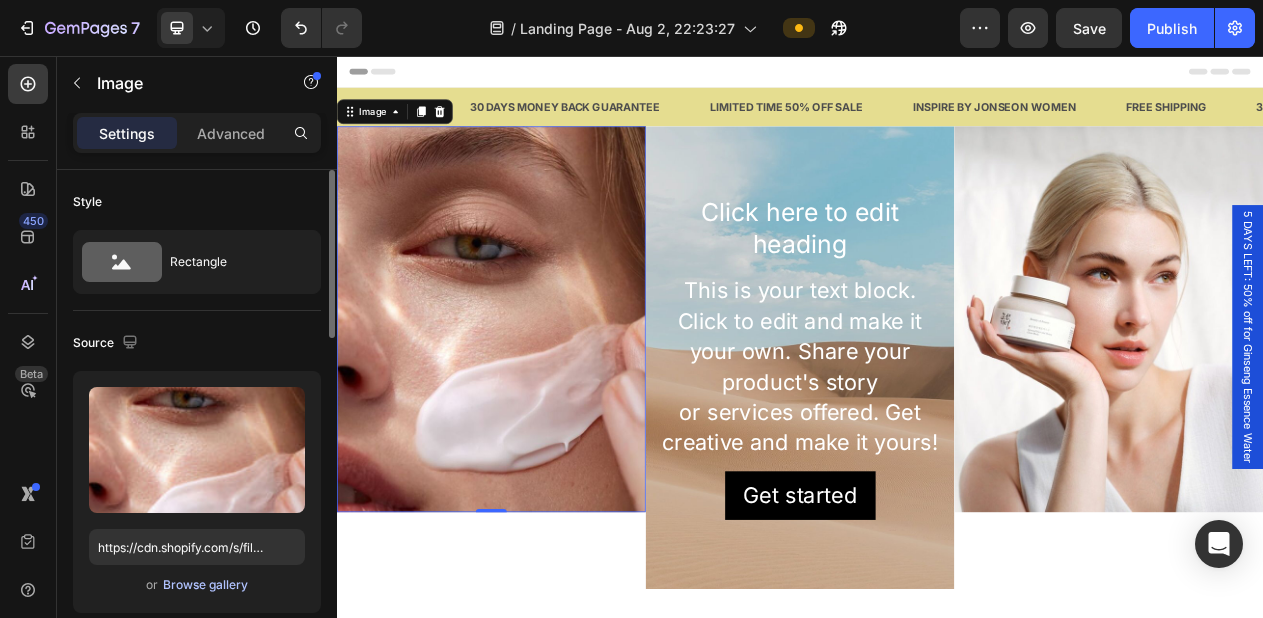 click on "Browse gallery" at bounding box center [205, 585] 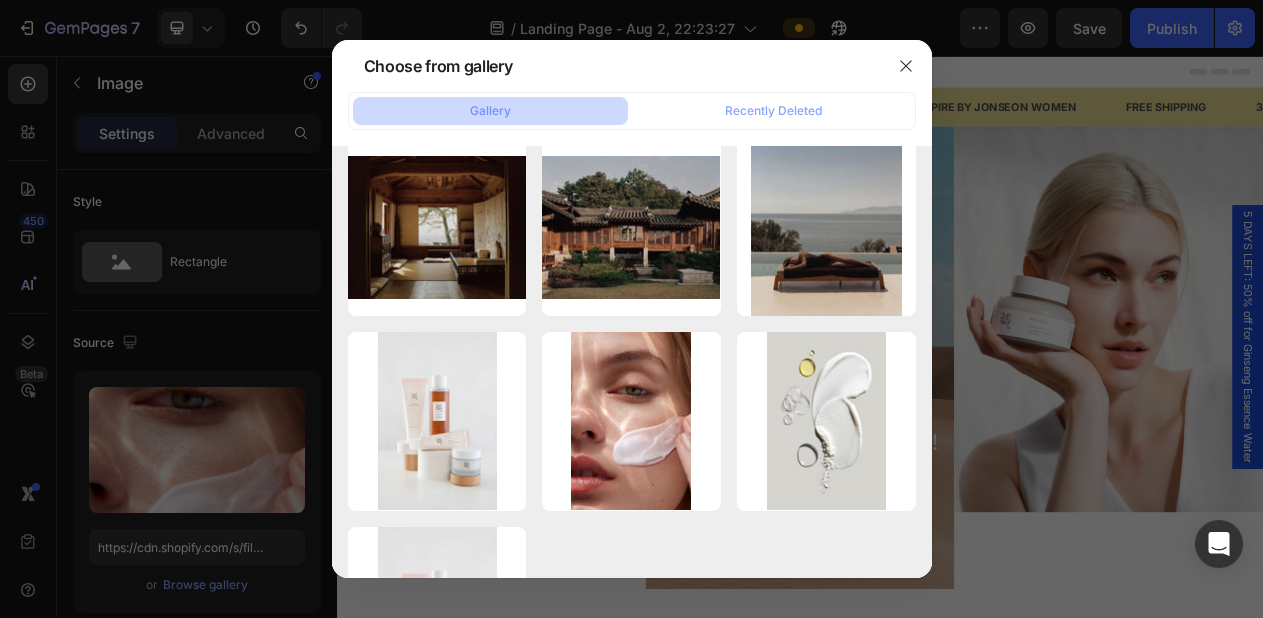 scroll, scrollTop: 2503, scrollLeft: 0, axis: vertical 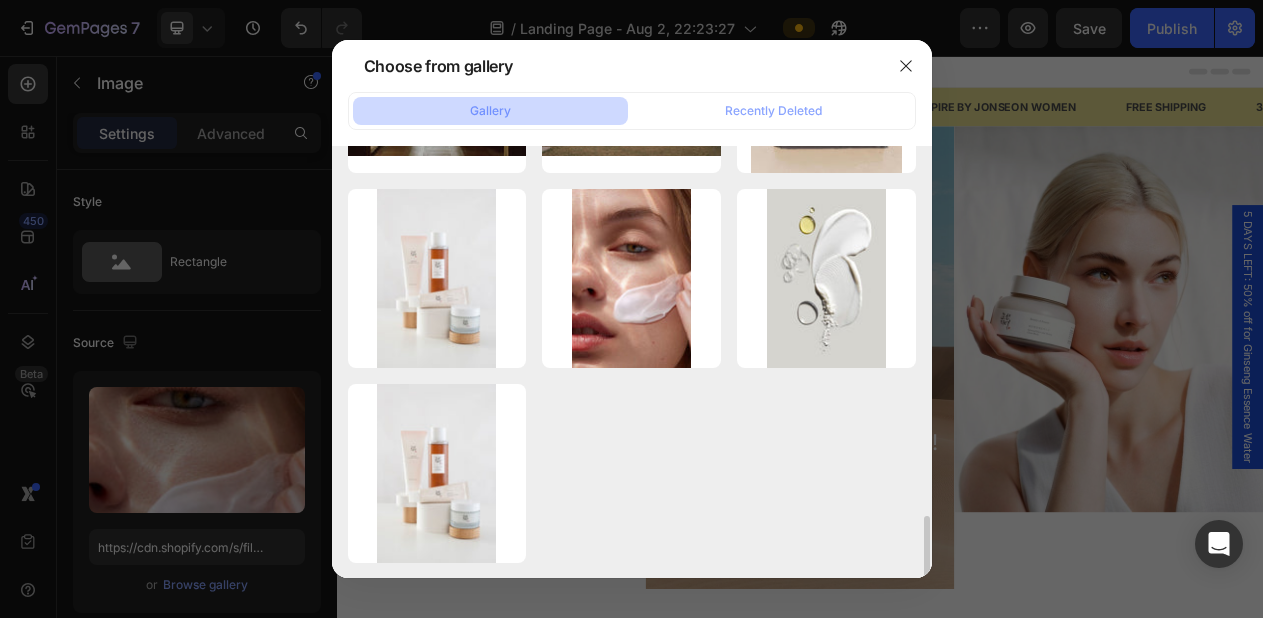 click on "hero section  (2).jpg 66.44 kb" at bounding box center (0, 0) 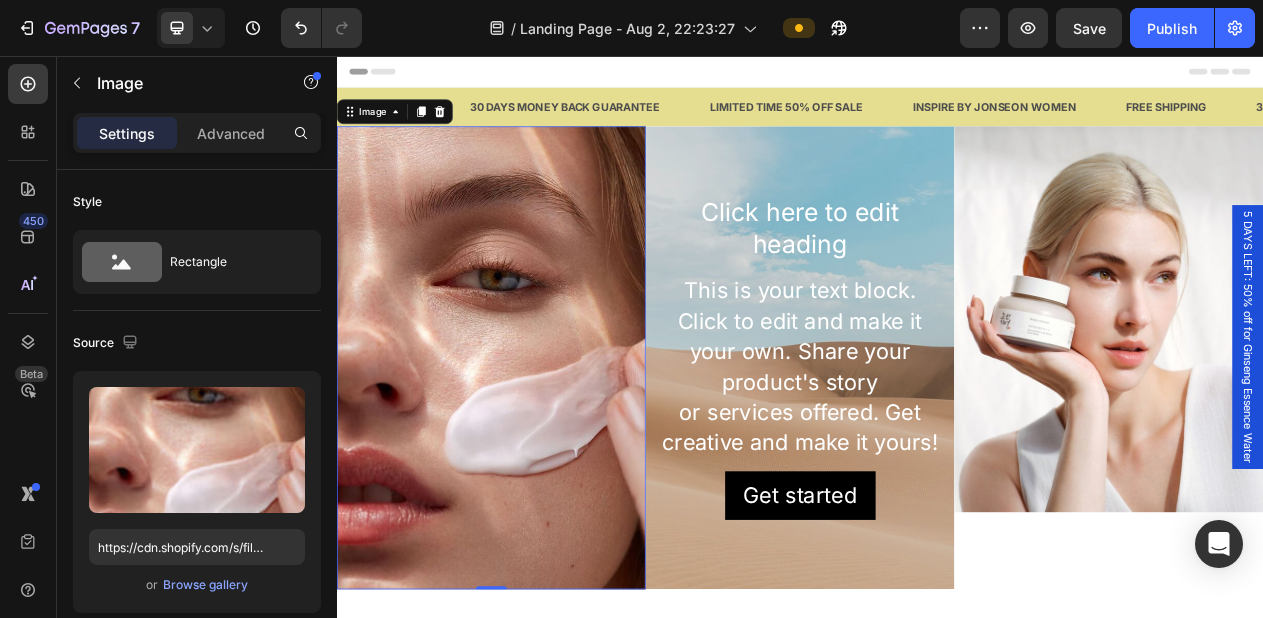 click at bounding box center [937, 831] 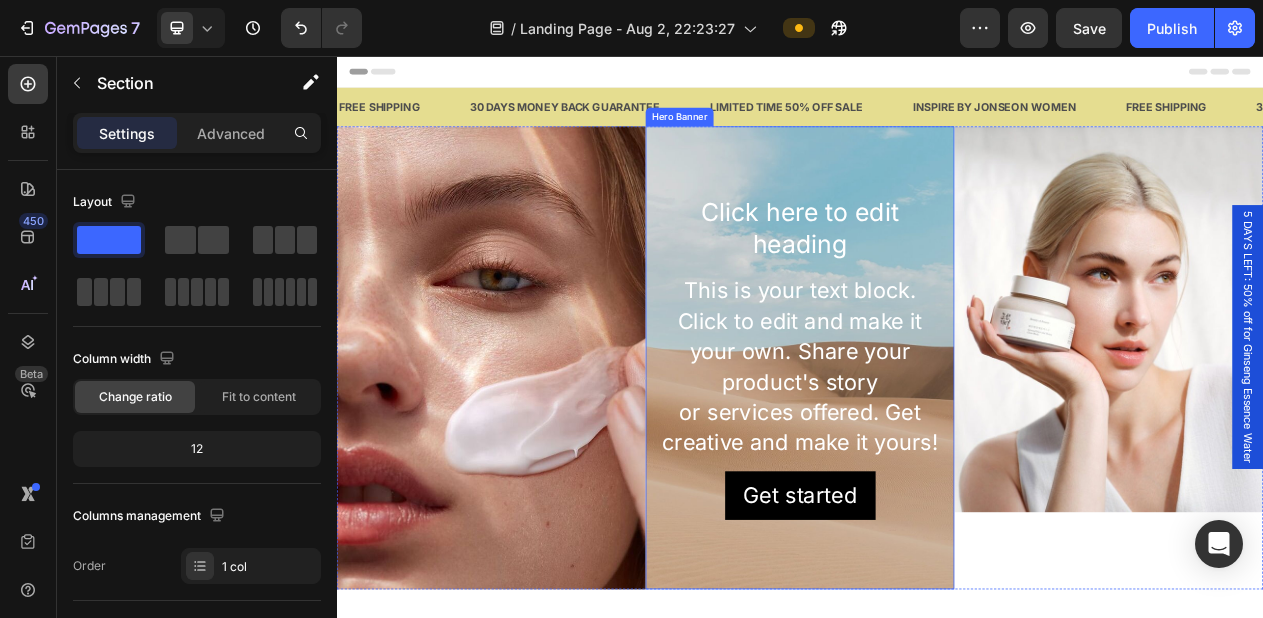 click at bounding box center [937, 447] 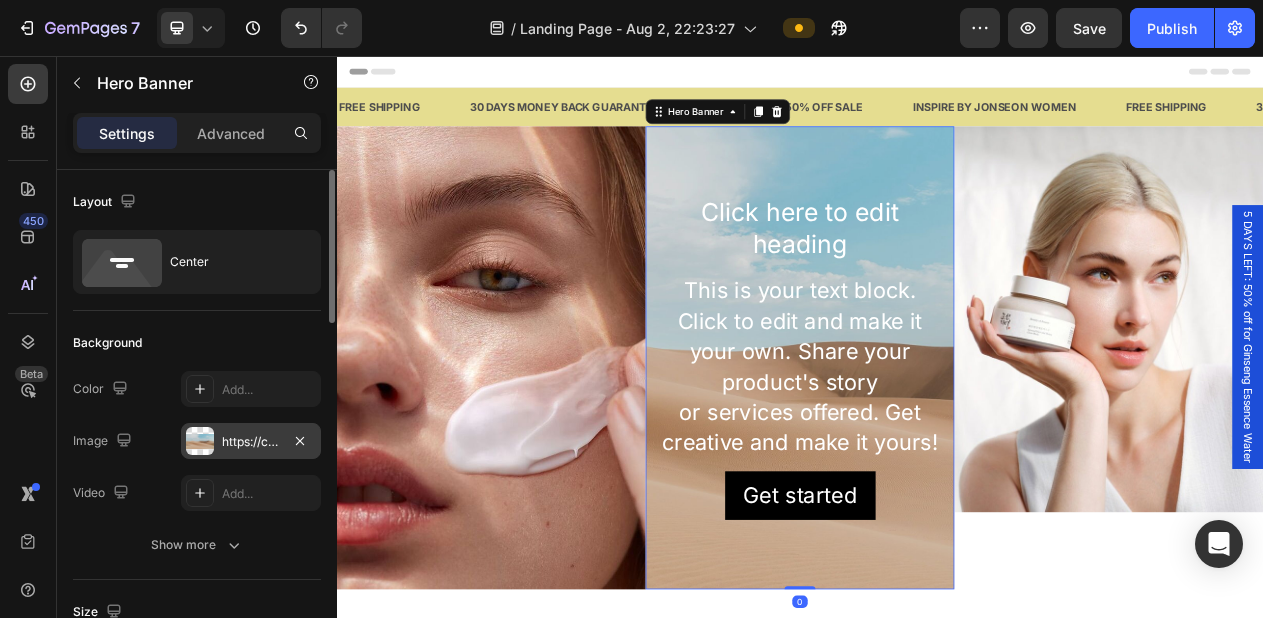 click on "https://cdn.shopify.com/s/files/1/2005/9307/files/background_settings.jpg" at bounding box center (251, 442) 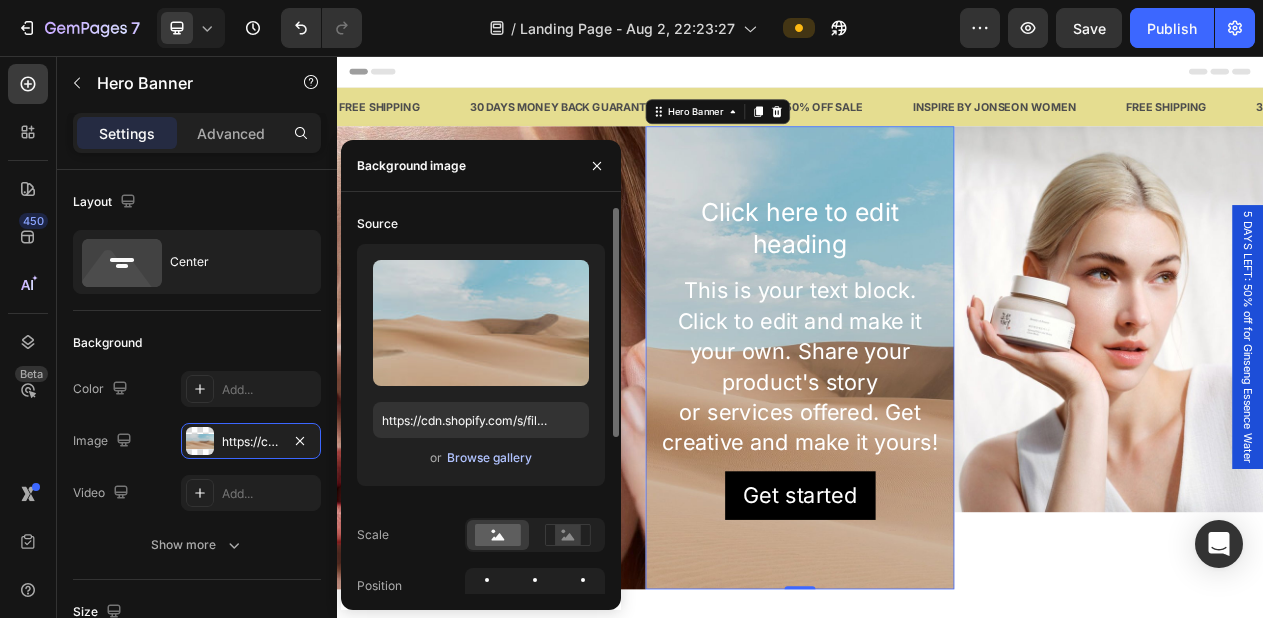 click on "Browse gallery" at bounding box center [489, 458] 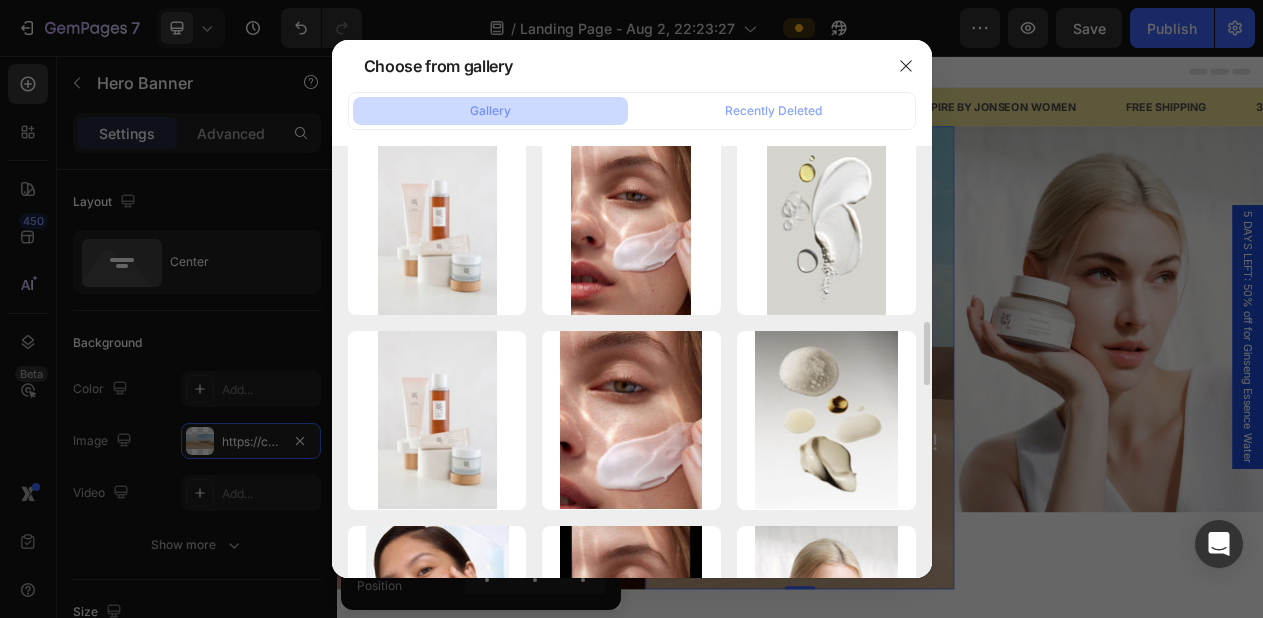 scroll, scrollTop: 1194, scrollLeft: 0, axis: vertical 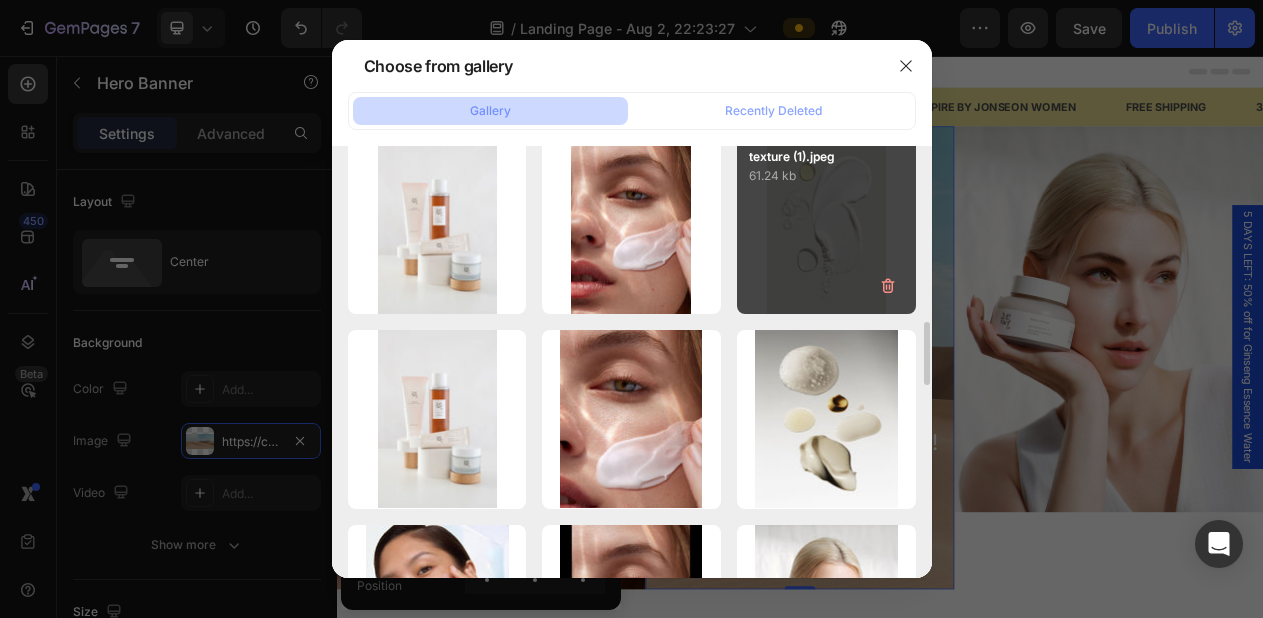 click on "texture  (1).jpeg 61.24 kb" at bounding box center (826, 225) 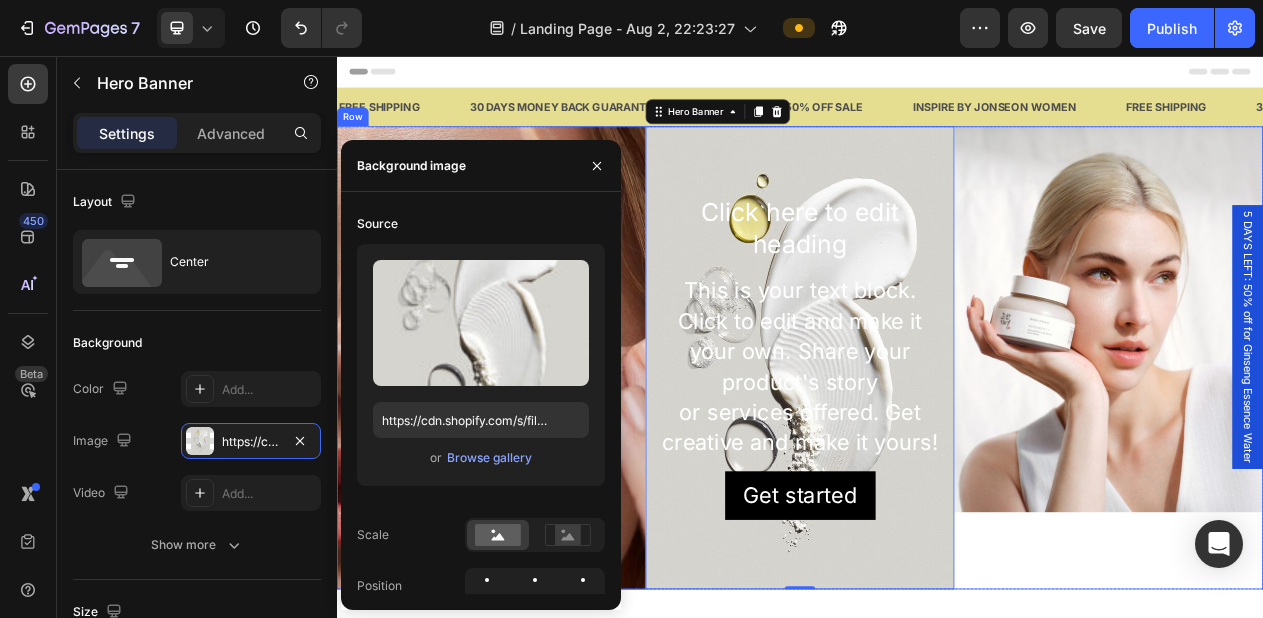 click on "Image" at bounding box center [1337, 447] 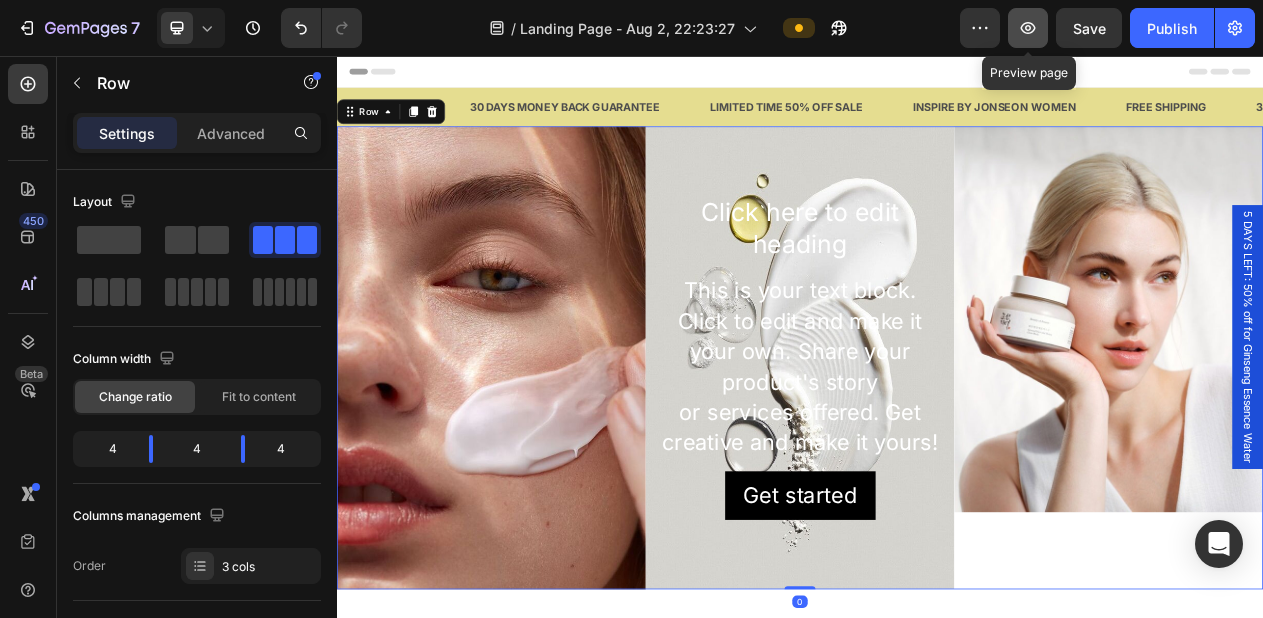 click 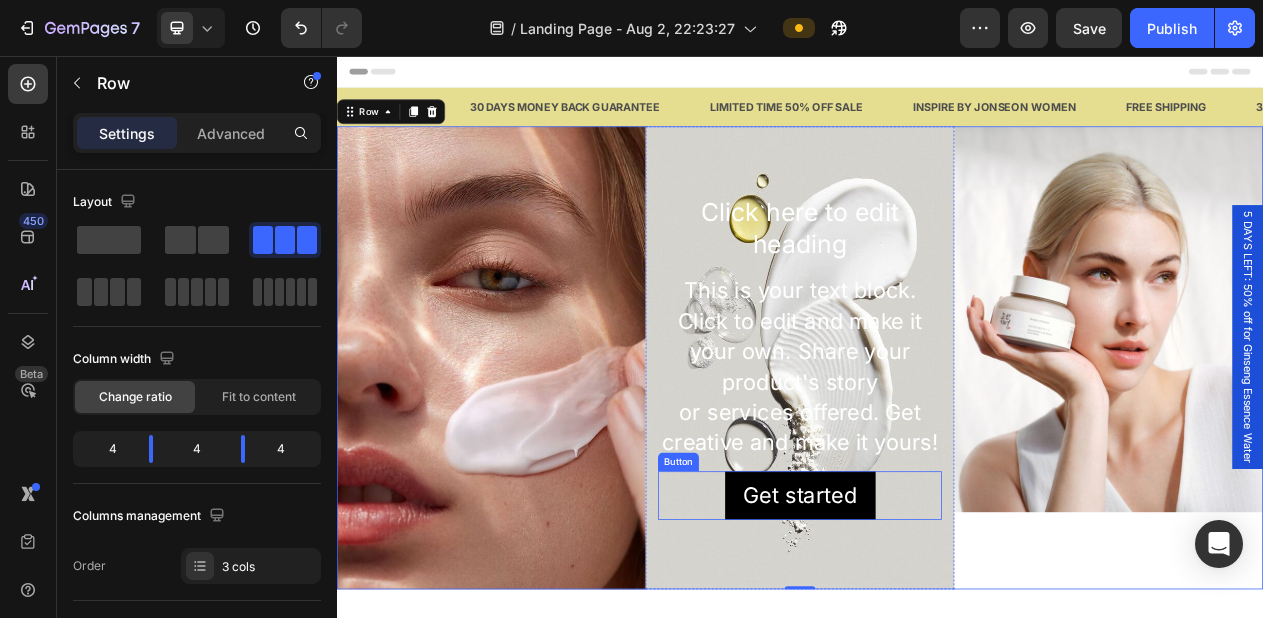 click on "Get started Button" at bounding box center (937, 625) 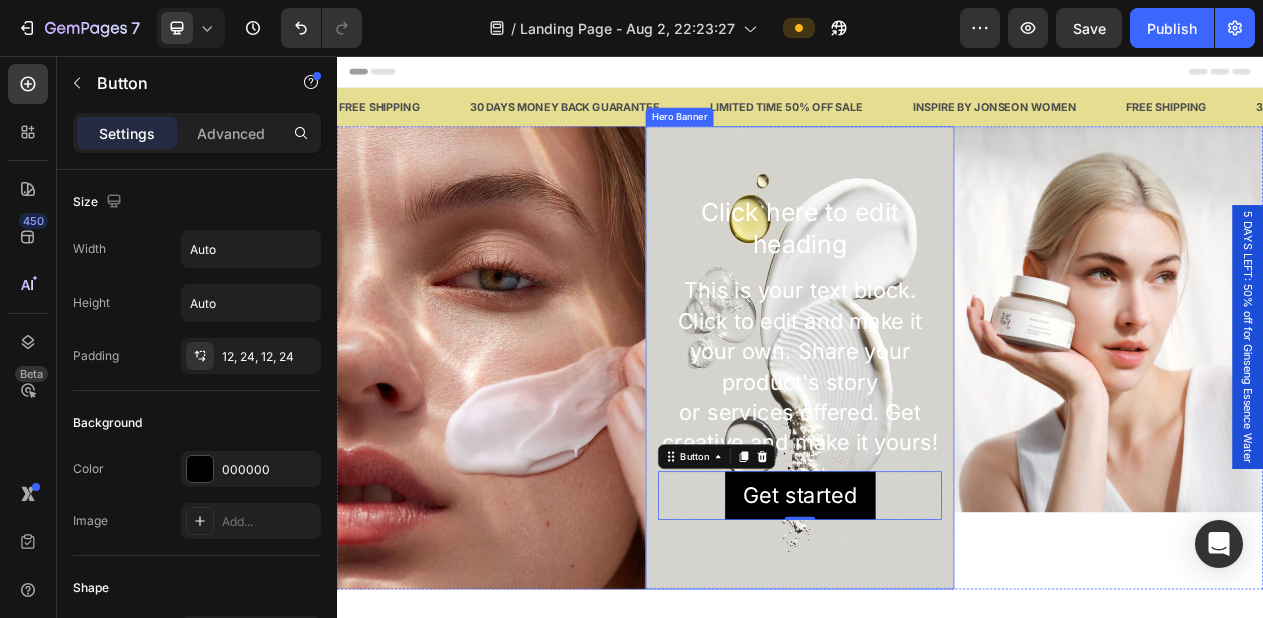 click at bounding box center [937, 447] 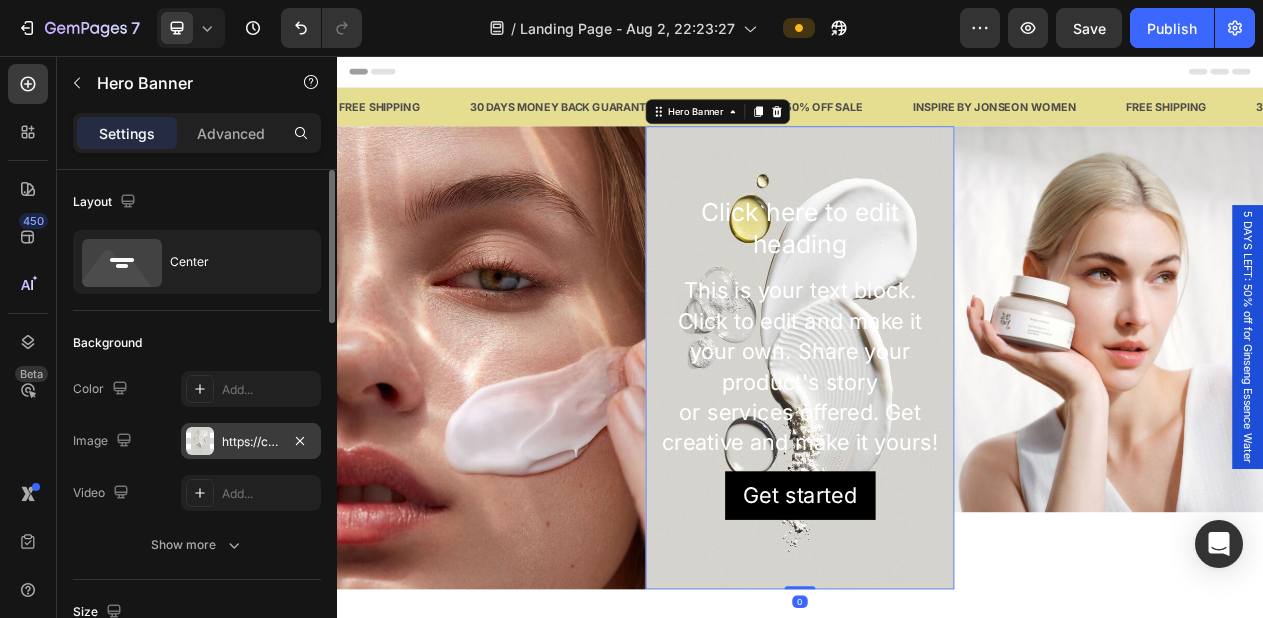 click on "https://cdn.shopify.com/s/files/1/0688/7394/5148/files/gempages_578118090676503056-64a00414-a361-4fc1-8398-766cfc0a1c12.jpg" at bounding box center (251, 442) 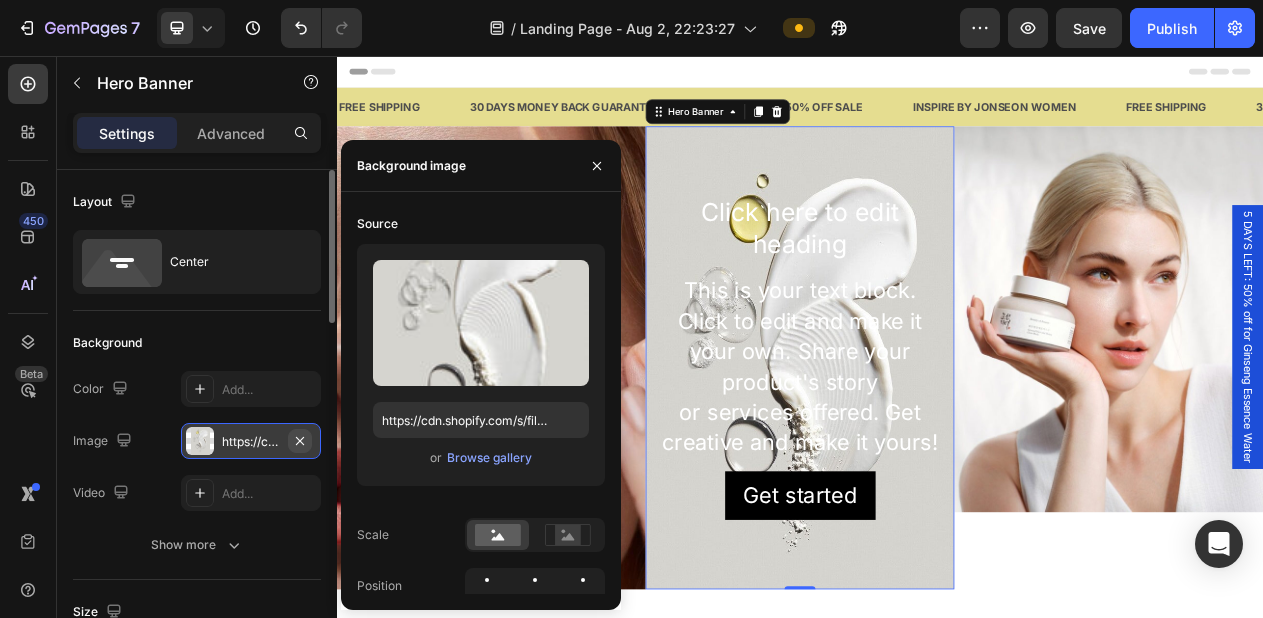 click 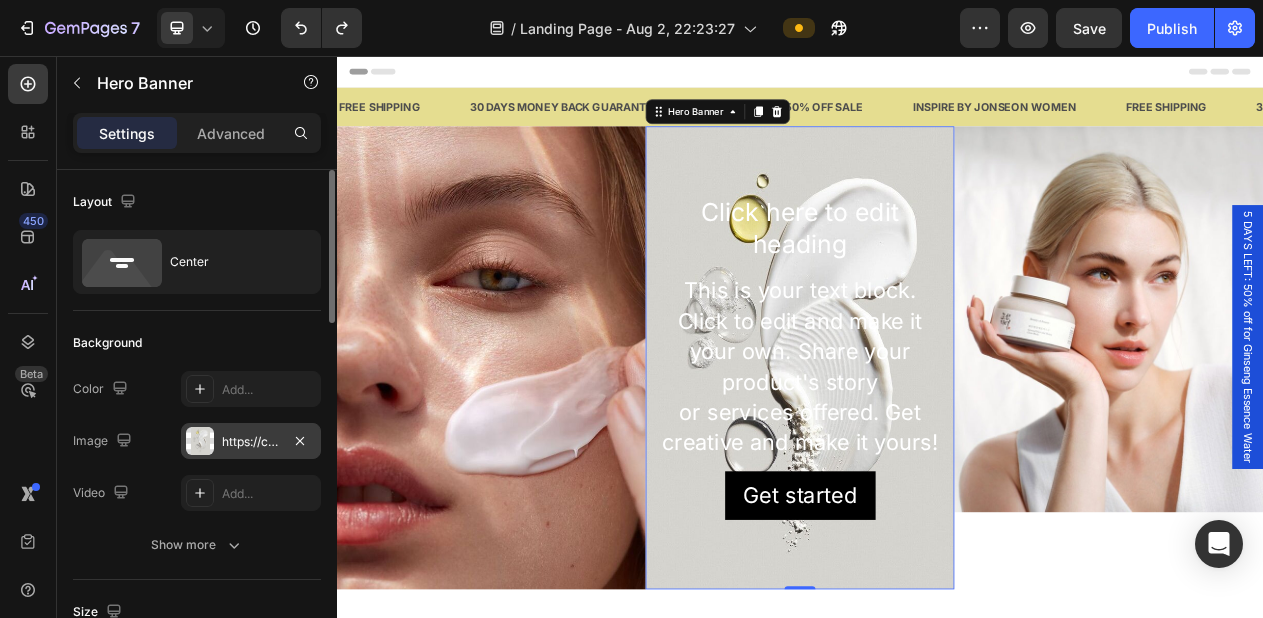 click on "https://cdn.shopify.com/s/files/1/0688/7394/5148/files/gempages_578118090676503056-64a00414-a361-4fc1-8398-766cfc0a1c12.jpg" at bounding box center (251, 442) 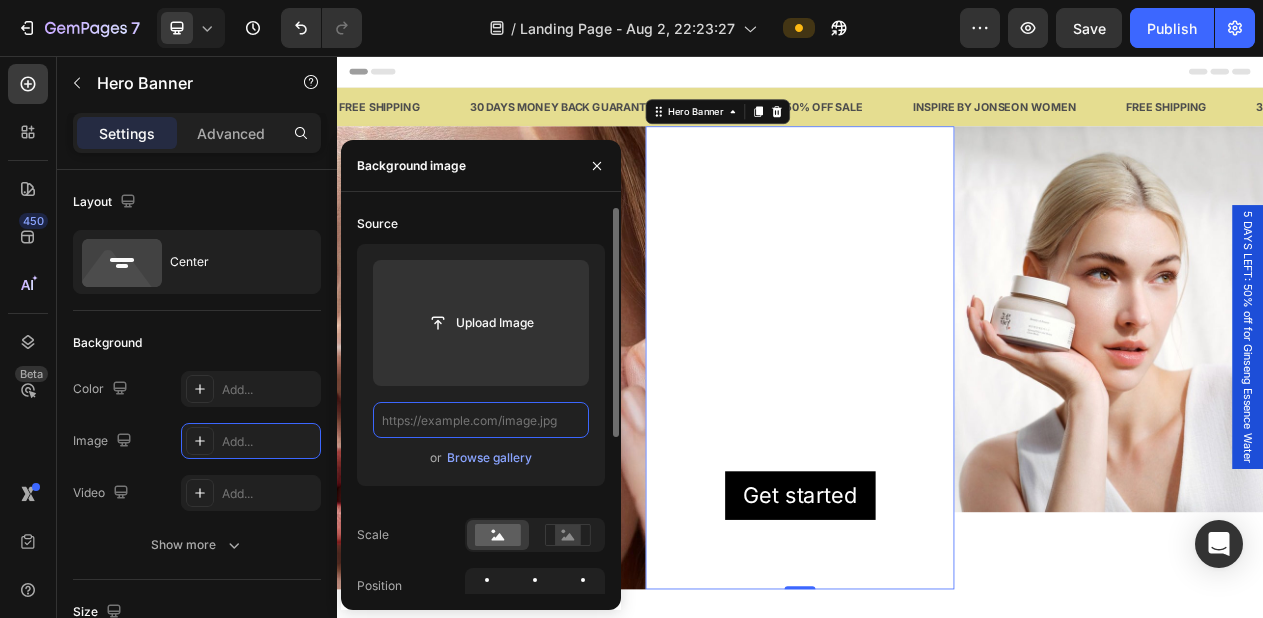 scroll, scrollTop: 0, scrollLeft: 0, axis: both 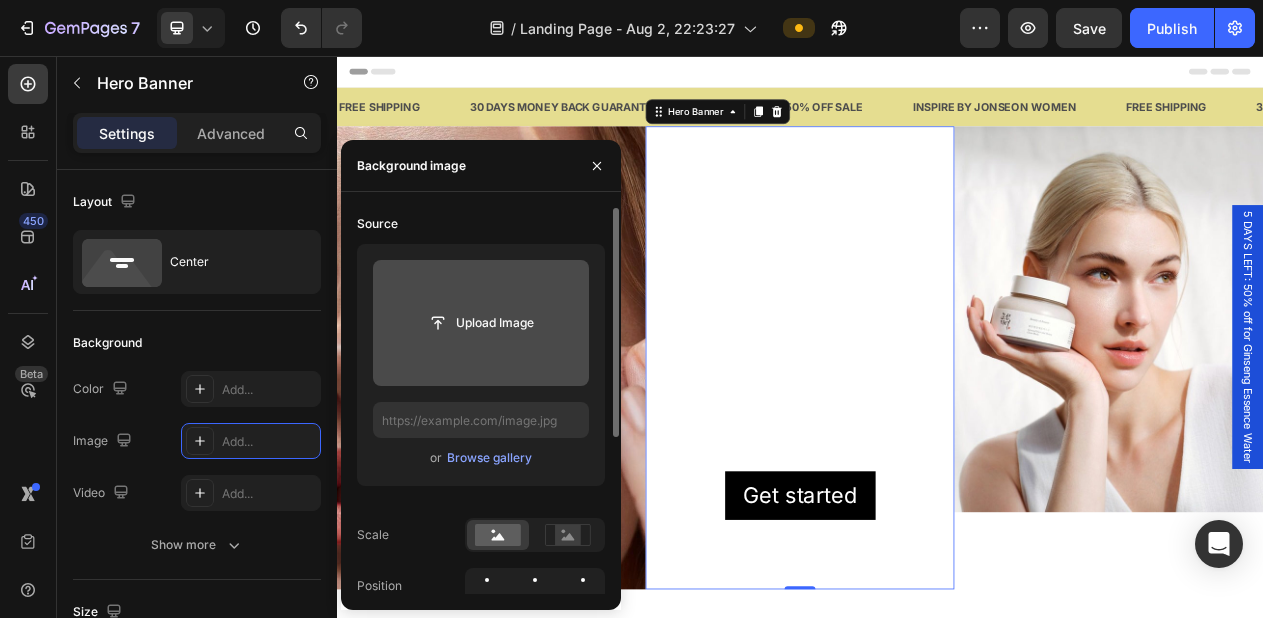 click at bounding box center [481, 323] 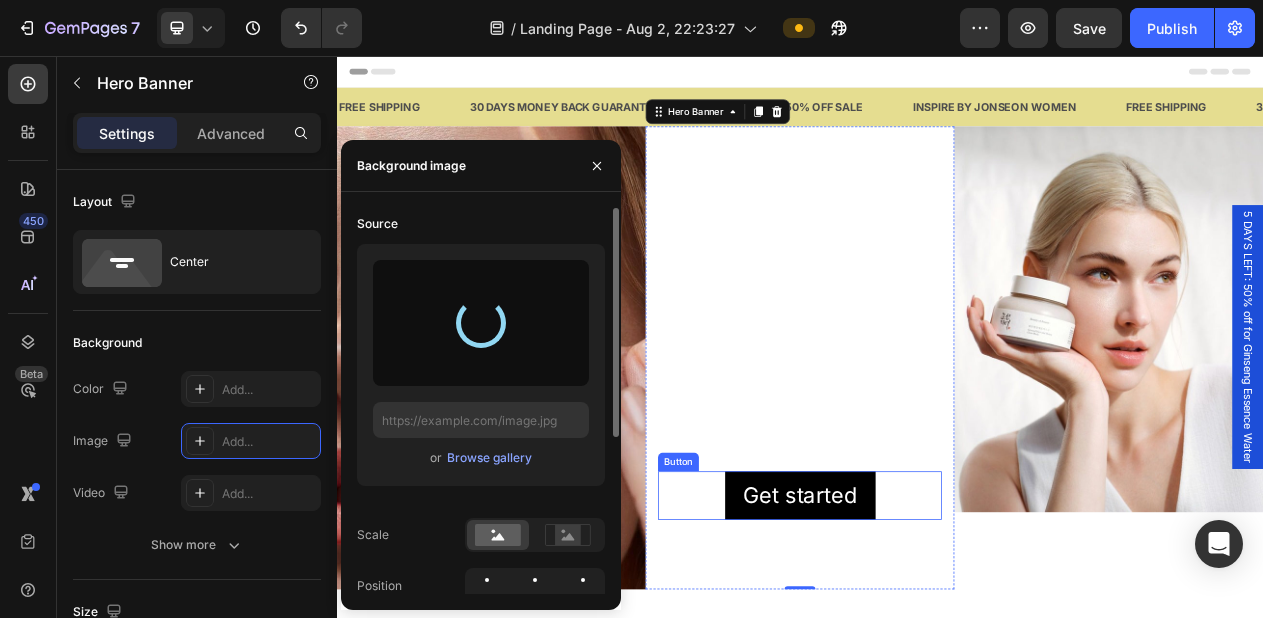type on "https://cdn.shopify.com/s/files/1/0688/7394/5148/files/gempages_578118090676503056-c05aae68-28b7-4a2a-8b7d-04f150741809.jpg" 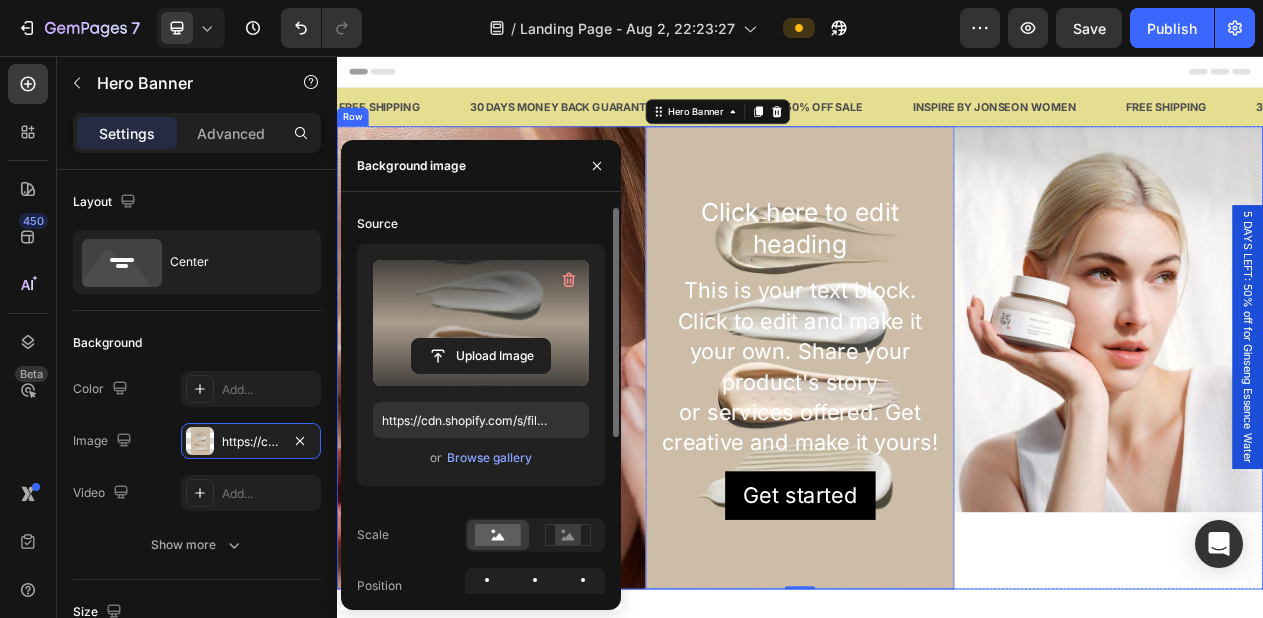 click on "Image" at bounding box center [1337, 447] 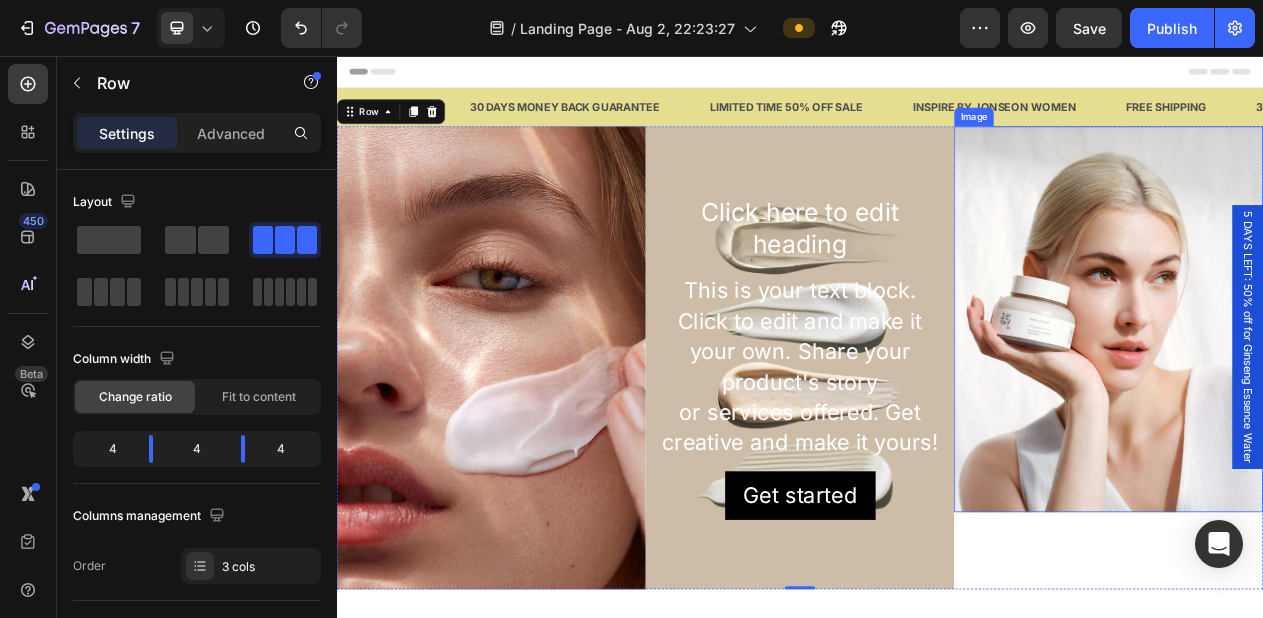 click at bounding box center (1337, 397) 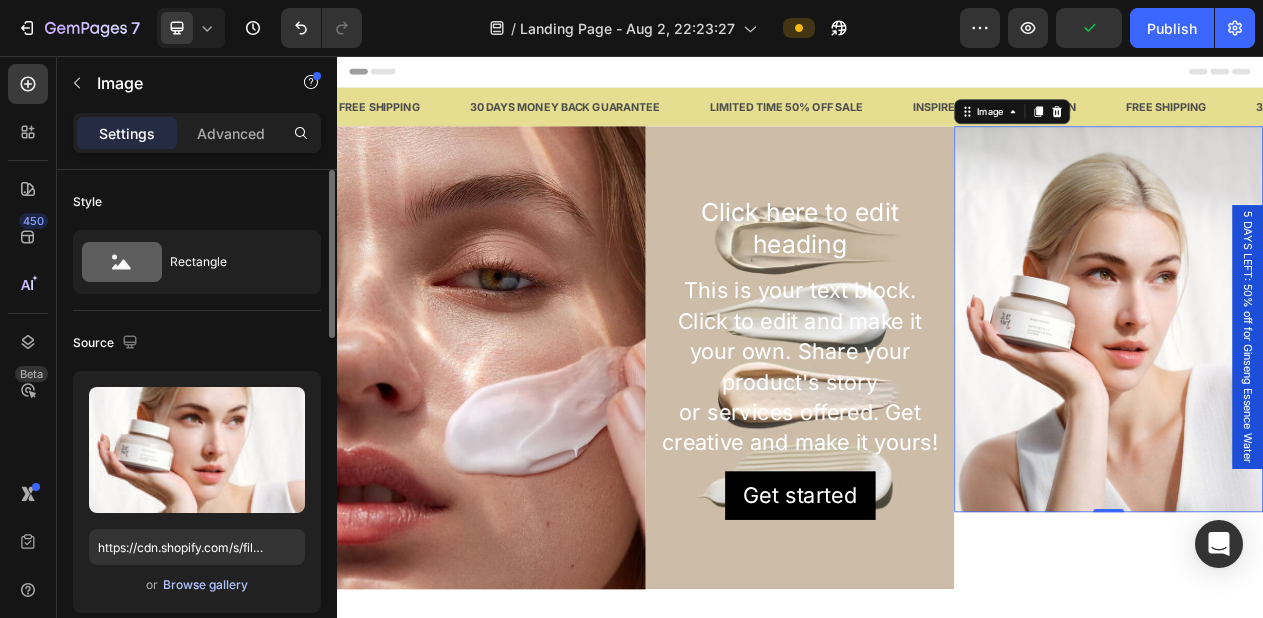 click on "Browse gallery" at bounding box center [205, 585] 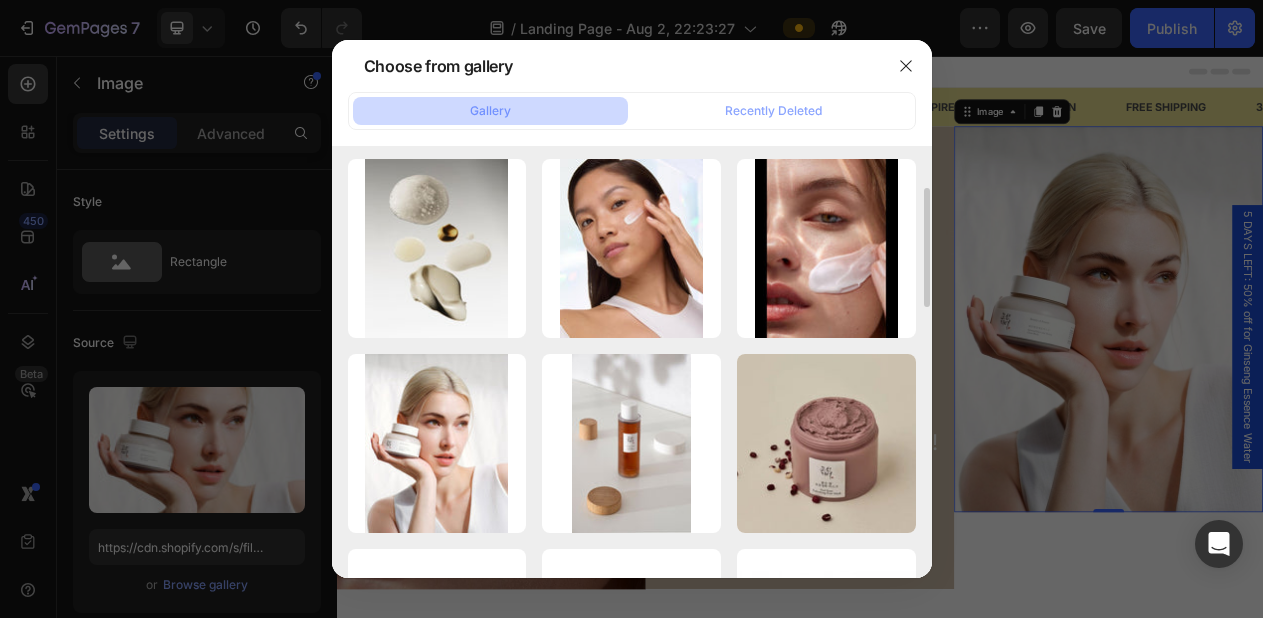 scroll, scrollTop: 204, scrollLeft: 0, axis: vertical 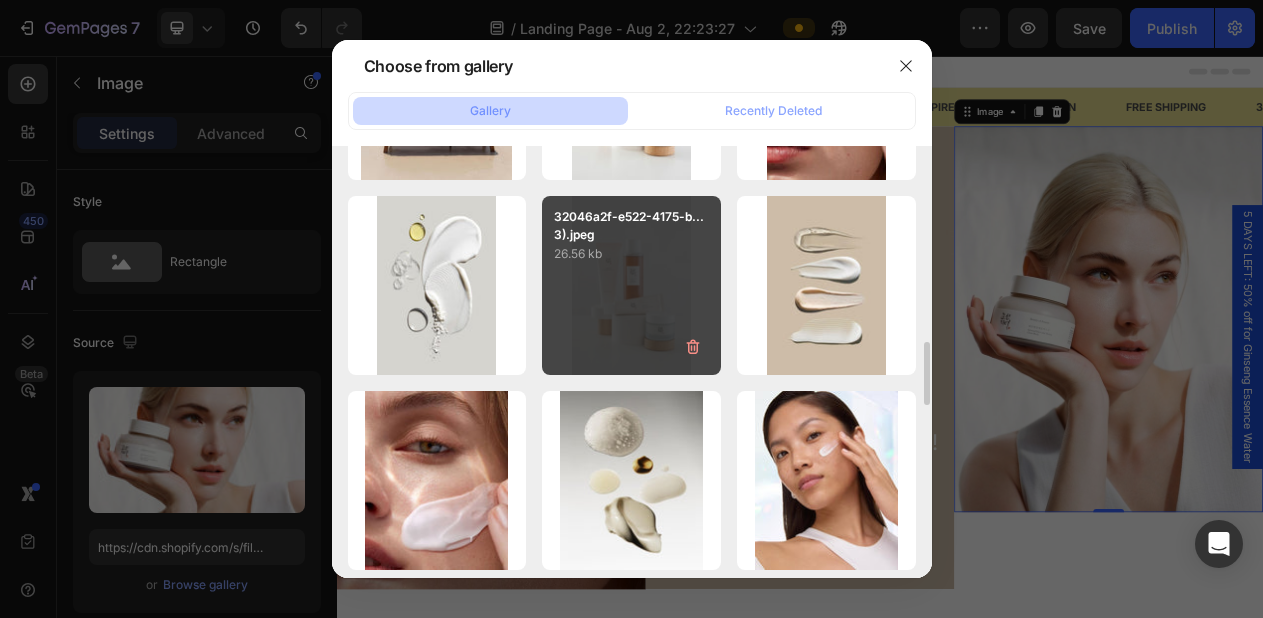 click on "32046a2f-e522-4175-b...3).jpeg 26.56 kb" at bounding box center (631, 285) 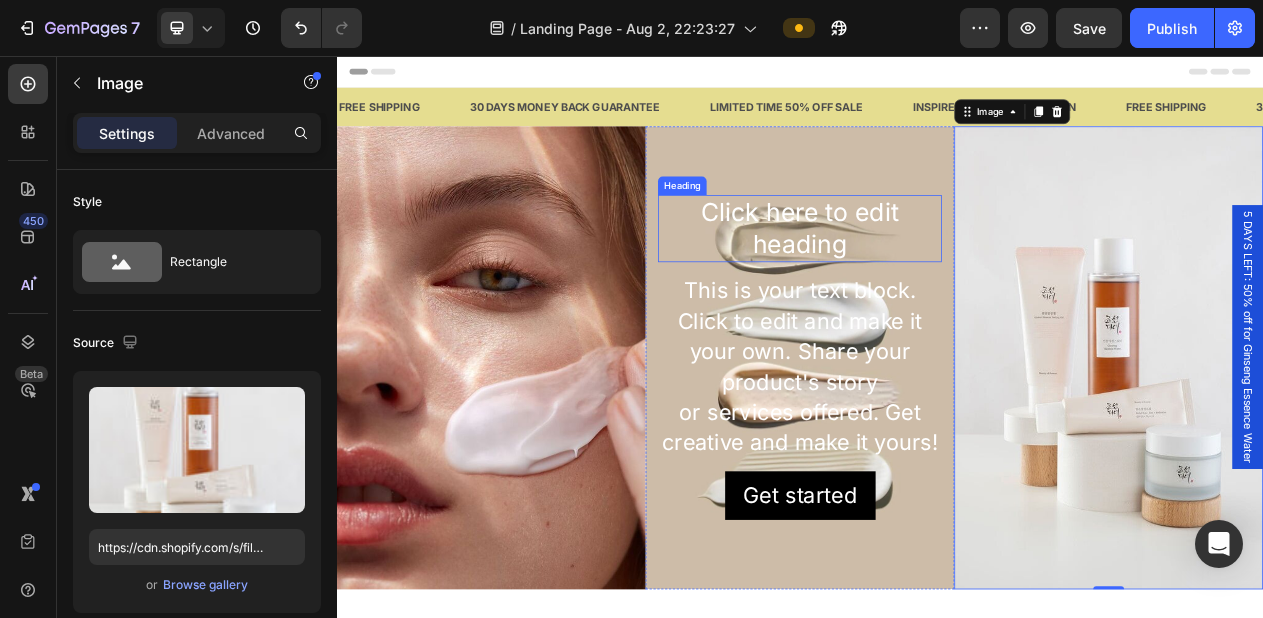 click on "Click here to edit heading" at bounding box center [937, 279] 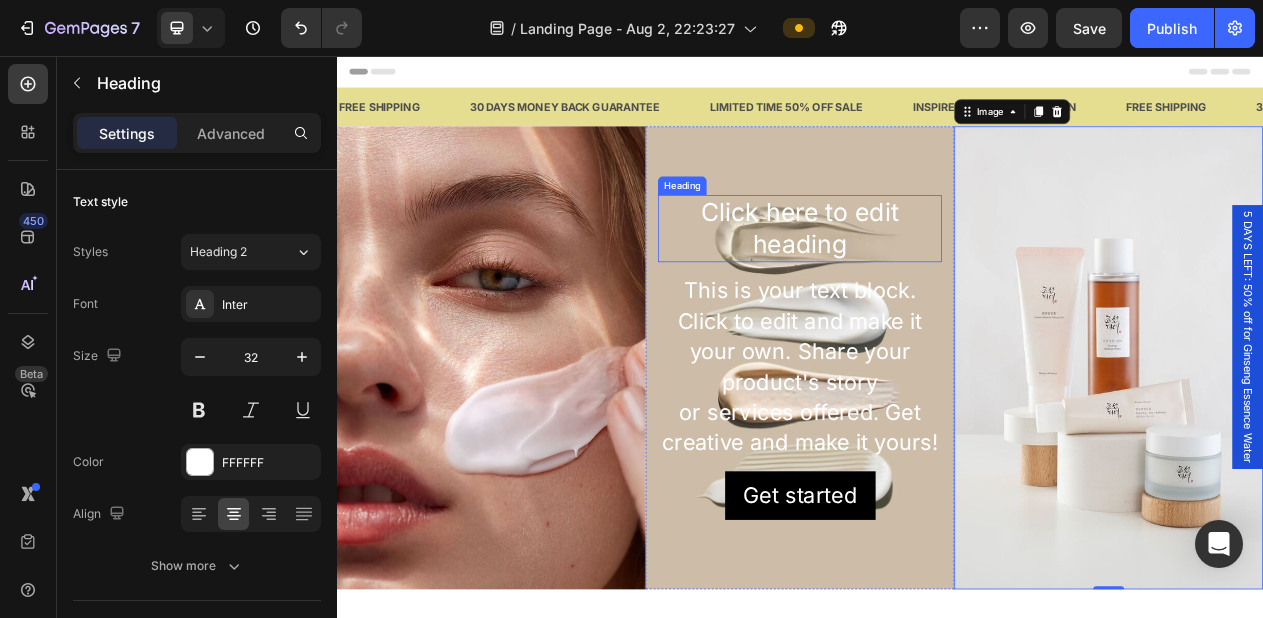 click on "Click here to edit heading" at bounding box center (937, 279) 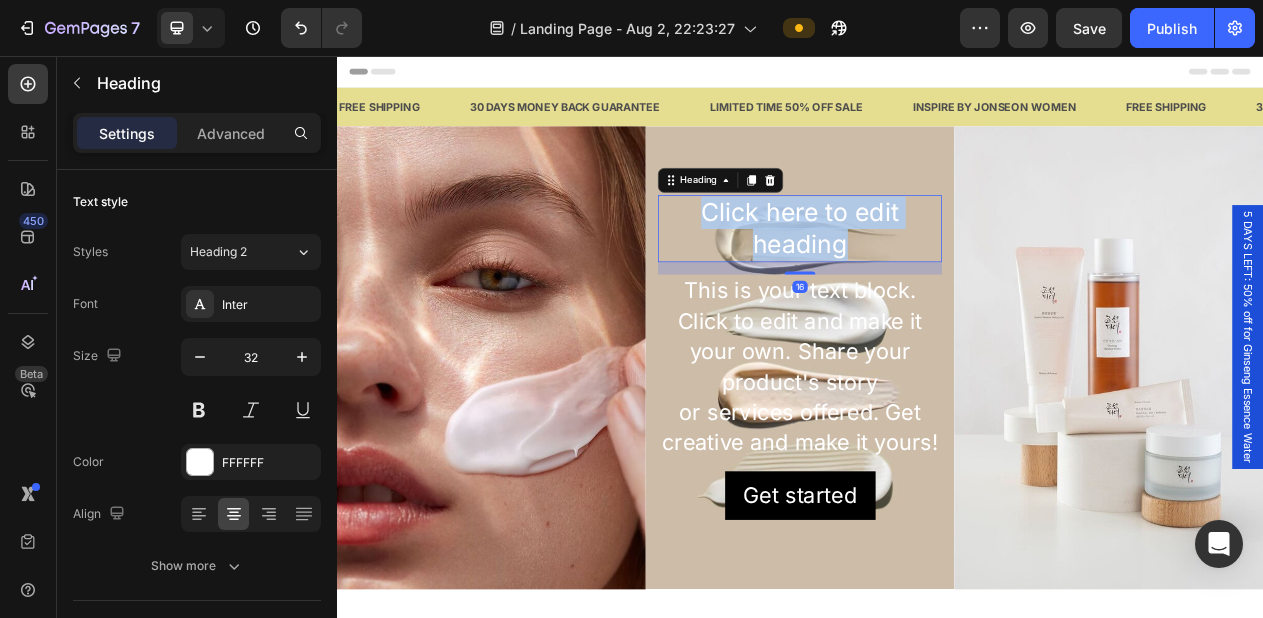 click on "Click here to edit heading" at bounding box center (937, 279) 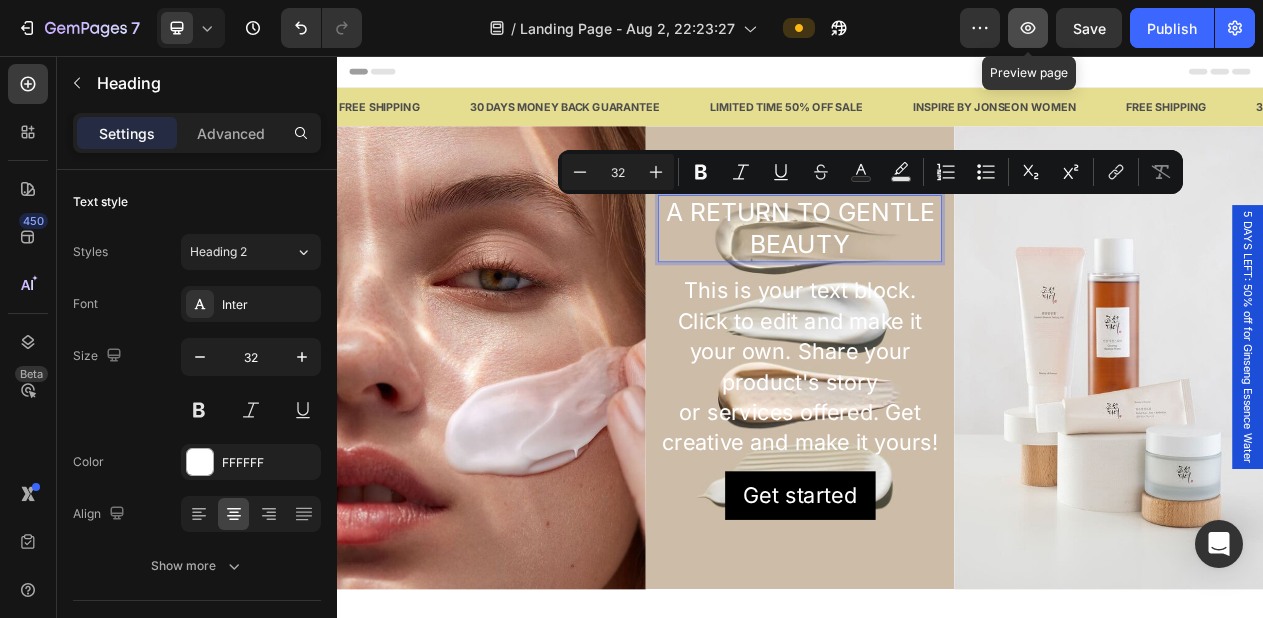click 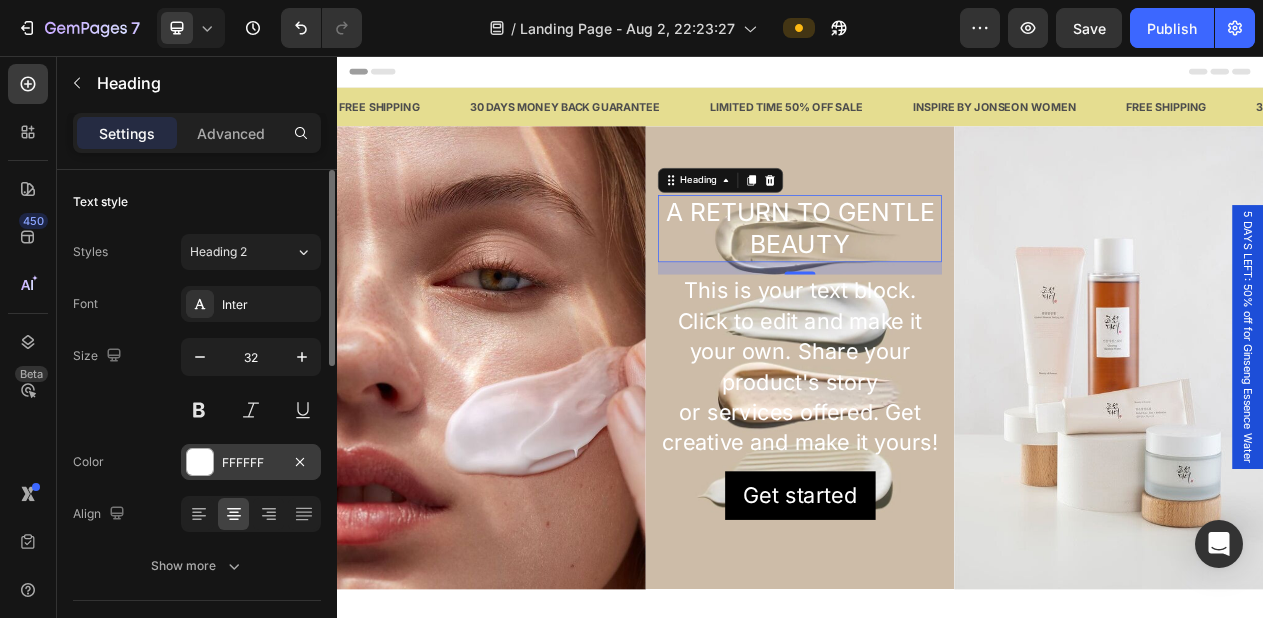 click on "FFFFFF" at bounding box center [251, 463] 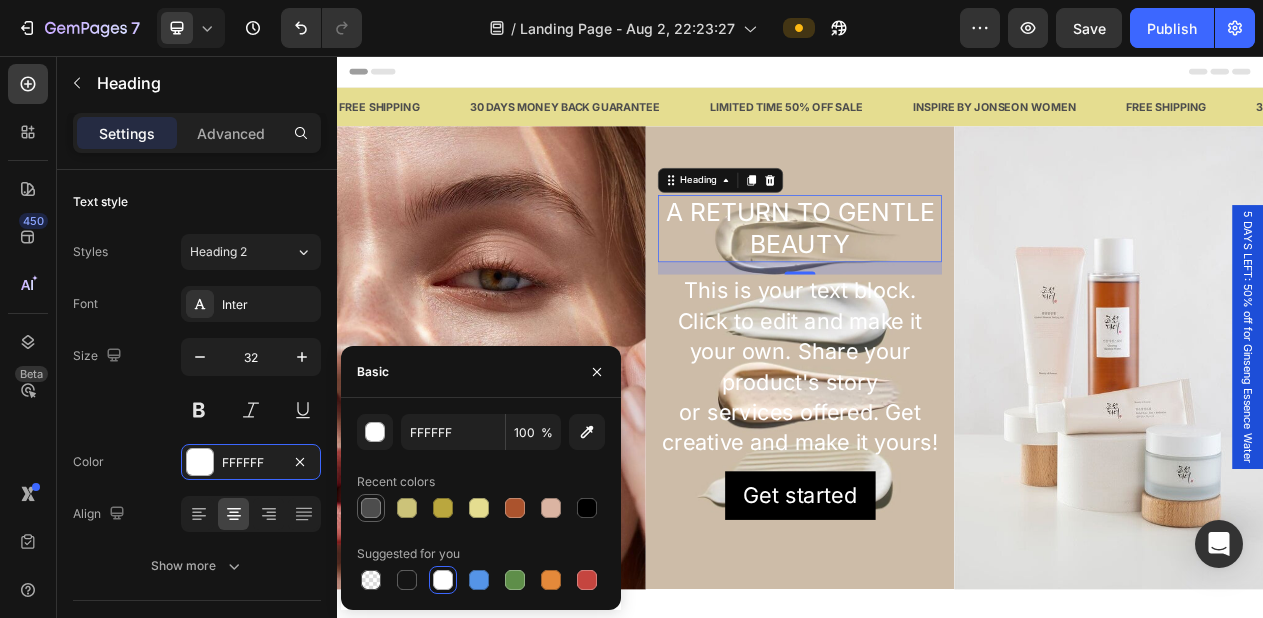 click at bounding box center [371, 508] 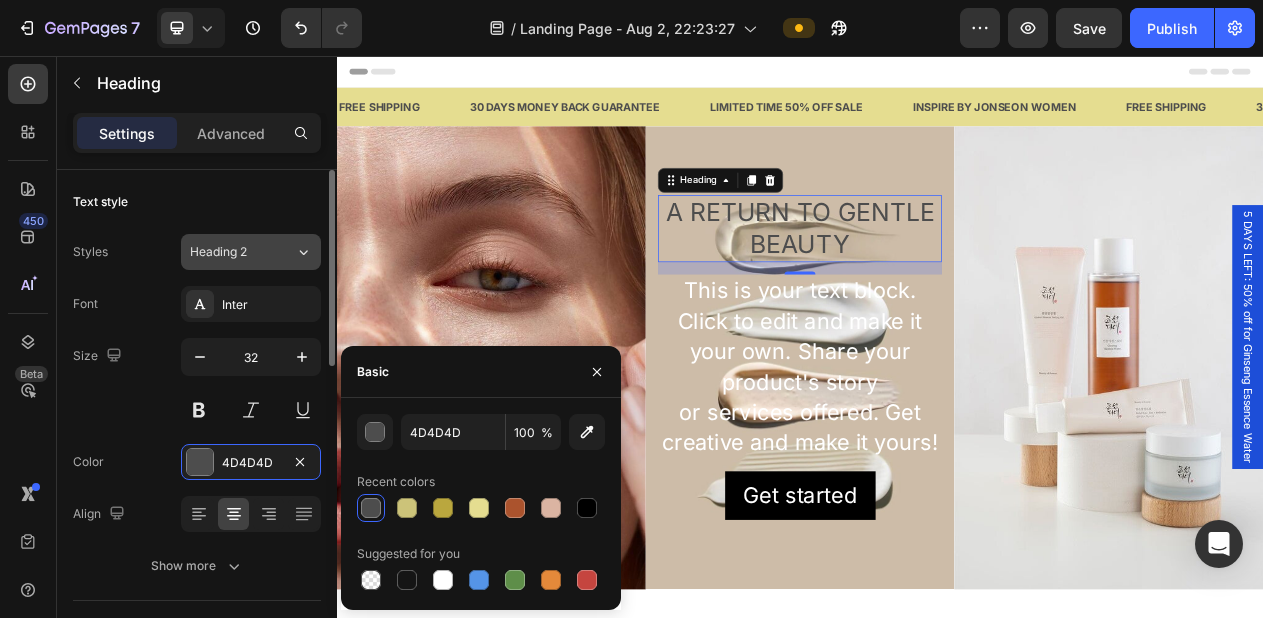 click on "Heading 2" 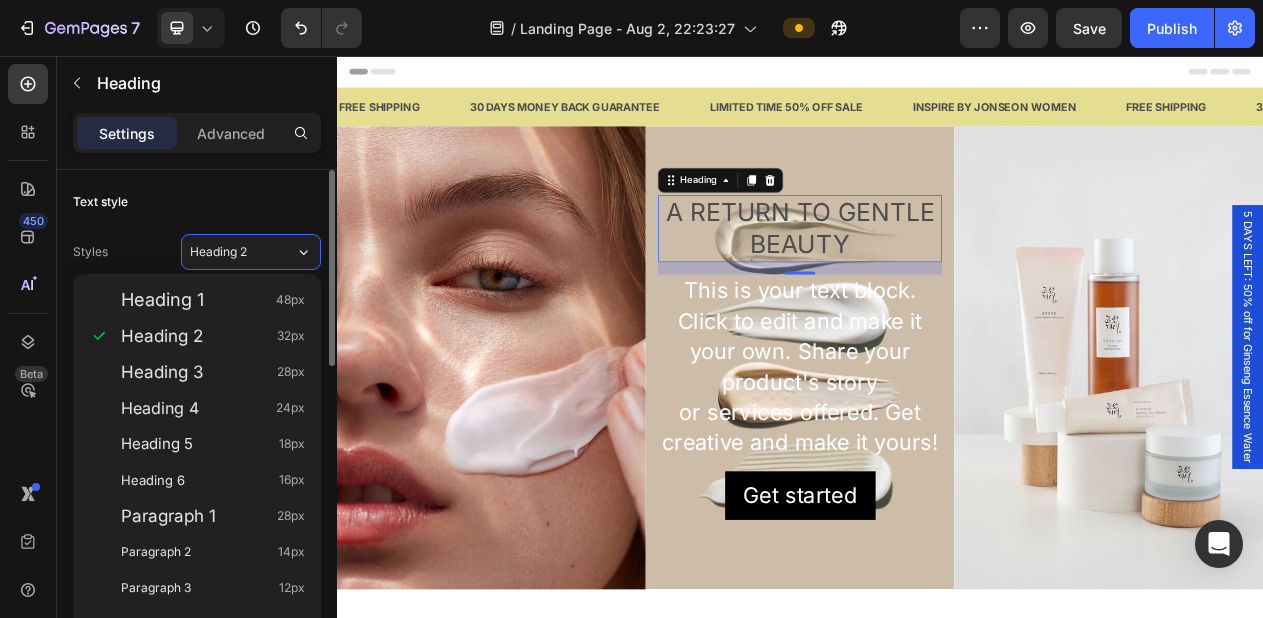 click on "Styles Heading 2" at bounding box center [197, 252] 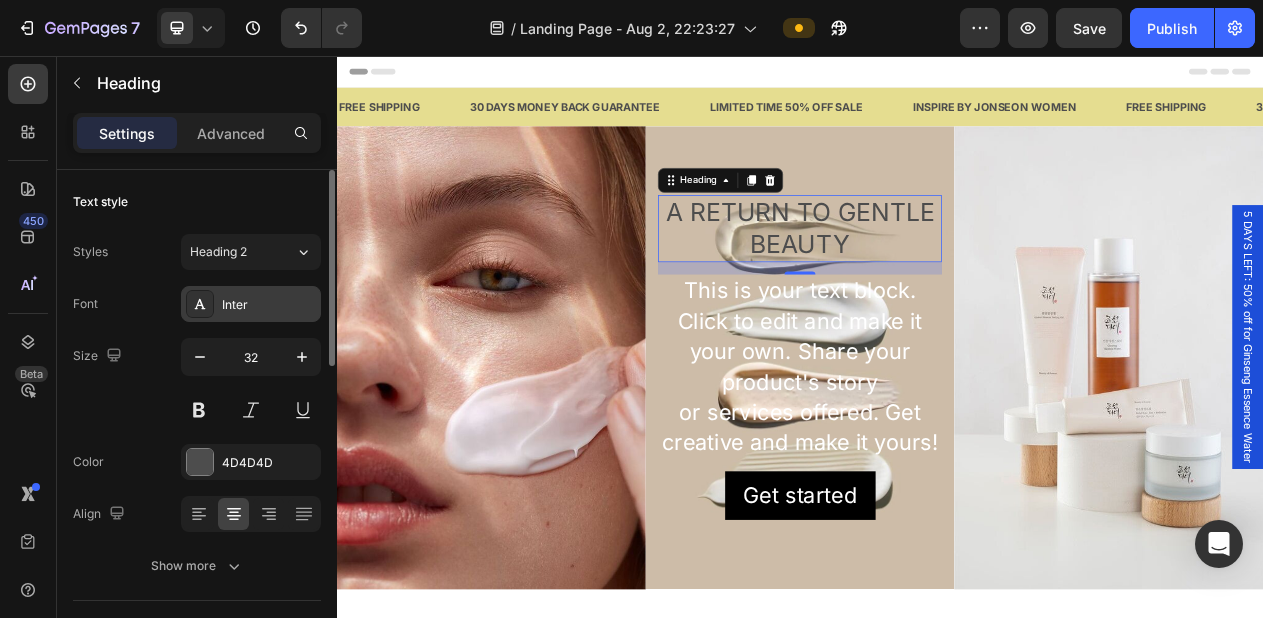 click on "Inter" at bounding box center (251, 304) 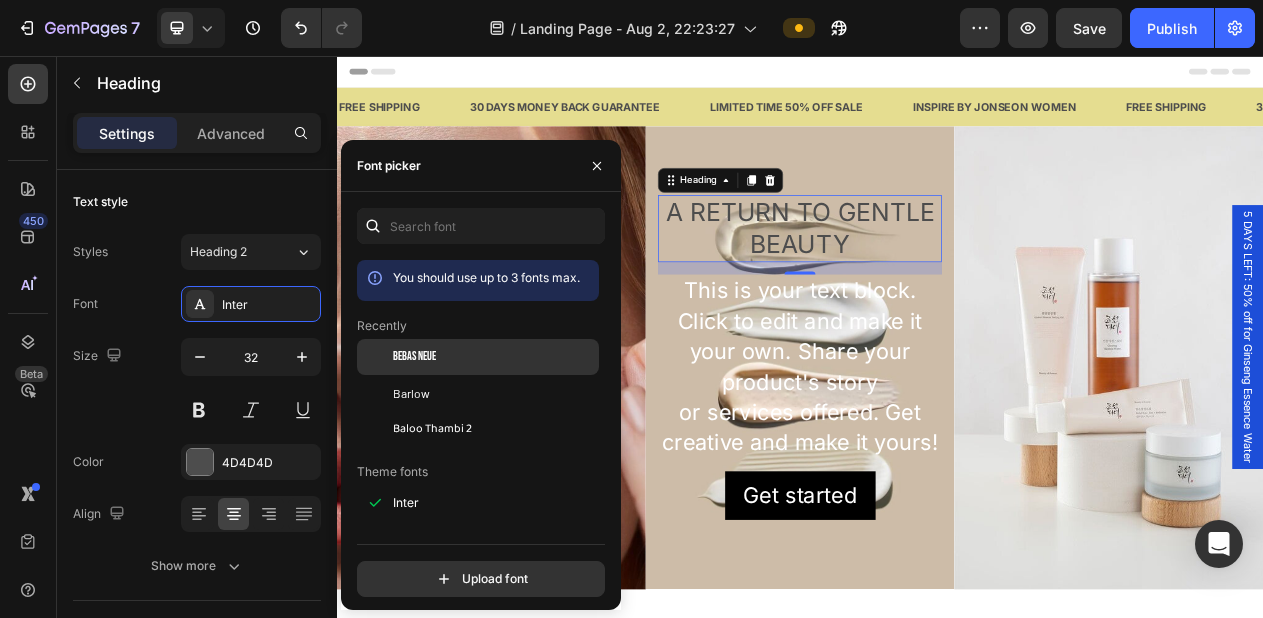 click on "Bebas Neue" at bounding box center (414, 357) 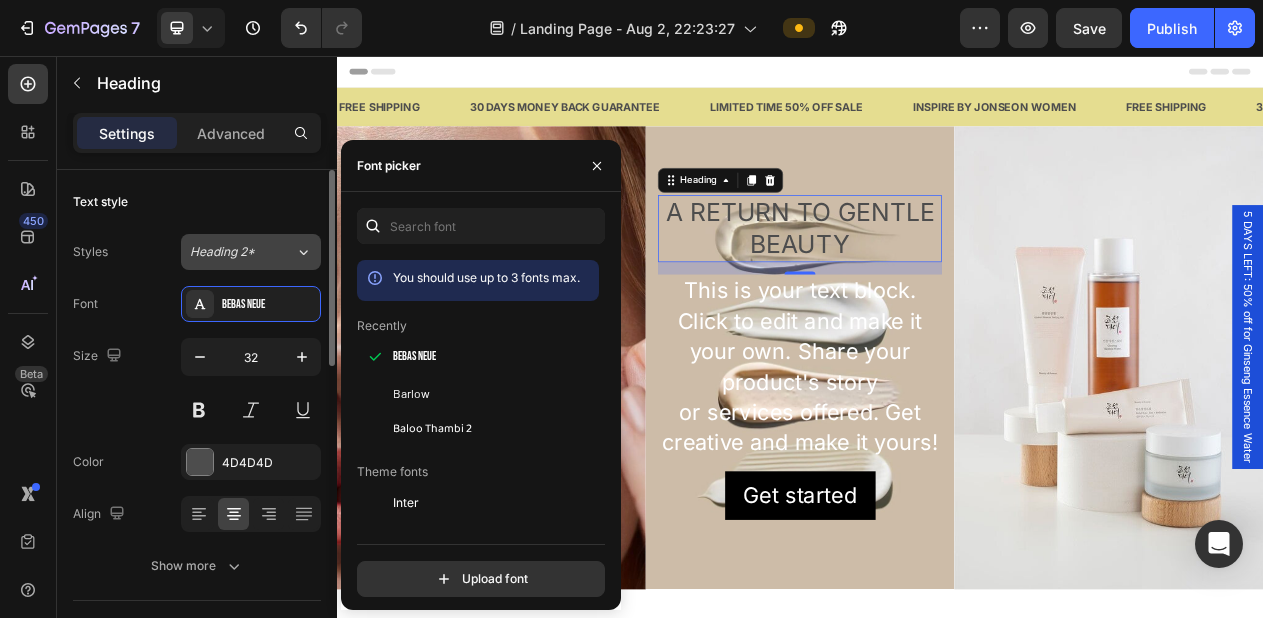 click on "Heading 2*" at bounding box center (242, 252) 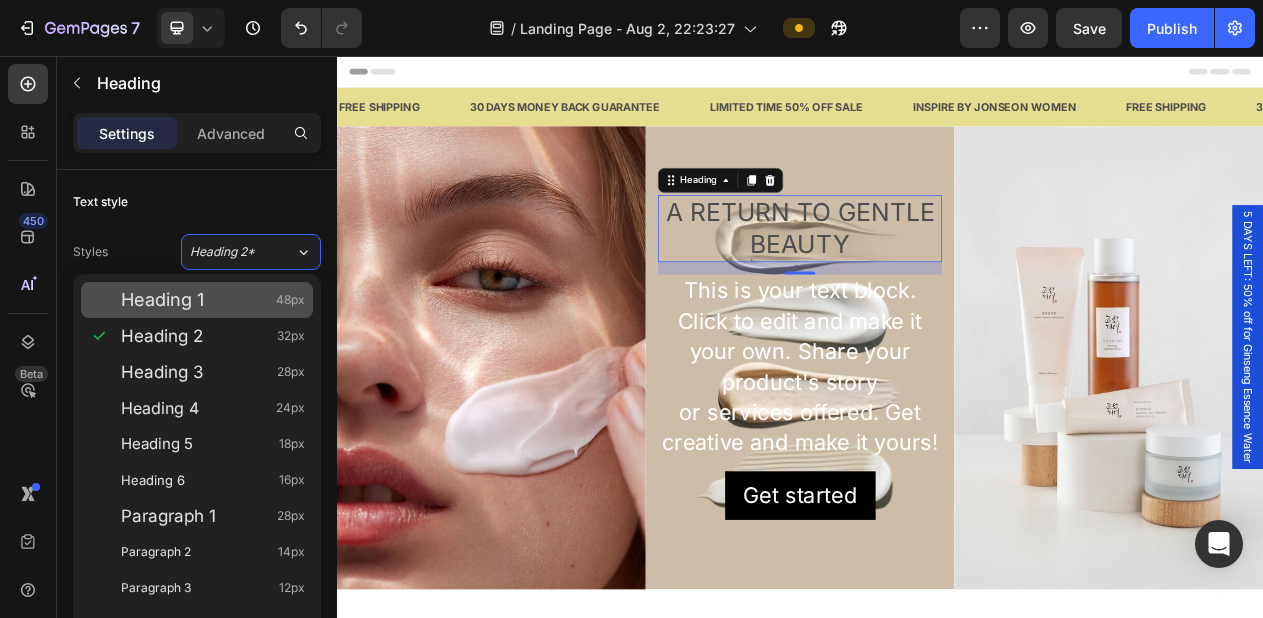 click on "Heading 1 48px" at bounding box center (213, 300) 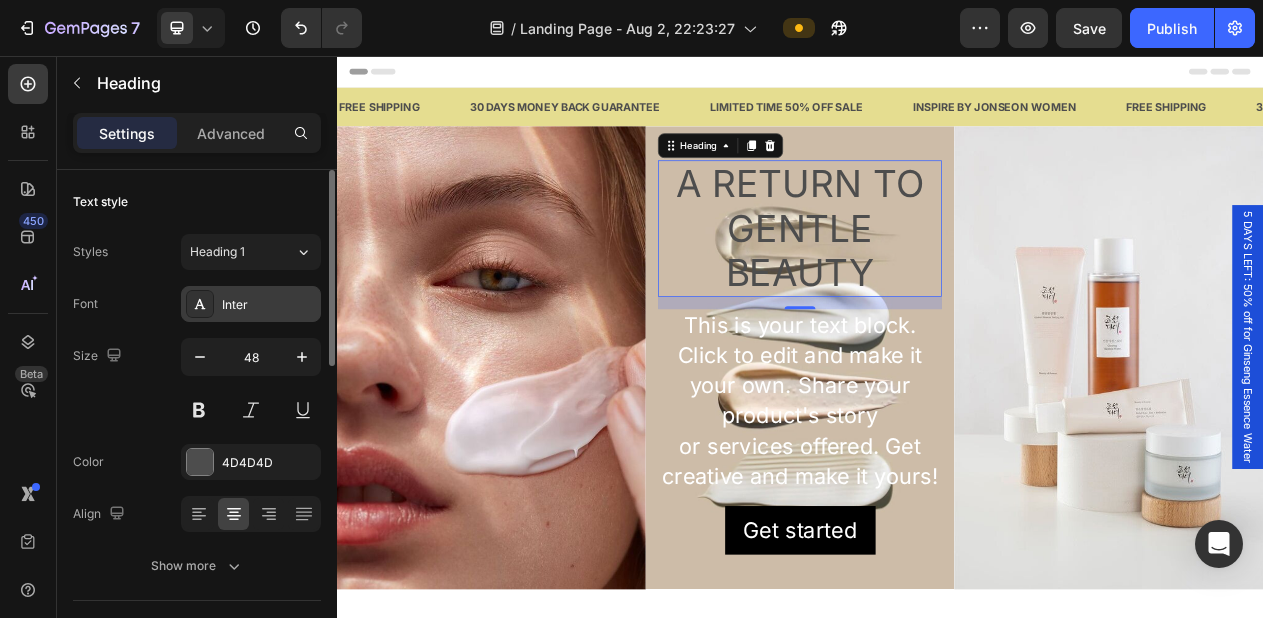 click on "Inter" at bounding box center [269, 305] 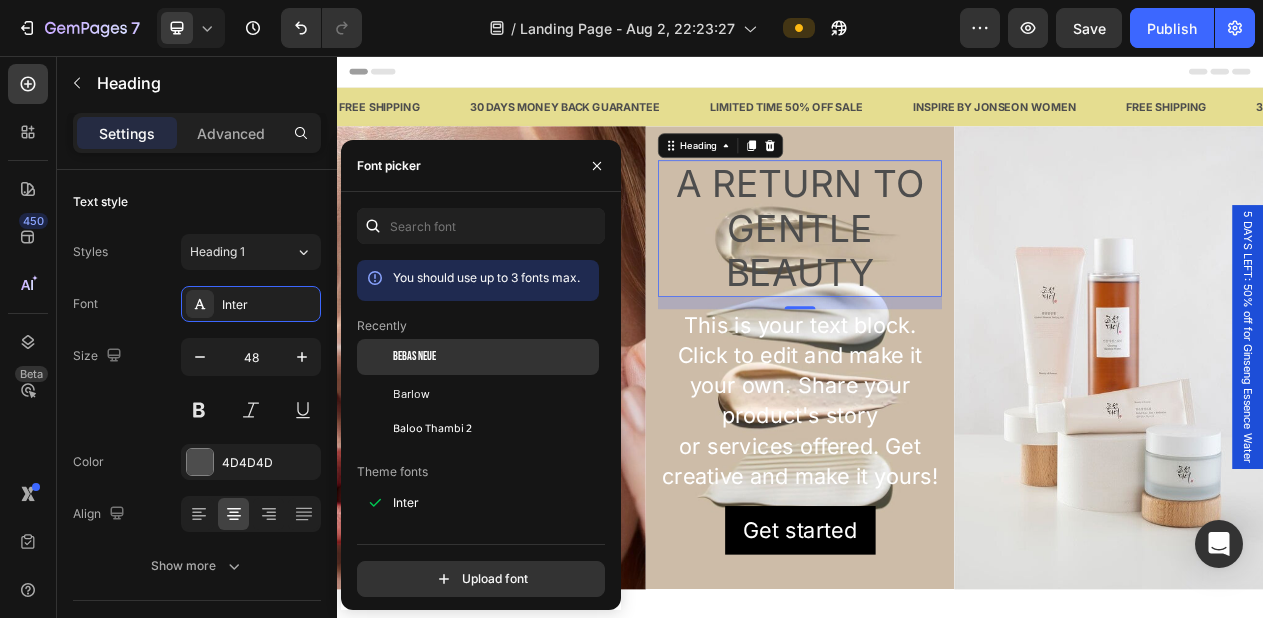 click on "Bebas Neue" at bounding box center (414, 357) 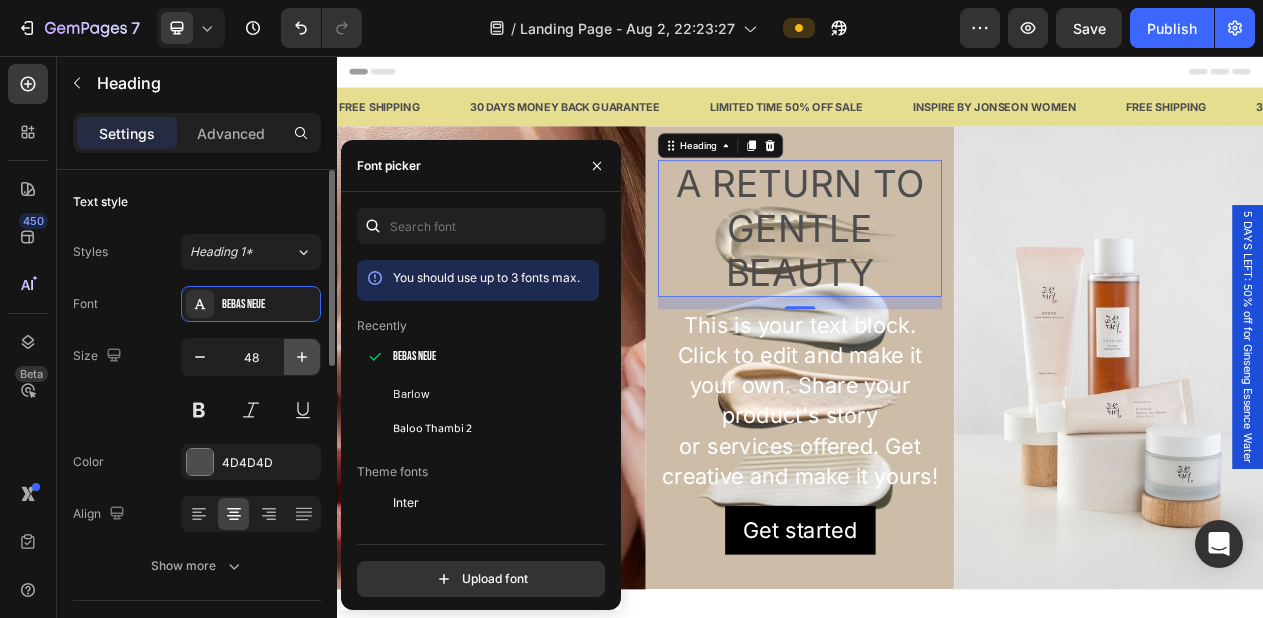 click 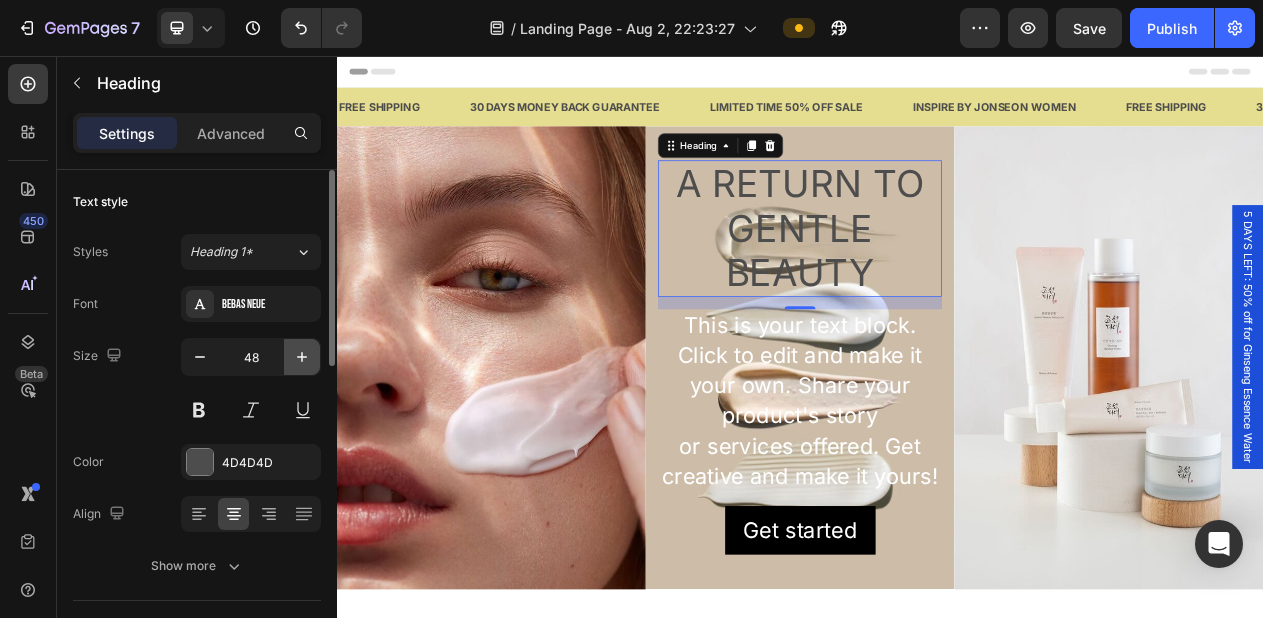 click 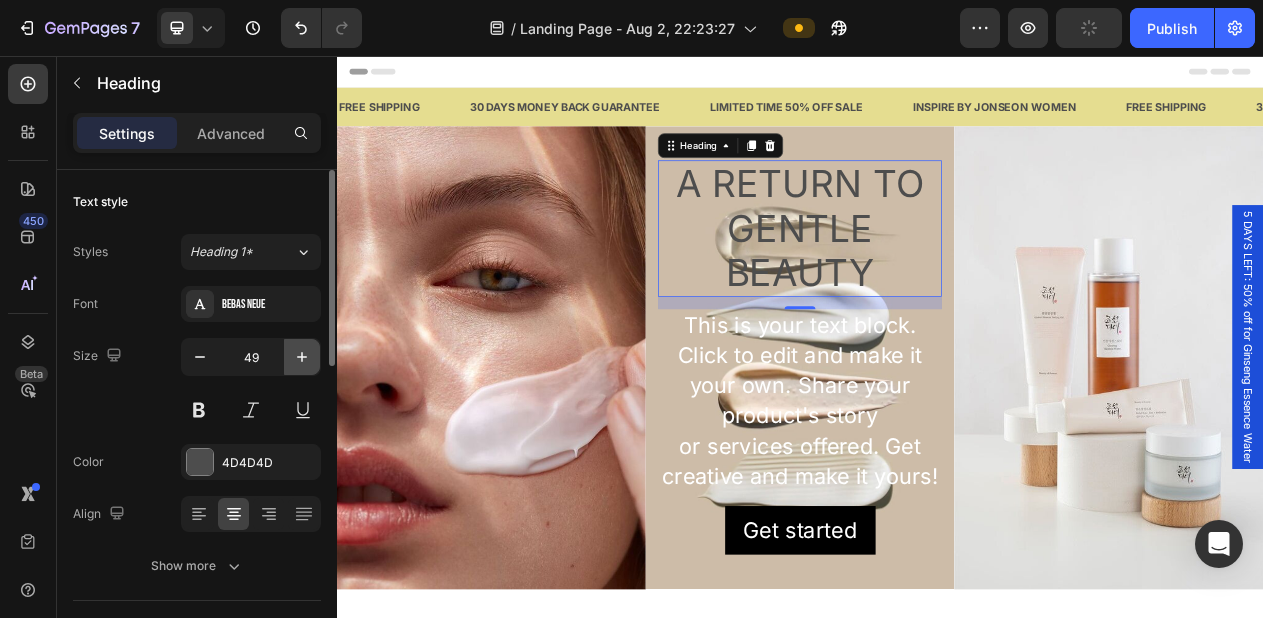 click 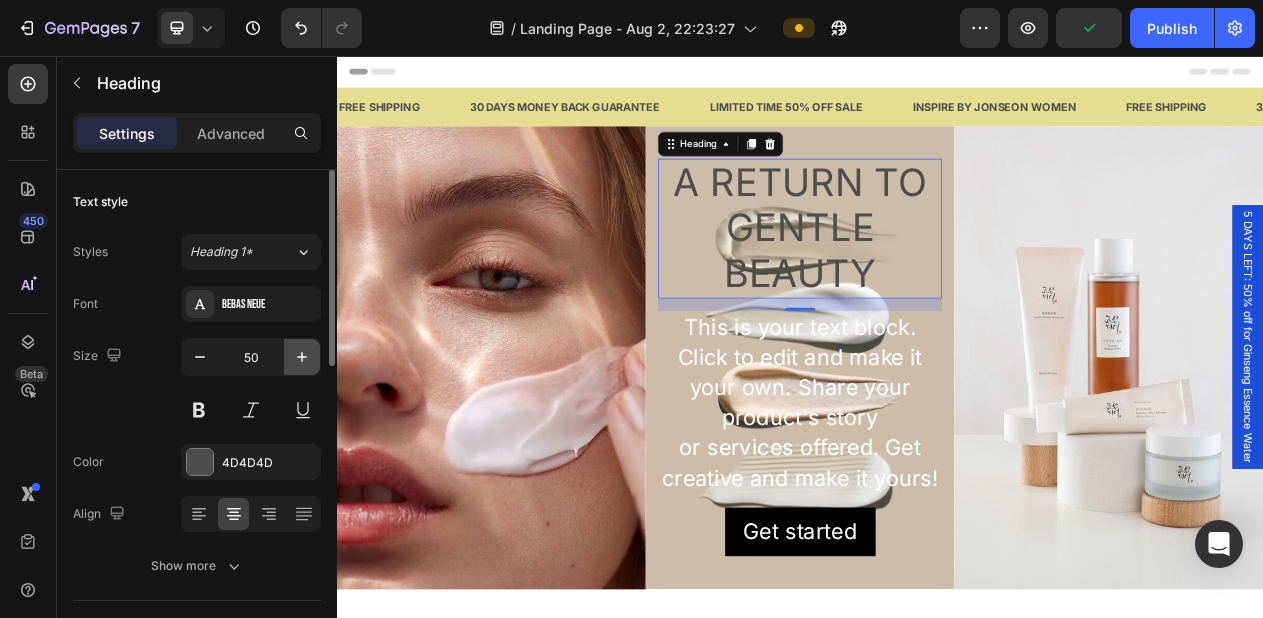 click 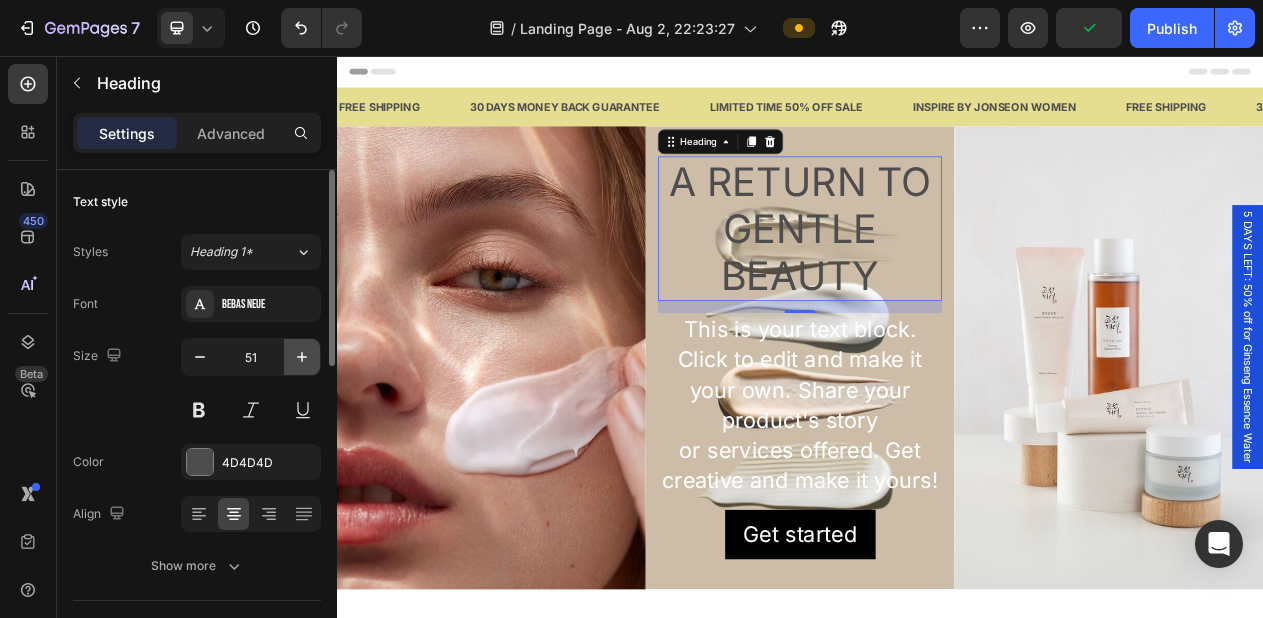 click 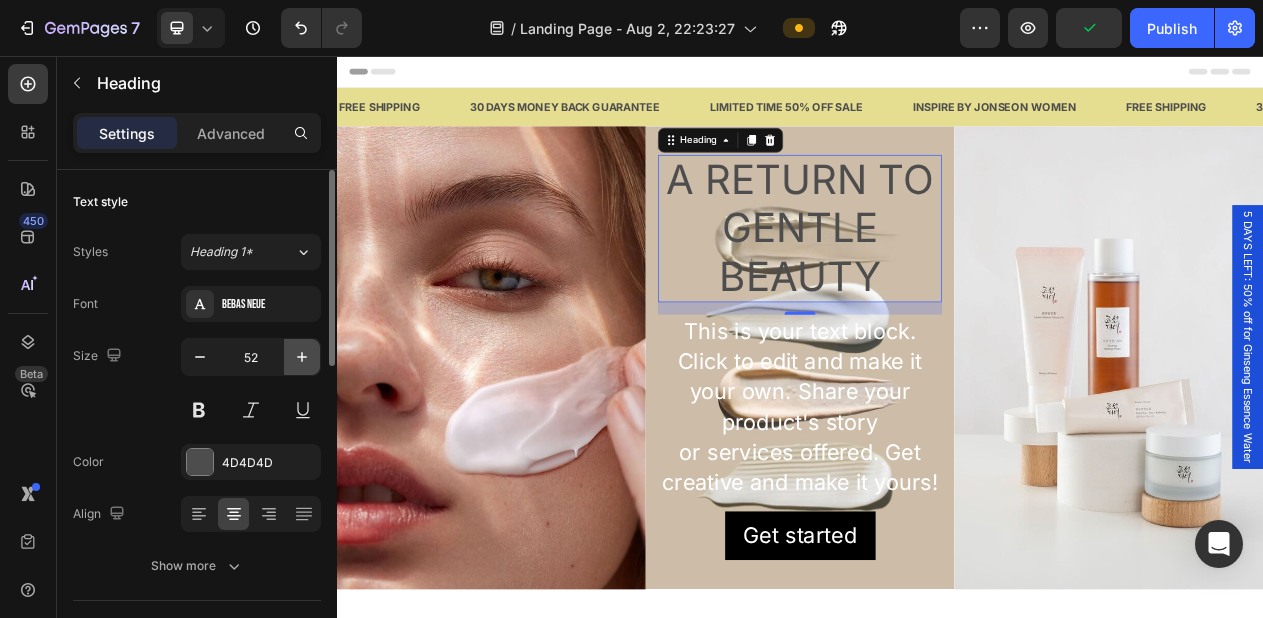 click 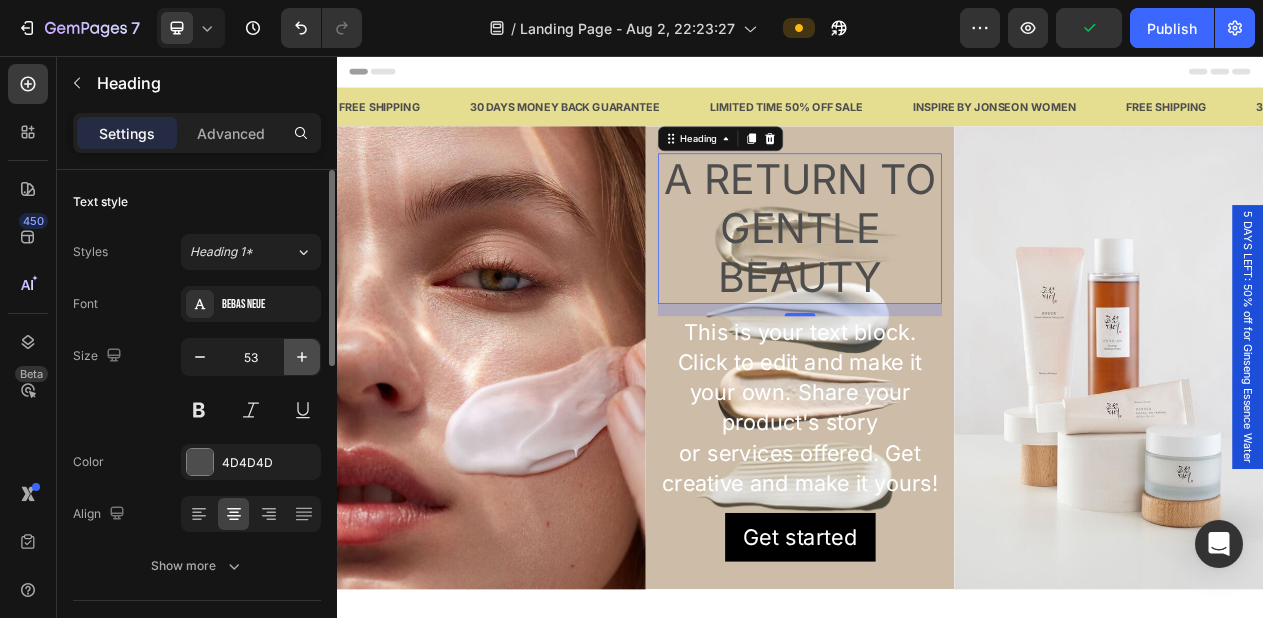 click 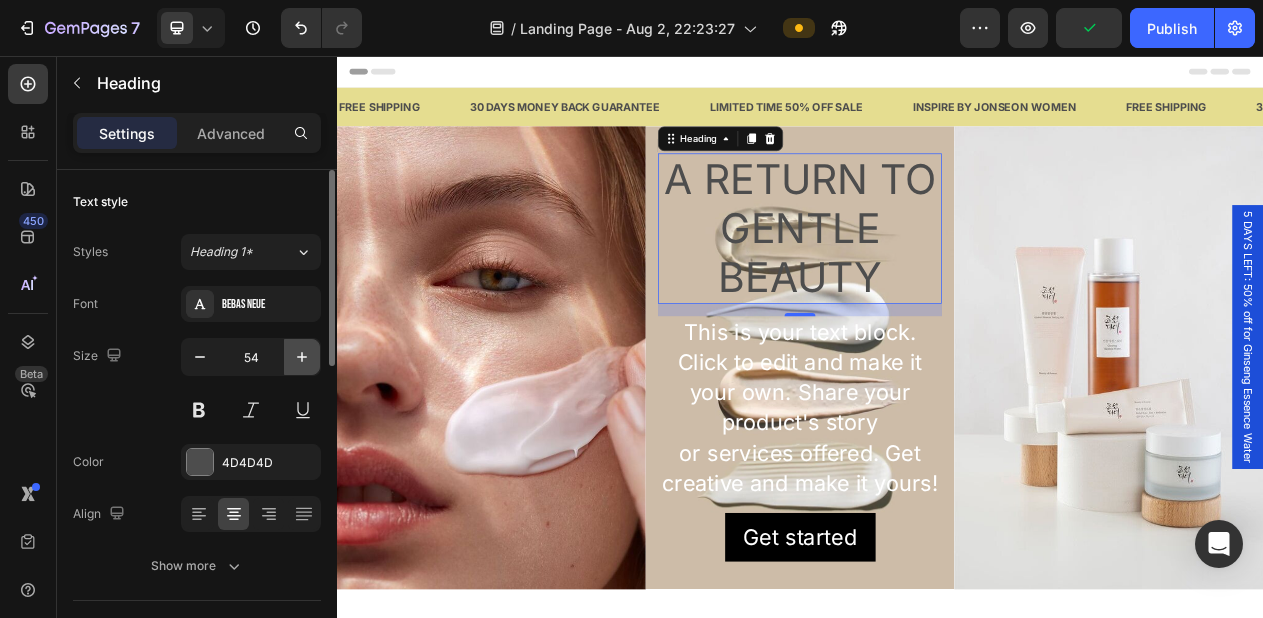 click 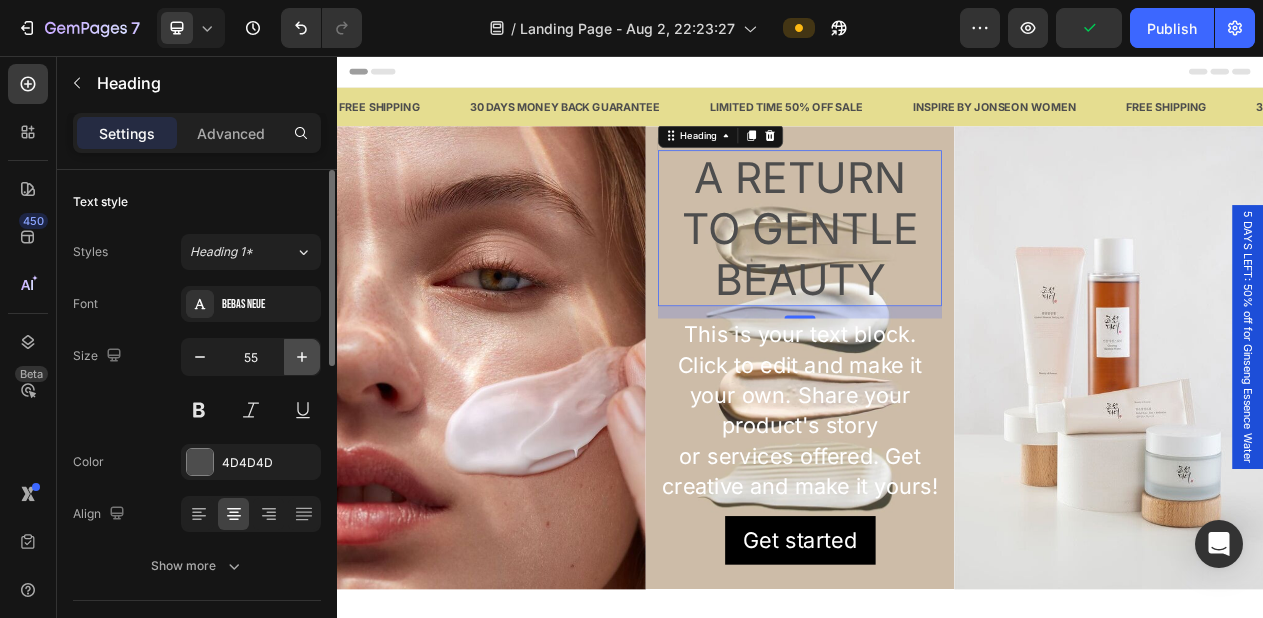 click 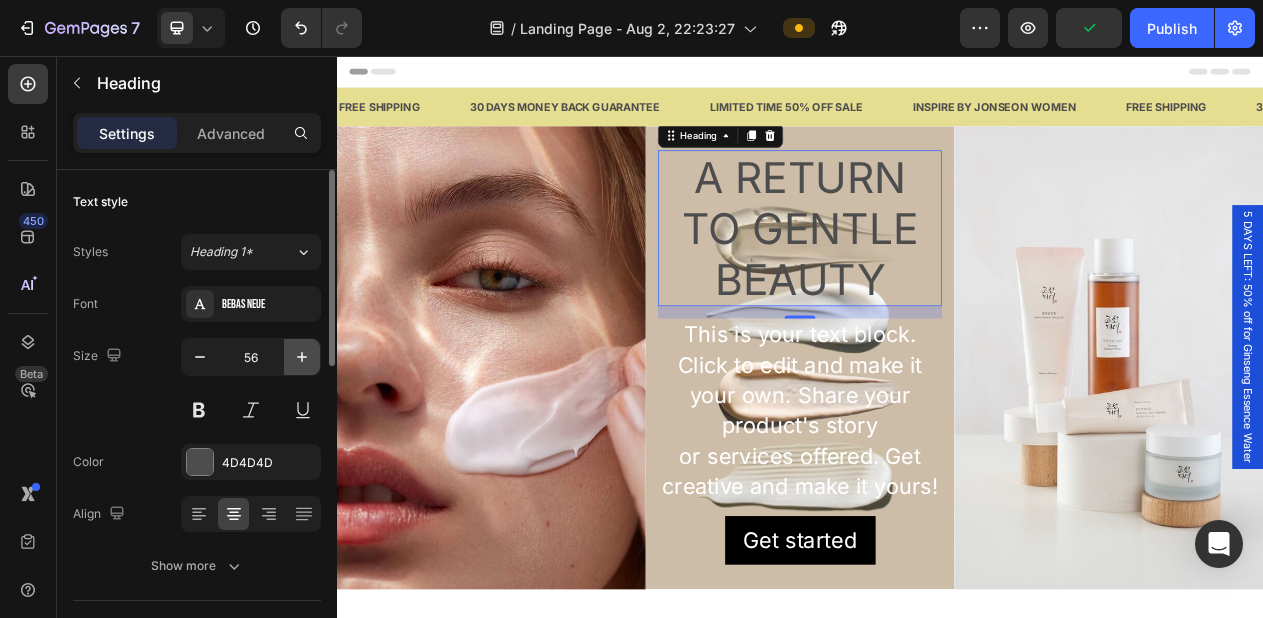 click 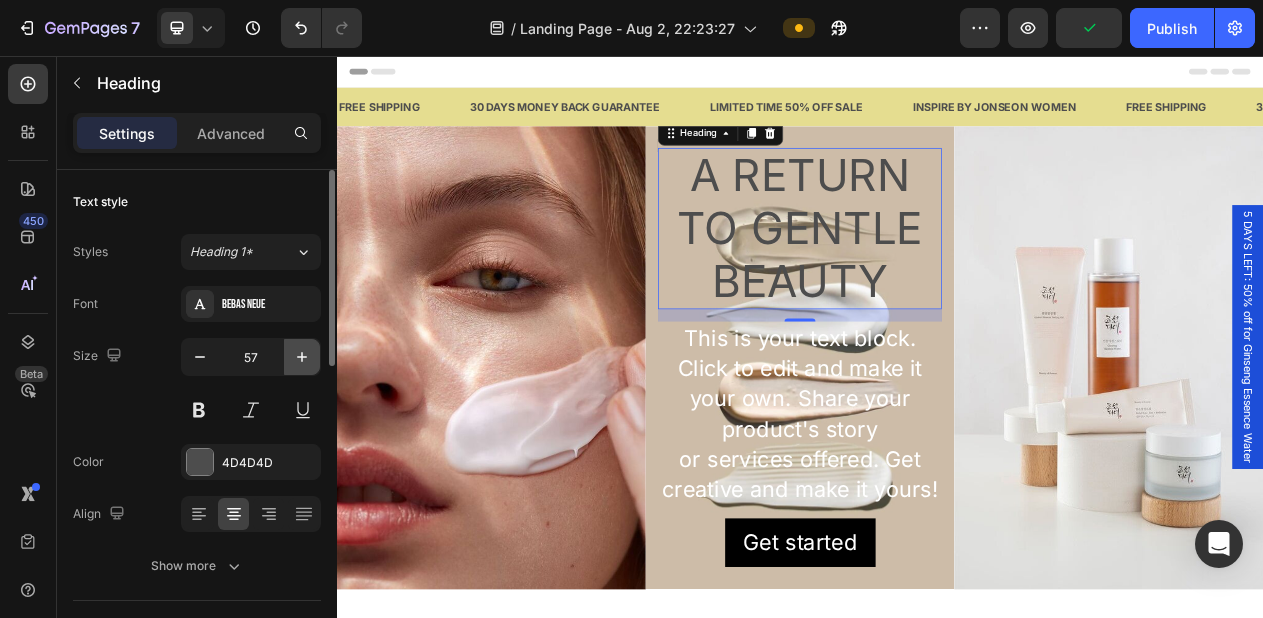 click 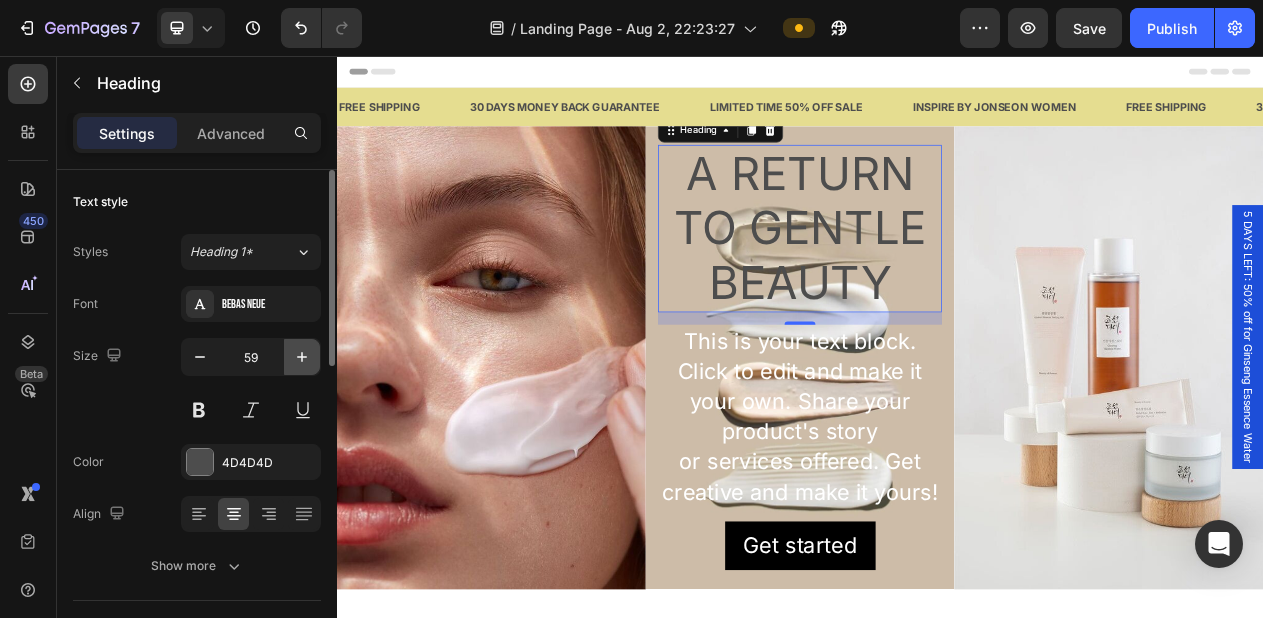 click 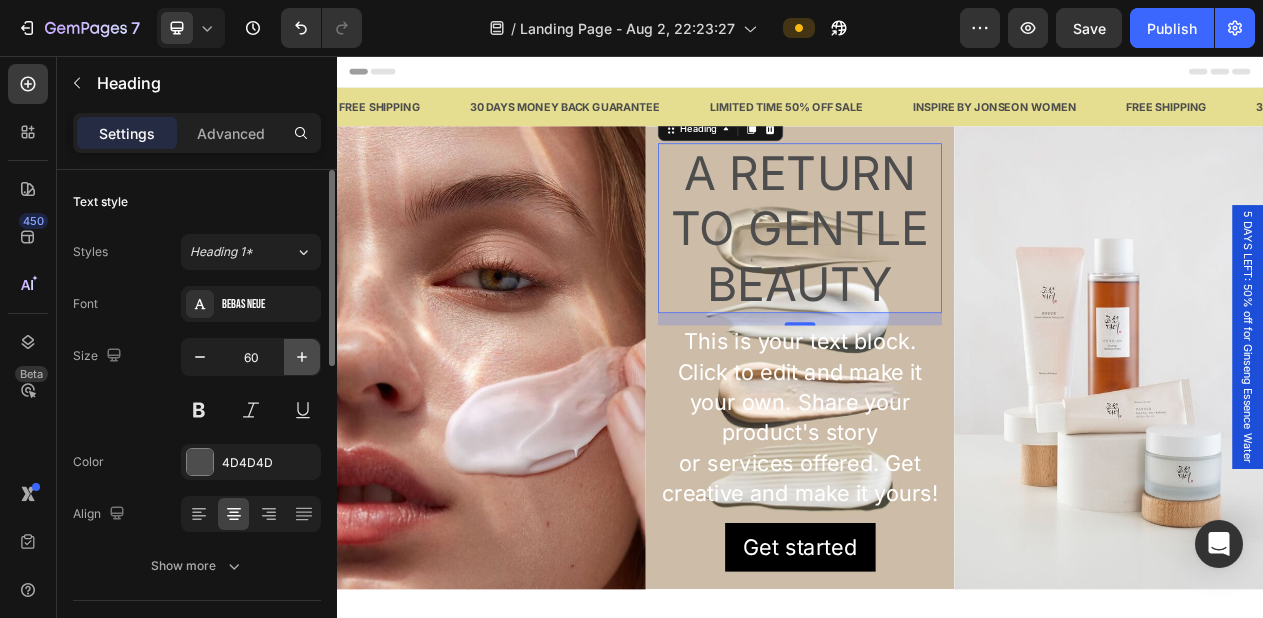 click 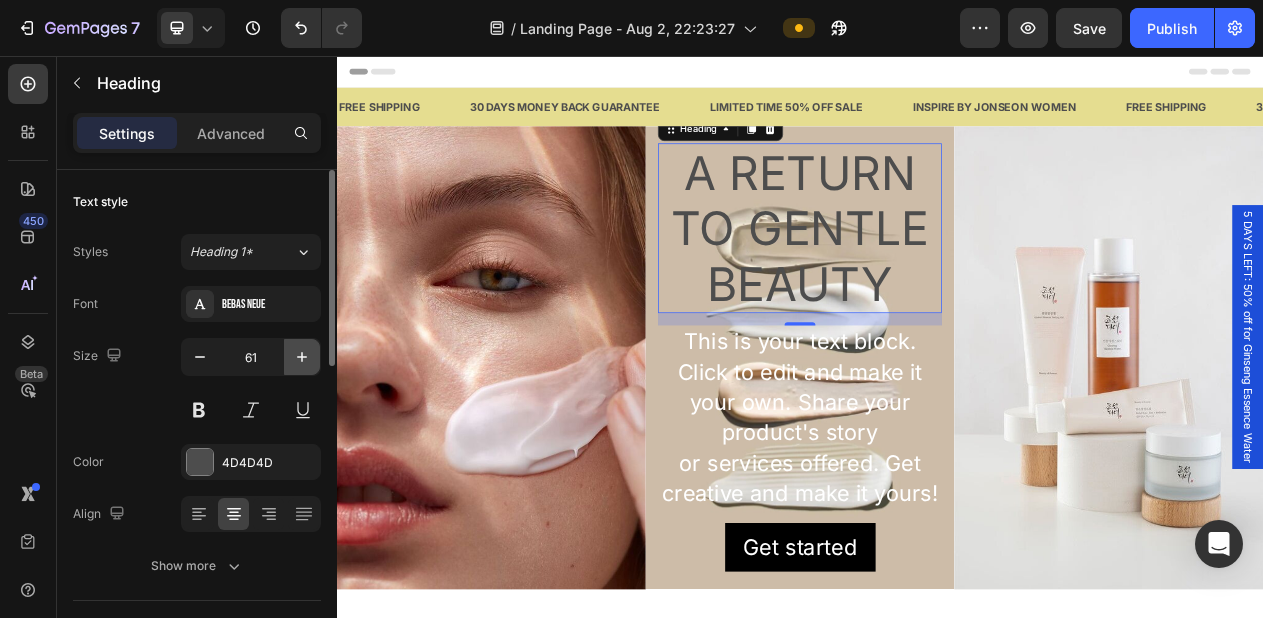 click 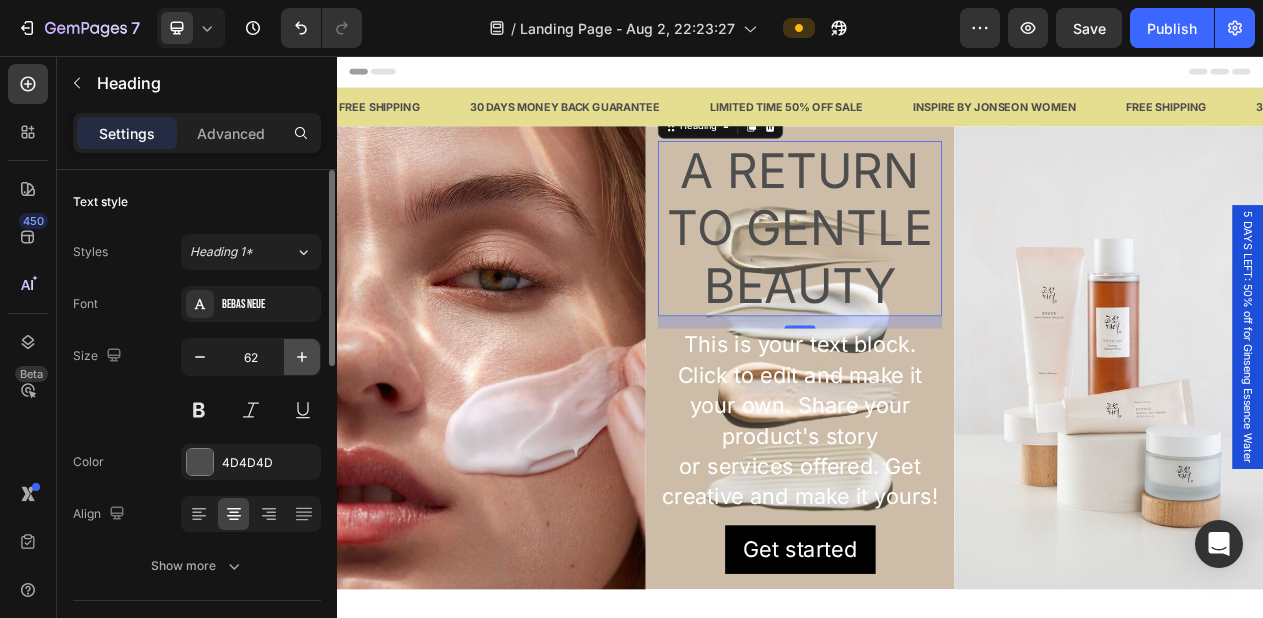 click 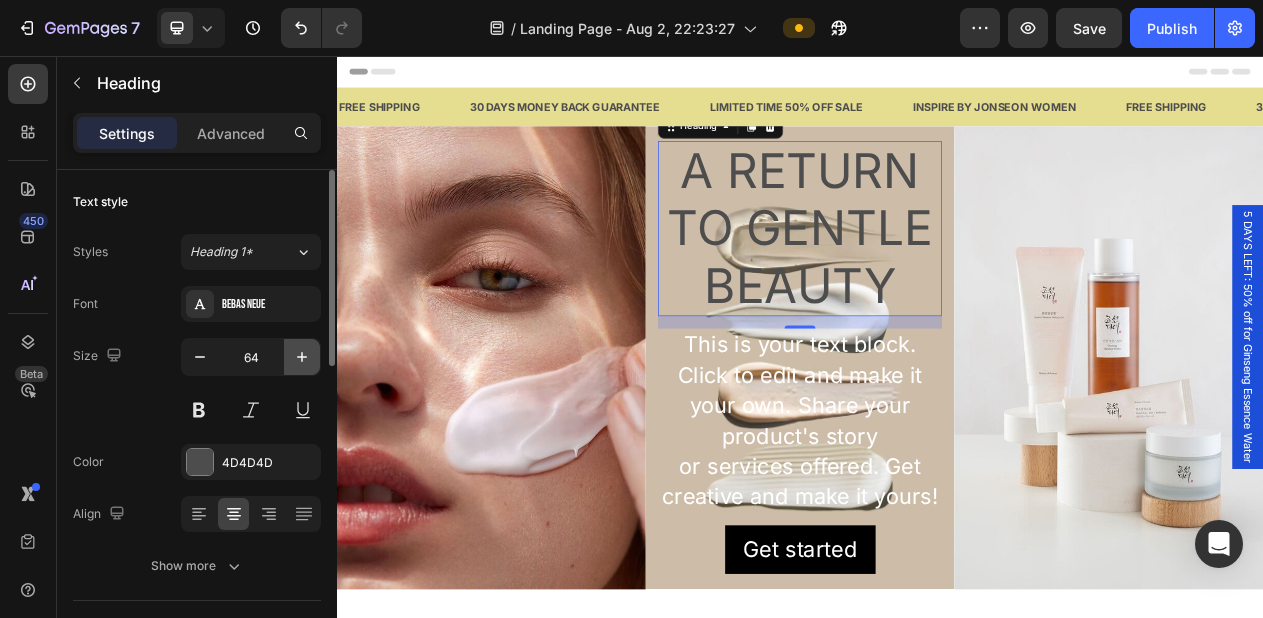 click 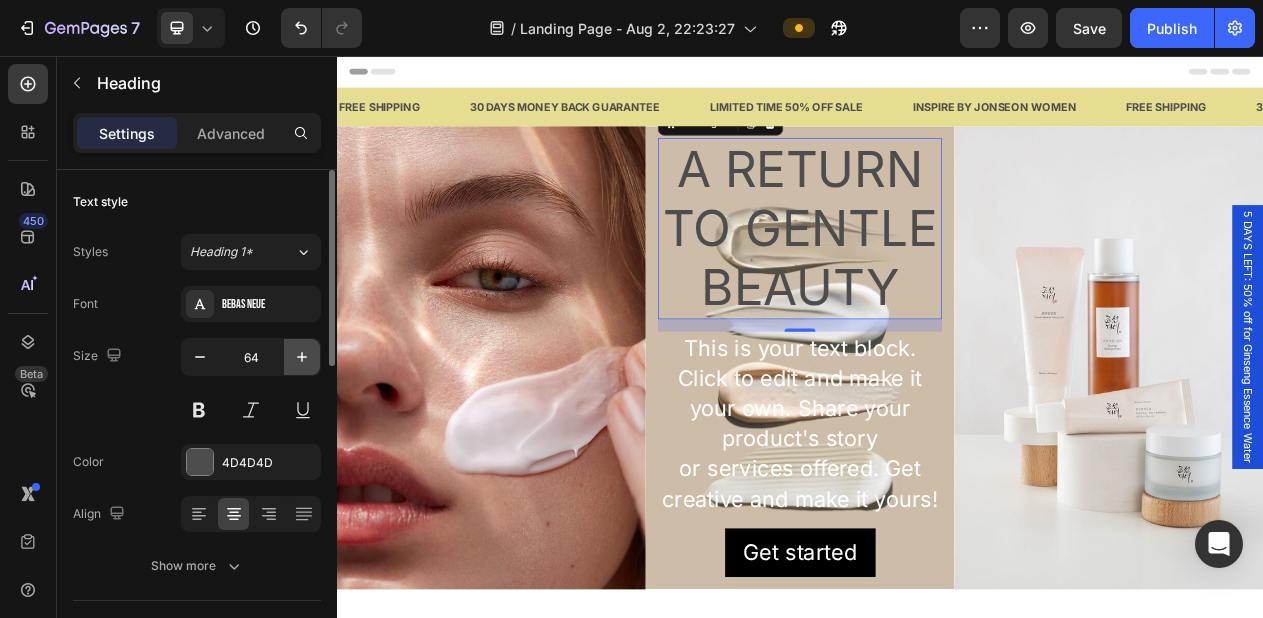 click 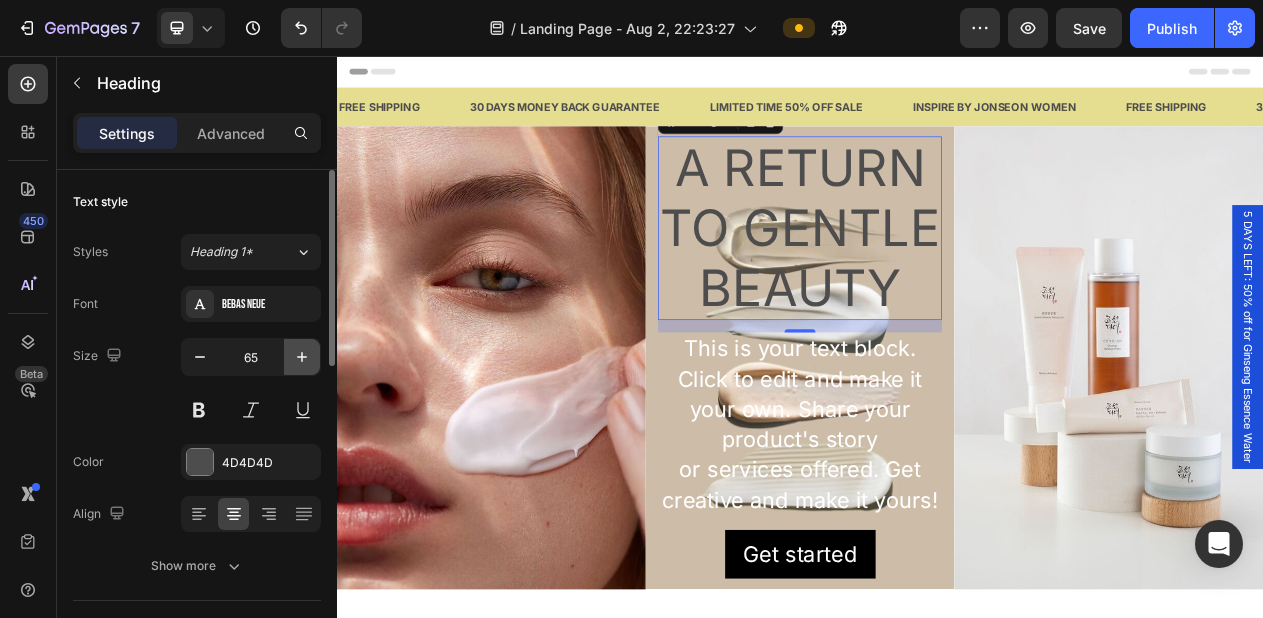 click 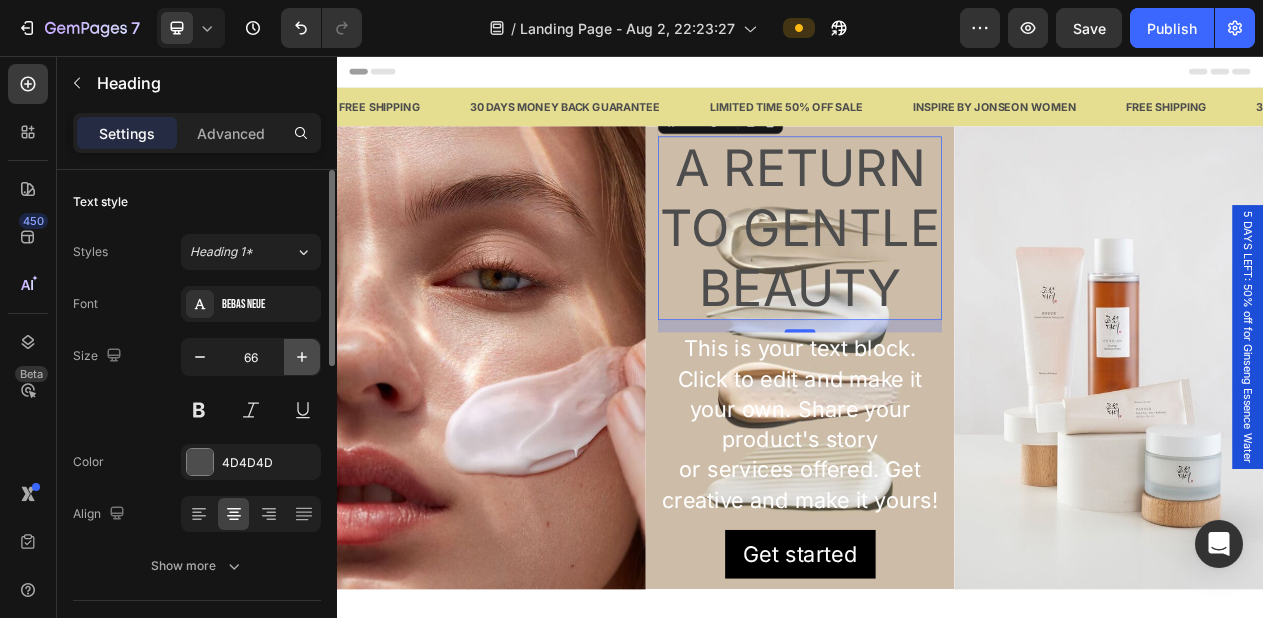 click 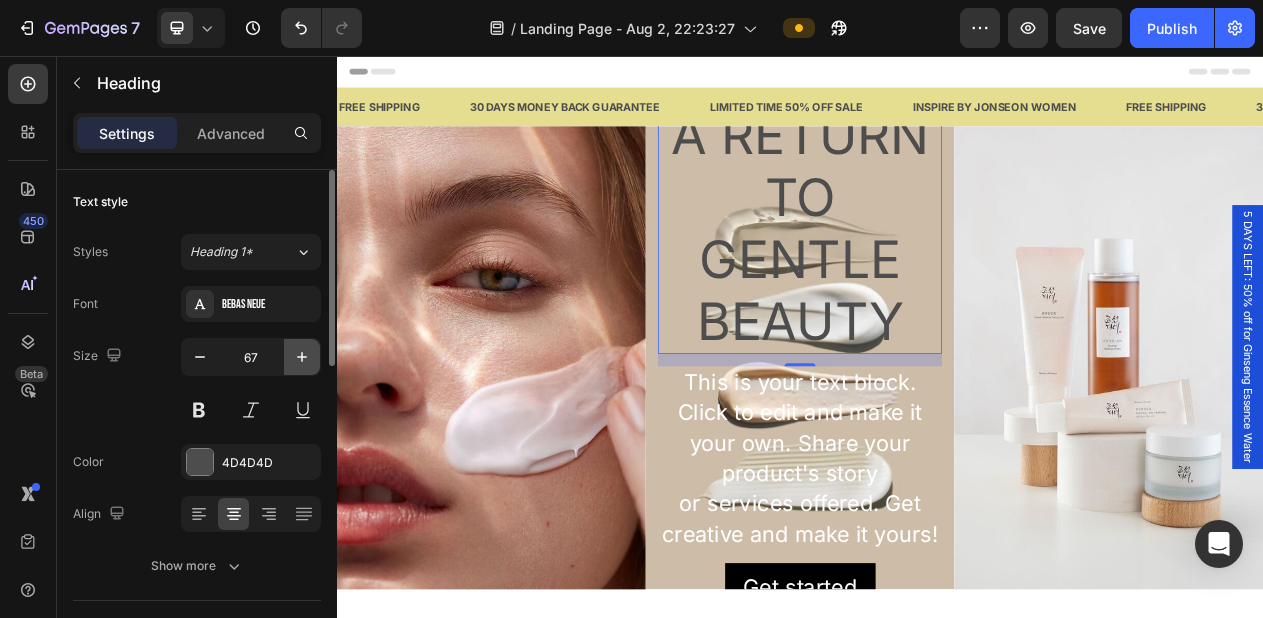 click 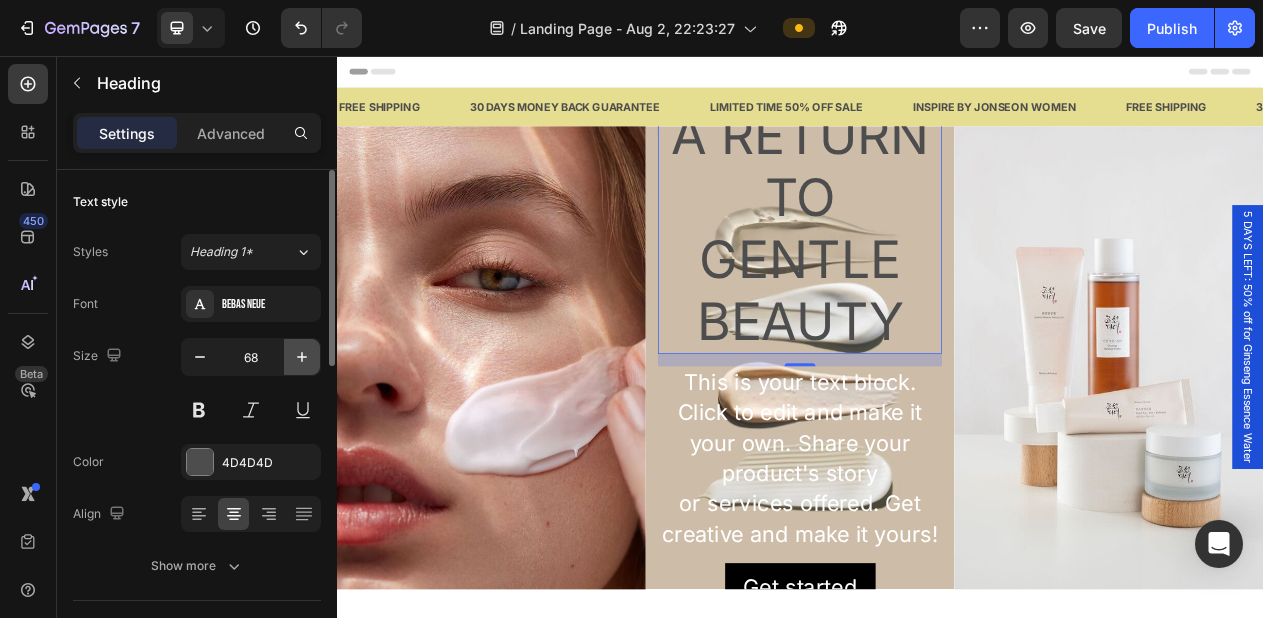 click 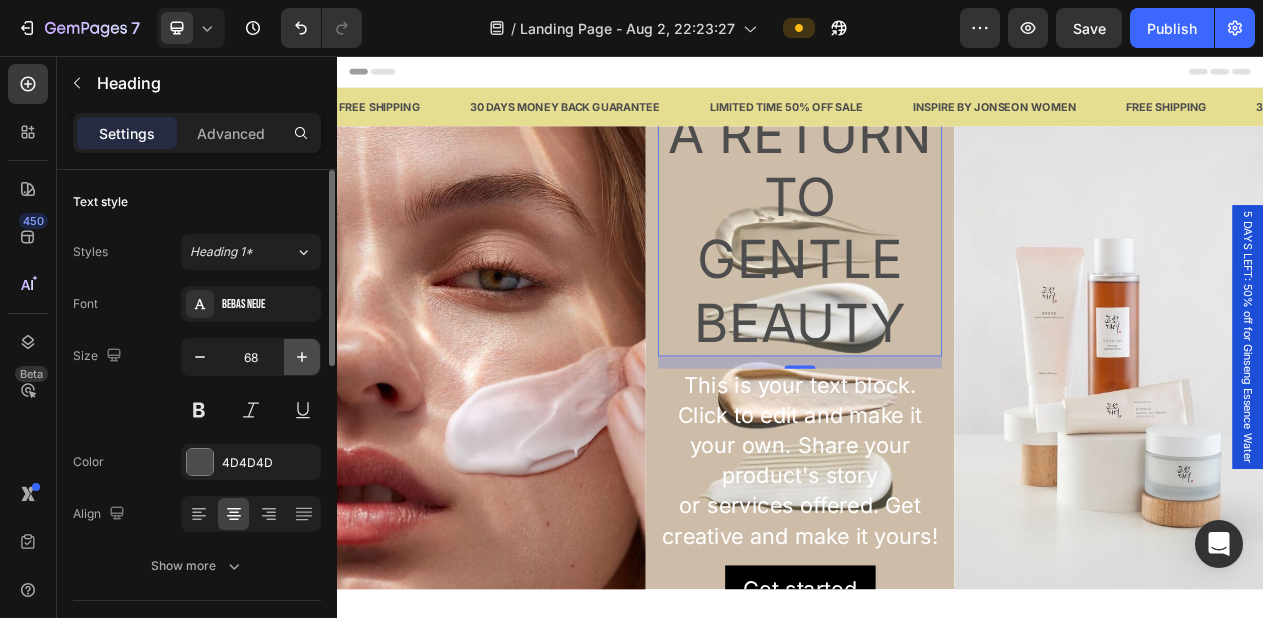 click 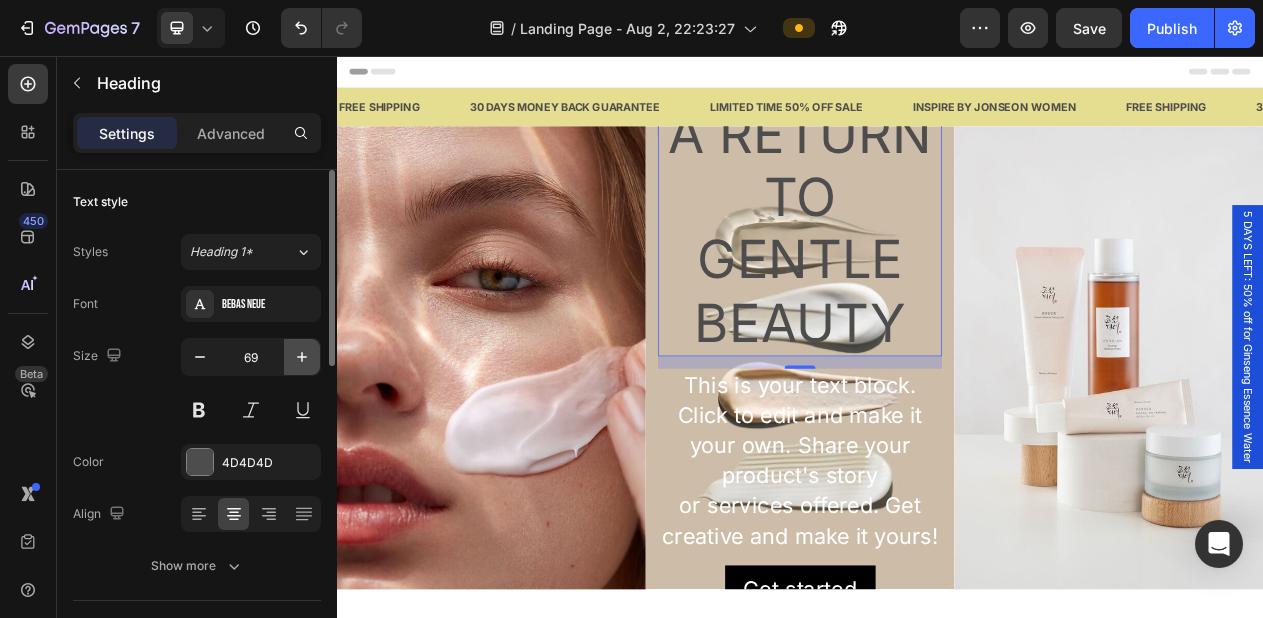click 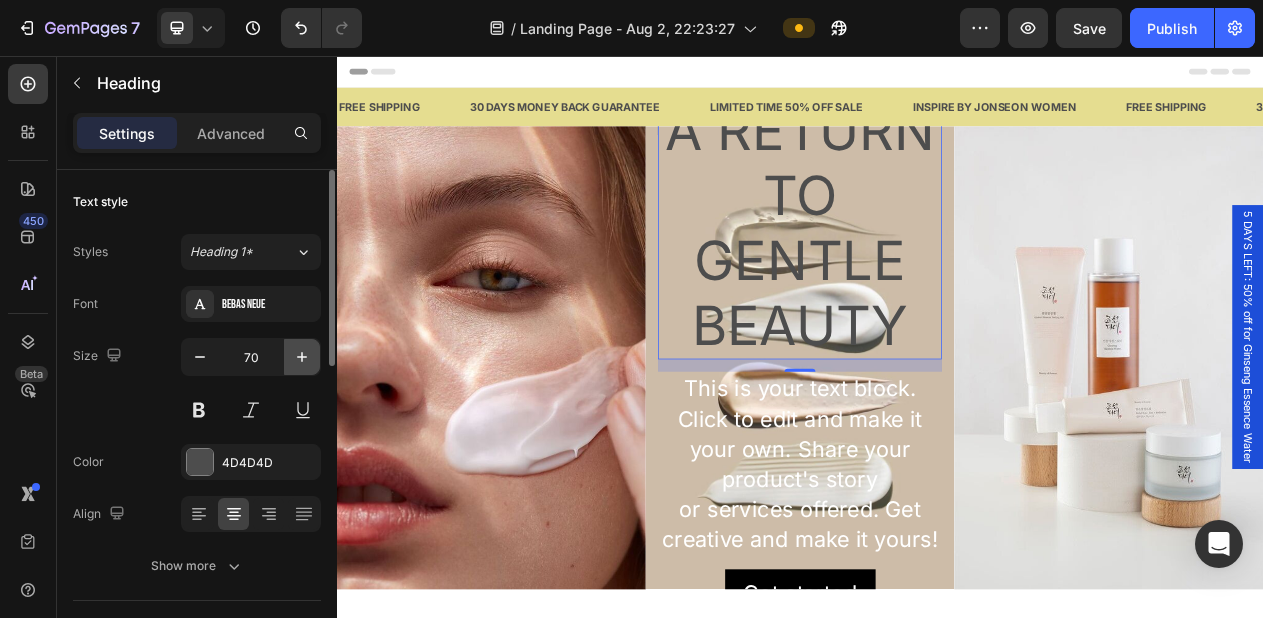 click 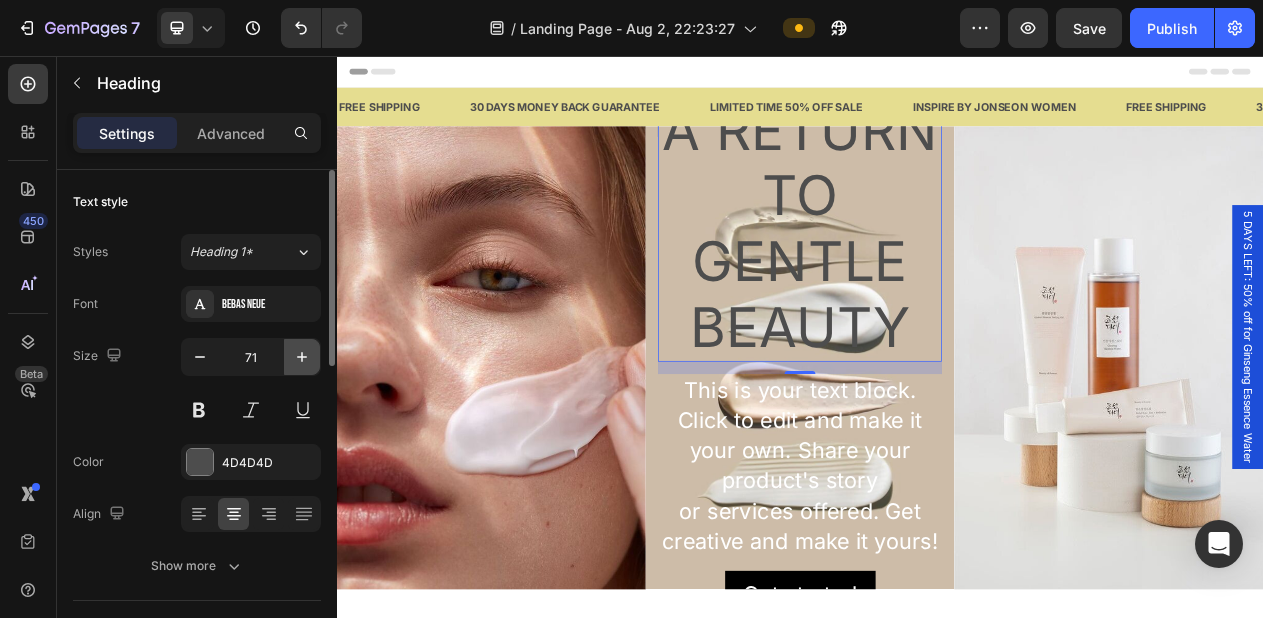 click 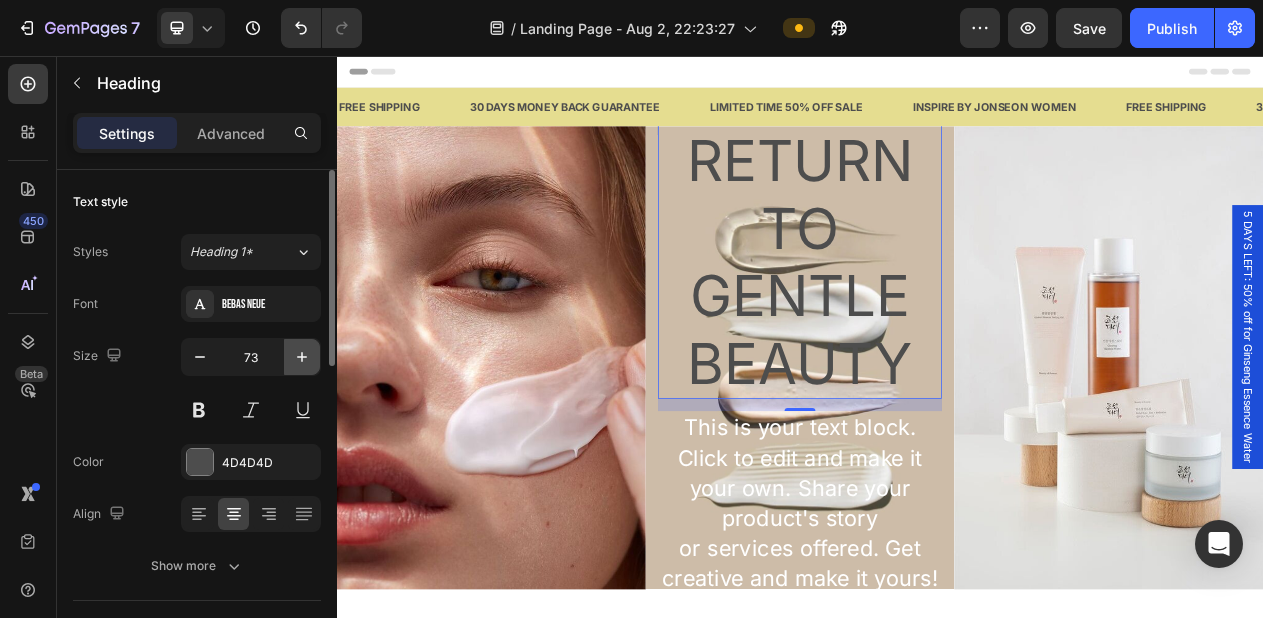 click 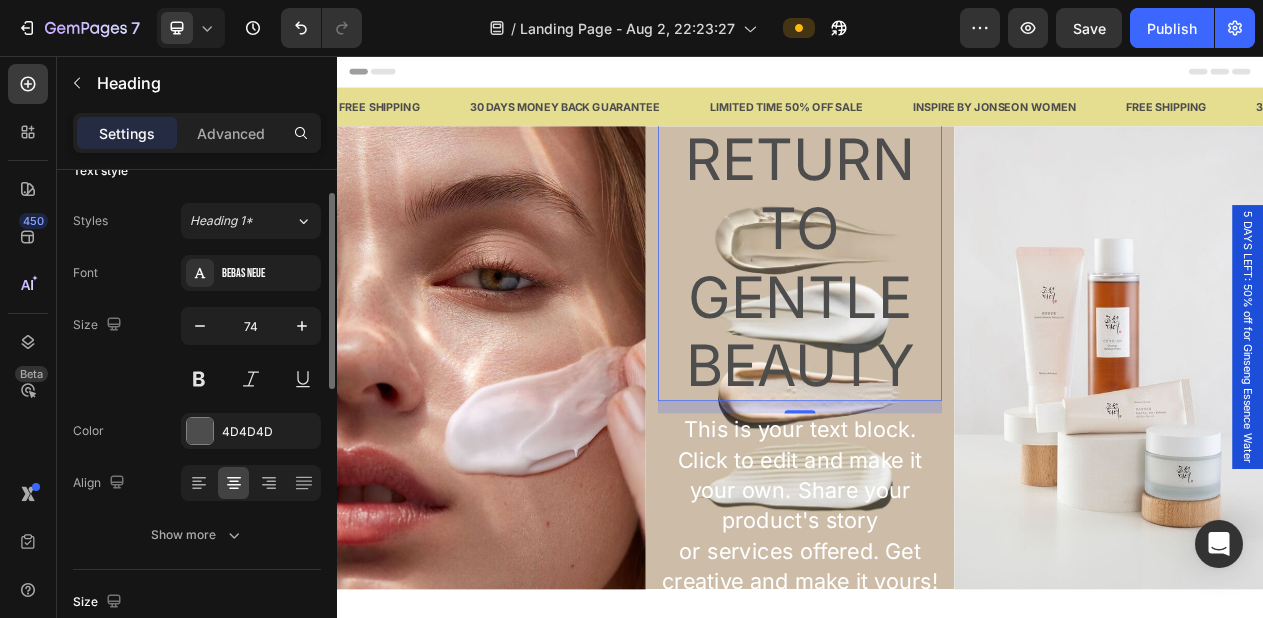 scroll, scrollTop: 54, scrollLeft: 0, axis: vertical 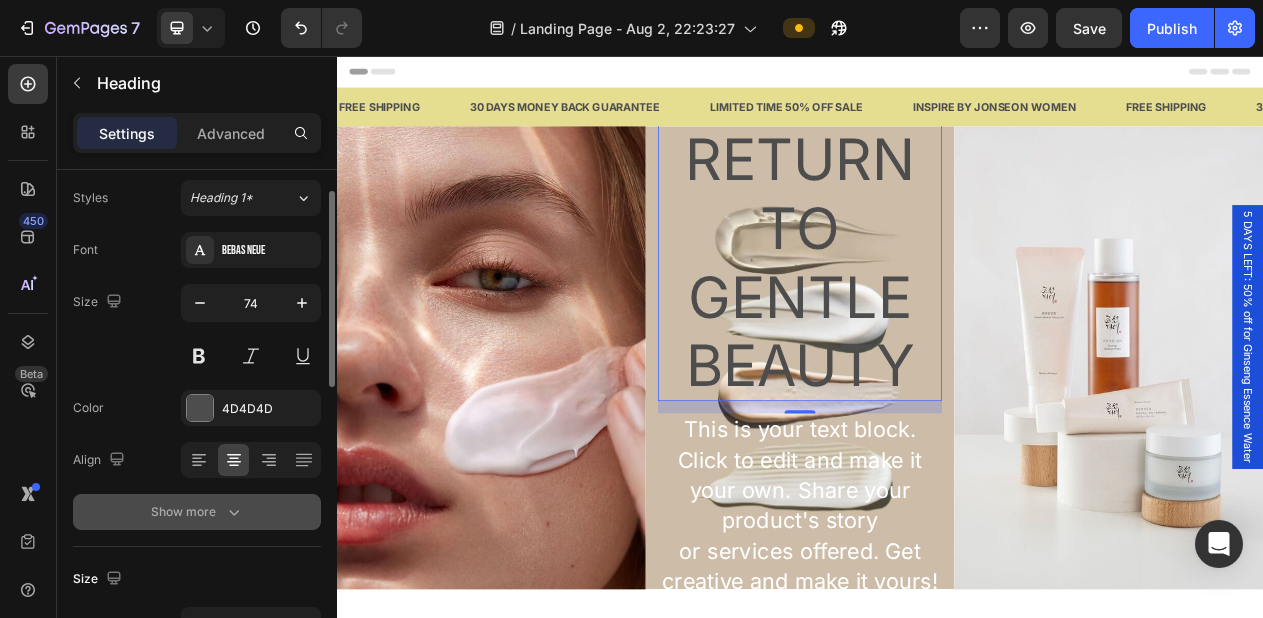 click 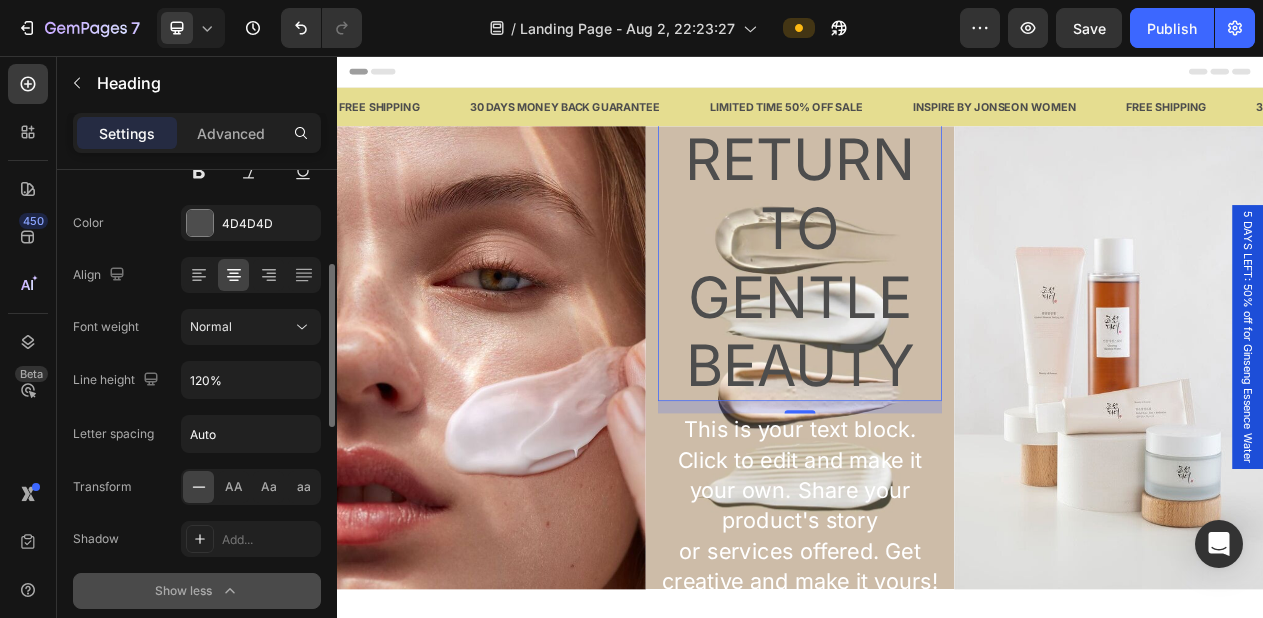 scroll, scrollTop: 257, scrollLeft: 0, axis: vertical 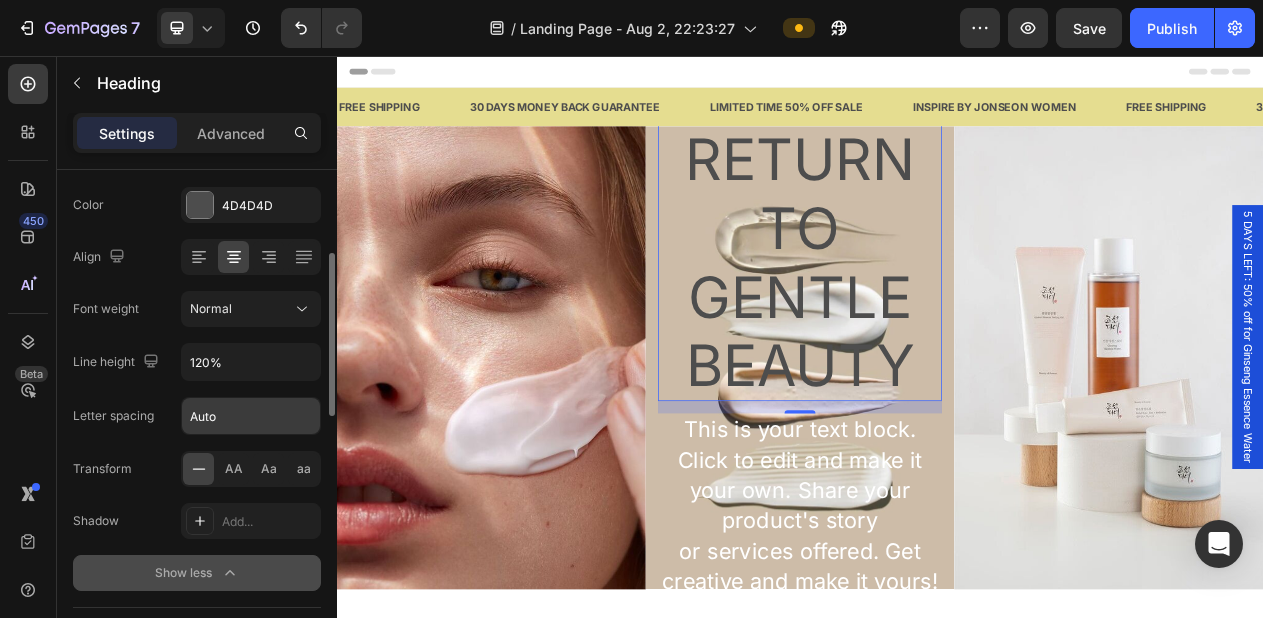 click on "Auto" at bounding box center [251, 416] 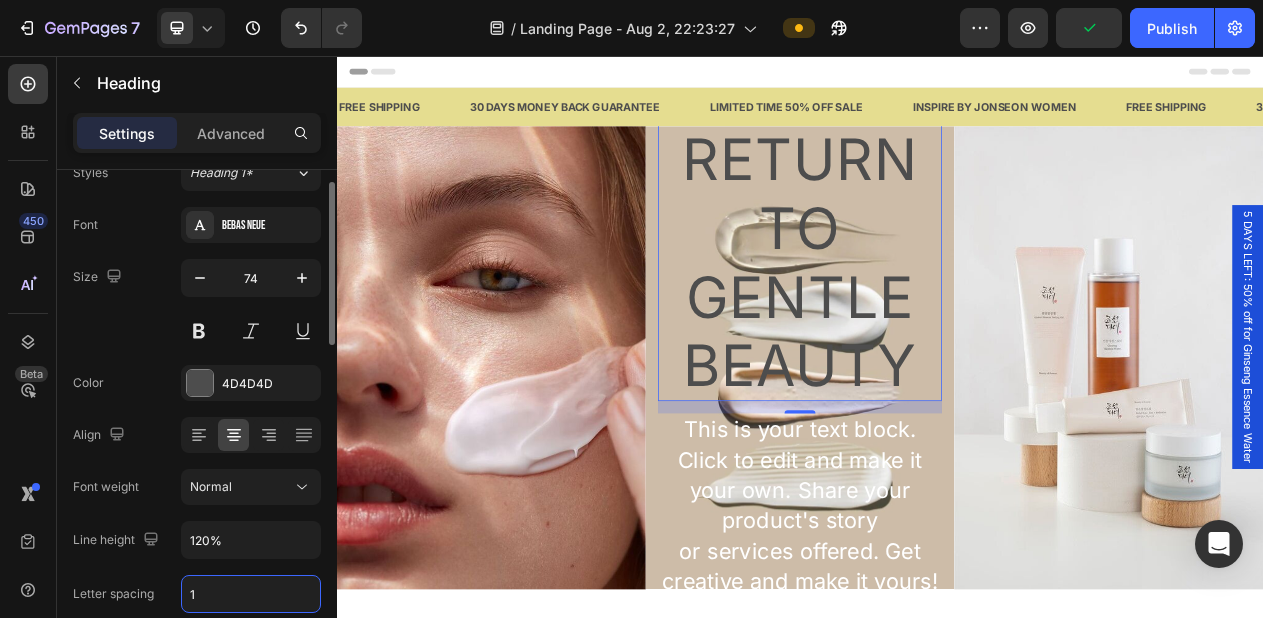 scroll, scrollTop: 64, scrollLeft: 0, axis: vertical 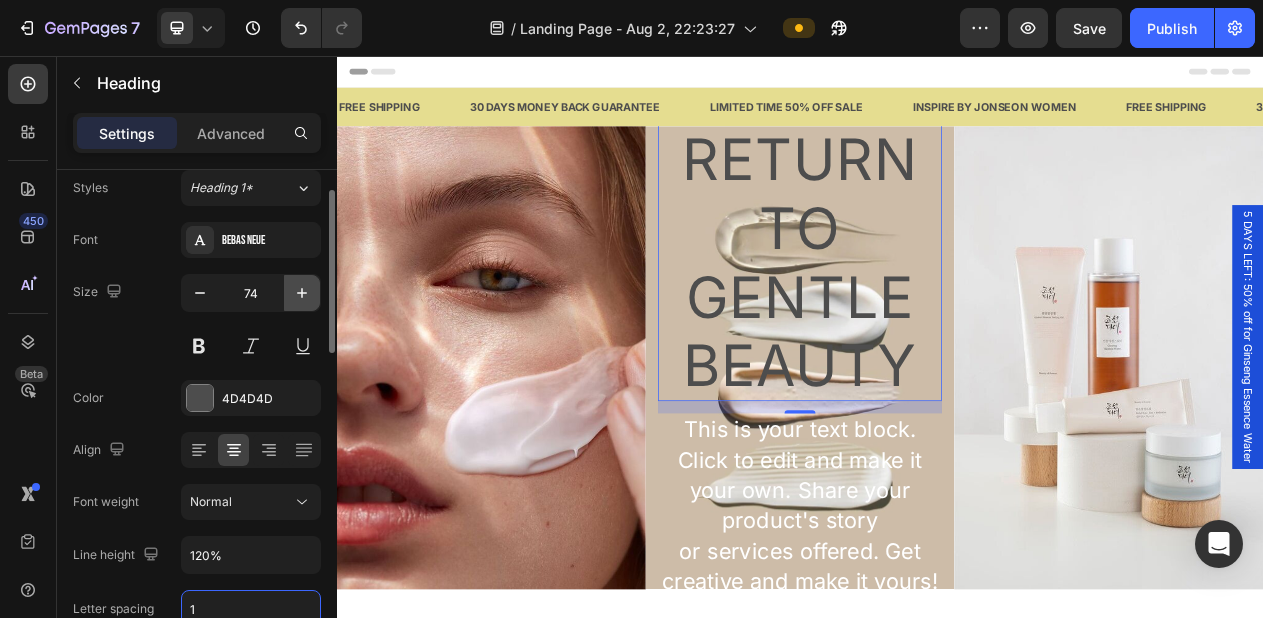 type on "1" 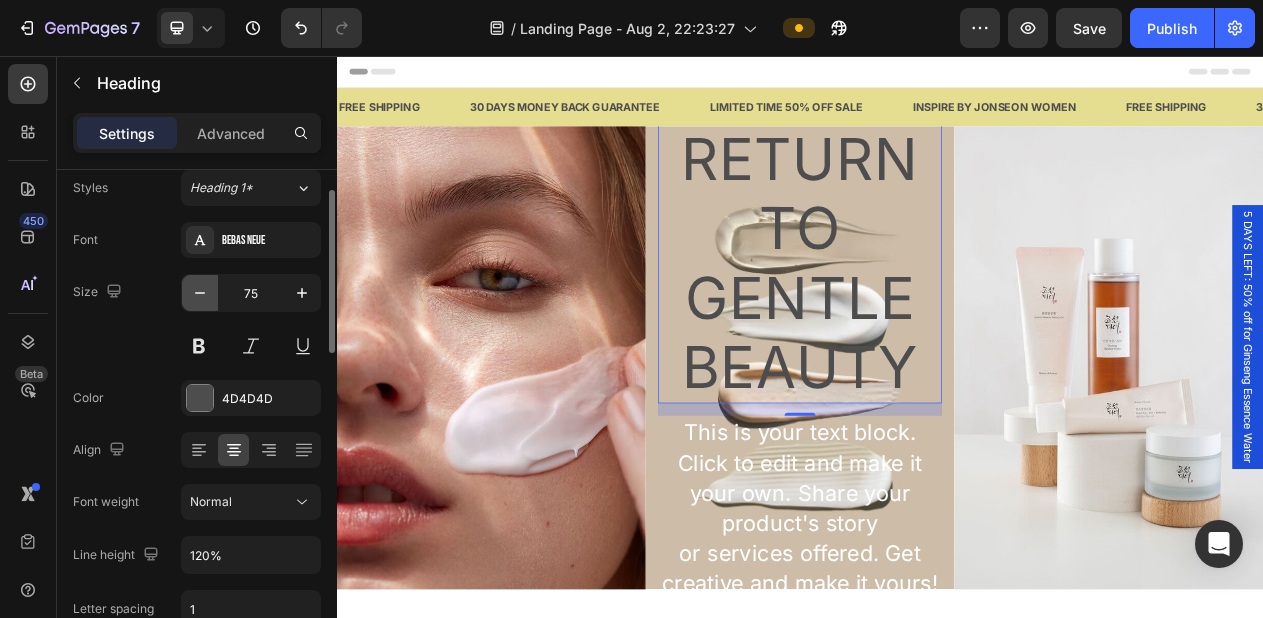 click 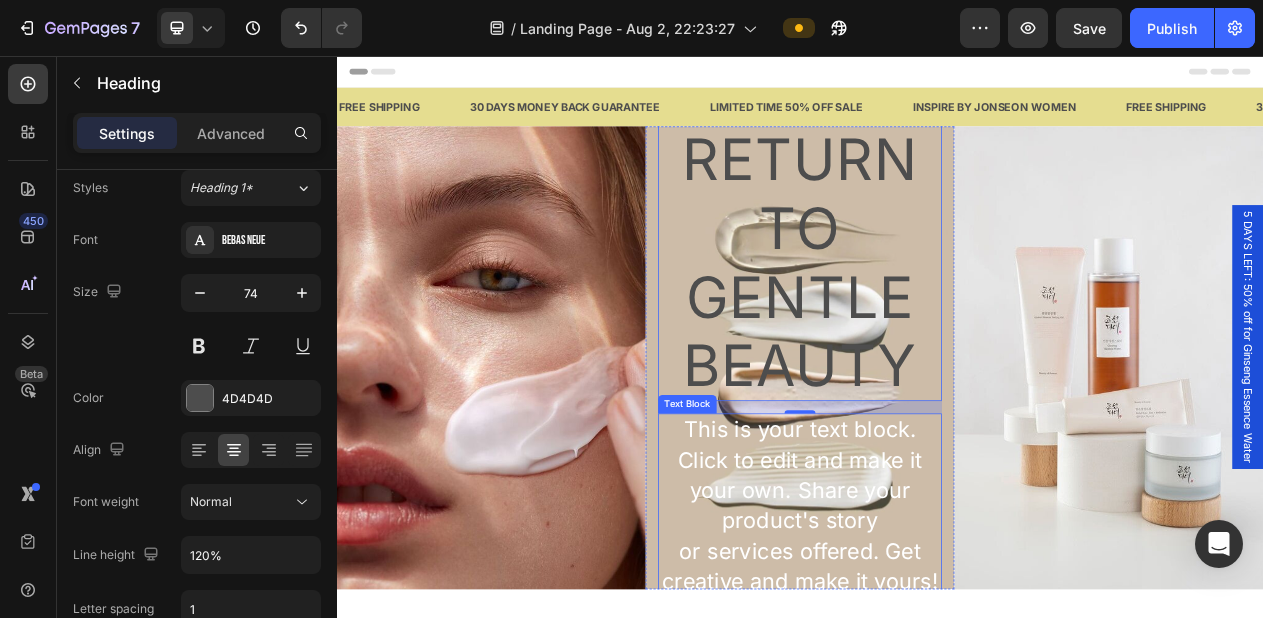 click on "This is your text block. Click to edit and make it your own. Share your product's story                   or services offered. Get creative and make it yours!" at bounding box center [937, 638] 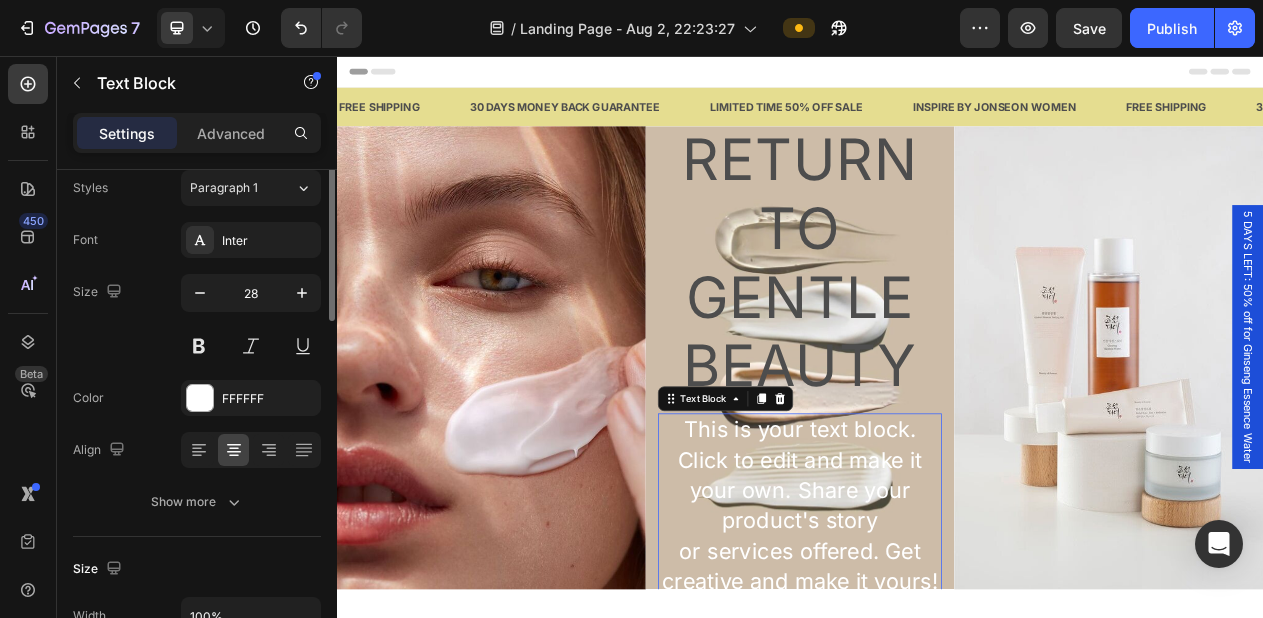 scroll, scrollTop: 0, scrollLeft: 0, axis: both 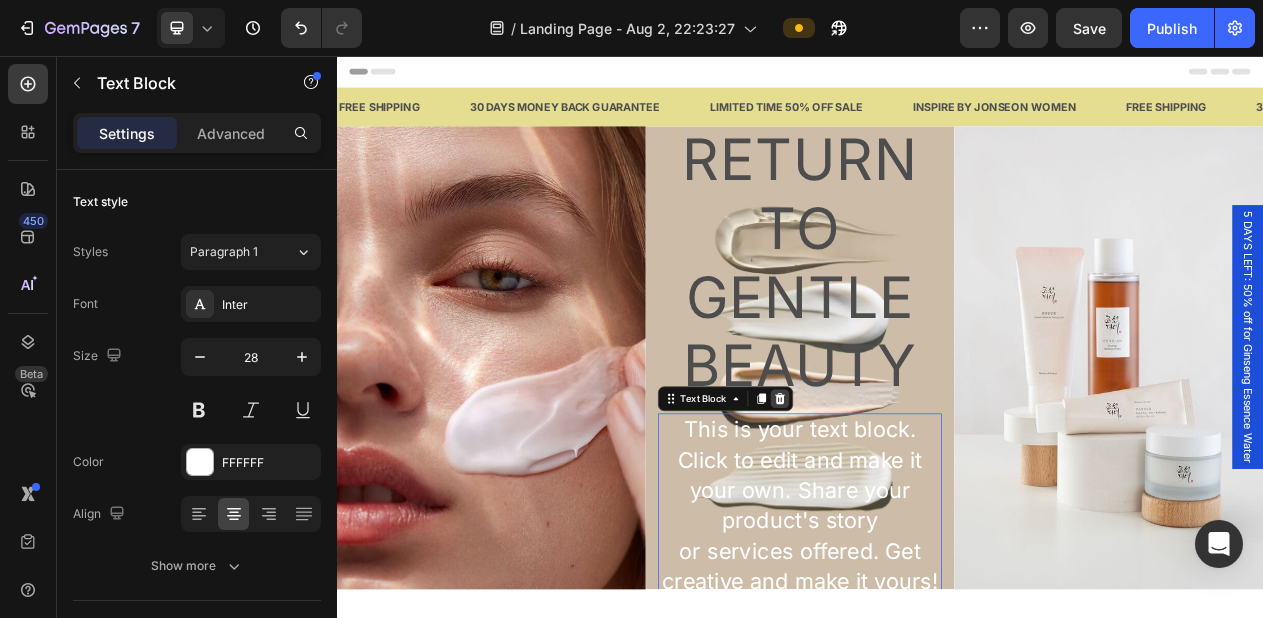 click 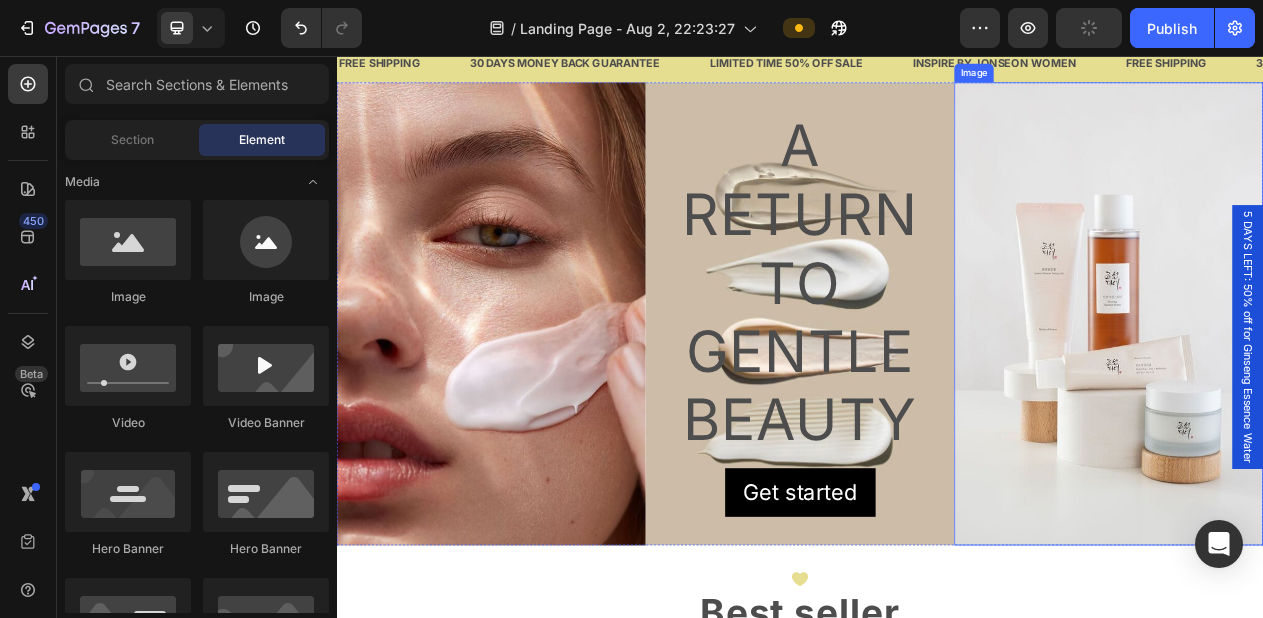 scroll, scrollTop: 60, scrollLeft: 0, axis: vertical 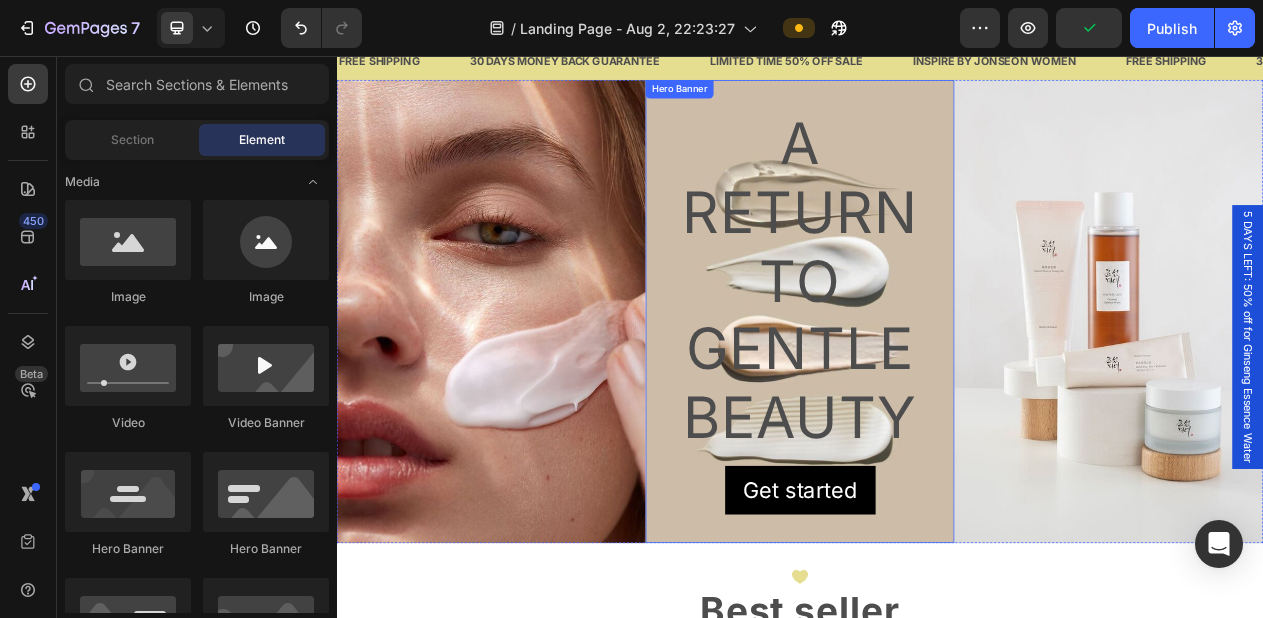 click at bounding box center (937, 387) 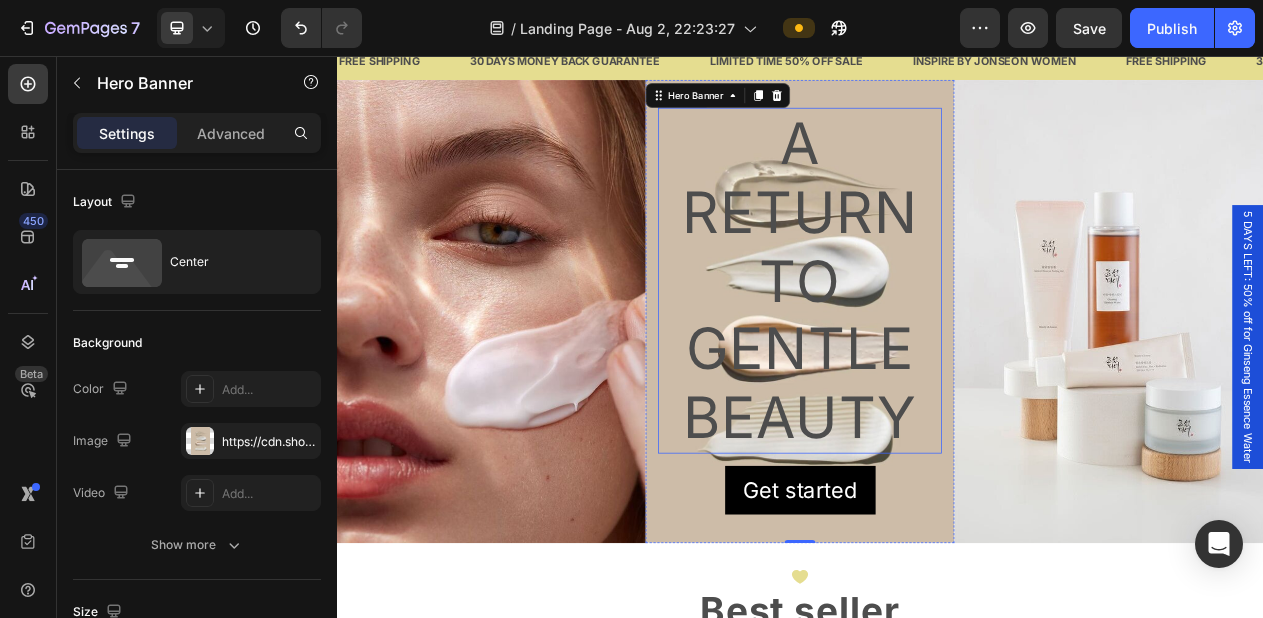 click on "A RETURN TO GENTLE BEAUTY" at bounding box center [937, 347] 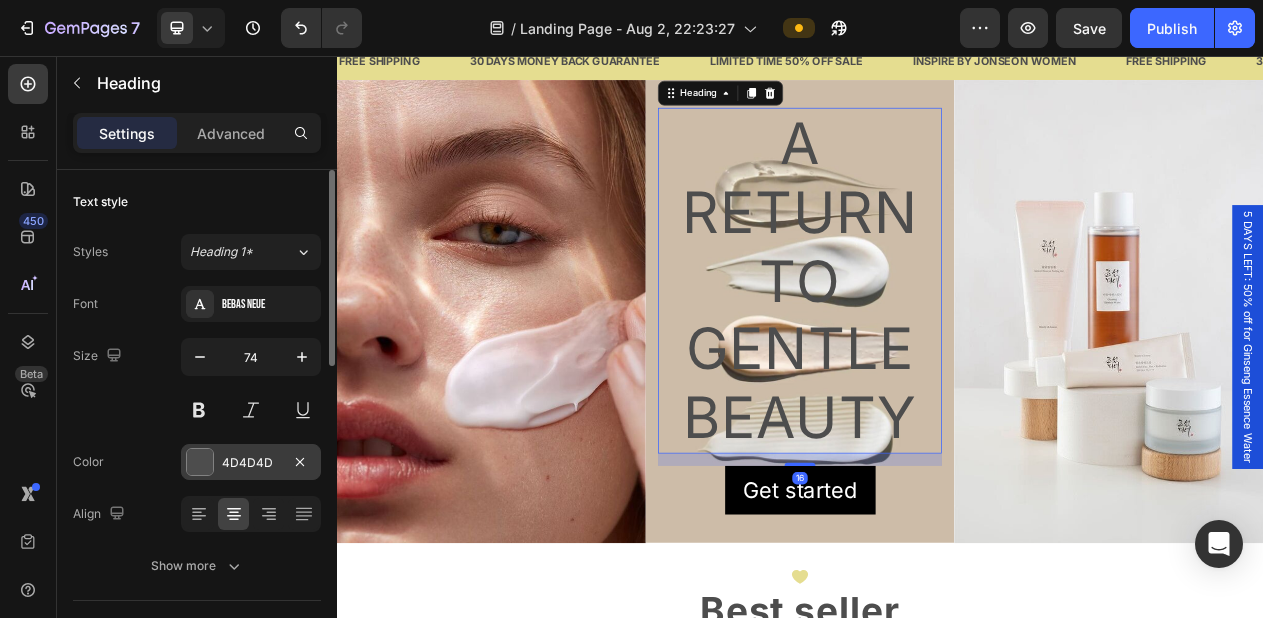 click on "4D4D4D" at bounding box center [251, 462] 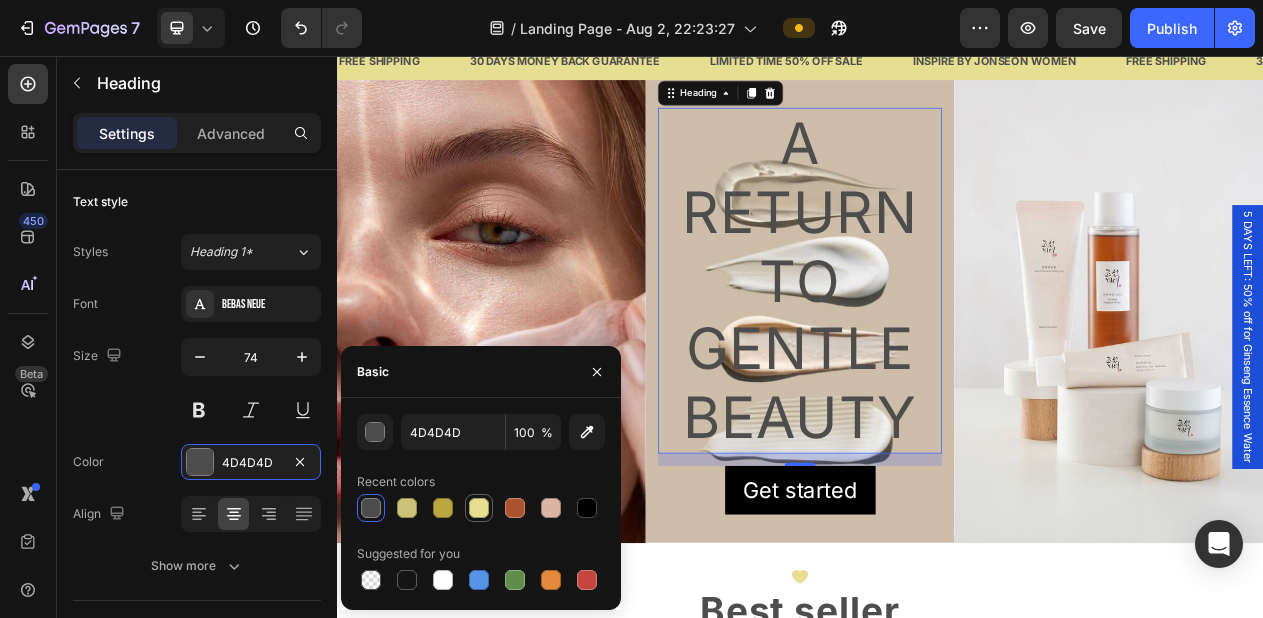 click at bounding box center (479, 508) 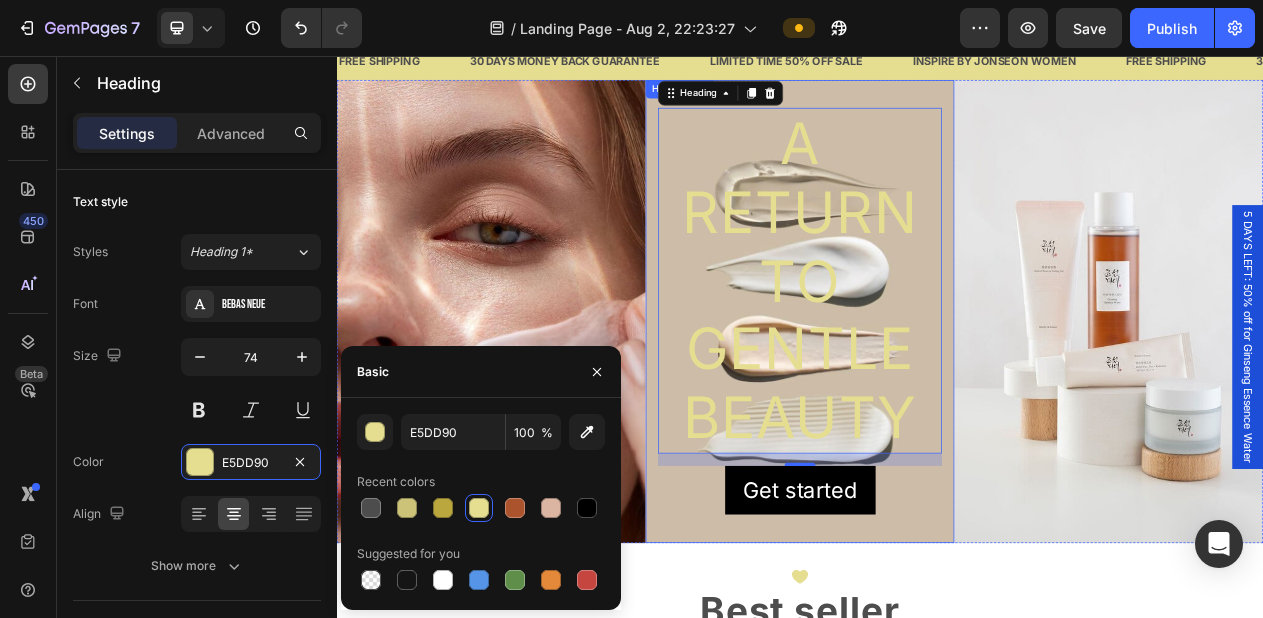 click at bounding box center [937, 387] 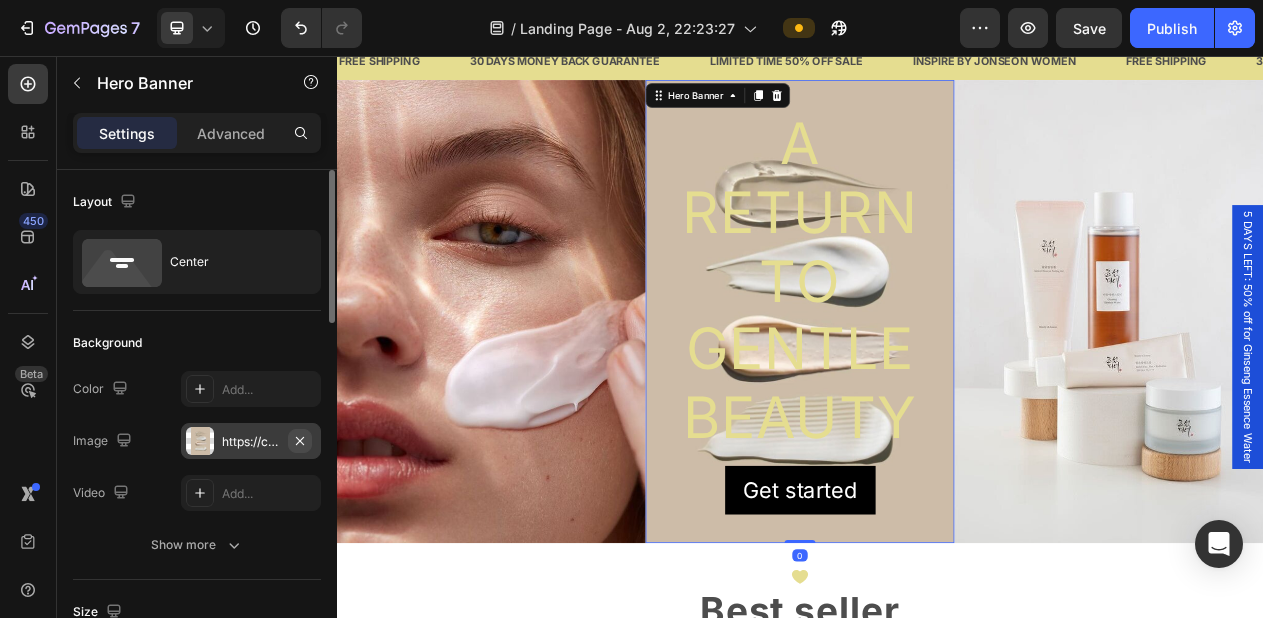 click 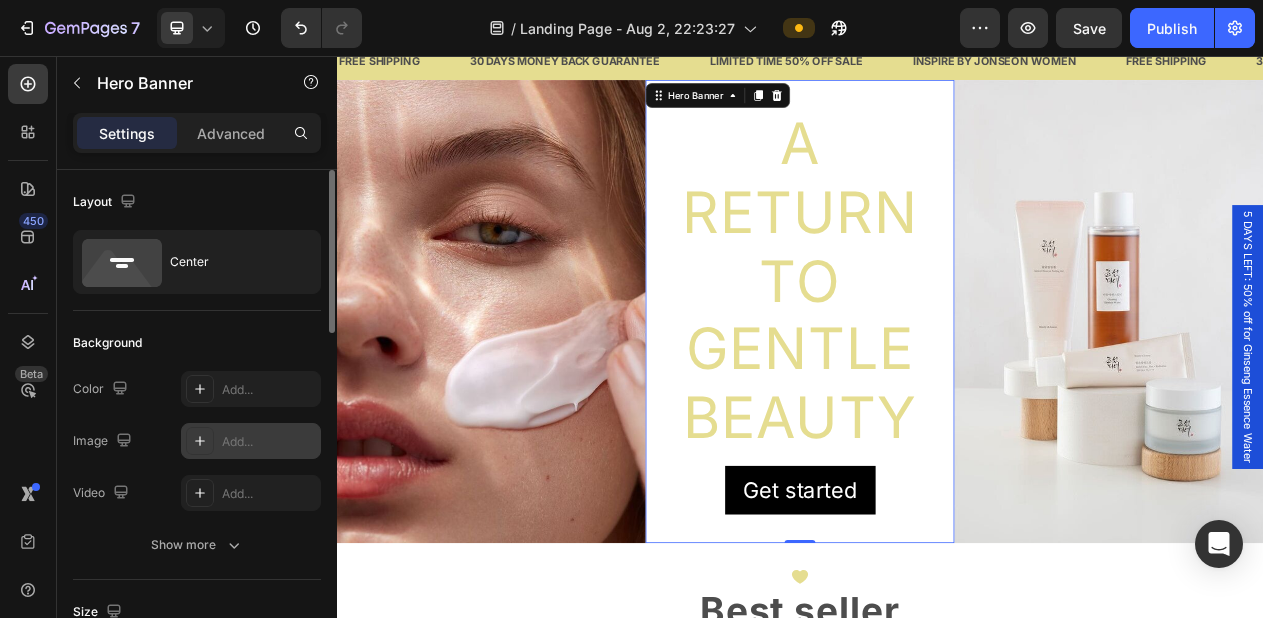 click on "Add..." at bounding box center (269, 442) 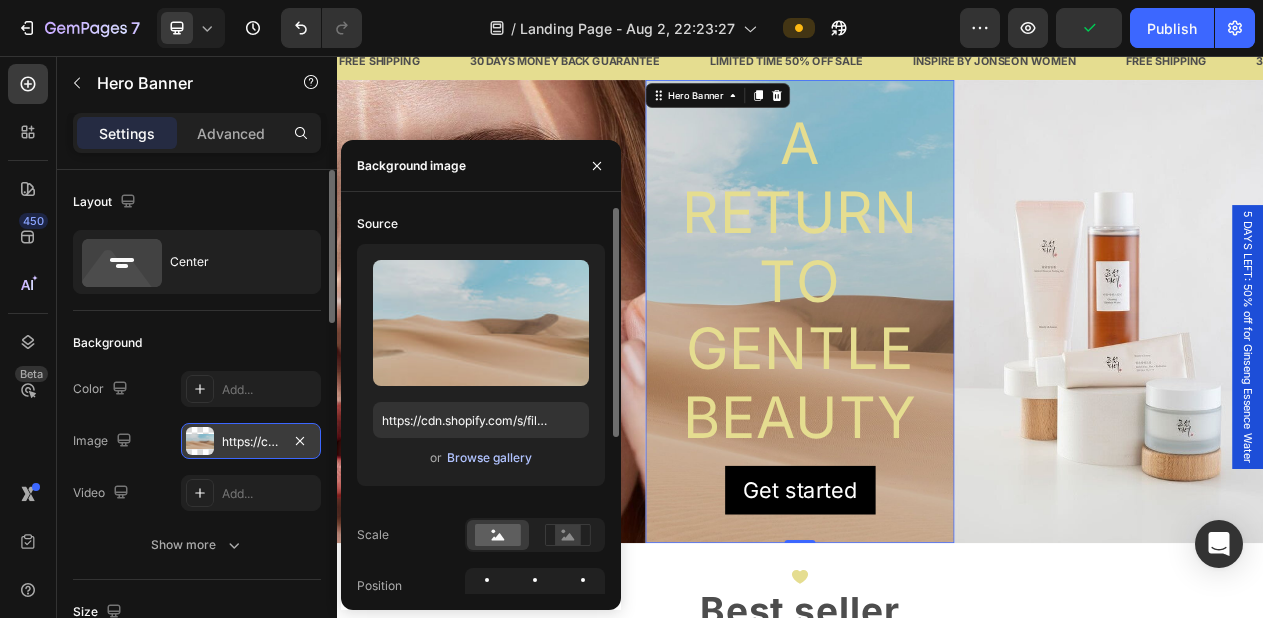 click on "Browse gallery" at bounding box center (489, 458) 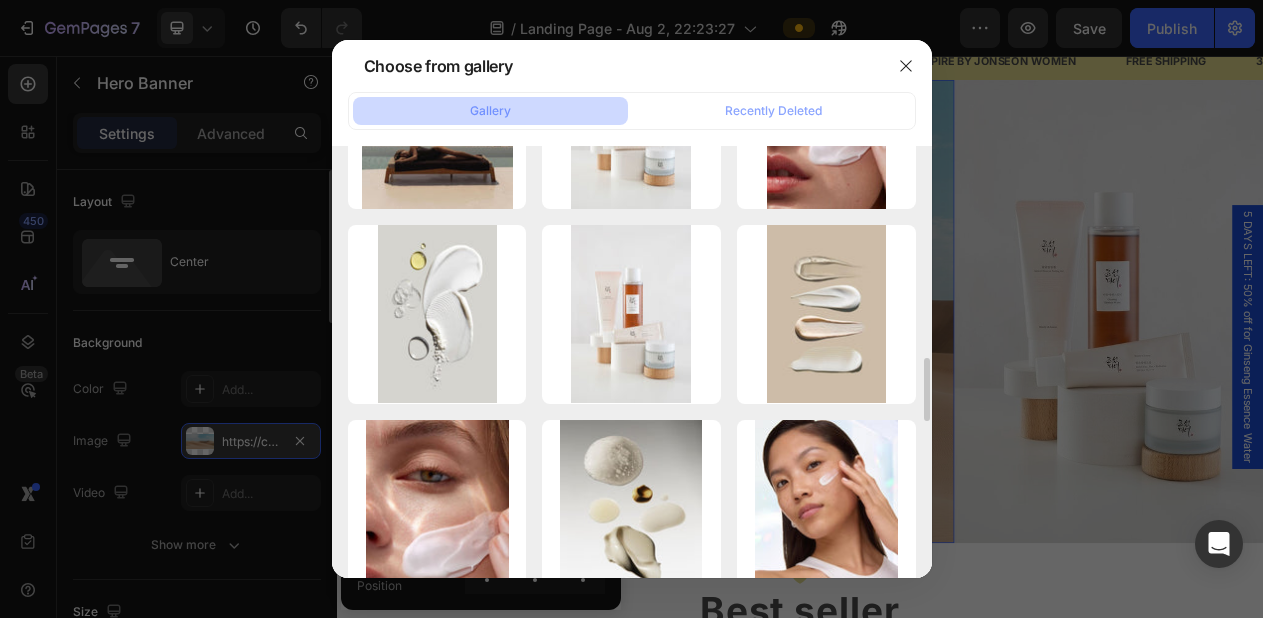 scroll, scrollTop: 1317, scrollLeft: 0, axis: vertical 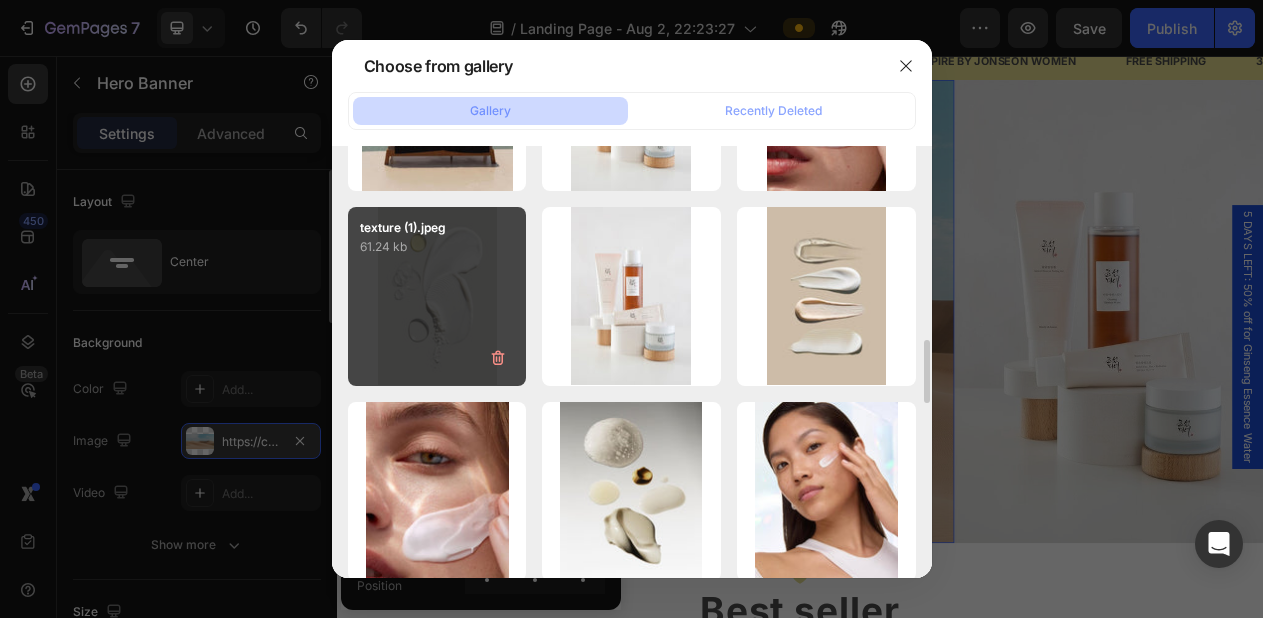 click on "texture  (1).jpeg 61.24 kb" at bounding box center [437, 296] 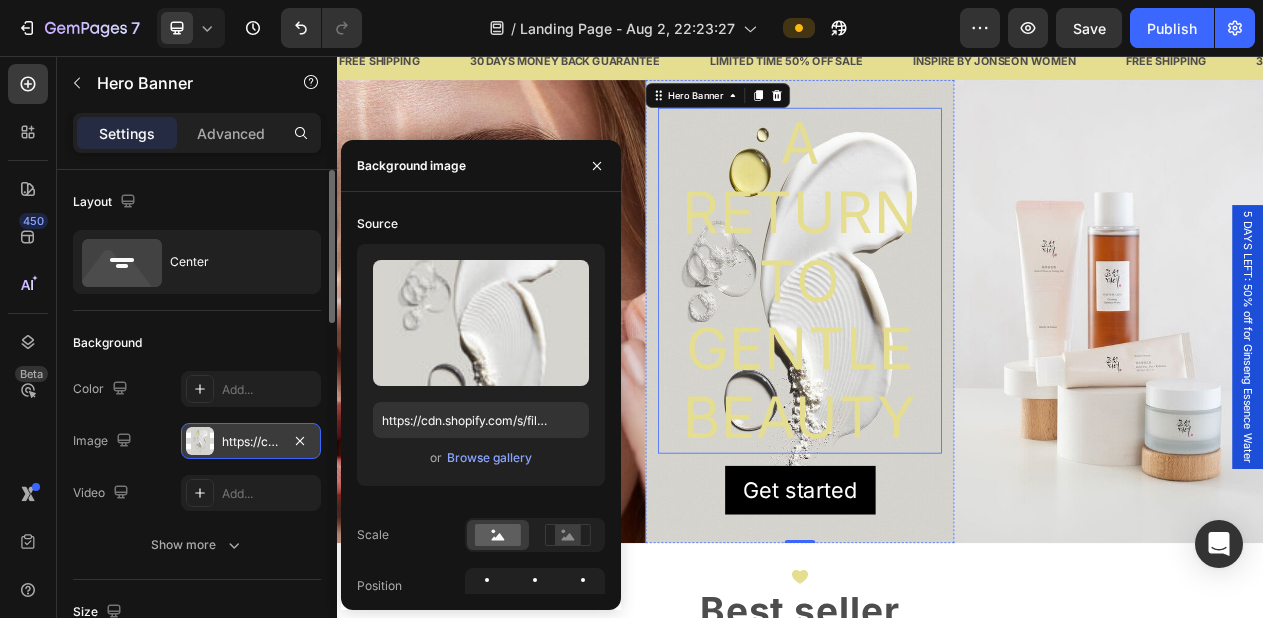 click on "A RETURN TO GENTLE BEAUTY" at bounding box center (937, 347) 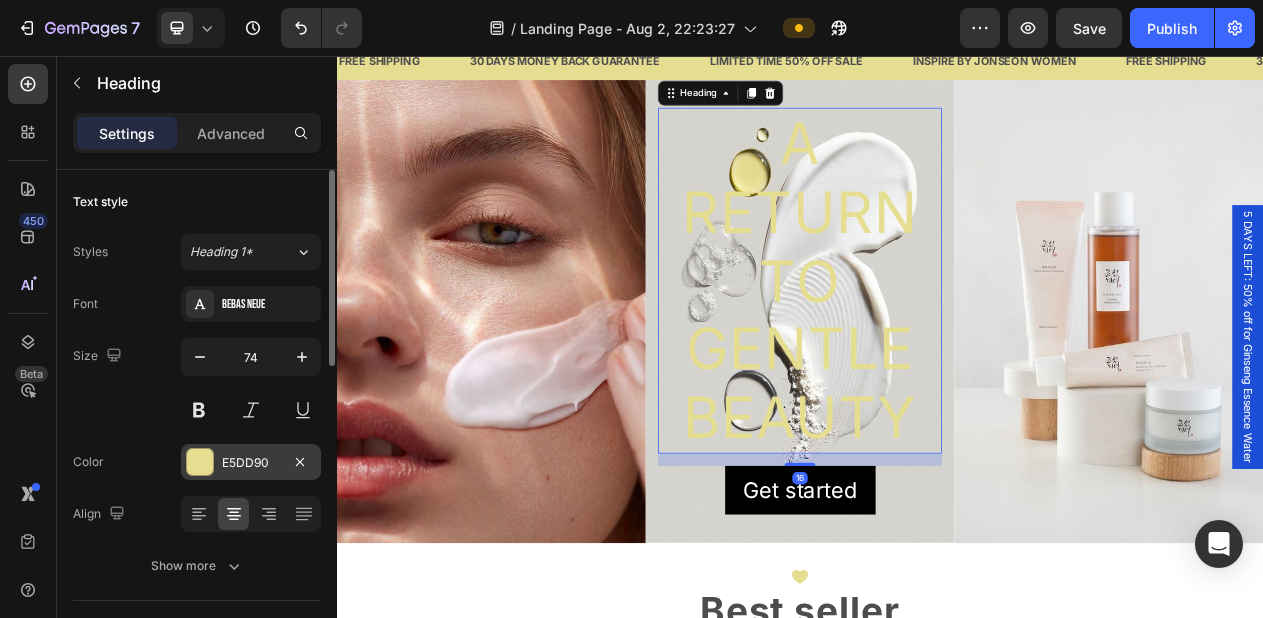 click on "E5DD90" at bounding box center (251, 463) 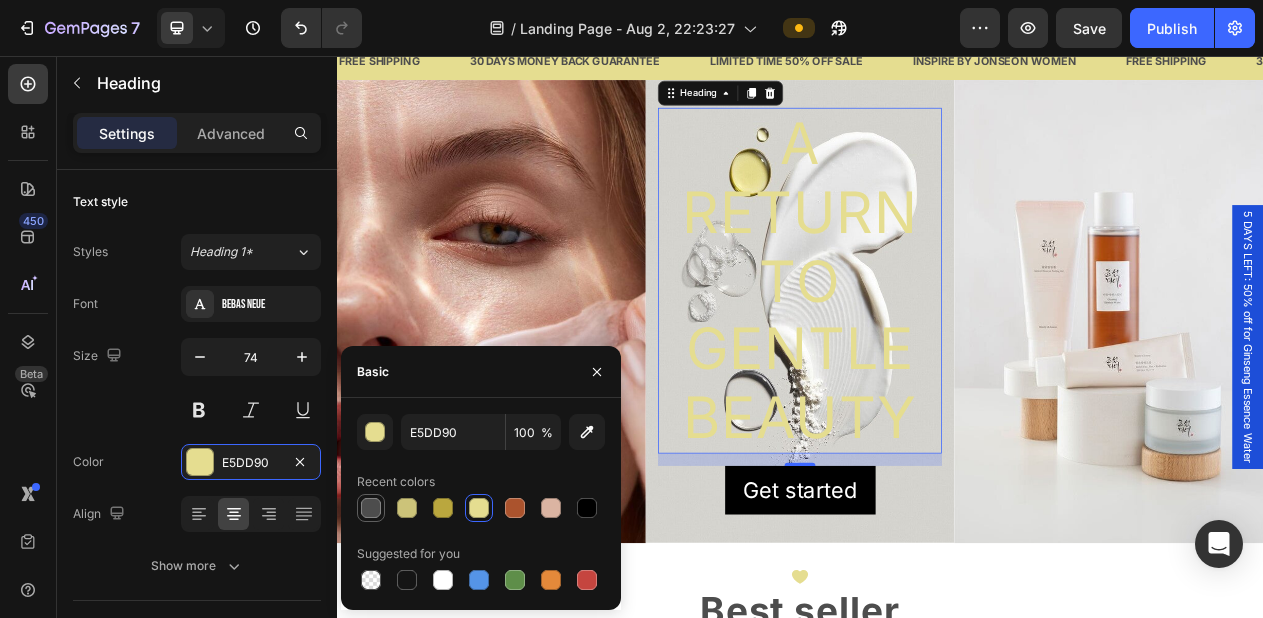 click at bounding box center (371, 508) 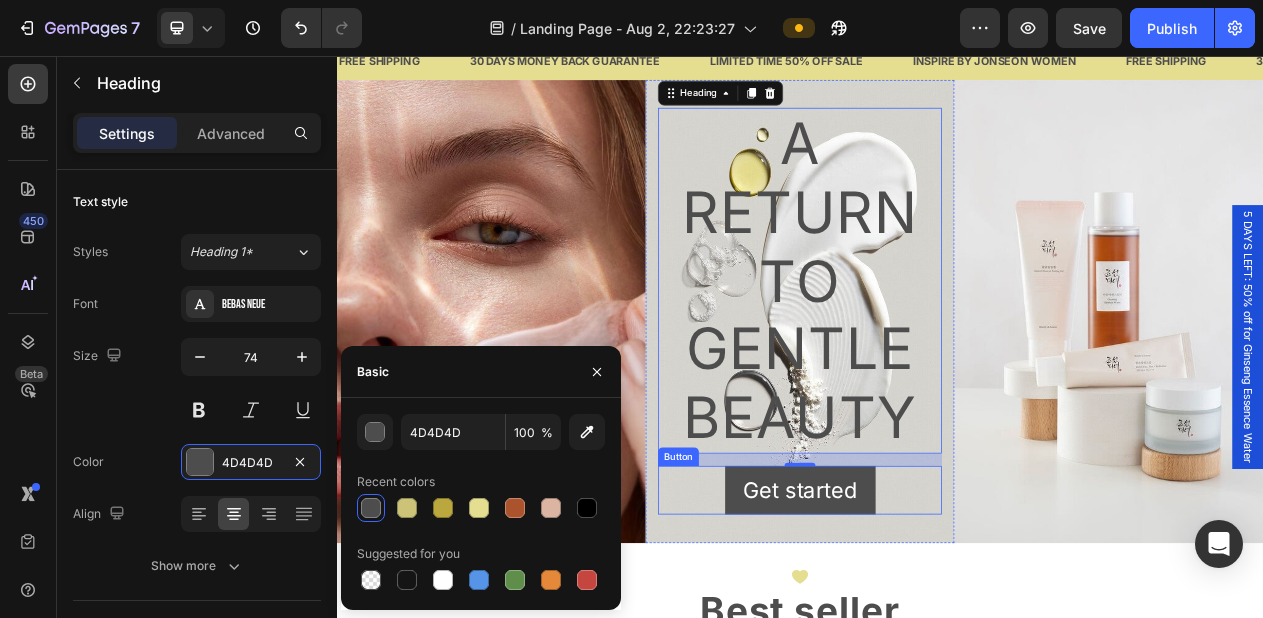 click on "Get started" at bounding box center (937, 618) 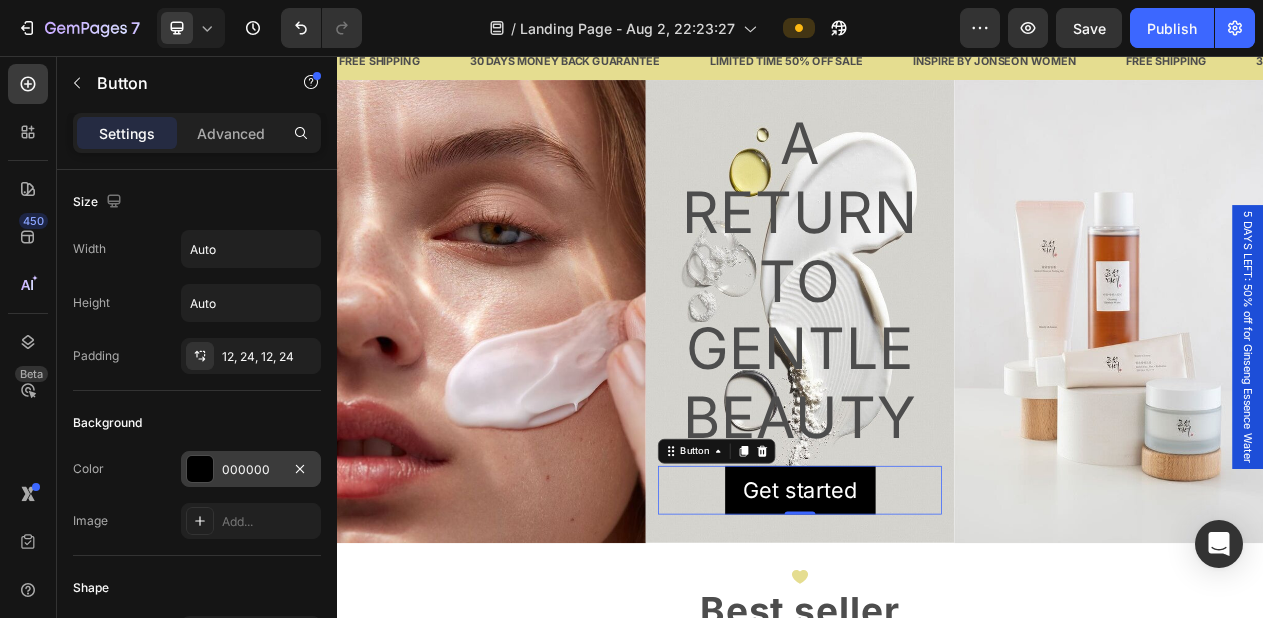 click on "000000" at bounding box center (251, 469) 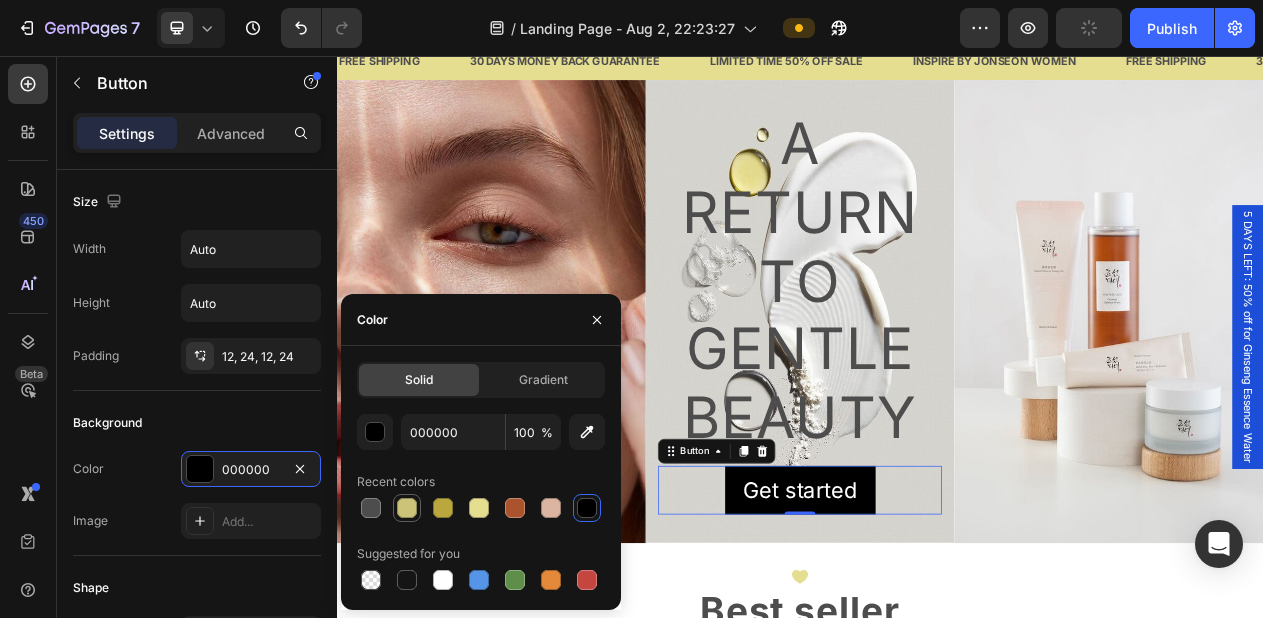 click at bounding box center (407, 508) 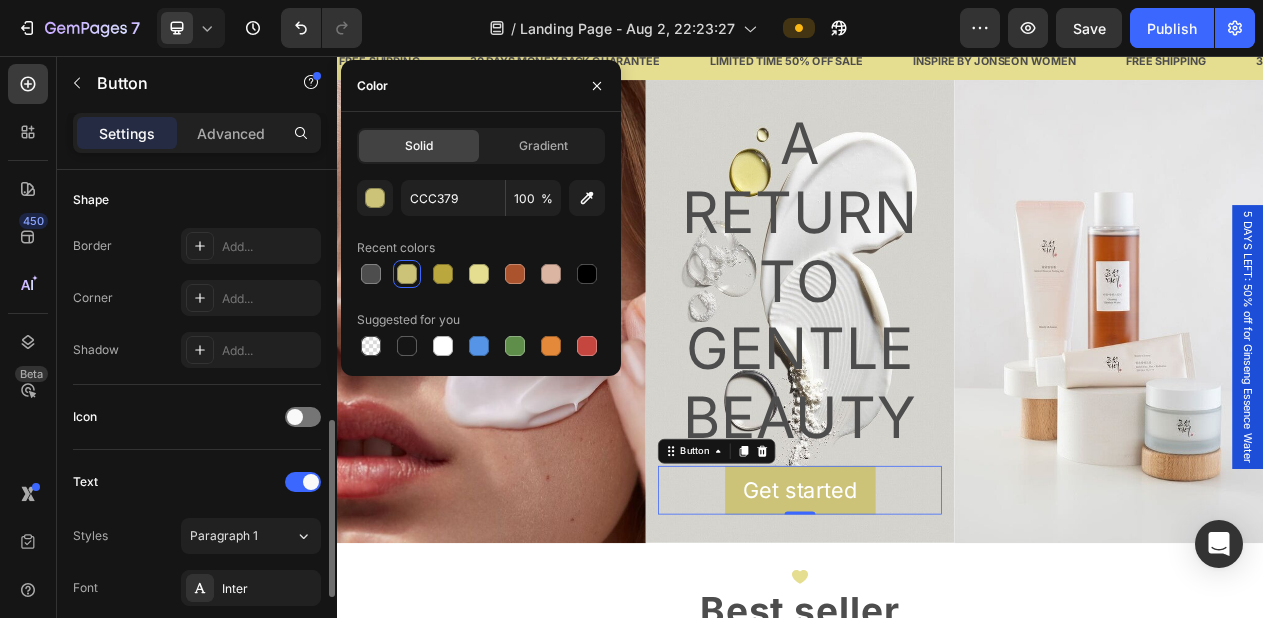 scroll, scrollTop: 379, scrollLeft: 0, axis: vertical 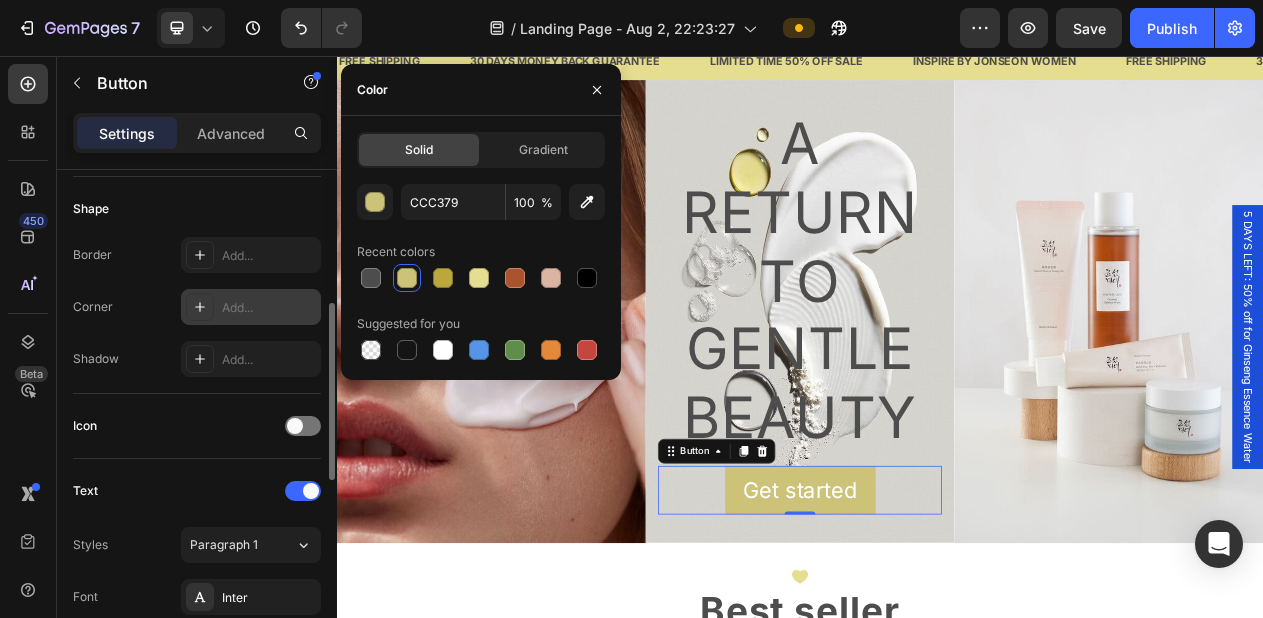 click on "Add..." at bounding box center [269, 308] 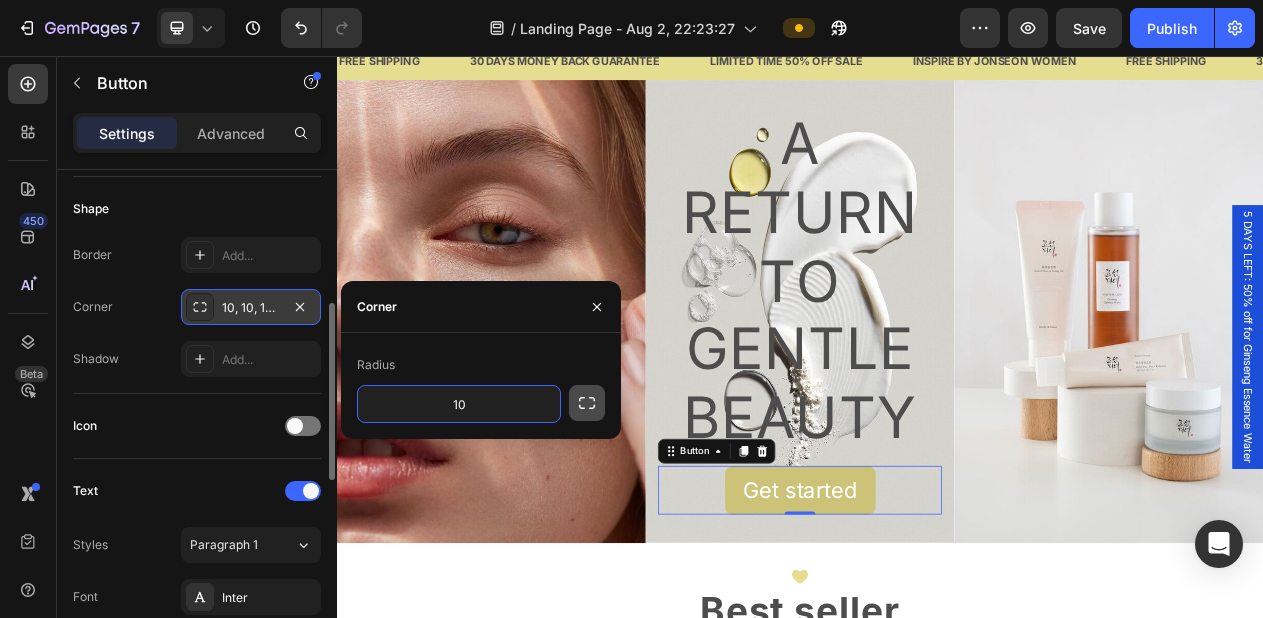click at bounding box center [587, 403] 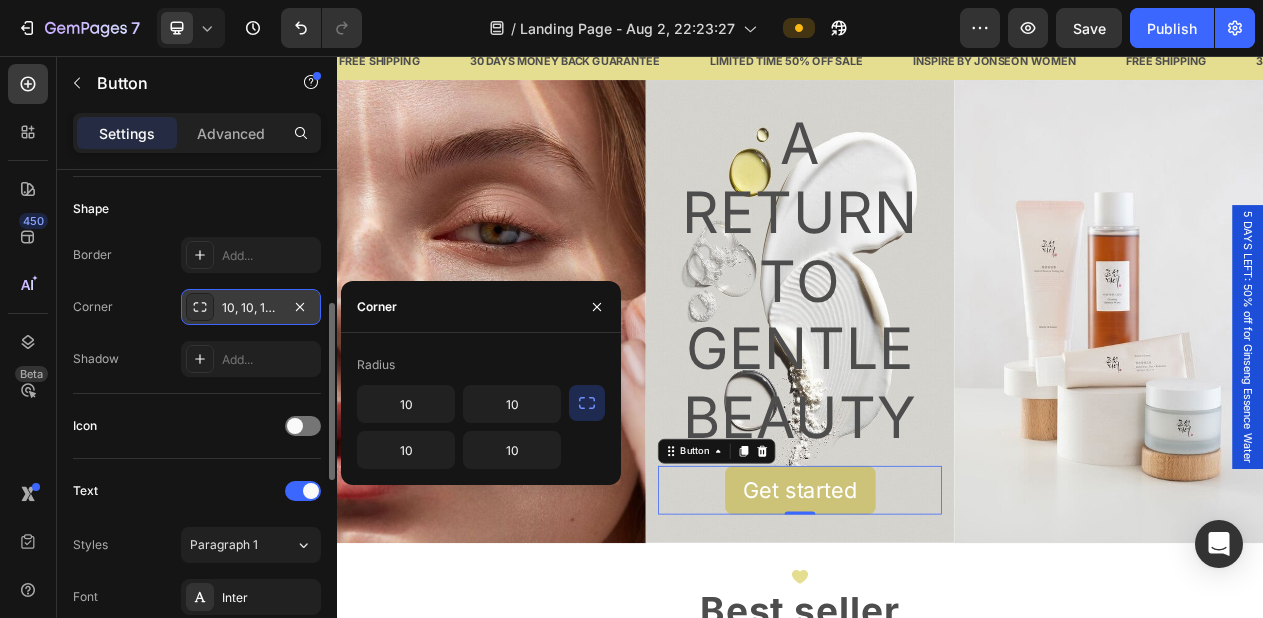 click on "Radius" at bounding box center [481, 365] 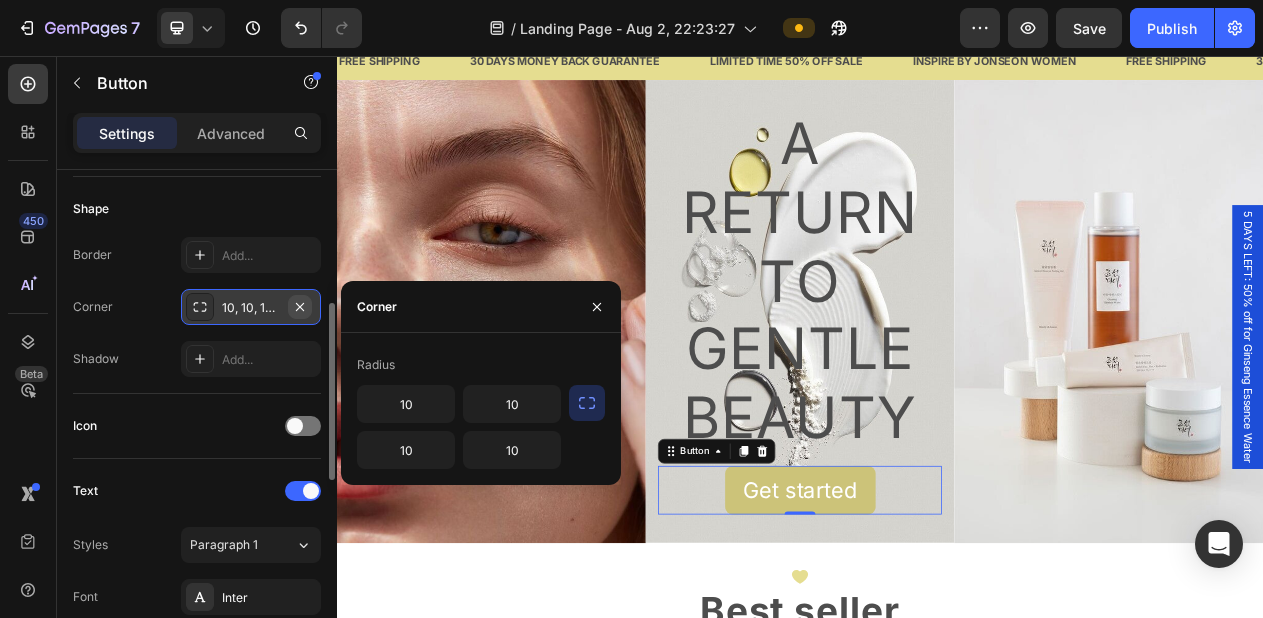 click 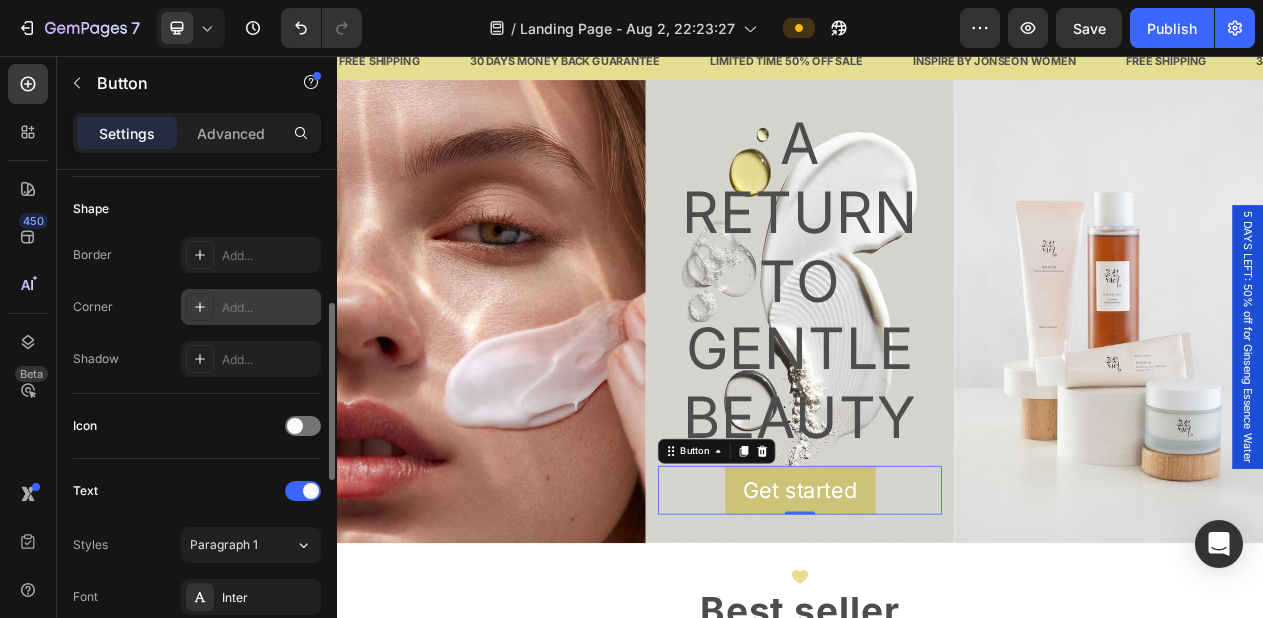 click on "Add..." at bounding box center (269, 308) 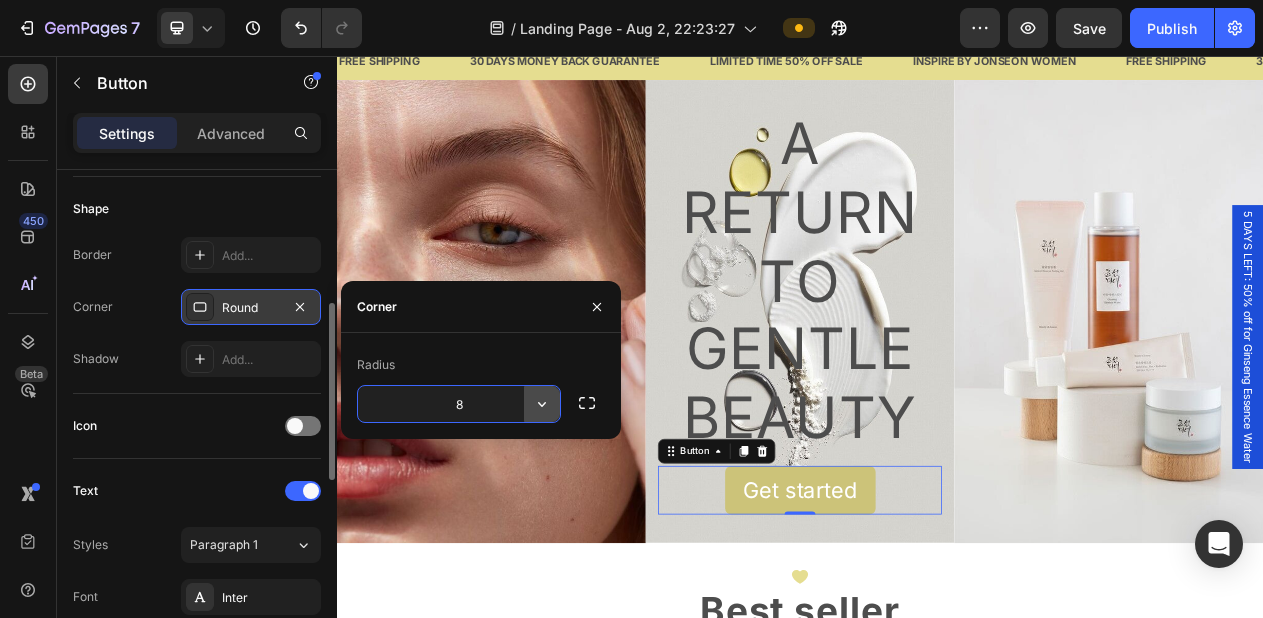 click 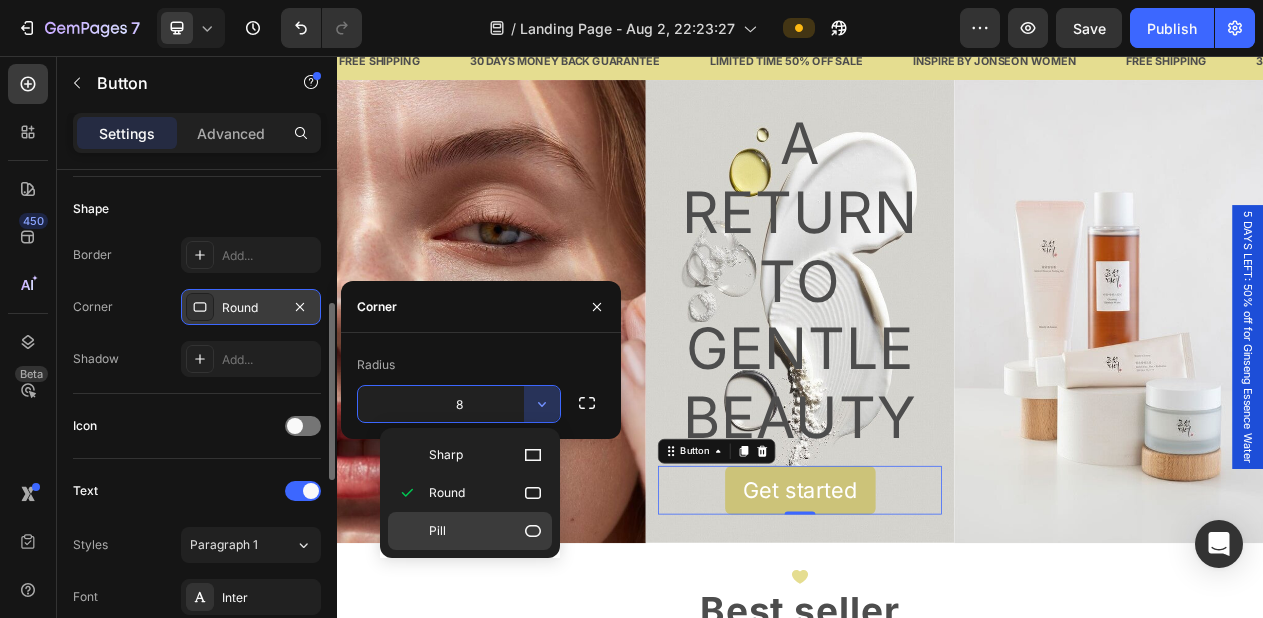 click on "Pill" at bounding box center [486, 531] 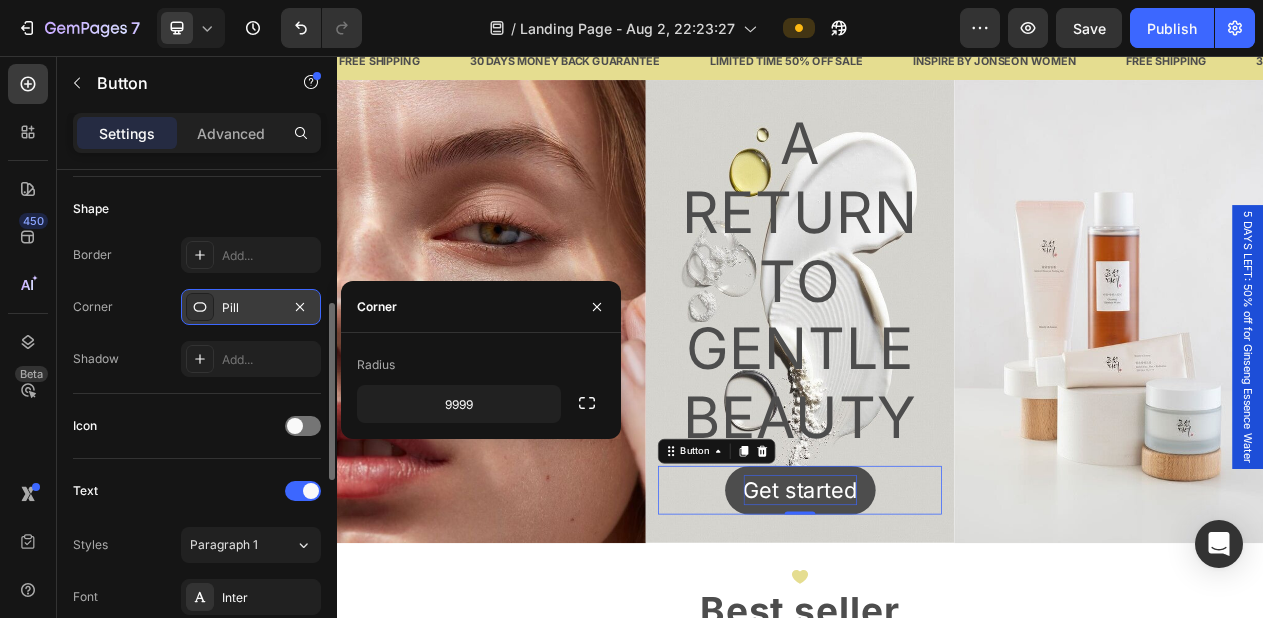 click on "Get started" at bounding box center [937, 618] 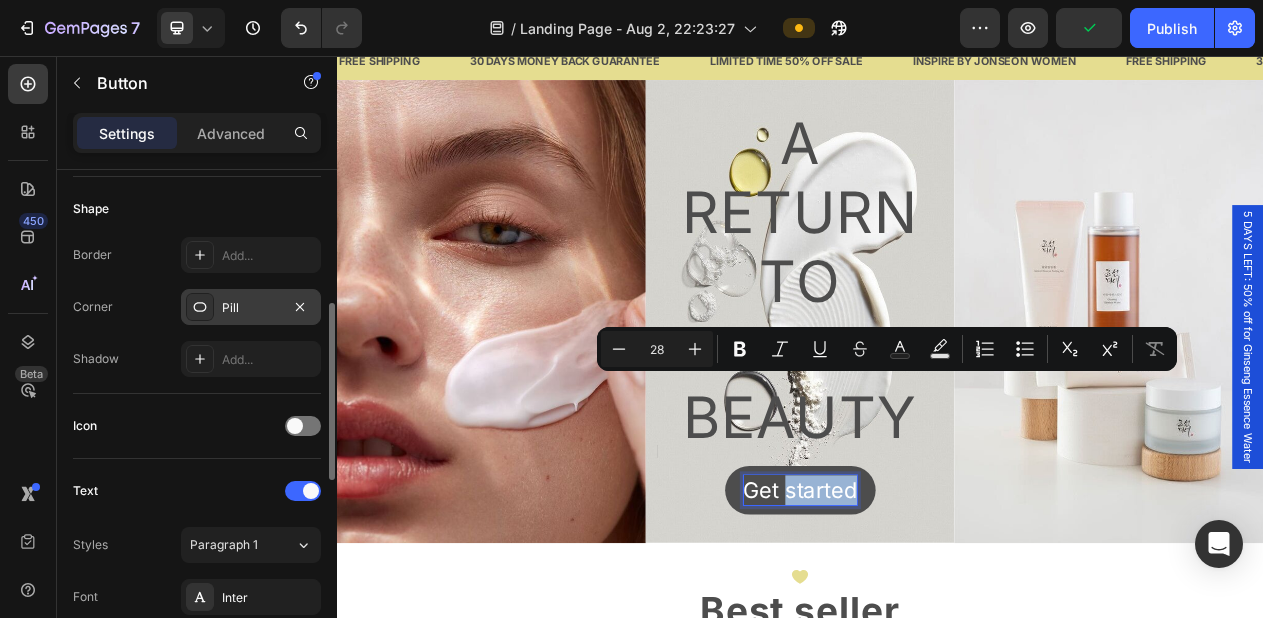 click on "Get started" at bounding box center (937, 618) 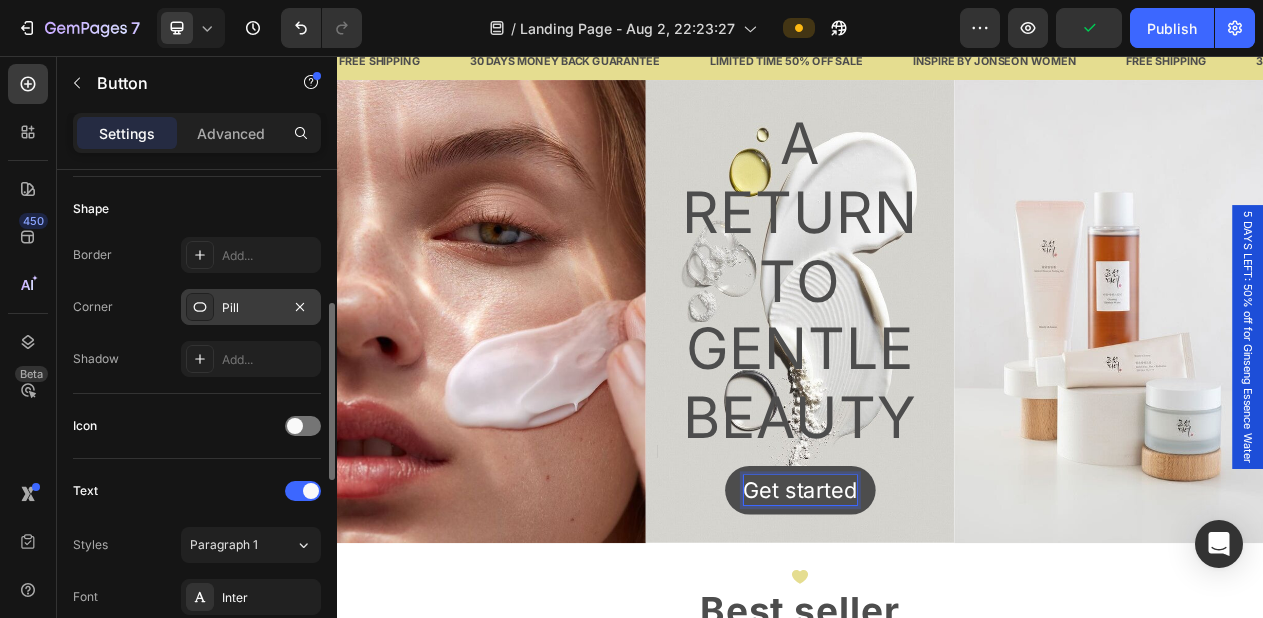 click on "Get started" at bounding box center [937, 618] 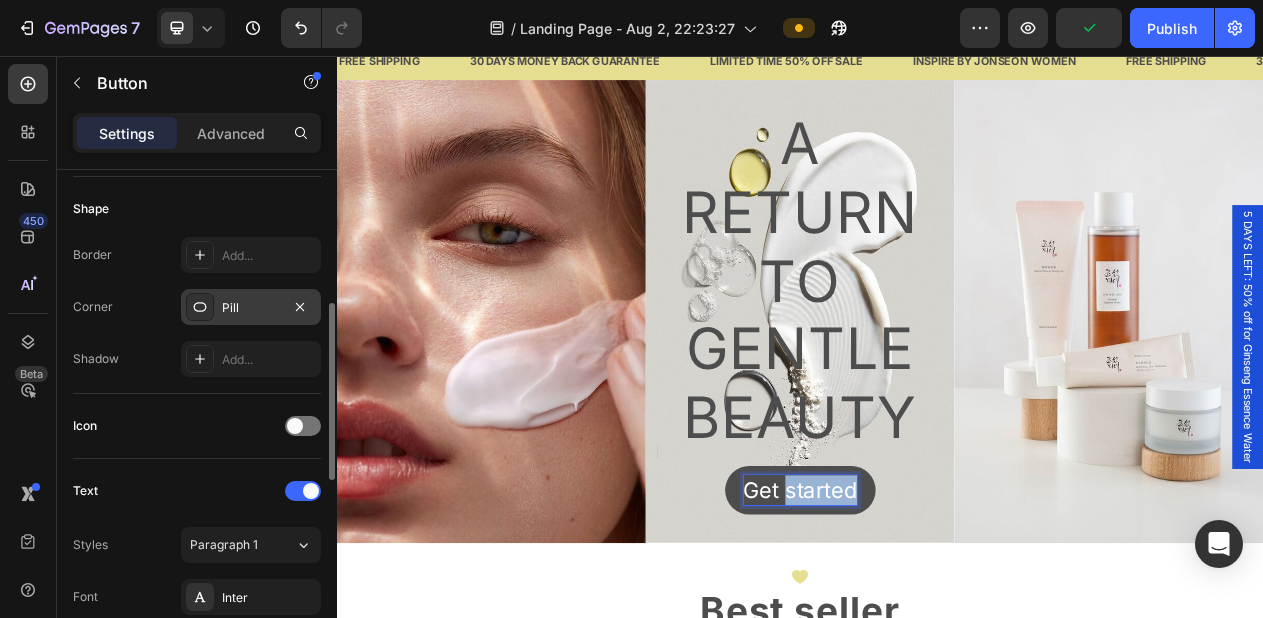 click on "Get started" at bounding box center (937, 618) 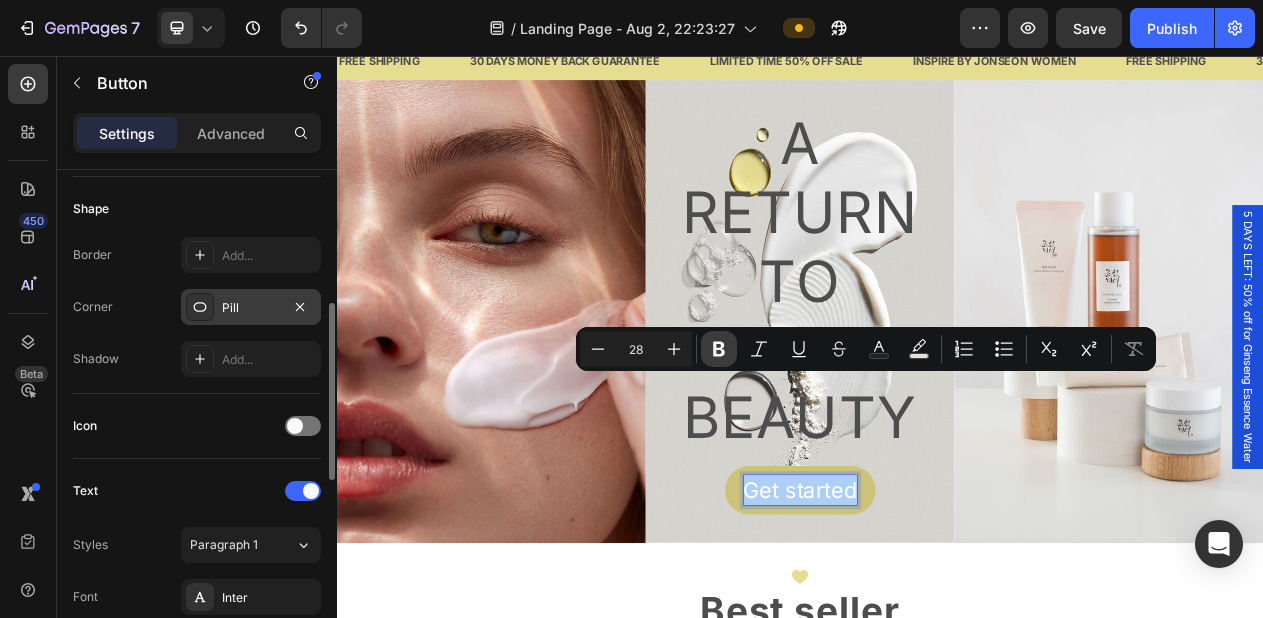 click 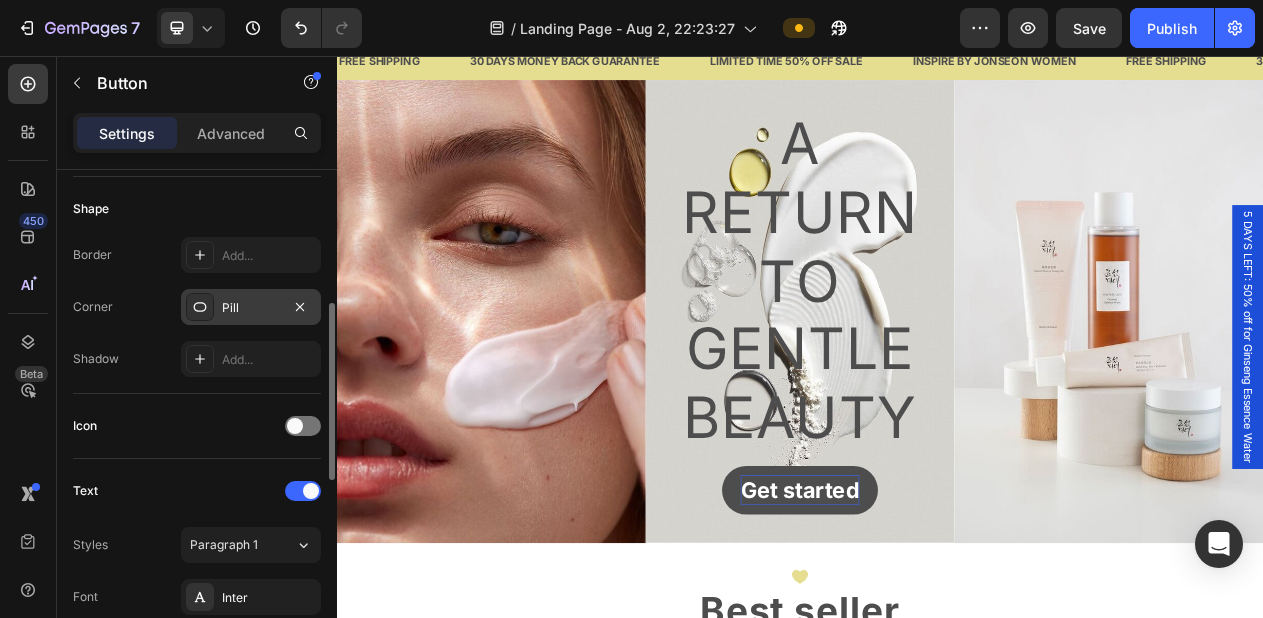 click on "Get started" at bounding box center [937, 618] 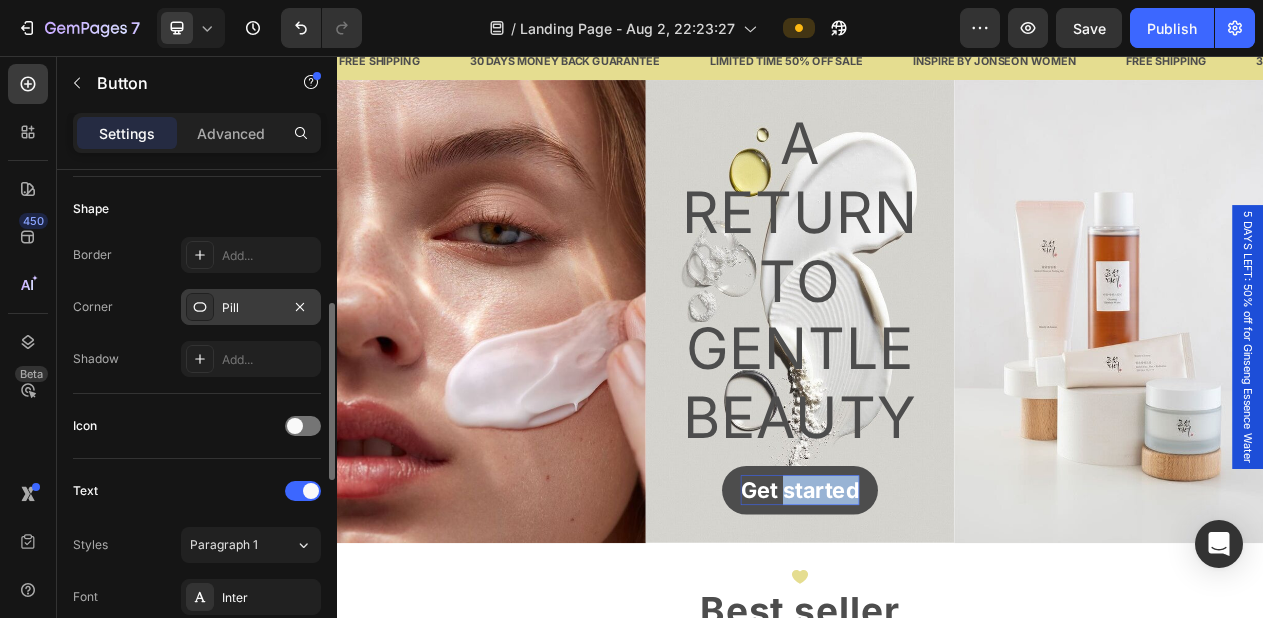 click on "Get started" at bounding box center (937, 618) 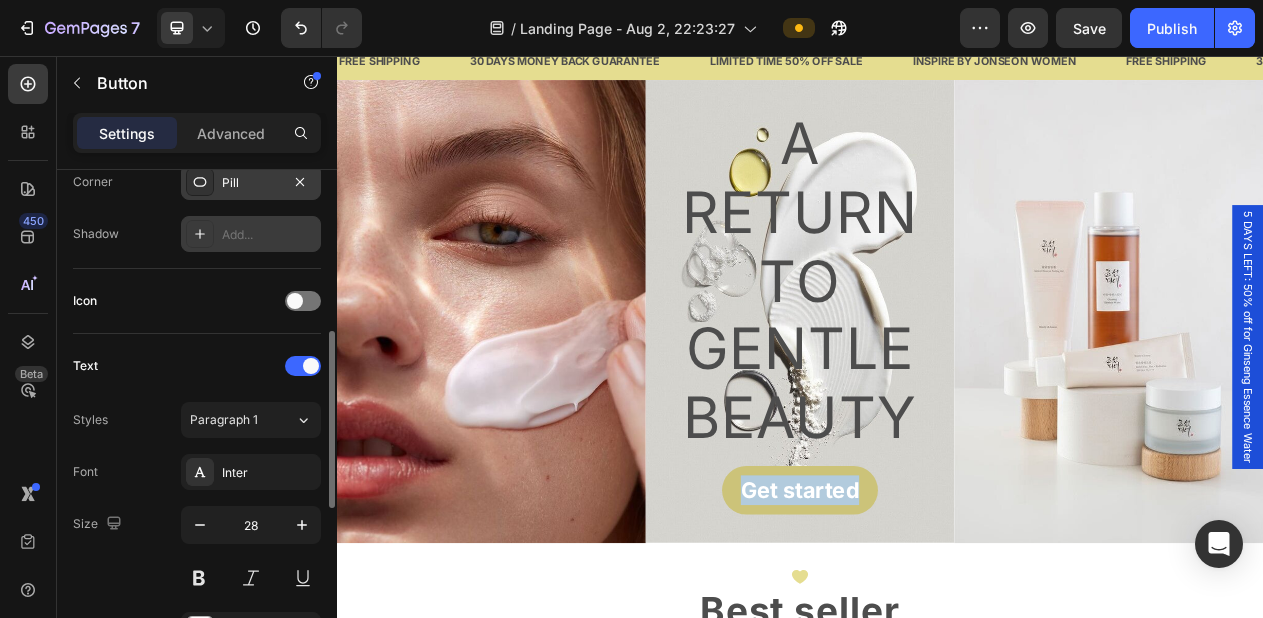scroll, scrollTop: 583, scrollLeft: 0, axis: vertical 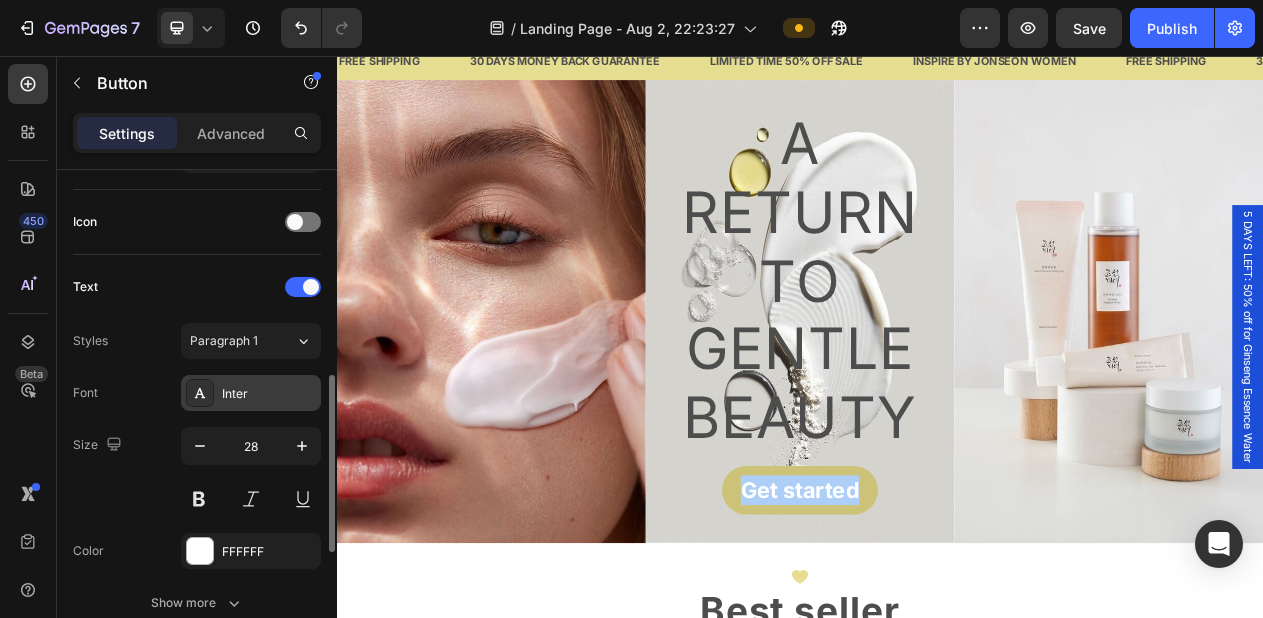 click on "Inter" at bounding box center [269, 394] 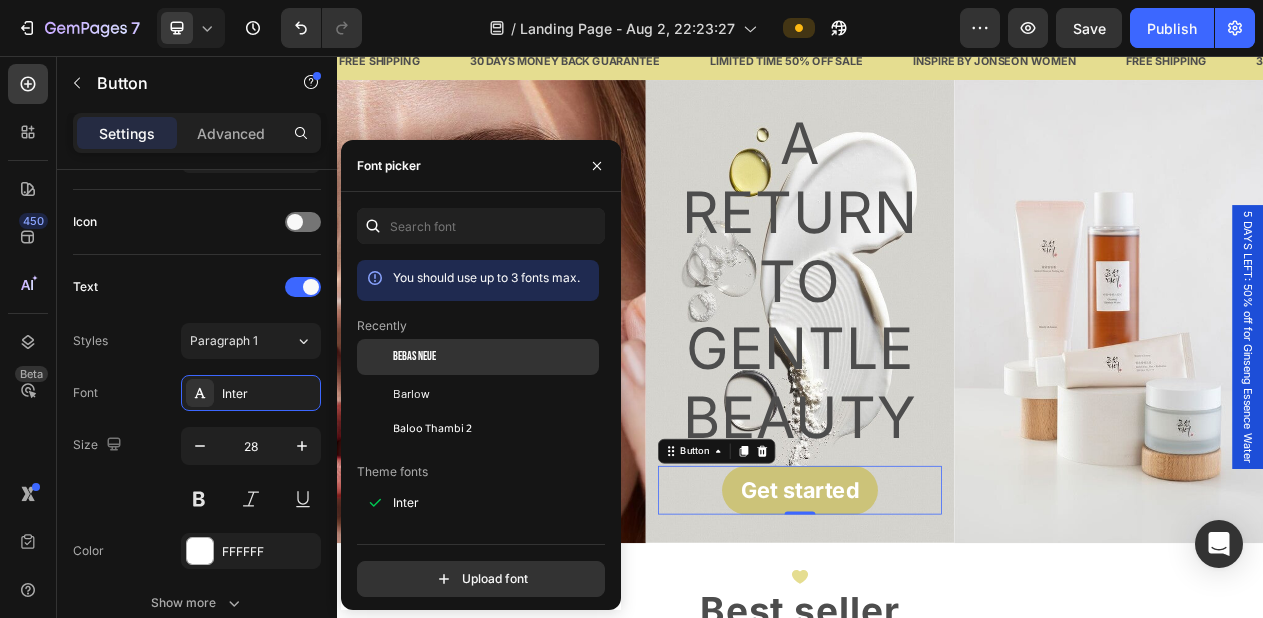 click on "Bebas Neue" at bounding box center [494, 357] 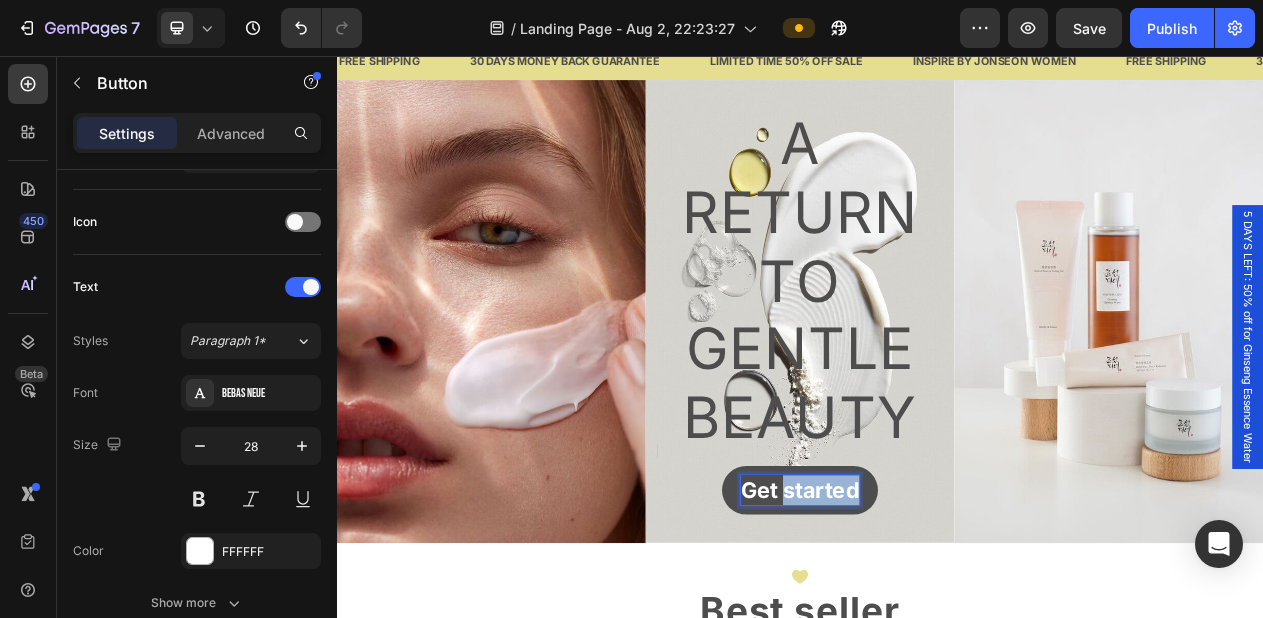 click on "Get started" at bounding box center (937, 618) 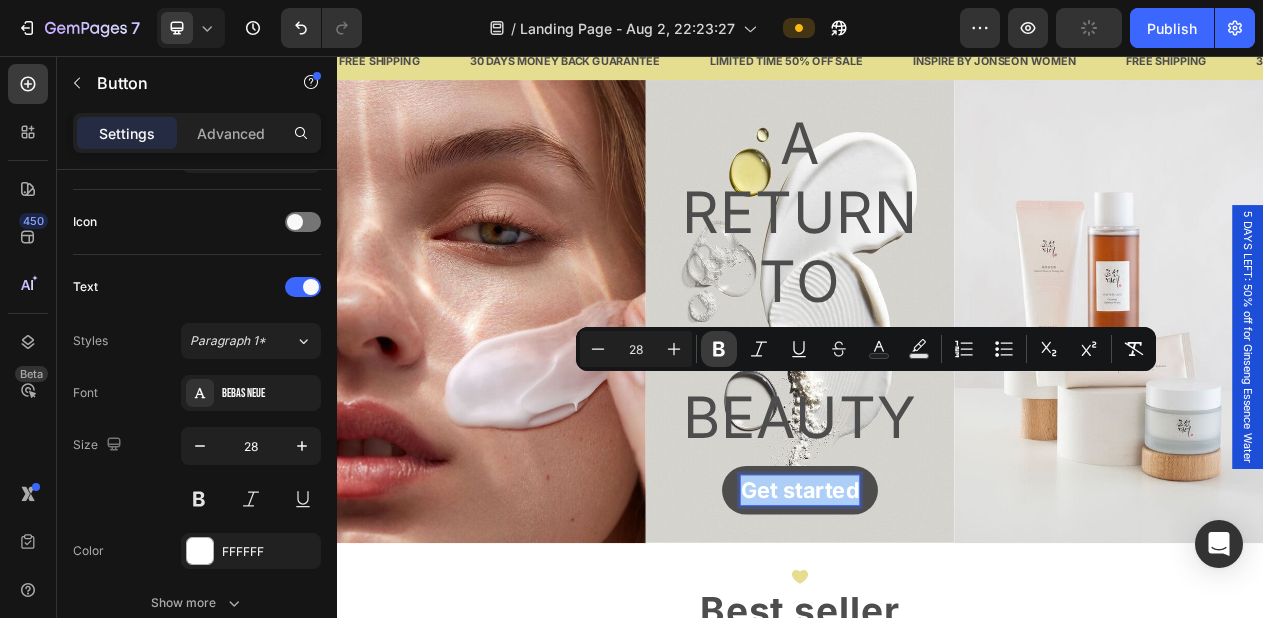 click 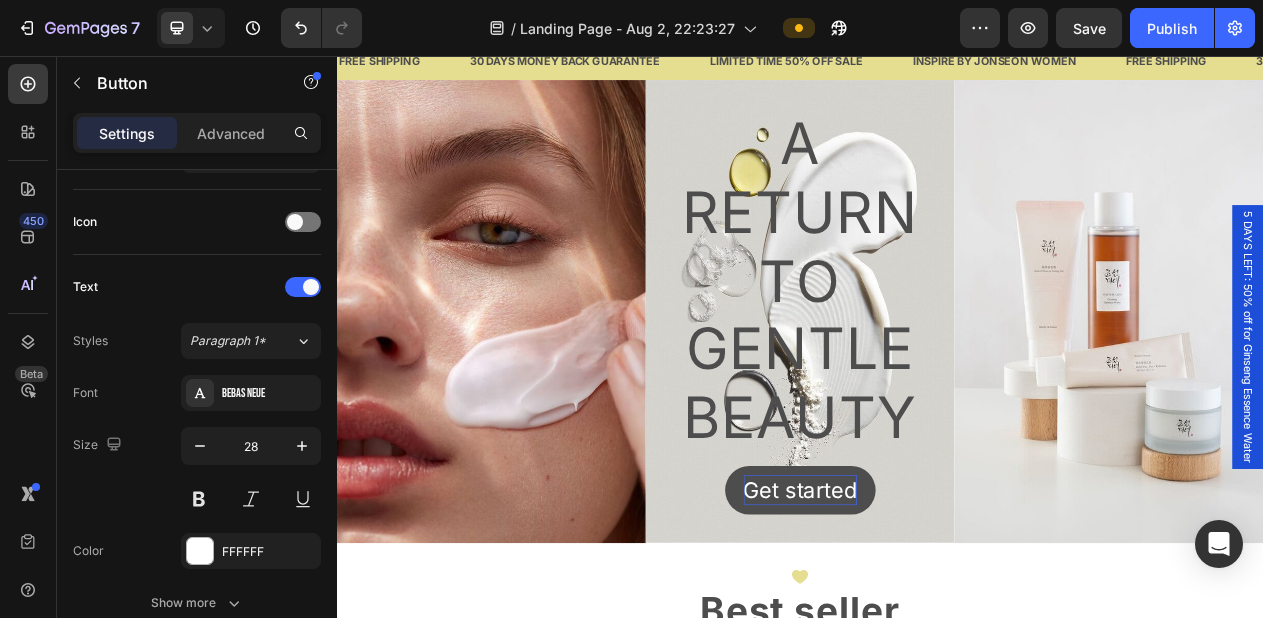 click on "Get started" at bounding box center (937, 618) 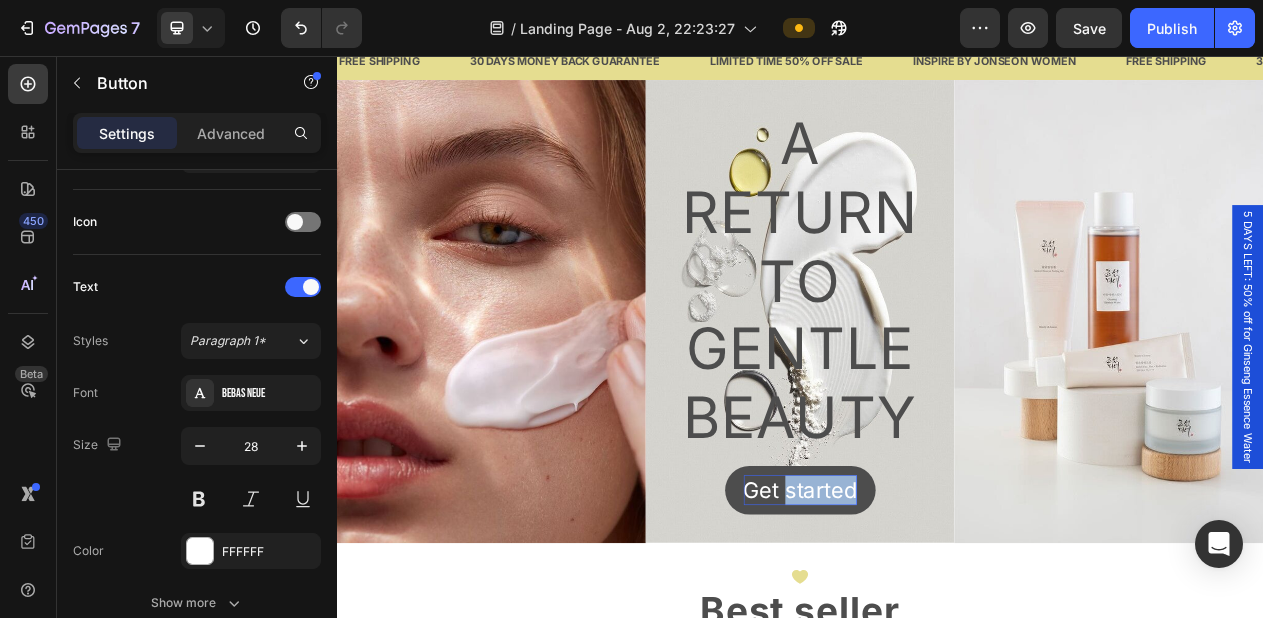 click on "Get started" at bounding box center [937, 618] 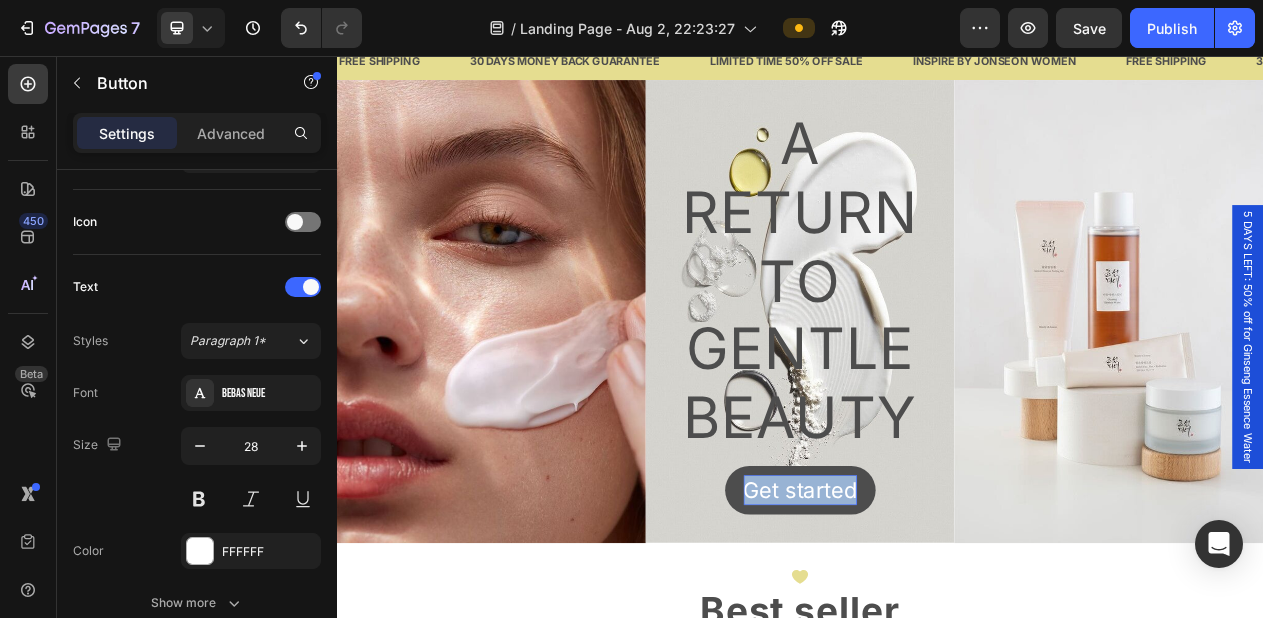 click on "Get started" at bounding box center (937, 618) 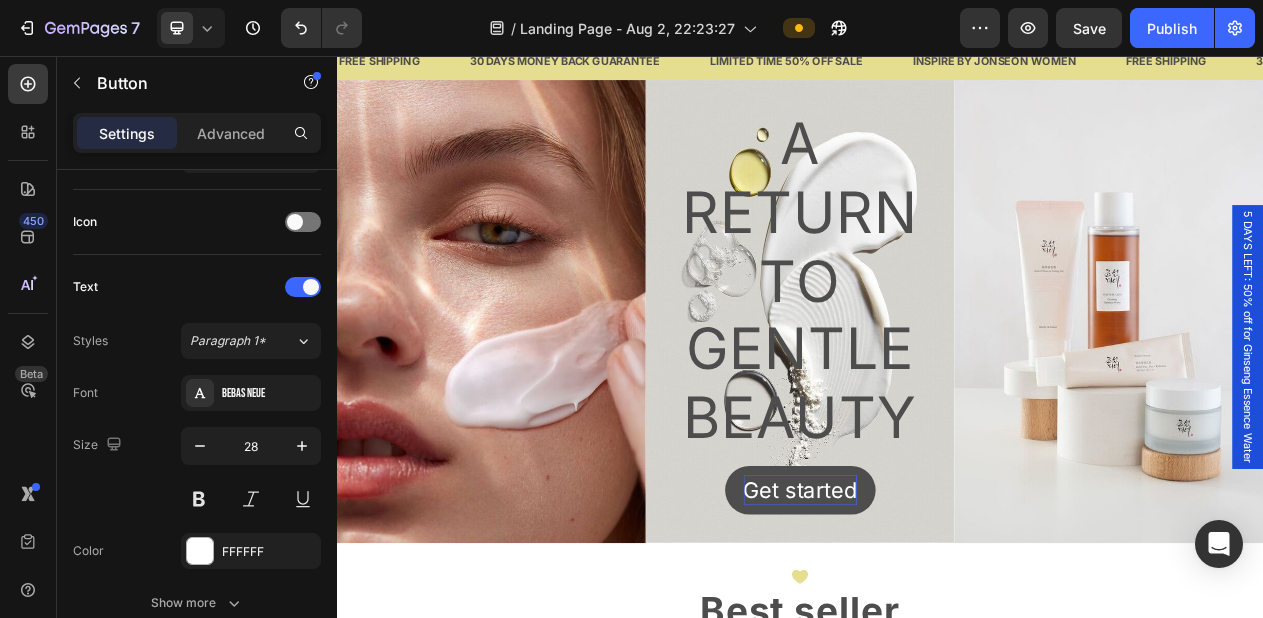 click on "Get started" at bounding box center (937, 618) 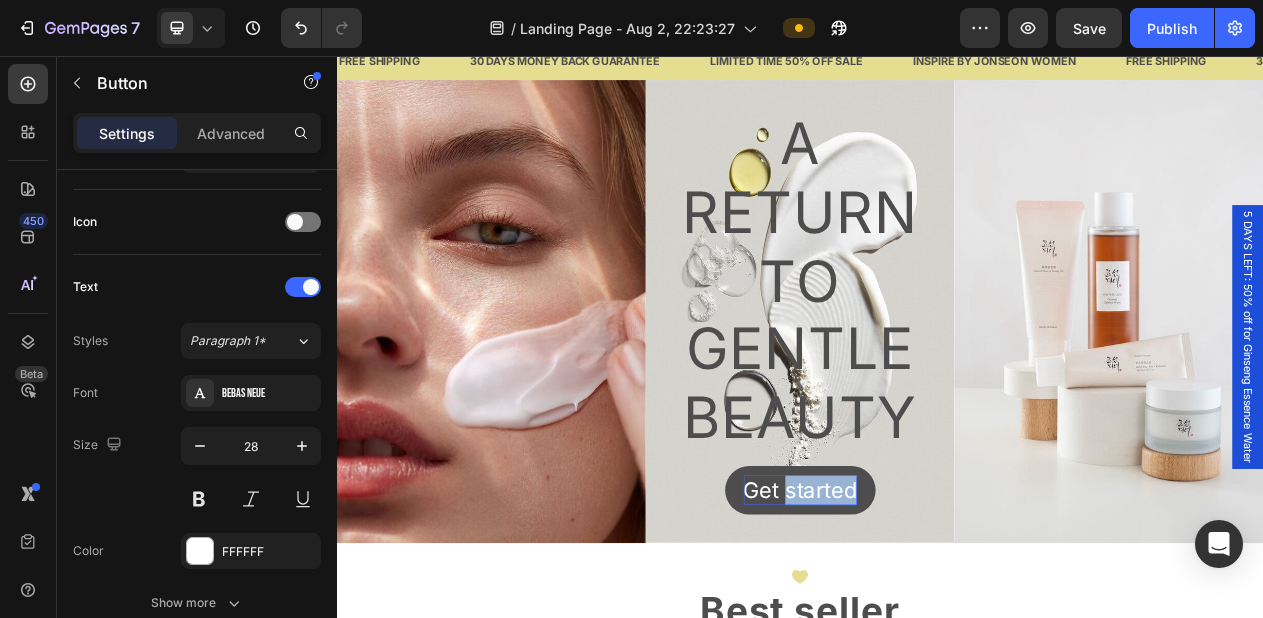 click on "Get started" at bounding box center (937, 618) 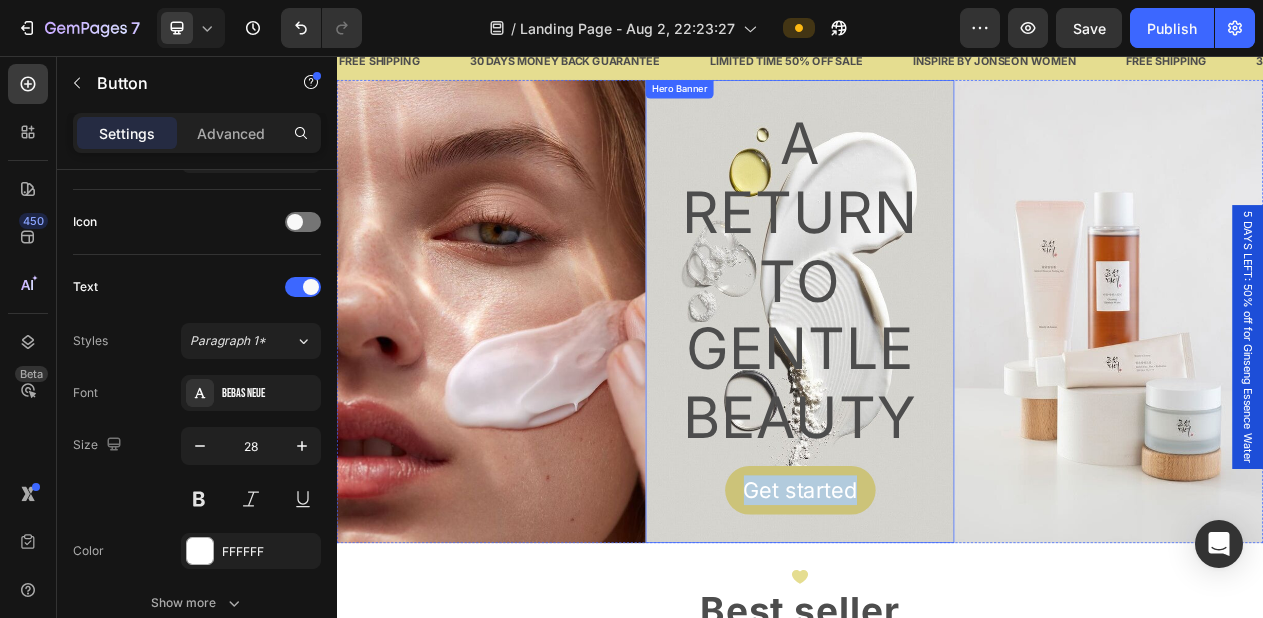 click at bounding box center (937, 387) 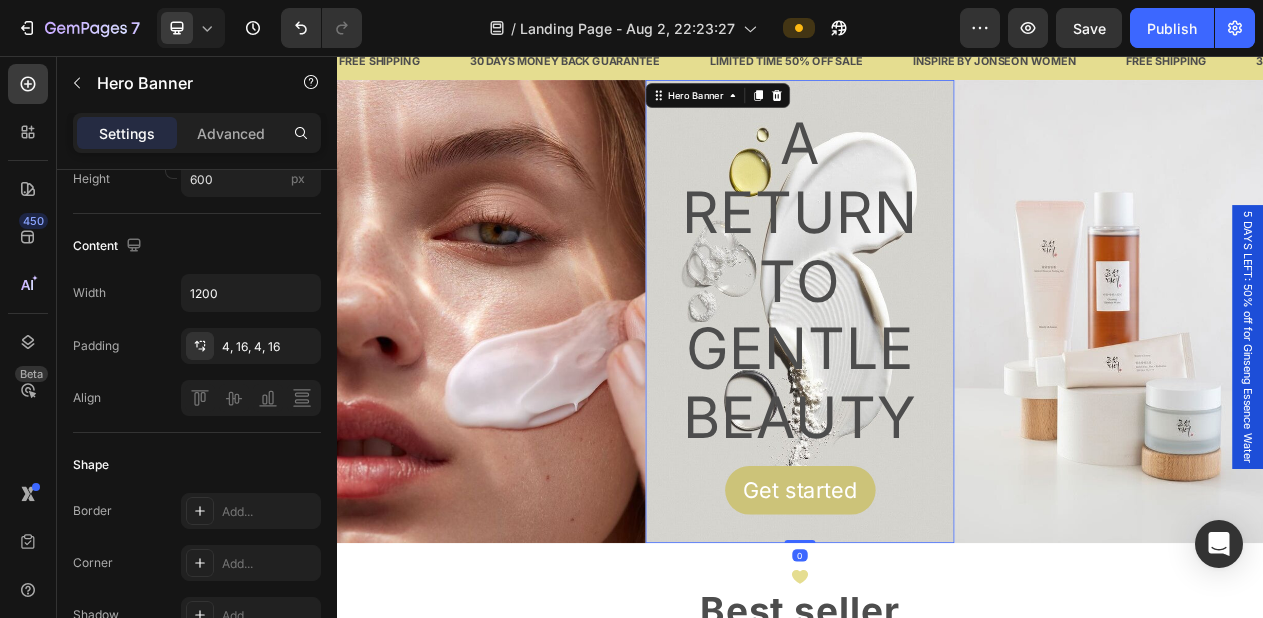 scroll, scrollTop: 0, scrollLeft: 0, axis: both 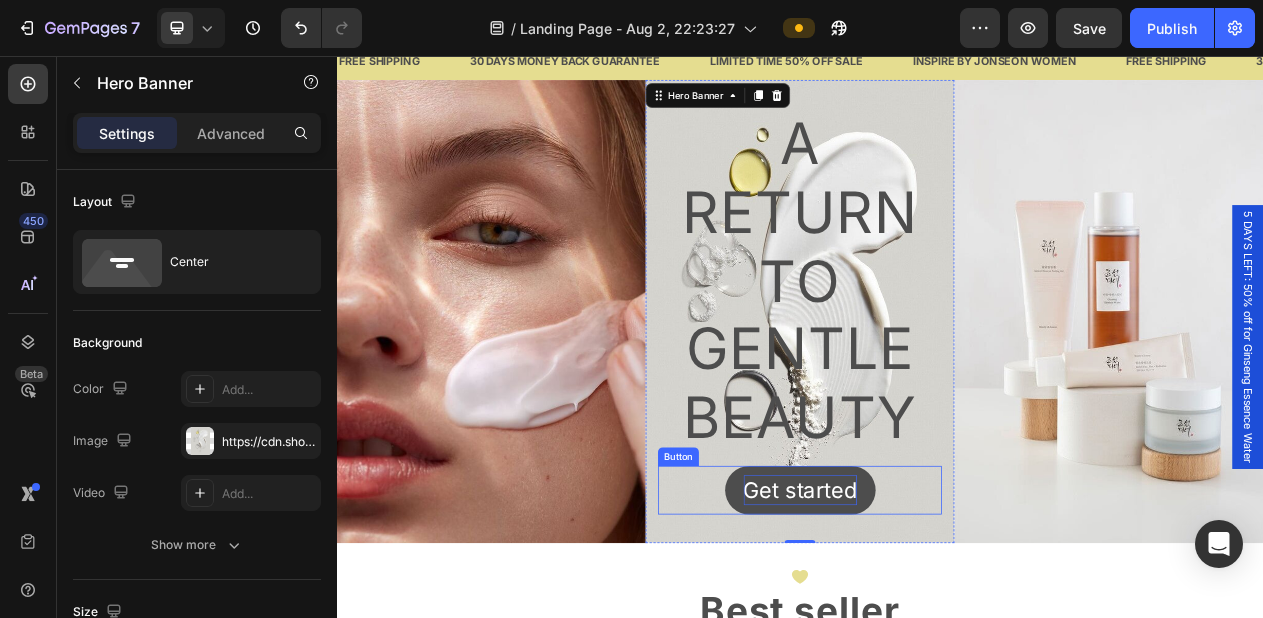 click on "Get started" at bounding box center [937, 618] 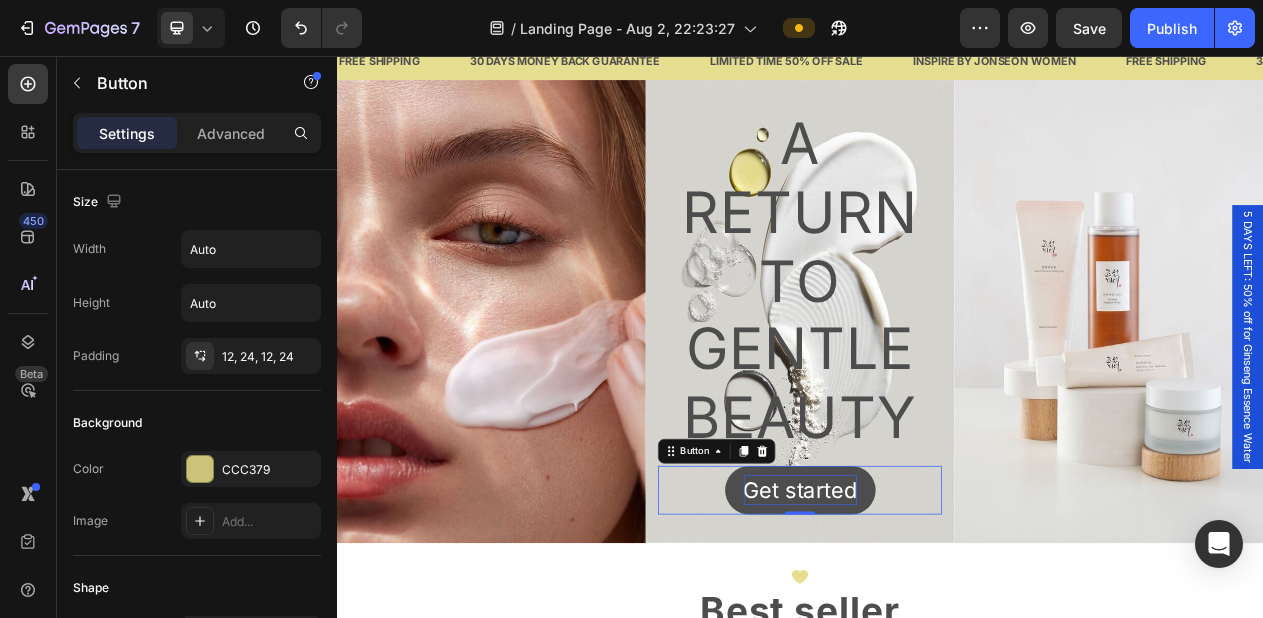 click on "Get started" at bounding box center [937, 618] 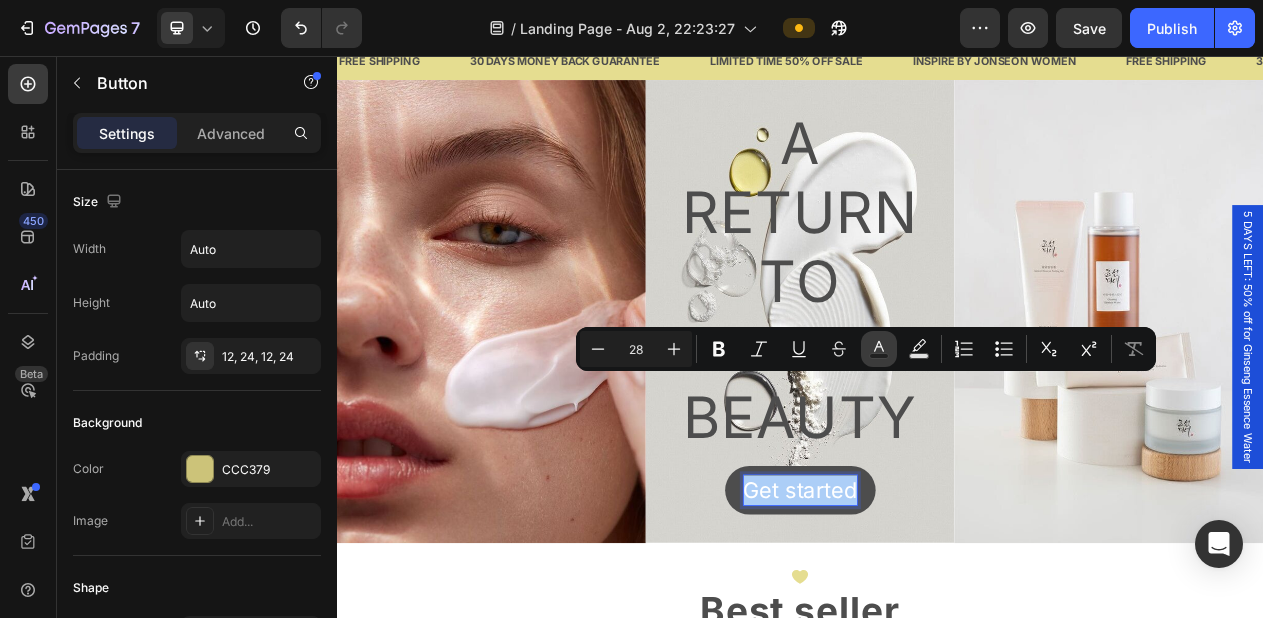 click 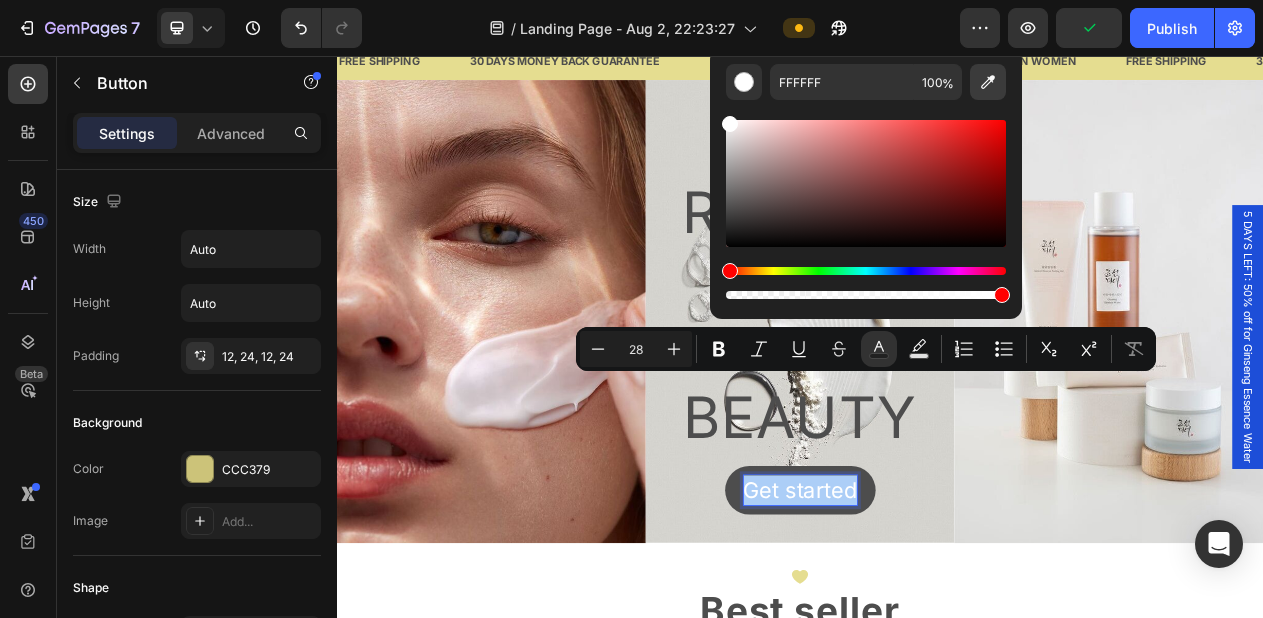 click 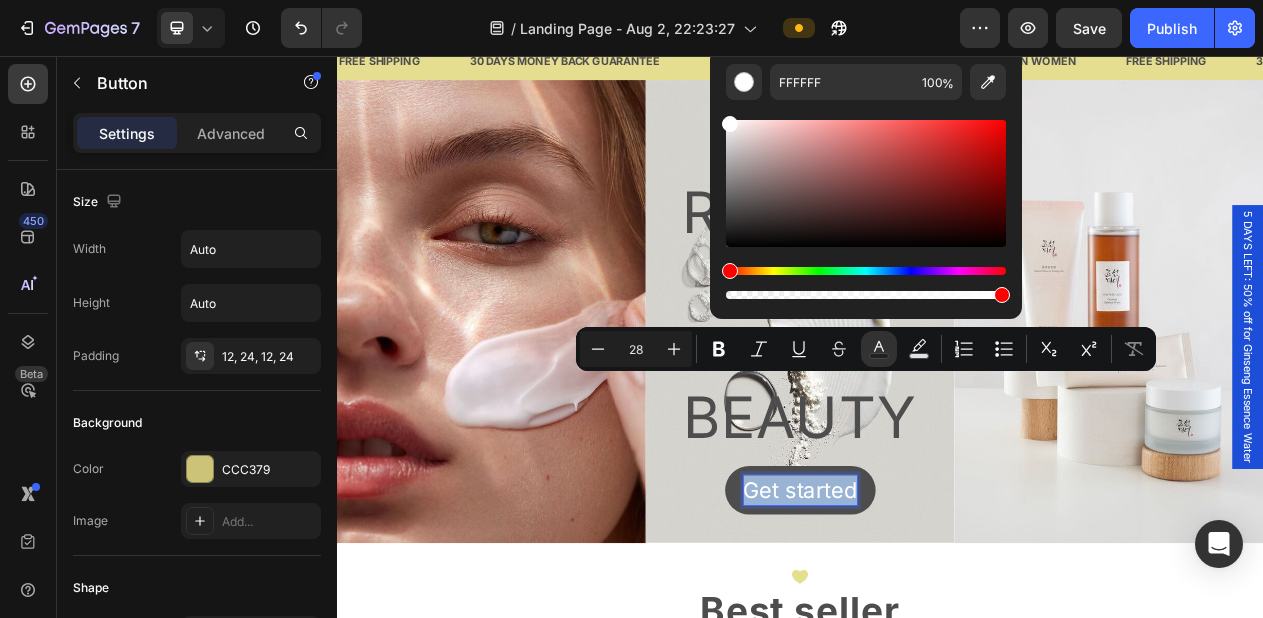 type on "4D4D4D" 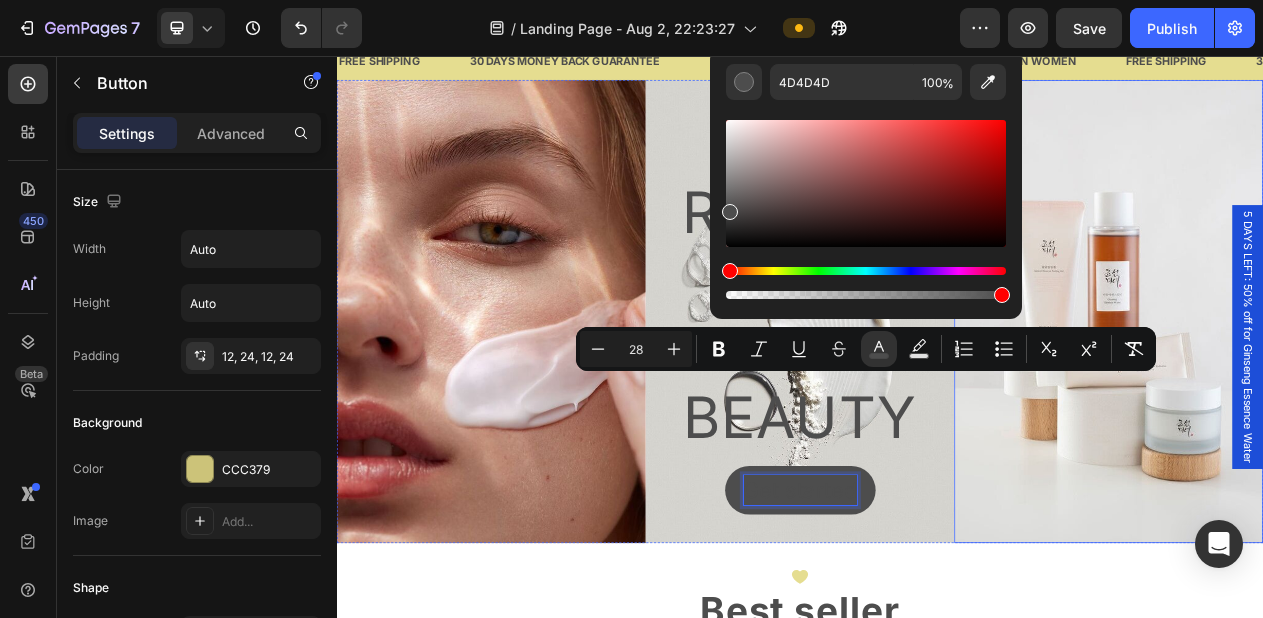 click at bounding box center (1337, 387) 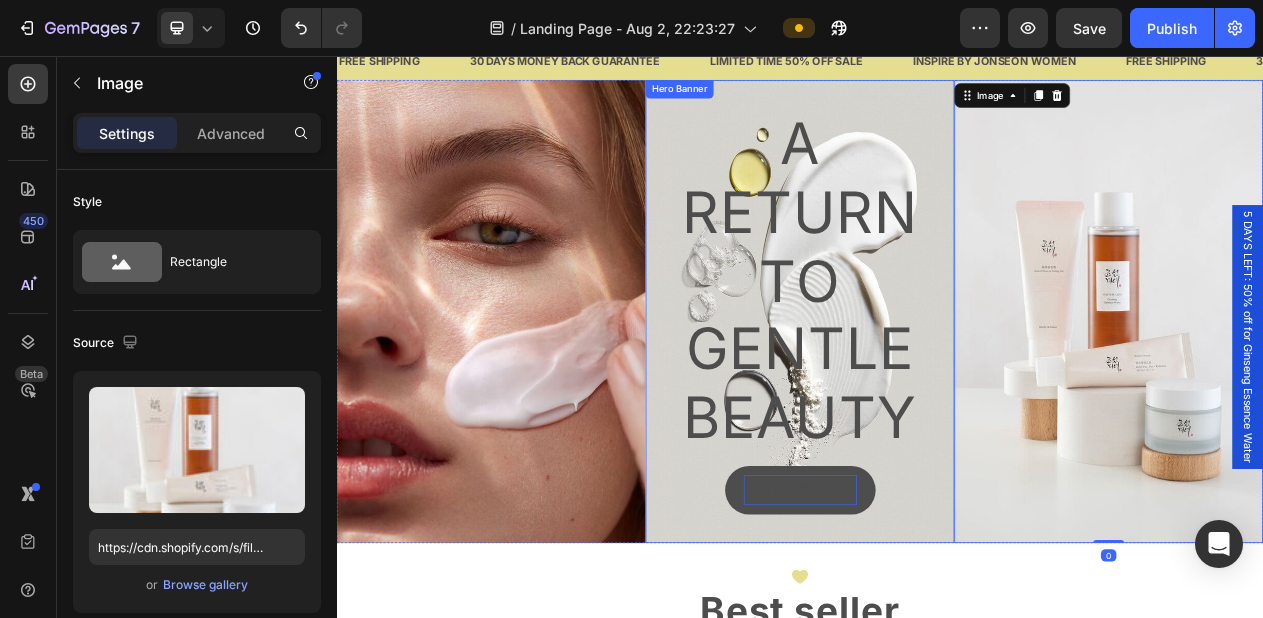 click at bounding box center [937, 387] 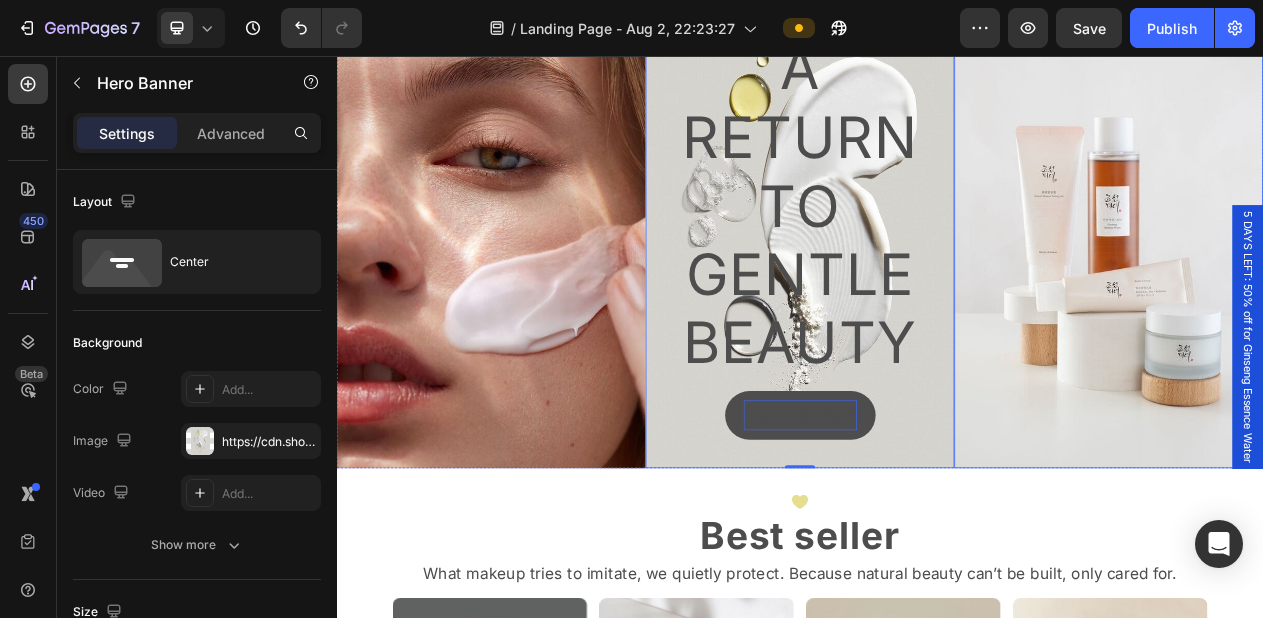 scroll, scrollTop: 1392, scrollLeft: 0, axis: vertical 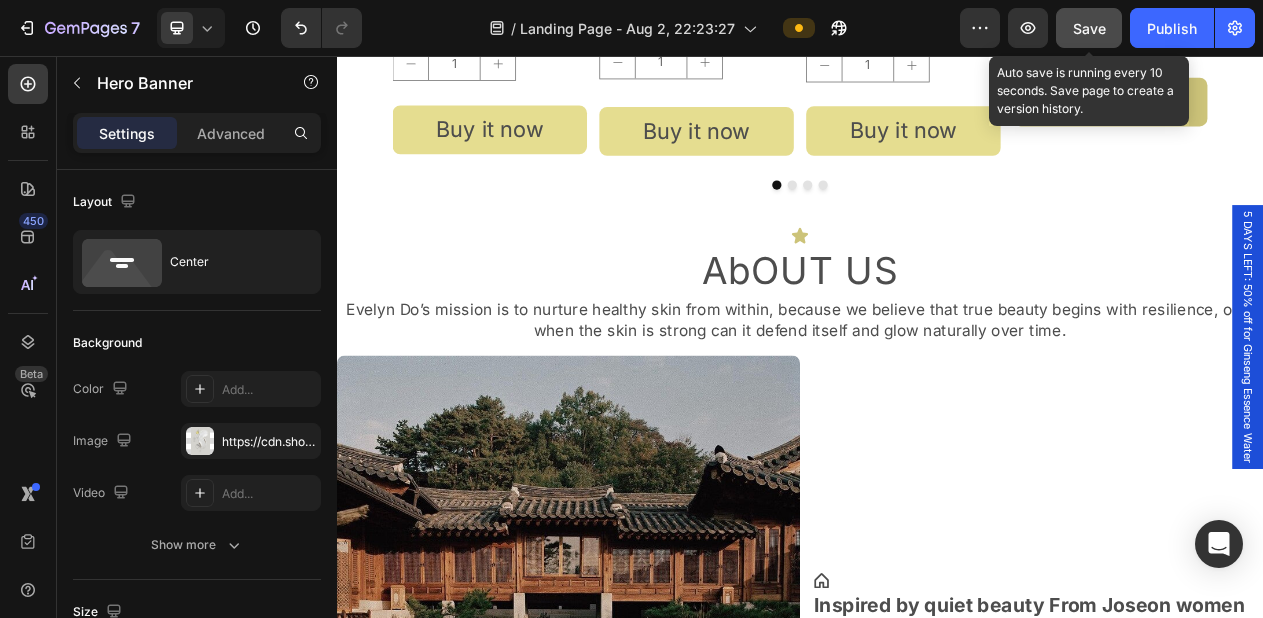 click on "Save" at bounding box center (1089, 28) 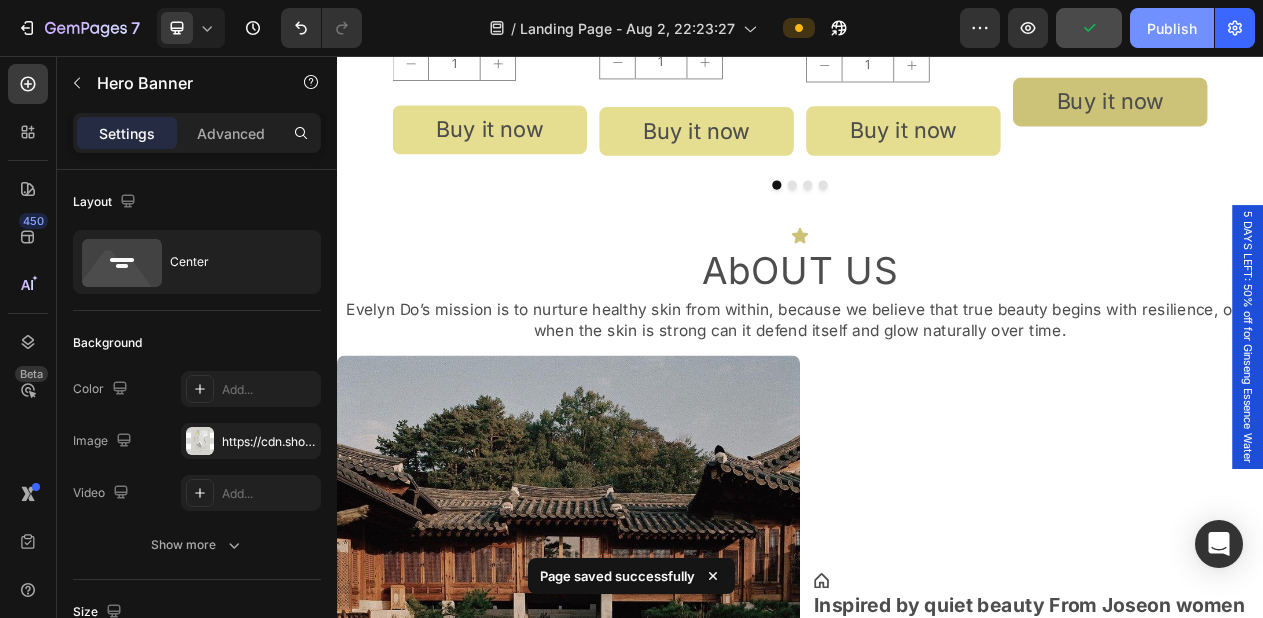 click on "Publish" 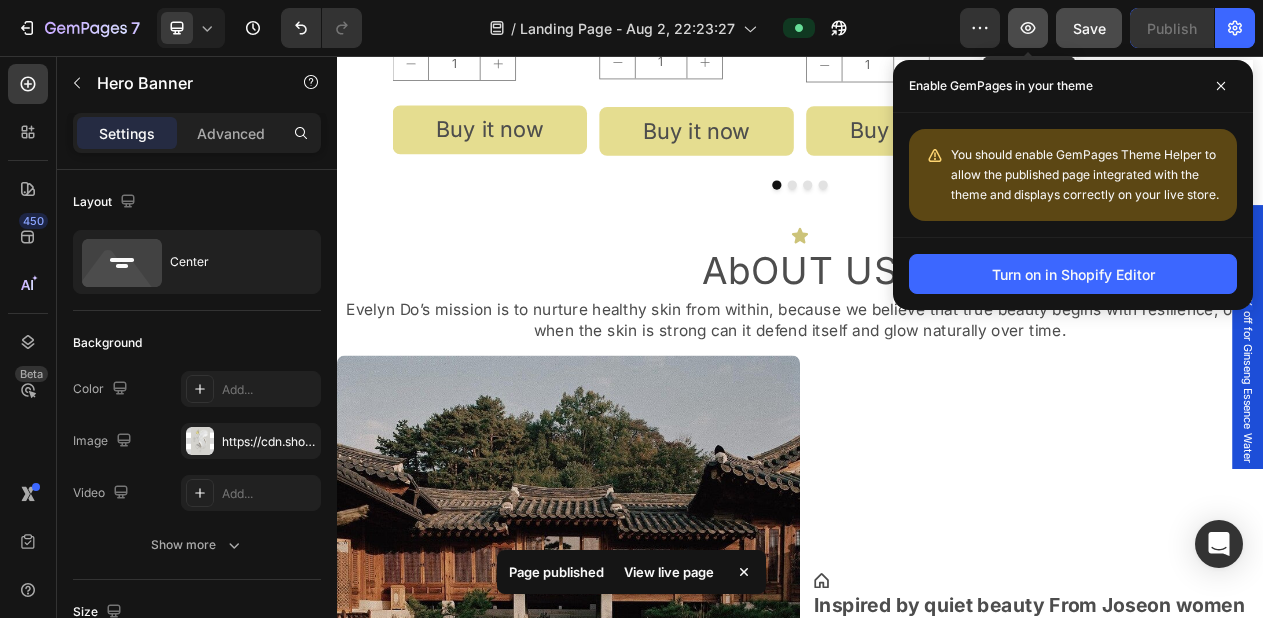 click 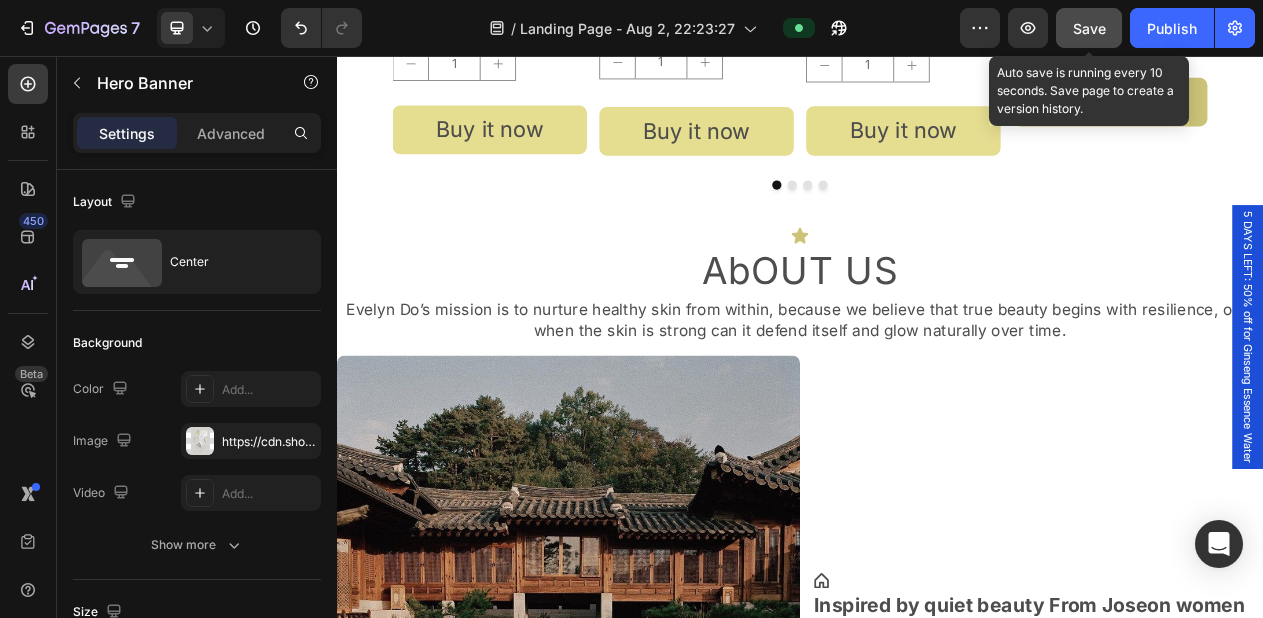 click on "Save" 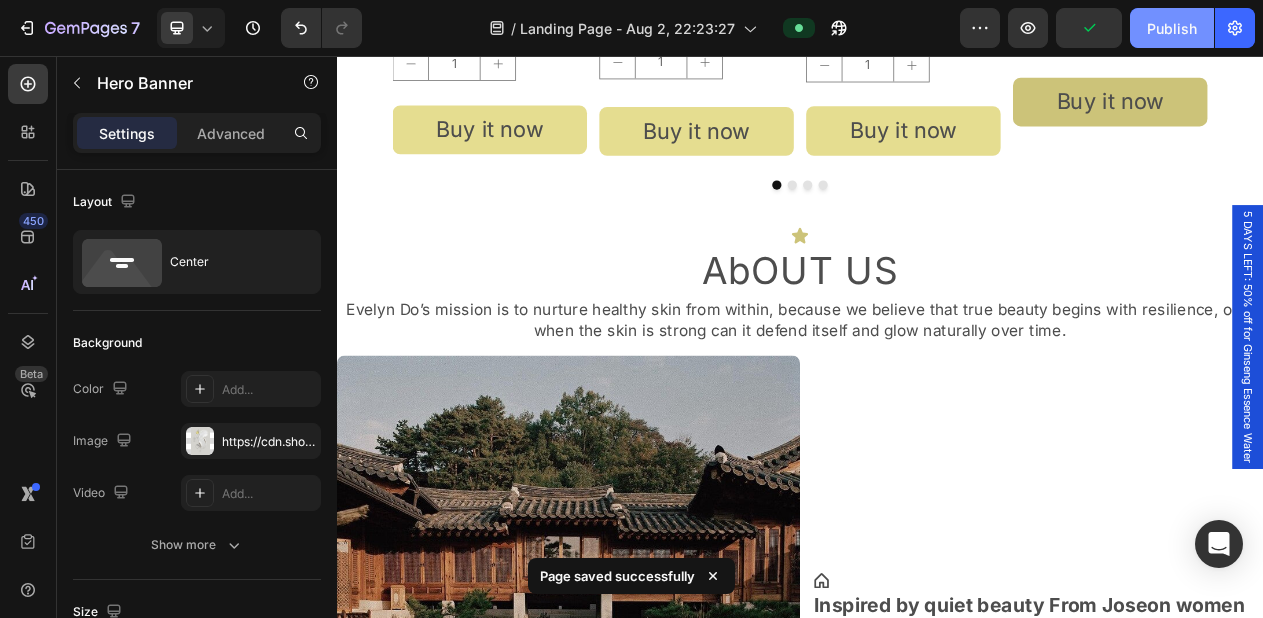 click on "Publish" at bounding box center [1172, 28] 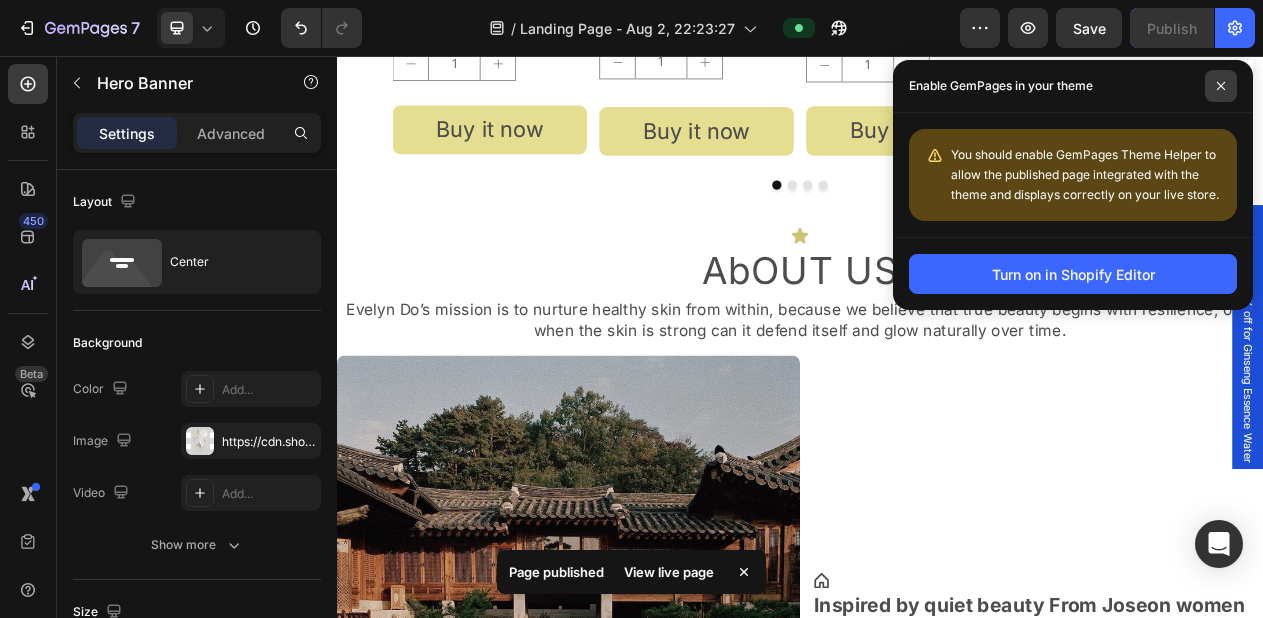 click 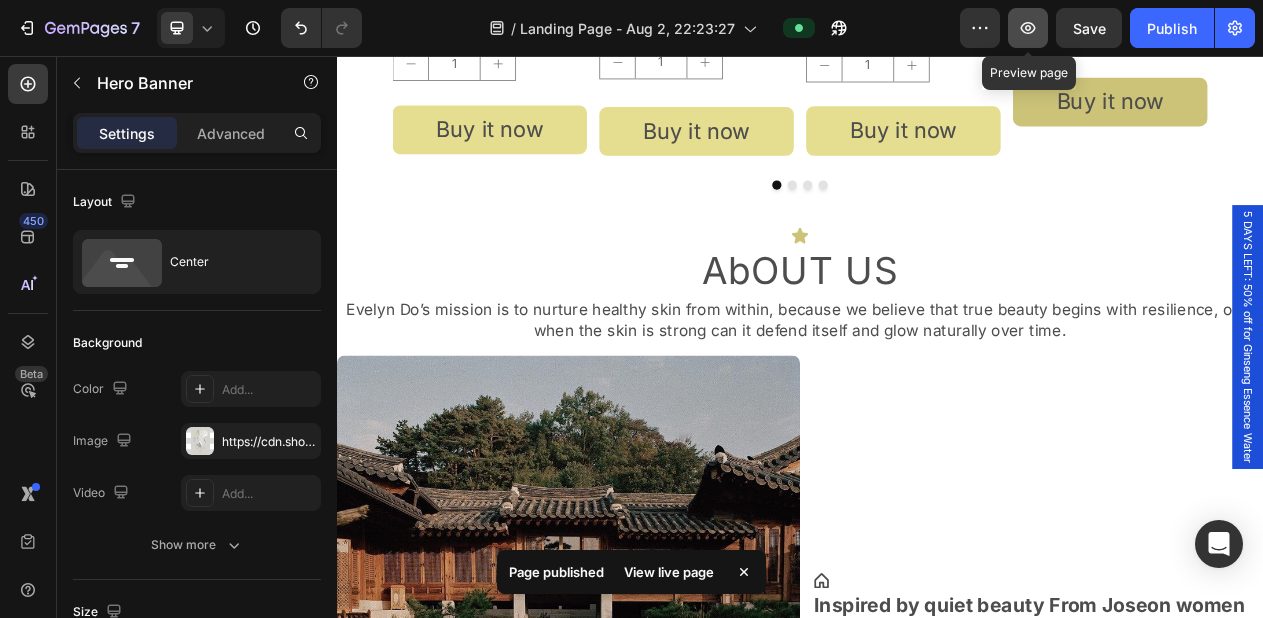 click 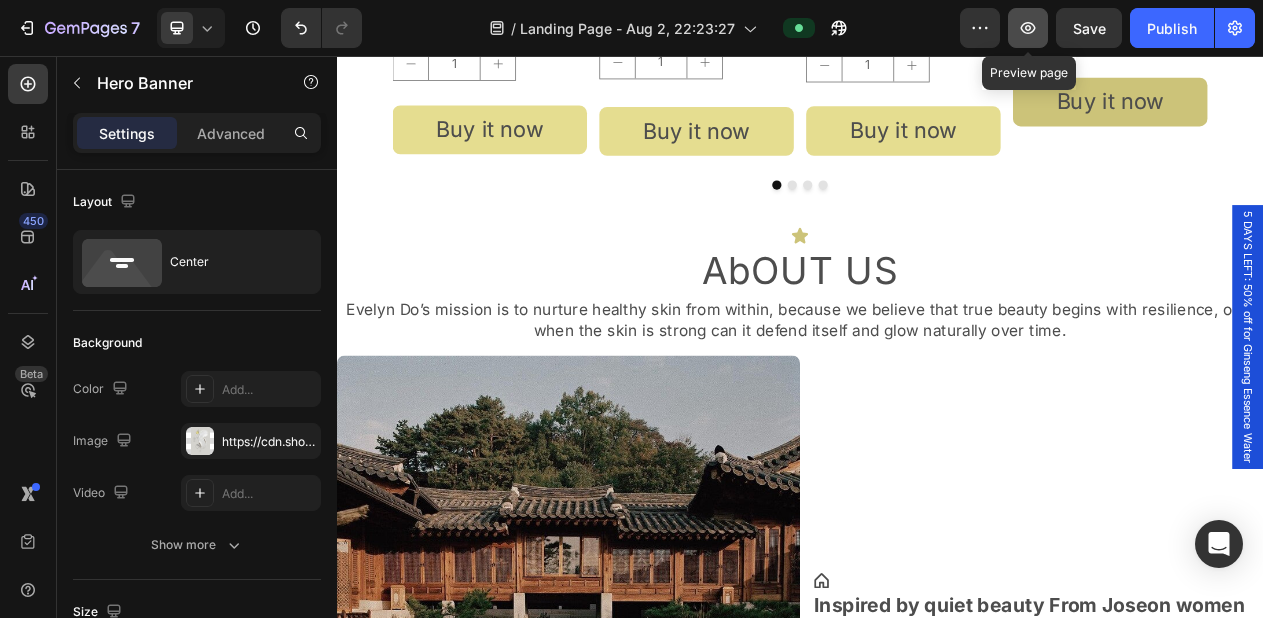 click 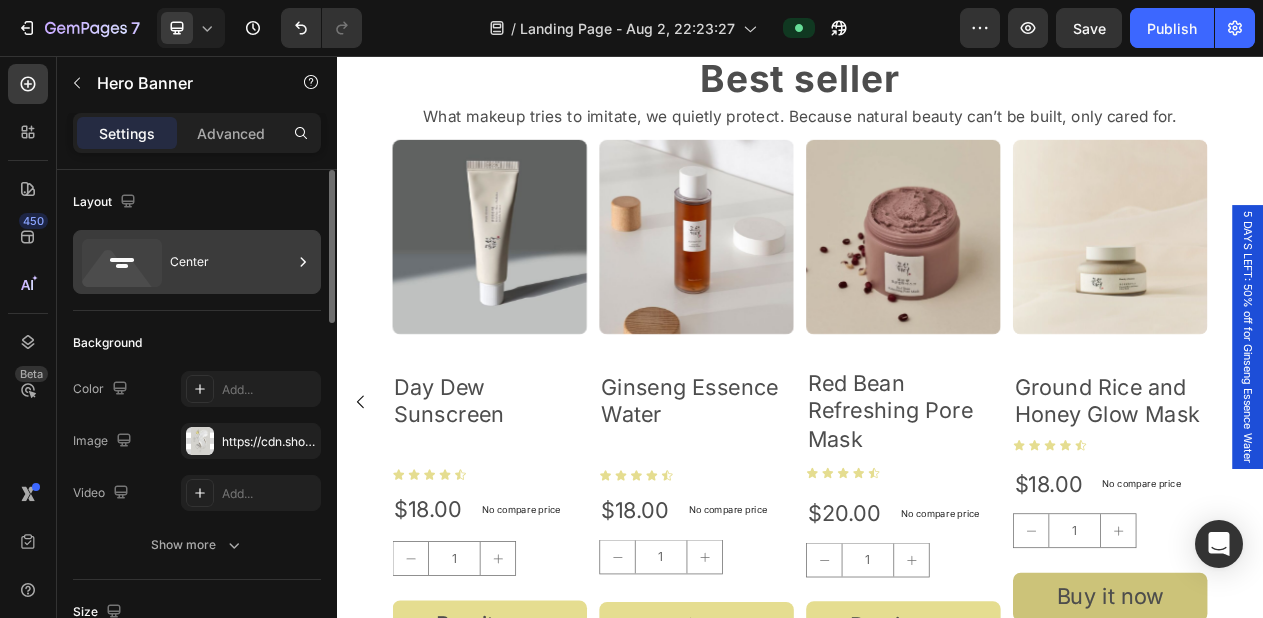 scroll, scrollTop: 780, scrollLeft: 0, axis: vertical 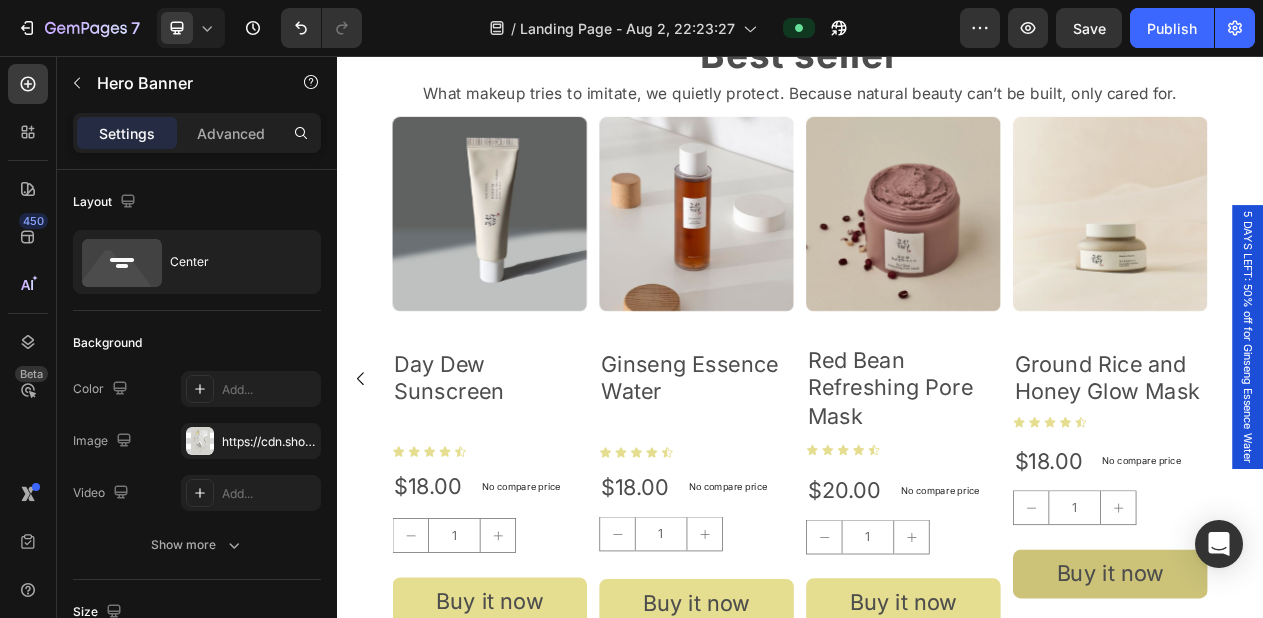 click 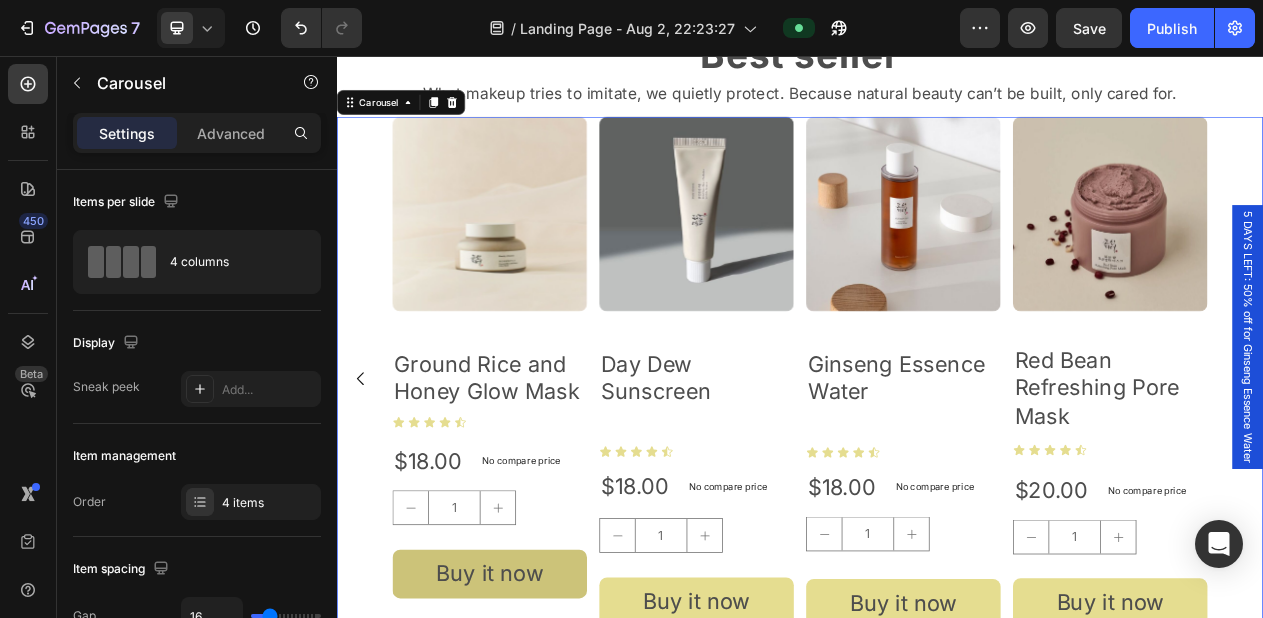 click 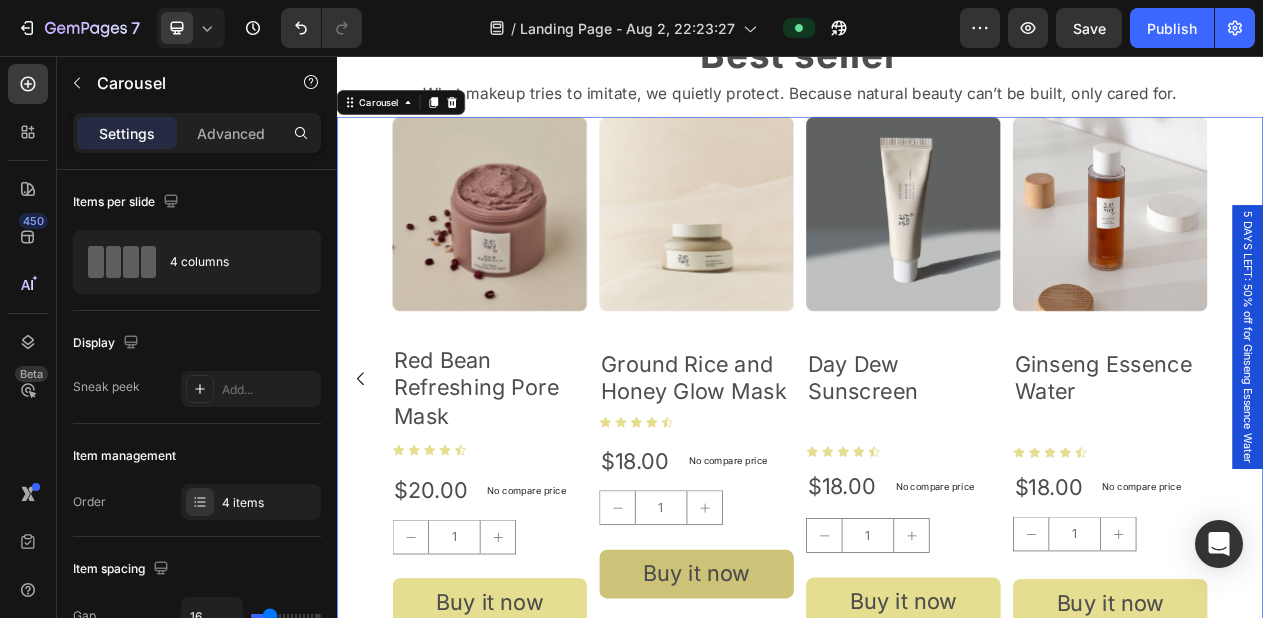 click 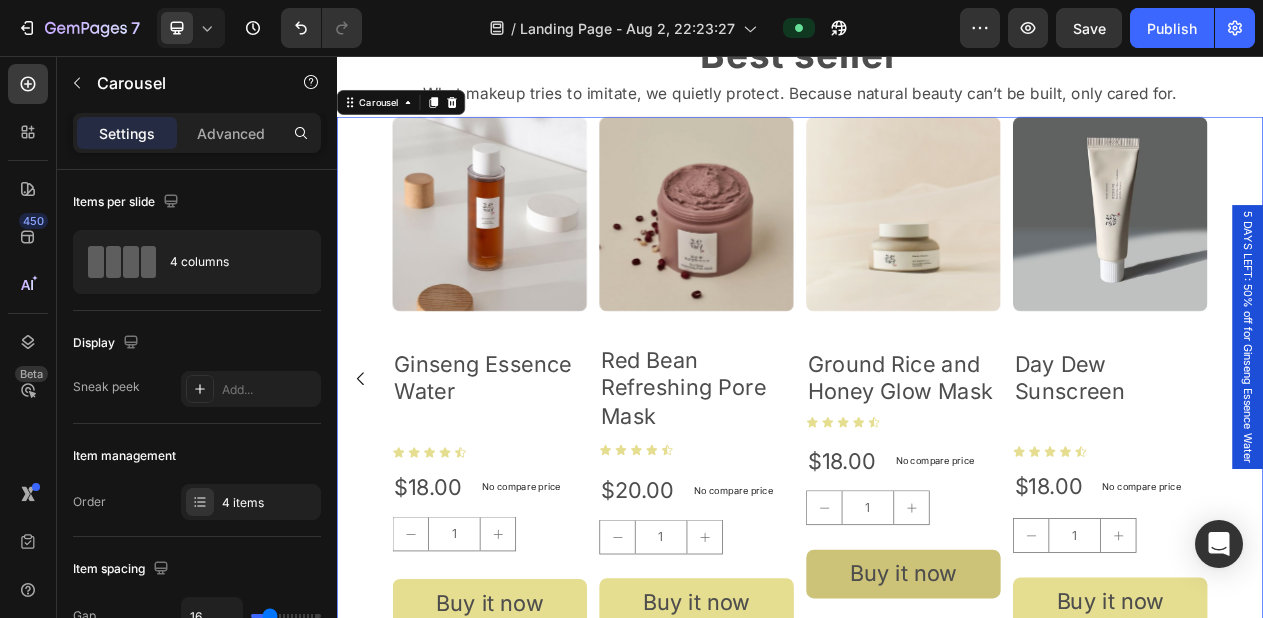 scroll, scrollTop: 732, scrollLeft: 0, axis: vertical 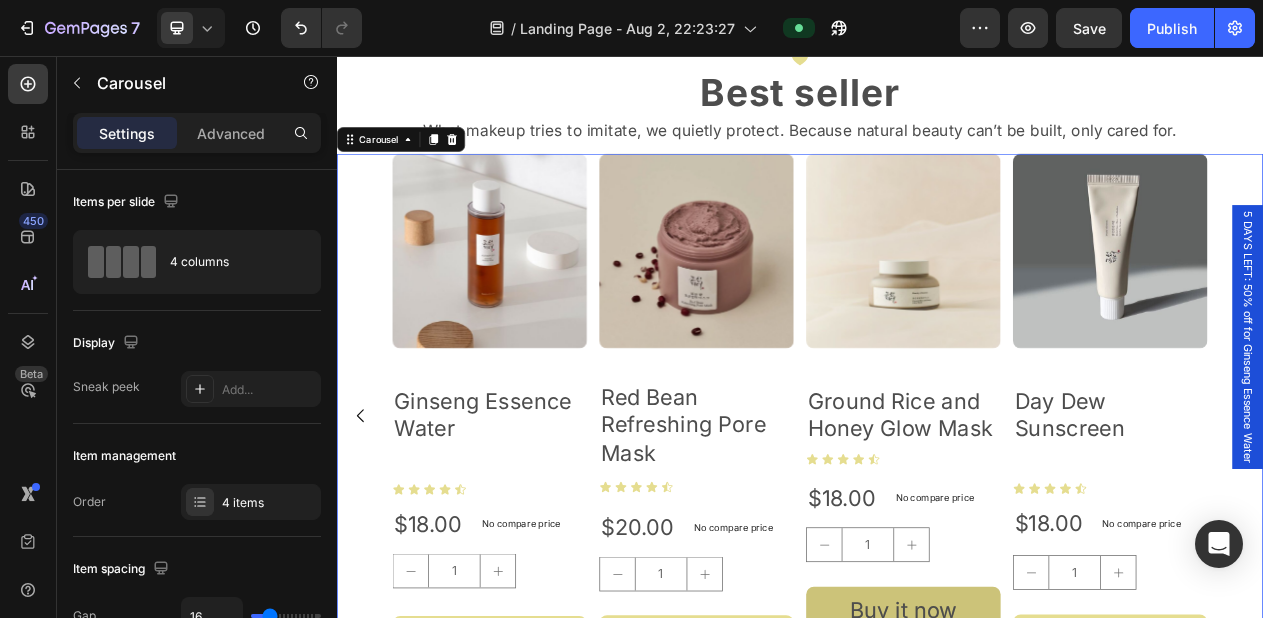click 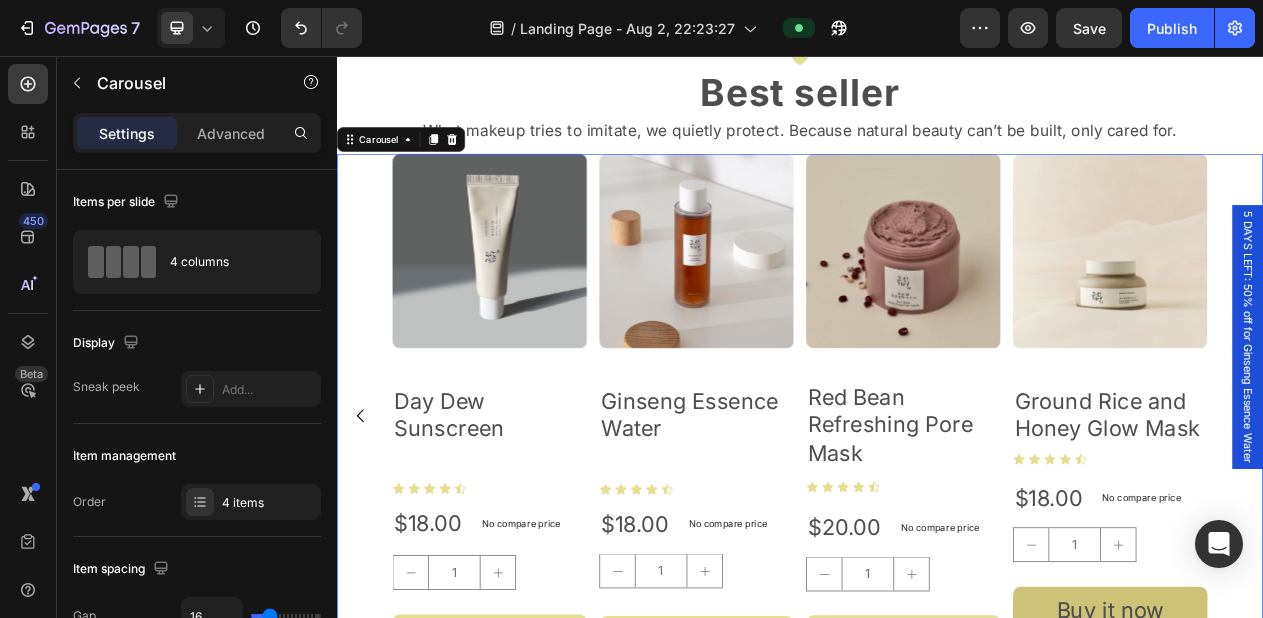 click 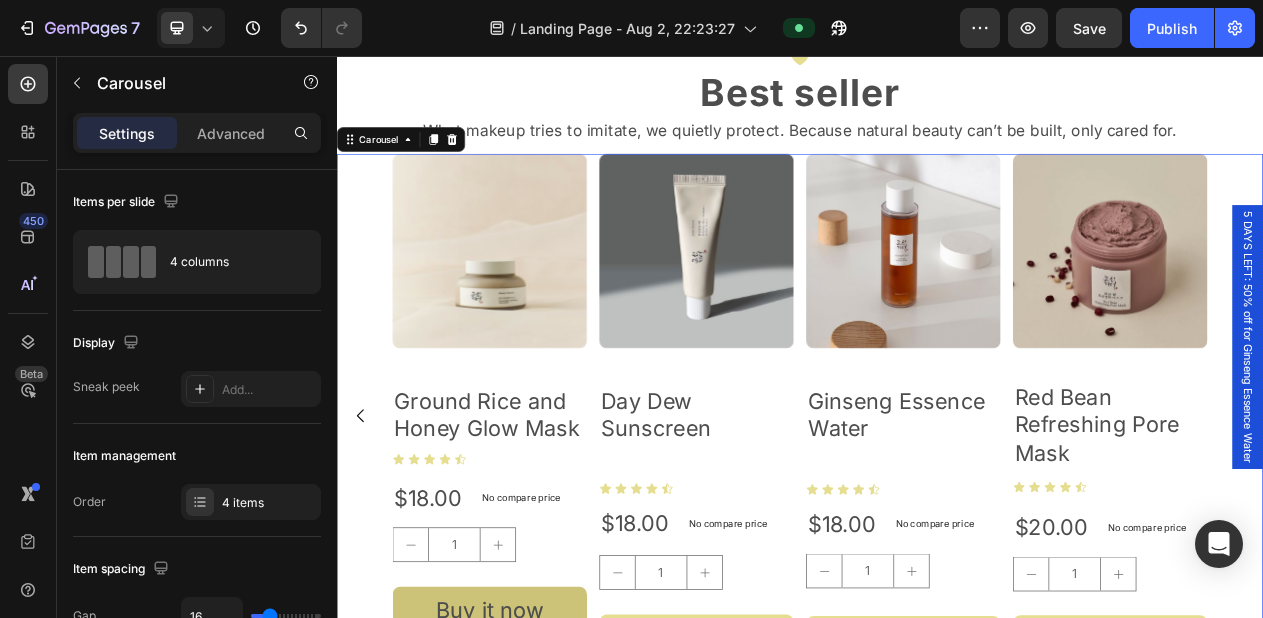 click 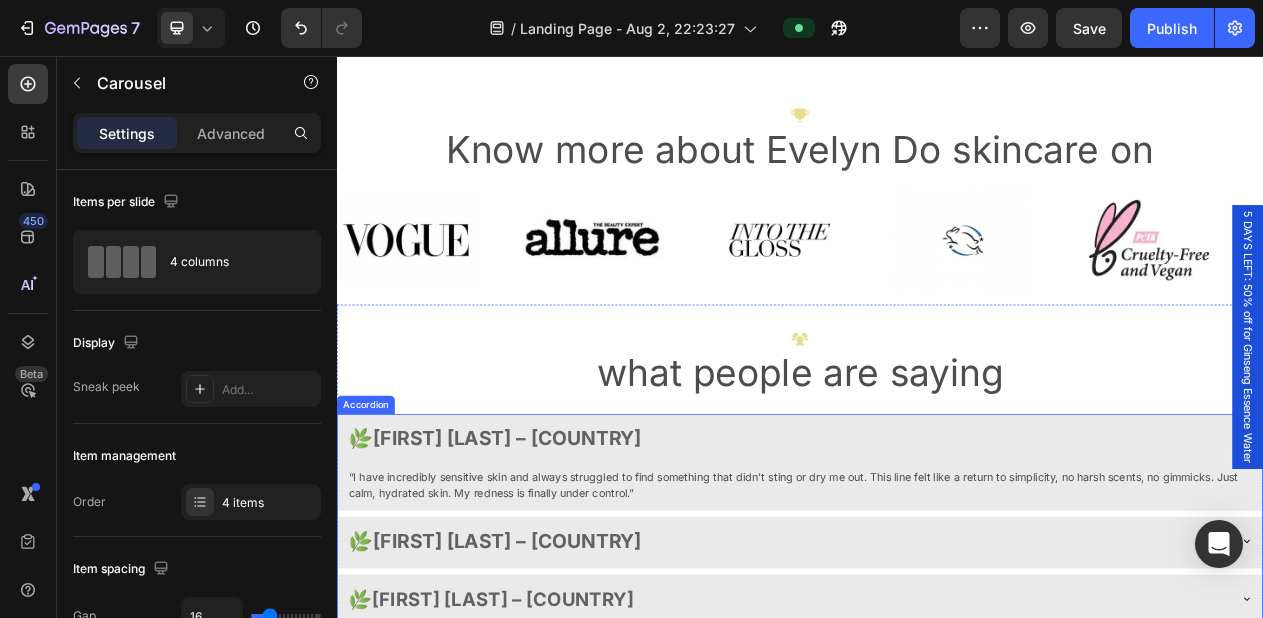 scroll, scrollTop: 2856, scrollLeft: 0, axis: vertical 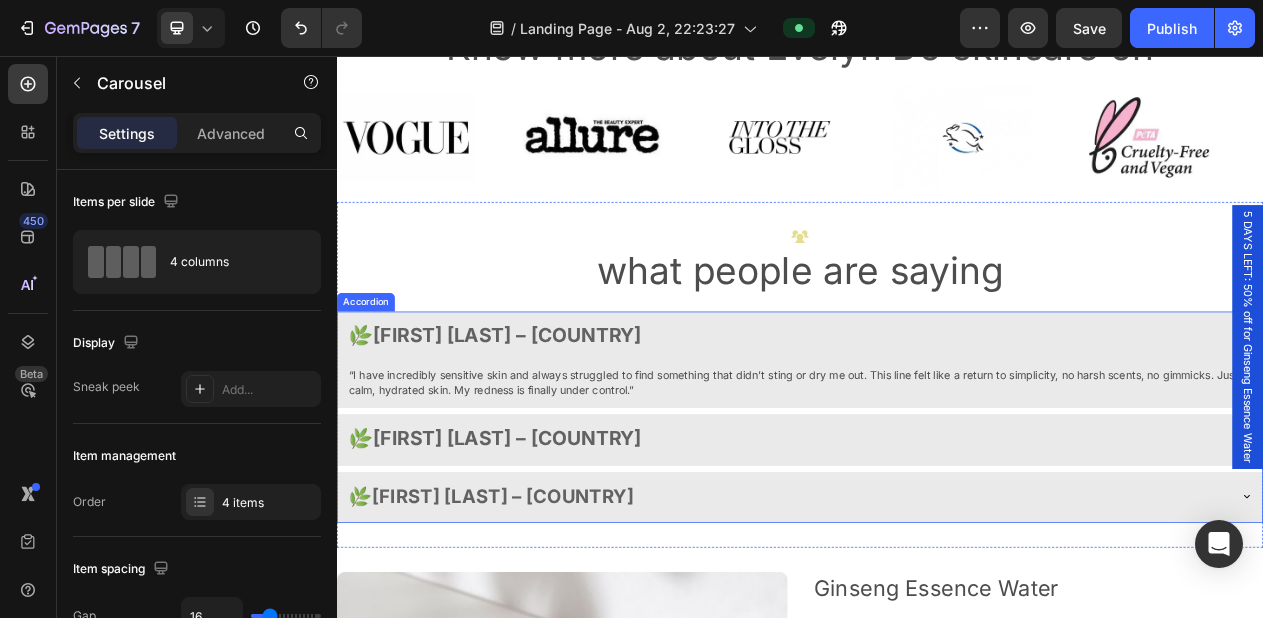 click on "🌿 [FIRST] [LAST] – [COUNTRY]" at bounding box center (921, 551) 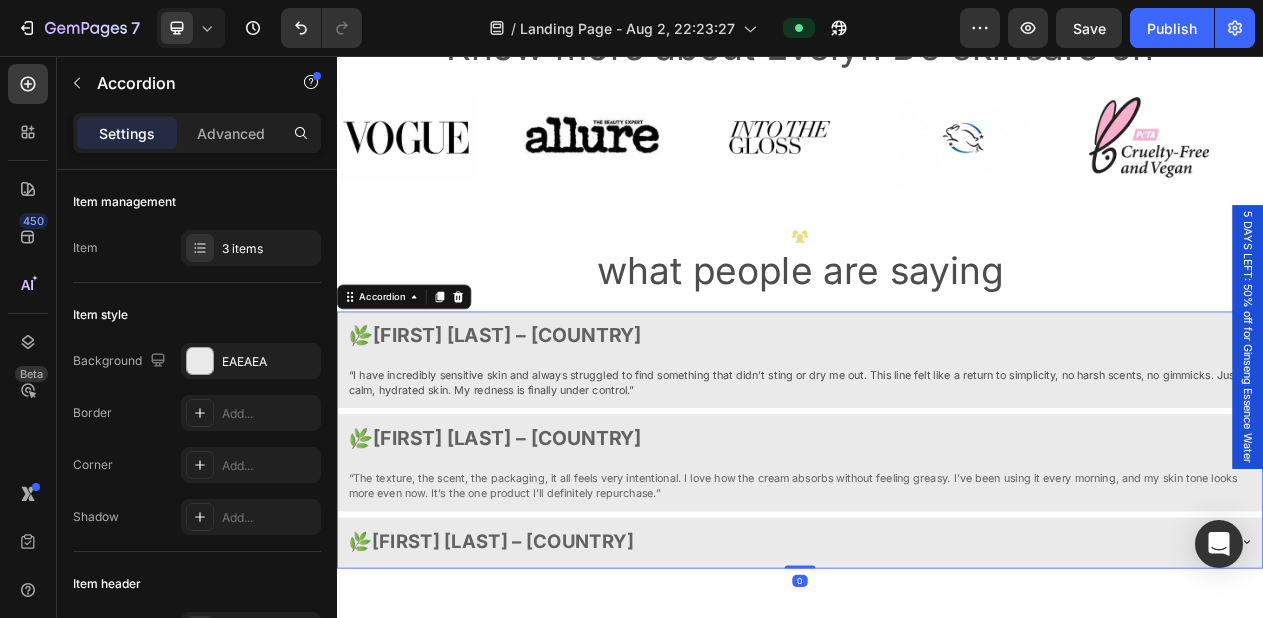 click on "🌿 [FIRST] [LAST] – [COUNTRY]" at bounding box center (921, 685) 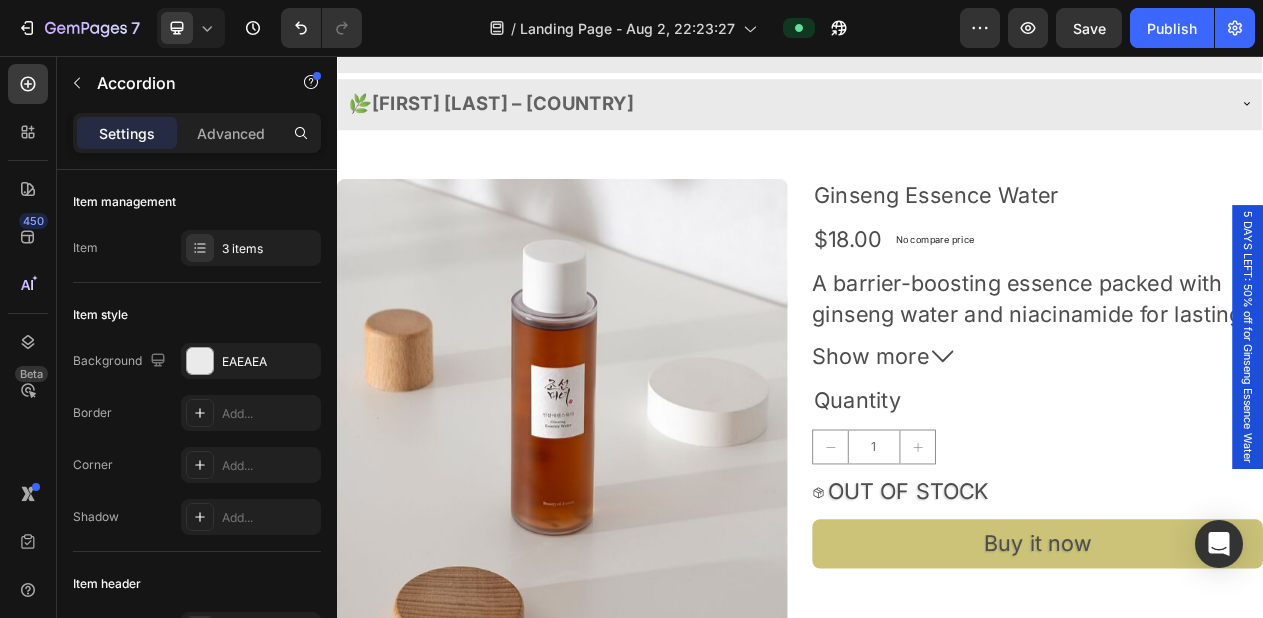scroll, scrollTop: 3366, scrollLeft: 0, axis: vertical 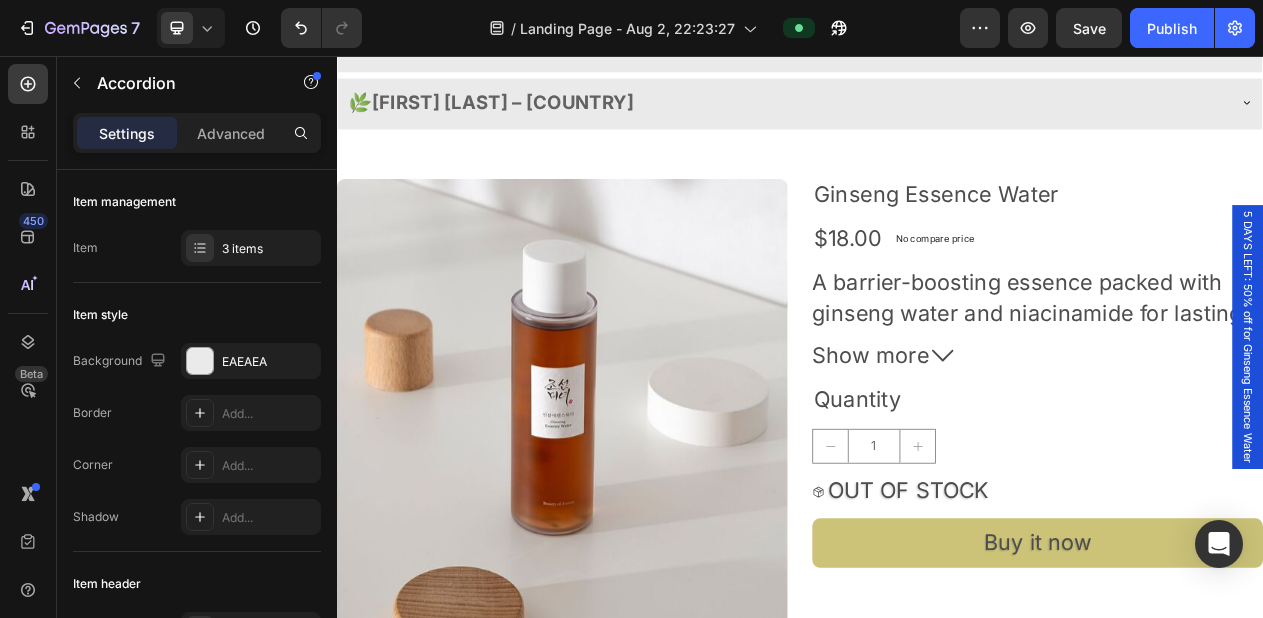click on "5 DAYS LEFT: 50% off for Ginseng Essence Water" at bounding box center (1517, 420) 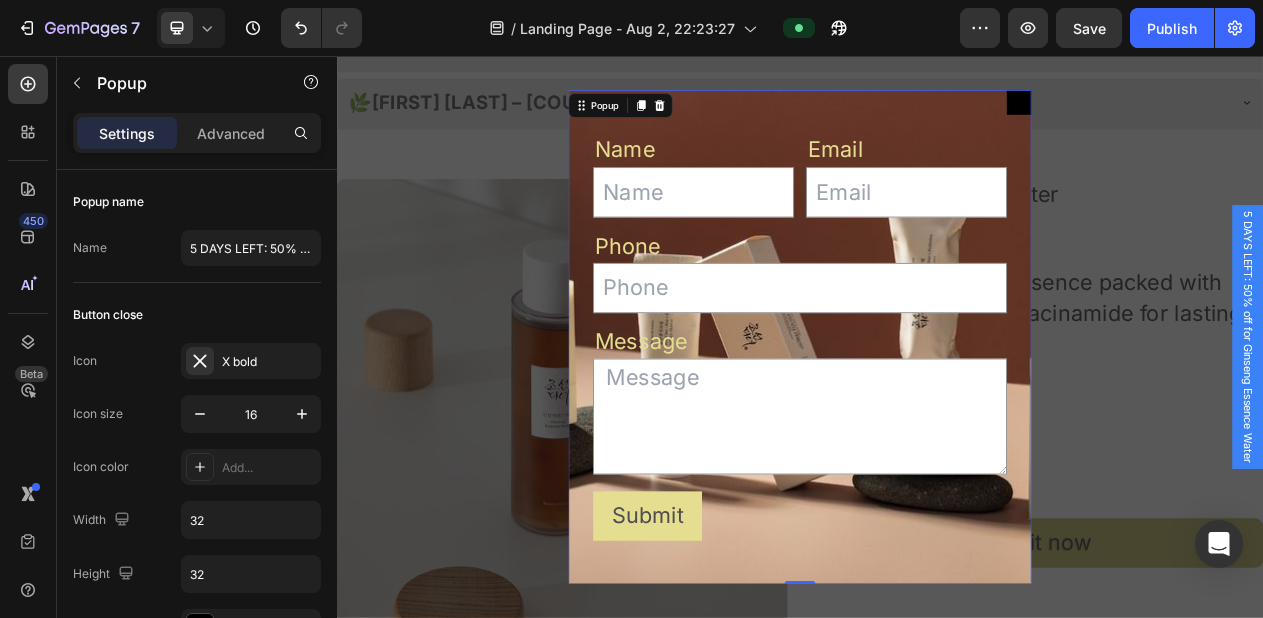 click 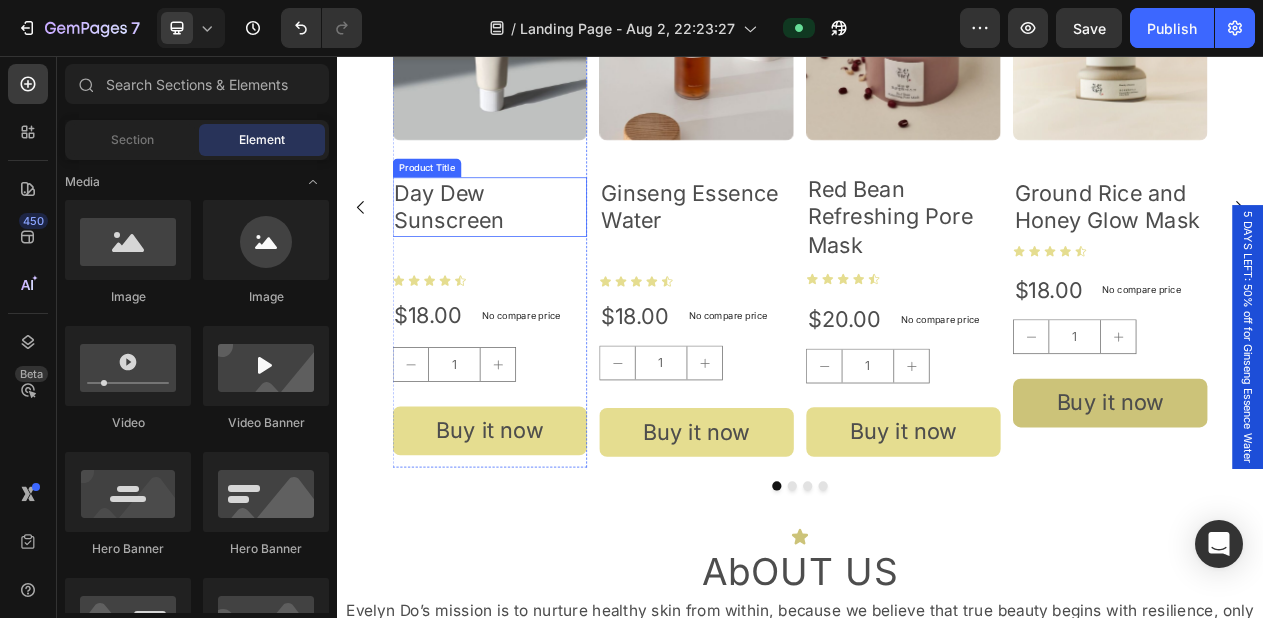 scroll, scrollTop: 1034, scrollLeft: 0, axis: vertical 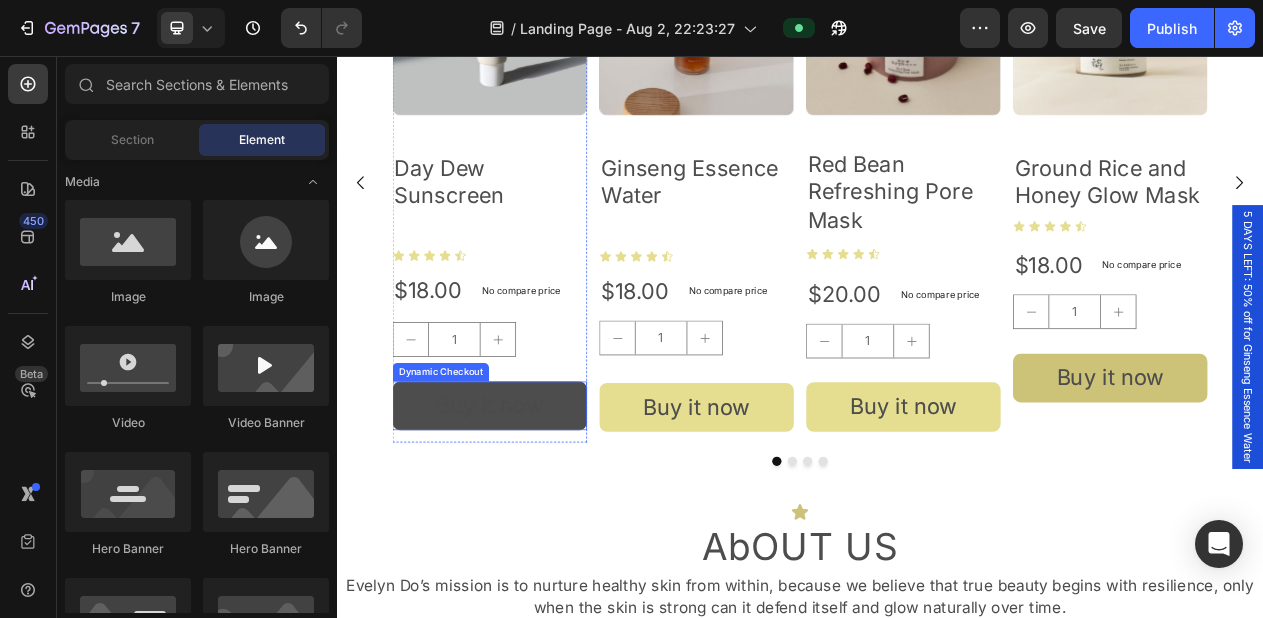 click on "Buy it now" at bounding box center (535, 509) 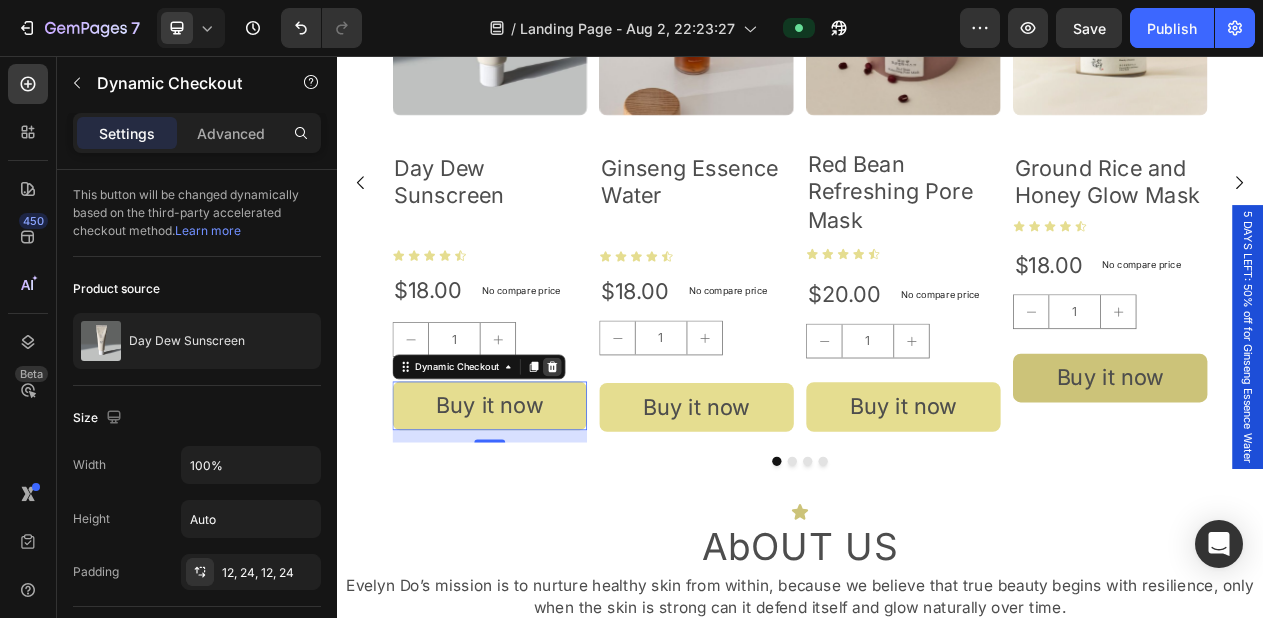 click 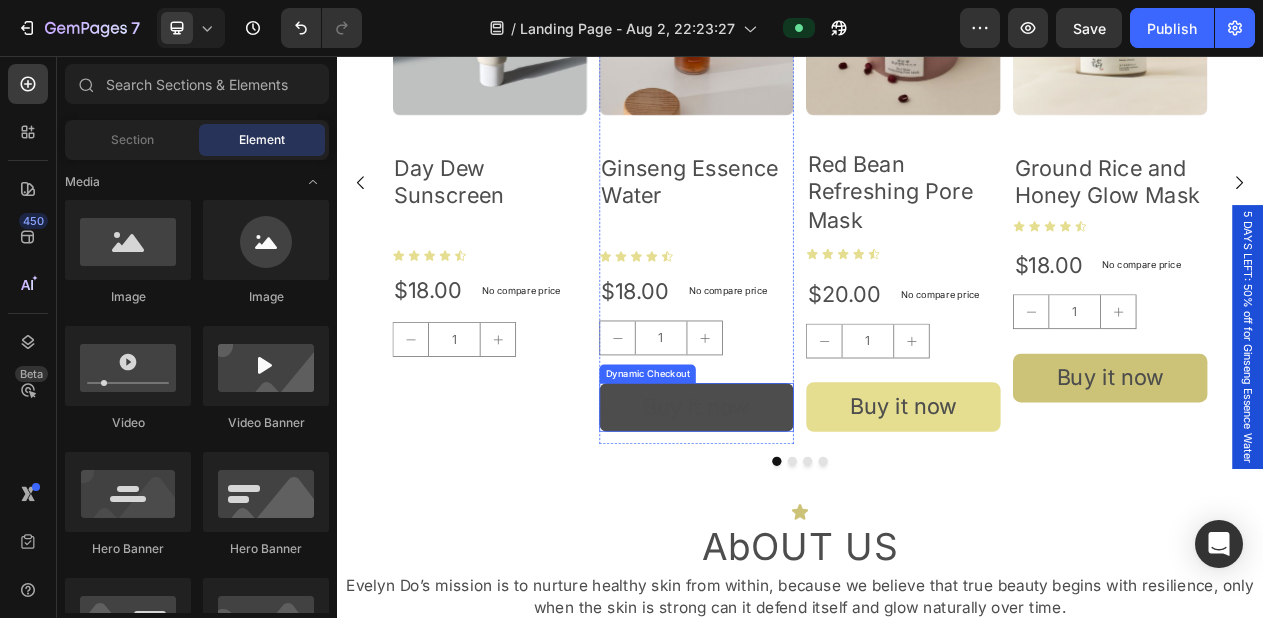 click on "Buy it now" at bounding box center [803, 511] 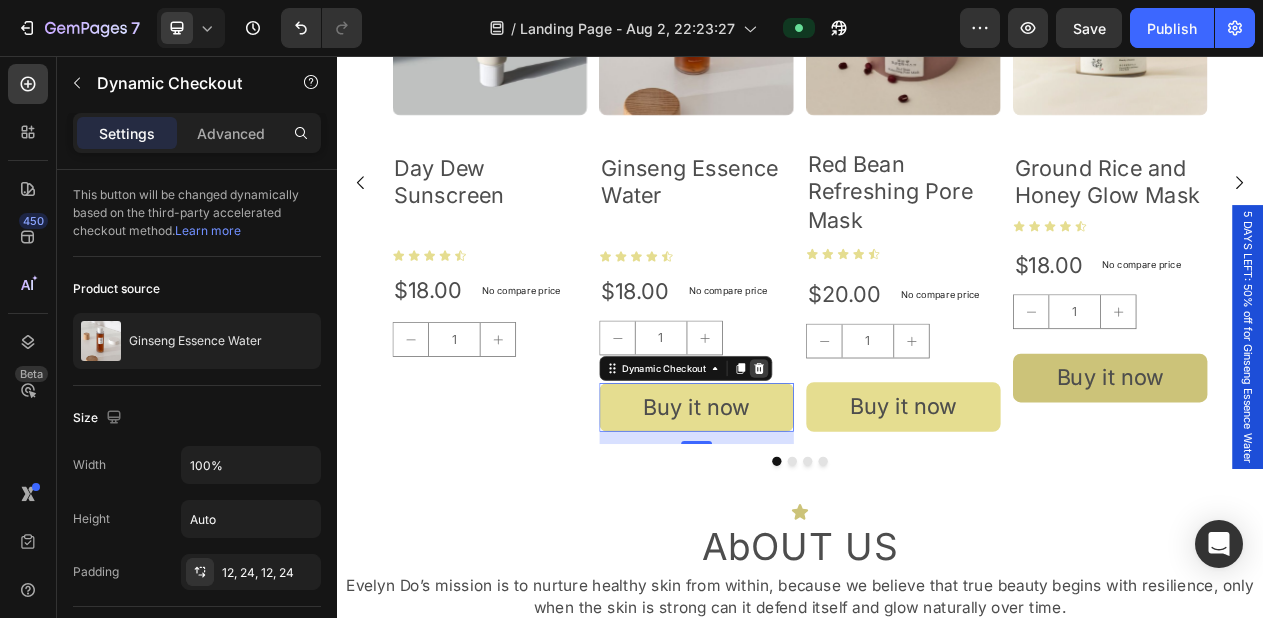 click 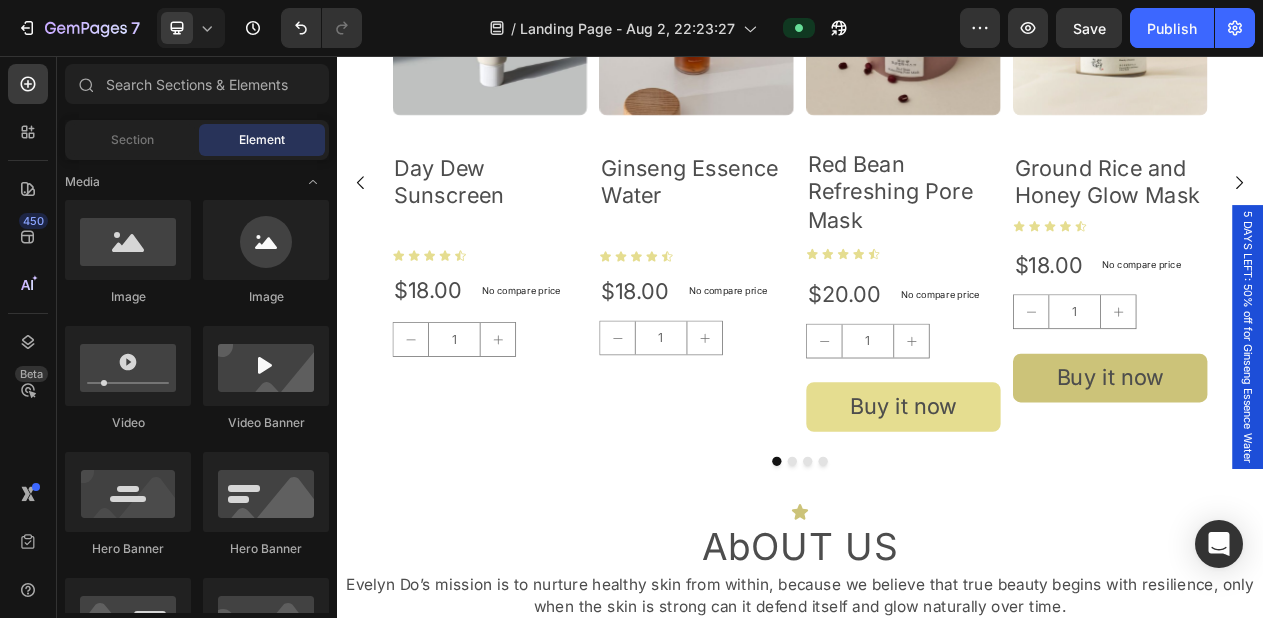 scroll, scrollTop: 1033, scrollLeft: 0, axis: vertical 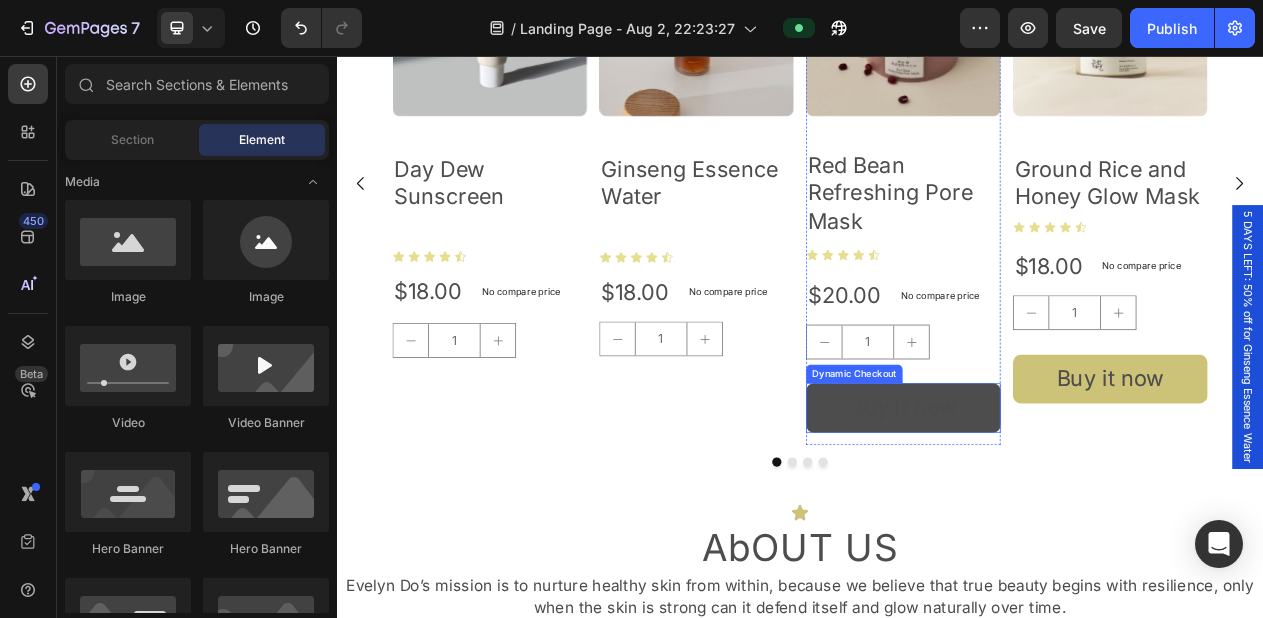 click on "Buy it now" at bounding box center [1071, 511] 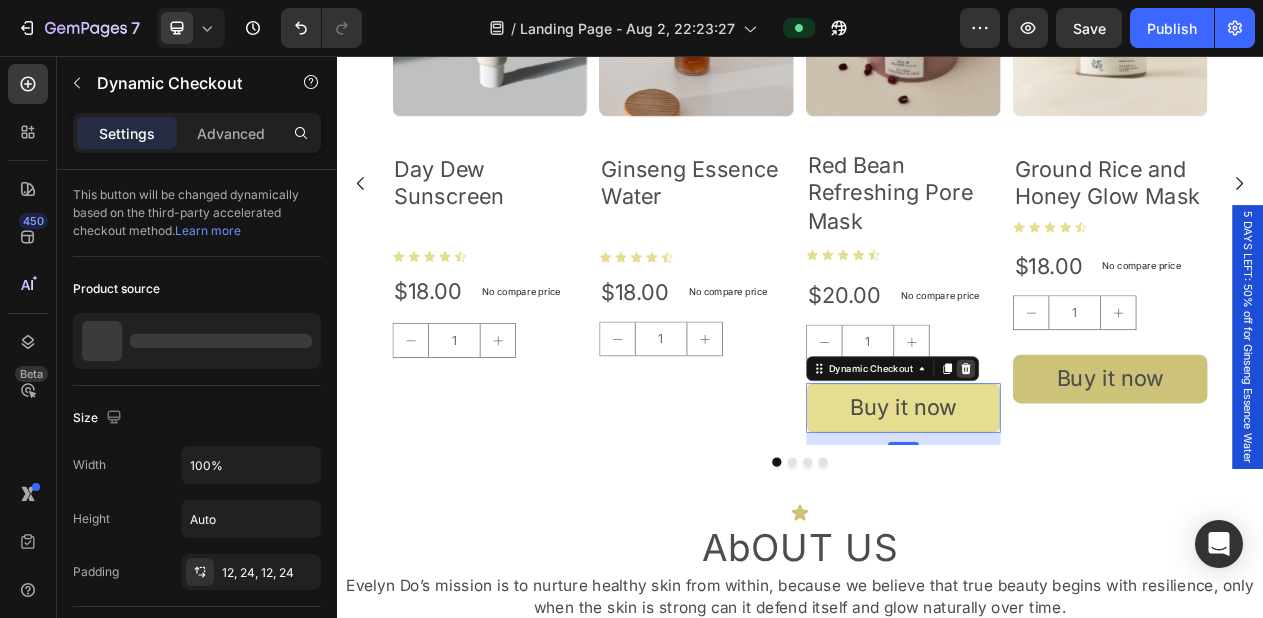 click 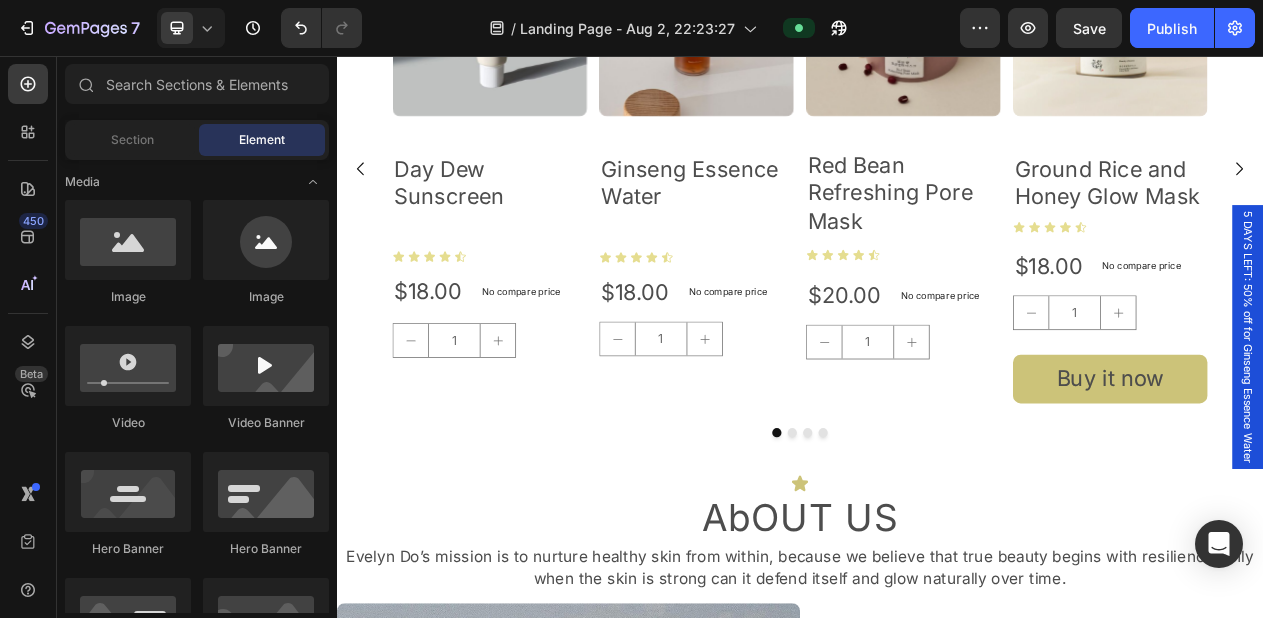 scroll, scrollTop: 1033, scrollLeft: 0, axis: vertical 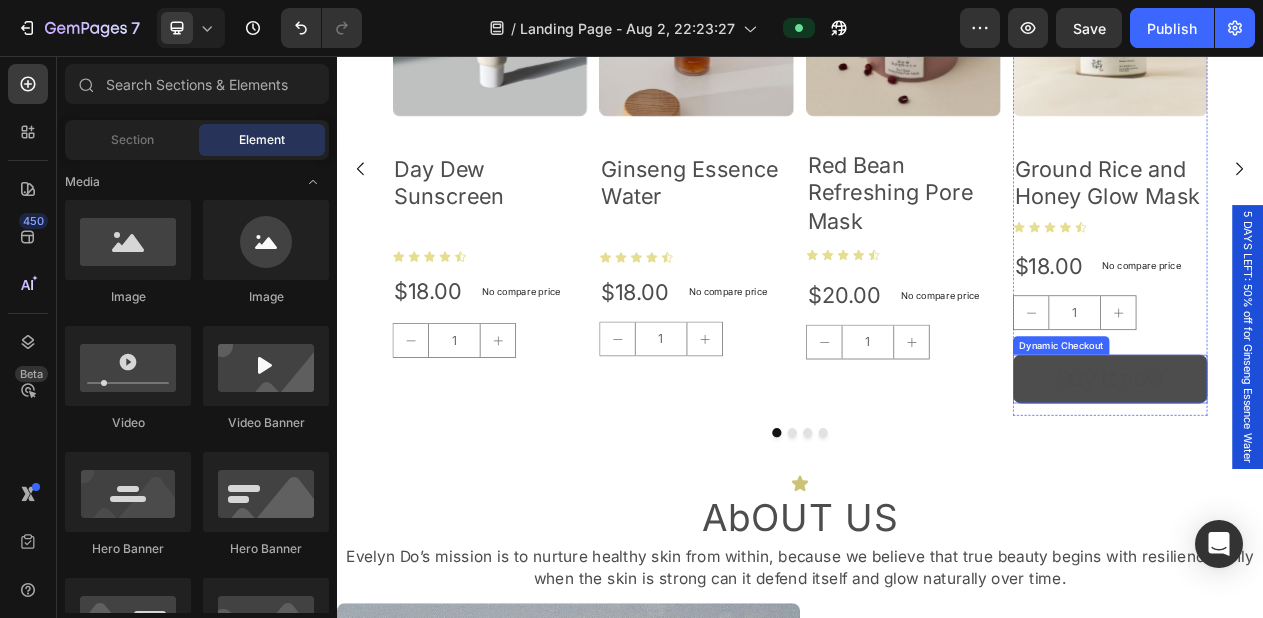 click on "Buy it now" at bounding box center (1339, 474) 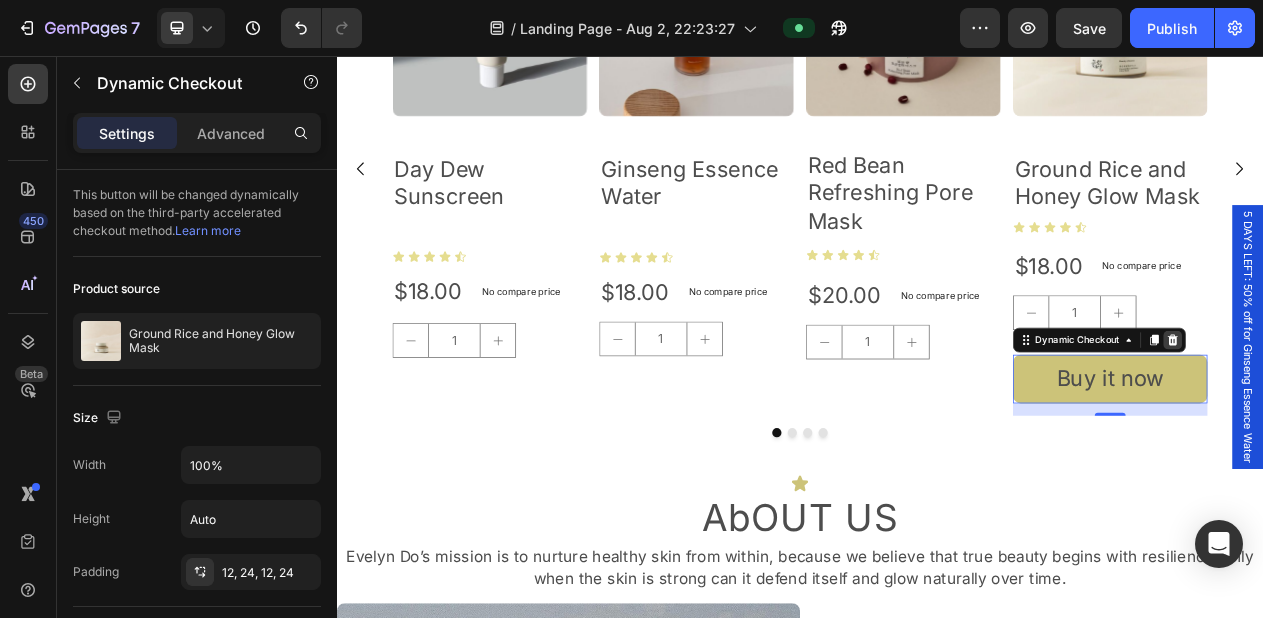 click 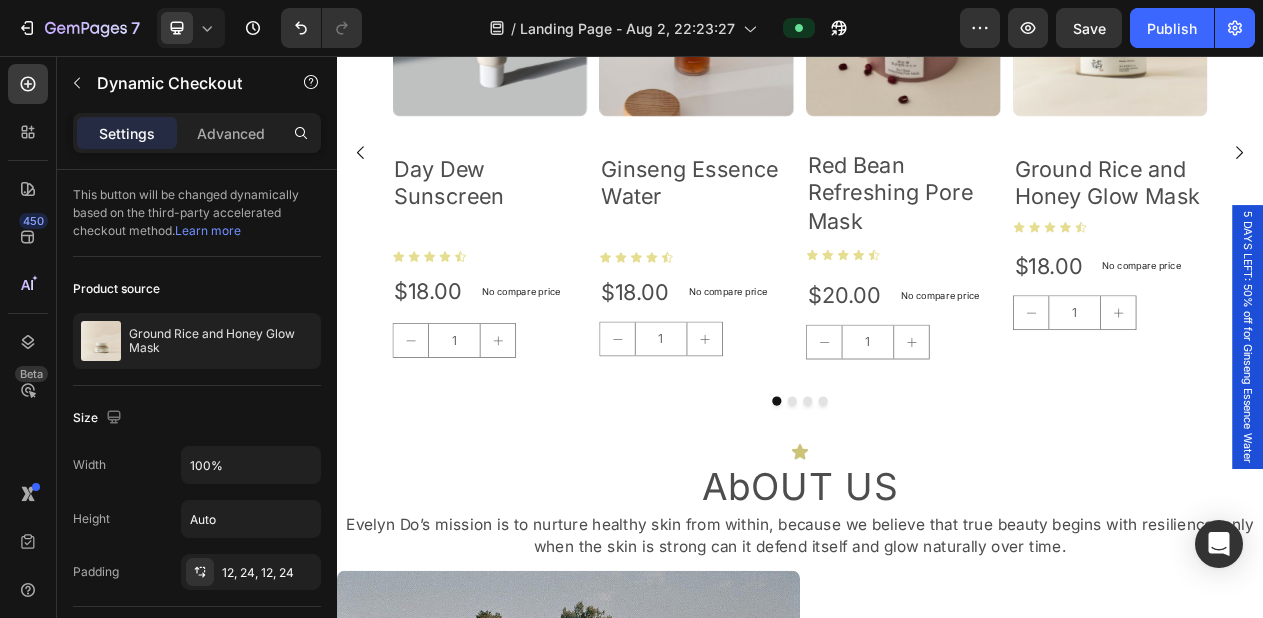 scroll, scrollTop: 994, scrollLeft: 0, axis: vertical 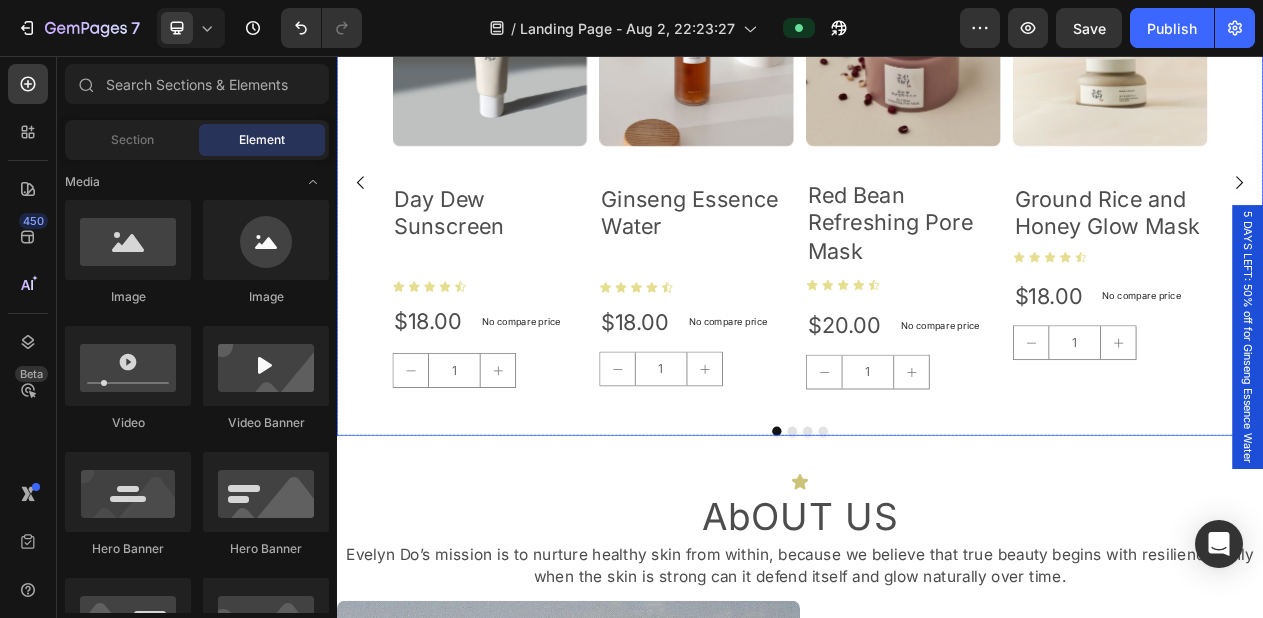 click at bounding box center [937, 542] 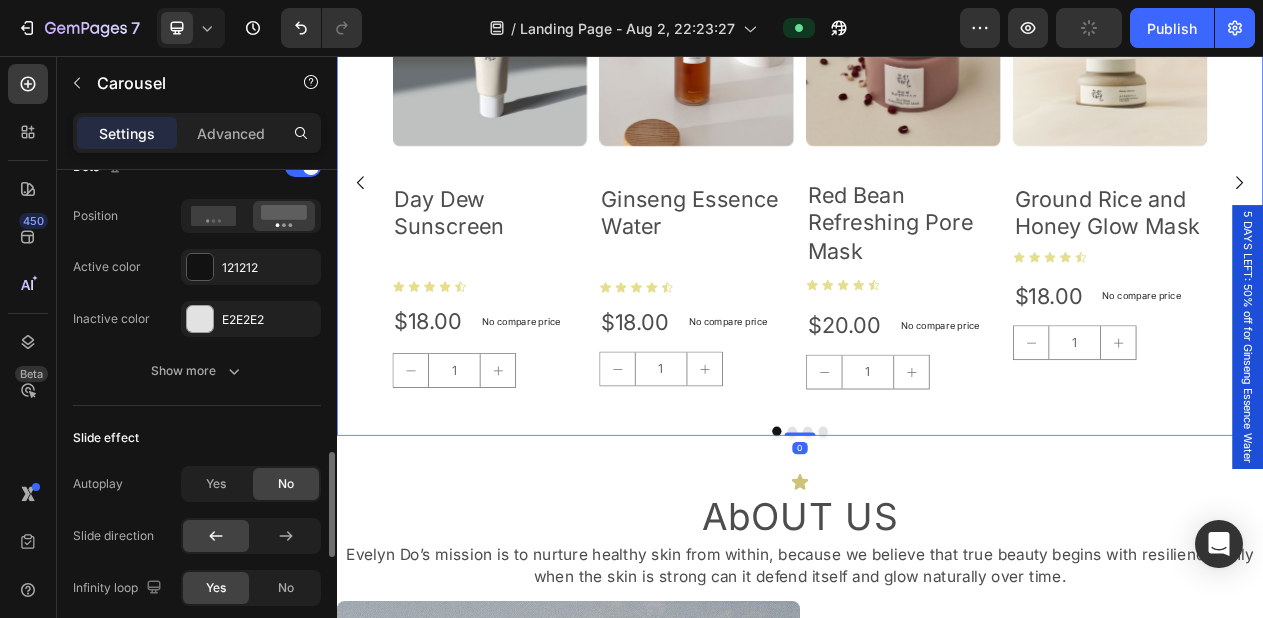 scroll, scrollTop: 1110, scrollLeft: 0, axis: vertical 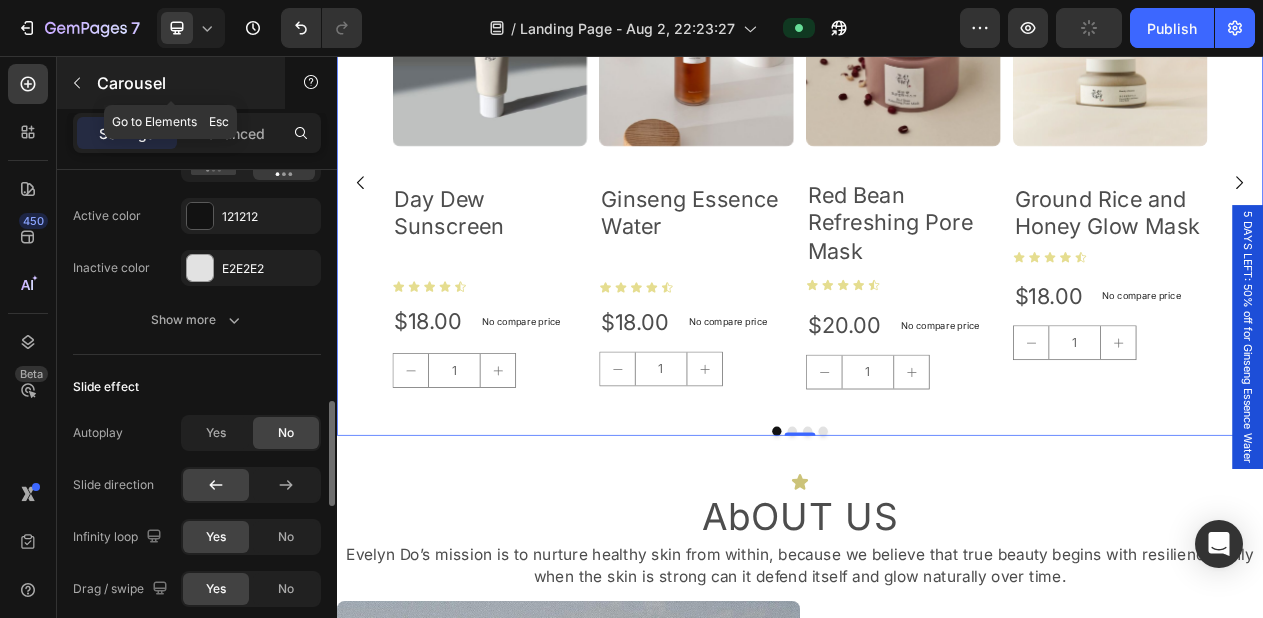 click 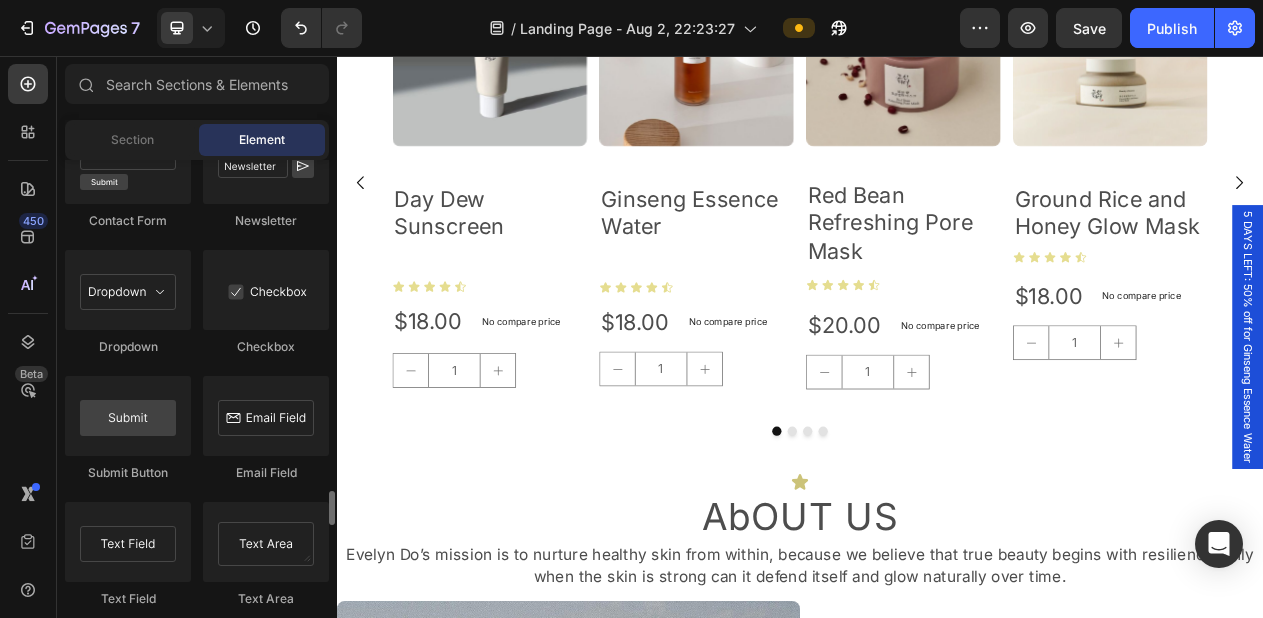 scroll, scrollTop: 4607, scrollLeft: 0, axis: vertical 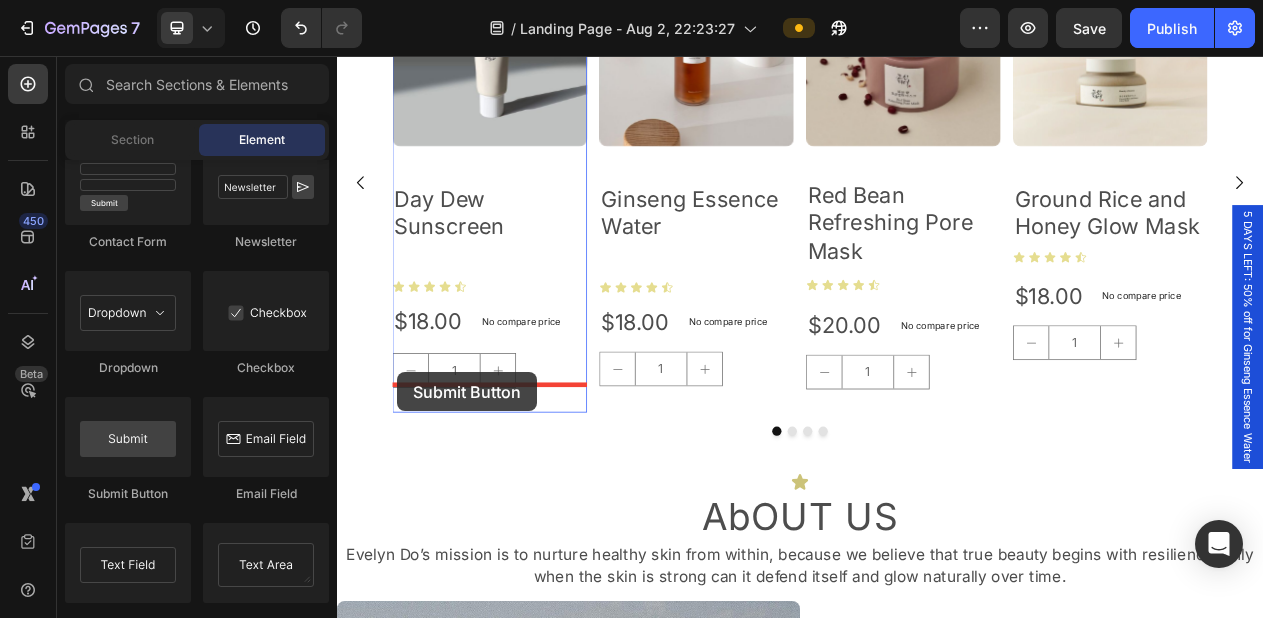 drag, startPoint x: 465, startPoint y: 495, endPoint x: 415, endPoint y: 466, distance: 57.801384 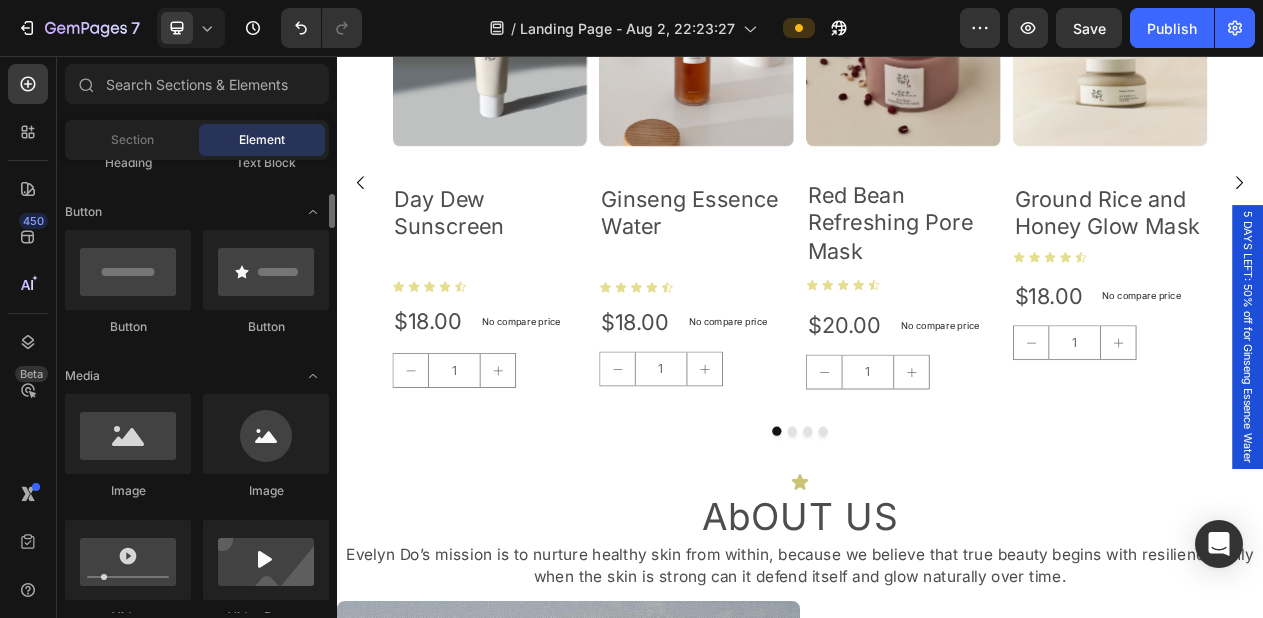 scroll, scrollTop: 430, scrollLeft: 0, axis: vertical 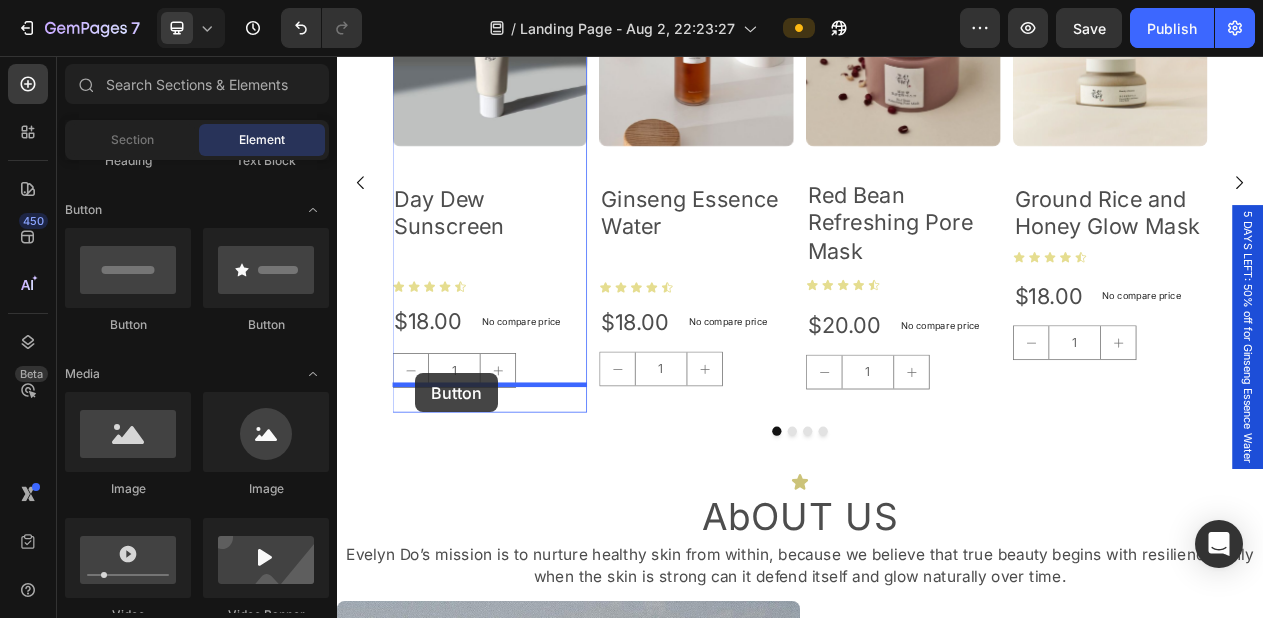 drag, startPoint x: 492, startPoint y: 331, endPoint x: 439, endPoint y: 467, distance: 145.96233 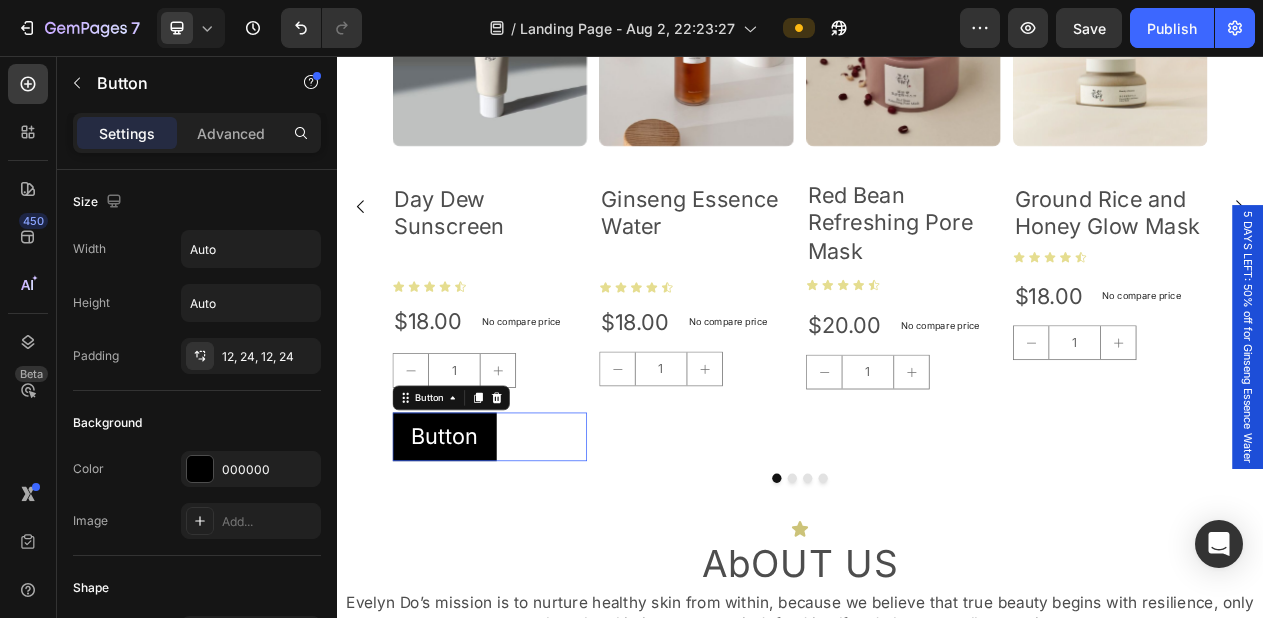 scroll, scrollTop: 1025, scrollLeft: 0, axis: vertical 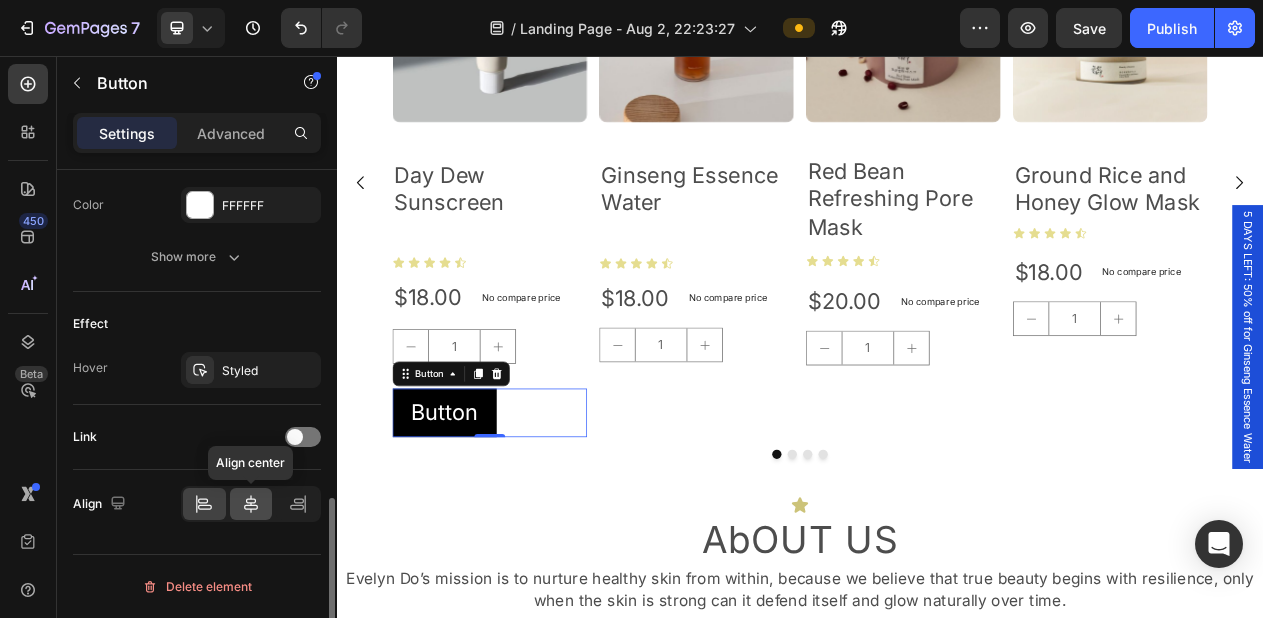 click 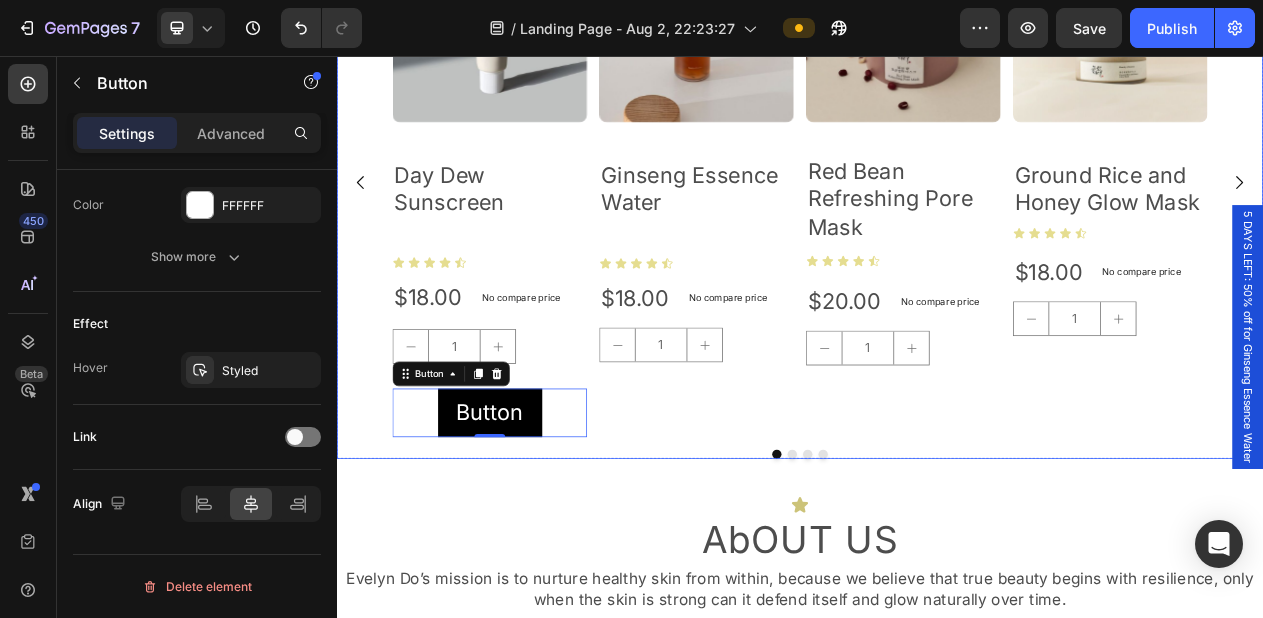 click on "Product Images Day Dew Sunscreen Product Title Icon Icon Icon Icon Icon Icon List $18.00 Product Price Product Price No compare price Product Price Row
1
Product Quantity Button Button   0 Product Product Images Ginseng Essence Water Product Title Icon Icon Icon Icon Icon Icon List $18.00 Product Price Product Price No compare price Product Price Row
1
Product Quantity Product Product Images Red Bean Refreshing Pore Mask Product Title Icon Icon Icon Icon Icon Icon List $20.00 Product Price Product Price No compare price Product Price Row
1
Product Quantity Product Product Images Ground Rice and Honey Glow Mask Product Title Icon Icon Icon Icon Icon Icon List $18.00 Product Price Product Price No compare price Product Price Row
1
Product Quantity Product
Carousel" at bounding box center (937, 234) 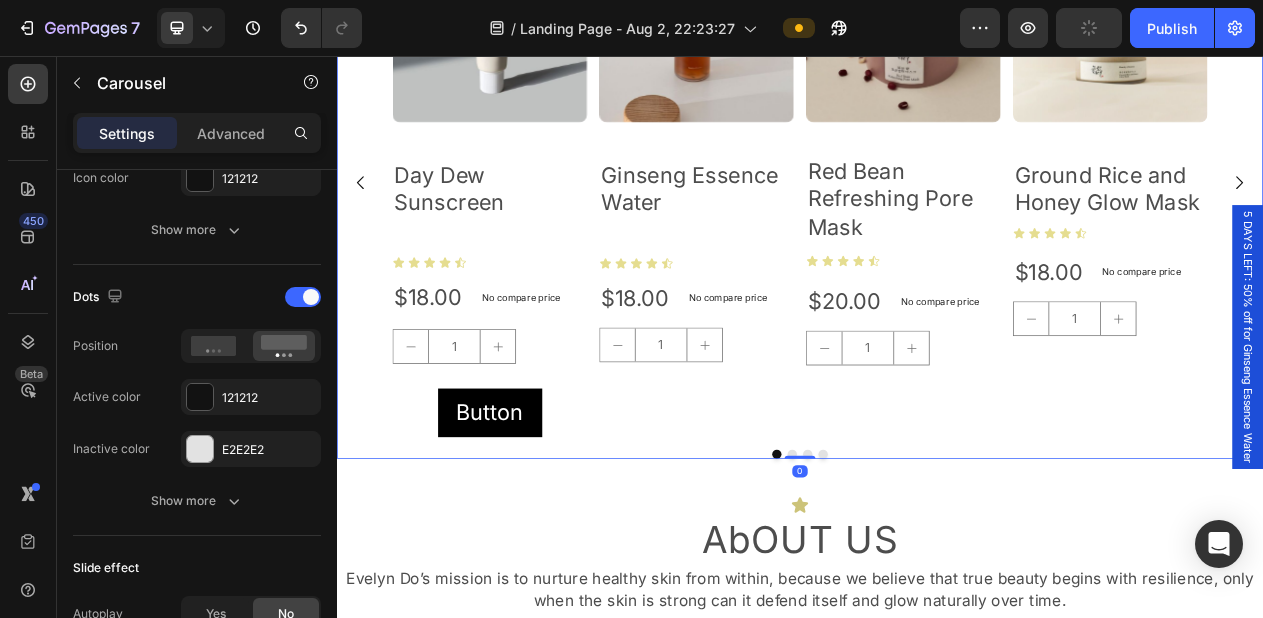 scroll, scrollTop: 0, scrollLeft: 0, axis: both 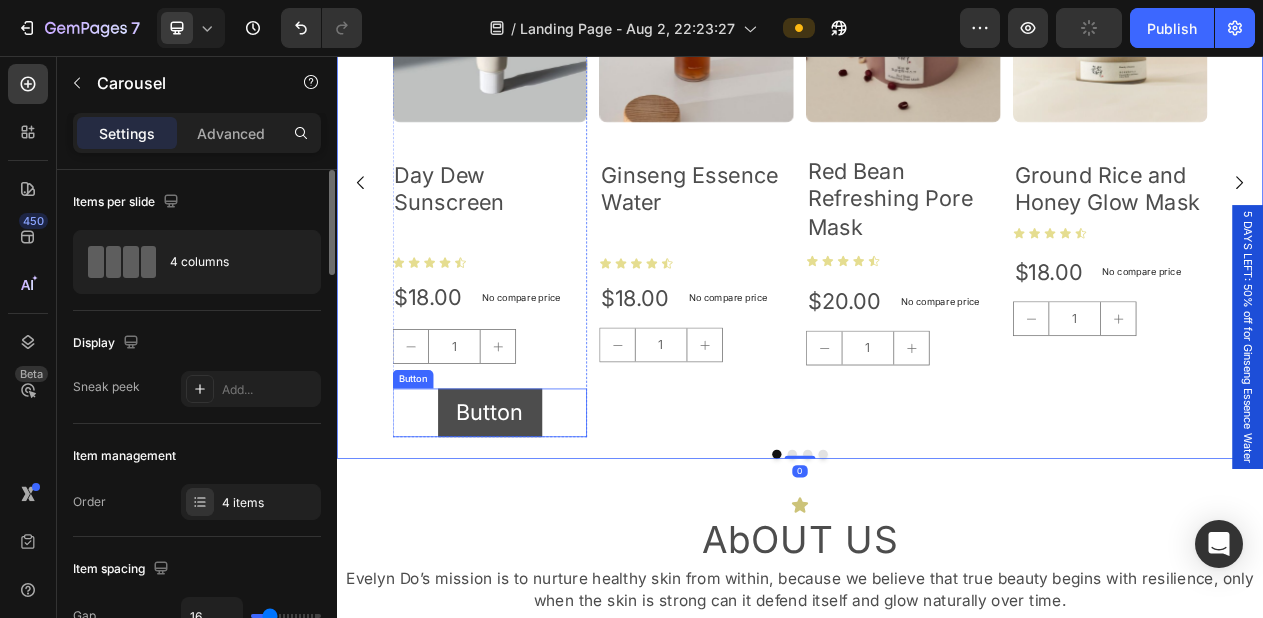 click on "Button" at bounding box center [535, 518] 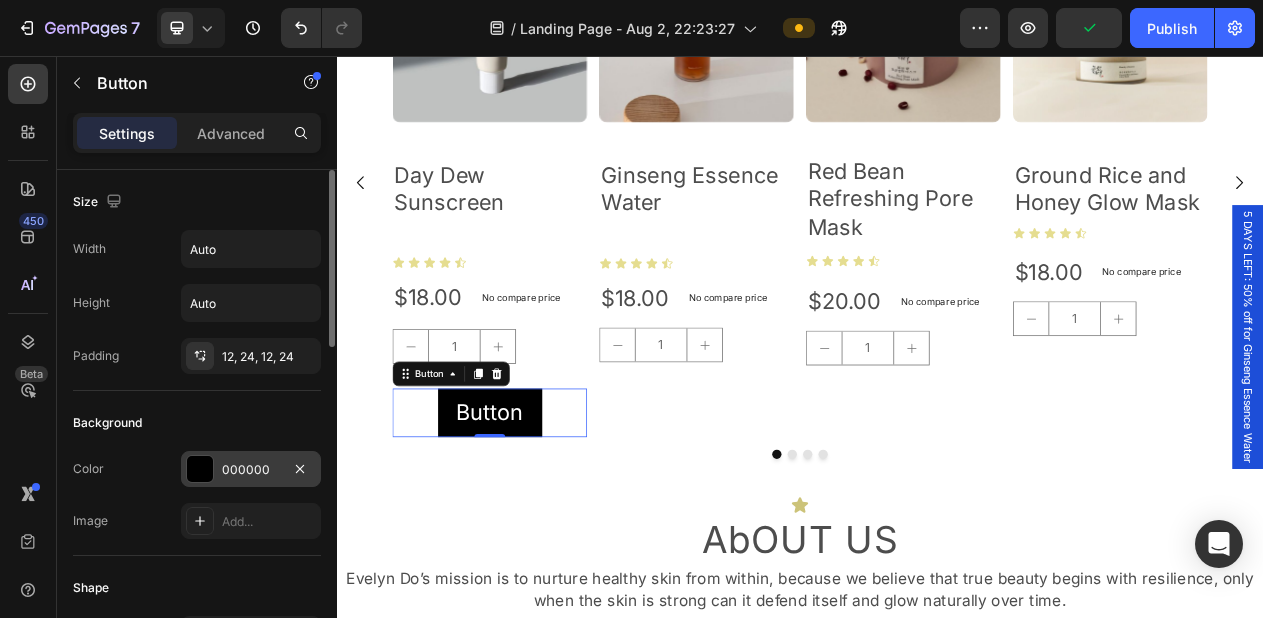 click on "000000" at bounding box center (251, 470) 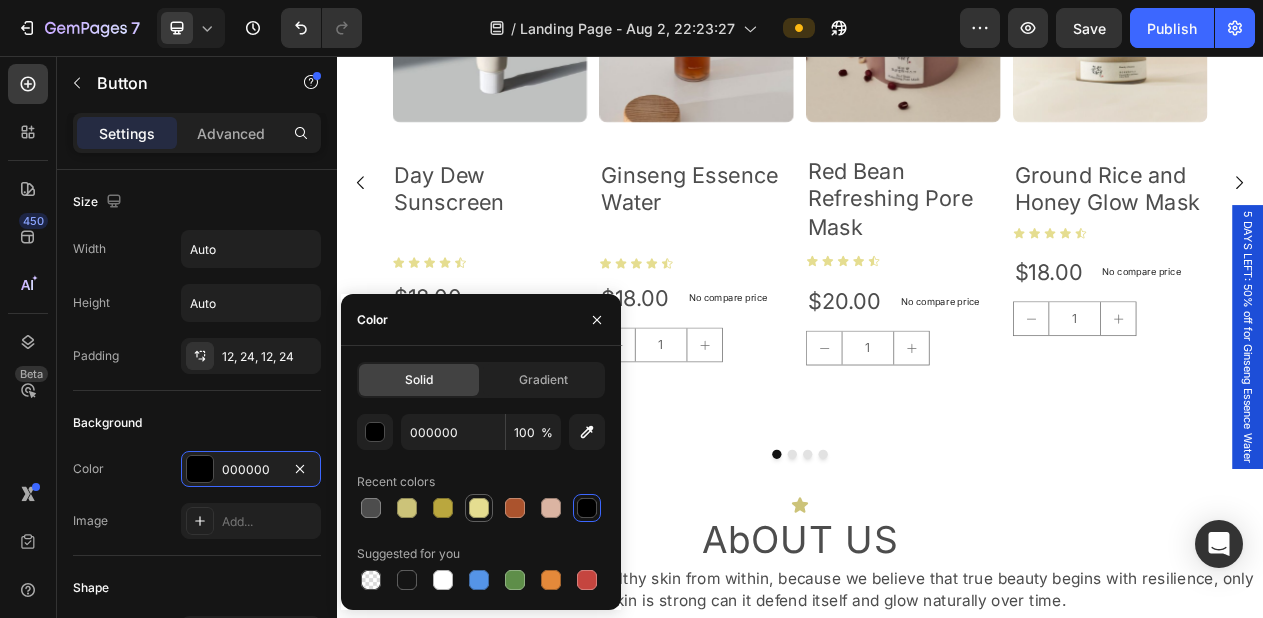 click at bounding box center [479, 508] 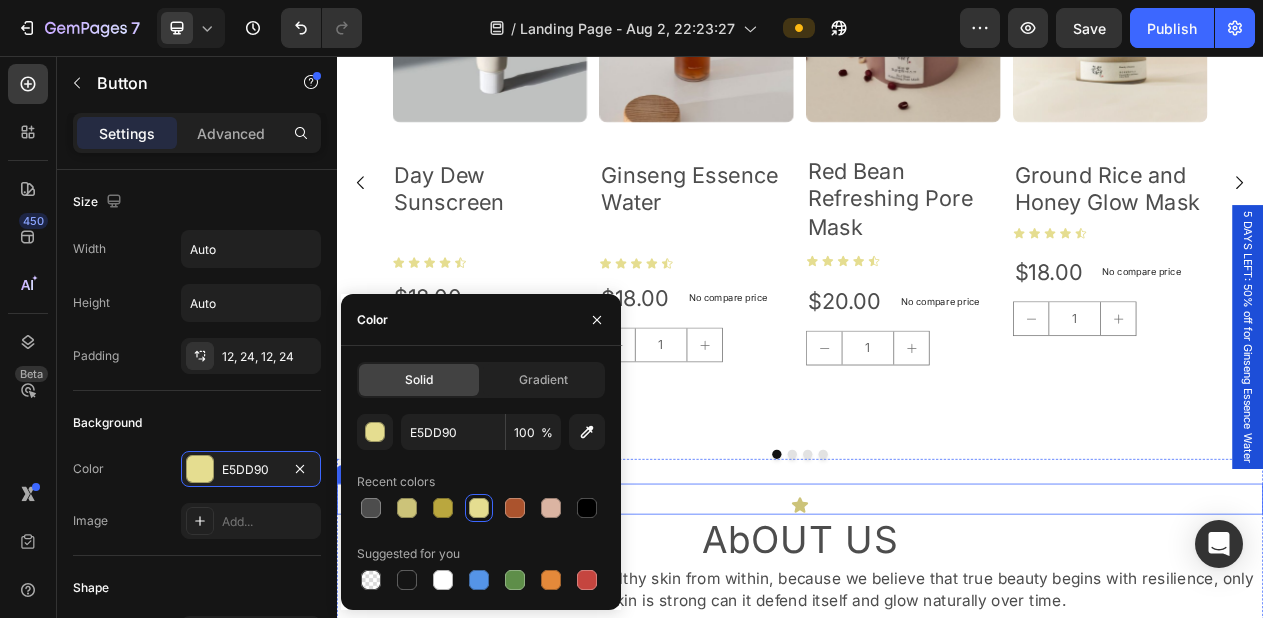 click on "Icon" at bounding box center (937, 630) 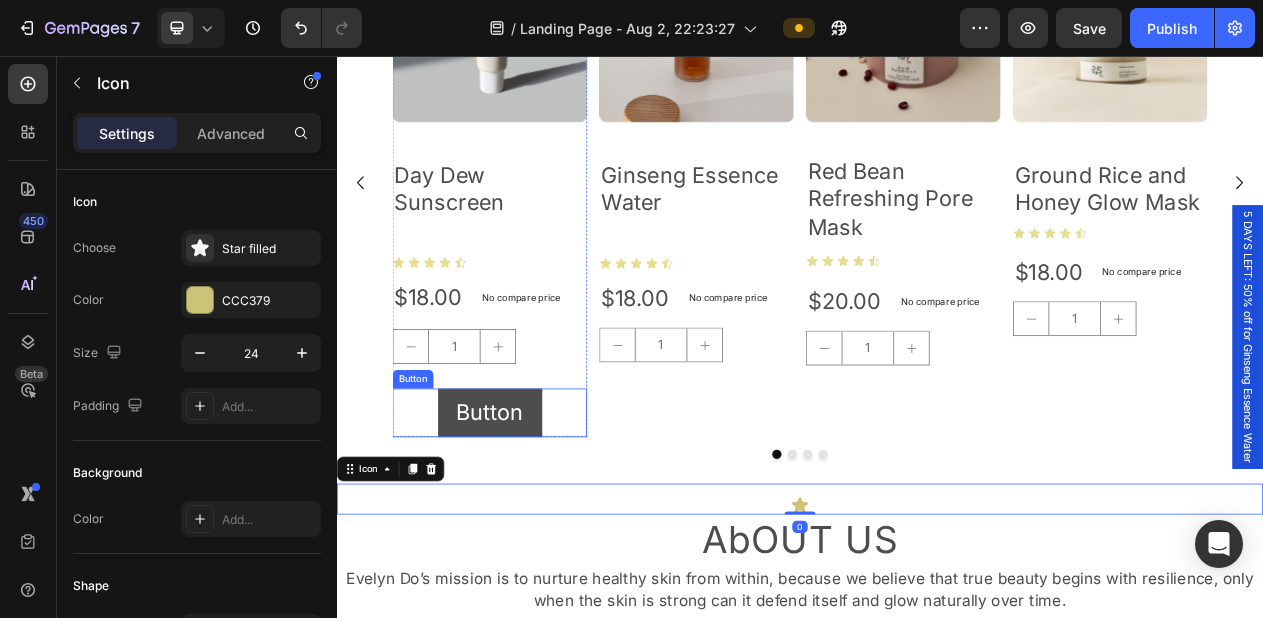 click on "Button" at bounding box center (535, 518) 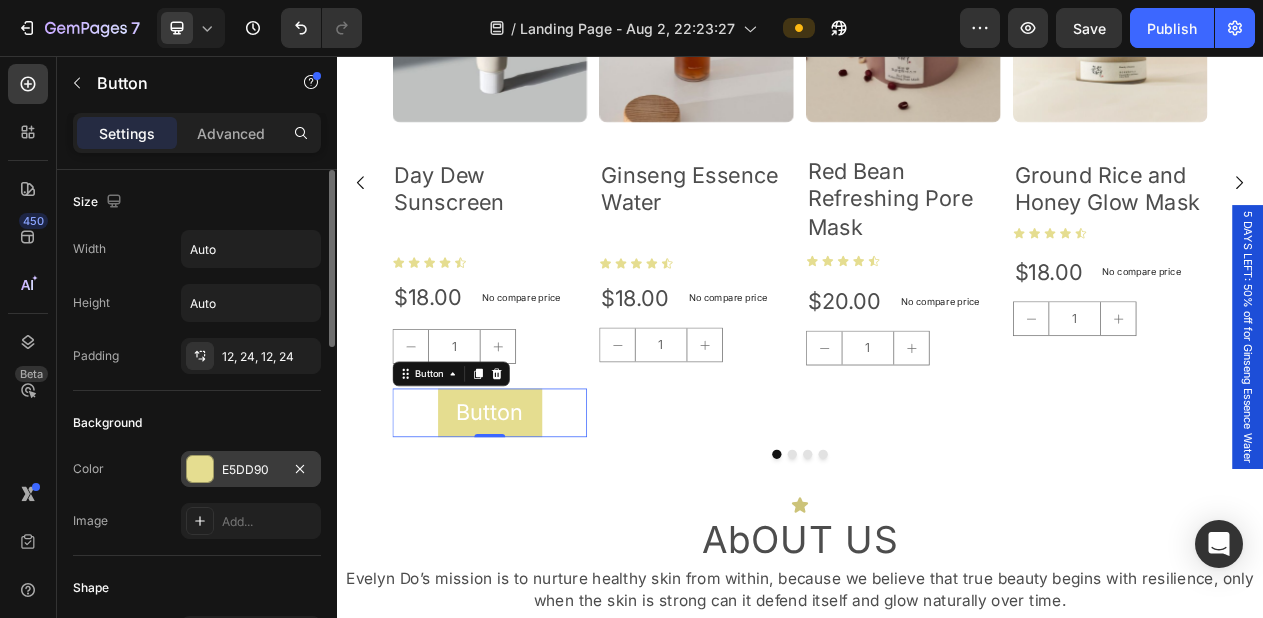 click on "E5DD90" at bounding box center (251, 469) 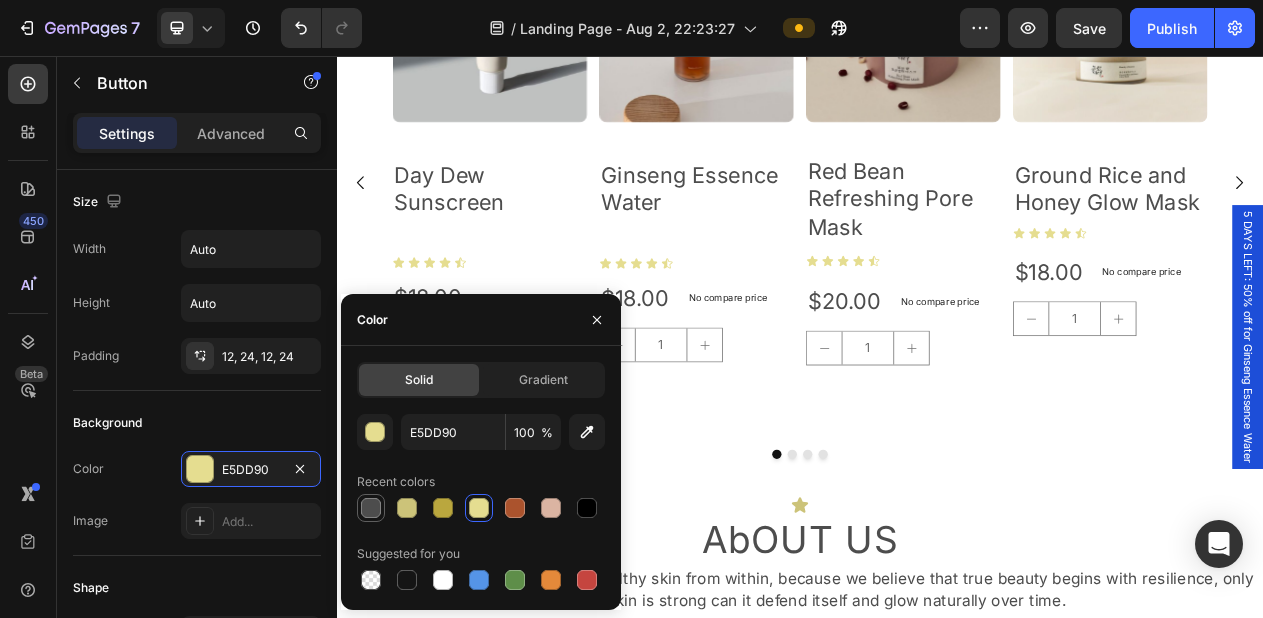 click at bounding box center (371, 508) 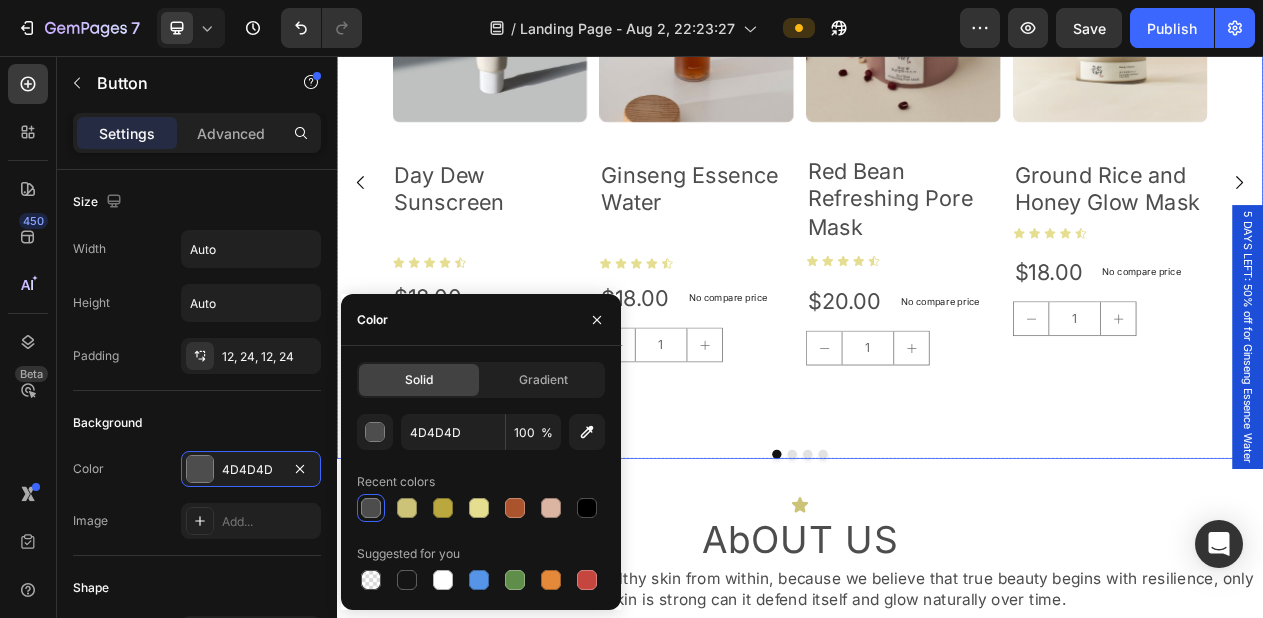 click on "Product Images Day Dew Sunscreen Product Title Icon Icon Icon Icon Icon Icon List $18.00 Product Price Product Price No compare price Product Price Row
1
Product Quantity Button Button   0 Product Product Images Ginseng Essence Water Product Title Icon Icon Icon Icon Icon Icon List $18.00 Product Price Product Price No compare price Product Price Row
1
Product Quantity Product Product Images Red Bean Refreshing Pore Mask Product Title Icon Icon Icon Icon Icon Icon List $20.00 Product Price Product Price No compare price Product Price Row
1
Product Quantity Product Product Images Ground Rice and Honey Glow Mask Product Title Icon Icon Icon Icon Icon Icon List $18.00 Product Price Product Price No compare price Product Price Row
1
Product Quantity Product
Carousel" at bounding box center [937, 234] 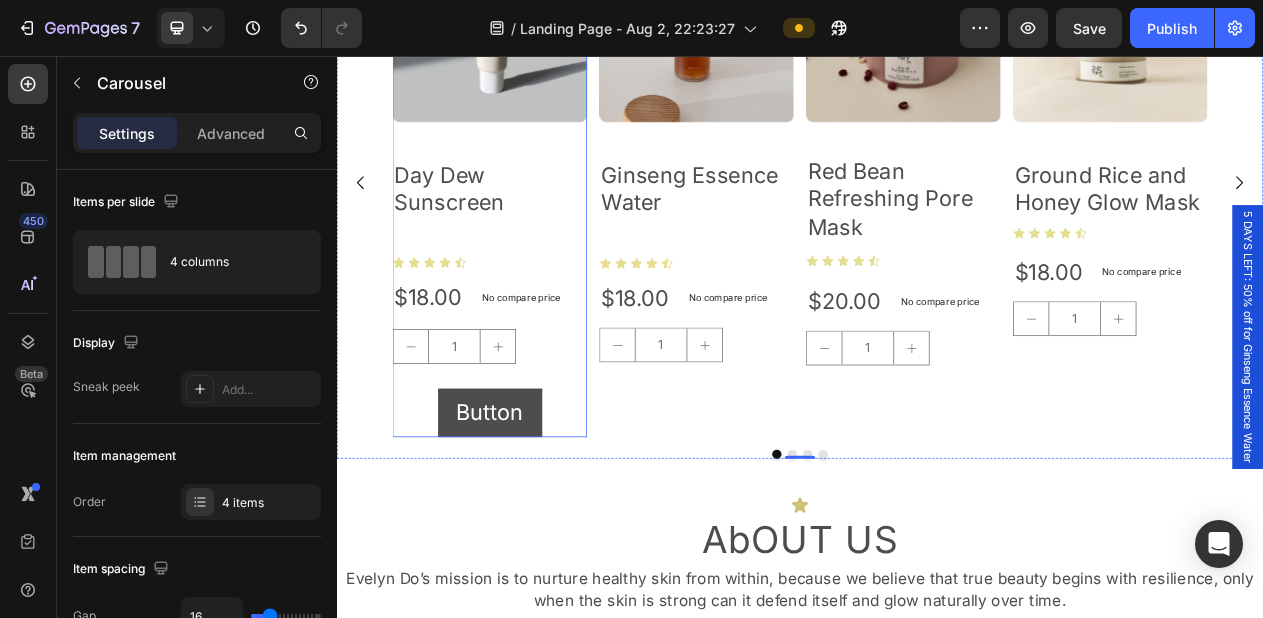 scroll, scrollTop: 1012, scrollLeft: 0, axis: vertical 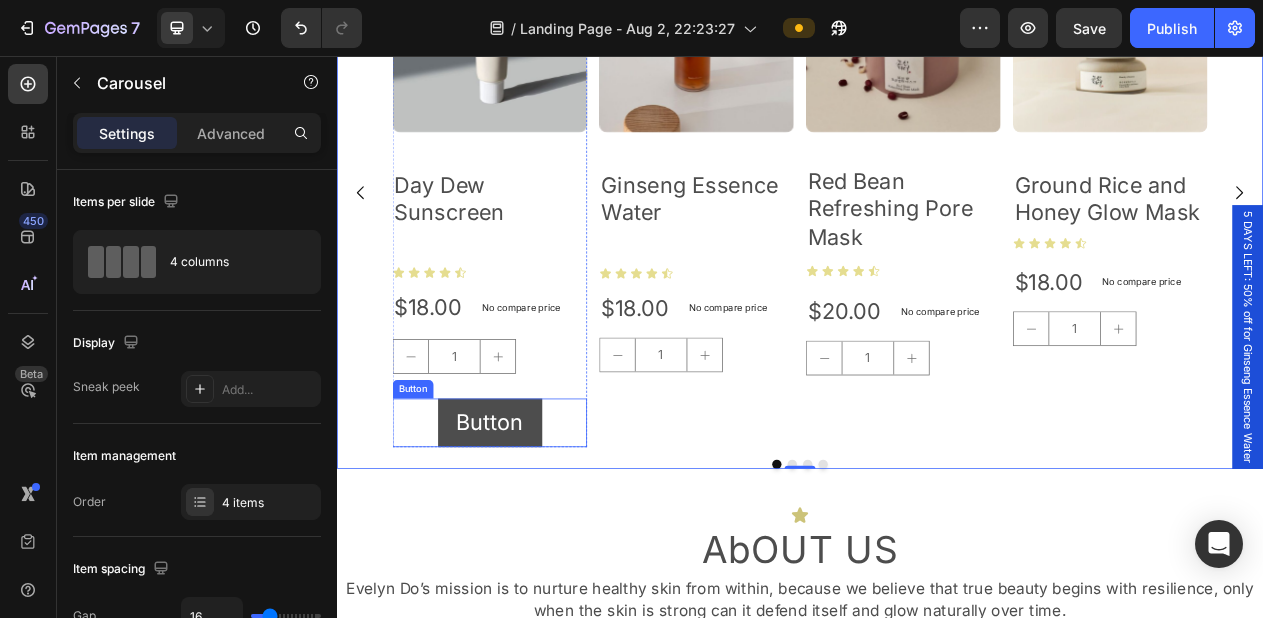 click on "Button" at bounding box center [535, 531] 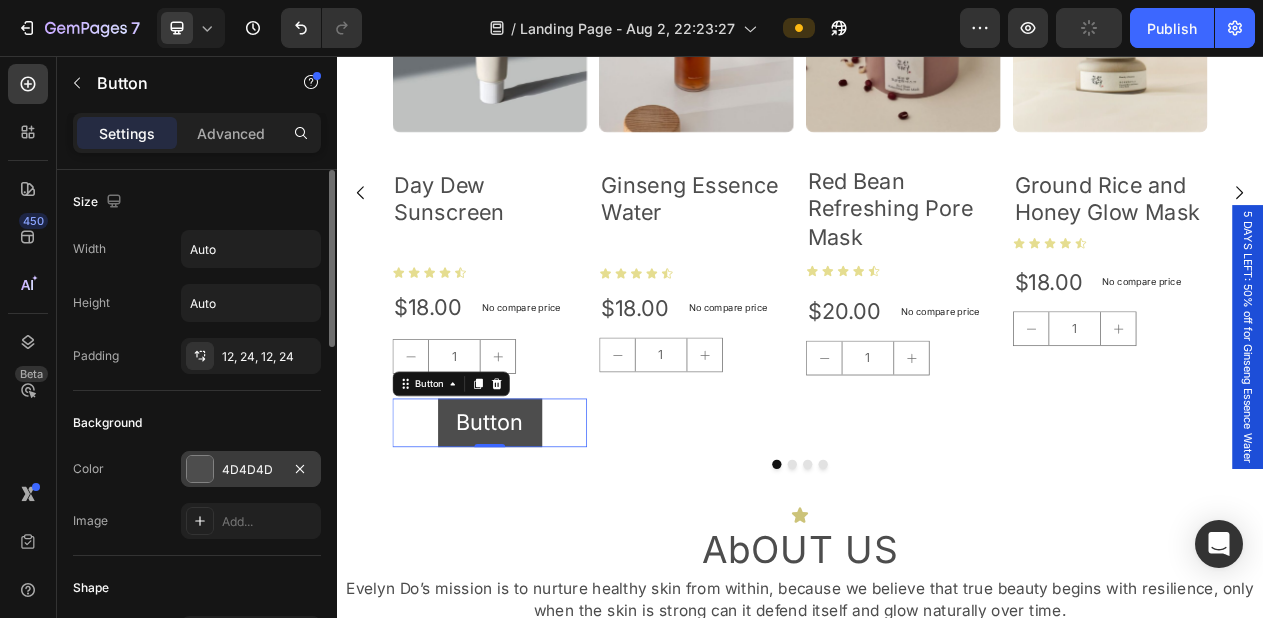 click on "4D4D4D" at bounding box center [251, 470] 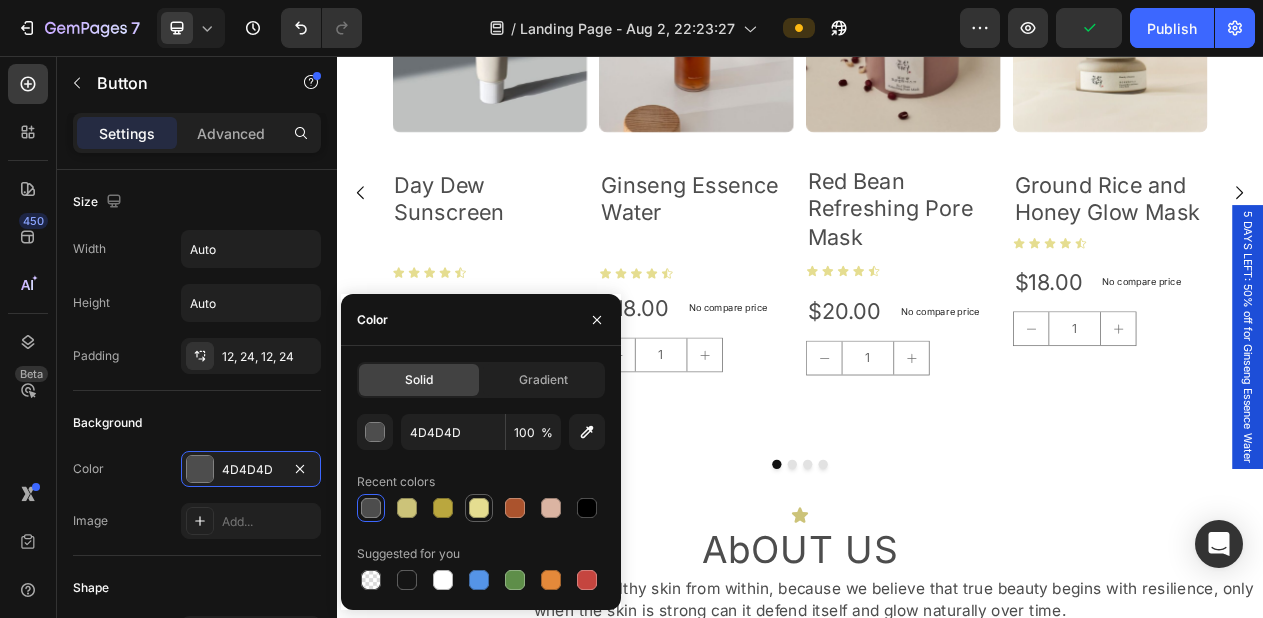 click at bounding box center [479, 508] 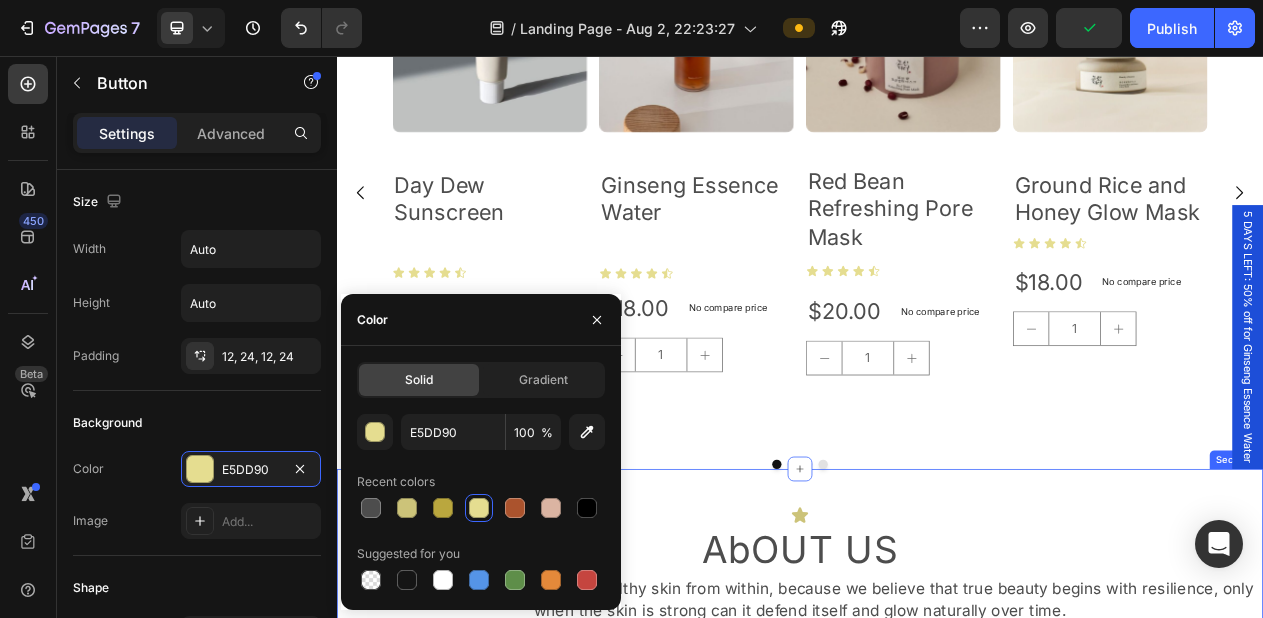 click on "Icon AbOUT US Heading Evelyn Do’s mission is to nurture healthy skin from within, because we believe that true beauty begins with resilience, only when the skin is strong can it defend itself and glow naturally over time. Text Block Image
Icon Inspired by quiet beauty From Joseon women  skincare was soft, steady, sacred. Text Block
Icon No shortcuts, no harm Rice water, ginseng, mugwort, not chemicals. Text Block Row Section 5" at bounding box center (937, 938) 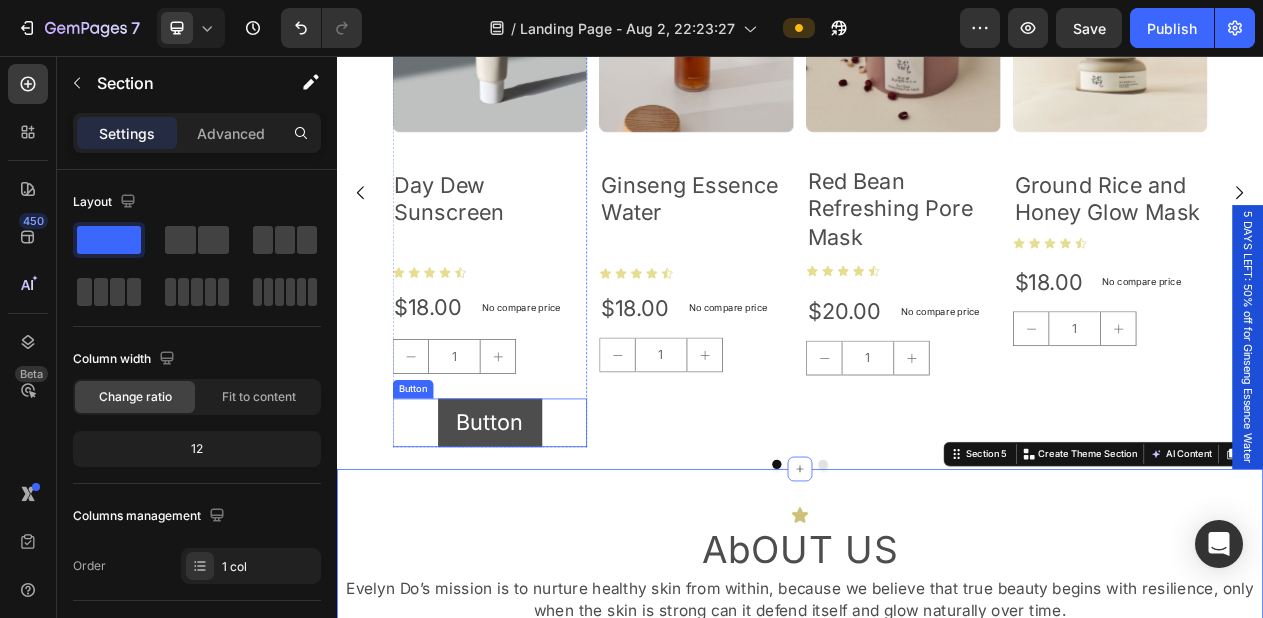 click on "Button" at bounding box center (535, 531) 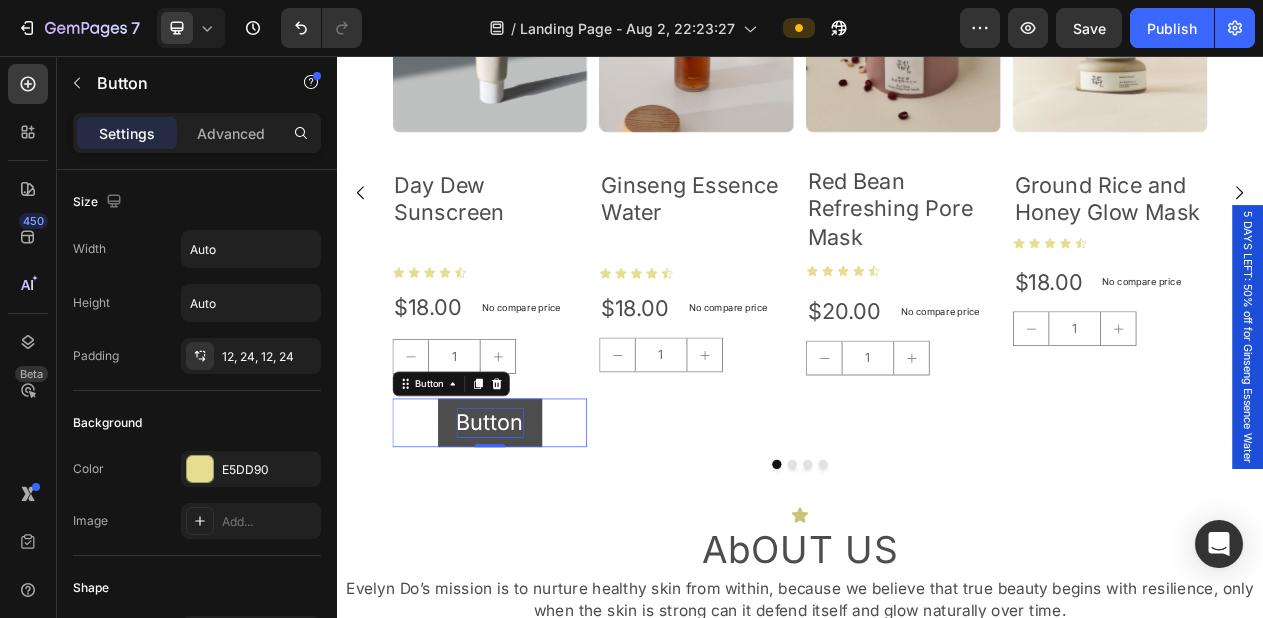 click on "Button" at bounding box center [535, 531] 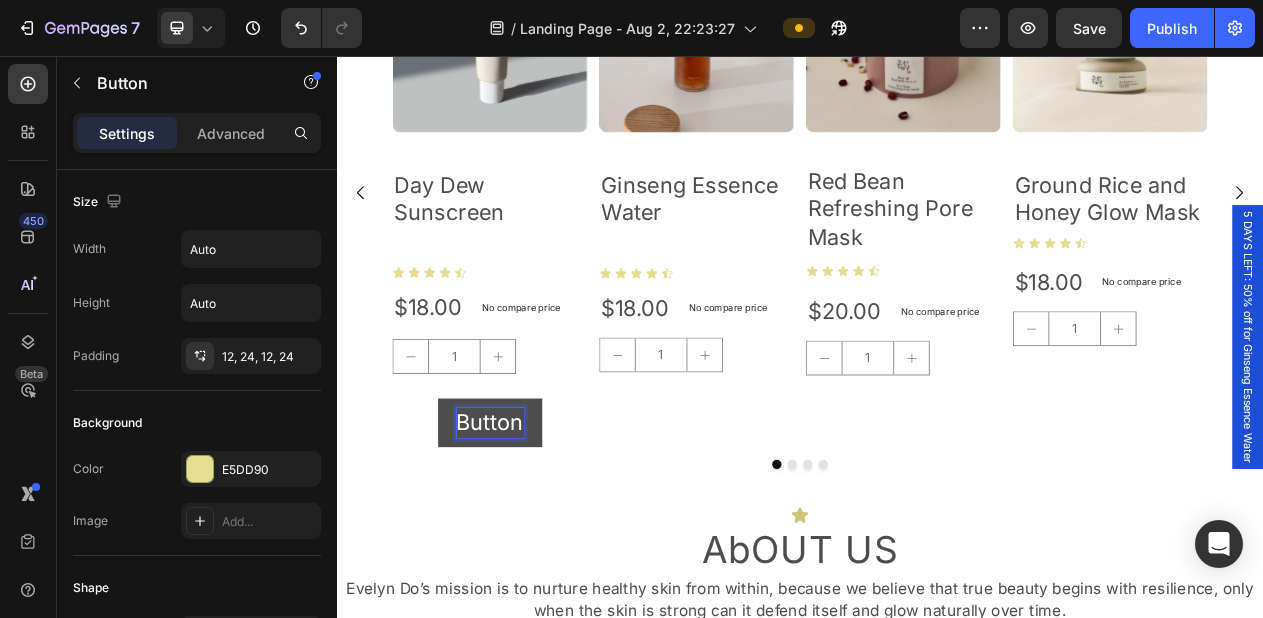 click on "Button" at bounding box center (535, 531) 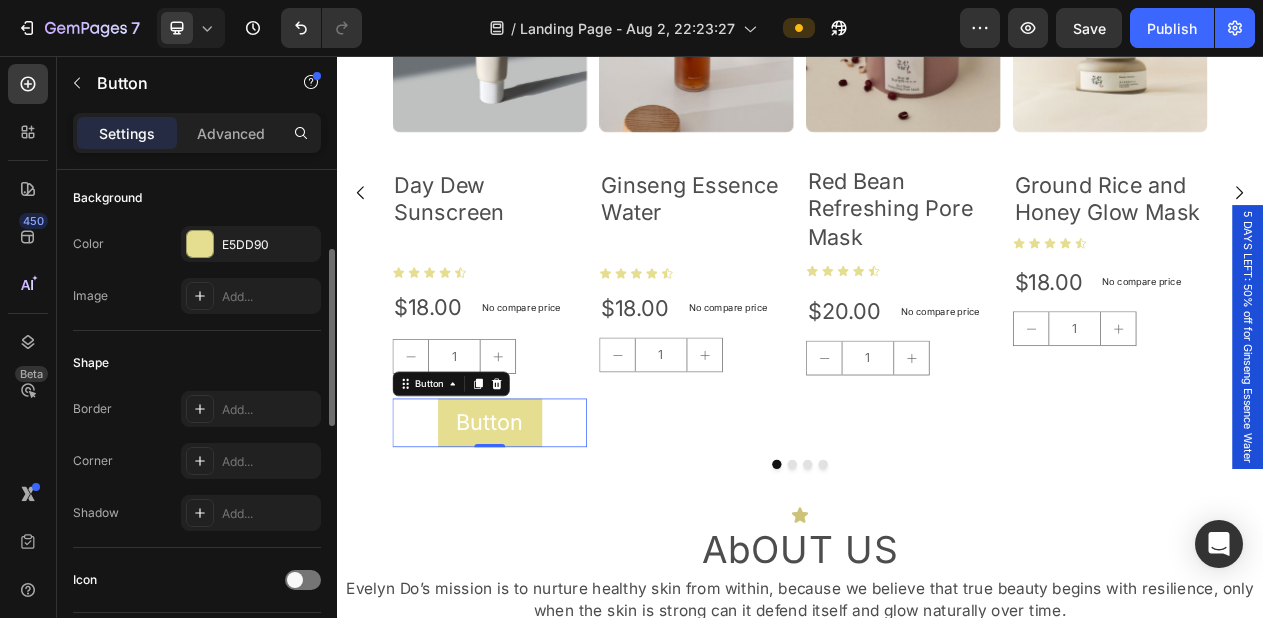 scroll, scrollTop: 0, scrollLeft: 0, axis: both 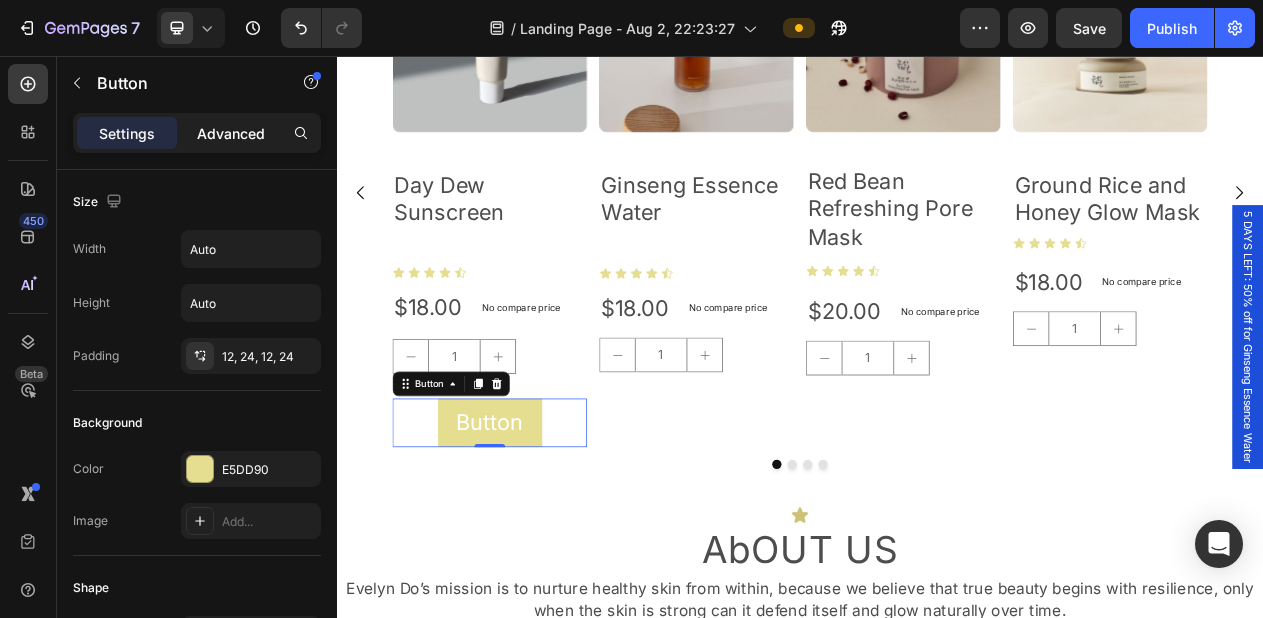 click on "Advanced" at bounding box center (231, 133) 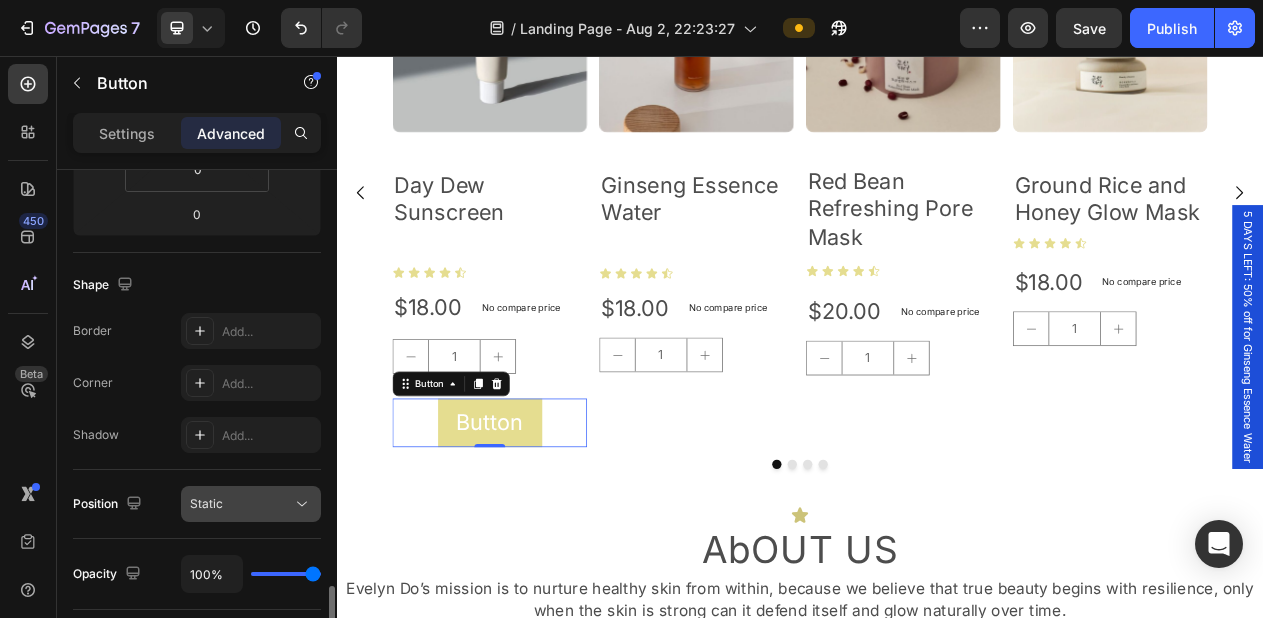 scroll, scrollTop: 829, scrollLeft: 0, axis: vertical 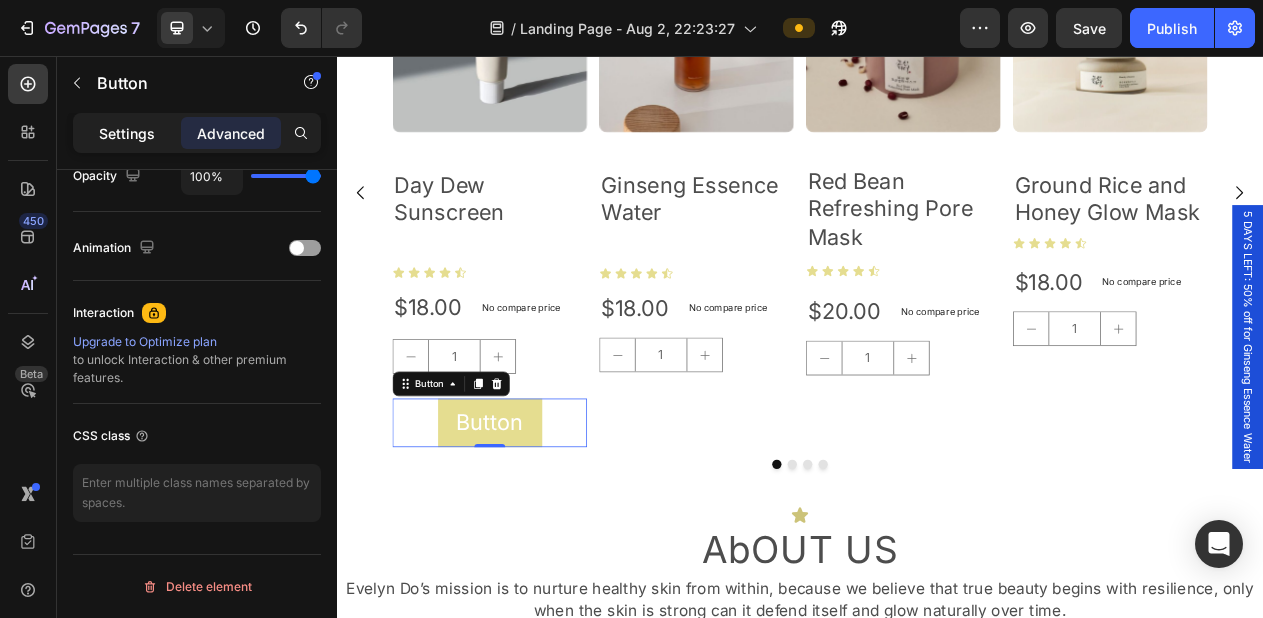 click on "Settings" at bounding box center (127, 133) 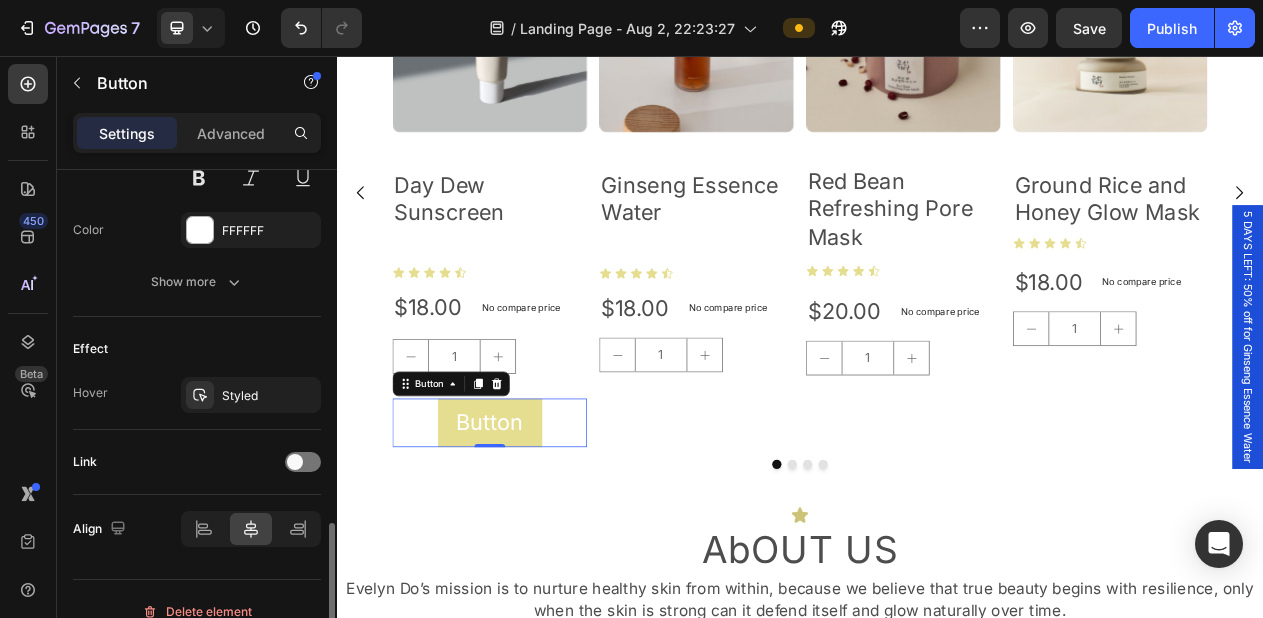 scroll, scrollTop: 929, scrollLeft: 0, axis: vertical 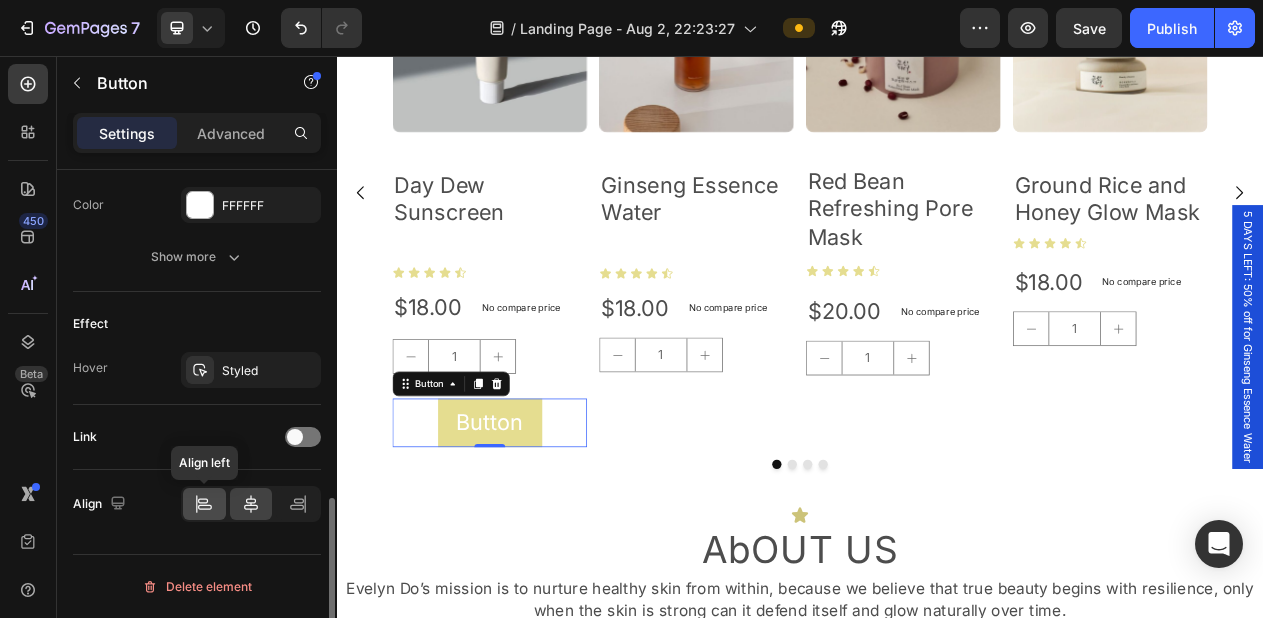 click 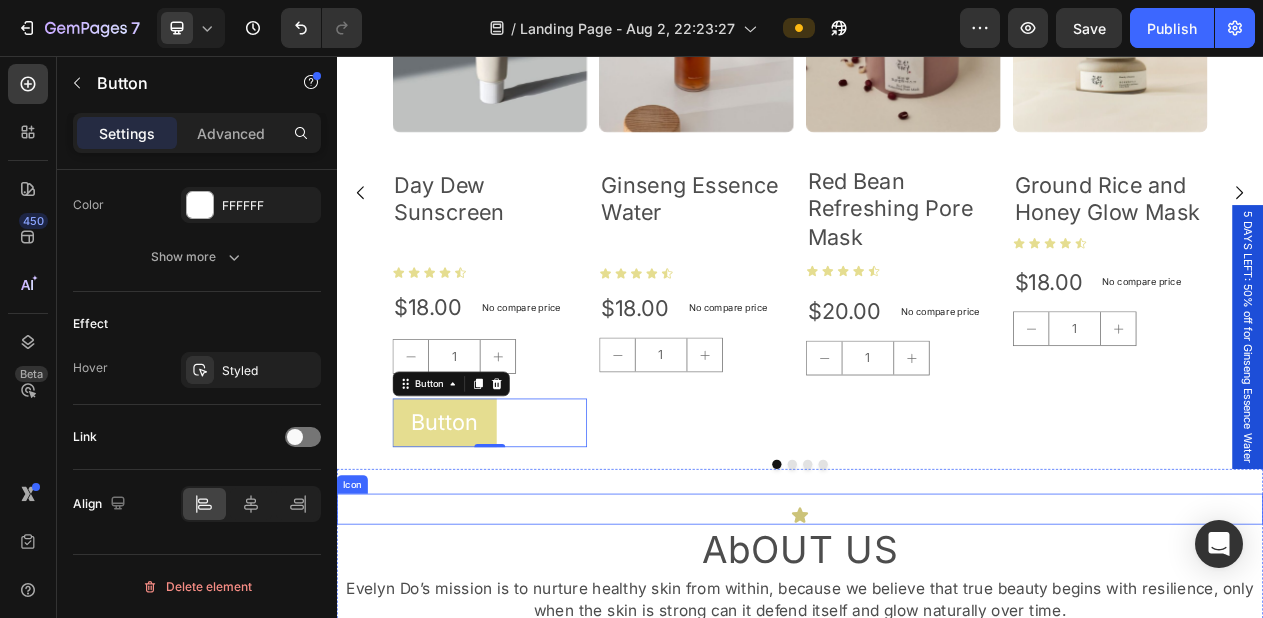 click on "Icon" at bounding box center [937, 643] 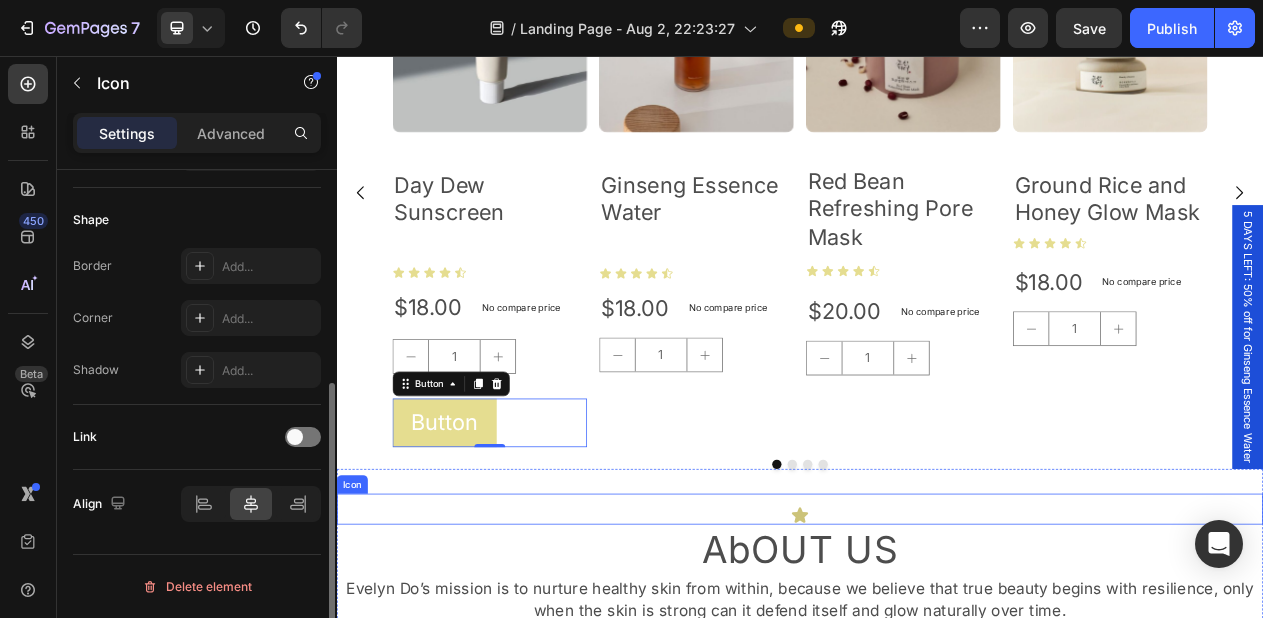 scroll, scrollTop: 0, scrollLeft: 0, axis: both 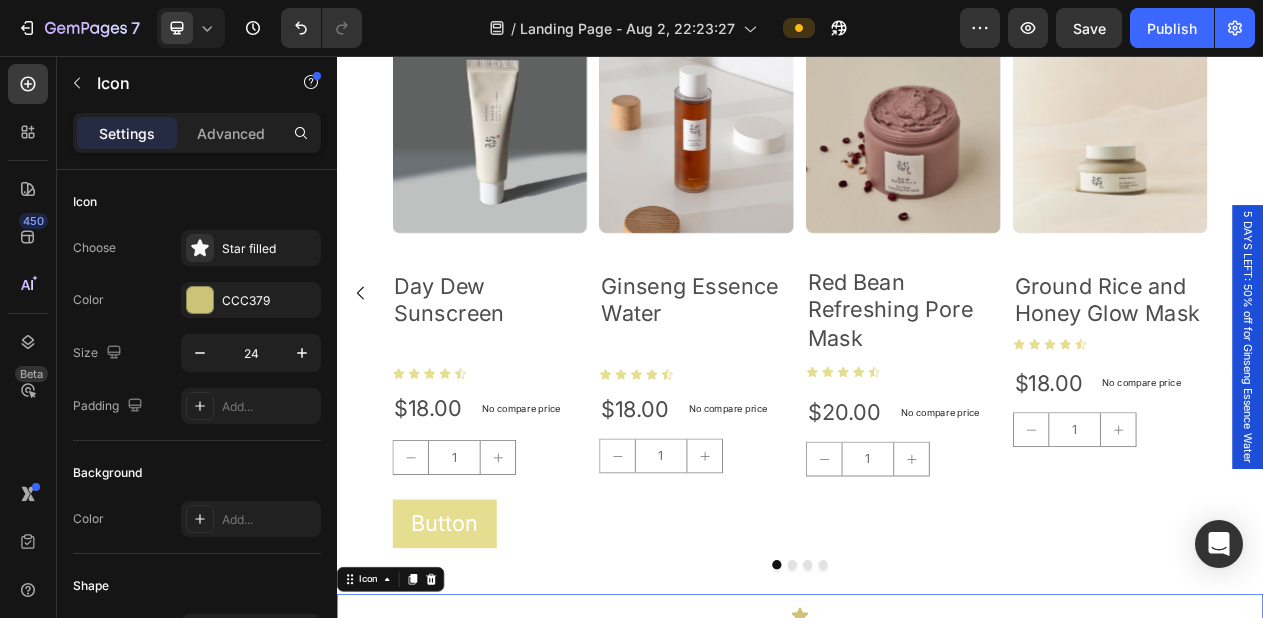 click on "Button" at bounding box center (476, 661) 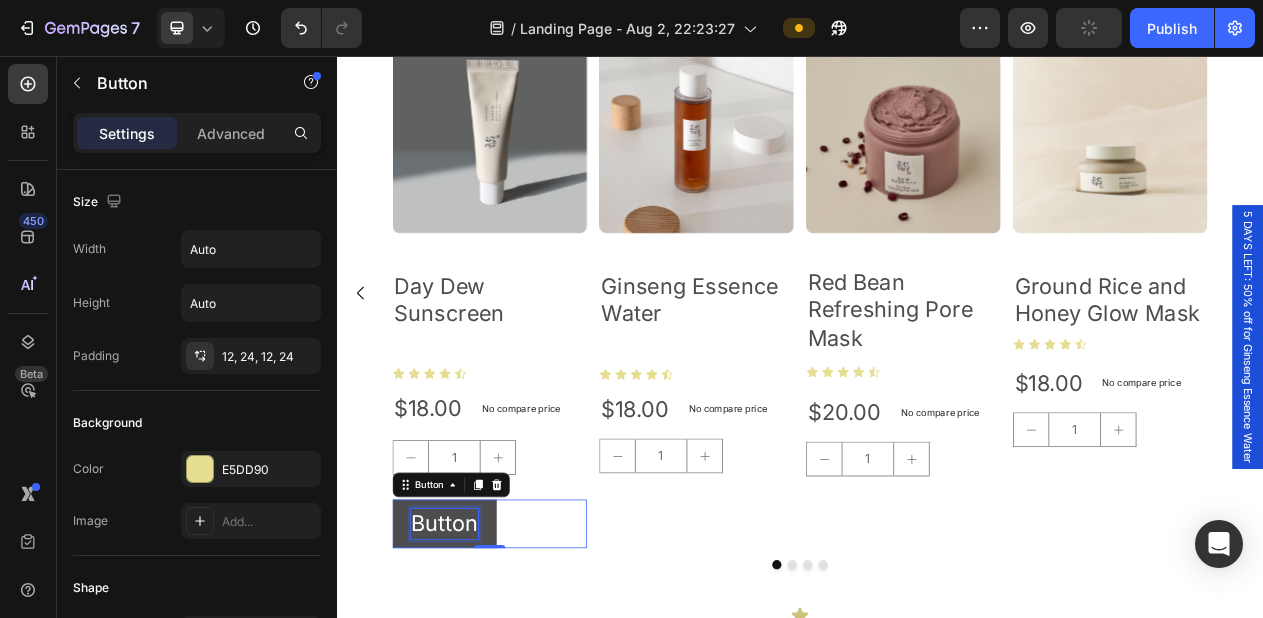 click on "Button" at bounding box center [476, 661] 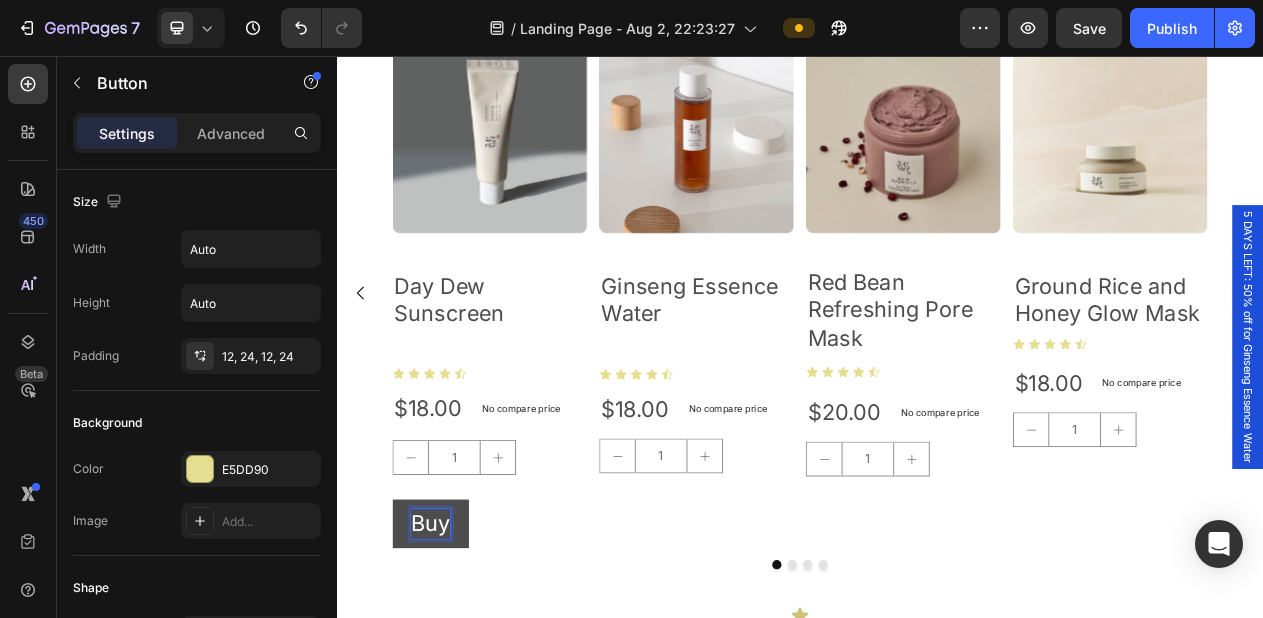 click on "Buy" at bounding box center (458, 661) 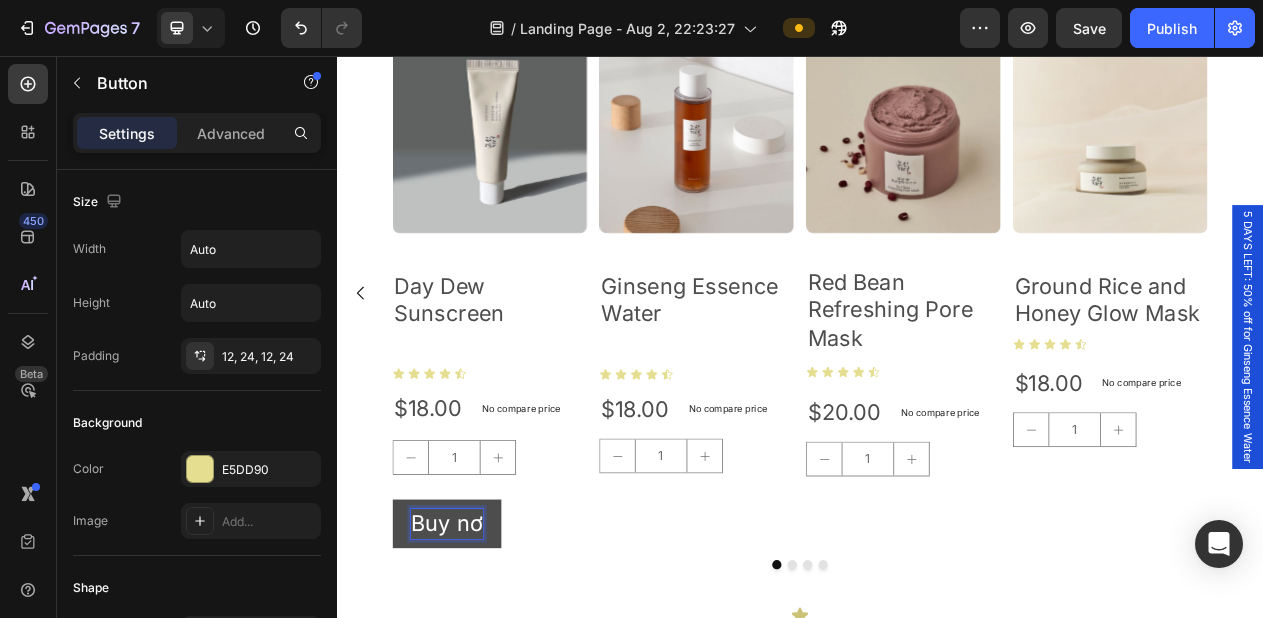 click on "Buy nơ" at bounding box center (479, 661) 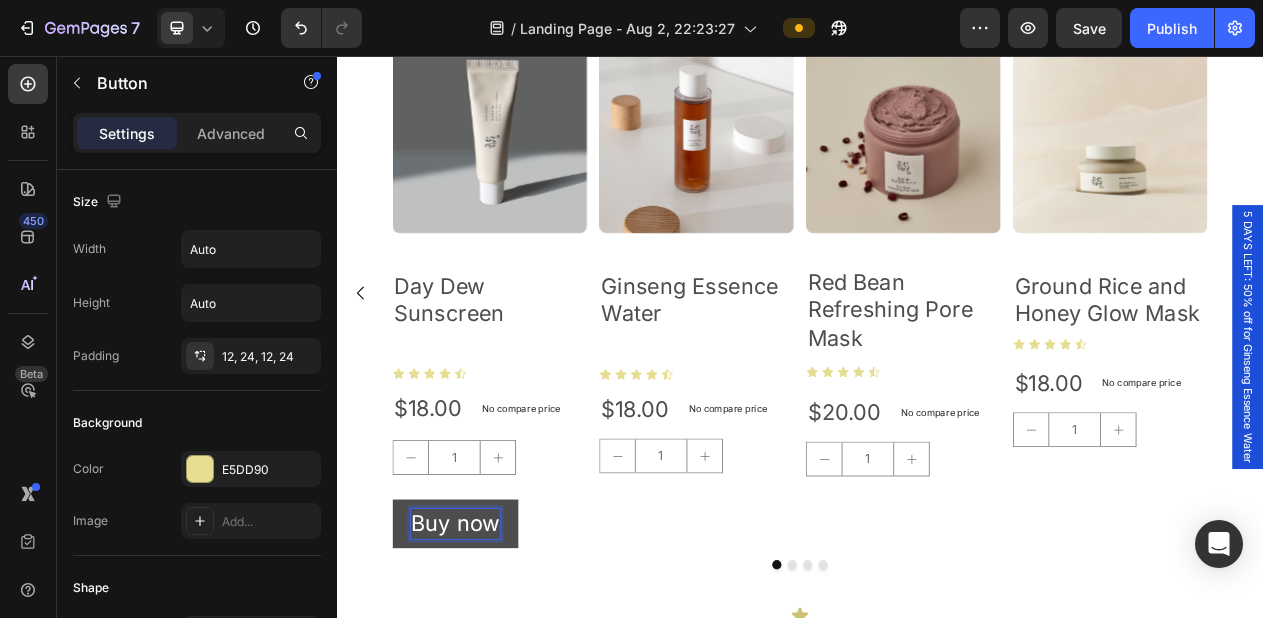 click on "Buy now" at bounding box center (490, 661) 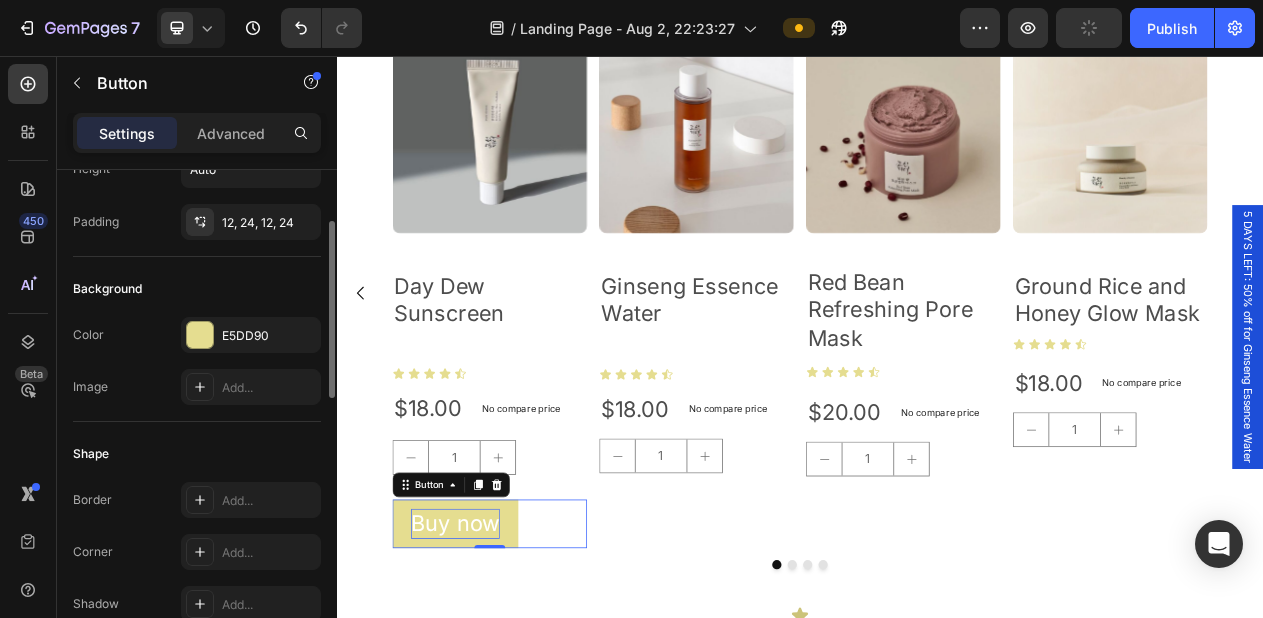 scroll, scrollTop: 224, scrollLeft: 0, axis: vertical 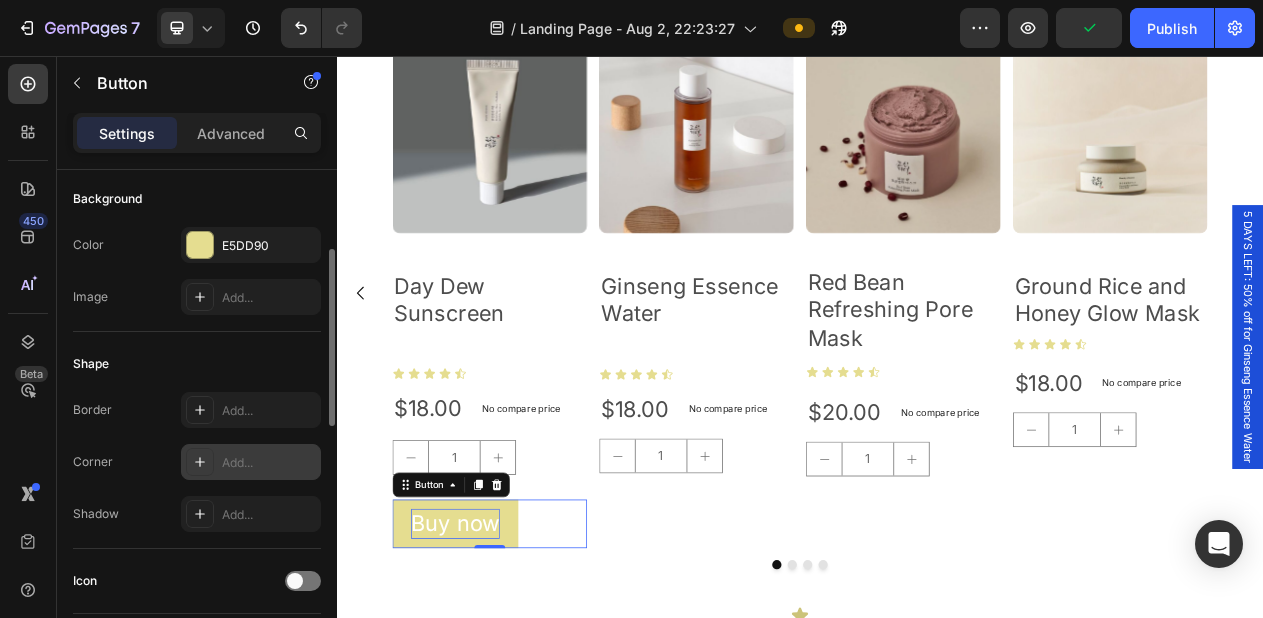 click on "Add..." at bounding box center [269, 463] 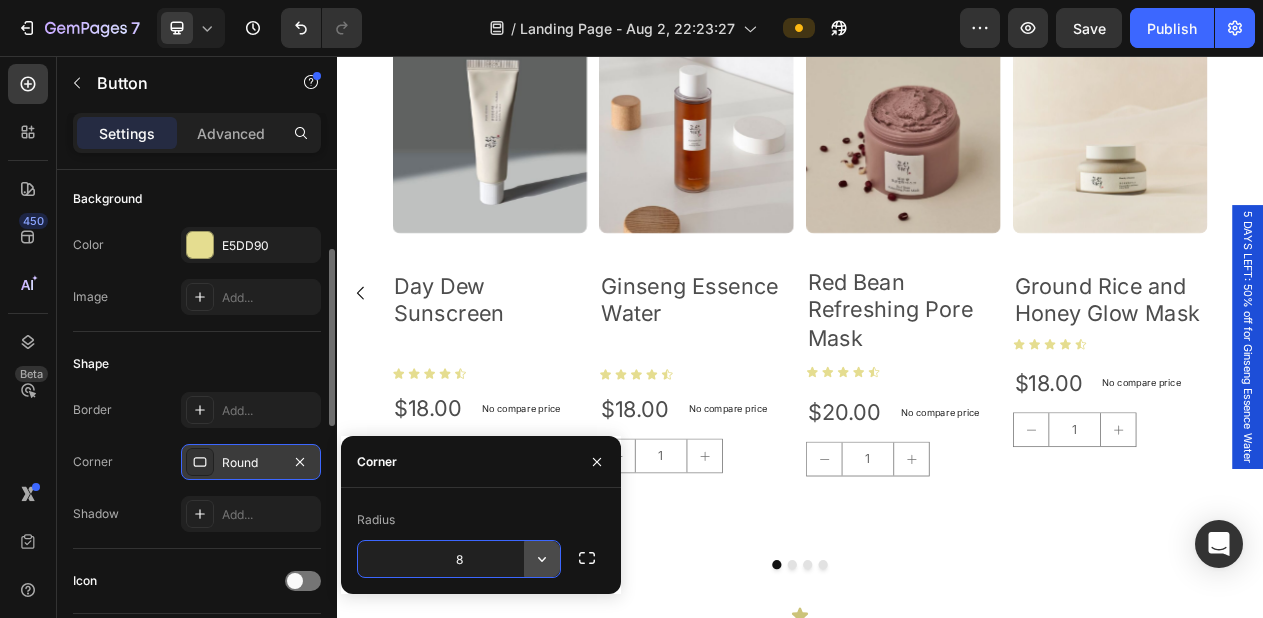 click 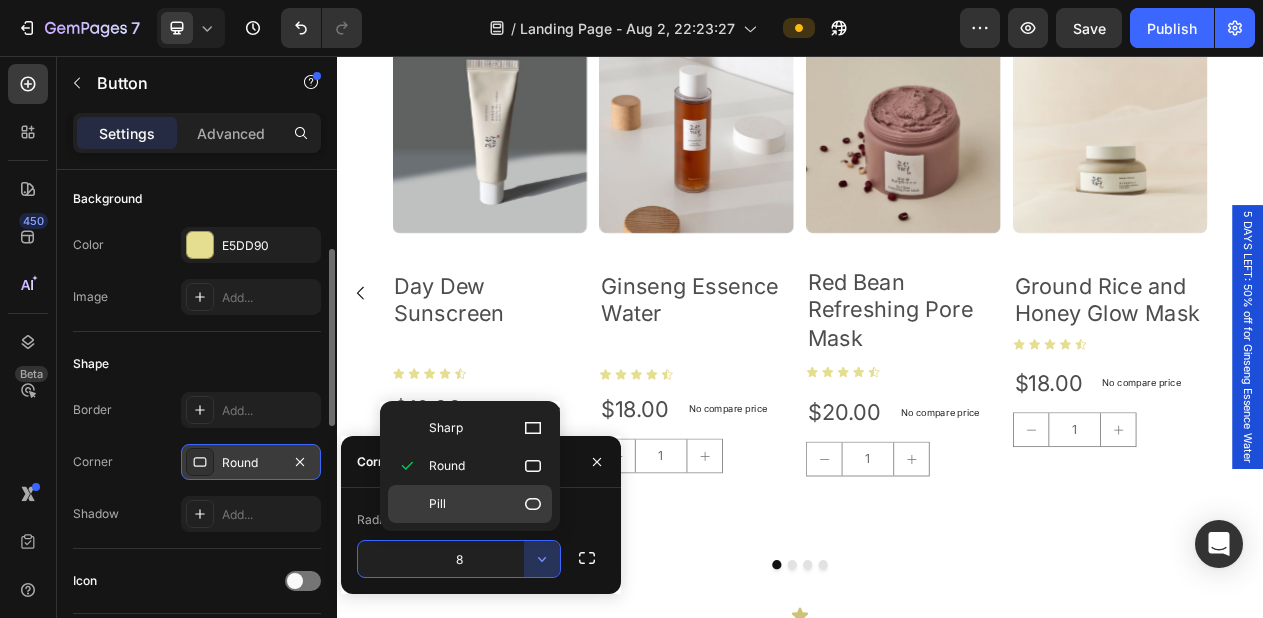 click 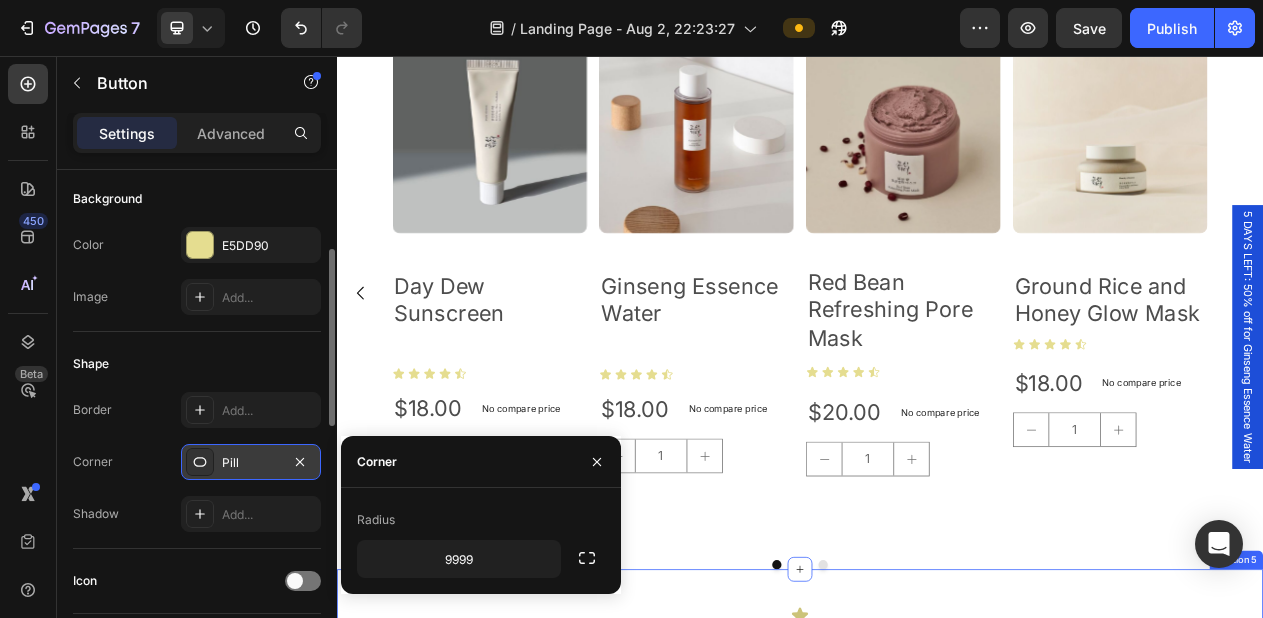 click on "Icon AbOUT US Heading Evelyn Do’s mission is to nurture healthy skin from within, because we believe that true beauty begins with resilience, only when the skin is strong can it defend itself and glow naturally over time. Text Block Image
Icon Inspired by quiet beauty From Joseon women  skincare was soft, steady, sacred. Text Block
Icon No shortcuts, no harm Rice water, ginseng, mugwort, not chemicals. Text Block Row Section 5" at bounding box center (937, 1068) 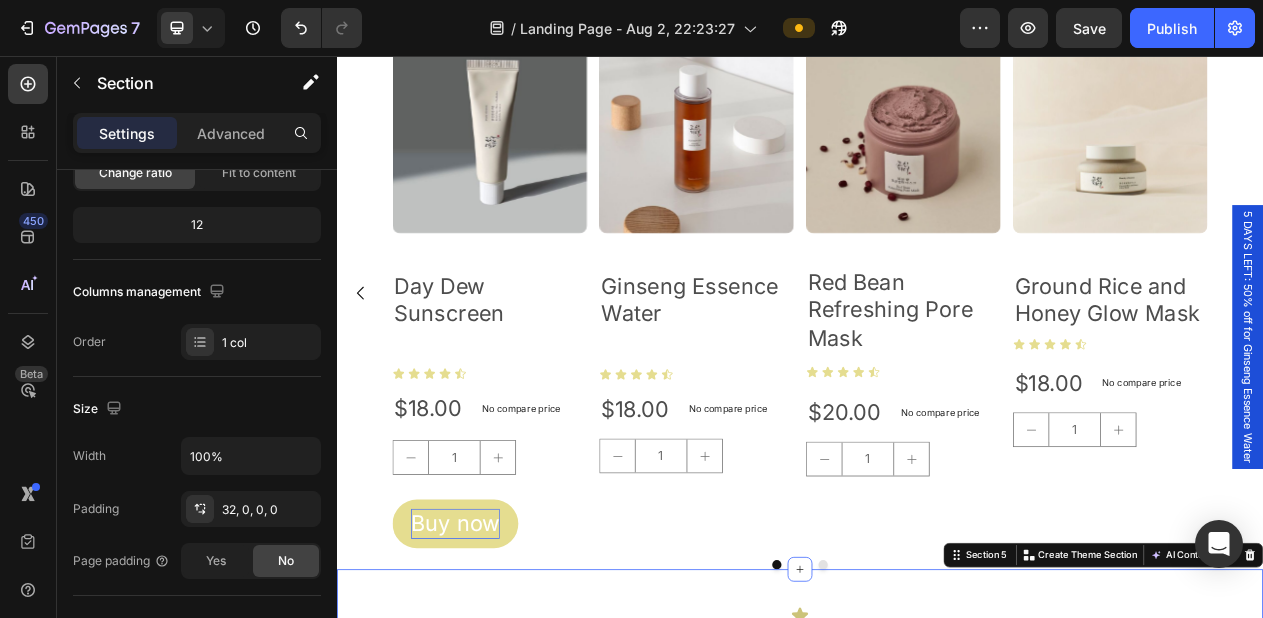 scroll, scrollTop: 0, scrollLeft: 0, axis: both 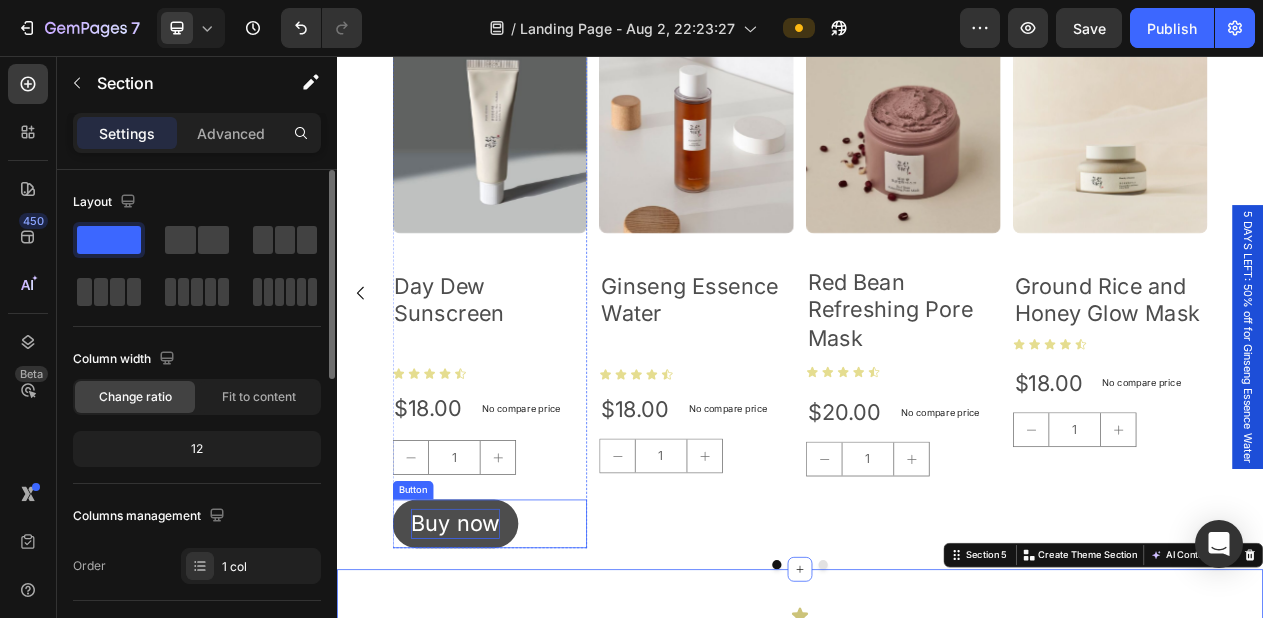 click on "Buy now" at bounding box center [490, 661] 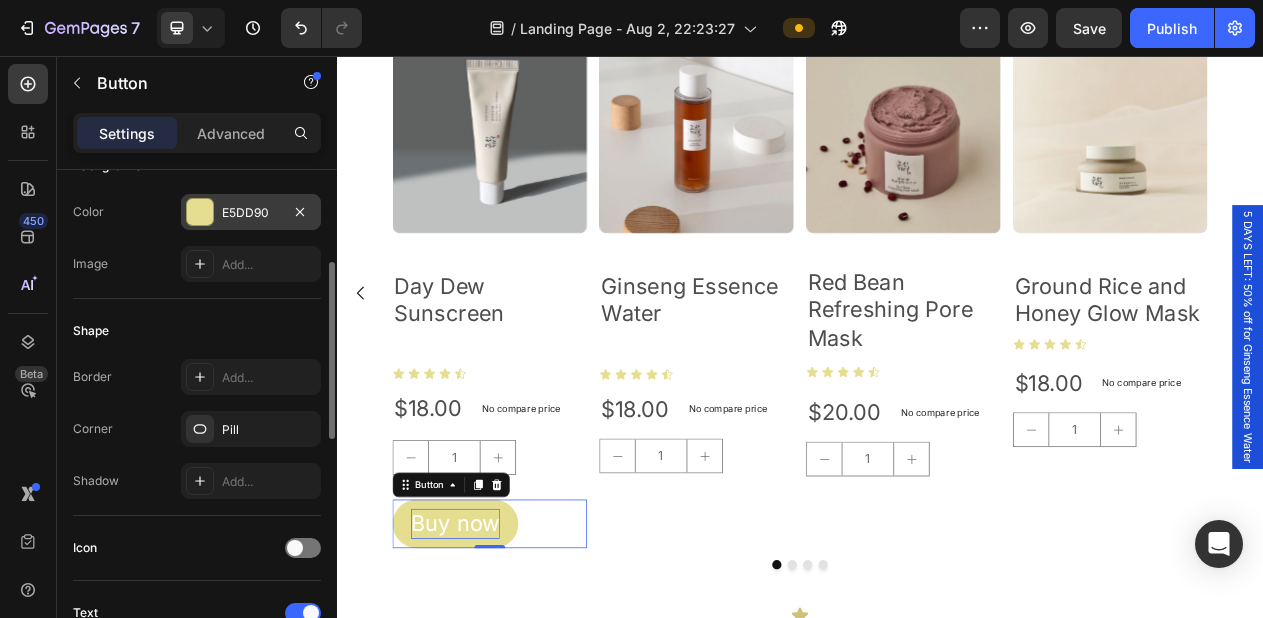 scroll, scrollTop: 258, scrollLeft: 0, axis: vertical 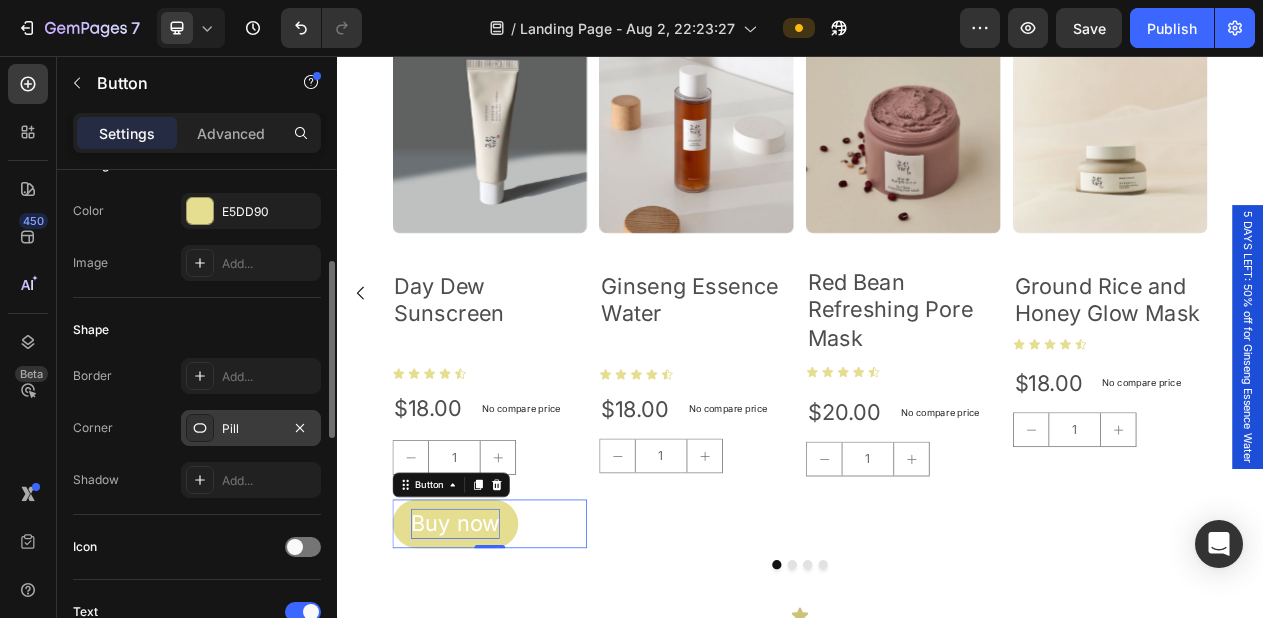 click on "Pill" at bounding box center [251, 429] 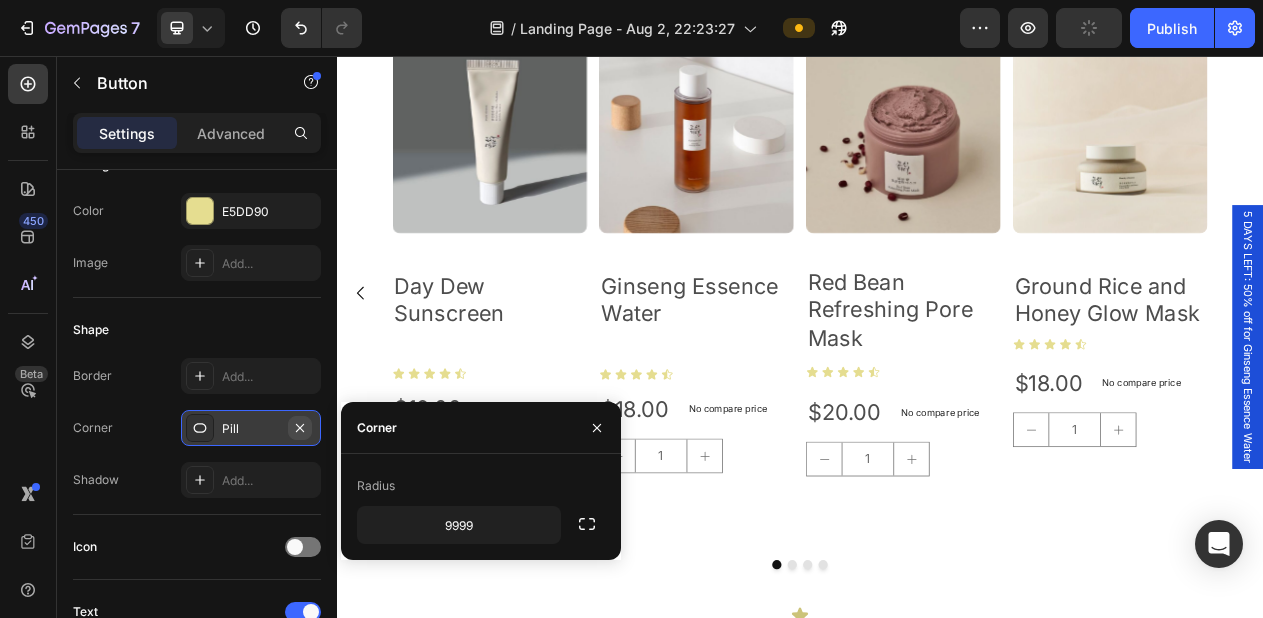 click 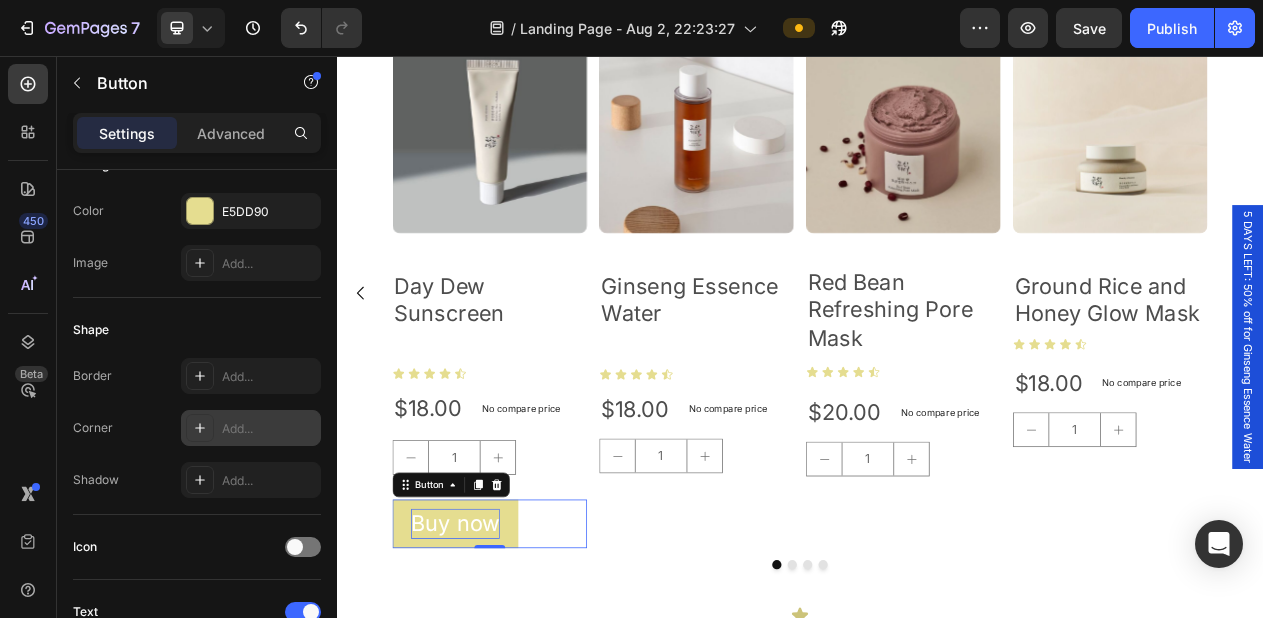 click on "Add..." at bounding box center [269, 429] 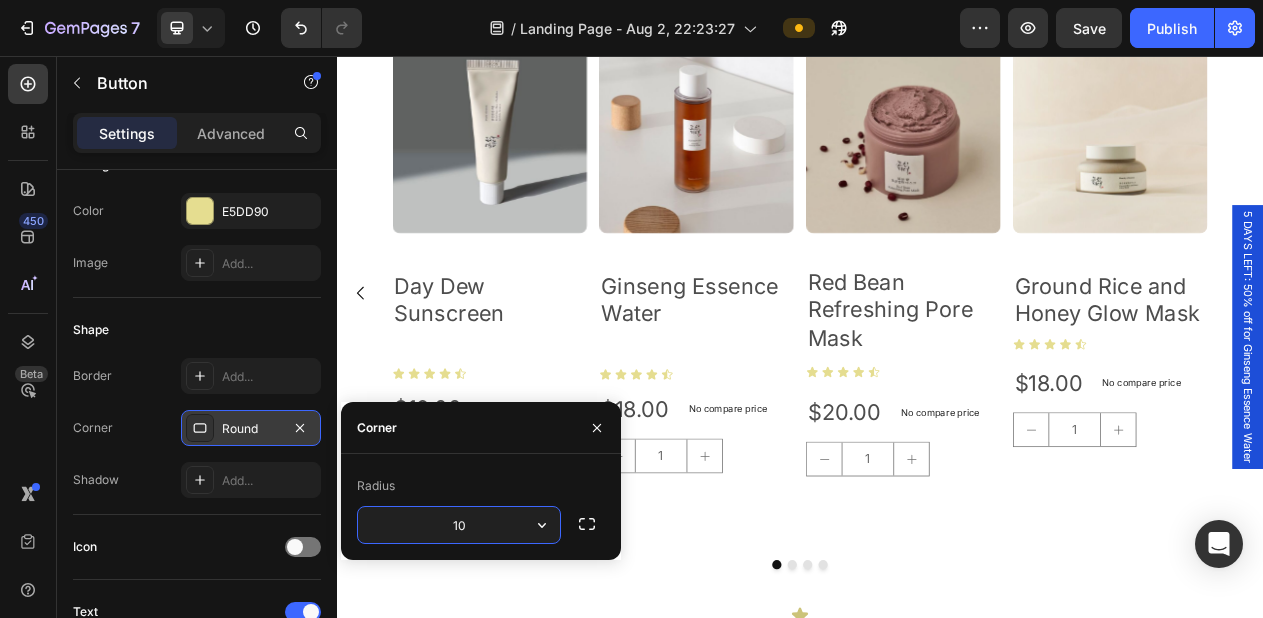 type on "10" 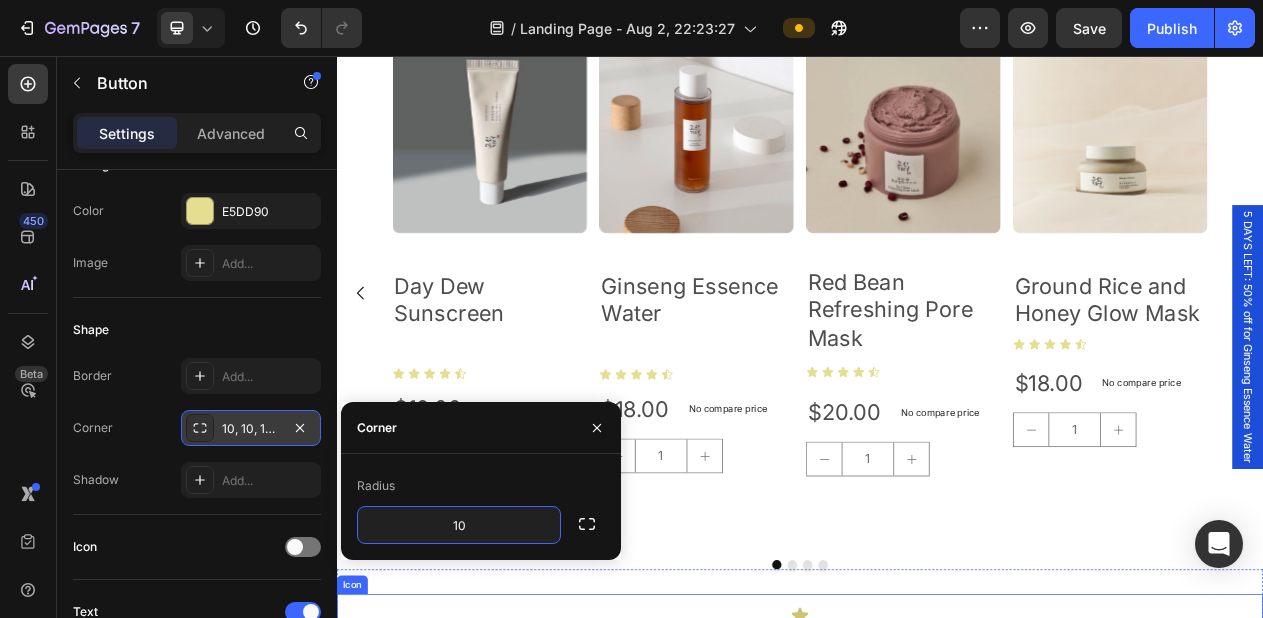 click on "Icon" at bounding box center [937, 773] 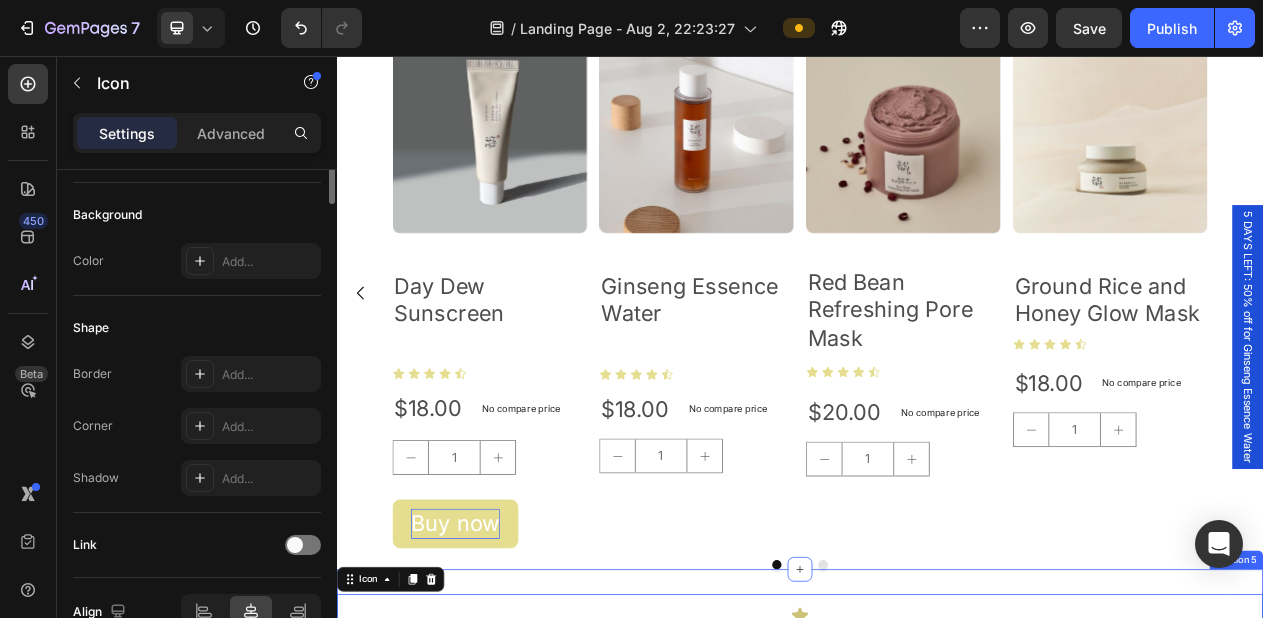 scroll, scrollTop: 0, scrollLeft: 0, axis: both 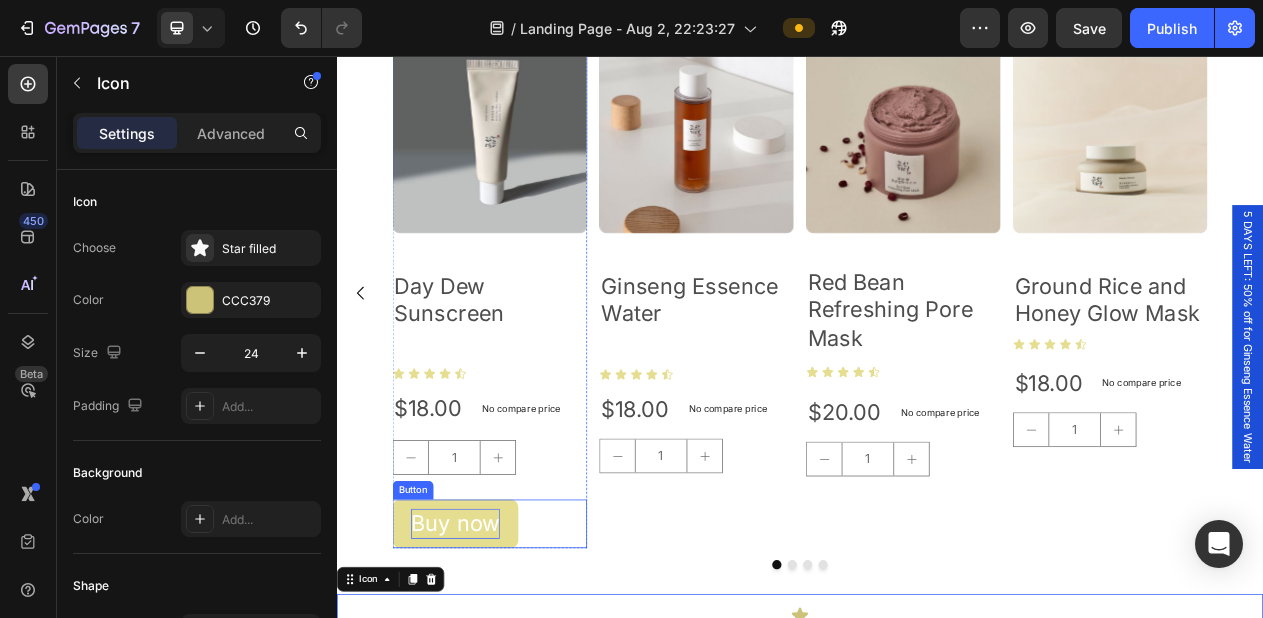 click on "Buy now" at bounding box center (490, 661) 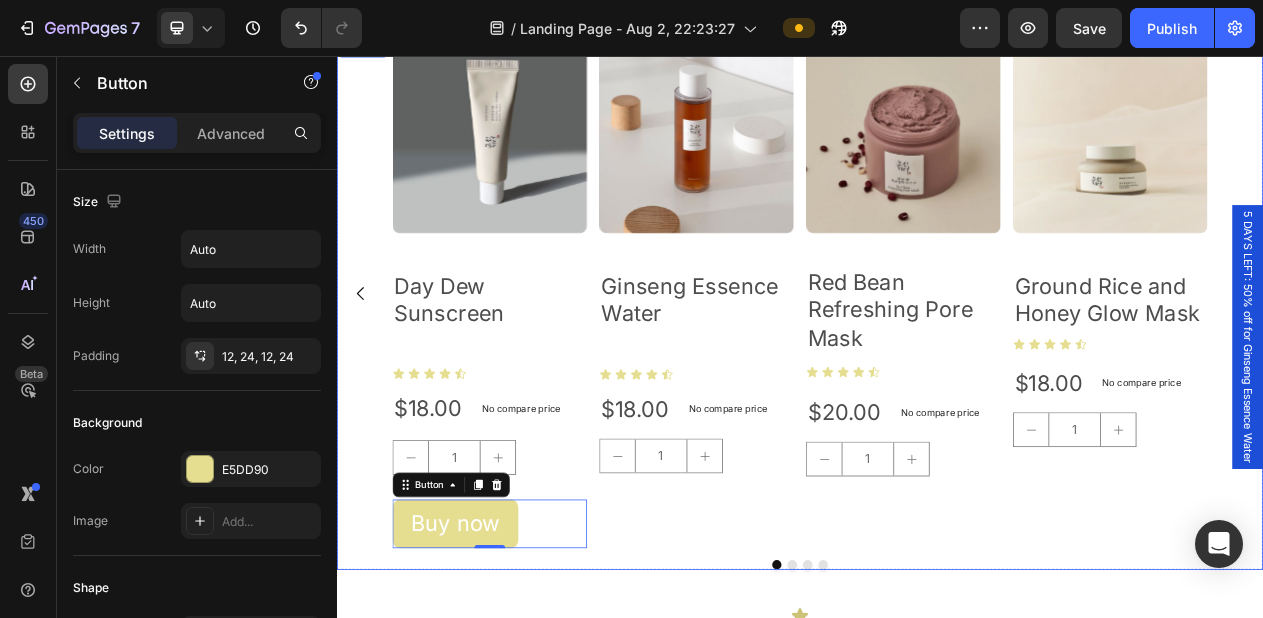 click on "Product Images Day Dew Sunscreen Product Title Icon Icon Icon Icon Icon Icon List $18.00 Product Price Product Price No compare price Product Price Row
1
Product Quantity Buy now Button   0 Product Product Images Ginseng Essence Water Product Title Icon Icon Icon Icon Icon Icon List $18.00 Product Price Product Price No compare price Product Price Row
1
Product Quantity Product Product Images Red Bean Refreshing Pore Mask Product Title Icon Icon Icon Icon Icon Icon List $20.00 Product Price Product Price No compare price Product Price Row
1
Product Quantity Product Product Images Ground Rice and Honey Glow Mask Product Title Icon Icon Icon Icon Icon Icon List $18.00 Product Price Product Price No compare price Product Price Row
1
Product Quantity Product
Carousel" at bounding box center [937, 377] 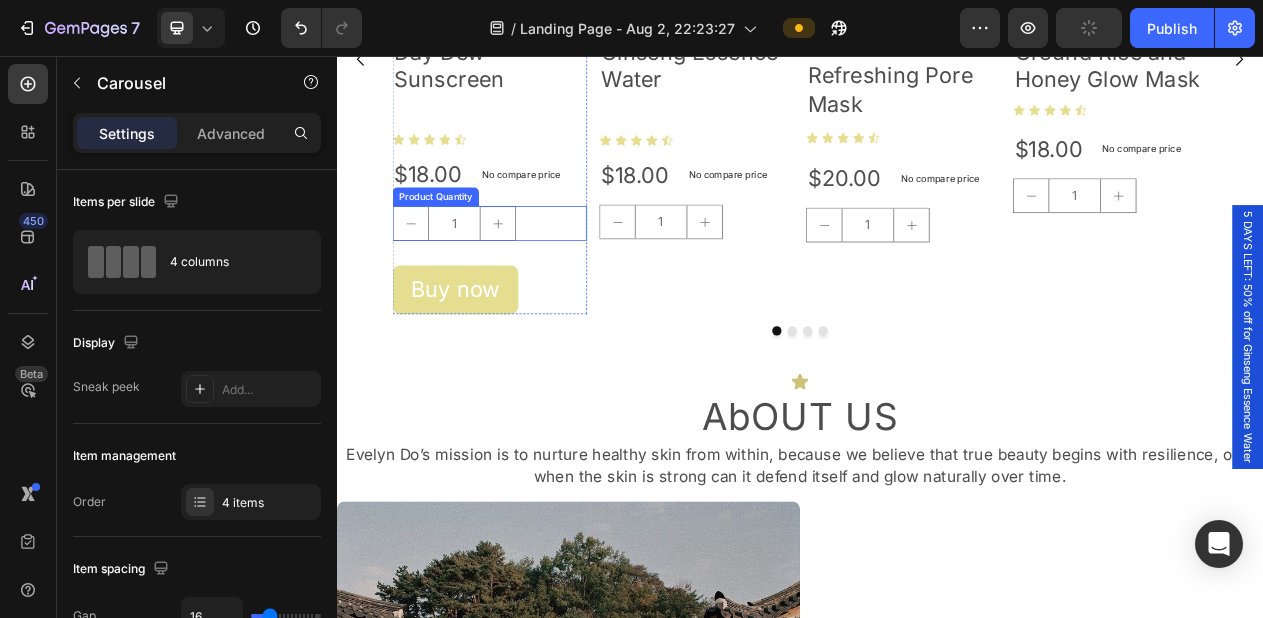 scroll, scrollTop: 1207, scrollLeft: 0, axis: vertical 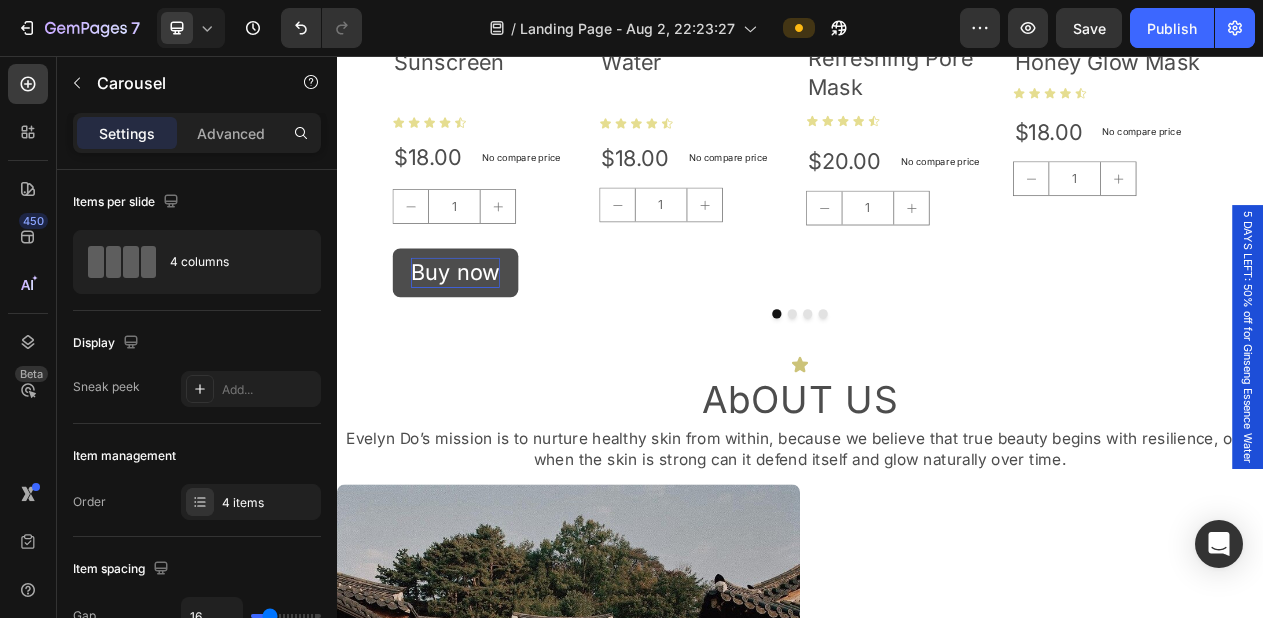 click on "Buy now" at bounding box center (490, 336) 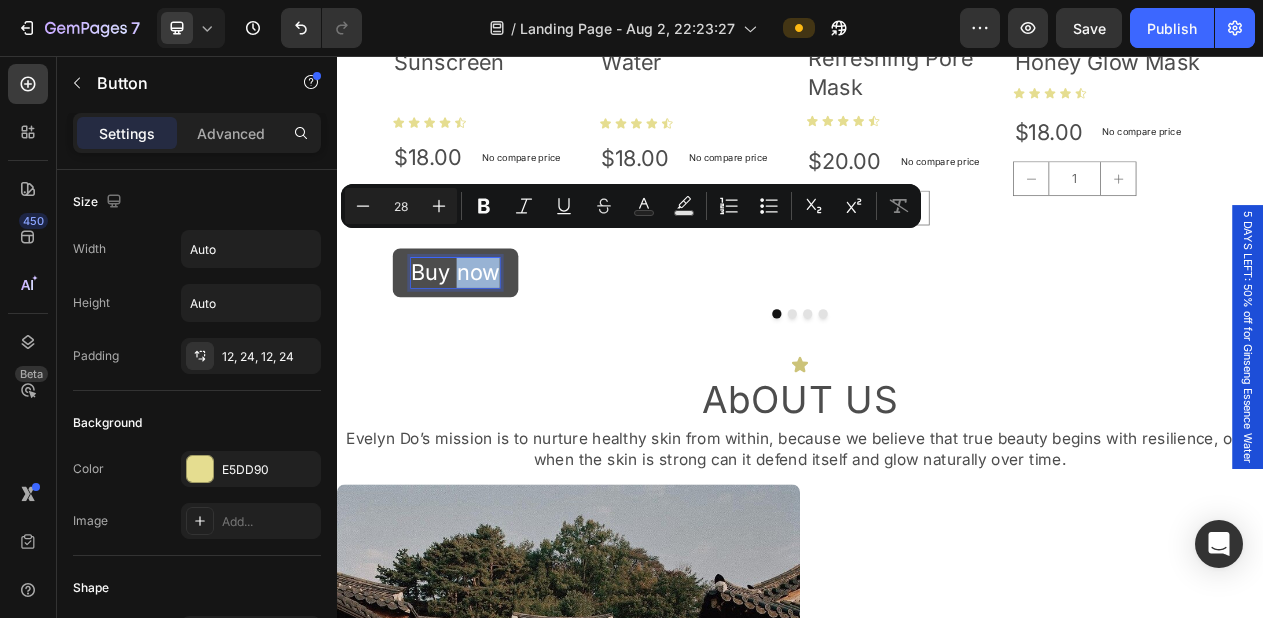 click on "Buy now" at bounding box center [490, 336] 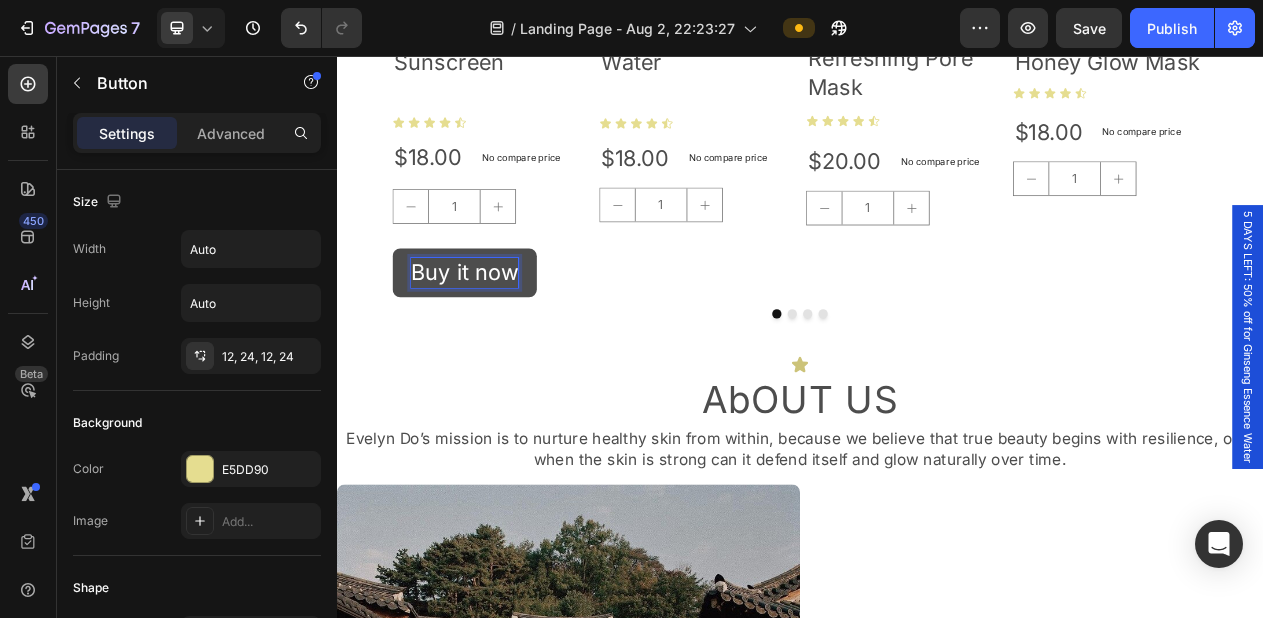 click on "Buy it now" at bounding box center (502, 336) 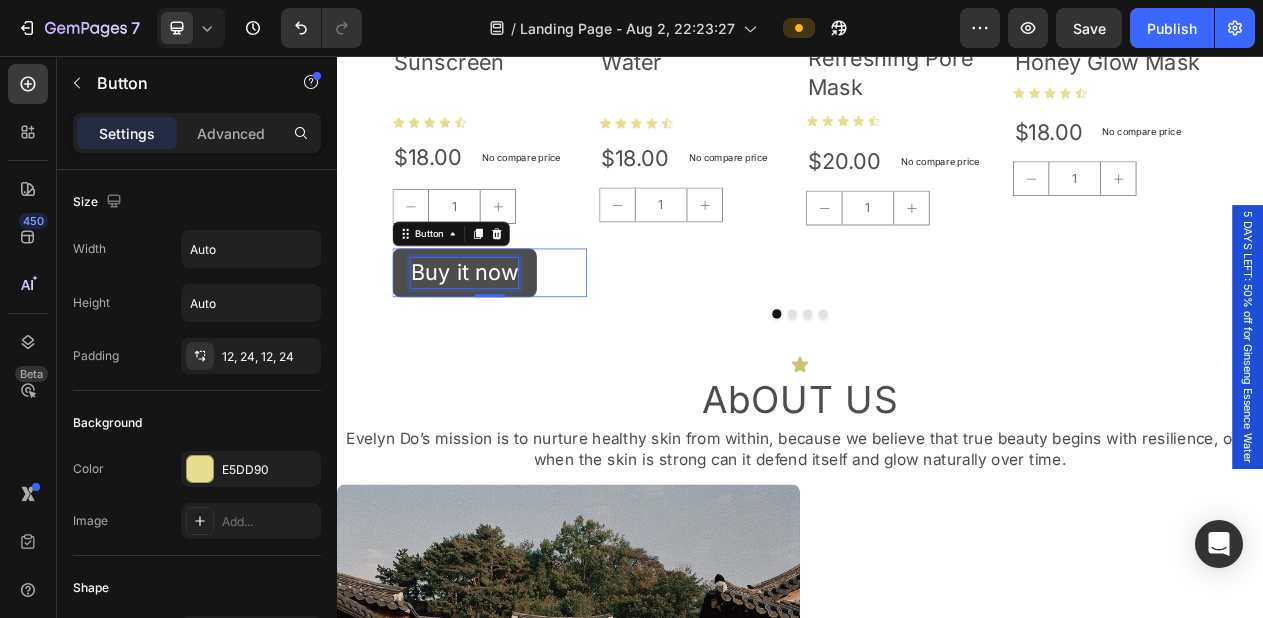 click on "Buy it now" at bounding box center [502, 336] 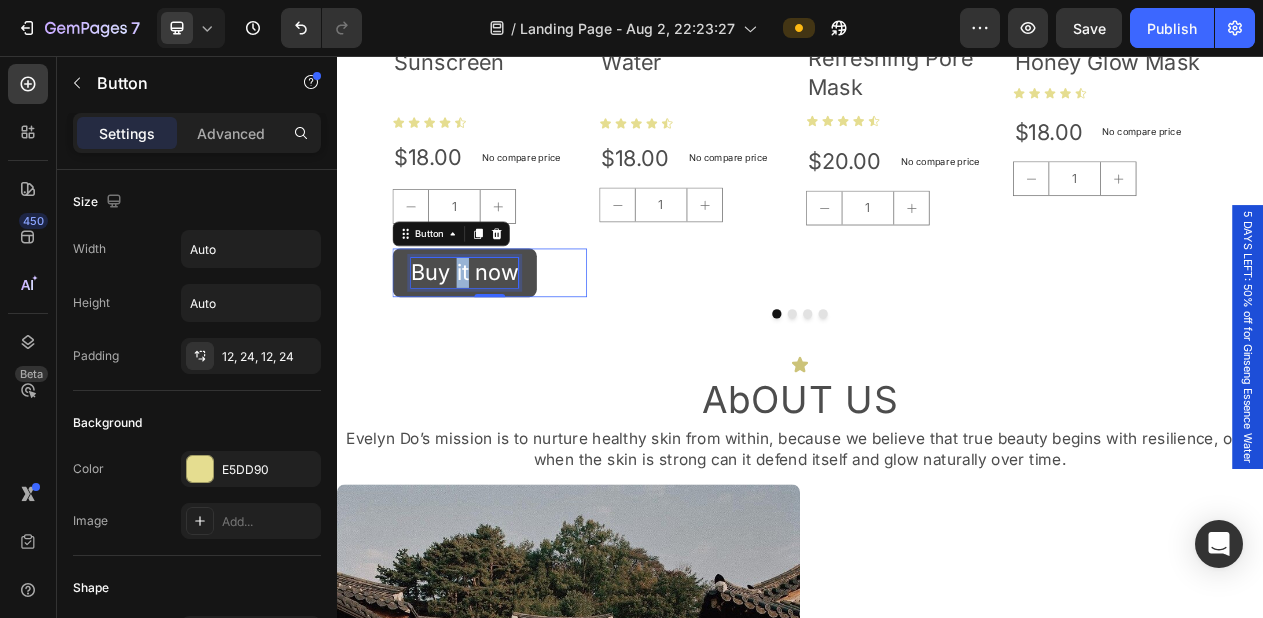 click on "Buy it now" at bounding box center [502, 336] 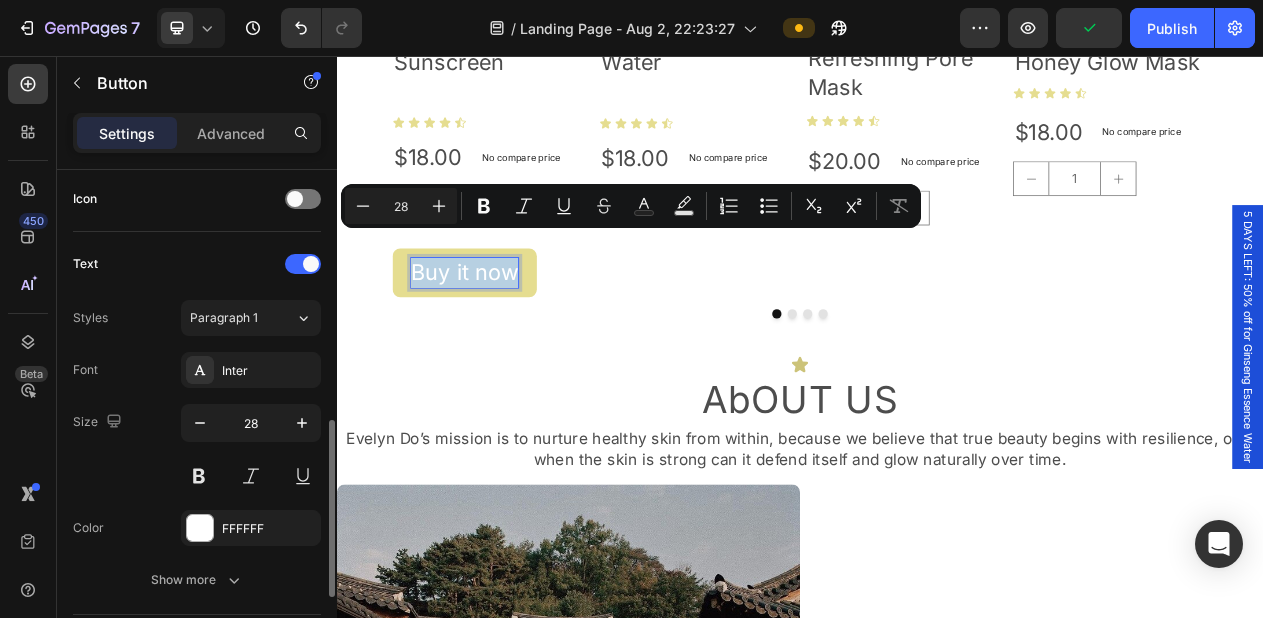 scroll, scrollTop: 639, scrollLeft: 0, axis: vertical 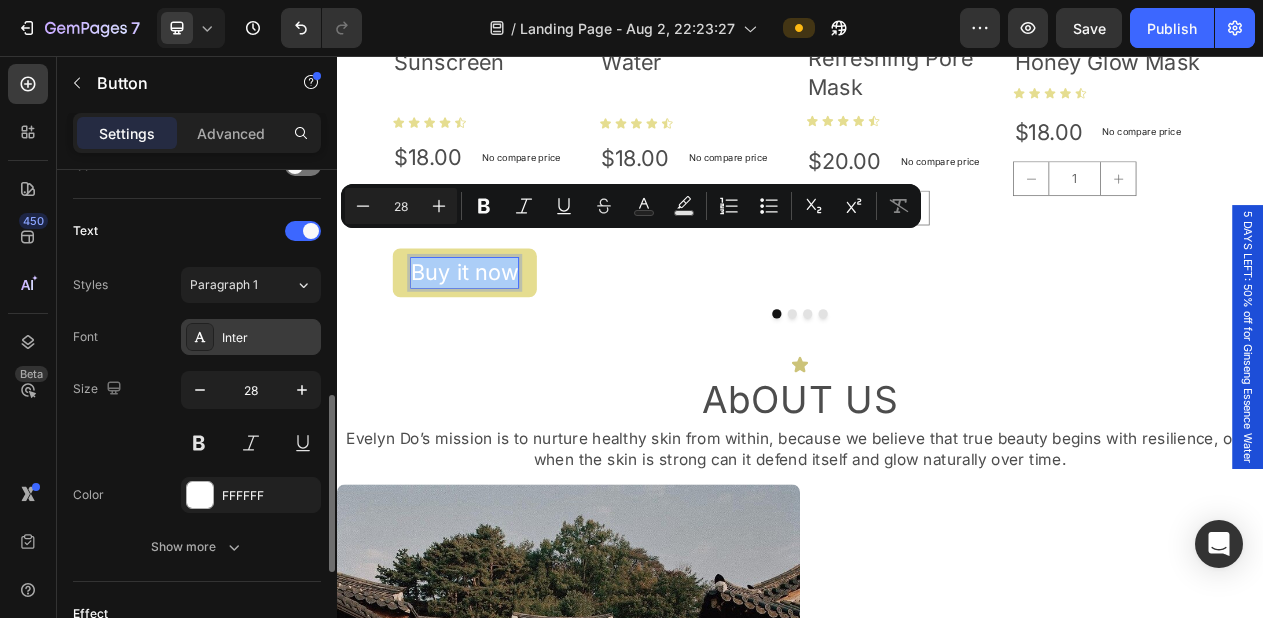 click on "Inter" at bounding box center (269, 338) 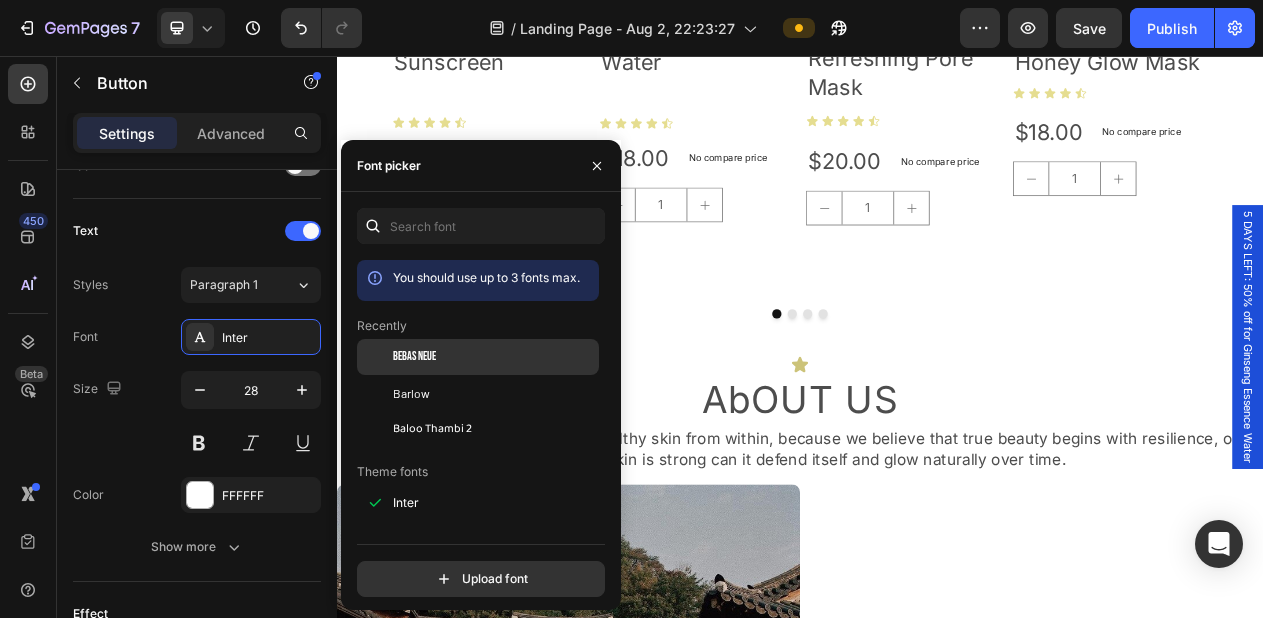 click on "Bebas Neue" at bounding box center [414, 357] 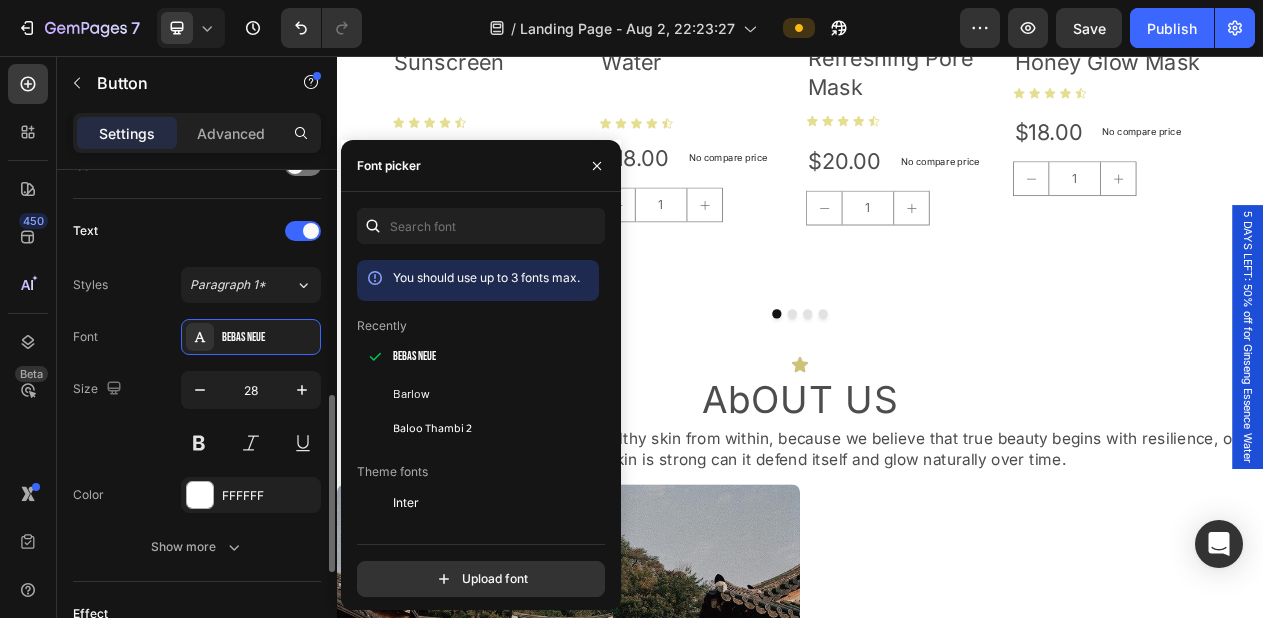 click on "Styles Paragraph 1*" at bounding box center (197, 285) 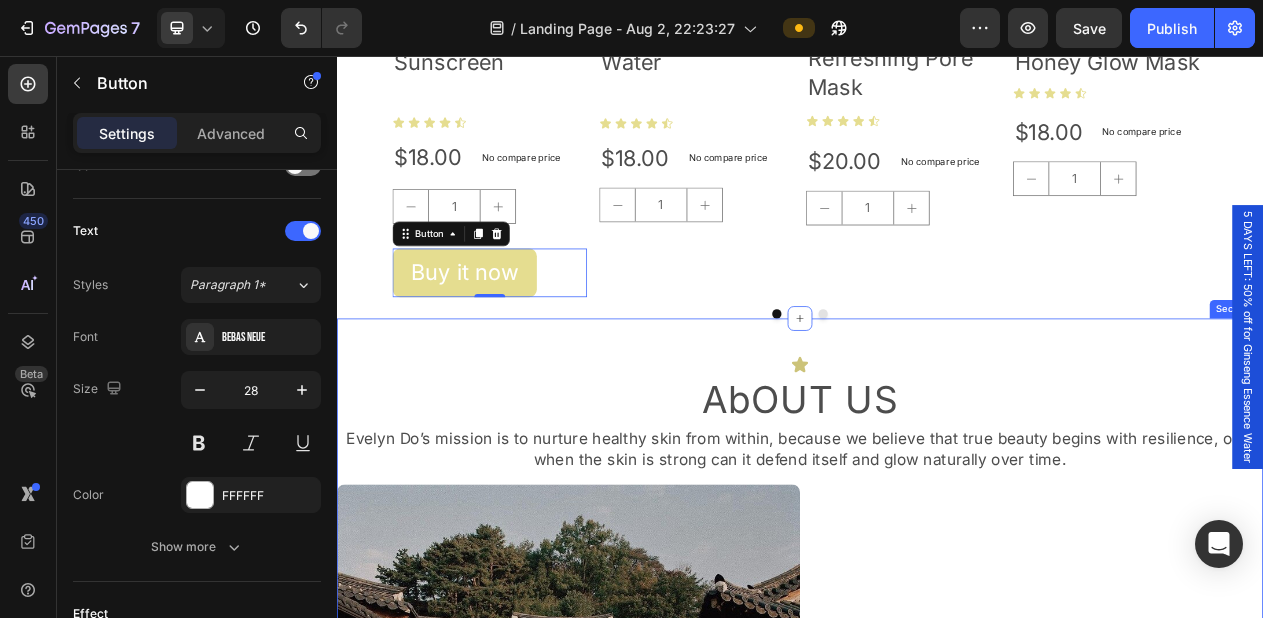 click on "Icon AbOUT US Heading Evelyn Do’s mission is to nurture healthy skin from within, because we believe that true beauty begins with resilience, only when the skin is strong can it defend itself and glow naturally over time. Text Block Image
Icon Inspired by quiet beauty From Joseon women  skincare was soft, steady, sacred. Text Block
Icon No shortcuts, no harm Rice water, ginseng, mugwort, not chemicals. Text Block Row Section 5" at bounding box center (937, 743) 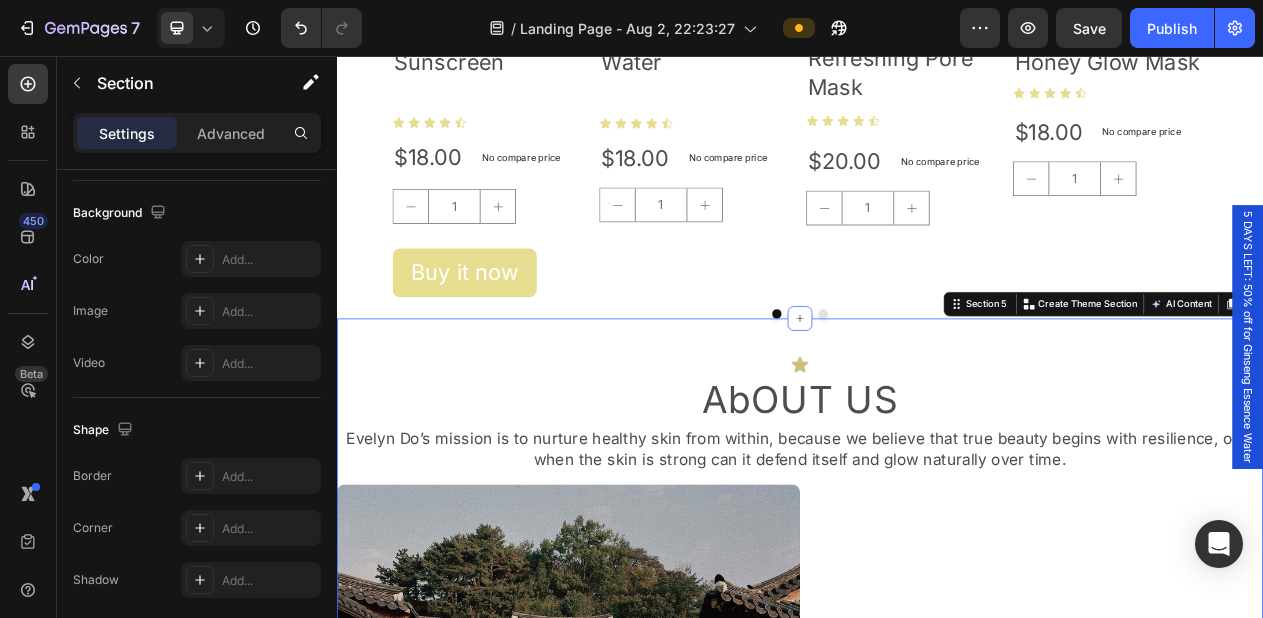 scroll, scrollTop: 0, scrollLeft: 0, axis: both 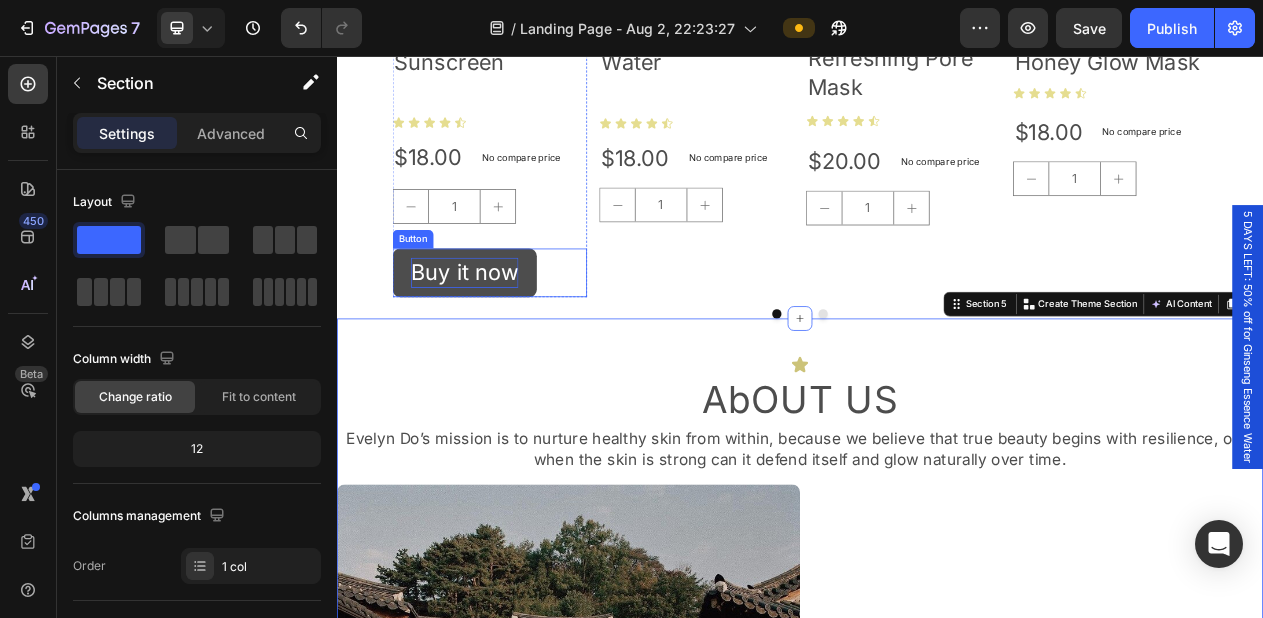click on "Buy it now" at bounding box center [502, 336] 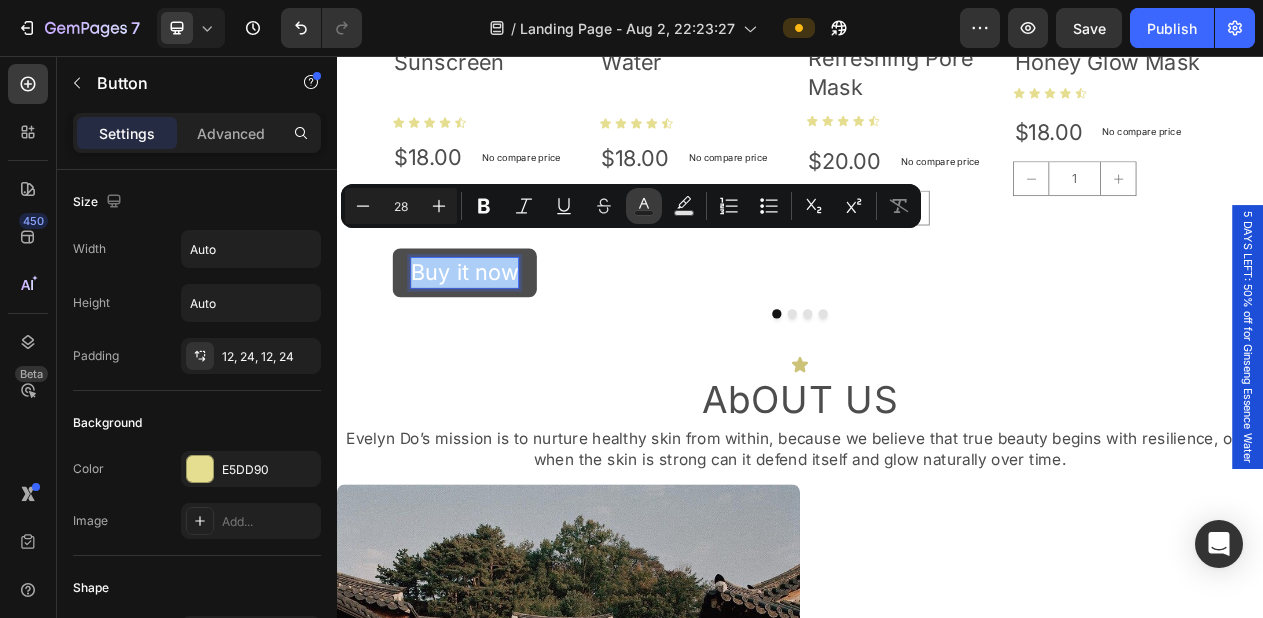 click 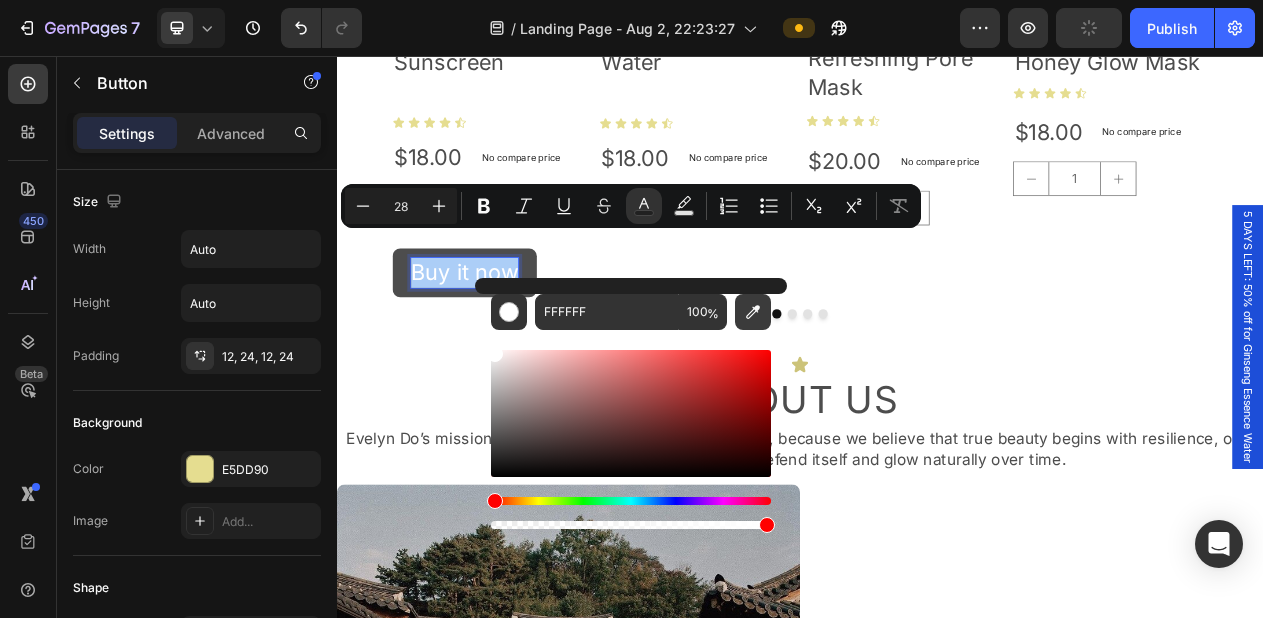 click 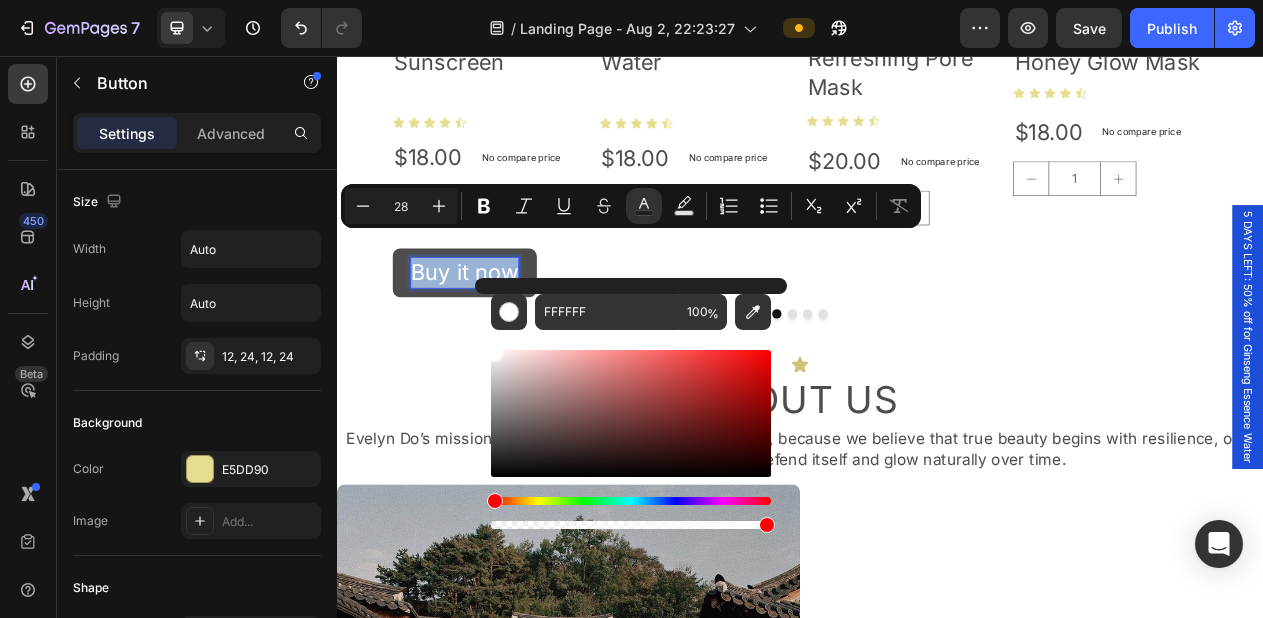 type on "4D4D4D" 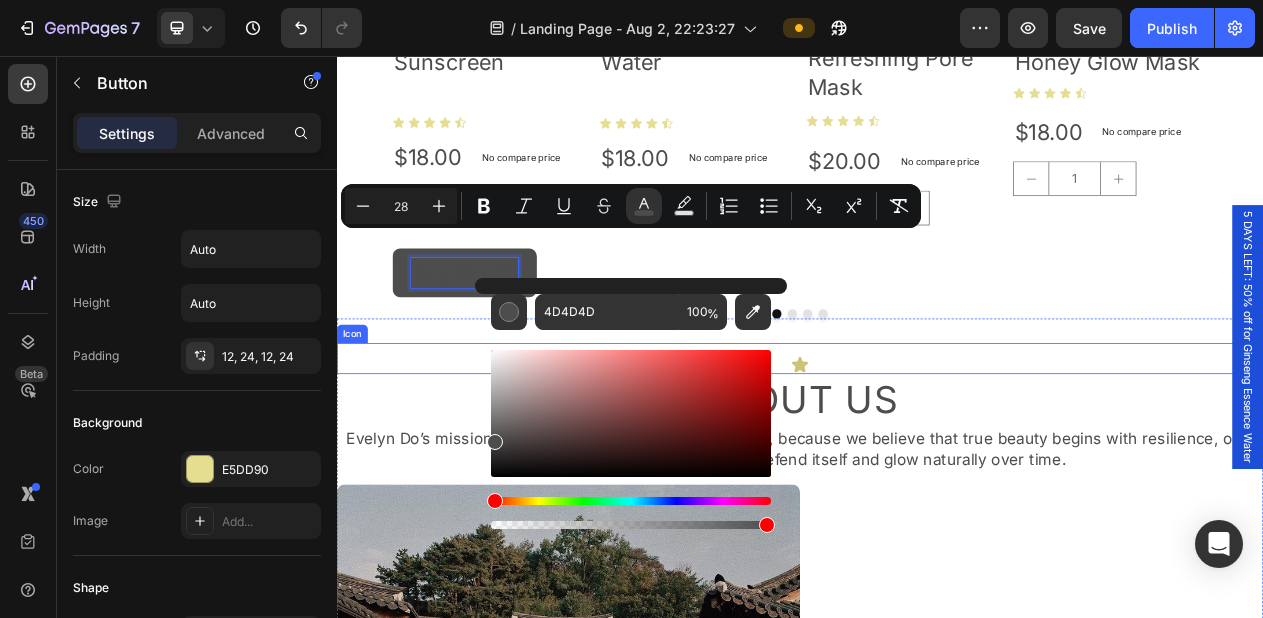 click on "Icon" at bounding box center [937, 448] 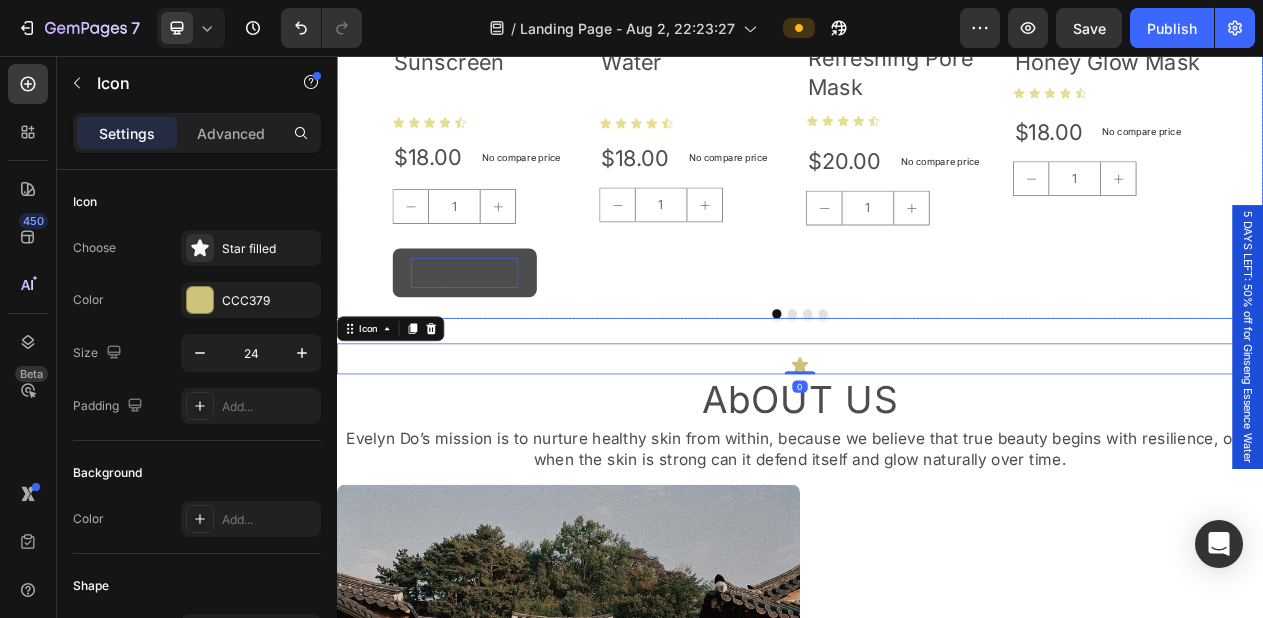 click on "Product Images Day Dew Sunscreen Product Title Icon Icon Icon Icon Icon Icon List $18.00 Product Price Product Price No compare price Product Price Row
1
Product Quantity Buy it now Button Product Product Images Ginseng Essence Water Product Title Icon Icon Icon Icon Icon Icon List $18.00 Product Price Product Price No compare price Product Price Row
1
Product Quantity Product Product Images Red Bean Refreshing Pore Mask Product Title Icon Icon Icon Icon Icon Icon List $20.00 Product Price Product Price No compare price Product Price Row
1
Product Quantity Product Product Images Ground Rice and Honey Glow Mask Product Title Icon Icon Icon Icon Icon Icon List $18.00 Product Price Product Price No compare price Product Price Row
1
Product Quantity Product
Carousel" at bounding box center (937, 52) 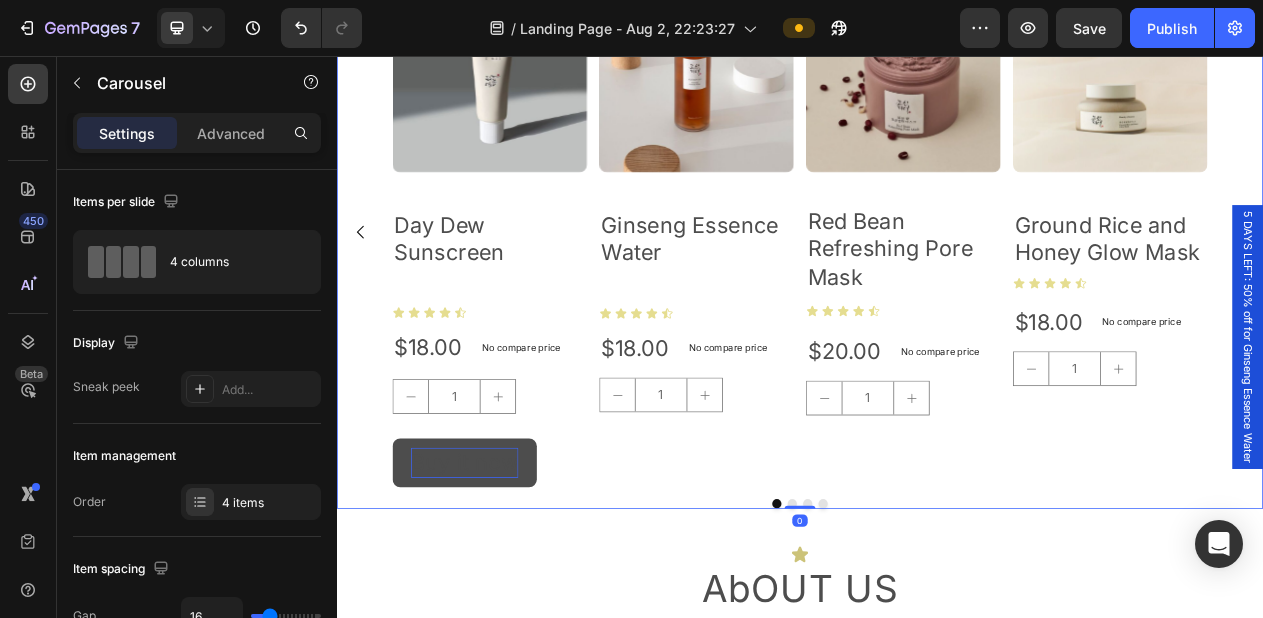 scroll, scrollTop: 925, scrollLeft: 0, axis: vertical 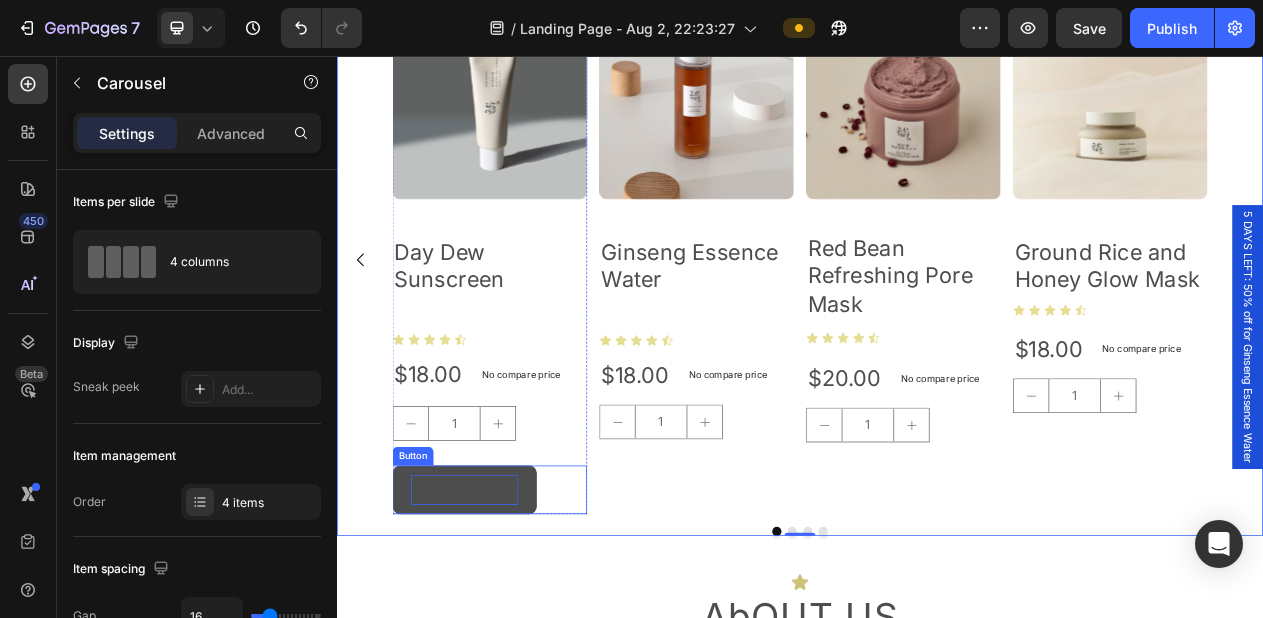 click on "Buy it now" at bounding box center (502, 618) 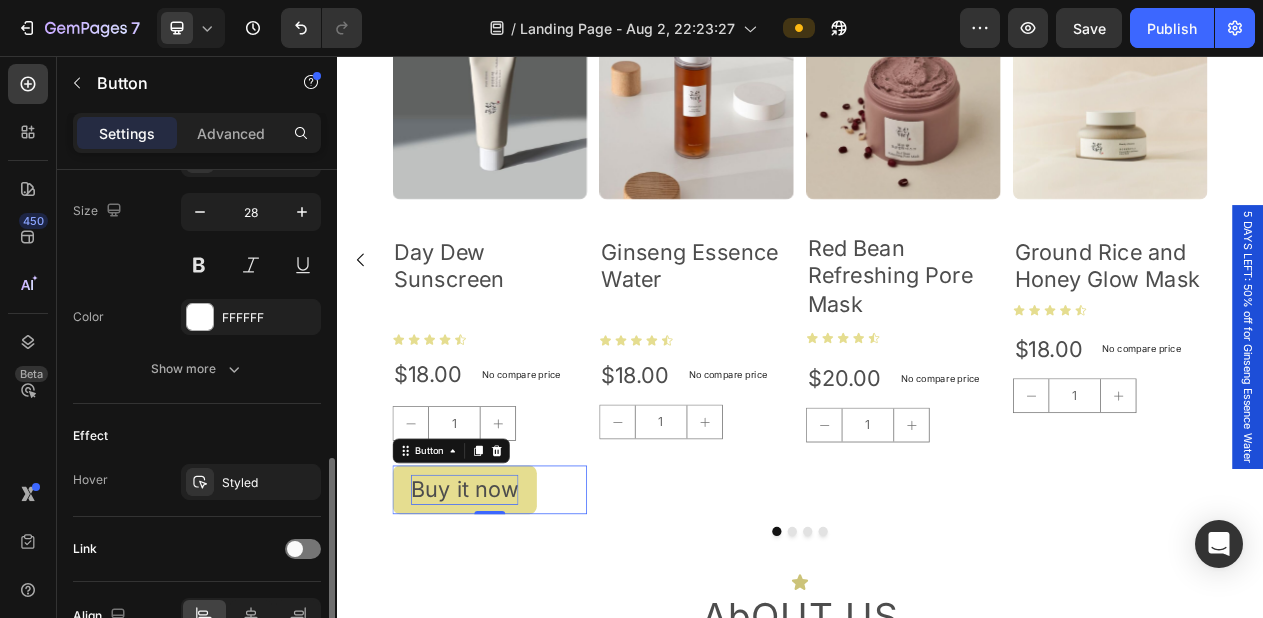 scroll, scrollTop: 929, scrollLeft: 0, axis: vertical 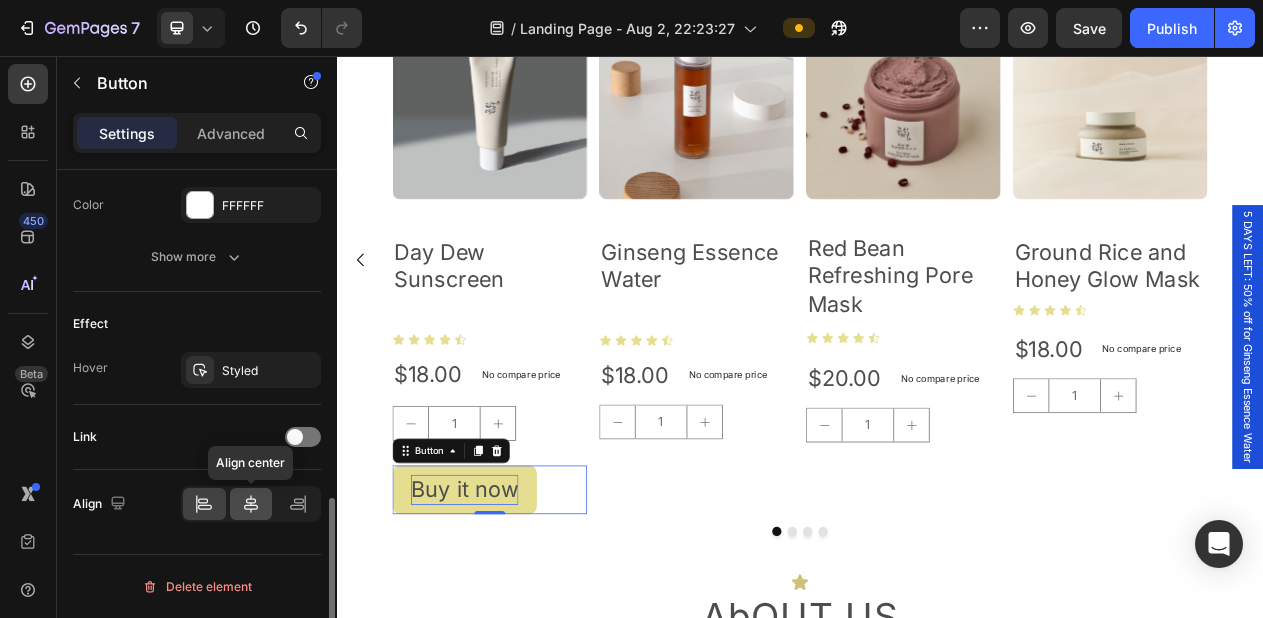 click 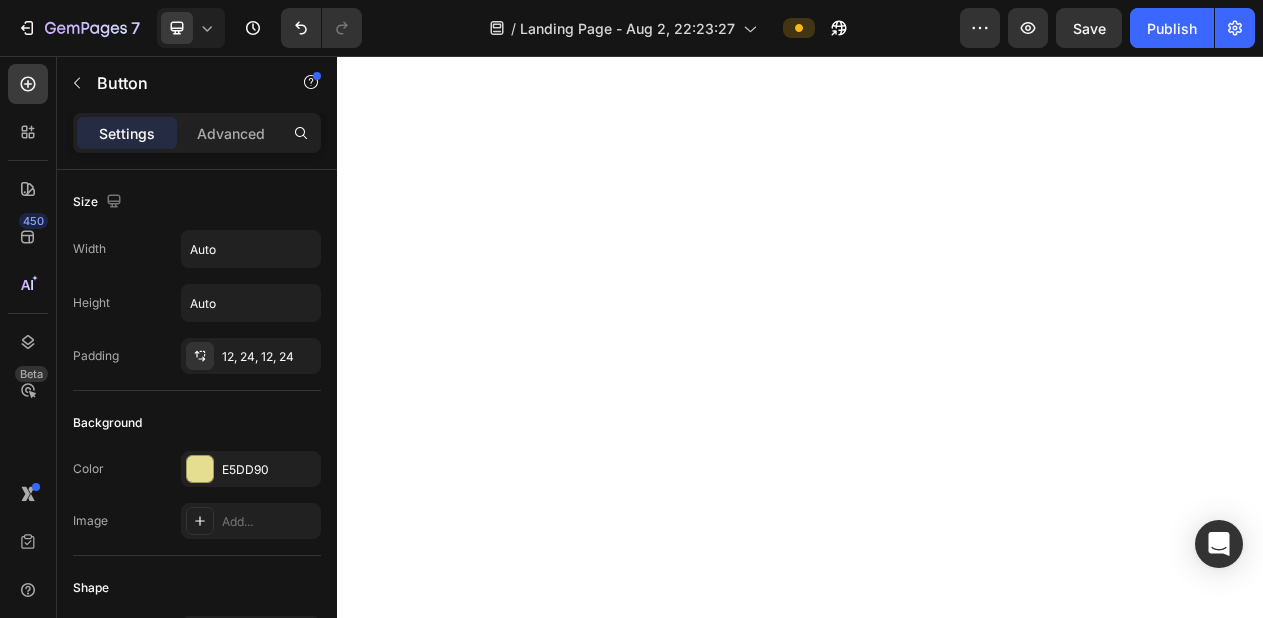 scroll, scrollTop: 0, scrollLeft: 0, axis: both 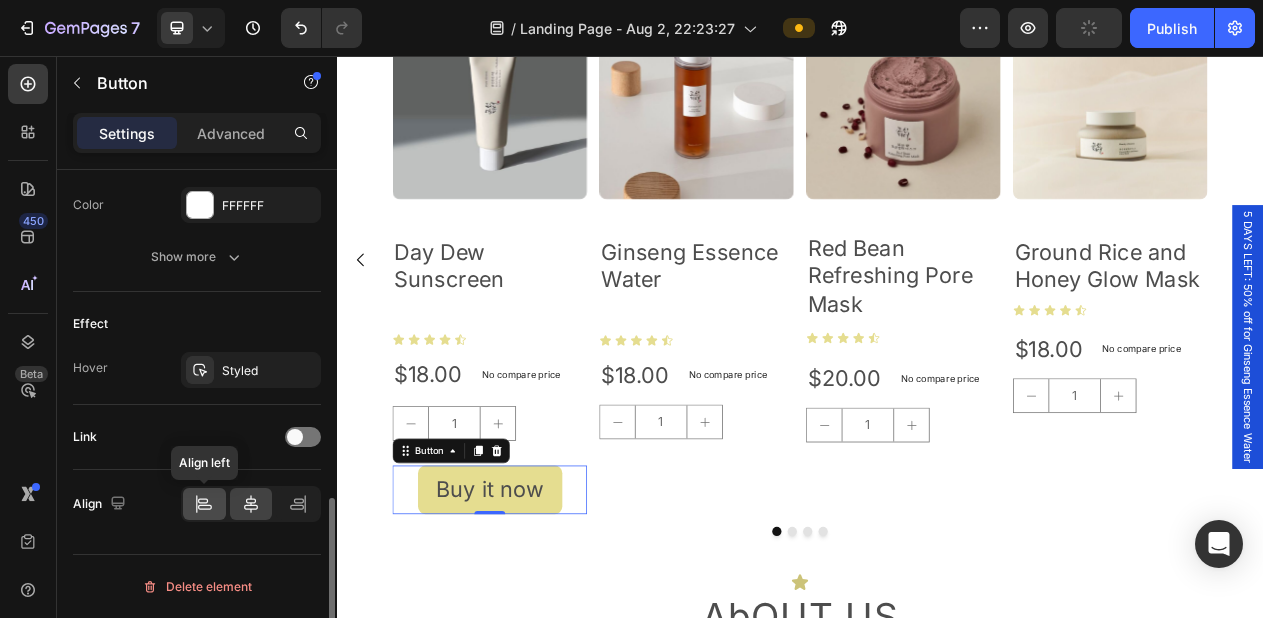 click 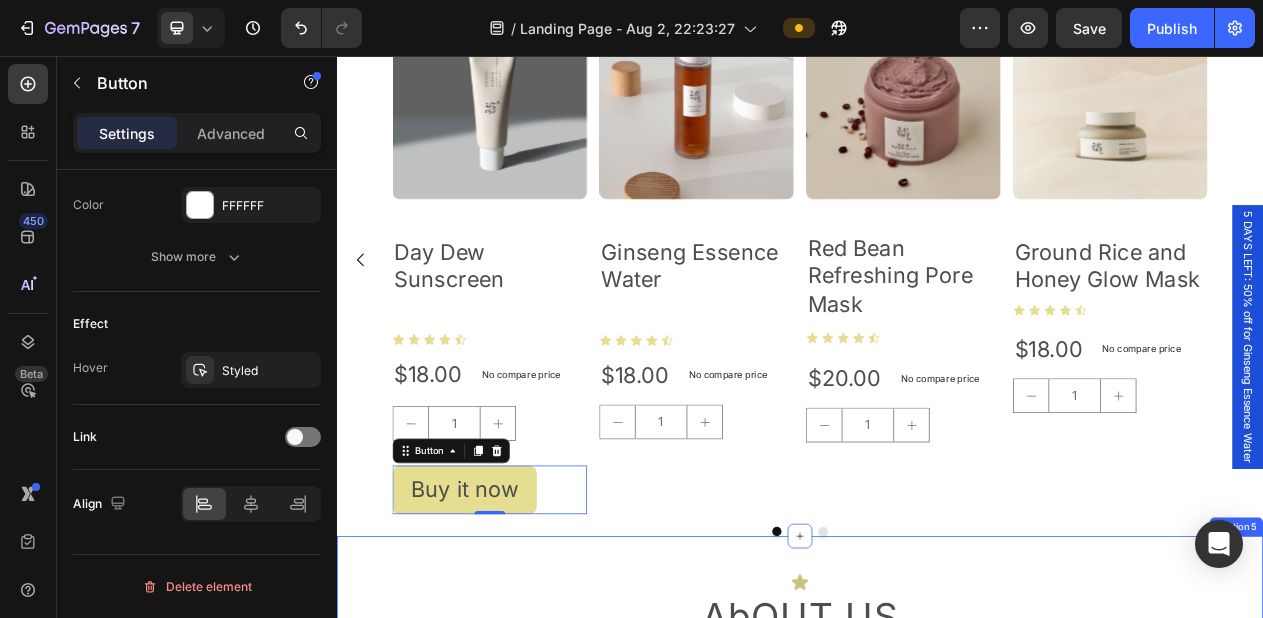 click on "Icon AbOUT US Heading Evelyn Do’s mission is to nurture healthy skin from within, because we believe that true beauty begins with resilience, only when the skin is strong can it defend itself and glow naturally over time. Text Block Image
Icon Inspired by quiet beauty From Joseon women  skincare was soft, steady, sacred. Text Block
Icon No shortcuts, no harm Rice water, ginseng, mugwort, not chemicals. Text Block Row Section 5" at bounding box center [937, 1018] 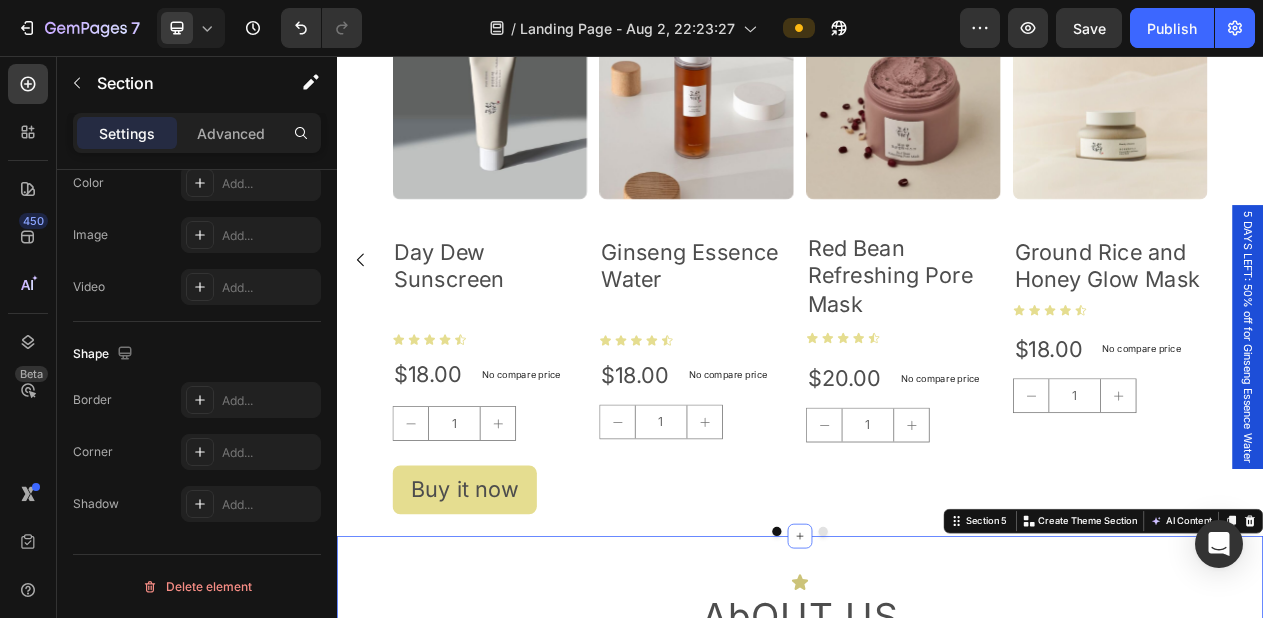 scroll, scrollTop: 0, scrollLeft: 0, axis: both 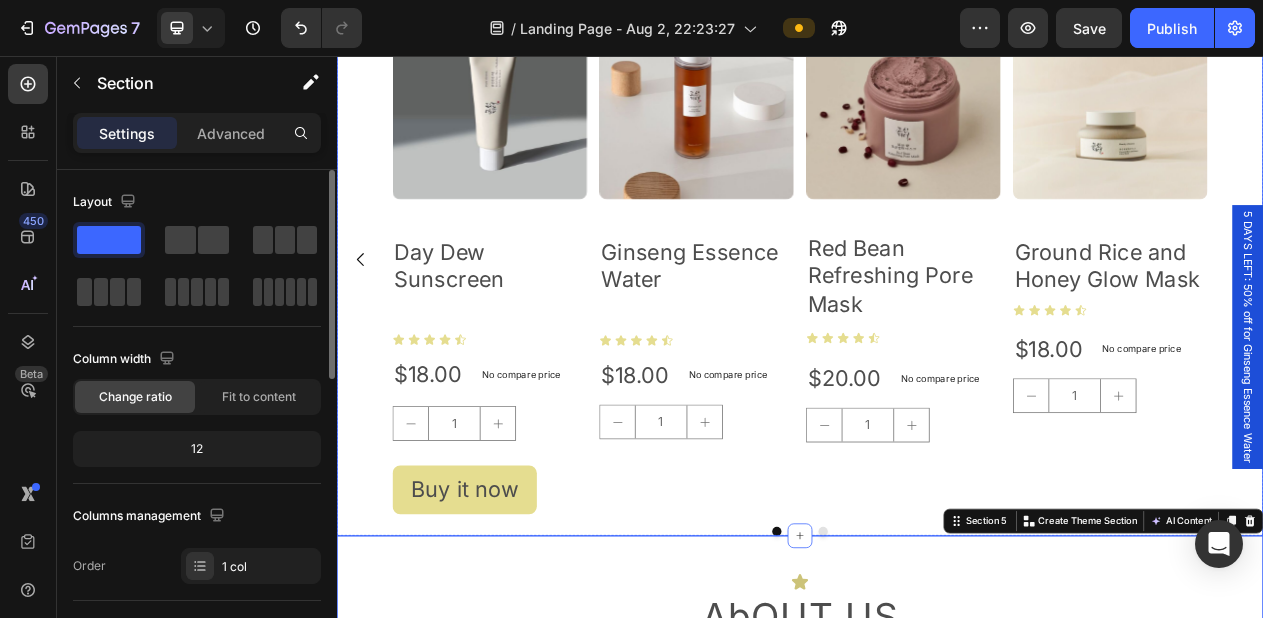 click on "Product Images Ginseng Essence Water Product Title Icon Icon Icon Icon Icon Icon List $18.00 Product Price Product Price No compare price Product Price Row
1
Product Quantity Product" at bounding box center [803, 320] 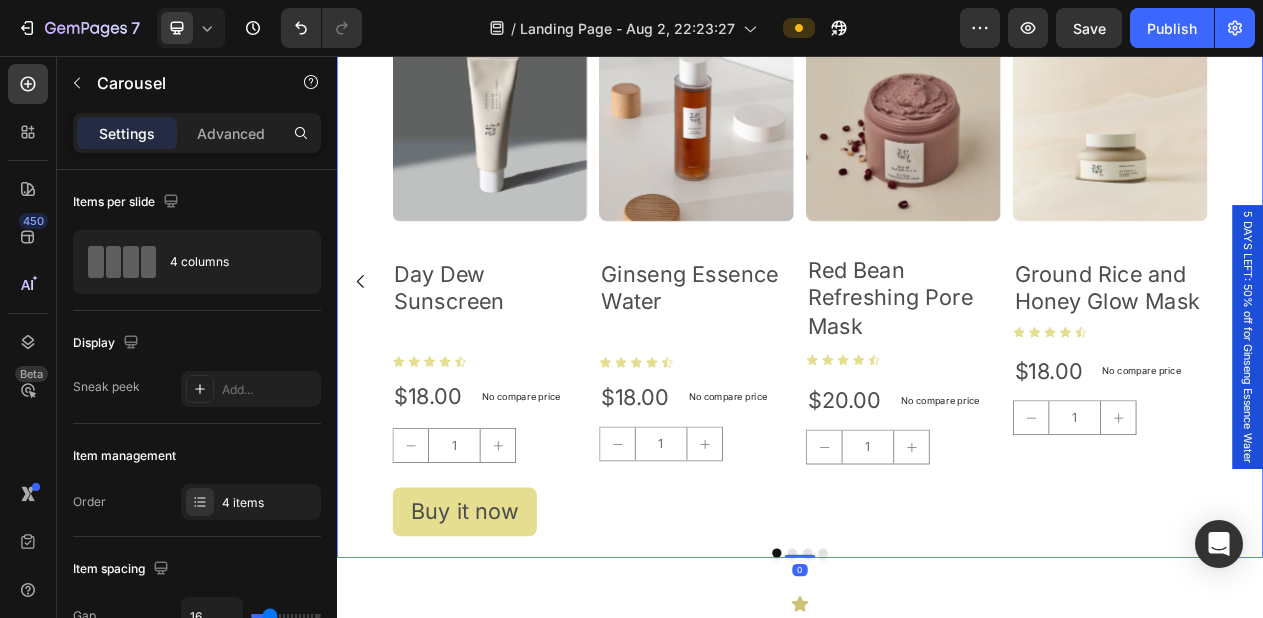 scroll, scrollTop: 887, scrollLeft: 0, axis: vertical 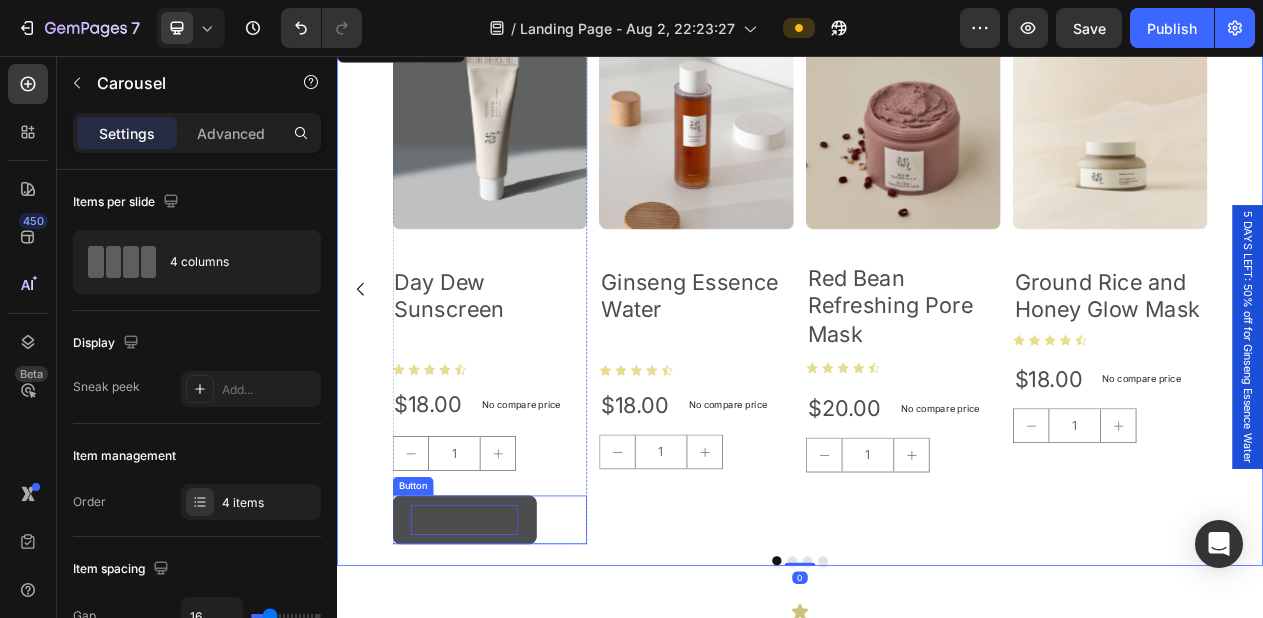 click on "Buy it now" at bounding box center [502, 656] 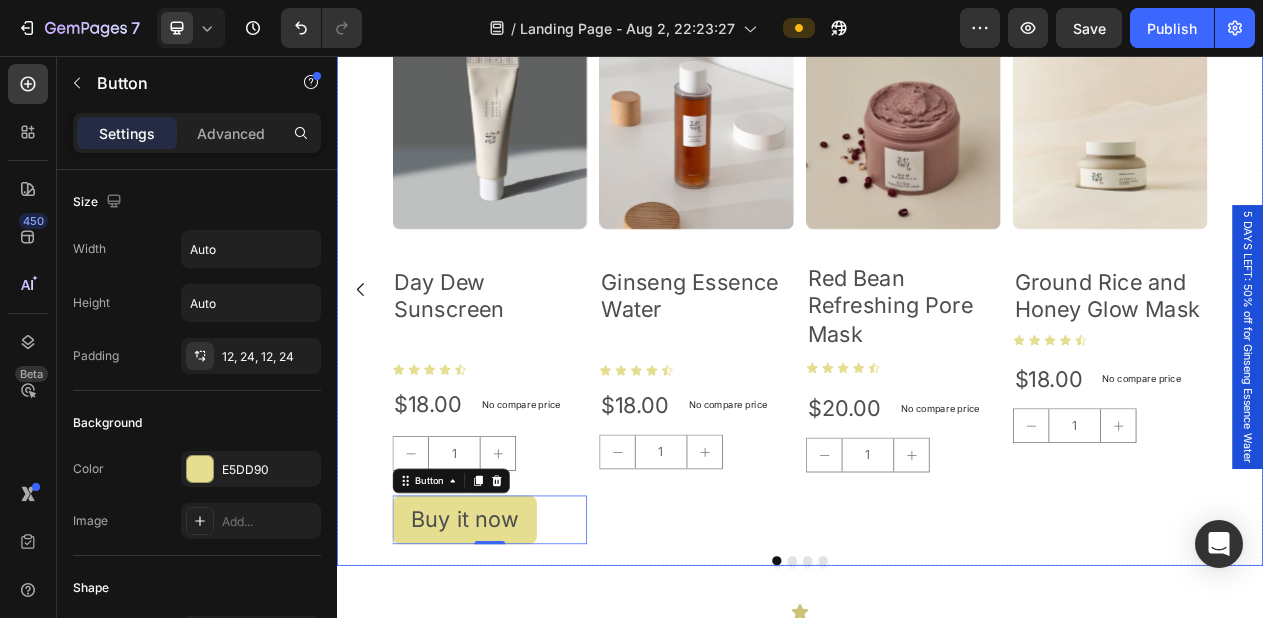 scroll, scrollTop: 938, scrollLeft: 0, axis: vertical 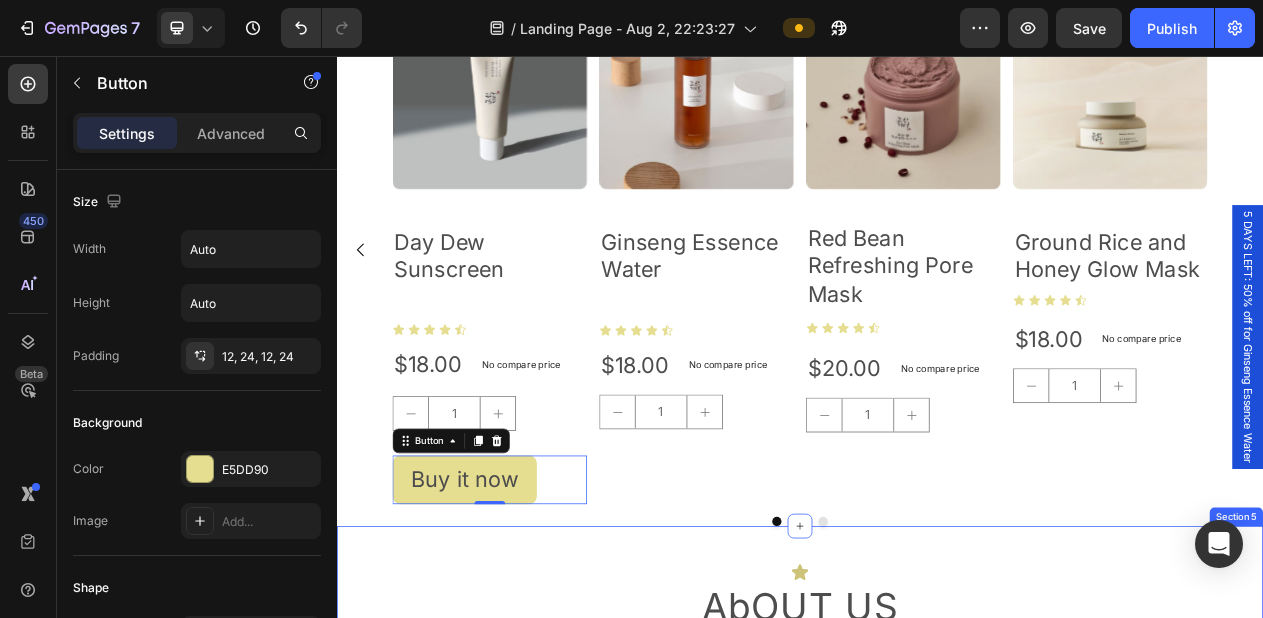 click on "Icon AbOUT US Heading Evelyn Do’s mission is to nurture healthy skin from within, because we believe that true beauty begins with resilience, only when the skin is strong can it defend itself and glow naturally over time. Text Block Image
Icon Inspired by quiet beauty From Joseon women  skincare was soft, steady, sacred. Text Block
Icon No shortcuts, no harm Rice water, ginseng, mugwort, not chemicals. Text Block Row Section 5" at bounding box center (937, 1005) 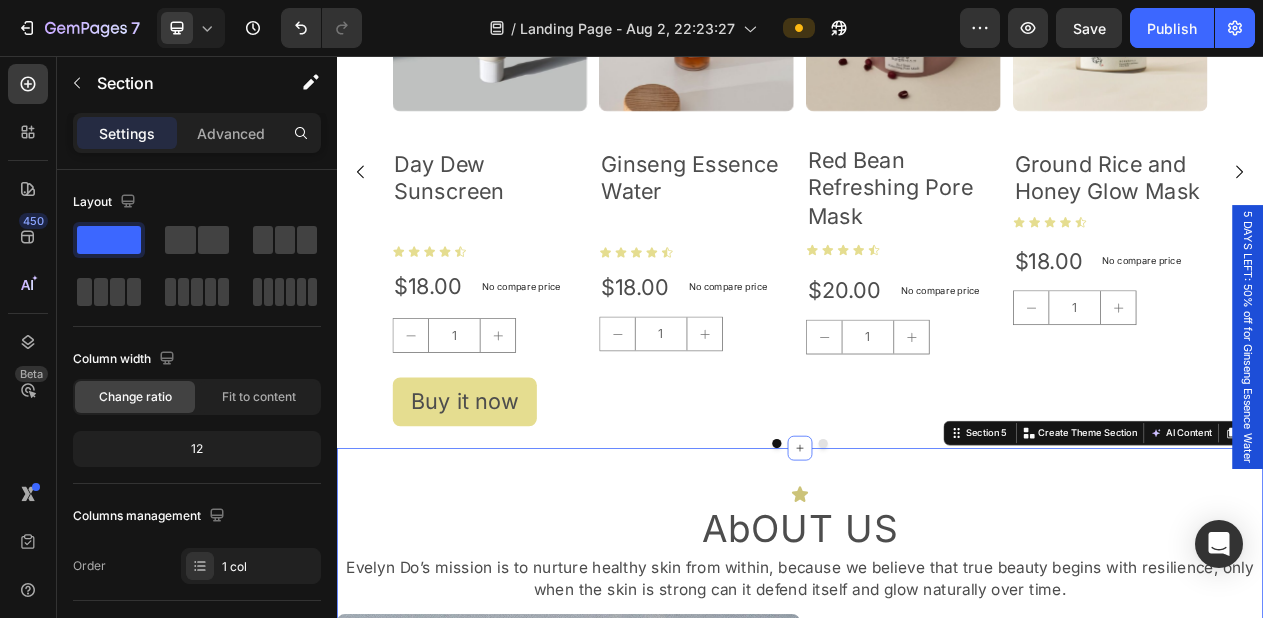 scroll, scrollTop: 1040, scrollLeft: 0, axis: vertical 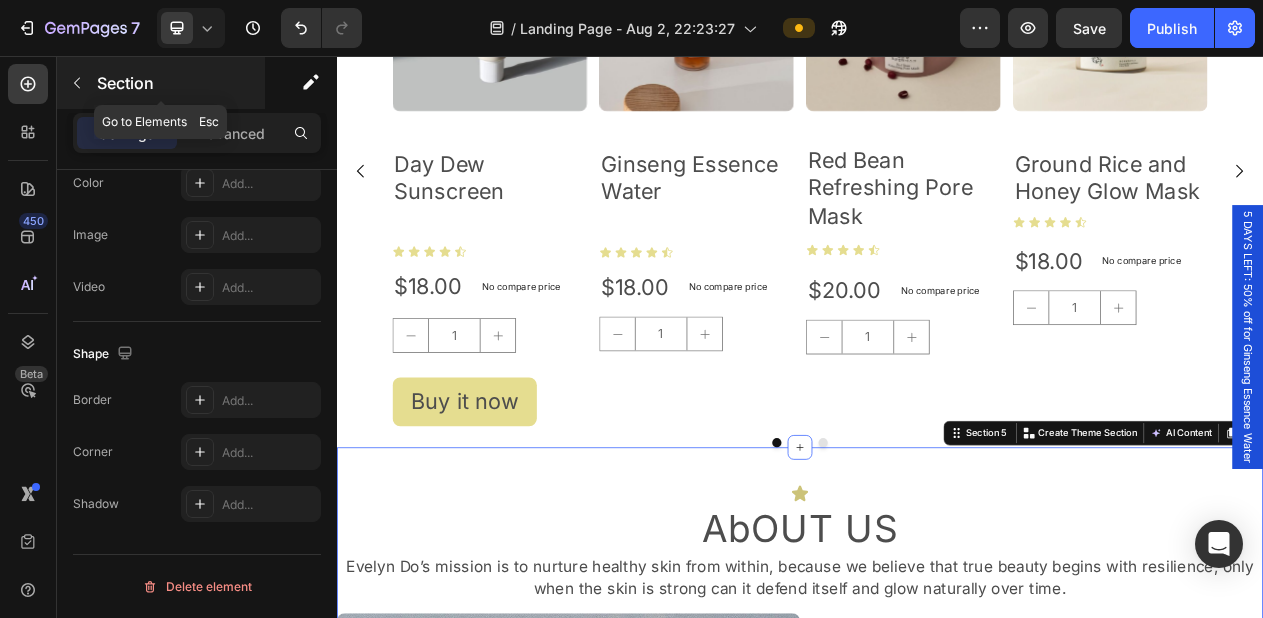 click 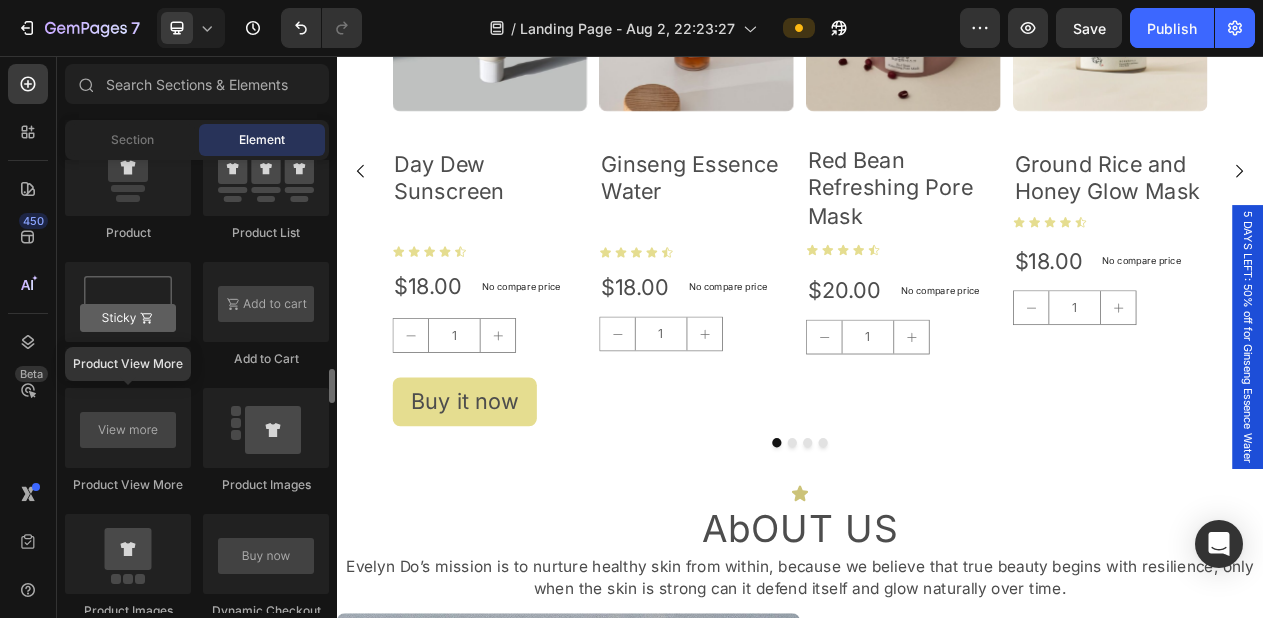 scroll, scrollTop: 2741, scrollLeft: 0, axis: vertical 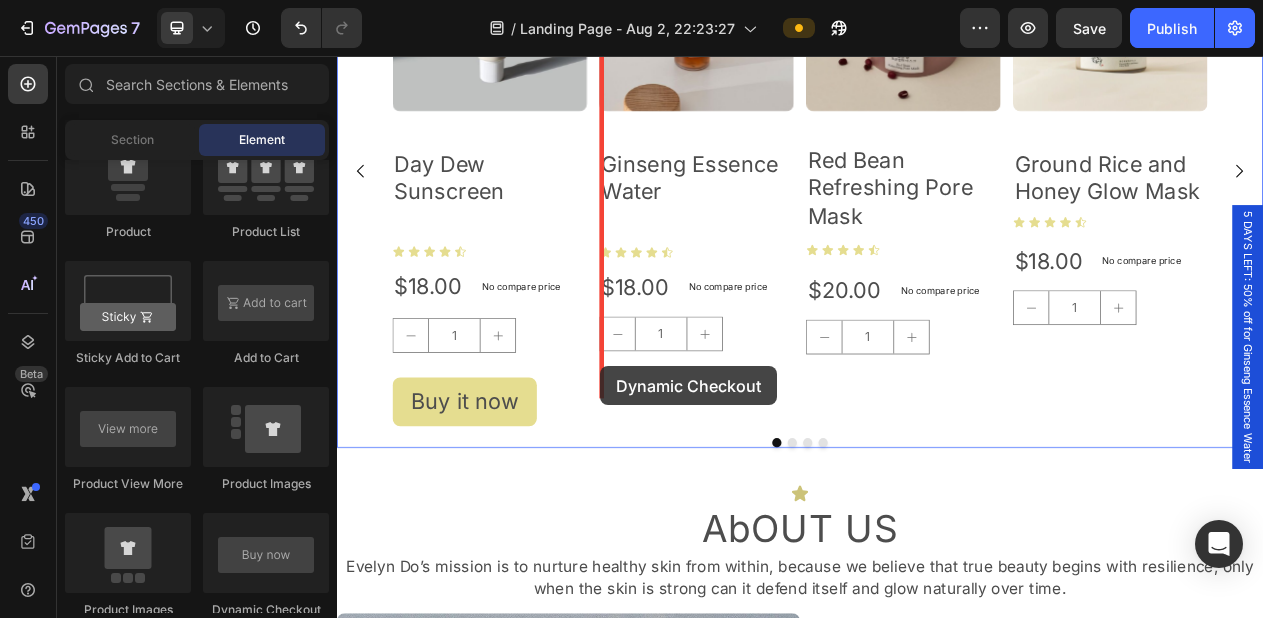 drag, startPoint x: 549, startPoint y: 624, endPoint x: 675, endPoint y: 456, distance: 210 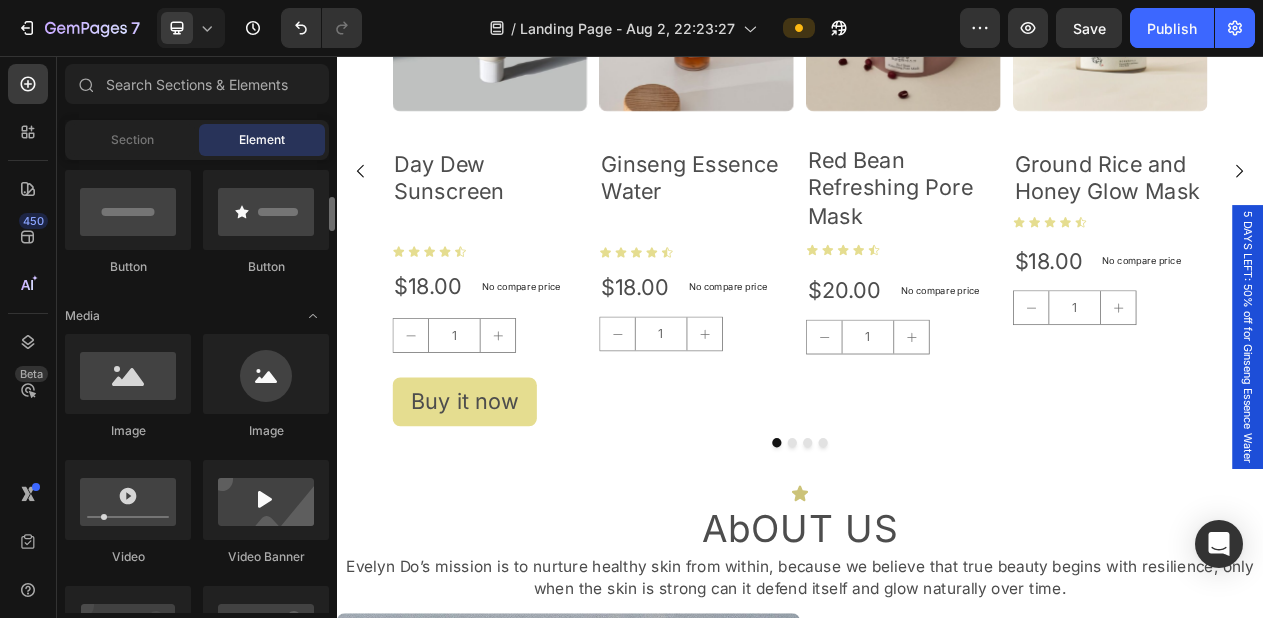 scroll, scrollTop: 436, scrollLeft: 0, axis: vertical 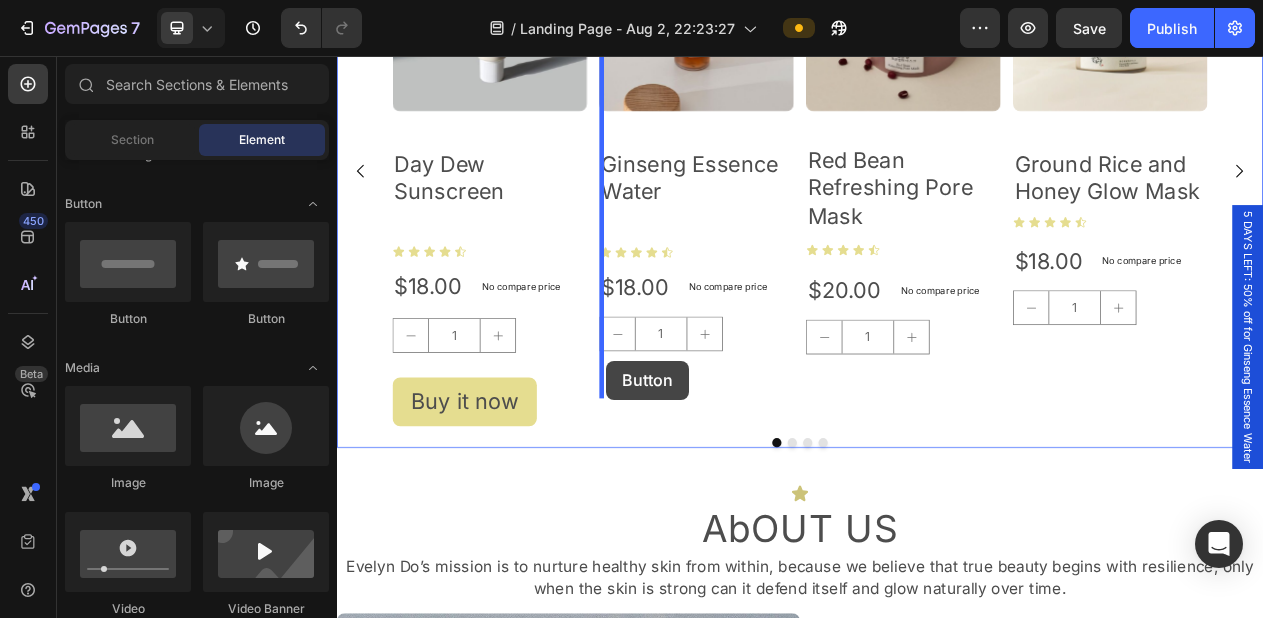 drag, startPoint x: 489, startPoint y: 327, endPoint x: 685, endPoint y: 451, distance: 231.93103 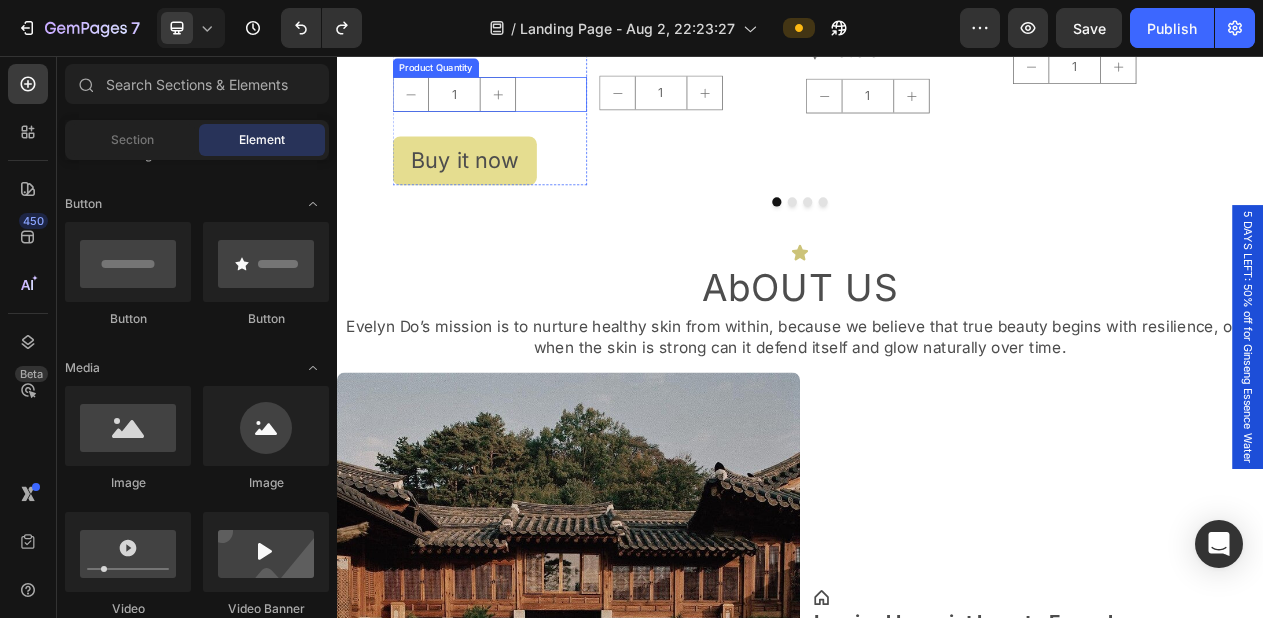 scroll, scrollTop: 1040, scrollLeft: 0, axis: vertical 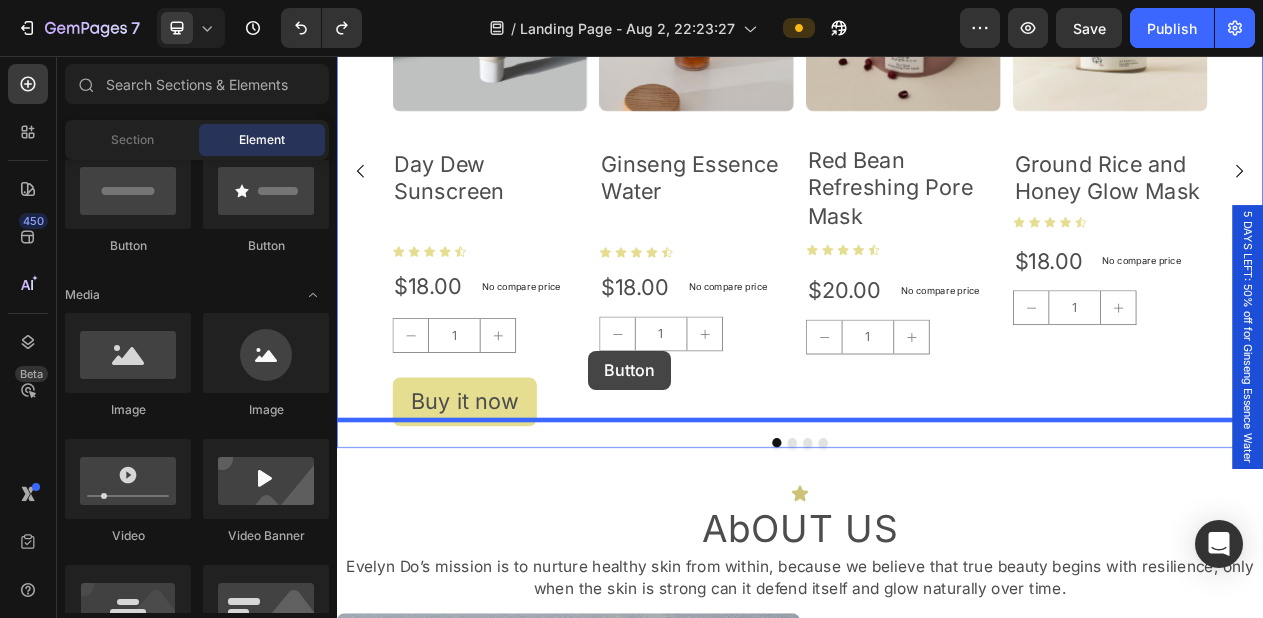 drag, startPoint x: 451, startPoint y: 253, endPoint x: 662, endPoint y: 438, distance: 280.6172 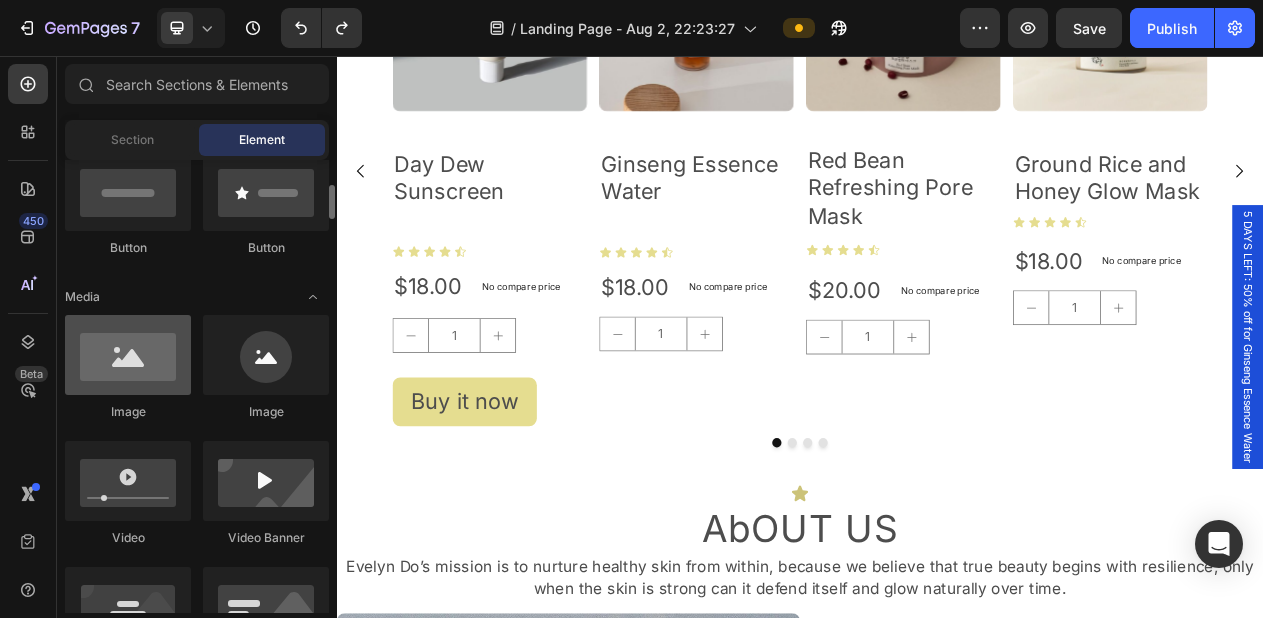scroll, scrollTop: 445, scrollLeft: 0, axis: vertical 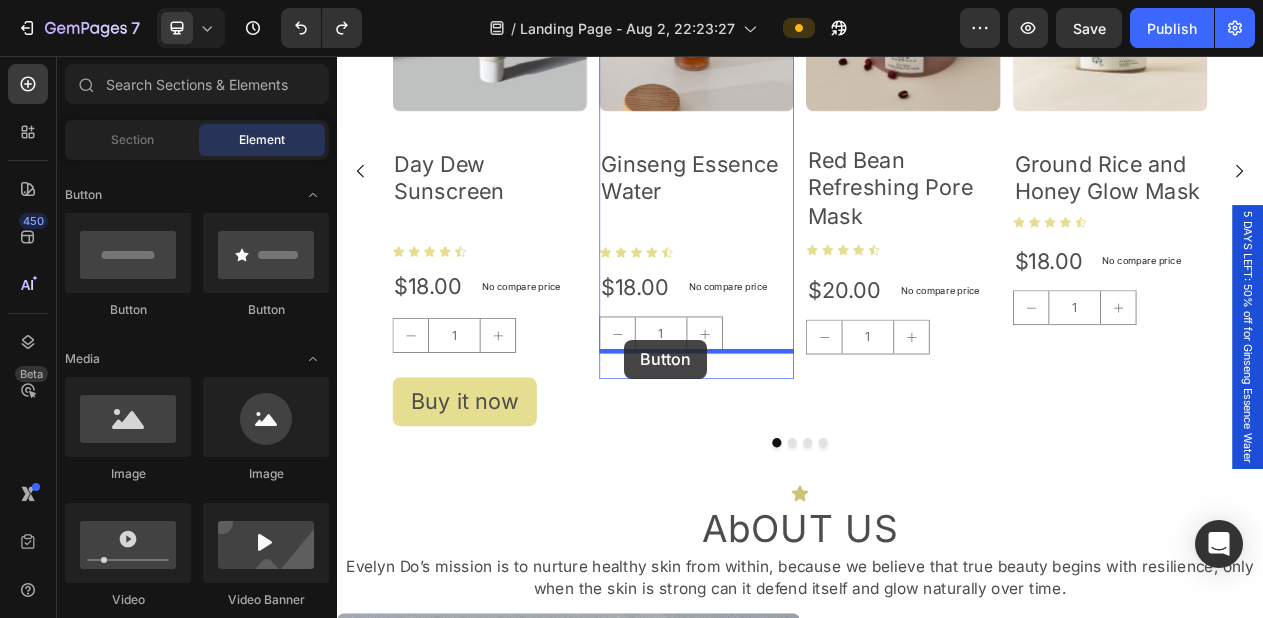 drag, startPoint x: 474, startPoint y: 317, endPoint x: 709, endPoint y: 424, distance: 258.2131 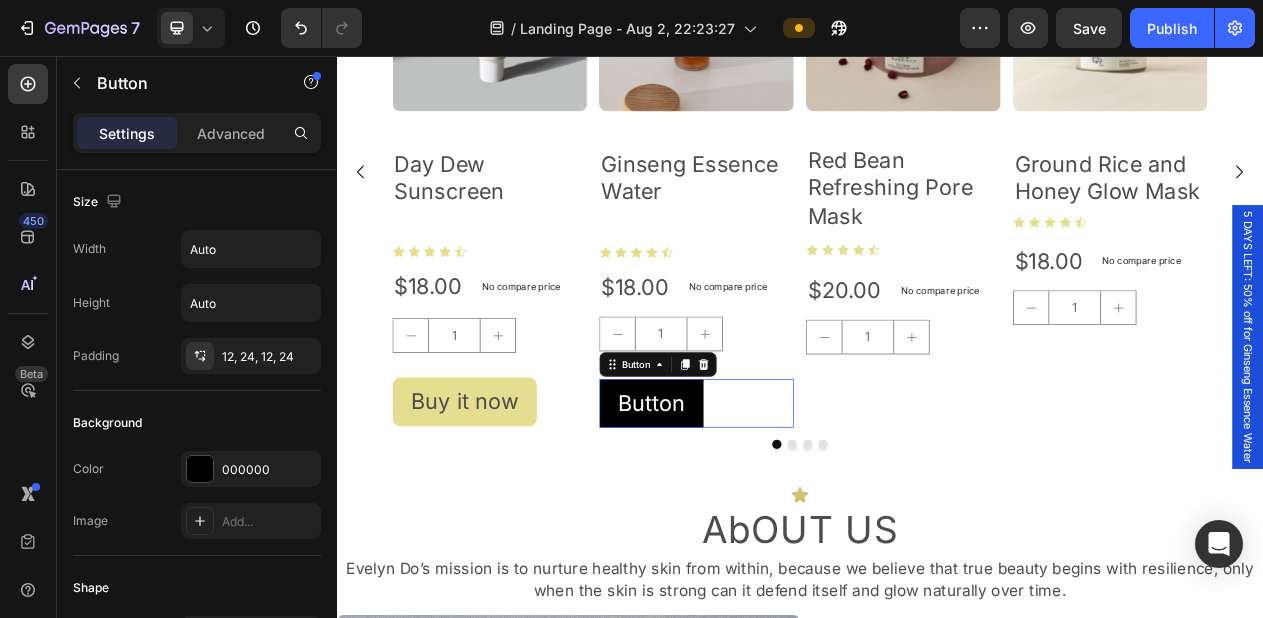 scroll, scrollTop: 1041, scrollLeft: 0, axis: vertical 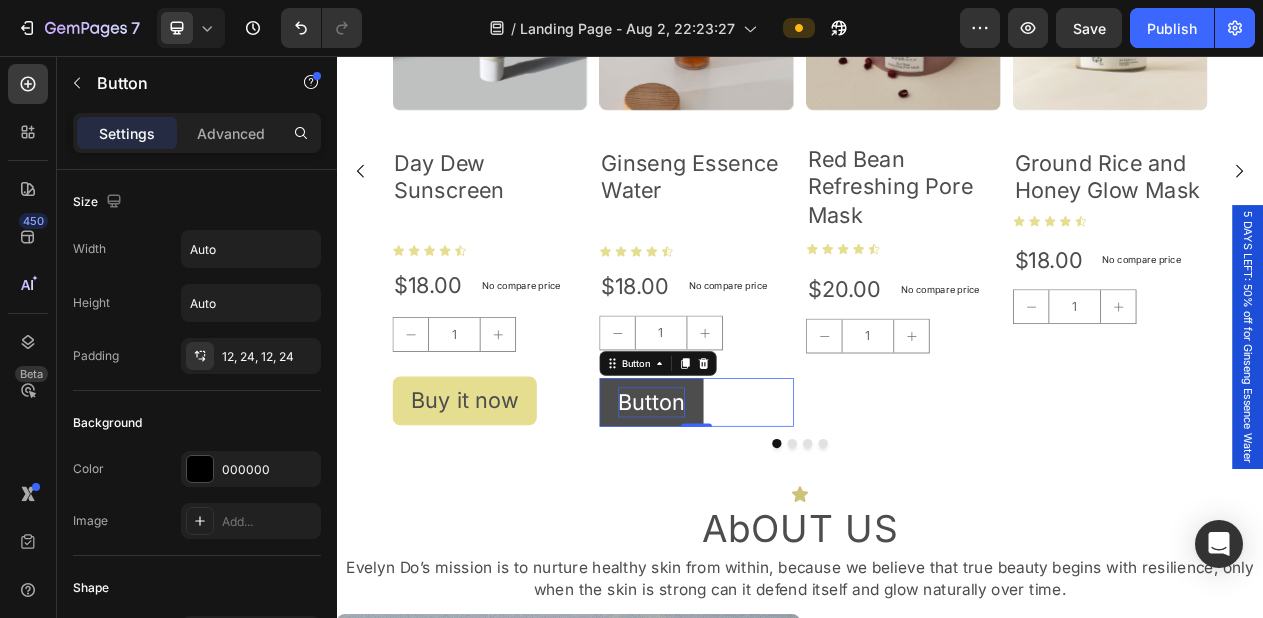 click on "Button" at bounding box center (744, 504) 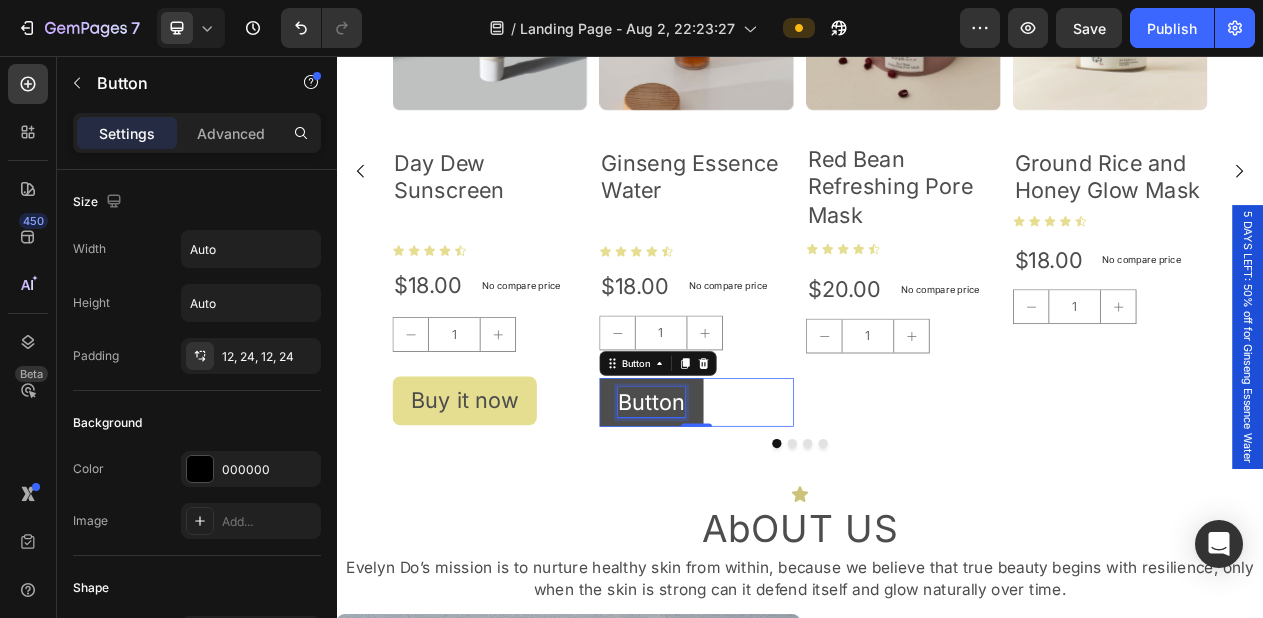 click on "Button" at bounding box center [744, 504] 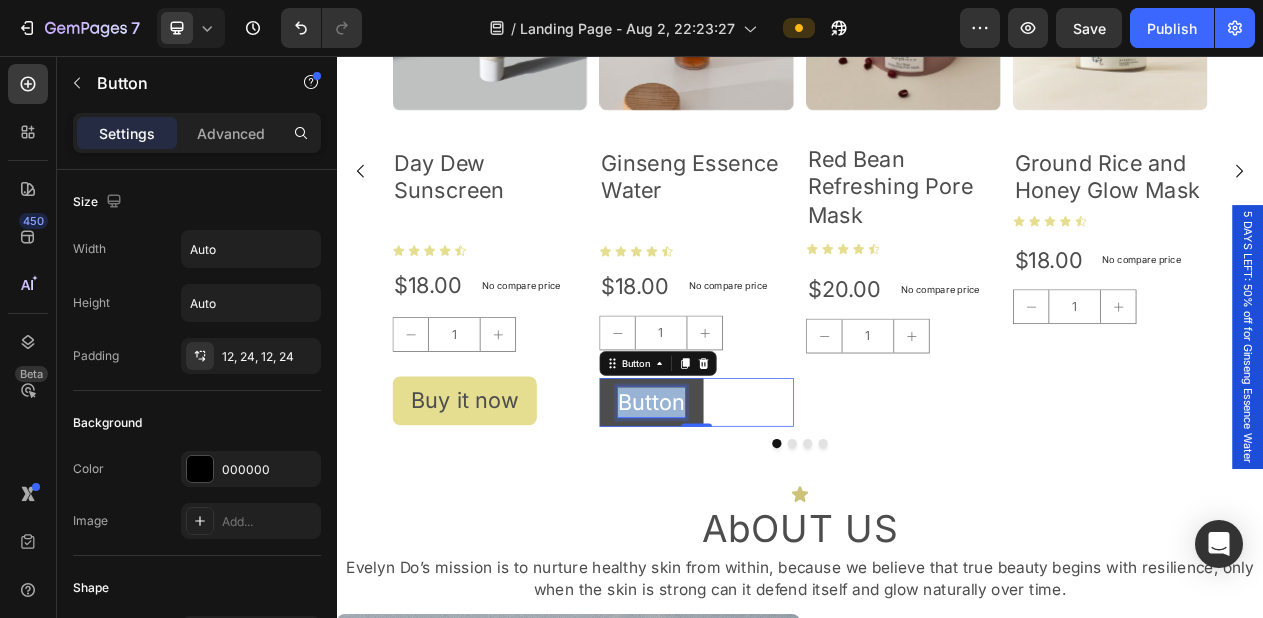 click on "Button" at bounding box center [744, 504] 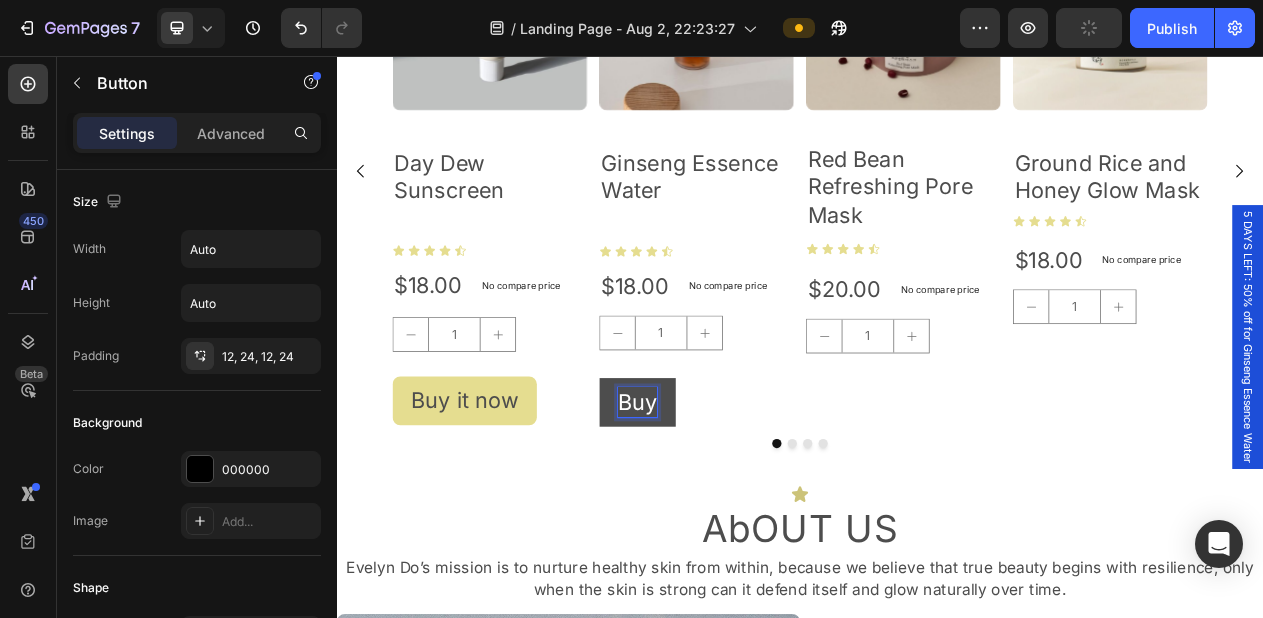 click on "Buy" at bounding box center (726, 504) 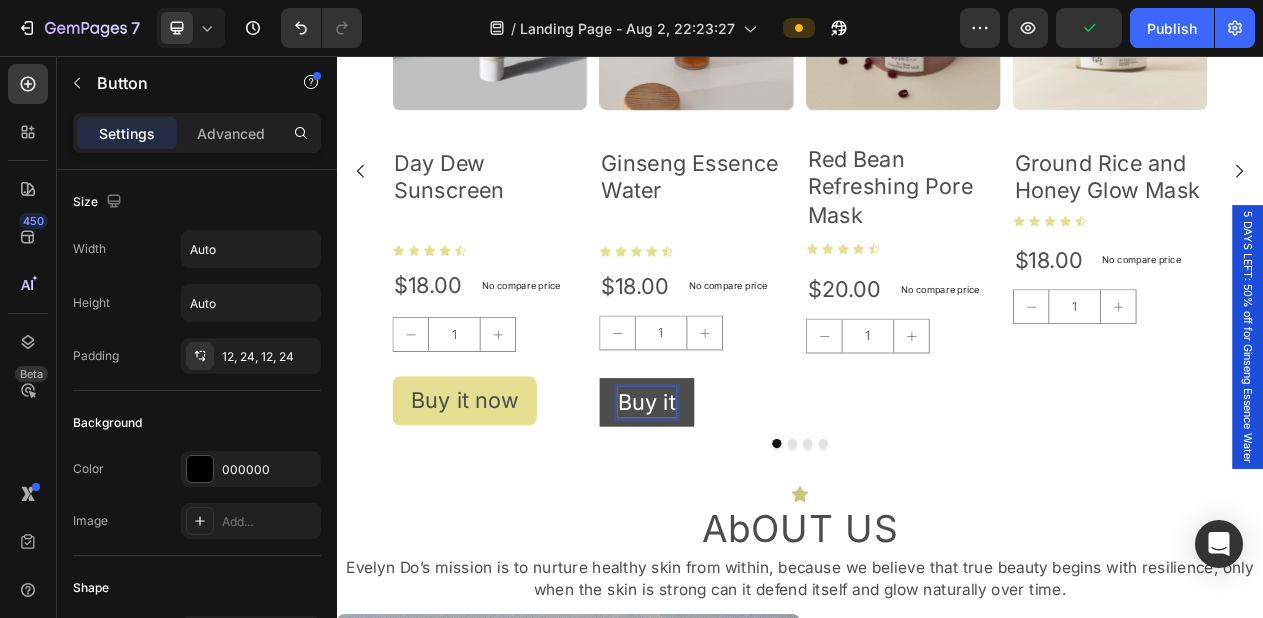 click on "Buy it" at bounding box center (738, 504) 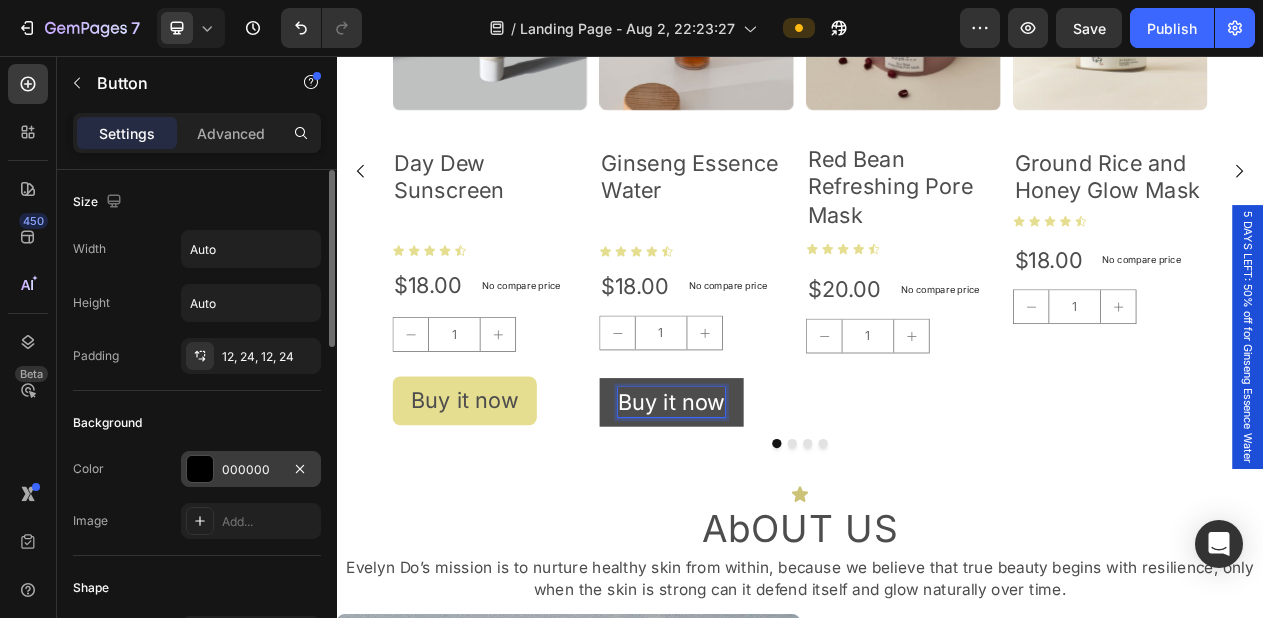 click on "000000" at bounding box center (251, 469) 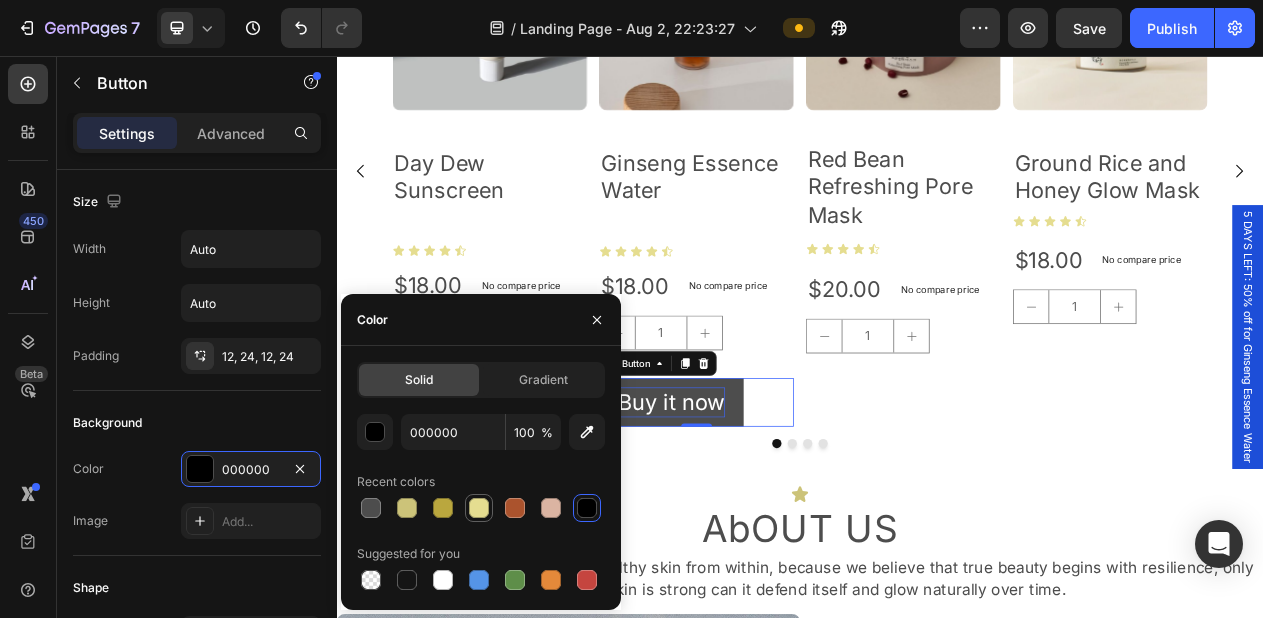 click at bounding box center [479, 508] 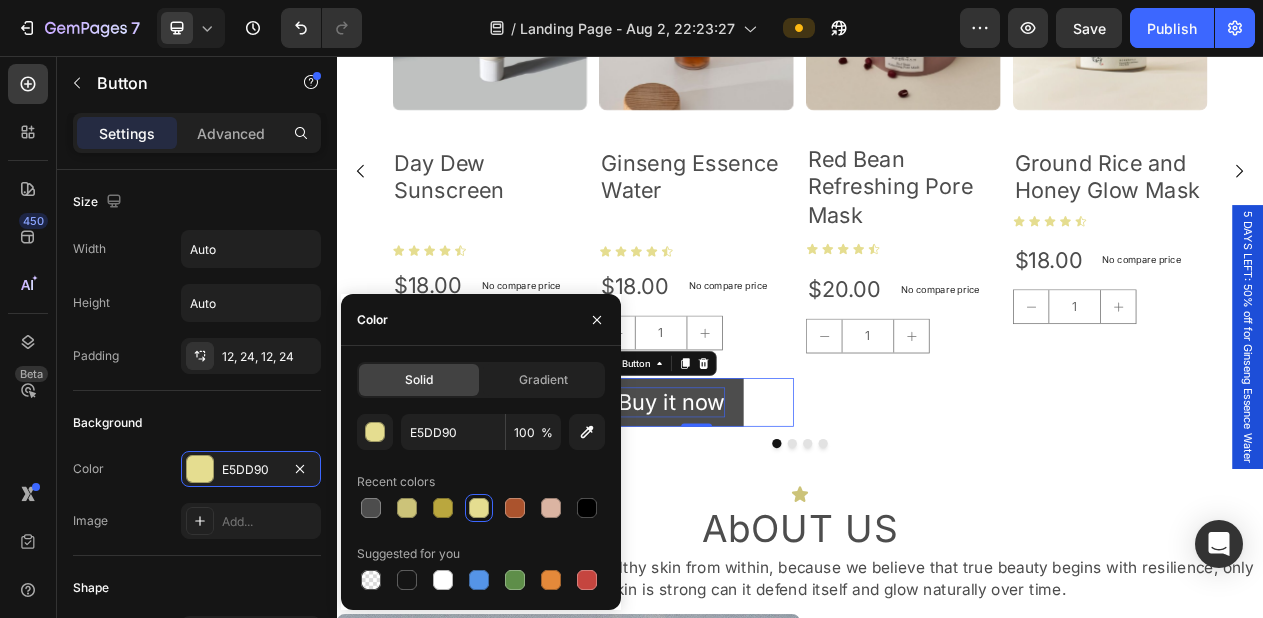 click on "Buy it now" at bounding box center [770, 504] 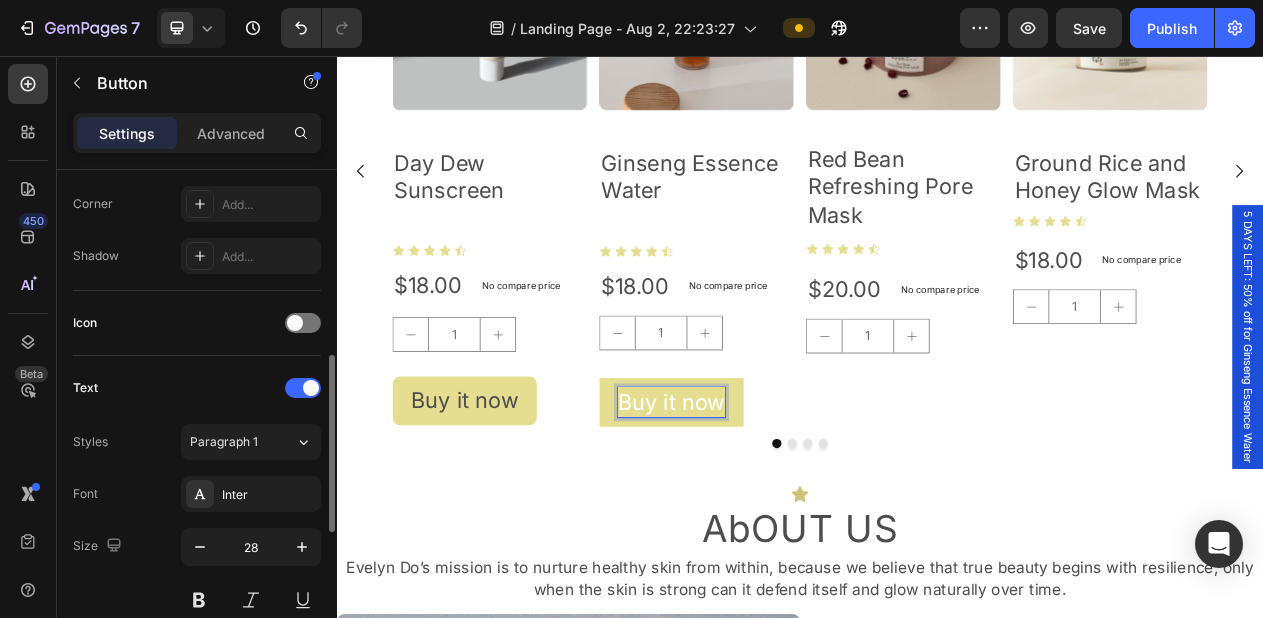 scroll, scrollTop: 498, scrollLeft: 0, axis: vertical 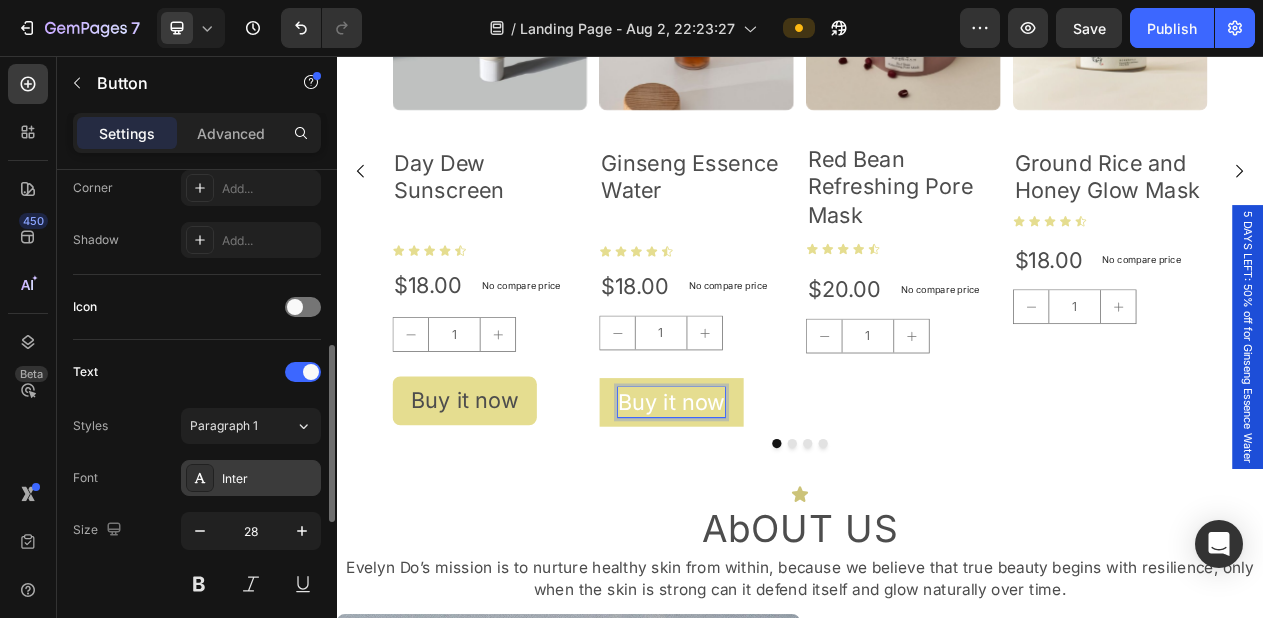 click on "Inter" at bounding box center [269, 479] 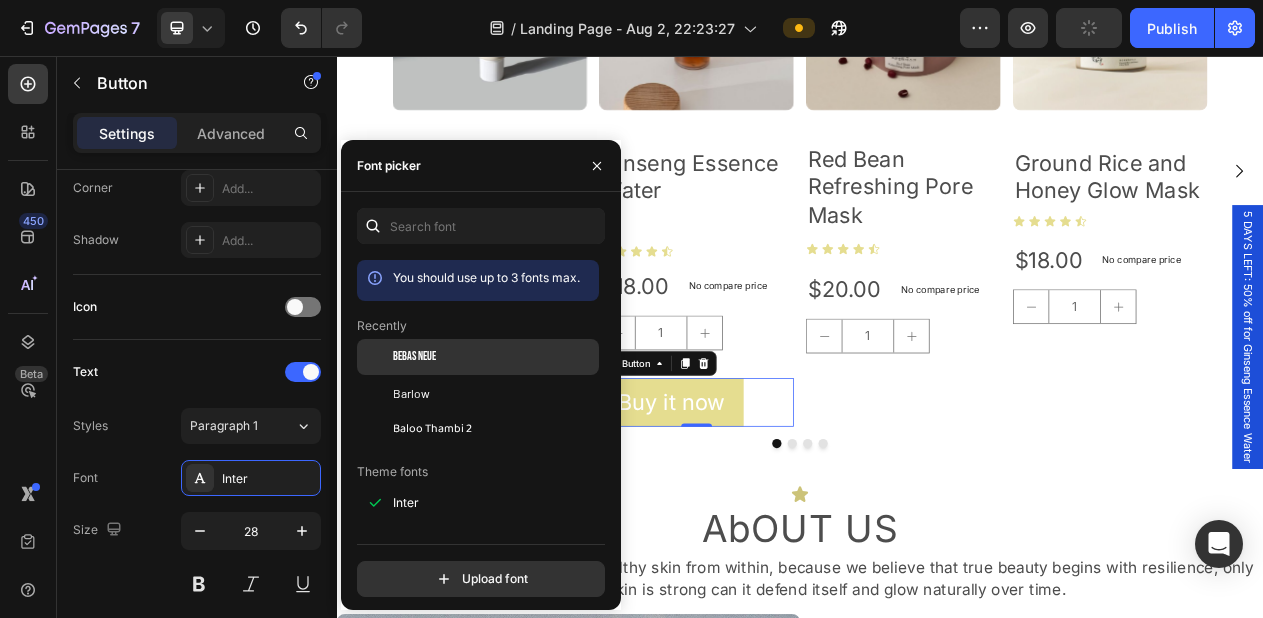 click on "Bebas Neue" at bounding box center (494, 357) 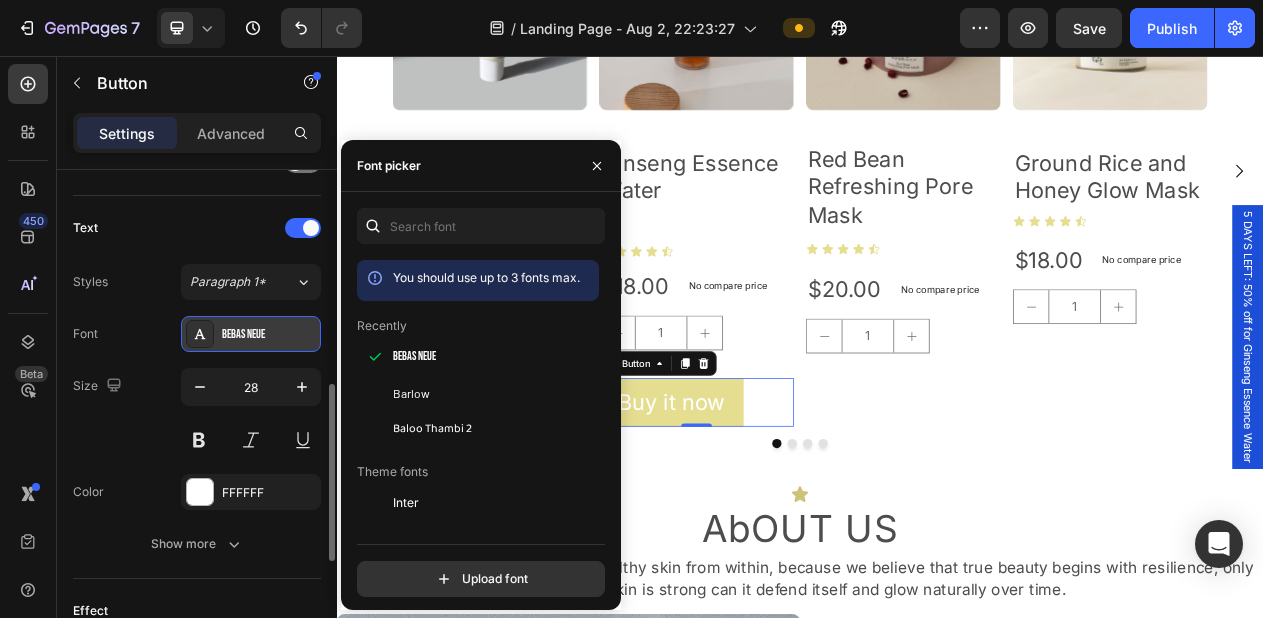 scroll, scrollTop: 650, scrollLeft: 0, axis: vertical 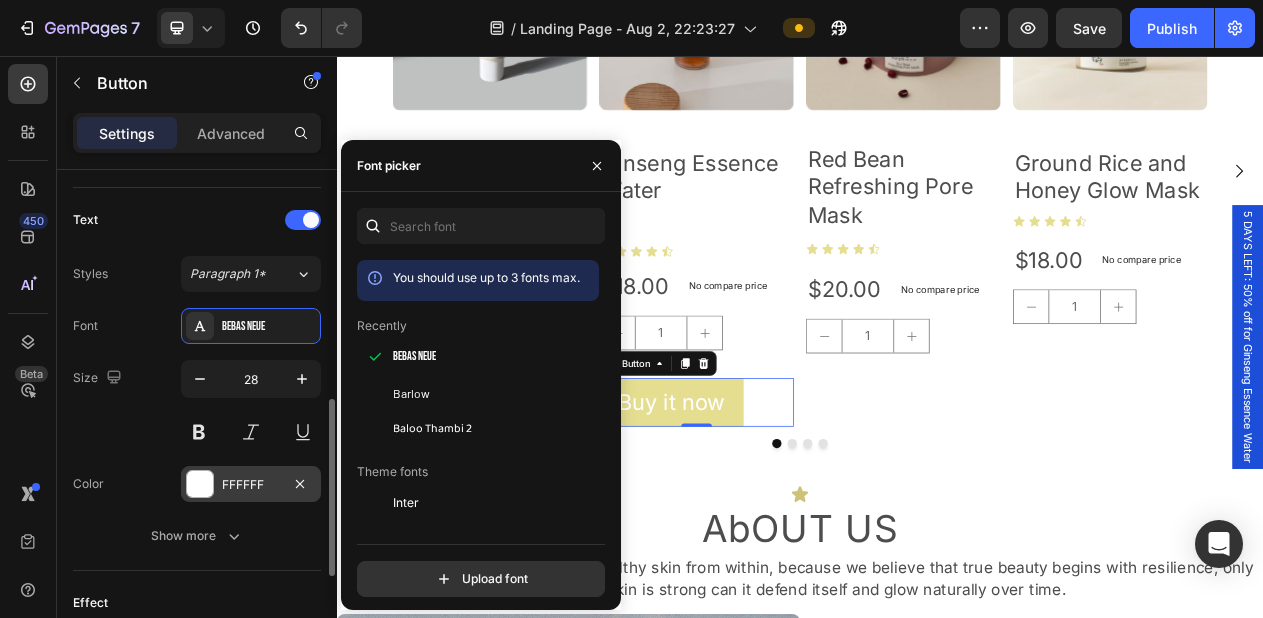 click on "FFFFFF" at bounding box center [251, 485] 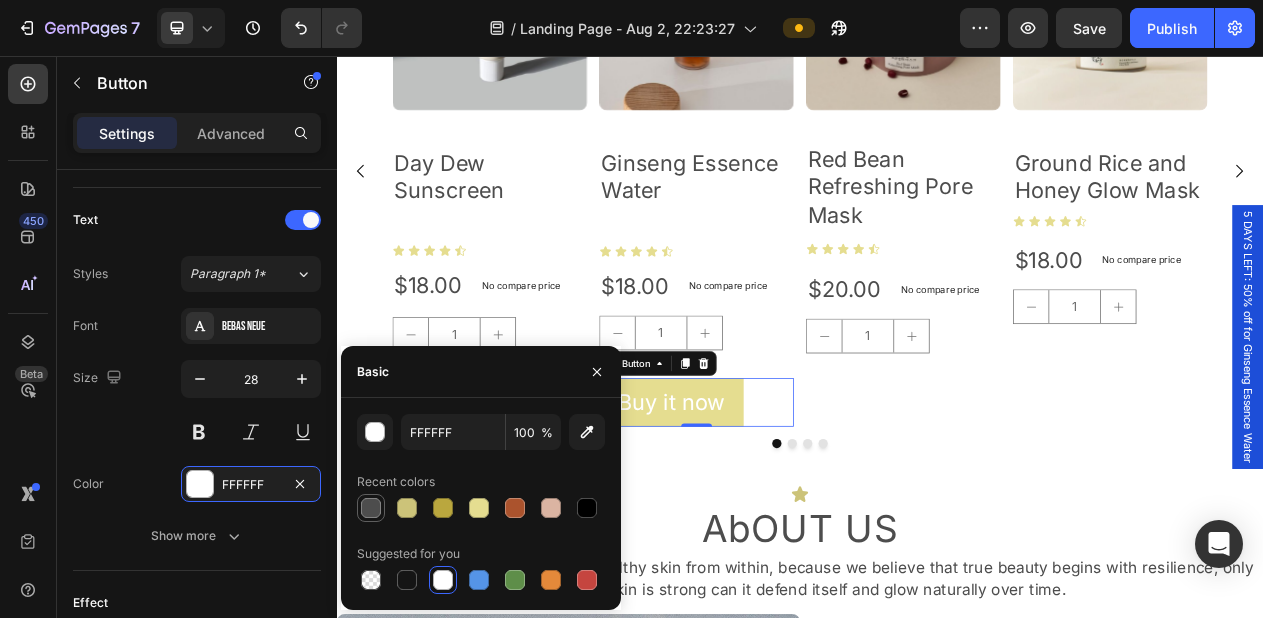 click at bounding box center (371, 508) 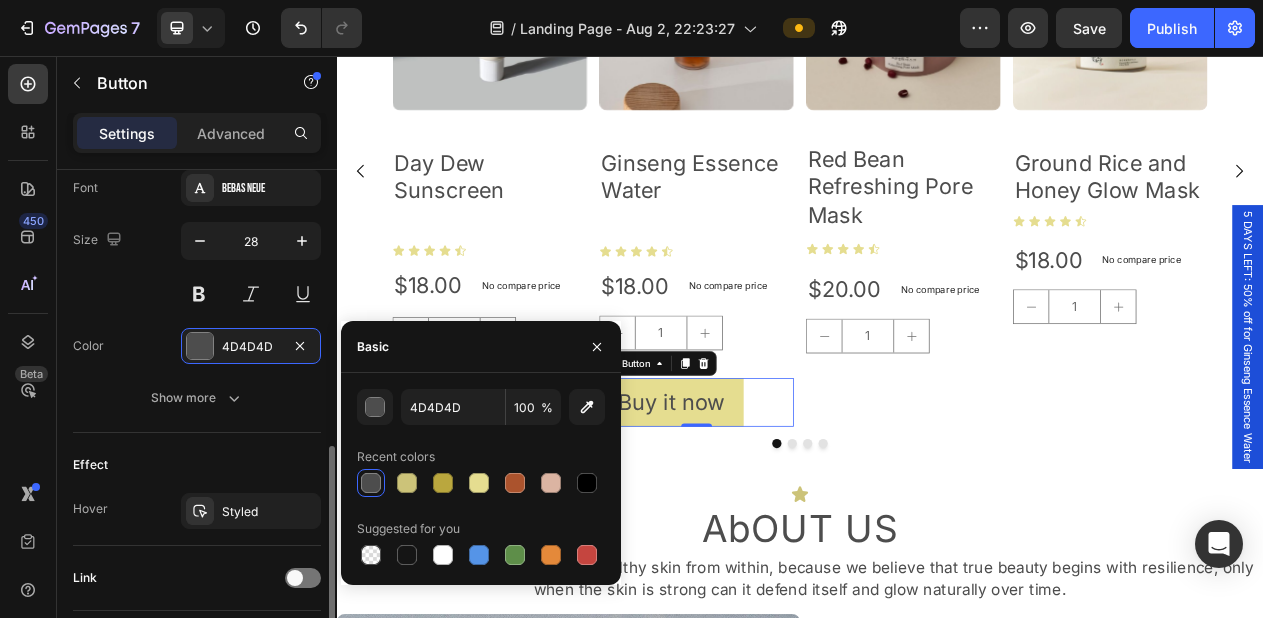 scroll, scrollTop: 811, scrollLeft: 0, axis: vertical 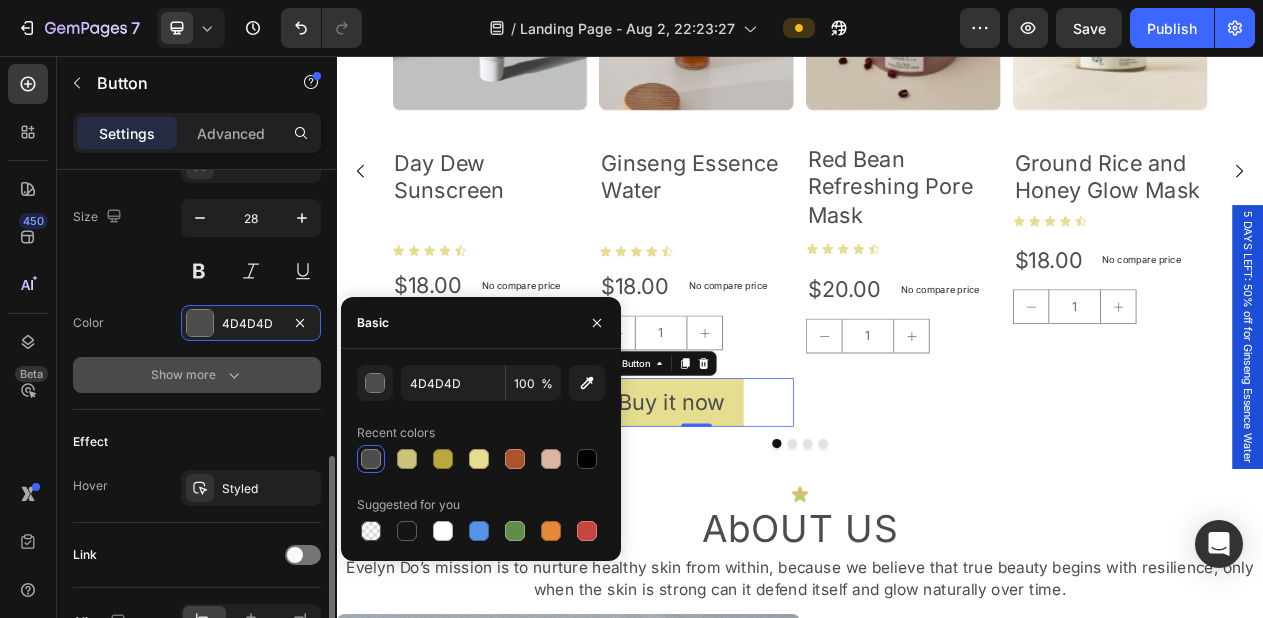 click 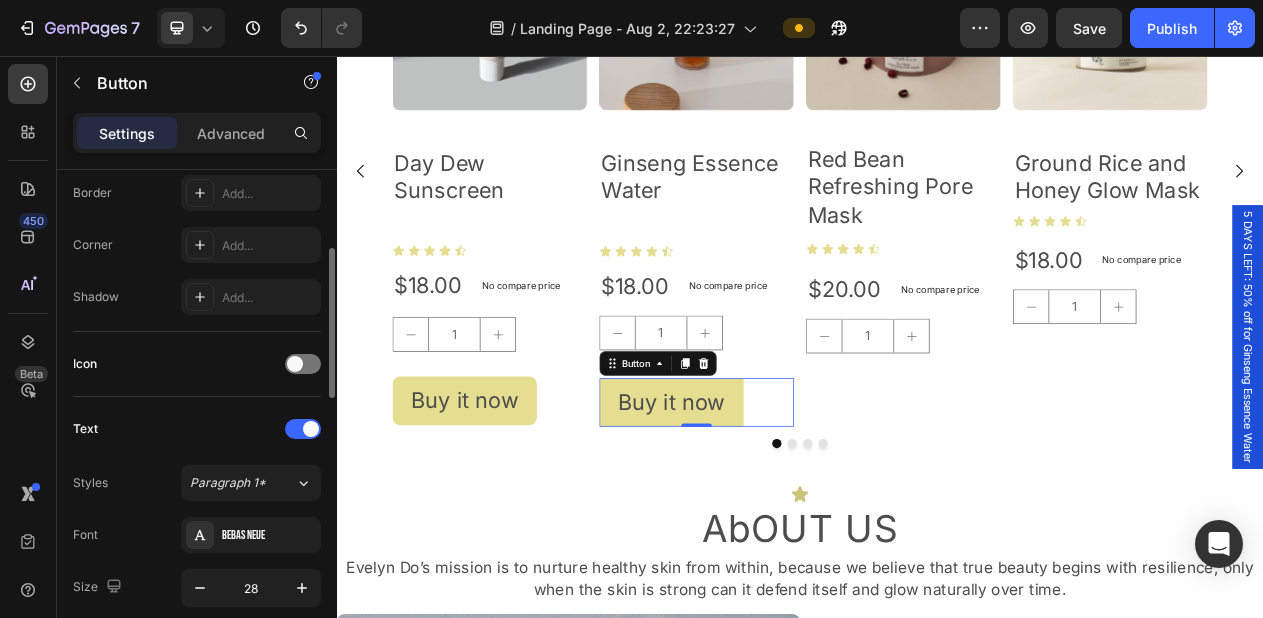scroll, scrollTop: 358, scrollLeft: 0, axis: vertical 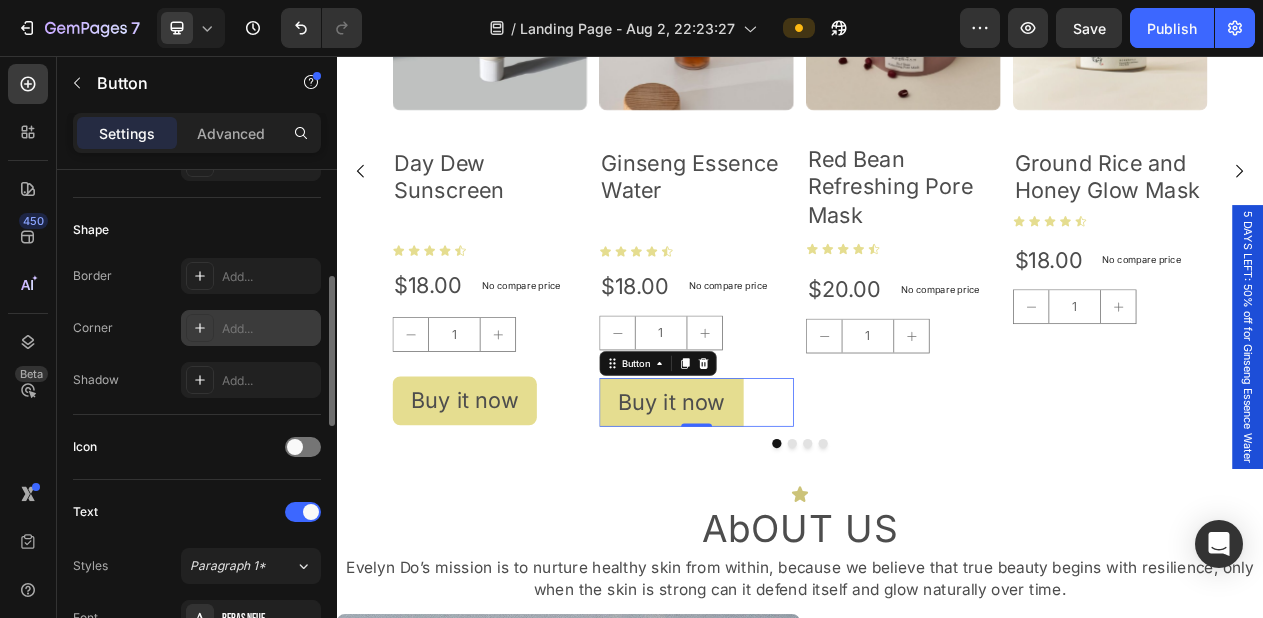 click on "Add..." at bounding box center [269, 329] 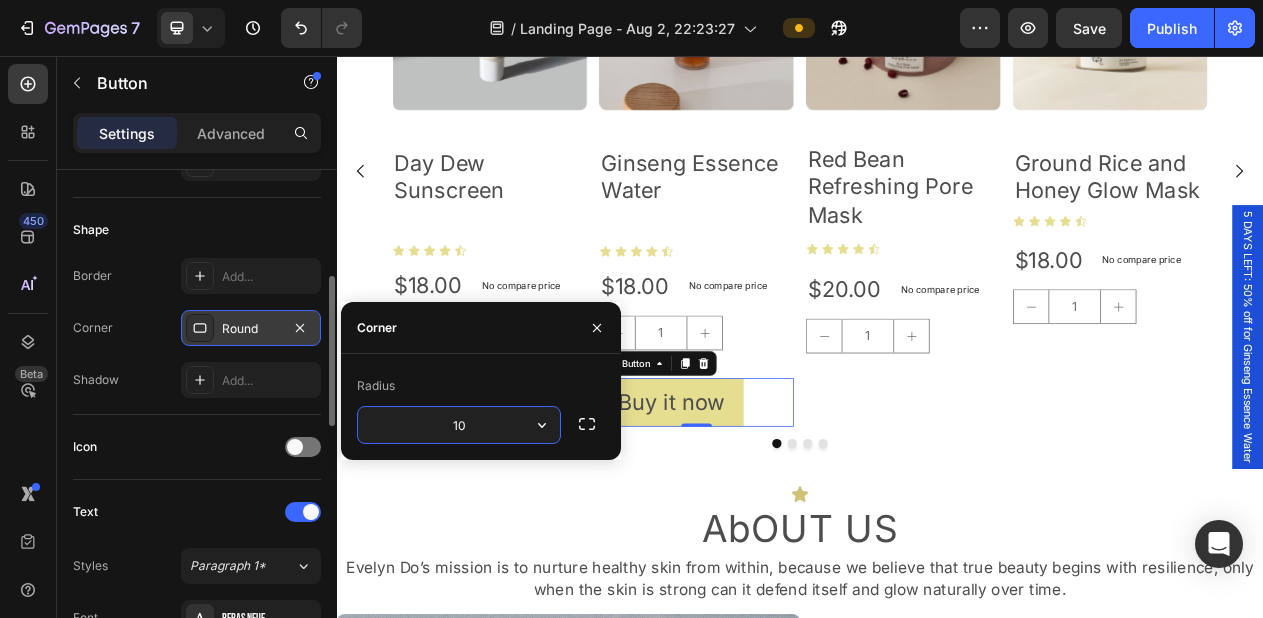 type on "10" 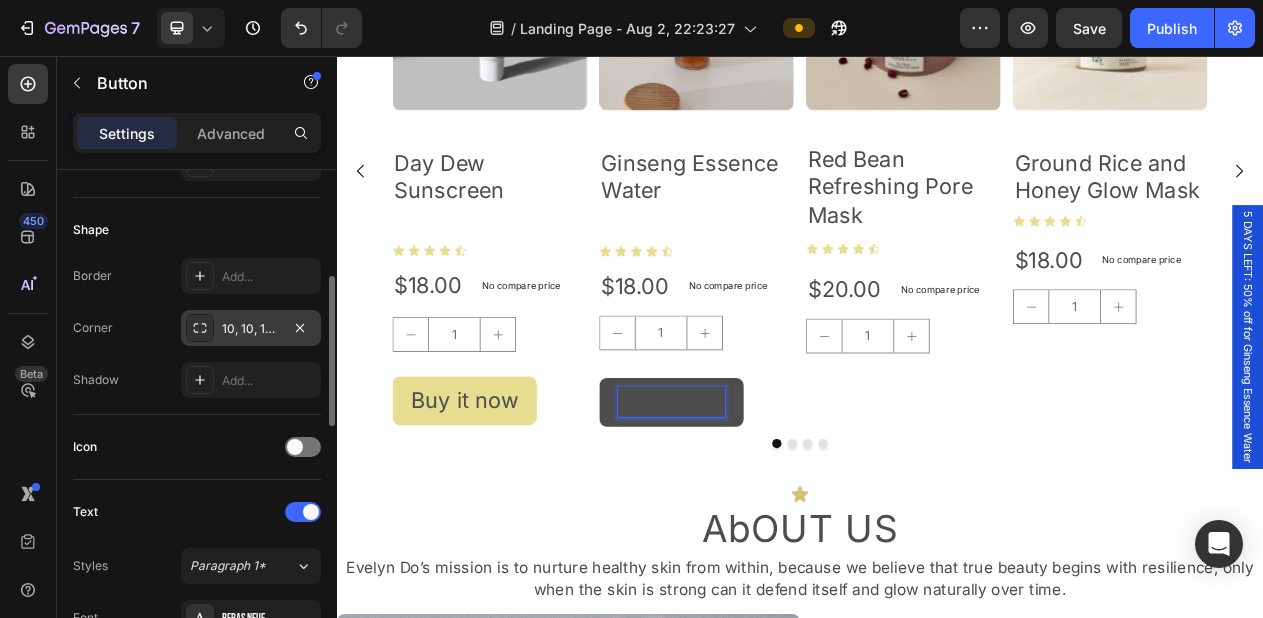 click on "Buy it now" at bounding box center [770, 504] 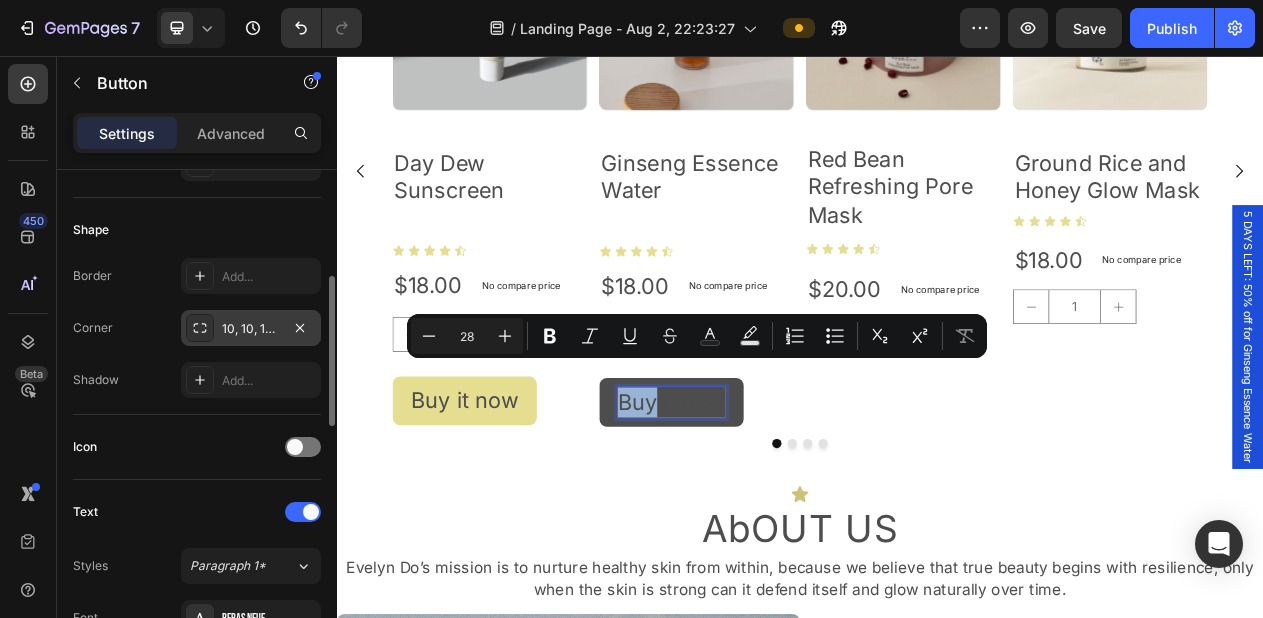click on "Buy it now" at bounding box center [770, 504] 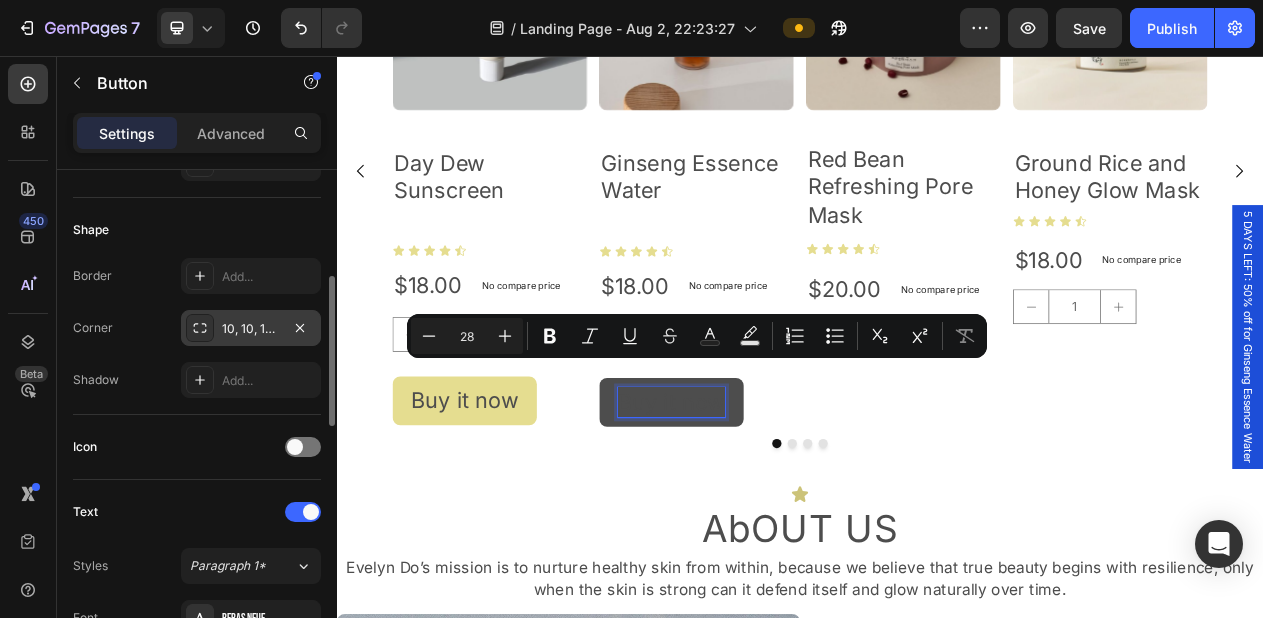 click on "Buy it now" at bounding box center (770, 504) 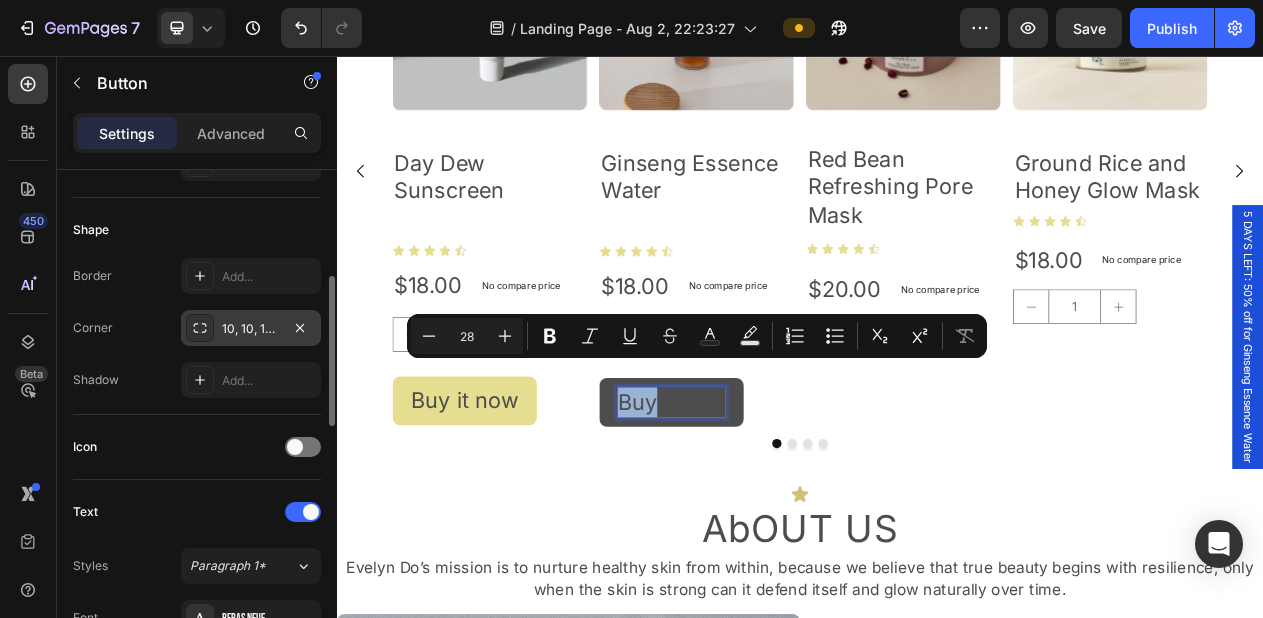 click on "Buy it now" at bounding box center (770, 504) 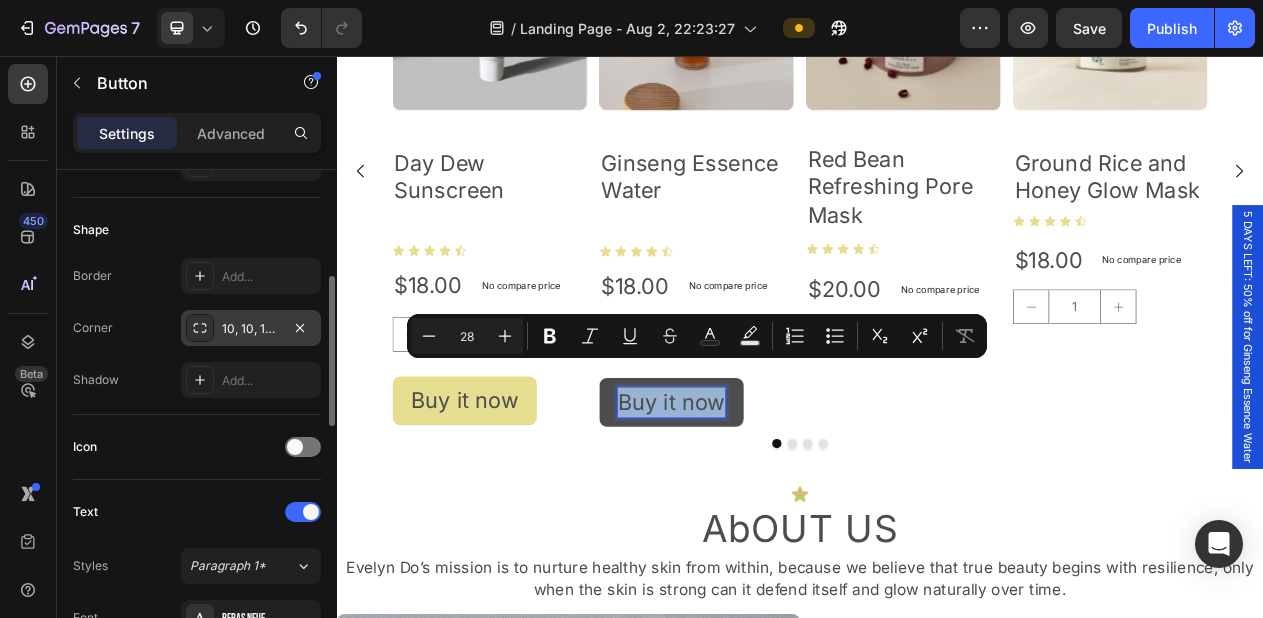 click on "Buy it now" at bounding box center (770, 504) 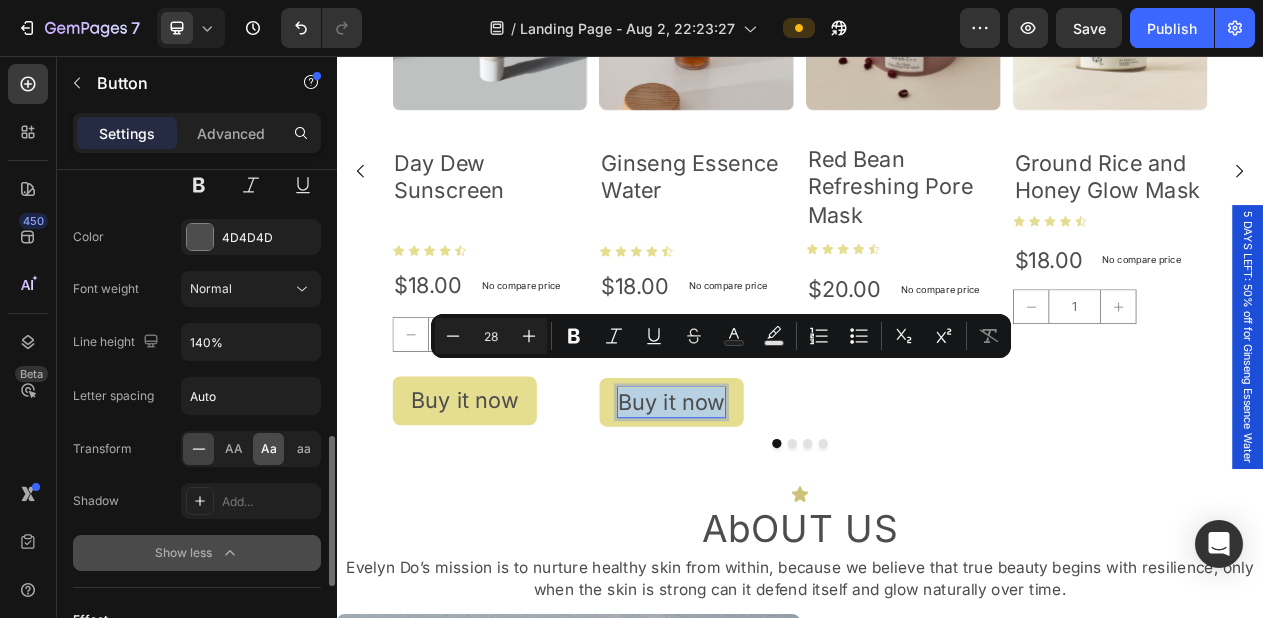scroll, scrollTop: 889, scrollLeft: 0, axis: vertical 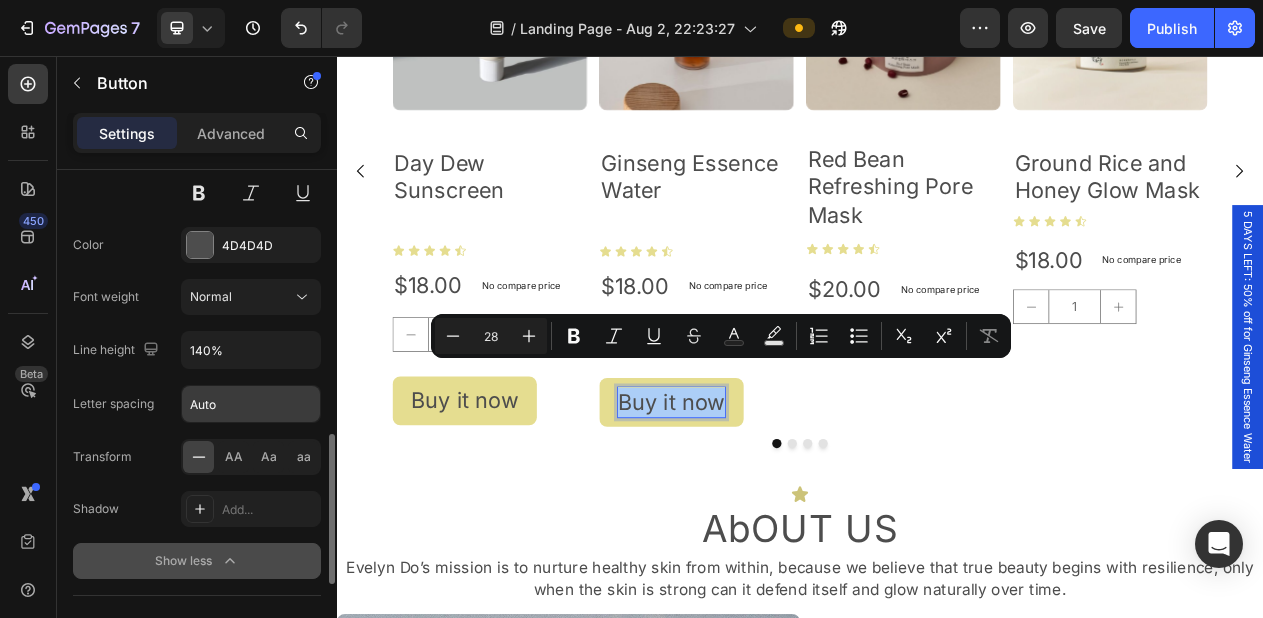 click on "Auto" at bounding box center [251, 404] 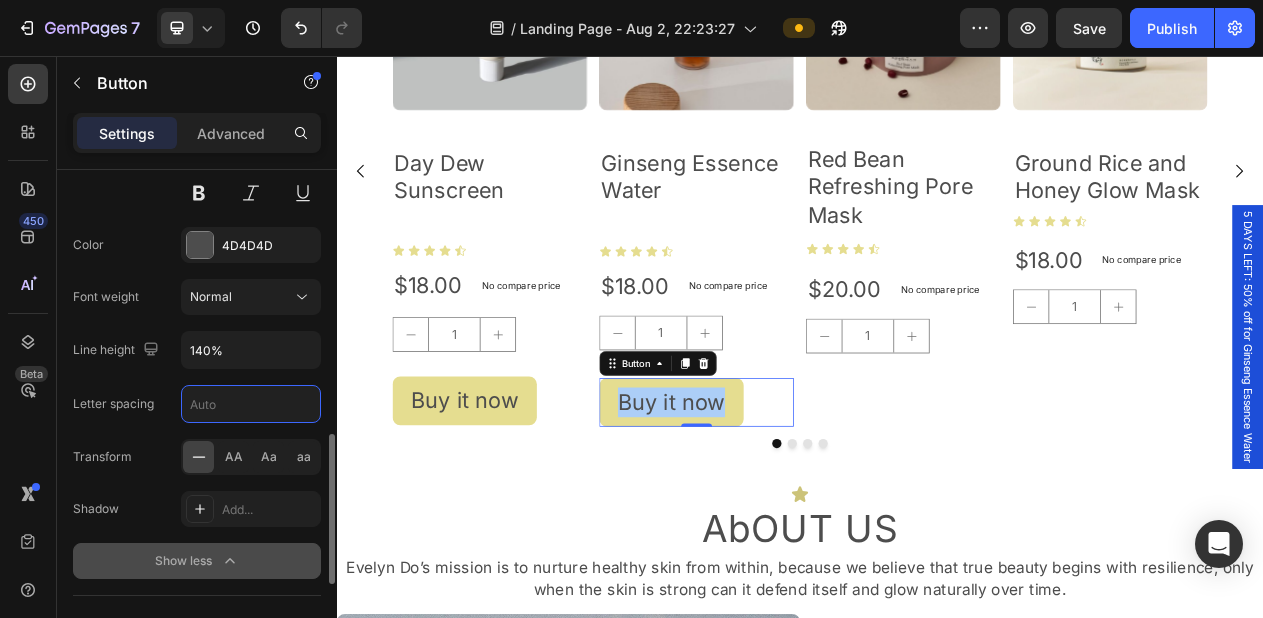 type on "1" 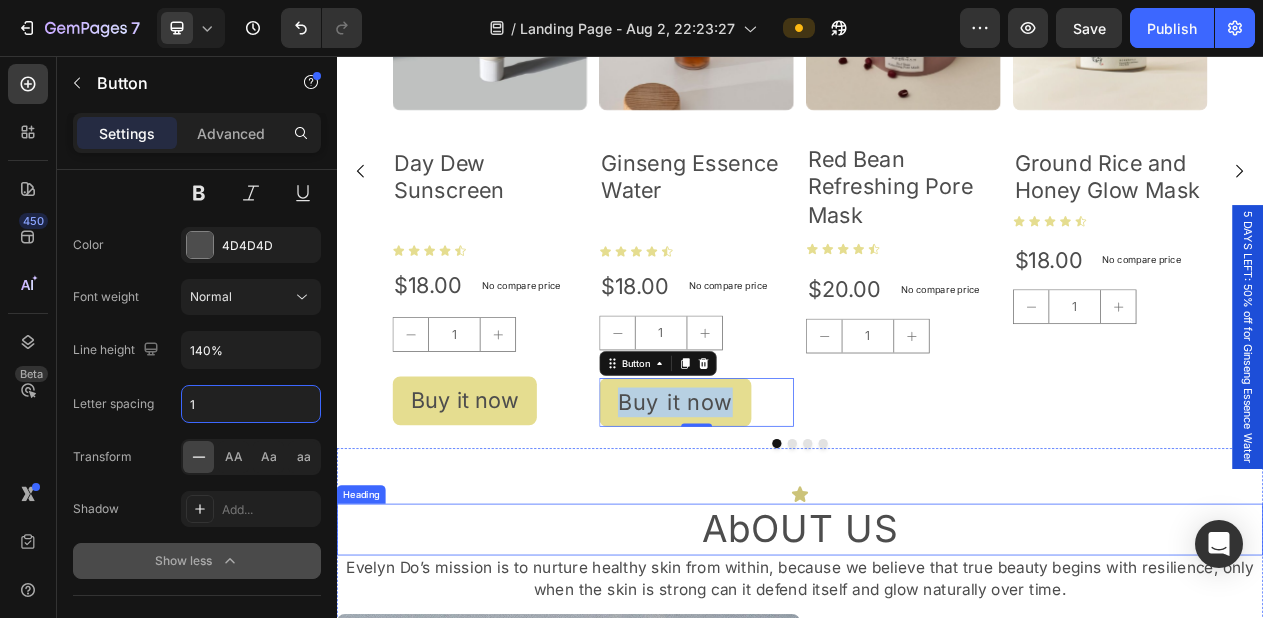 click on "AbOUT US" at bounding box center (937, 669) 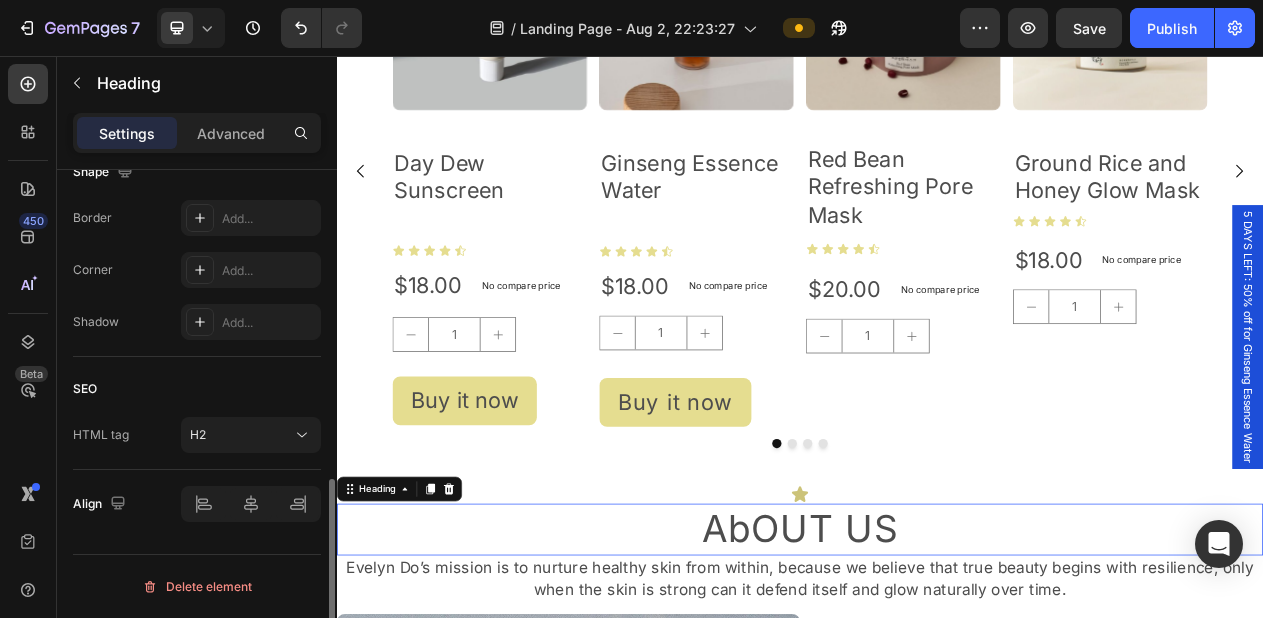 scroll, scrollTop: 0, scrollLeft: 0, axis: both 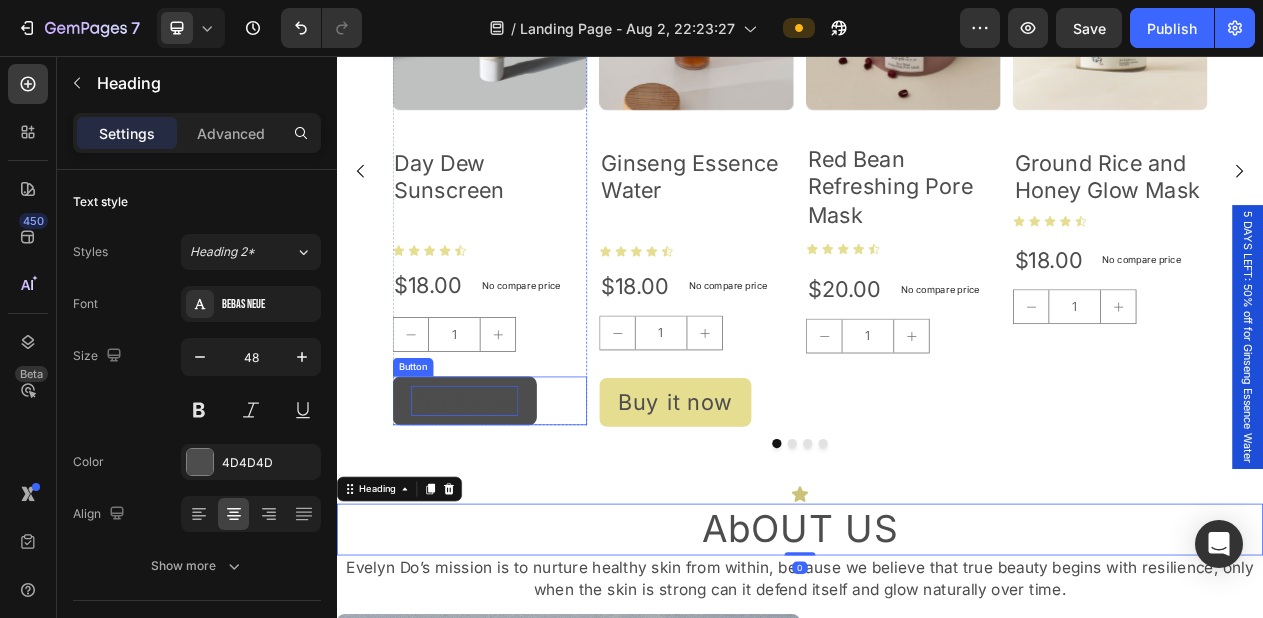 click on "Buy it now" at bounding box center (502, 502) 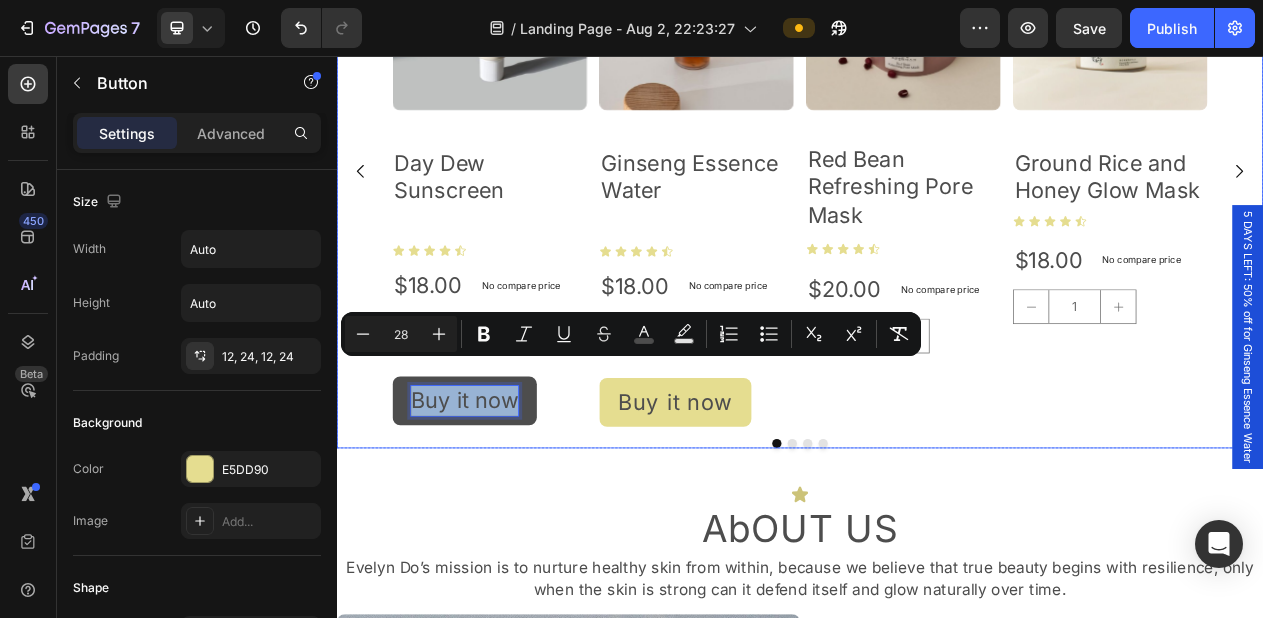 click on "Product Images Red Bean Refreshing Pore Mask Product Title Icon Icon Icon Icon Icon Icon List $20.00 Product Price Product Price No compare price Product Price Row
1
Product Quantity Product" at bounding box center (1071, 205) 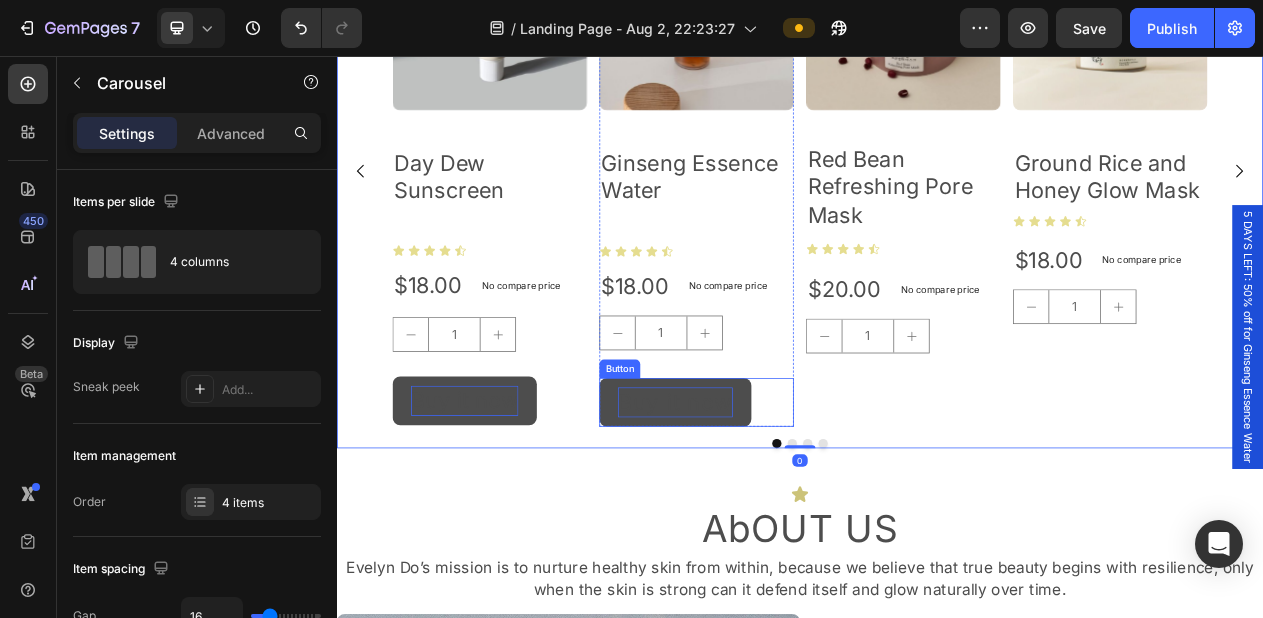 click on "Buy it now" at bounding box center (775, 504) 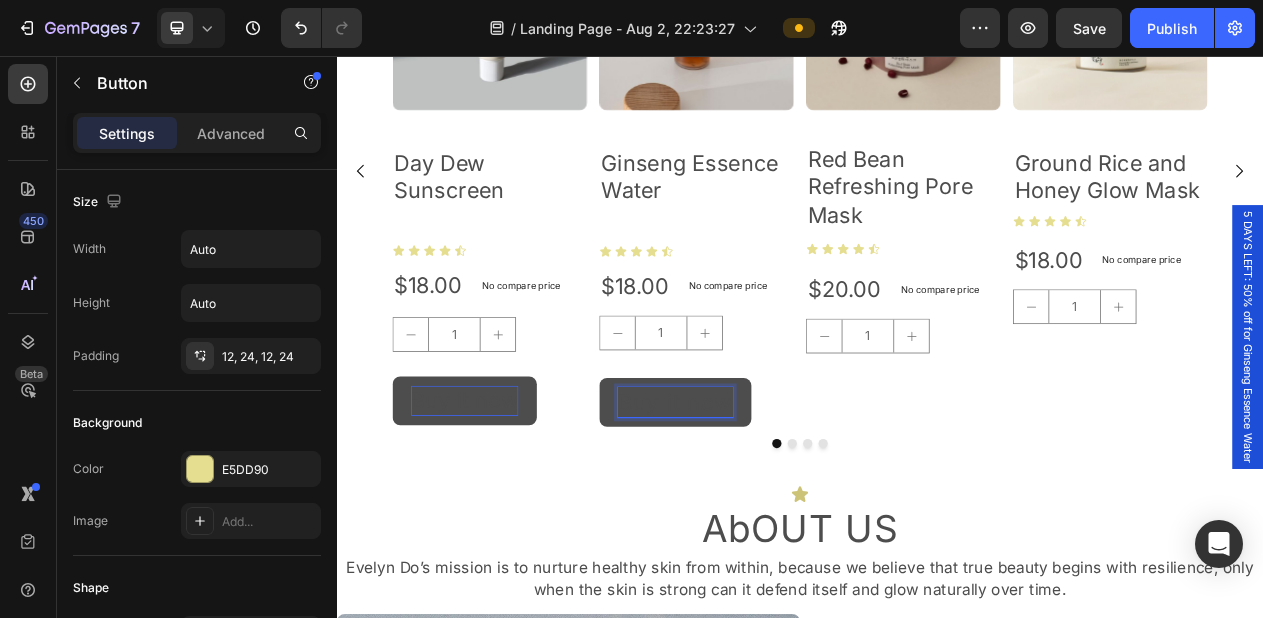 click on "Buy it now" at bounding box center (775, 504) 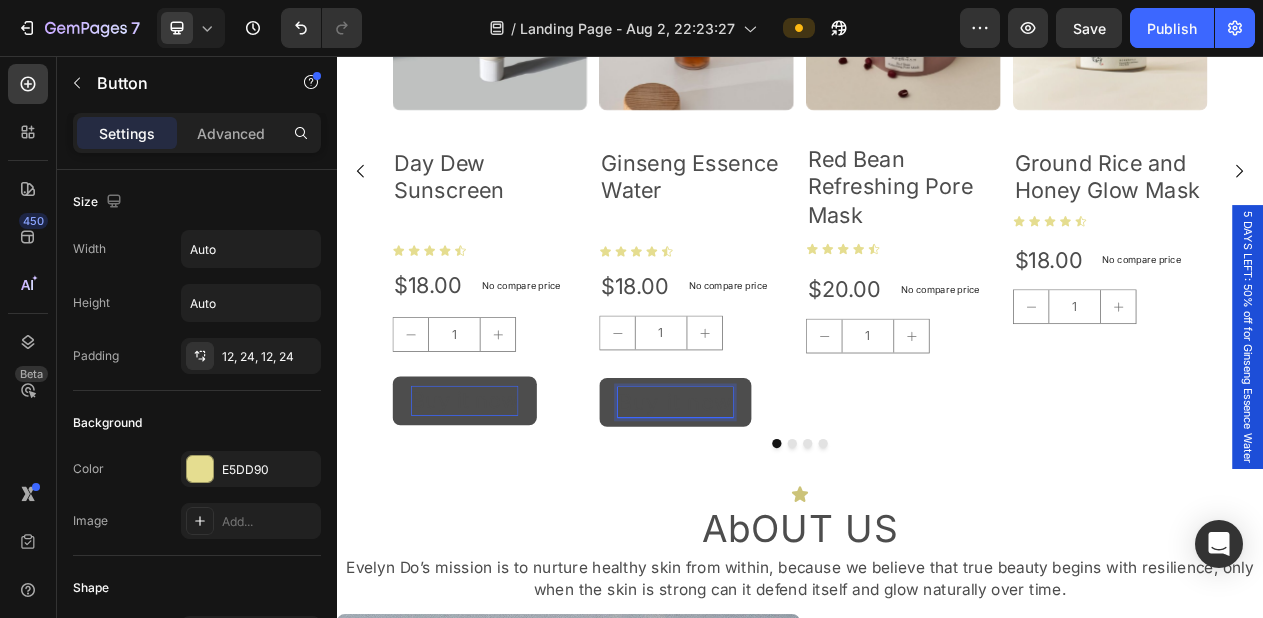 click on "Buy it now" at bounding box center [775, 504] 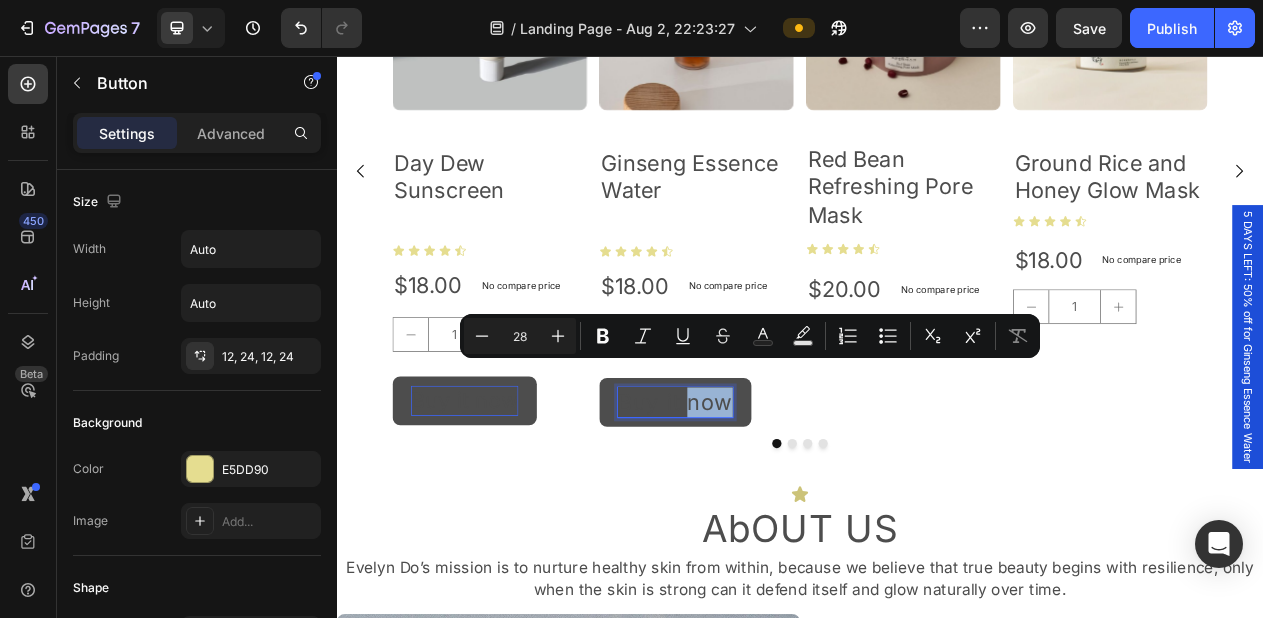click on "Buy it now" at bounding box center (775, 504) 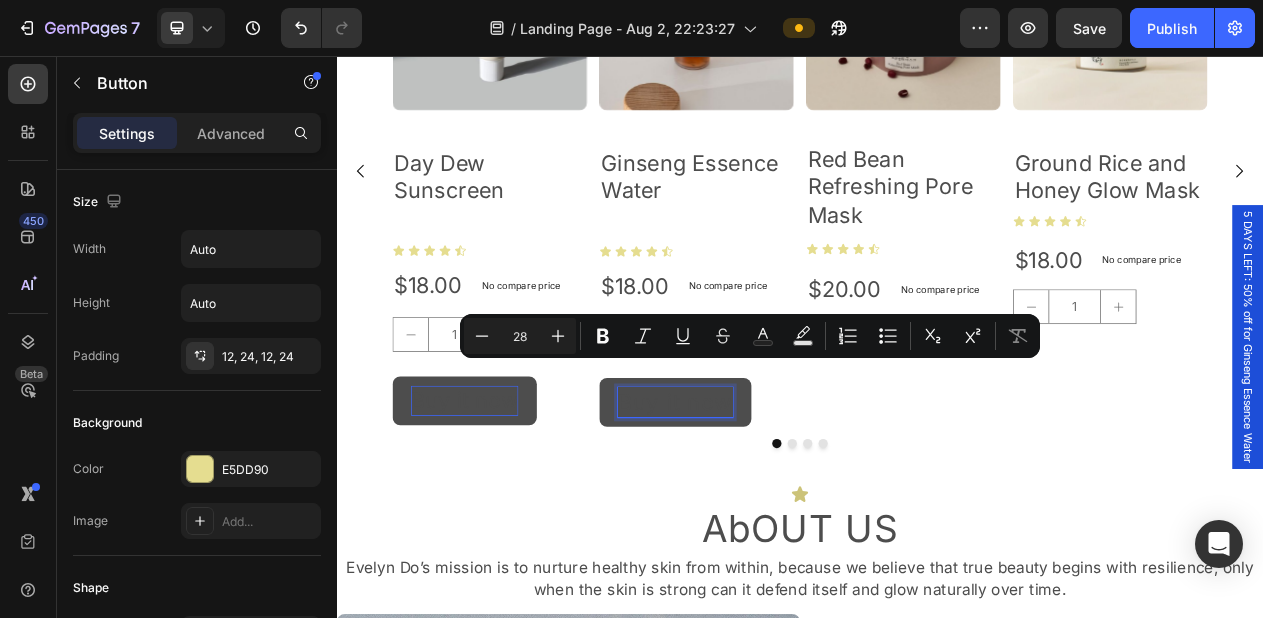 click on "Buy it now" at bounding box center [775, 504] 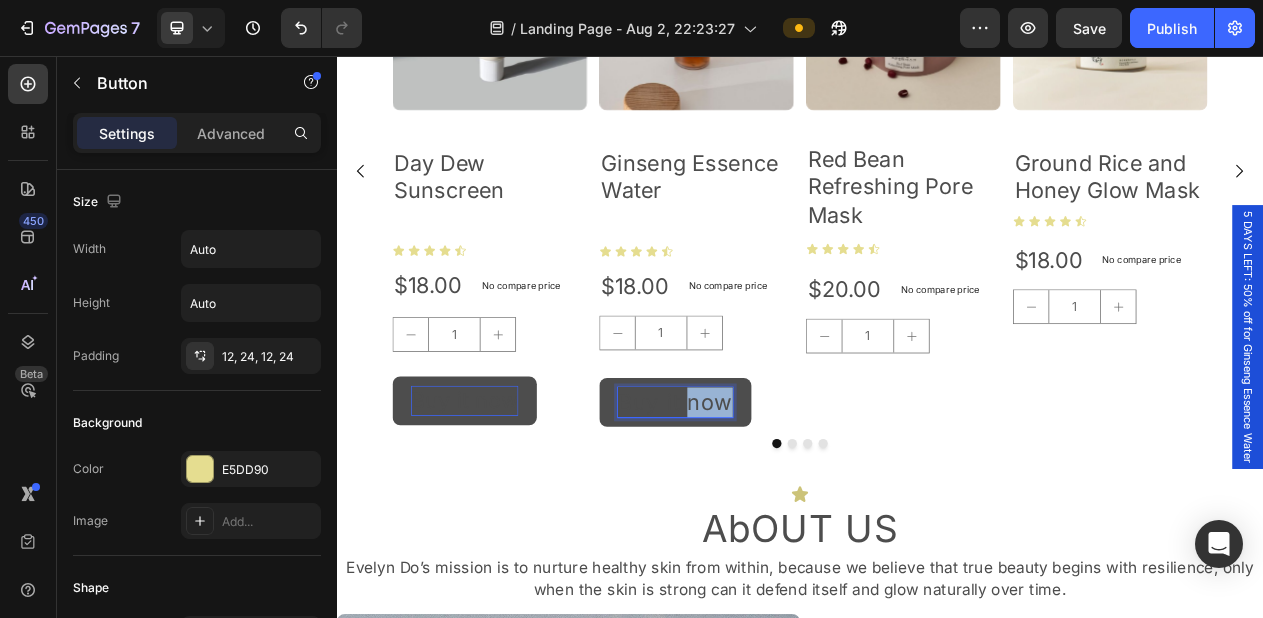 click on "Buy it now" at bounding box center (775, 504) 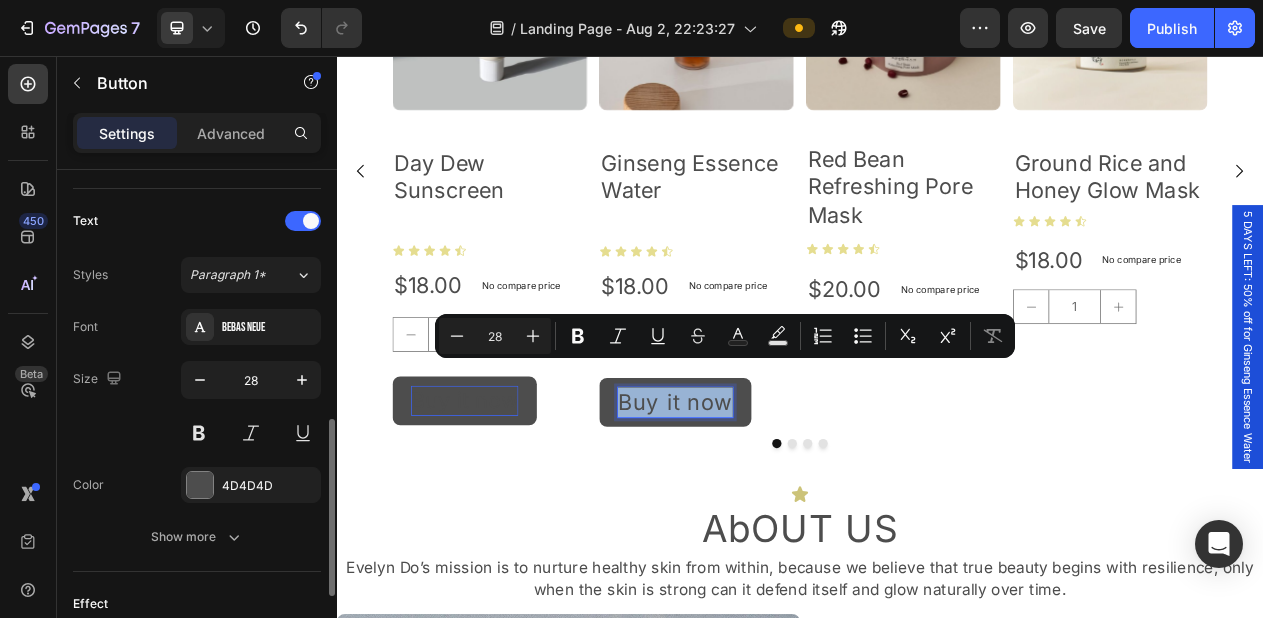scroll, scrollTop: 666, scrollLeft: 0, axis: vertical 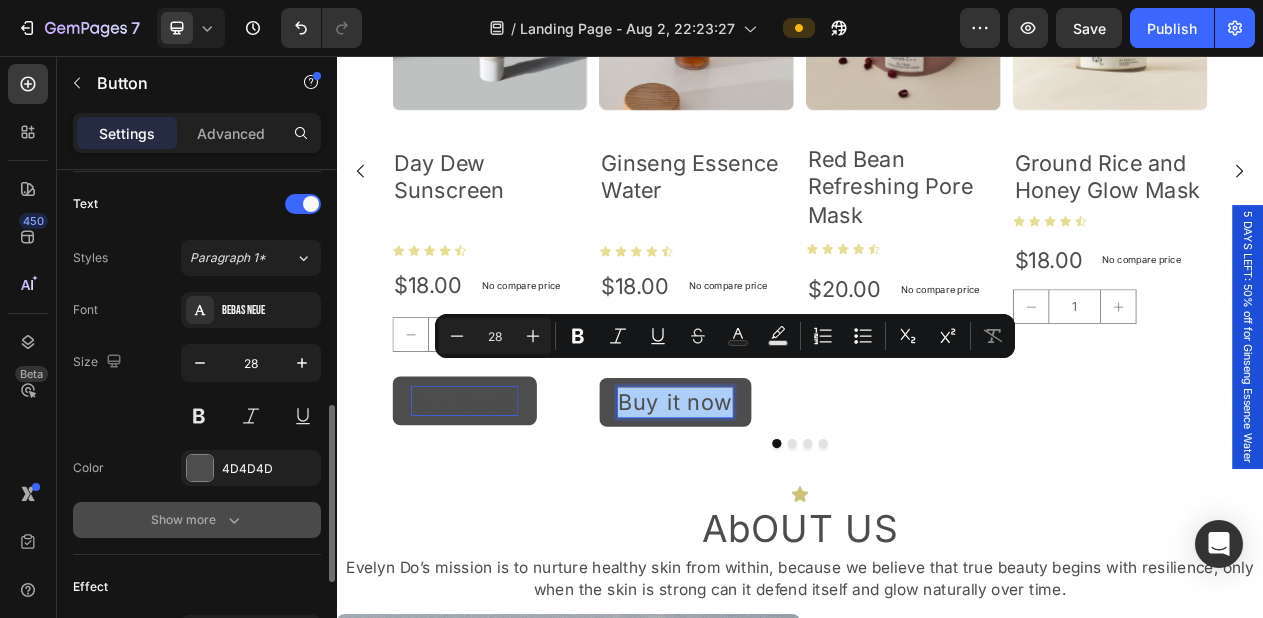 click 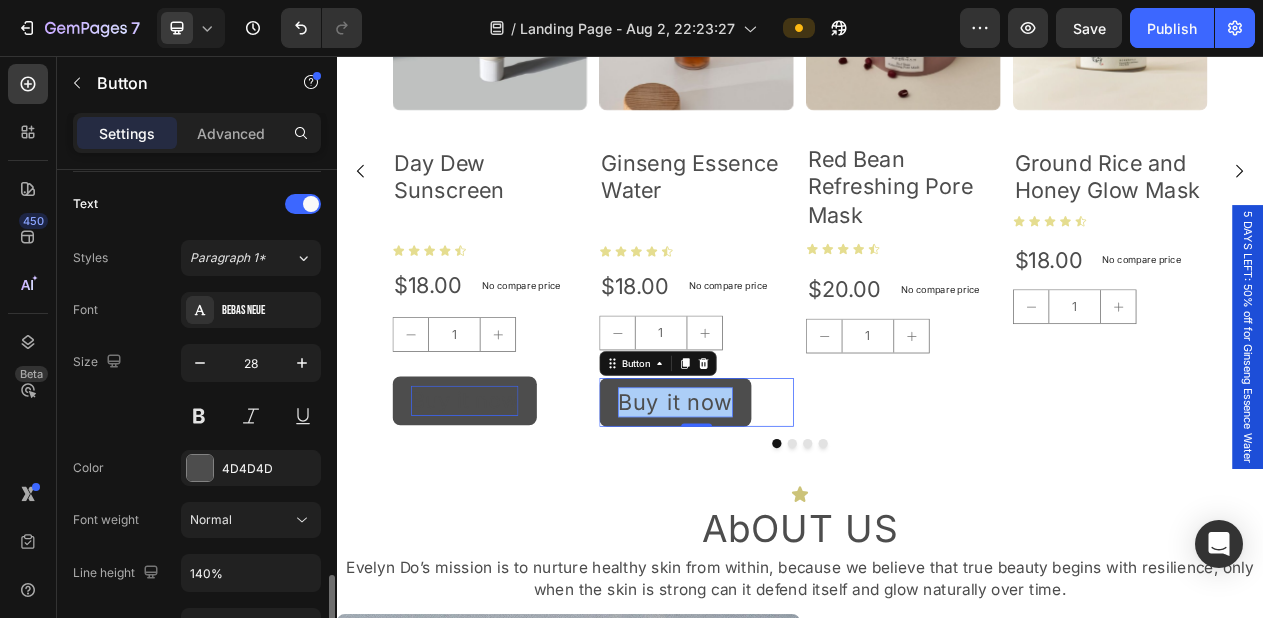 scroll, scrollTop: 828, scrollLeft: 0, axis: vertical 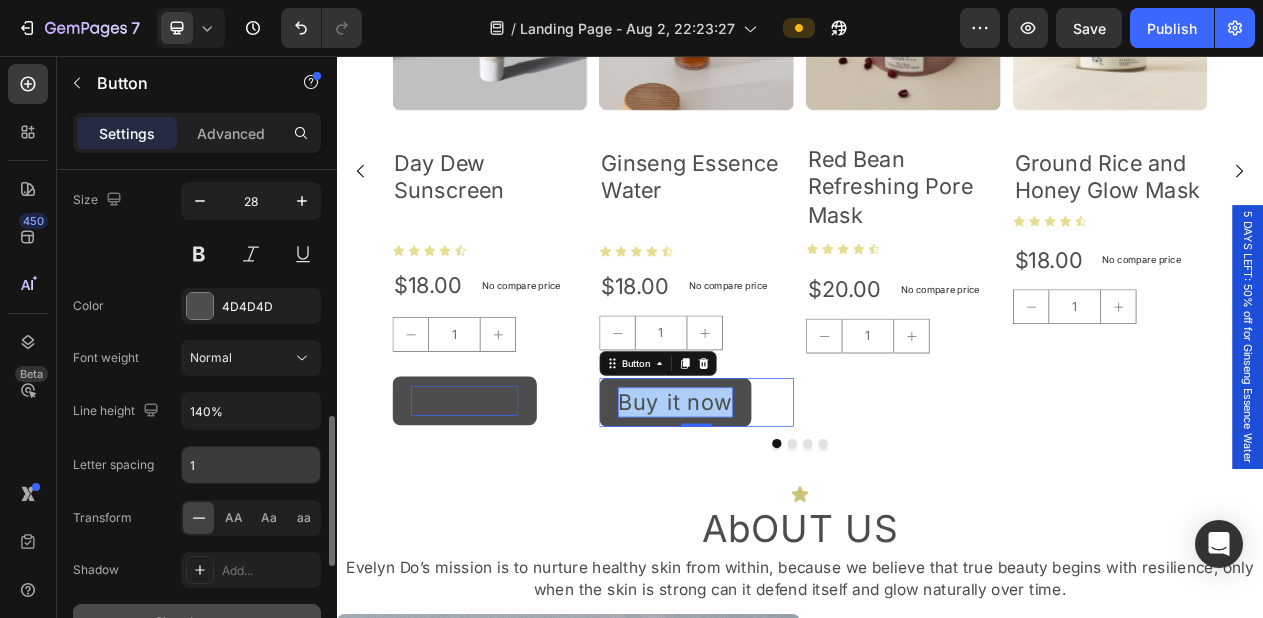 click on "1" at bounding box center (251, 465) 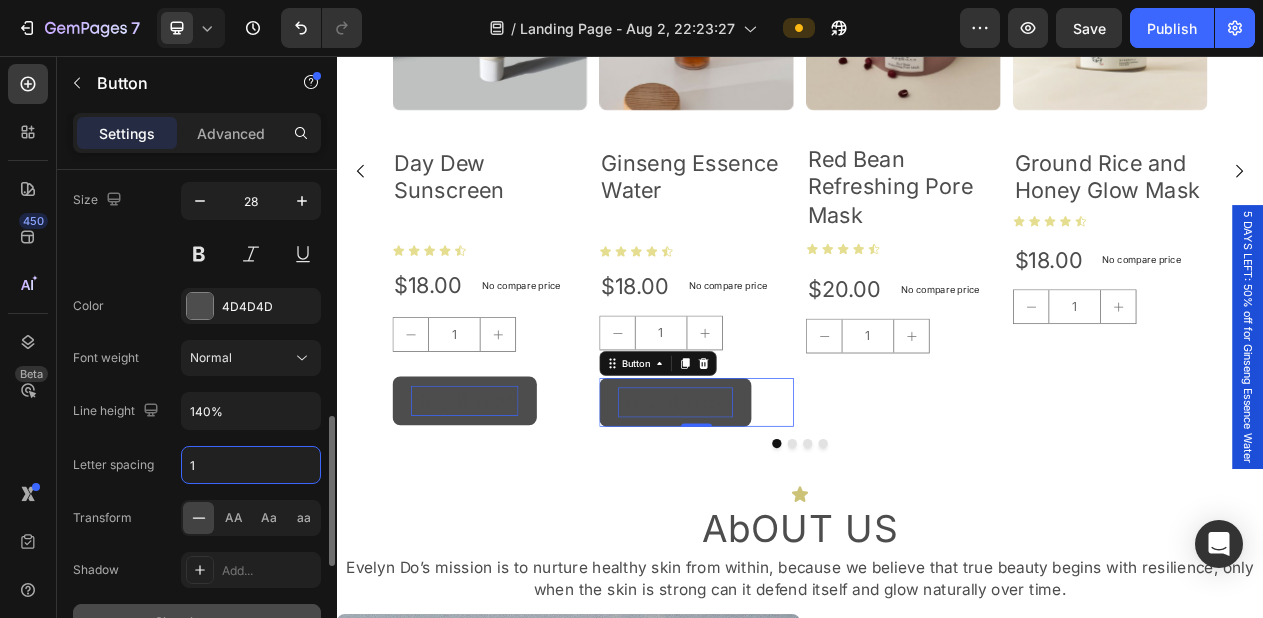 type 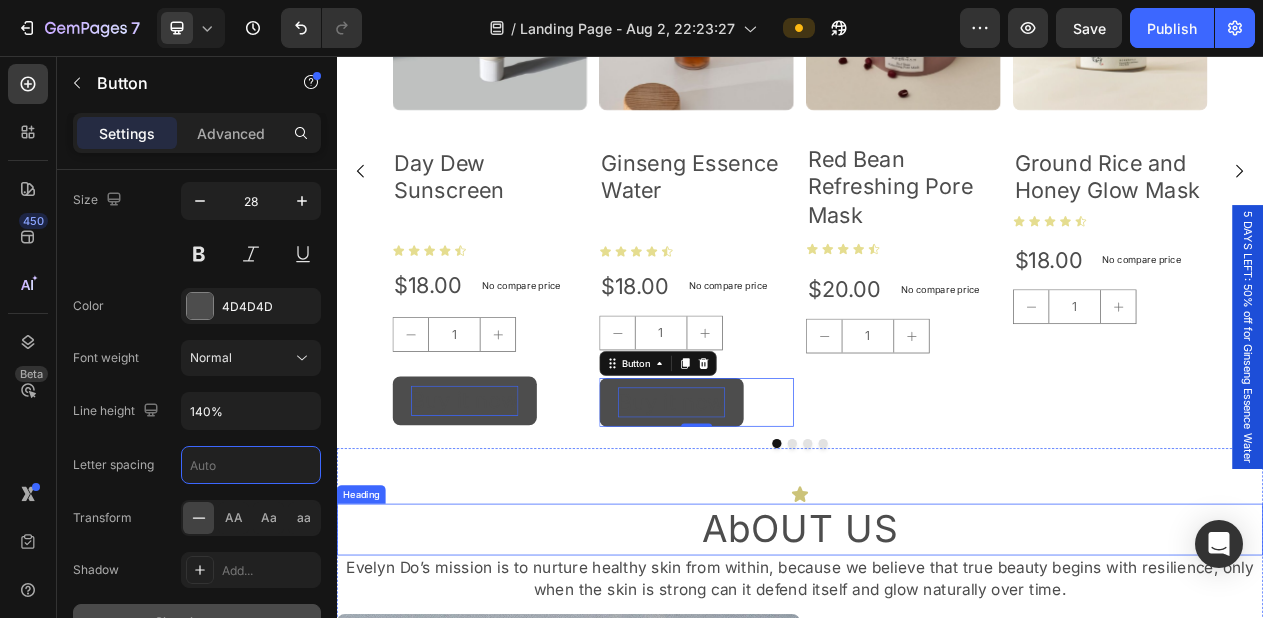 click on "AbOUT US" at bounding box center (937, 669) 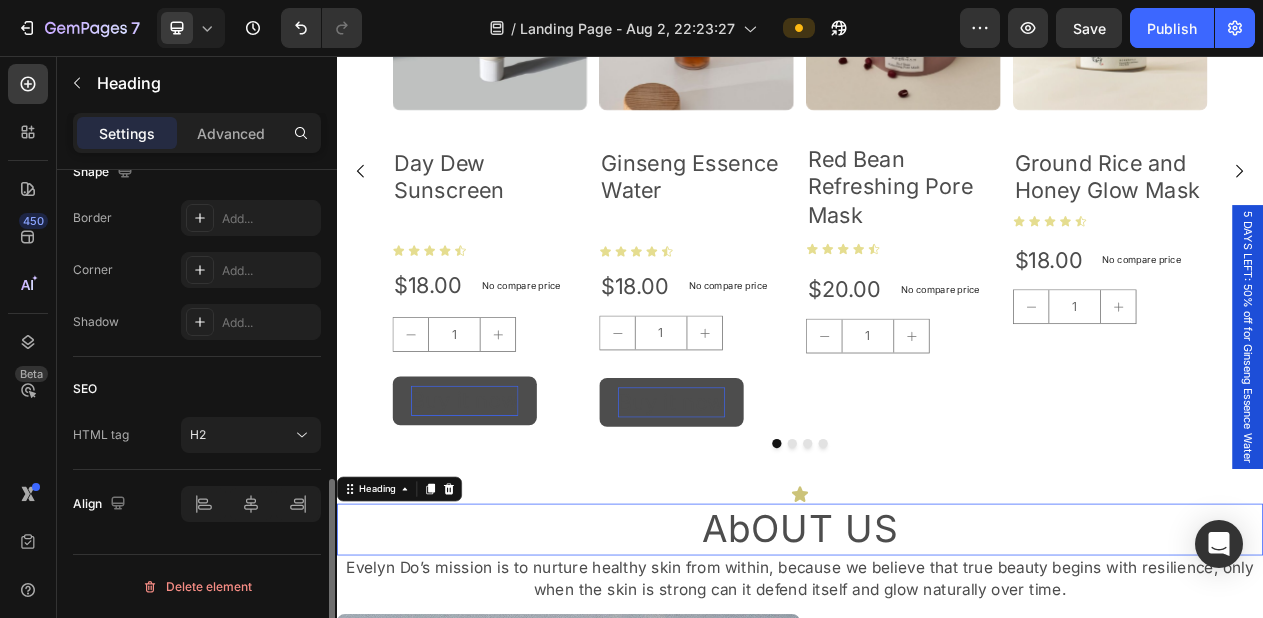 scroll, scrollTop: 0, scrollLeft: 0, axis: both 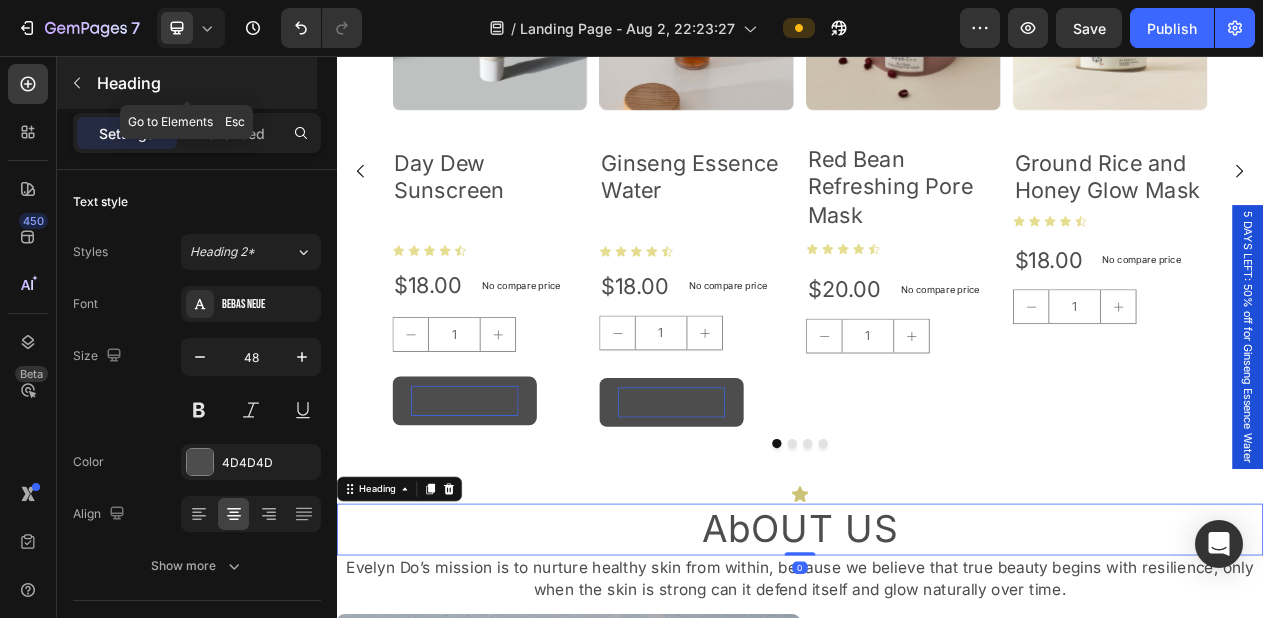 click 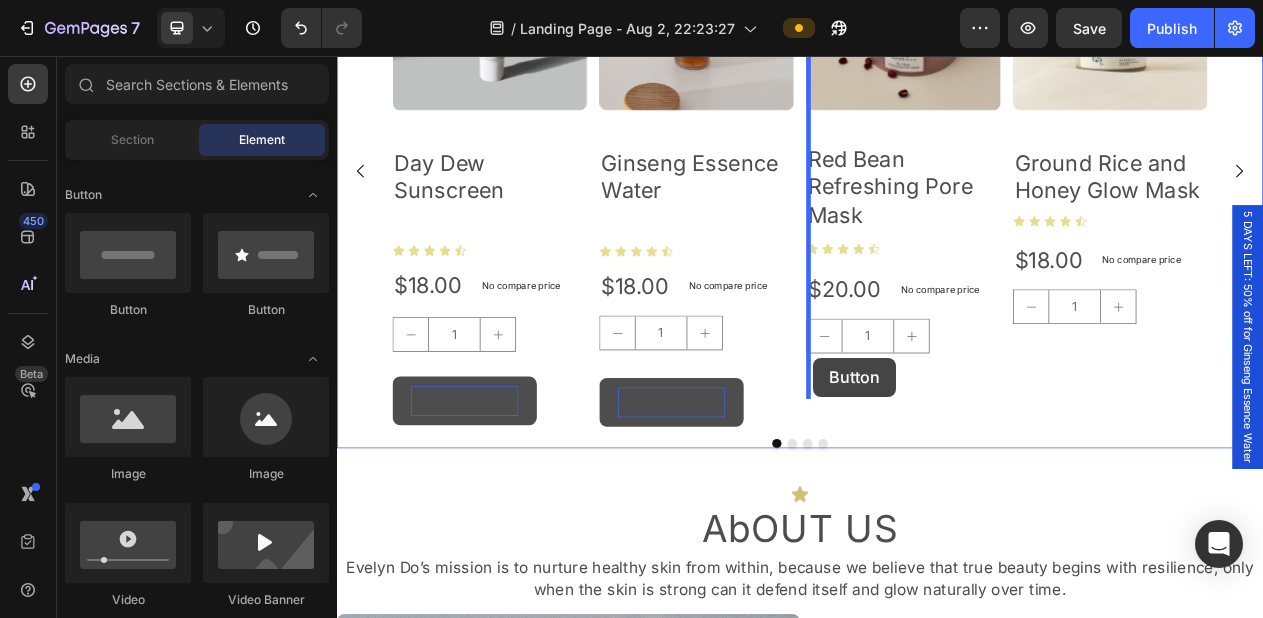 drag, startPoint x: 461, startPoint y: 322, endPoint x: 954, endPoint y: 447, distance: 508.60004 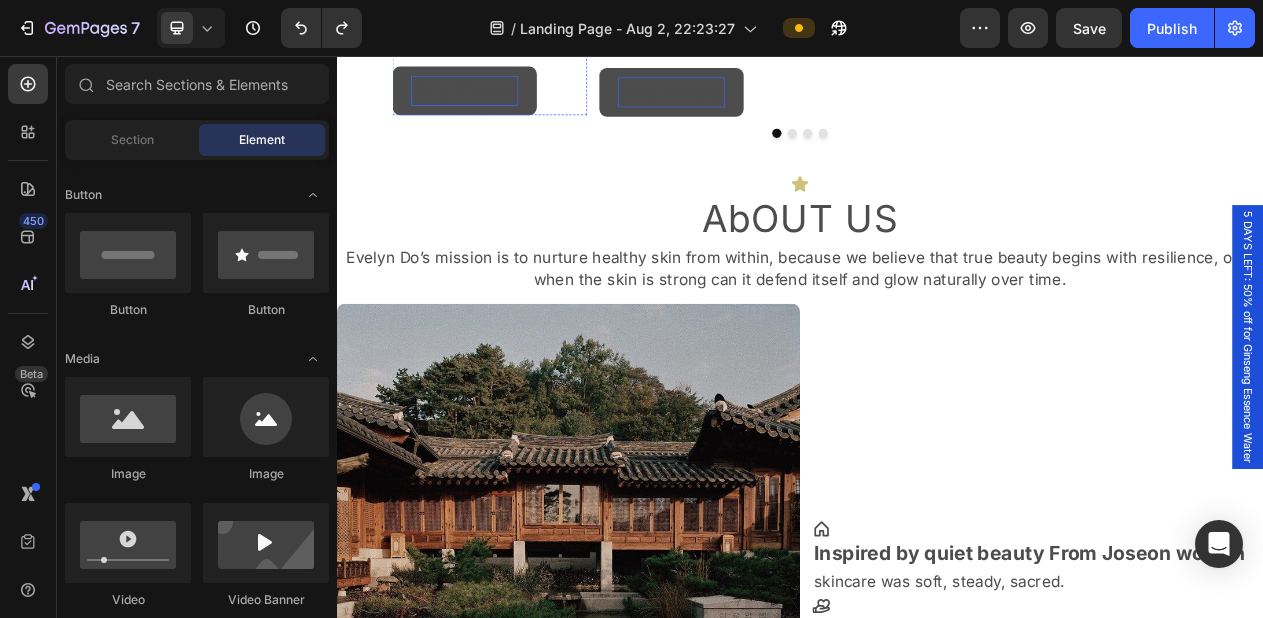 scroll, scrollTop: 1041, scrollLeft: 0, axis: vertical 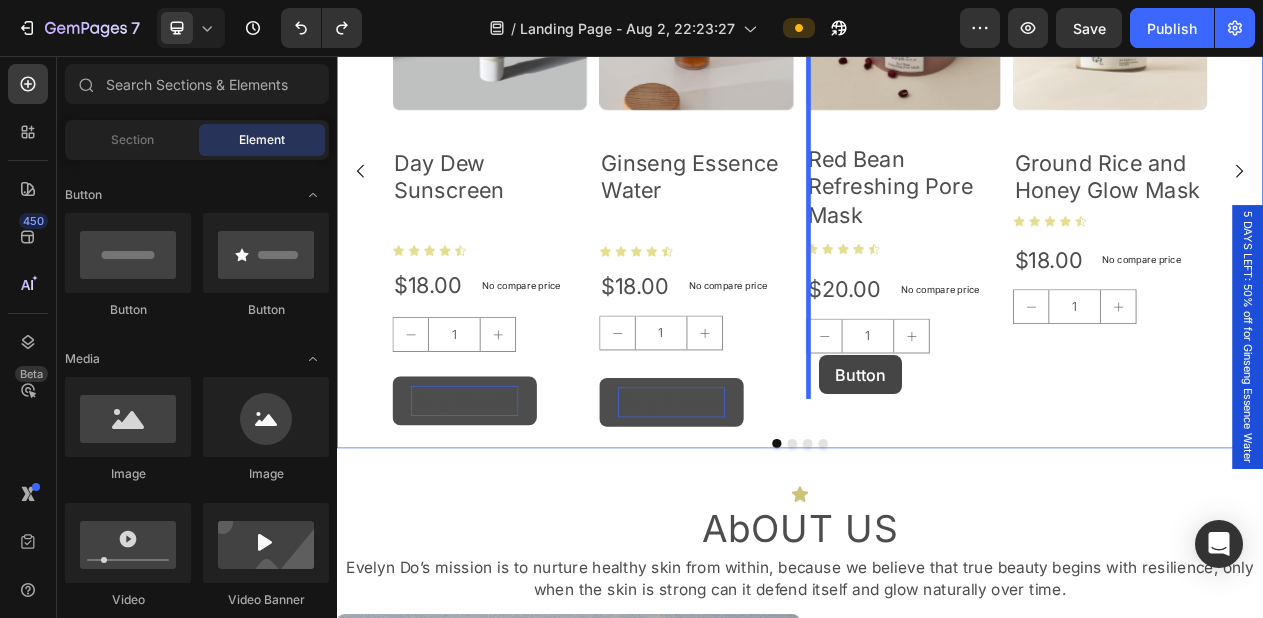 drag, startPoint x: 491, startPoint y: 325, endPoint x: 961, endPoint y: 444, distance: 484.8309 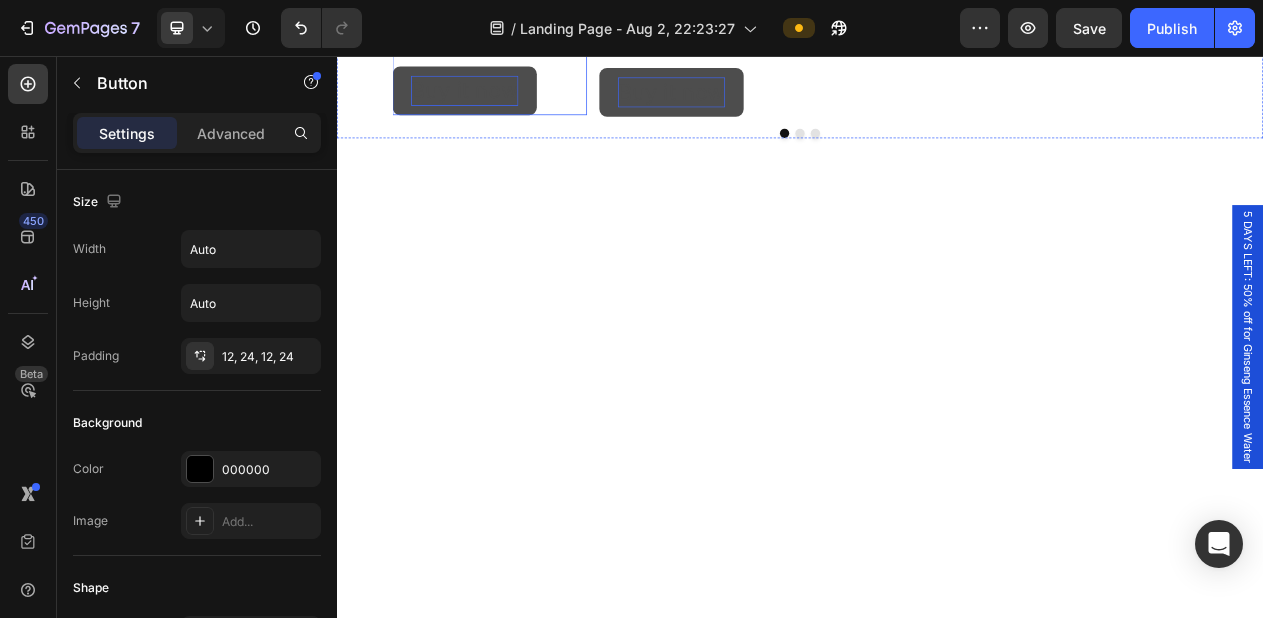 scroll, scrollTop: 1041, scrollLeft: 0, axis: vertical 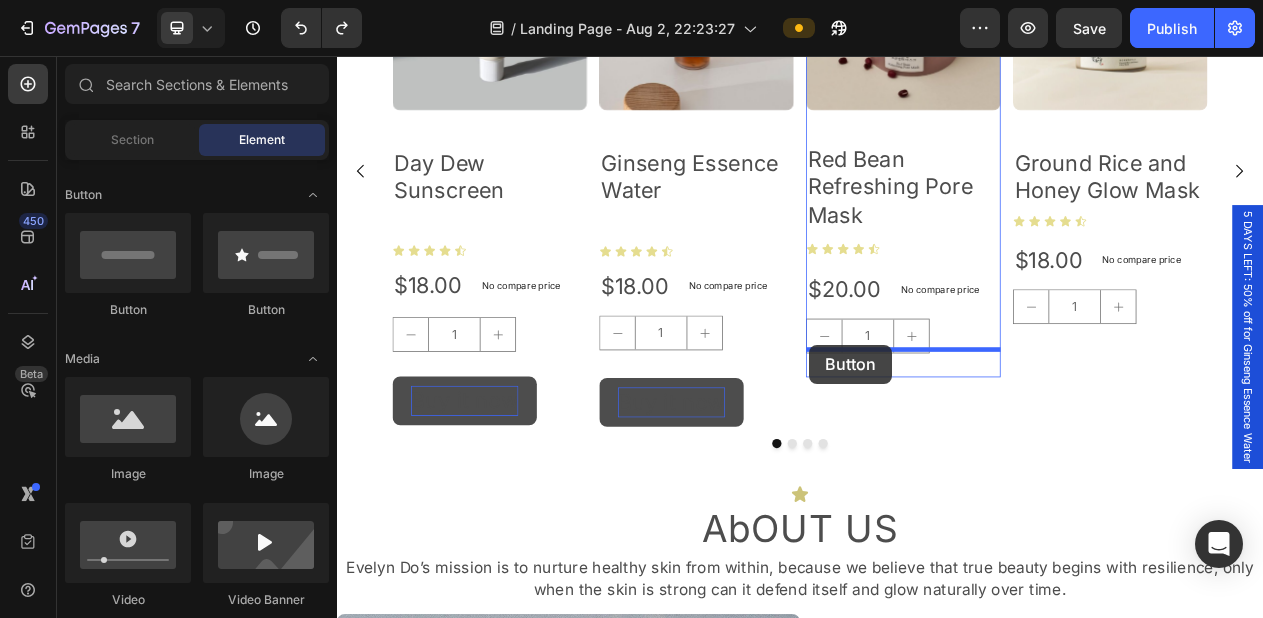 drag, startPoint x: 436, startPoint y: 316, endPoint x: 949, endPoint y: 430, distance: 525.51404 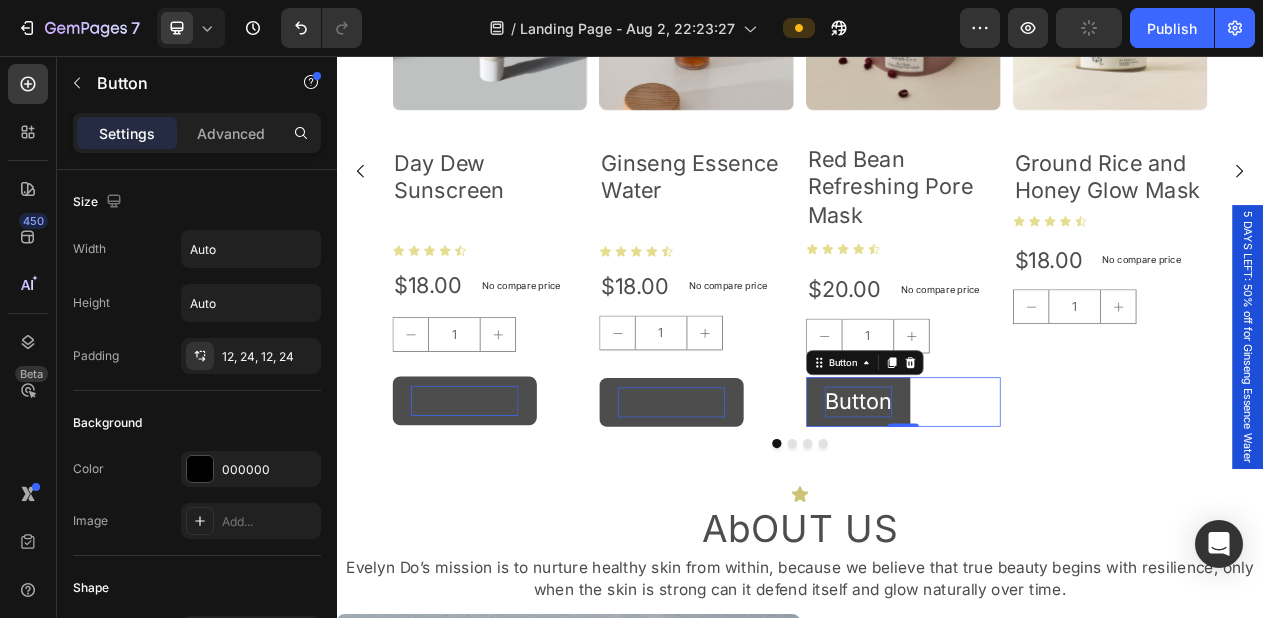 click on "Button" at bounding box center (1012, 503) 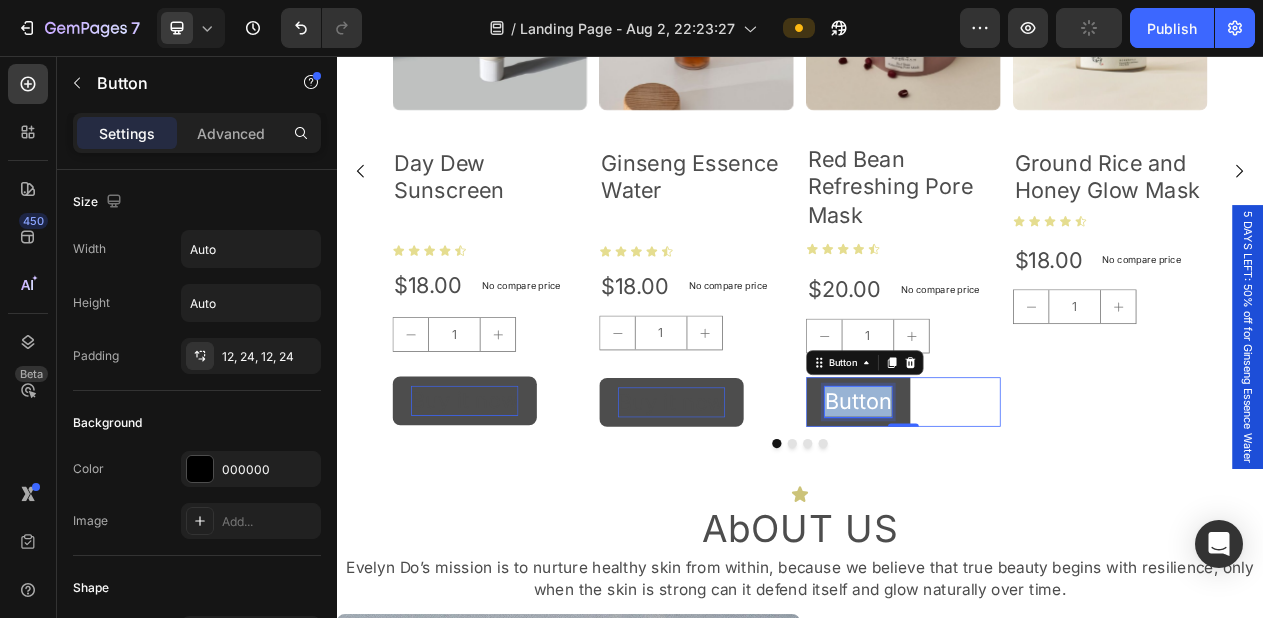 click on "Button" at bounding box center (1012, 503) 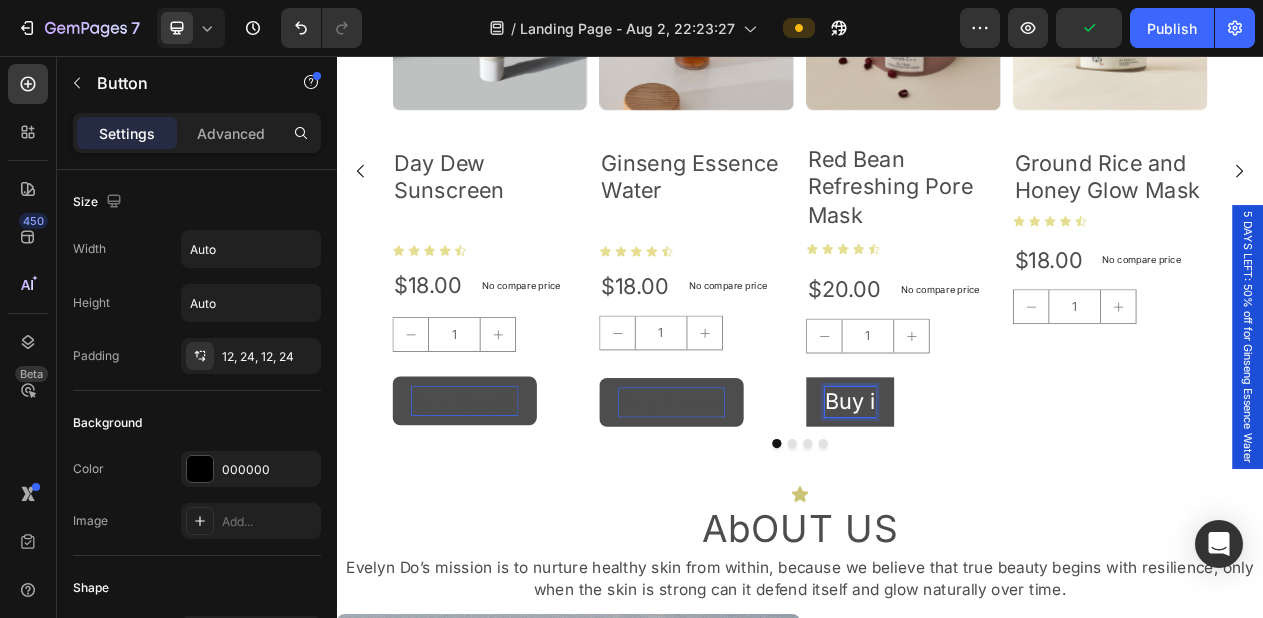 click on "Buy i" at bounding box center [1002, 503] 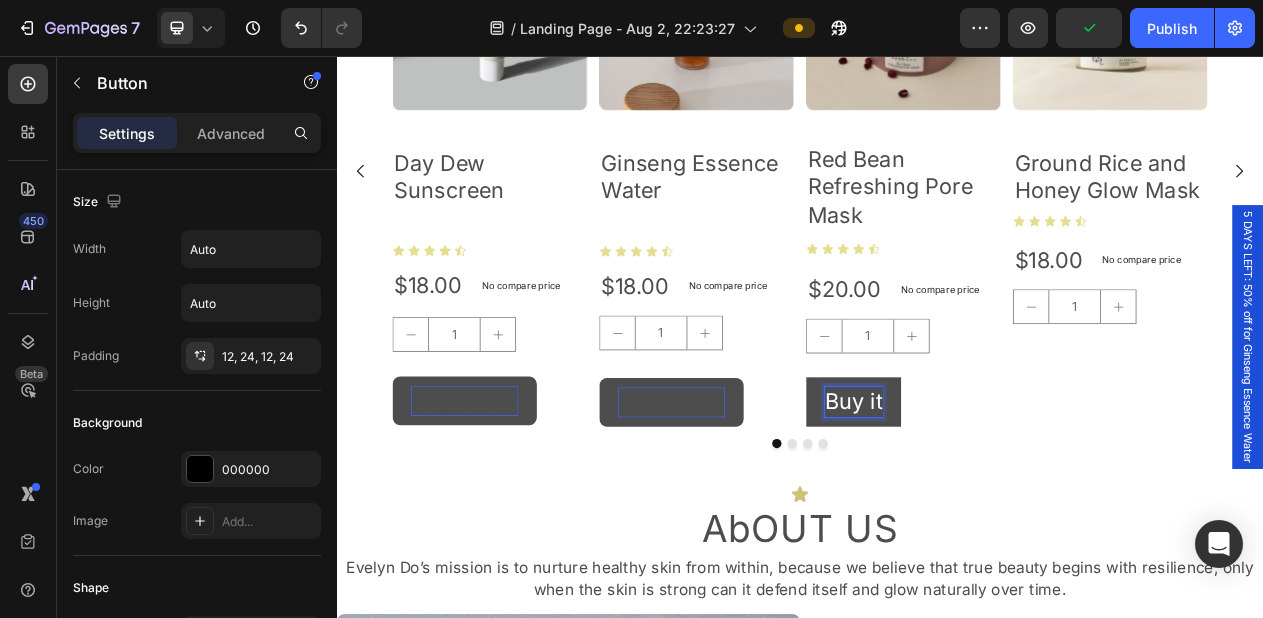 click on "Buy it" at bounding box center (1006, 503) 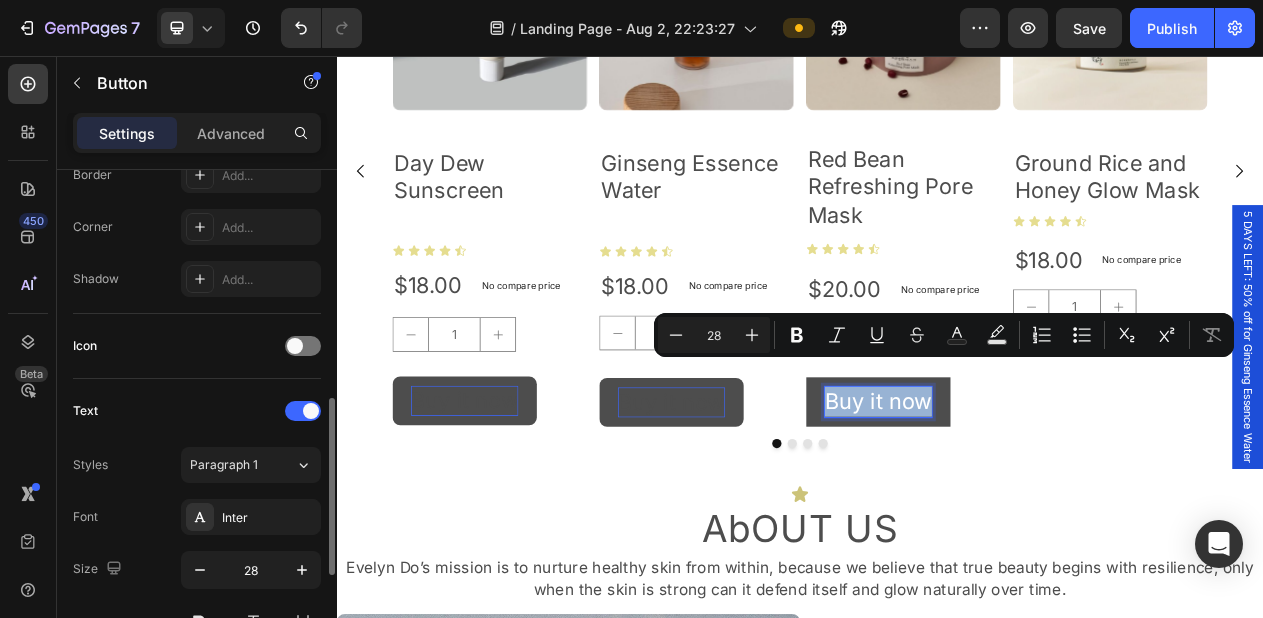 scroll, scrollTop: 536, scrollLeft: 0, axis: vertical 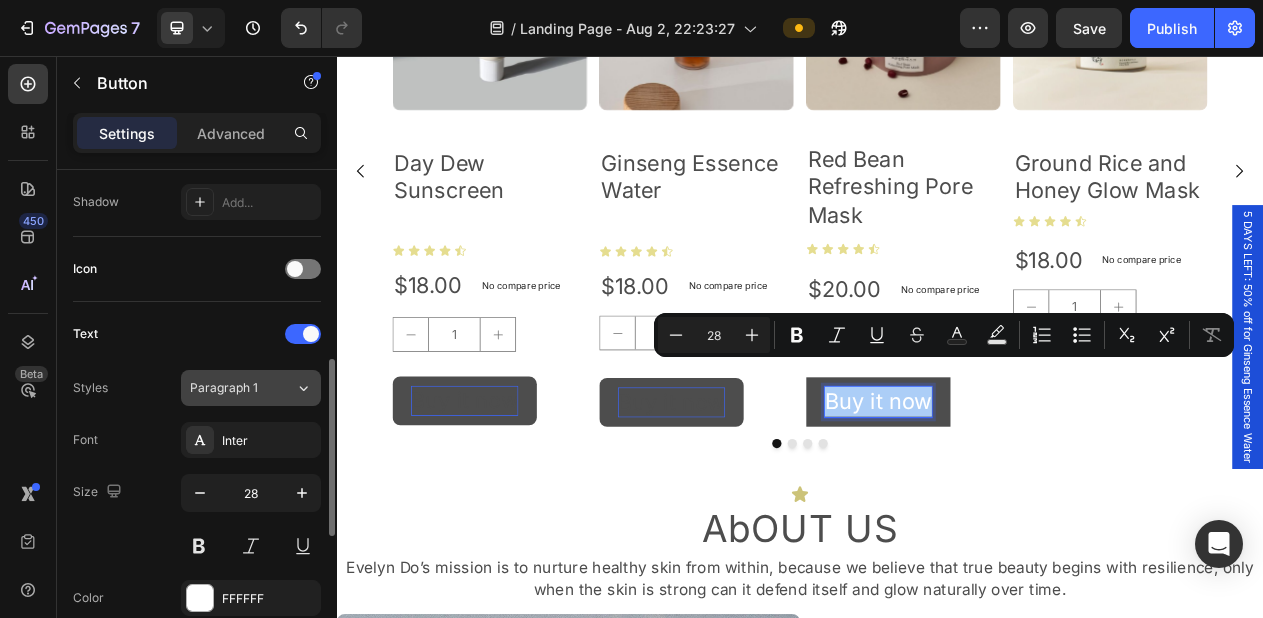 click on "Paragraph 1" 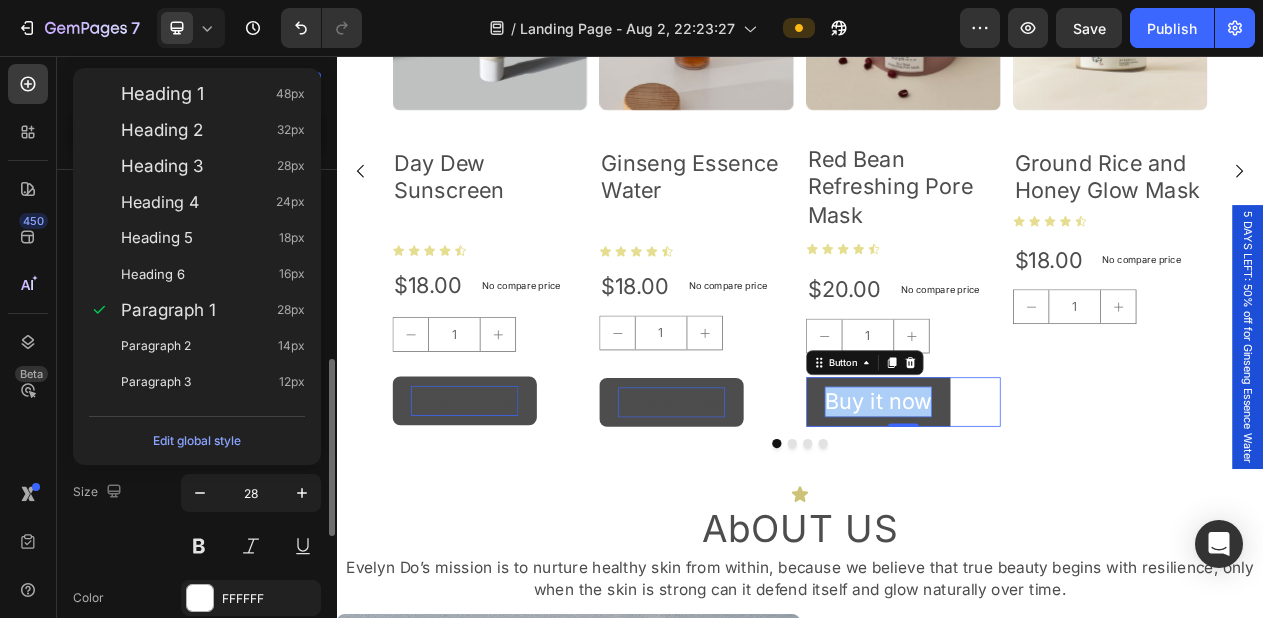 click on "Size 28" at bounding box center [197, 519] 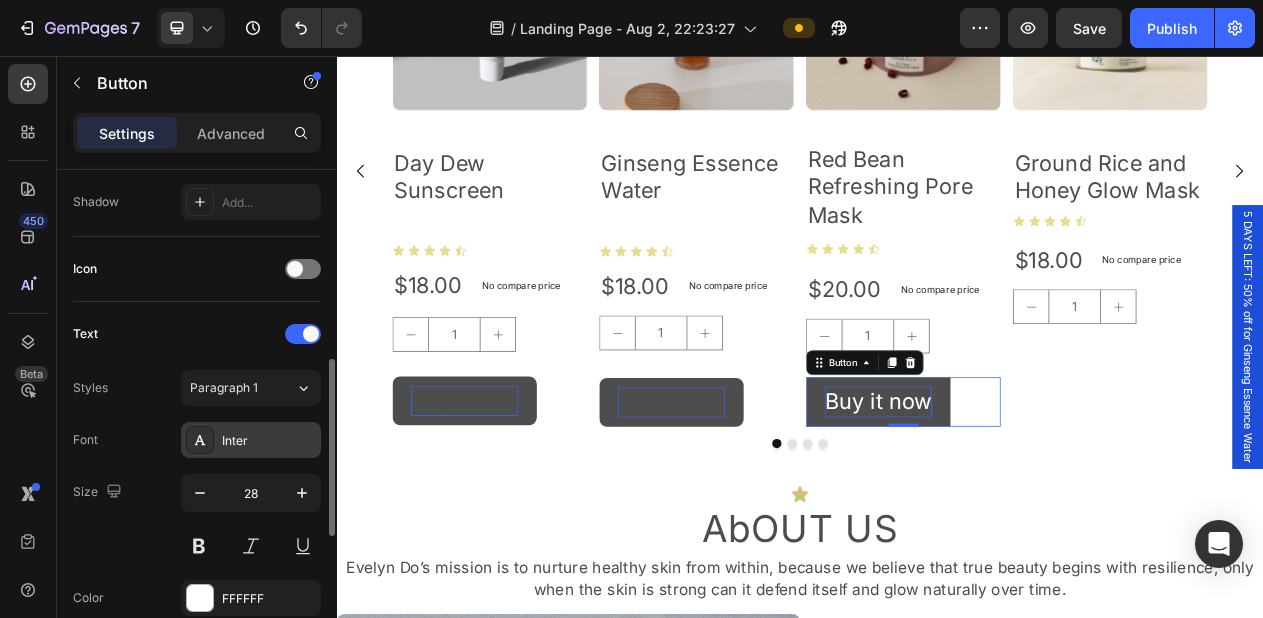 click on "Inter" at bounding box center [269, 441] 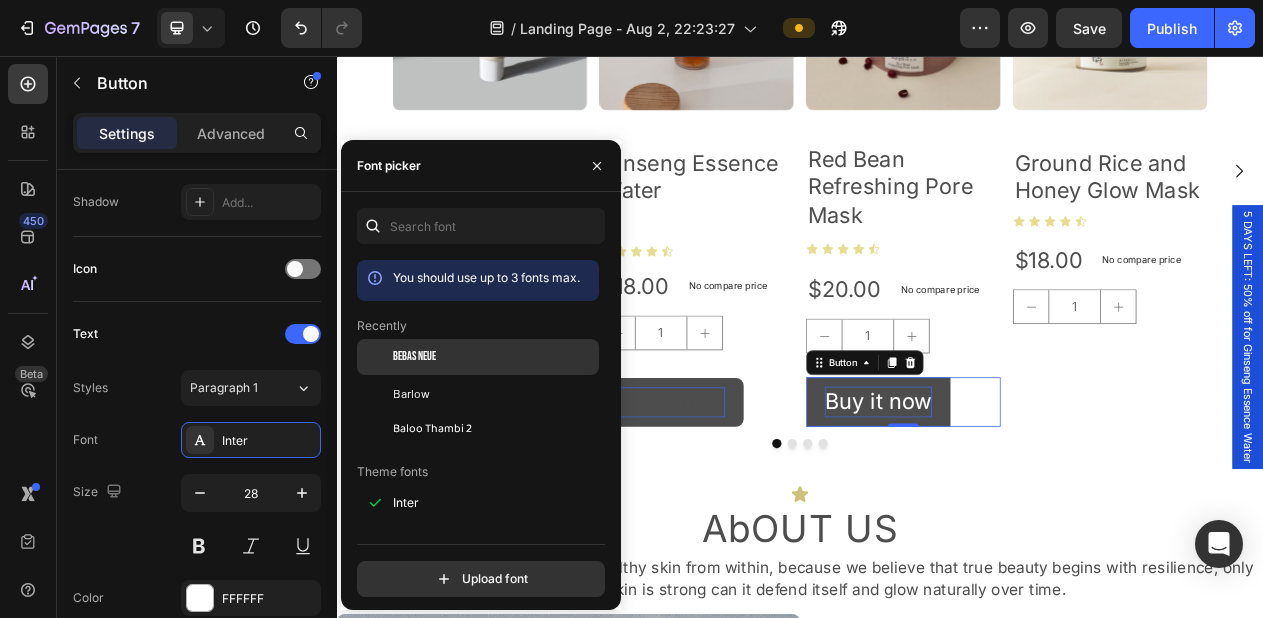 click on "Bebas Neue" at bounding box center (414, 357) 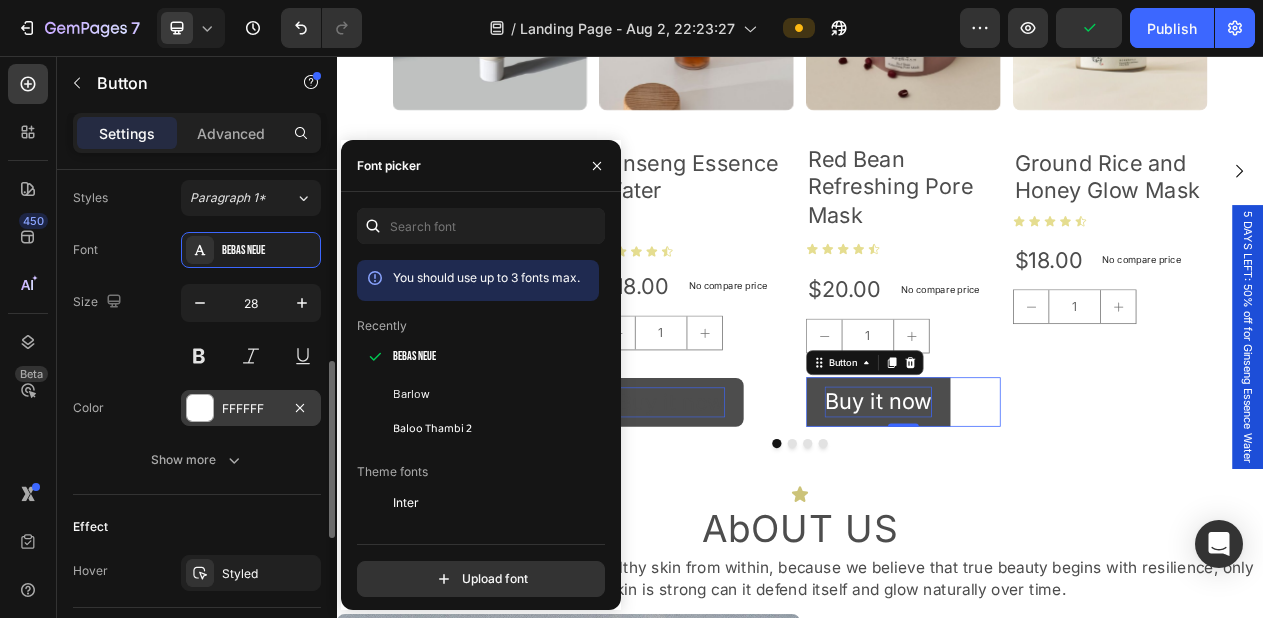 scroll, scrollTop: 736, scrollLeft: 0, axis: vertical 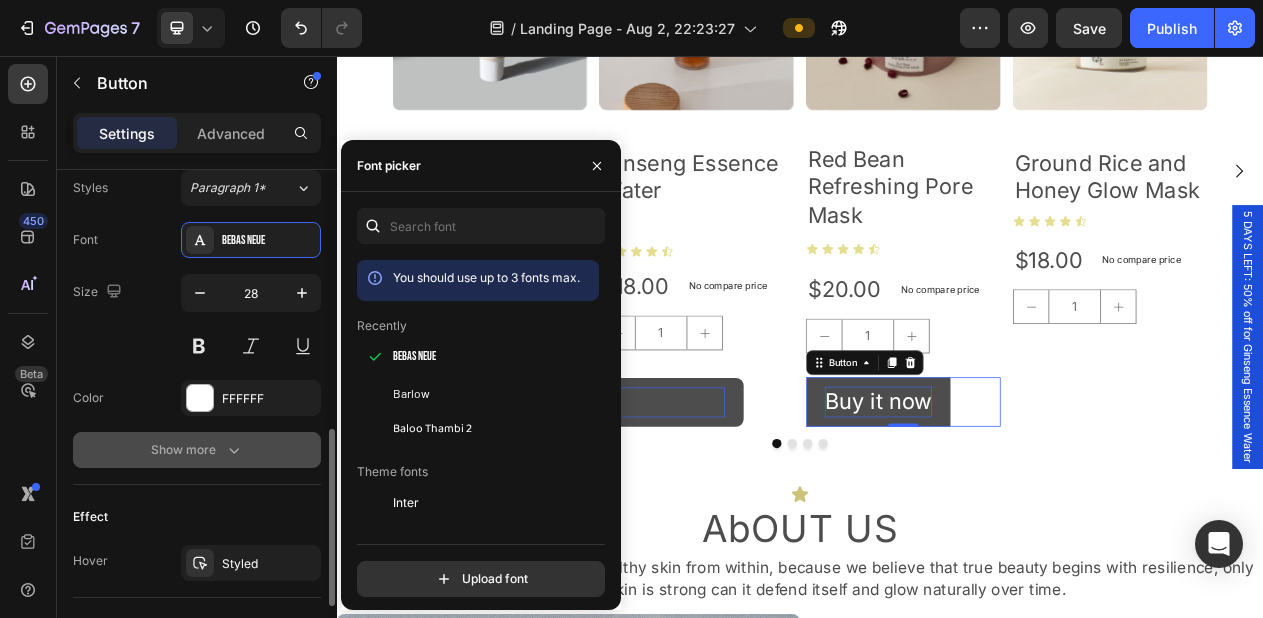 click on "Show more" at bounding box center (197, 450) 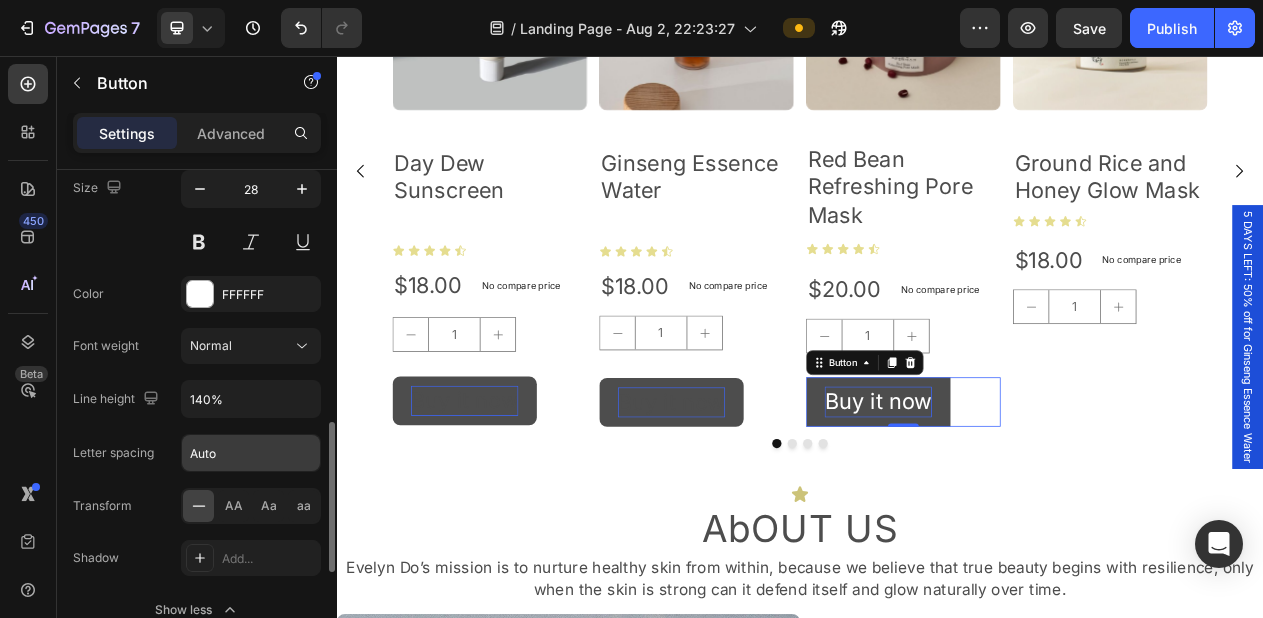 scroll, scrollTop: 820, scrollLeft: 0, axis: vertical 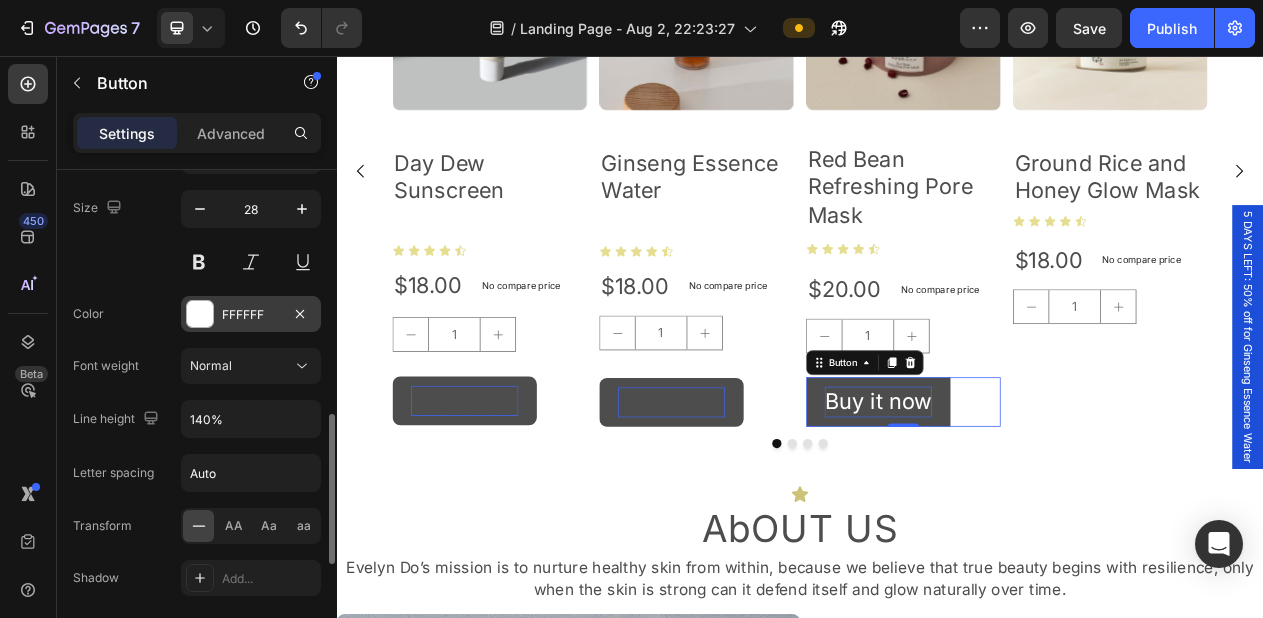 click on "FFFFFF" at bounding box center [251, 315] 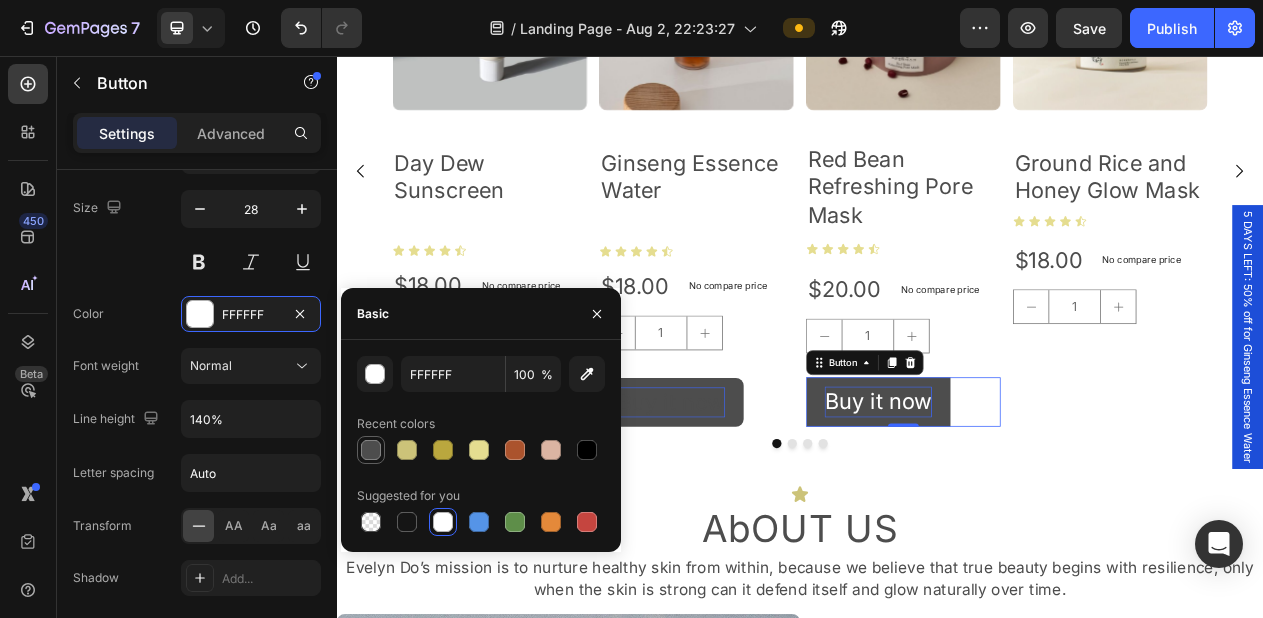 click at bounding box center [371, 450] 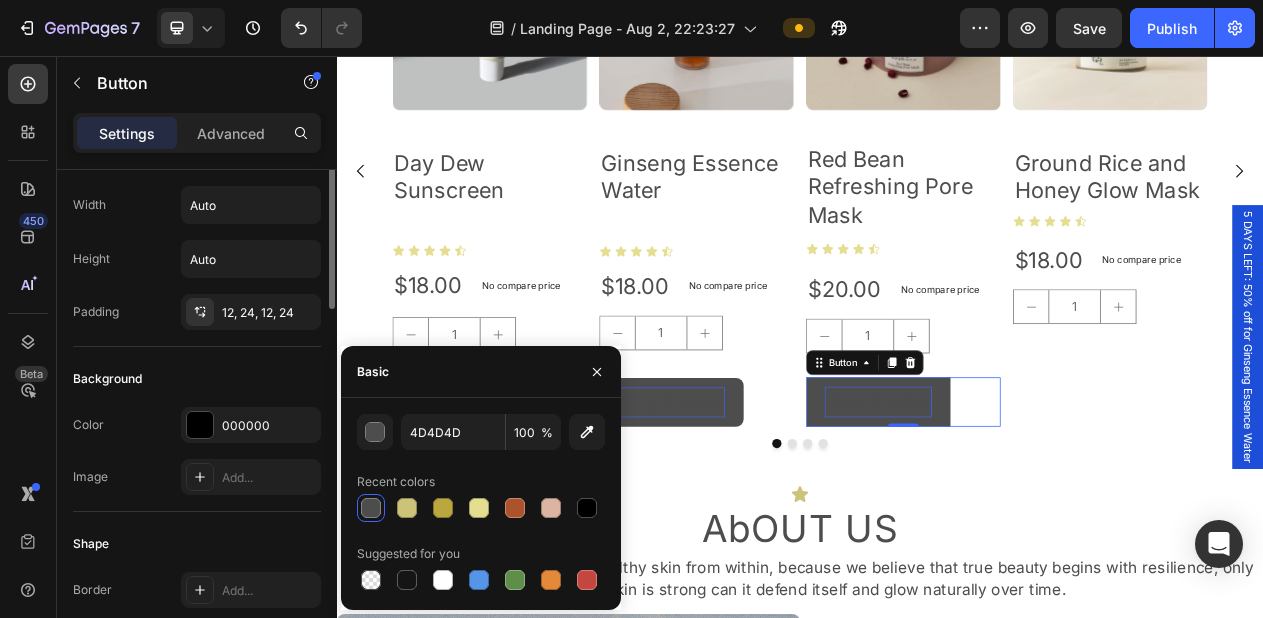 scroll, scrollTop: 26, scrollLeft: 0, axis: vertical 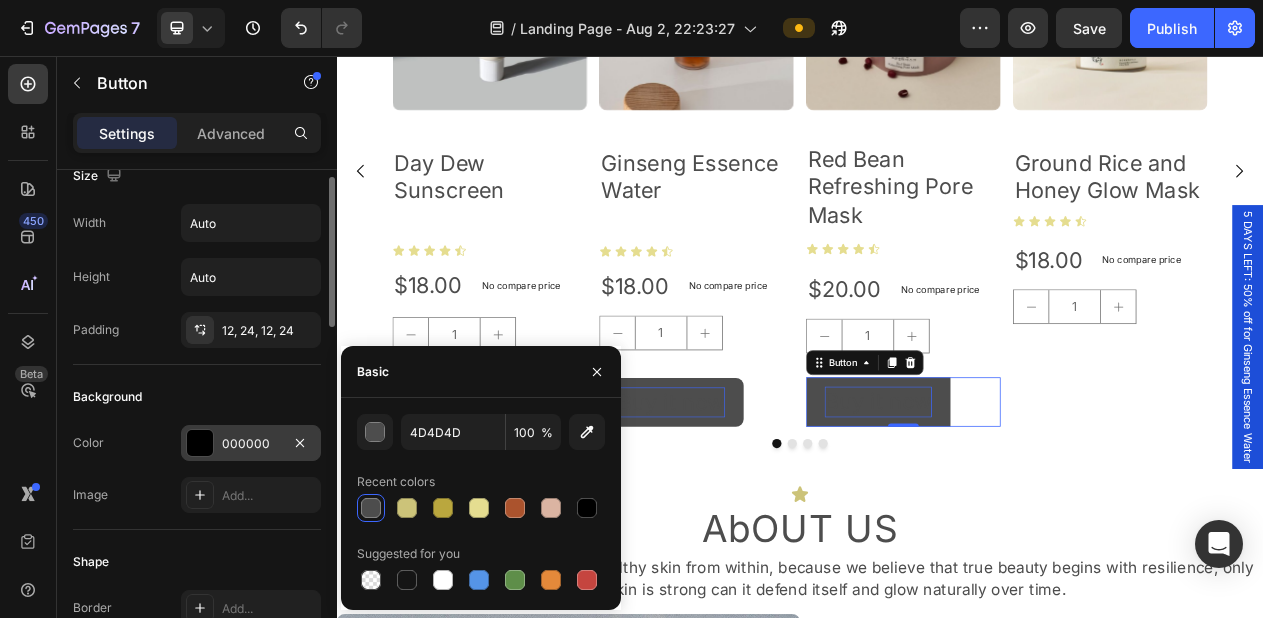 click on "000000" at bounding box center (251, 444) 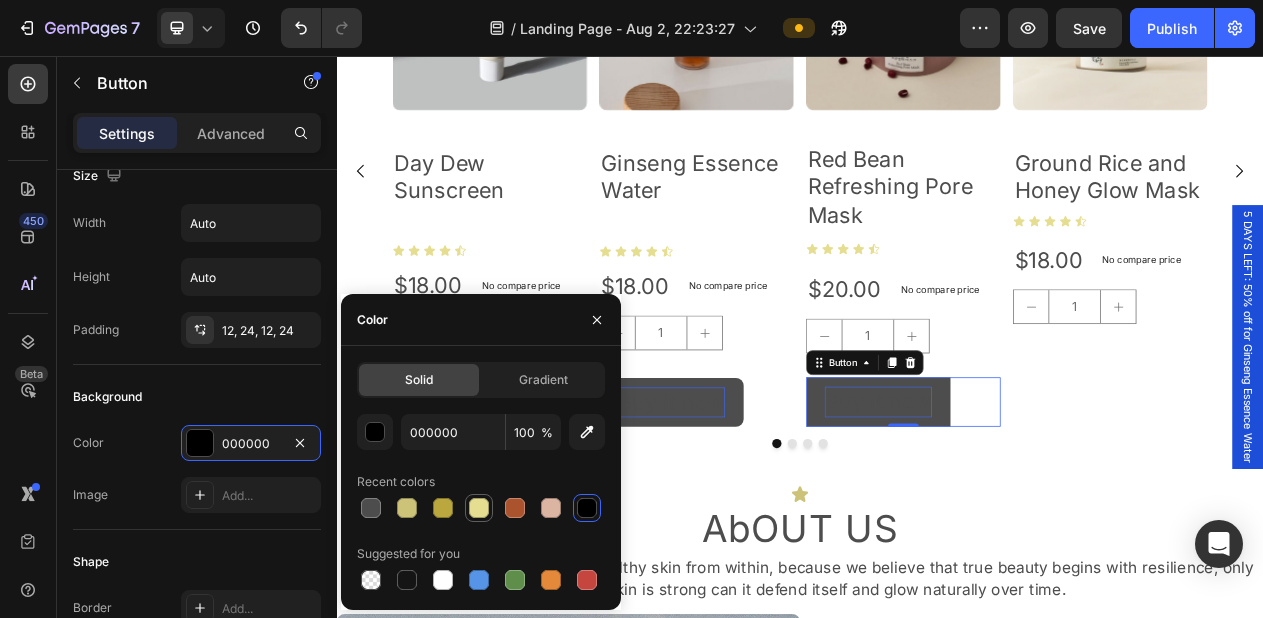 click at bounding box center [479, 508] 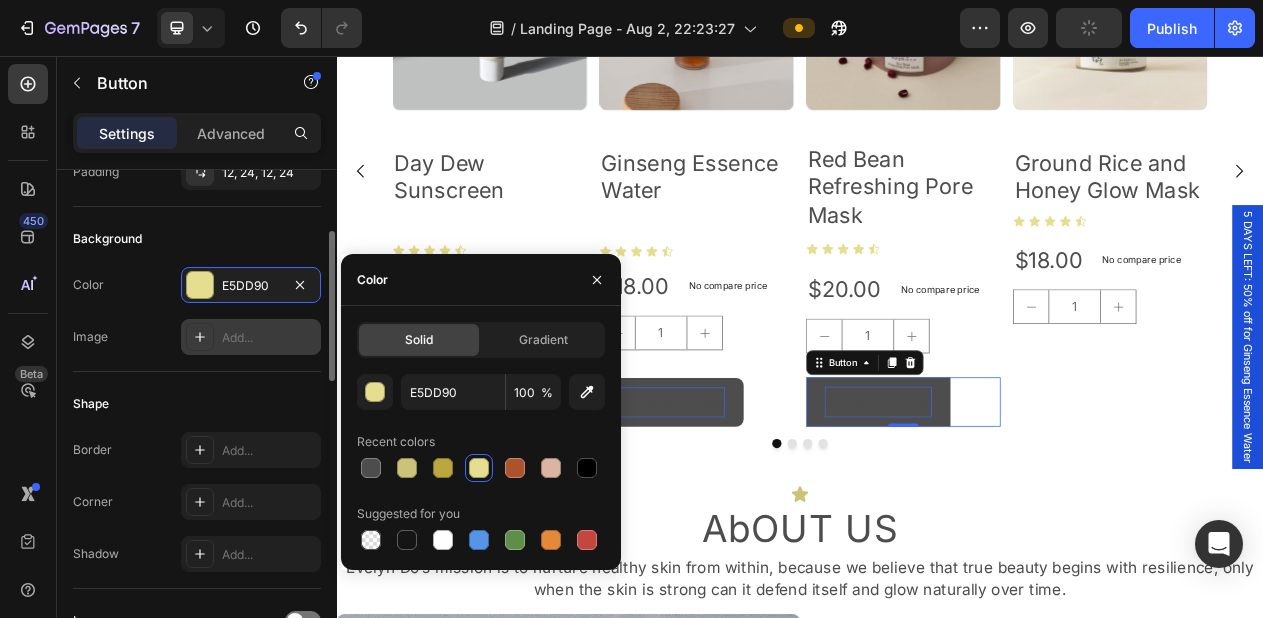 scroll, scrollTop: 190, scrollLeft: 0, axis: vertical 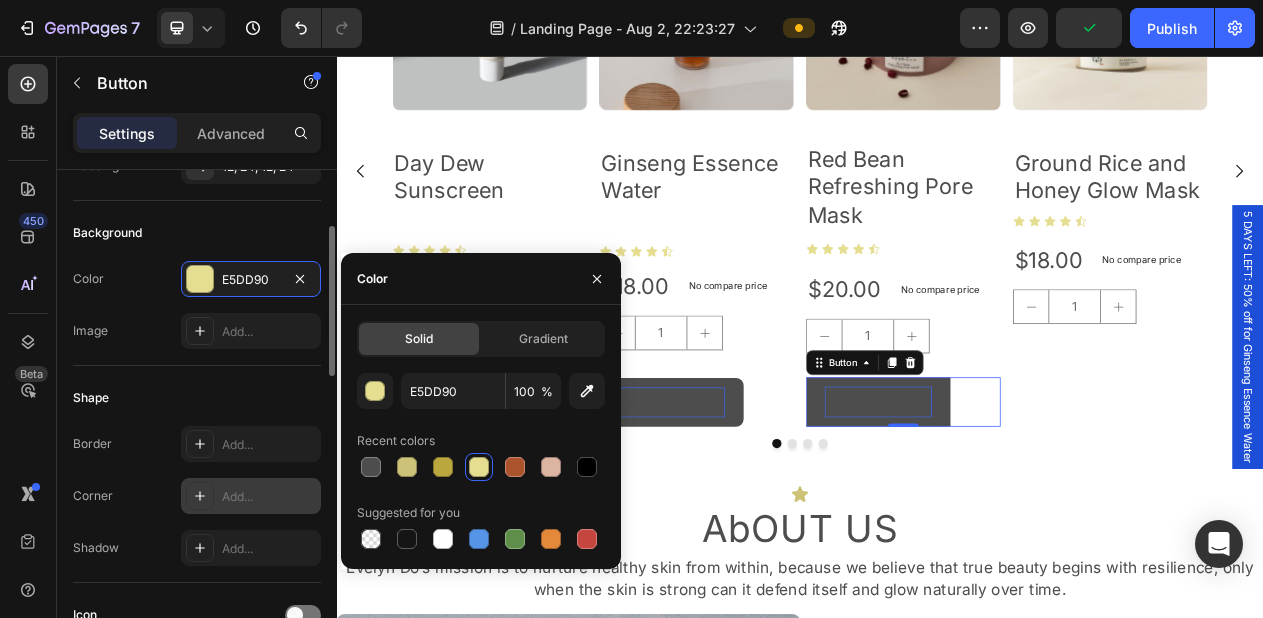 click on "Add..." at bounding box center (269, 497) 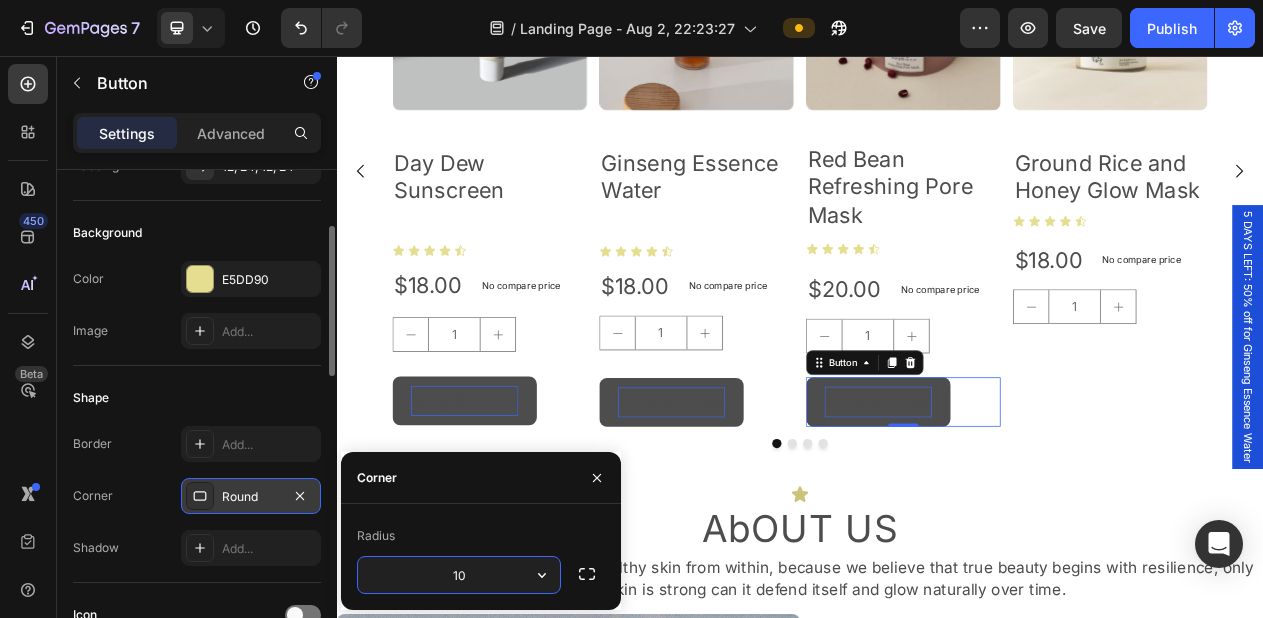 type on "10" 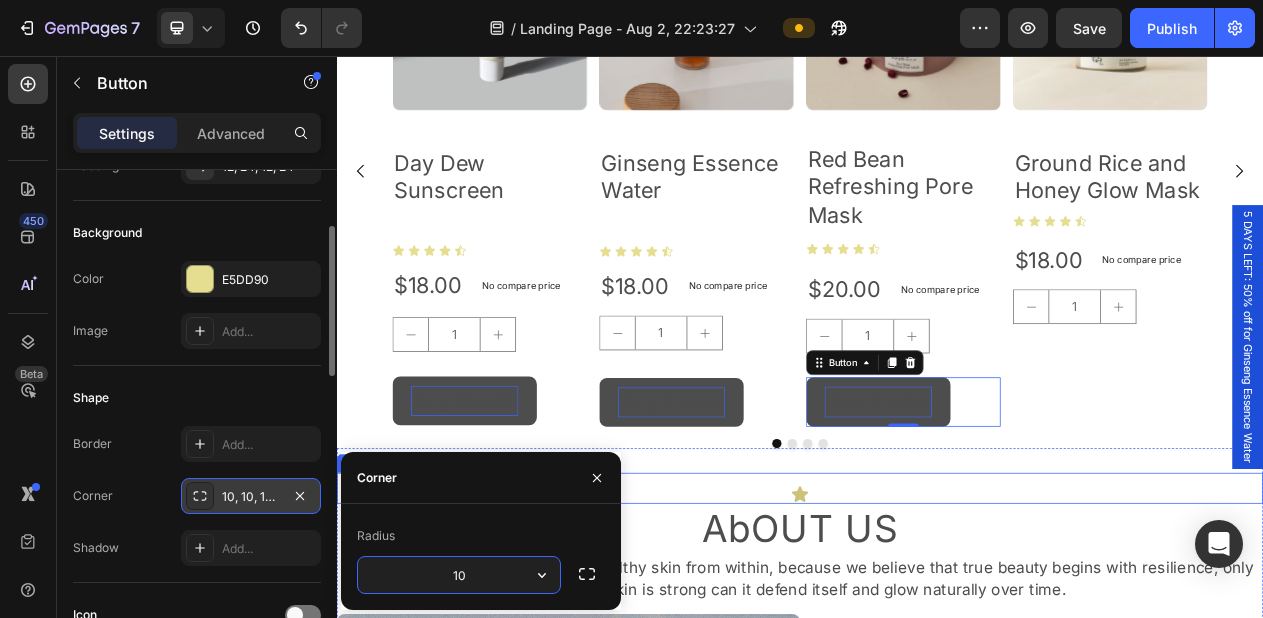 click on "Icon" at bounding box center (937, 616) 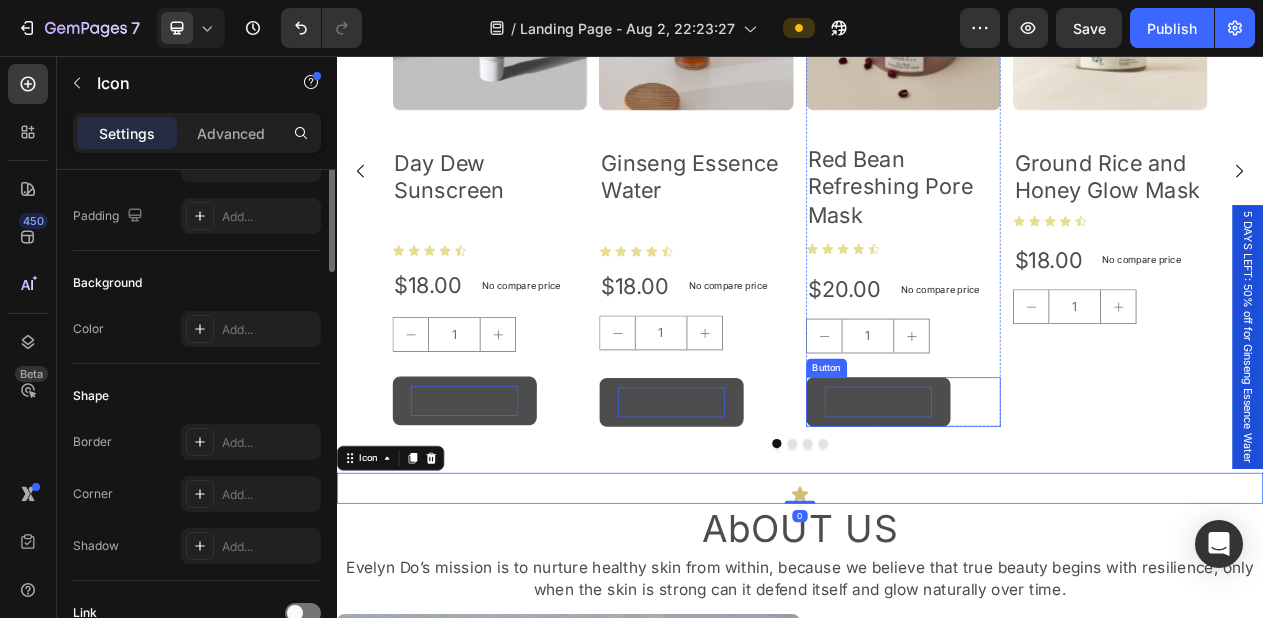 scroll, scrollTop: 0, scrollLeft: 0, axis: both 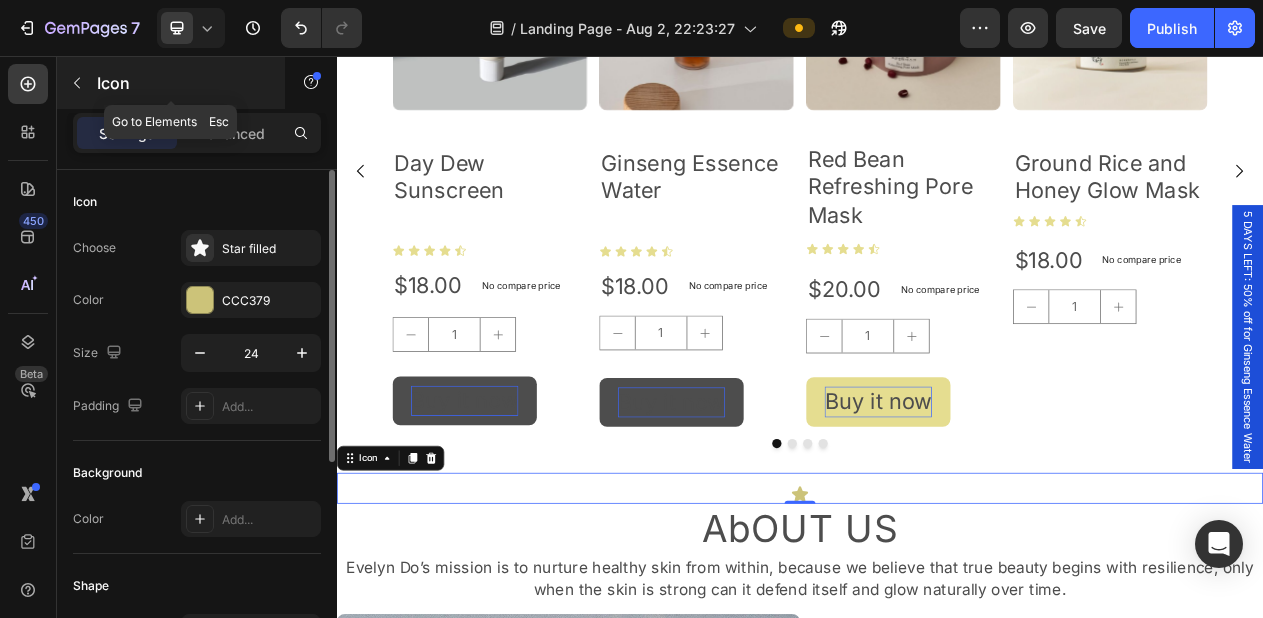 click 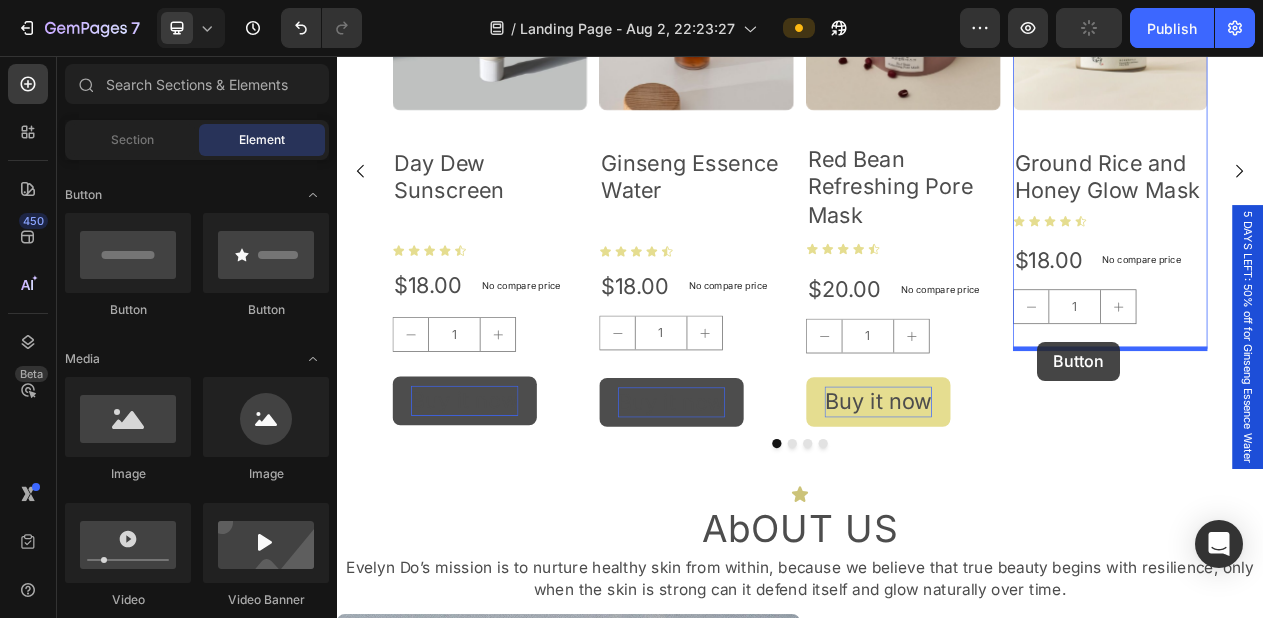 drag, startPoint x: 472, startPoint y: 318, endPoint x: 1243, endPoint y: 432, distance: 779.38245 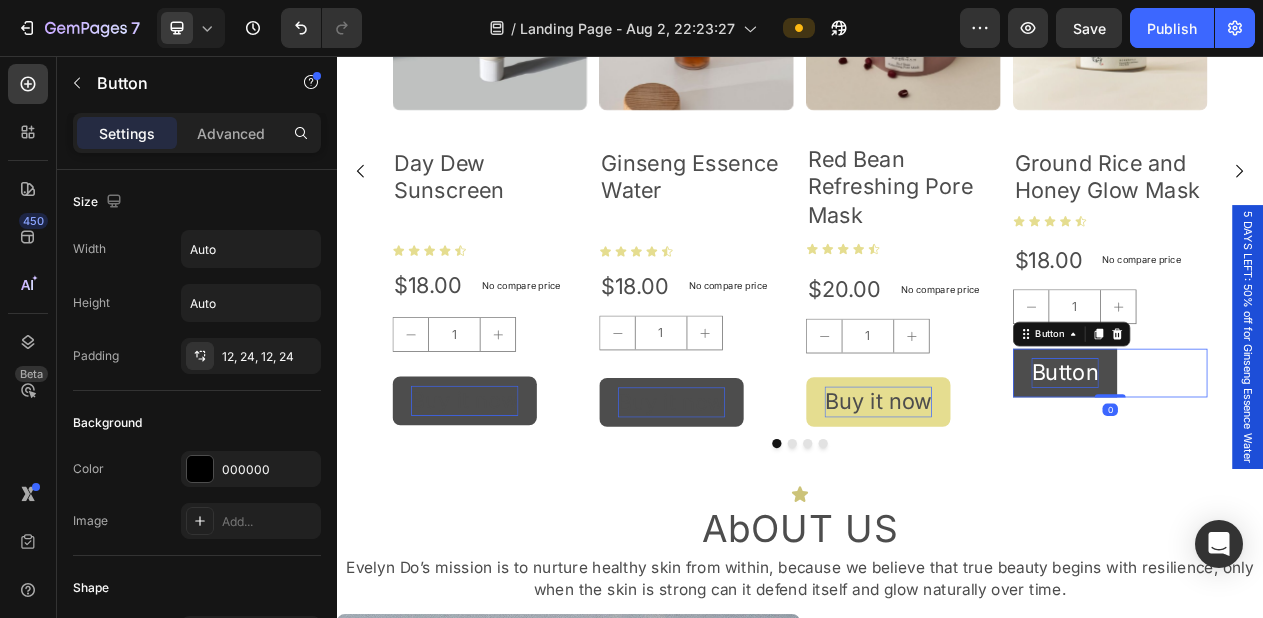 click on "Button" at bounding box center [1280, 466] 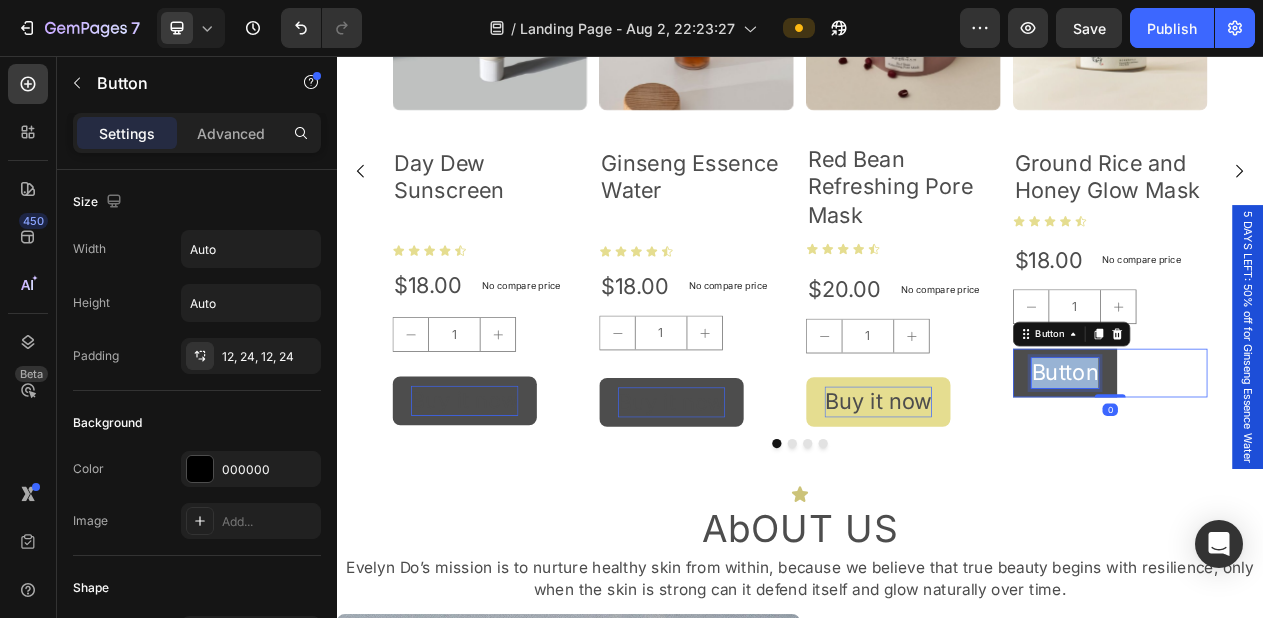 click on "Button" at bounding box center (1280, 466) 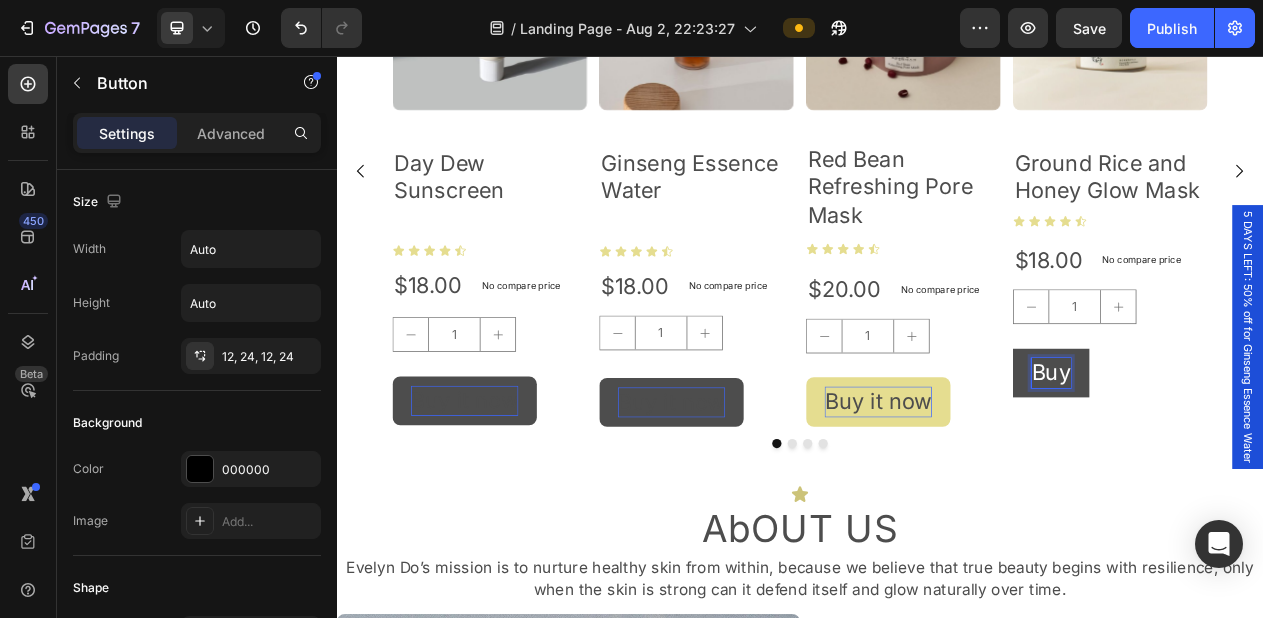 click on "Buy" at bounding box center (1262, 466) 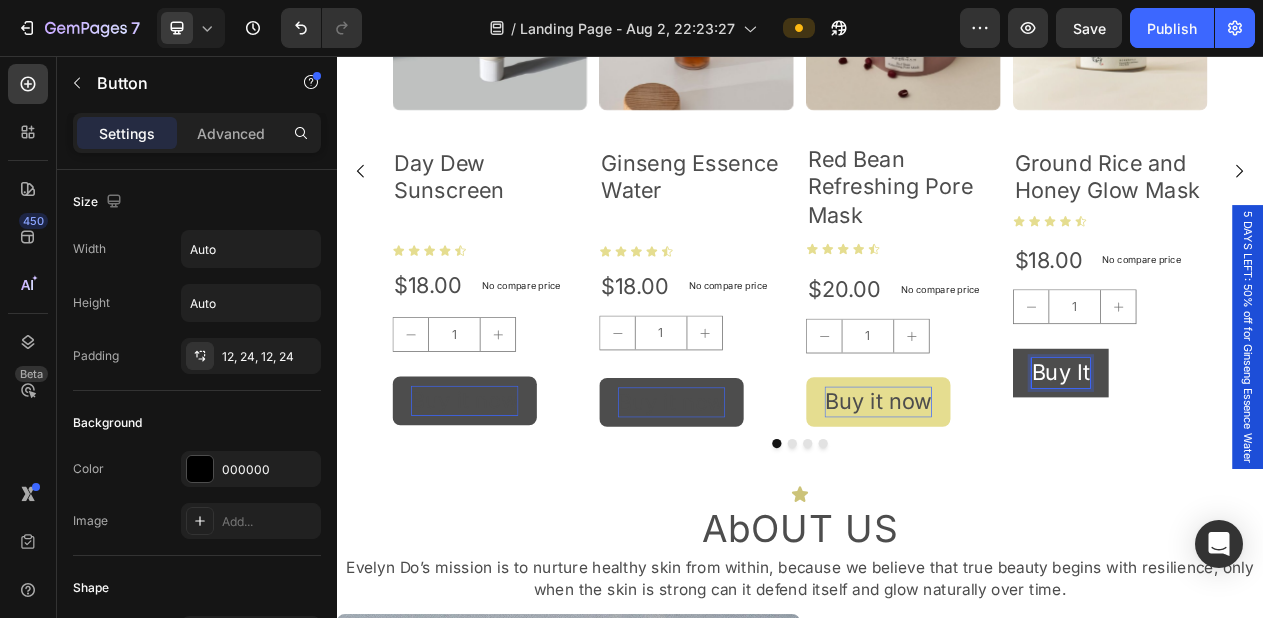 click on "Buy It" at bounding box center [1275, 466] 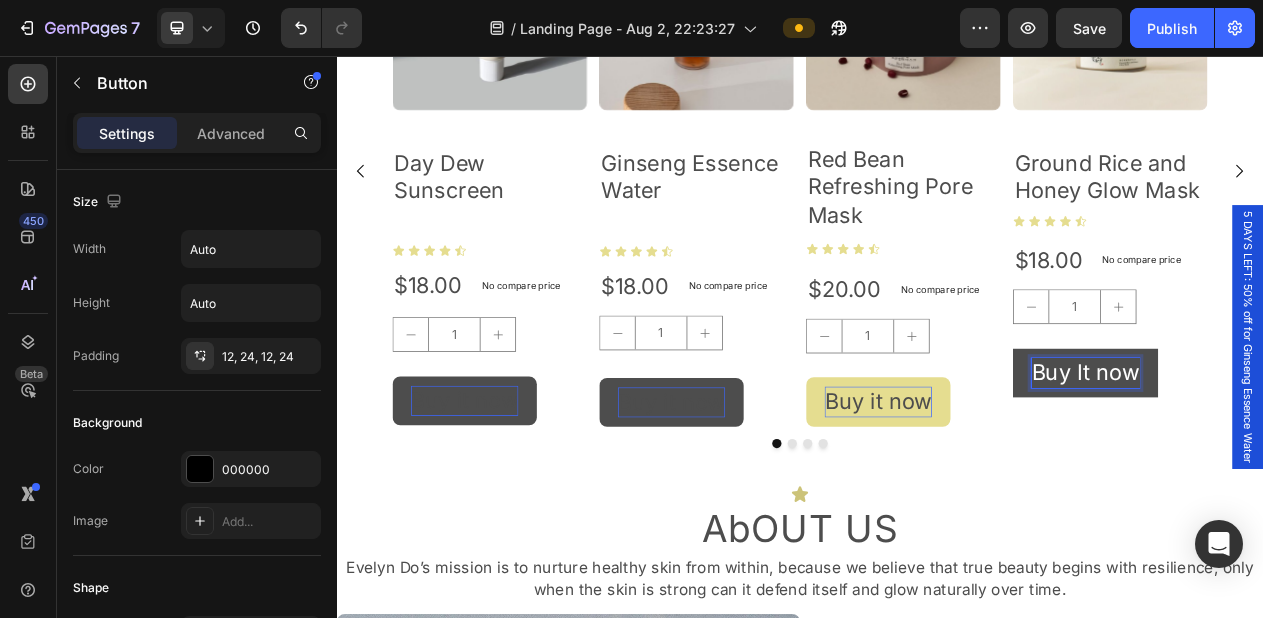 click on "Buy It now" at bounding box center [1307, 466] 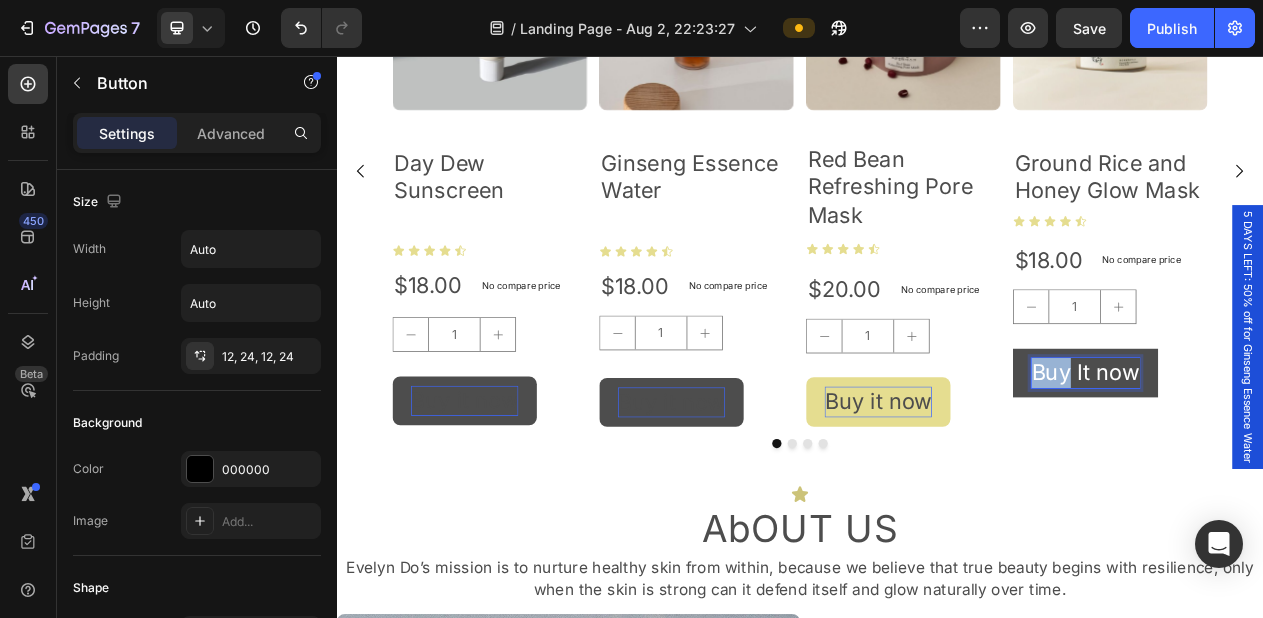 click on "Buy It now" at bounding box center [1307, 466] 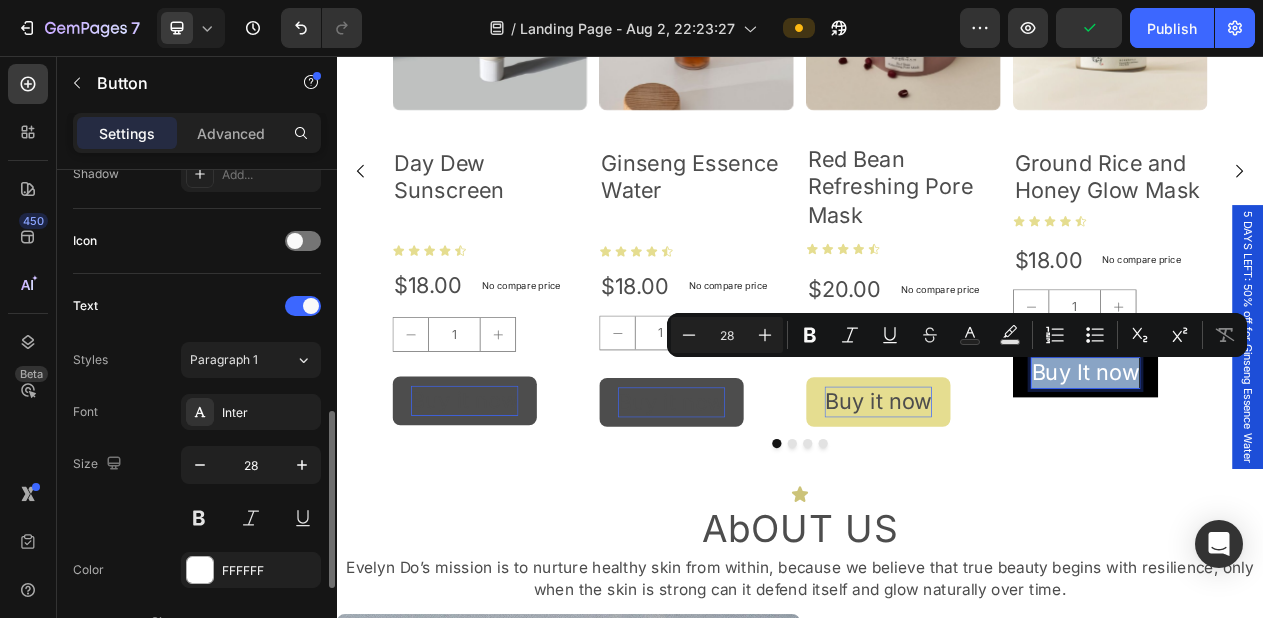 scroll, scrollTop: 629, scrollLeft: 0, axis: vertical 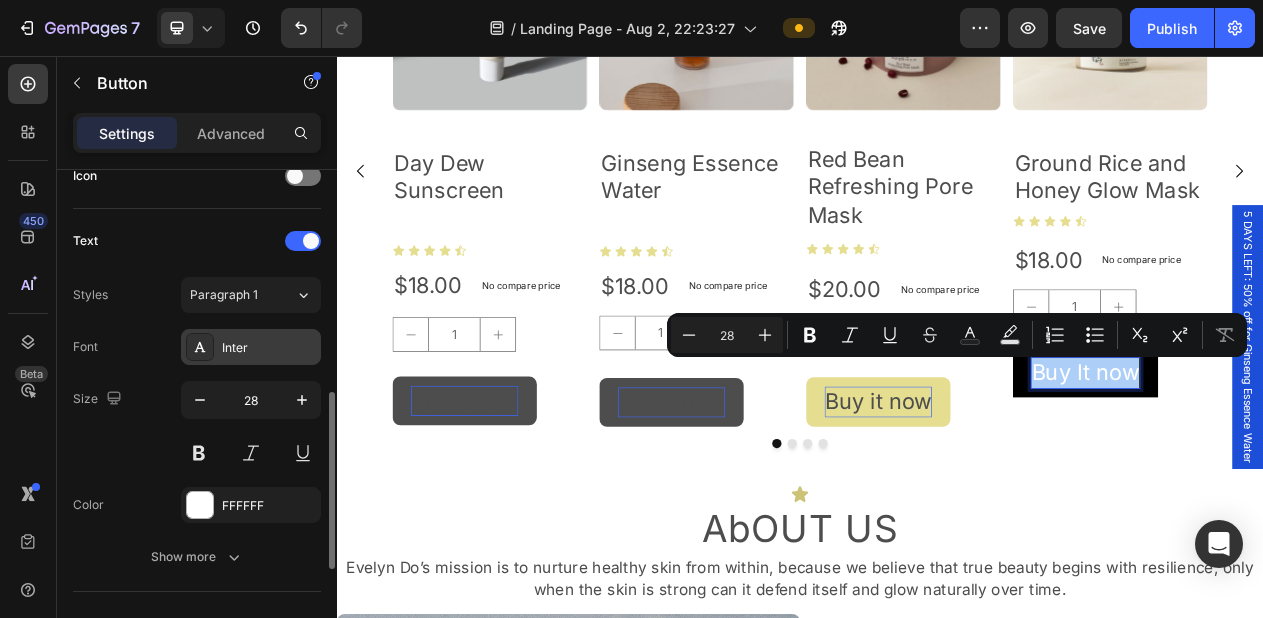 click on "Inter" at bounding box center (251, 347) 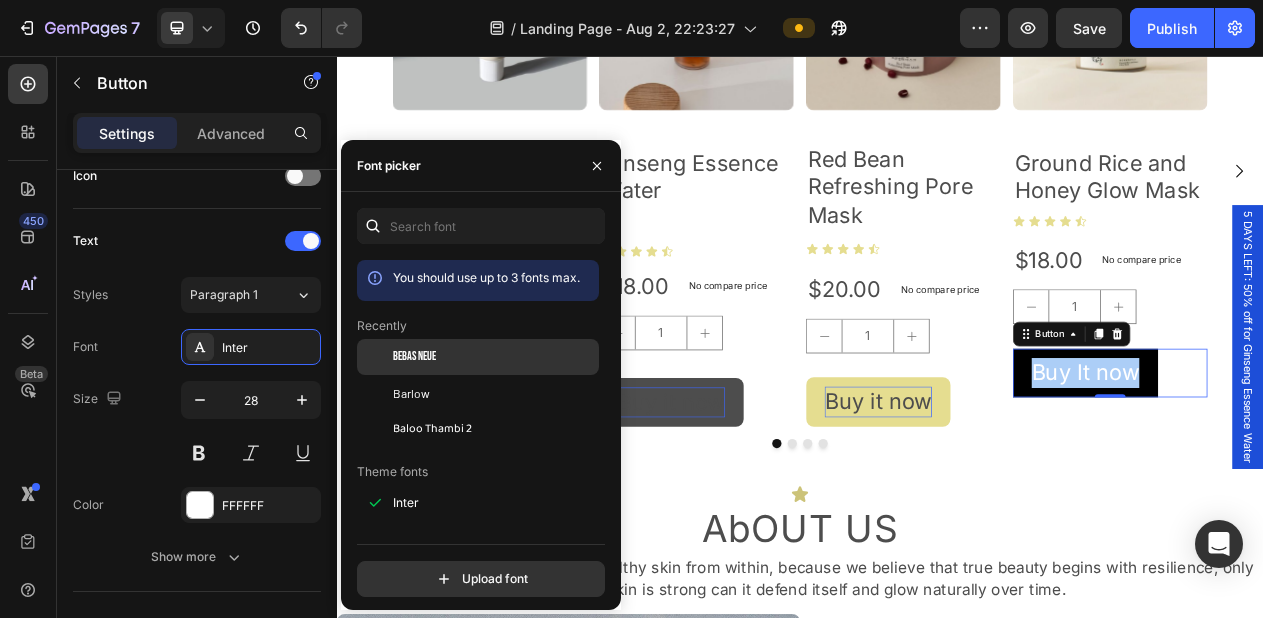 click on "Bebas Neue" at bounding box center [414, 357] 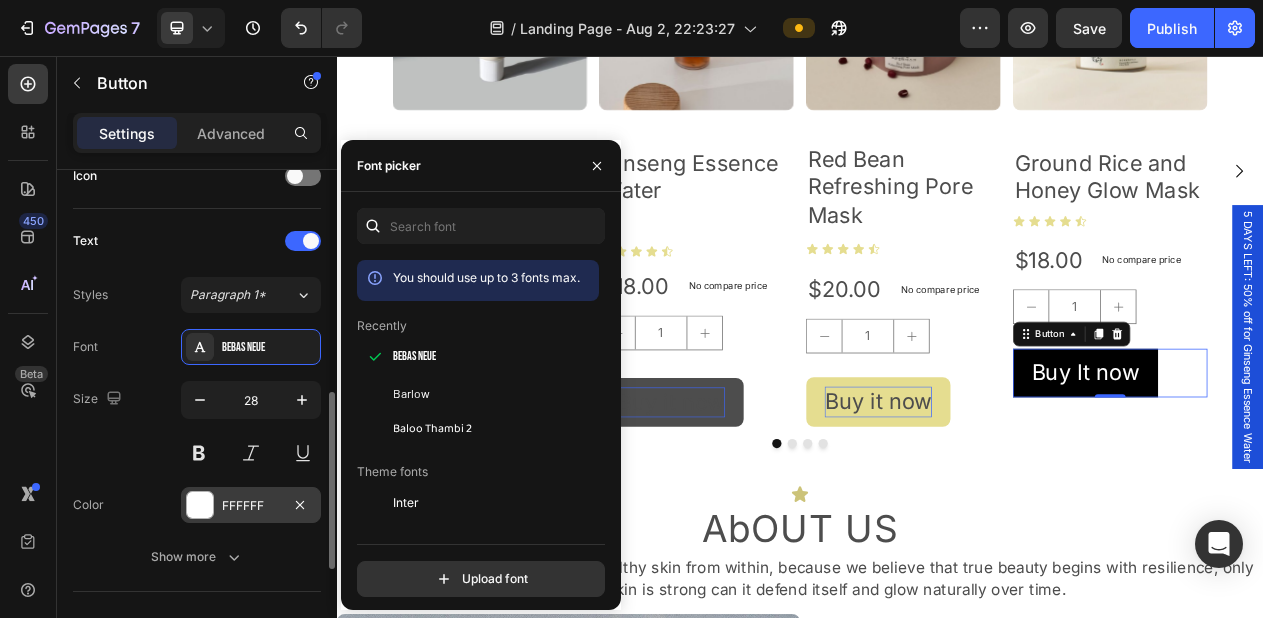 click on "FFFFFF" at bounding box center (251, 506) 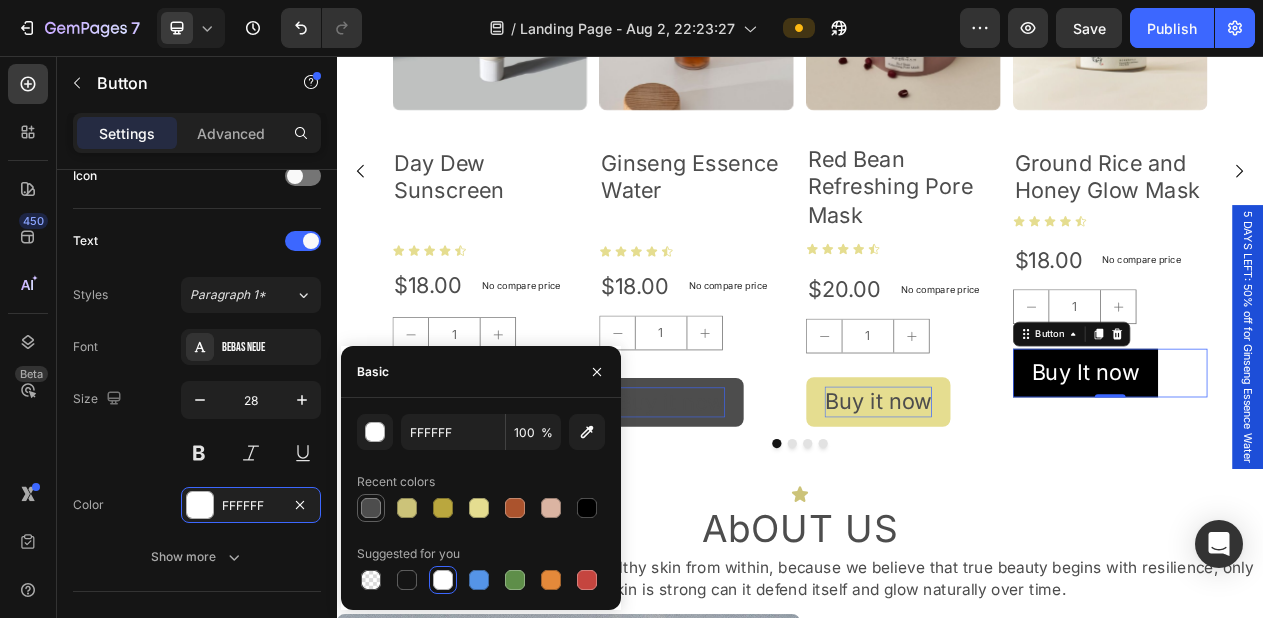 click at bounding box center (371, 508) 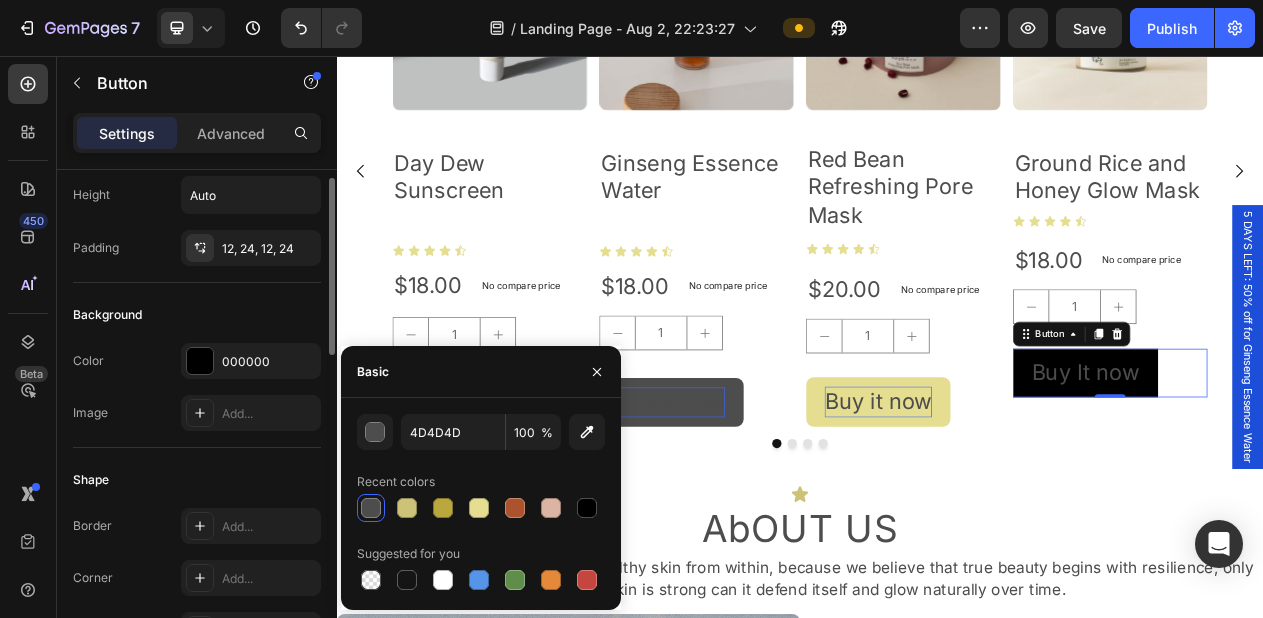 scroll, scrollTop: 78, scrollLeft: 0, axis: vertical 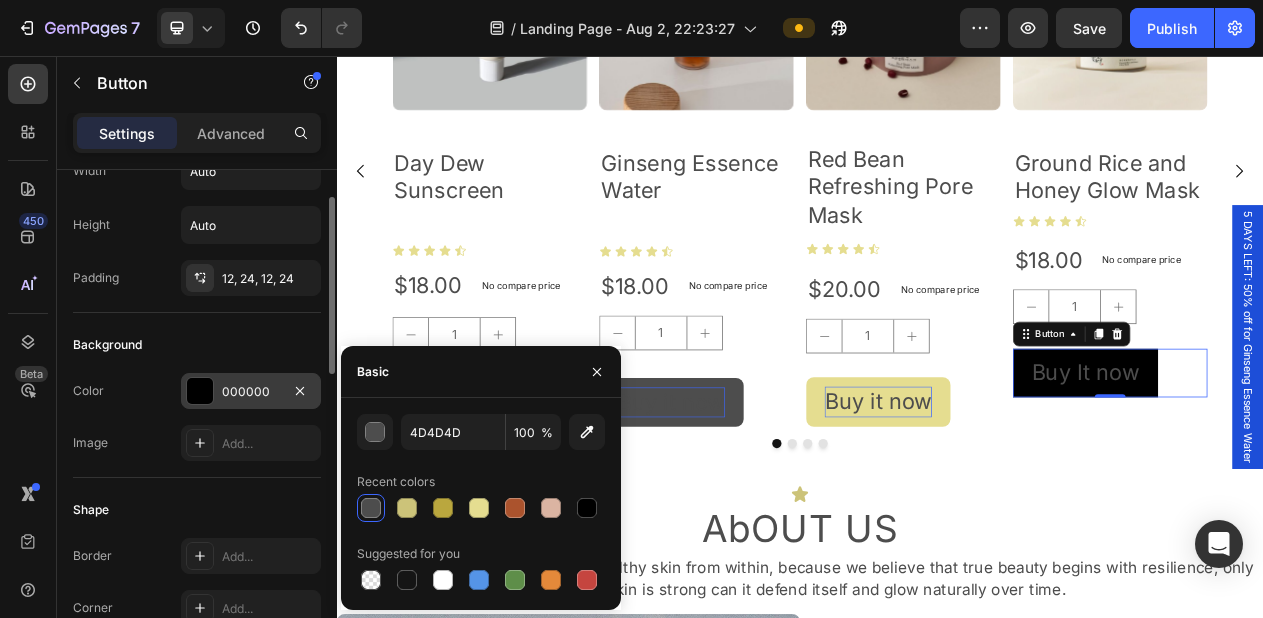 click on "000000" at bounding box center [251, 392] 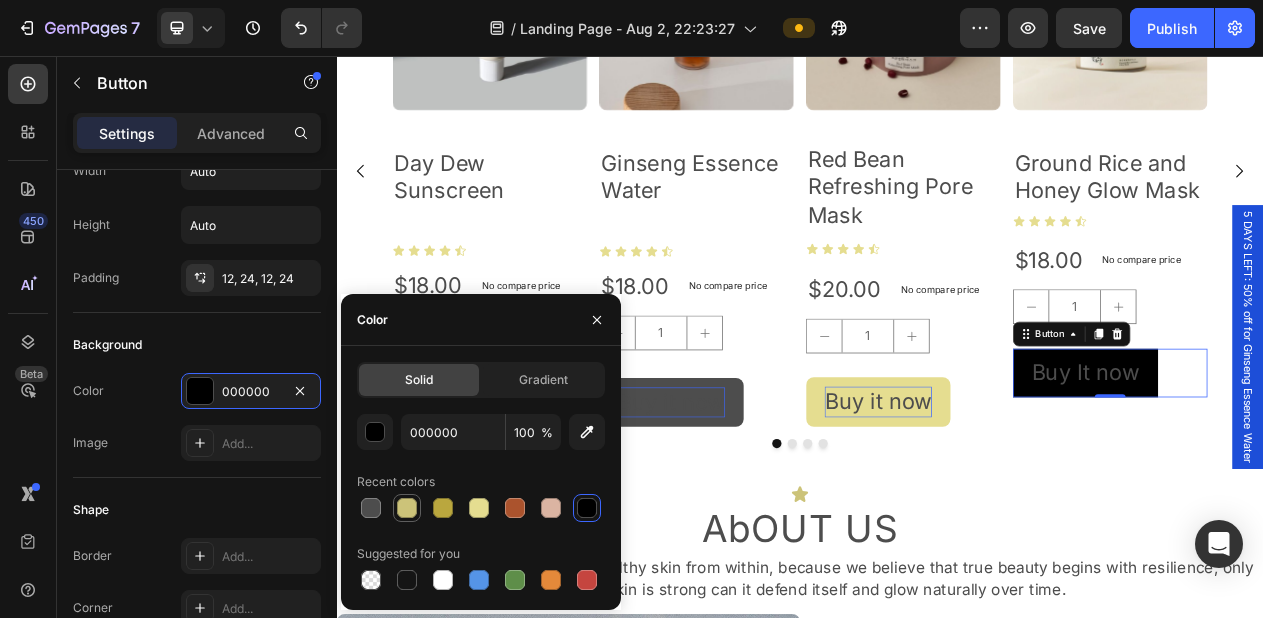 click at bounding box center (407, 508) 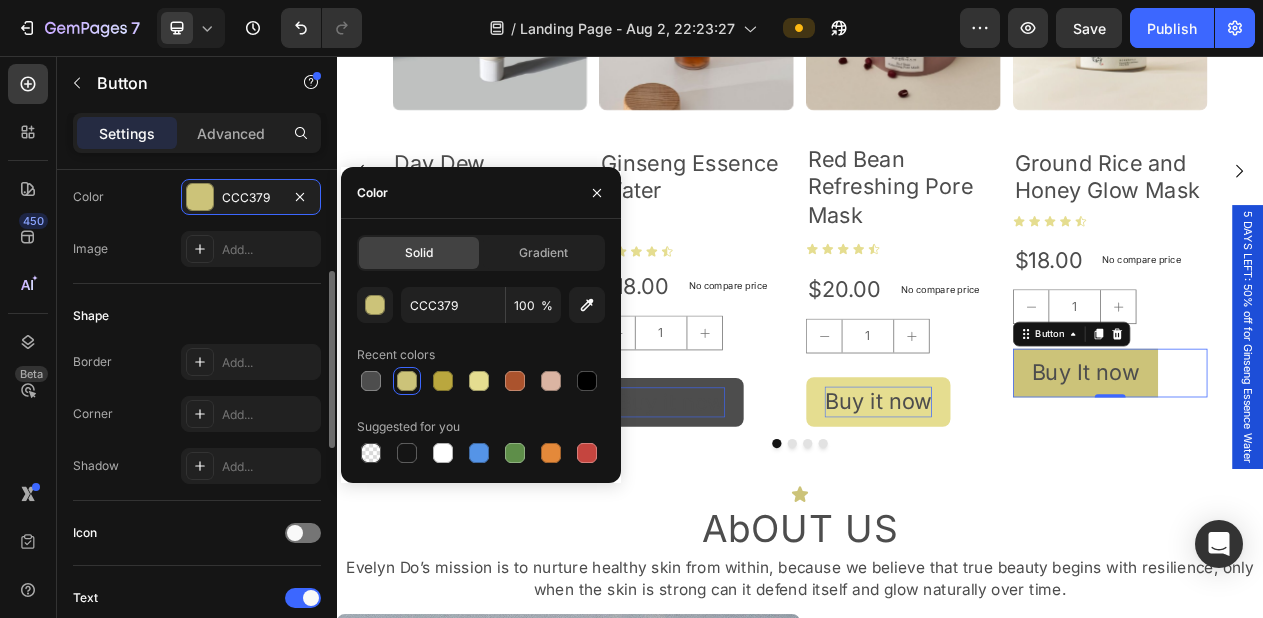 scroll, scrollTop: 278, scrollLeft: 0, axis: vertical 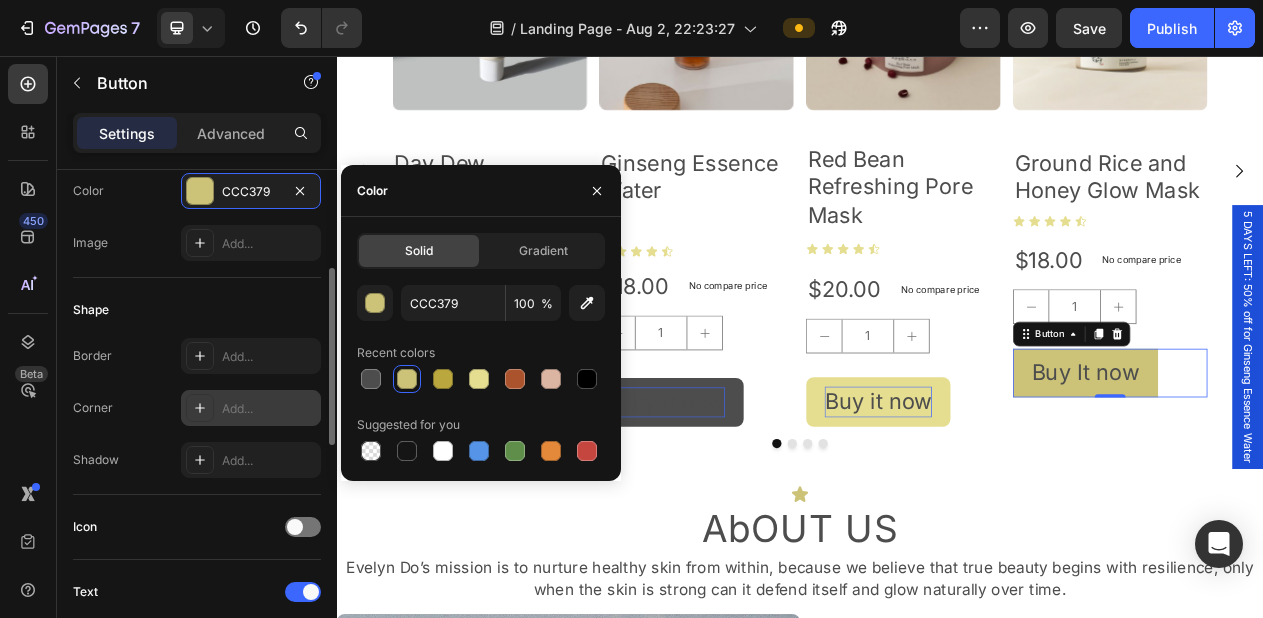 click on "Add..." at bounding box center (269, 409) 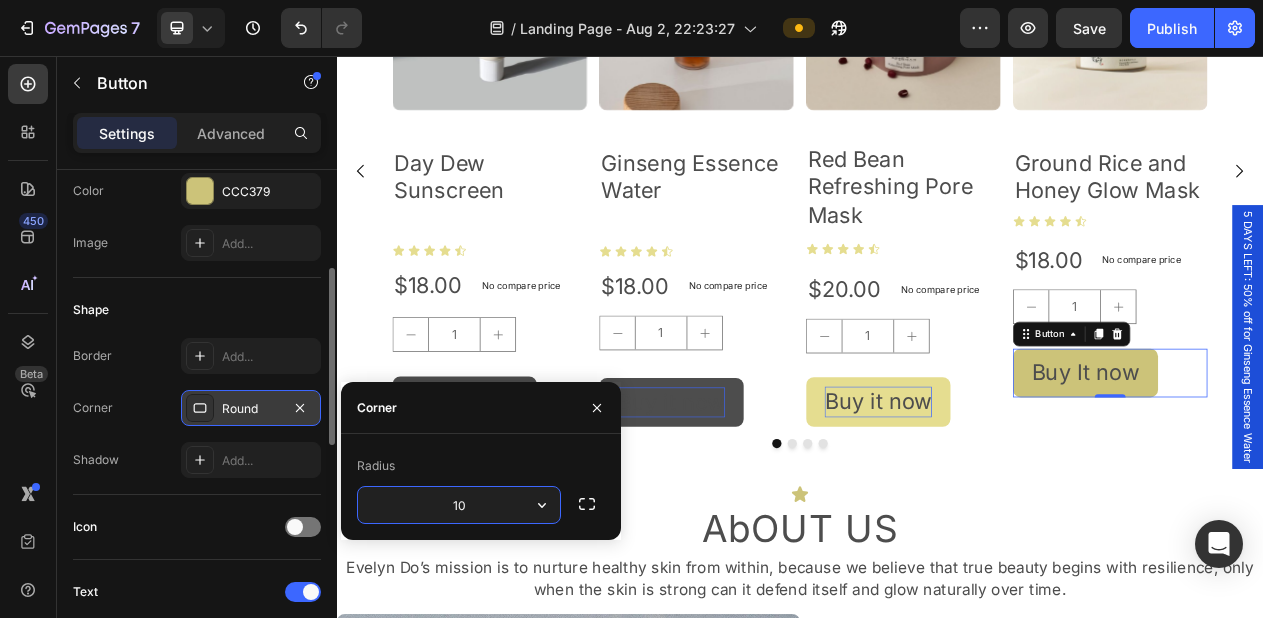 type on "10" 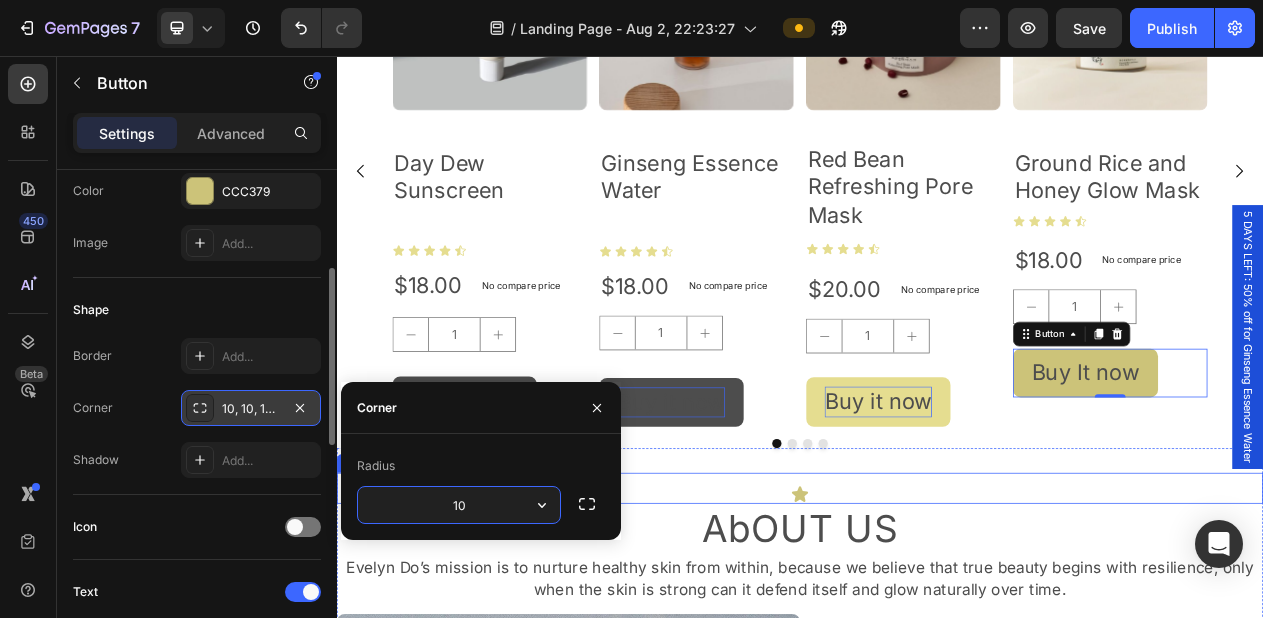 click on "Icon" at bounding box center [937, 616] 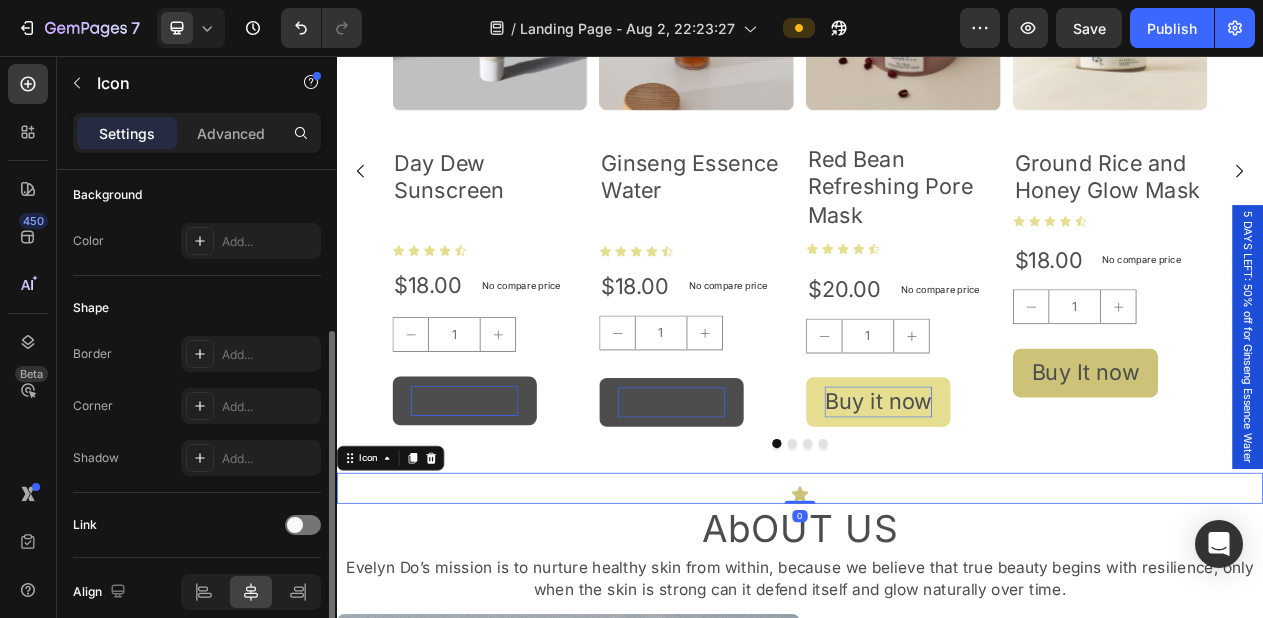 scroll, scrollTop: 0, scrollLeft: 0, axis: both 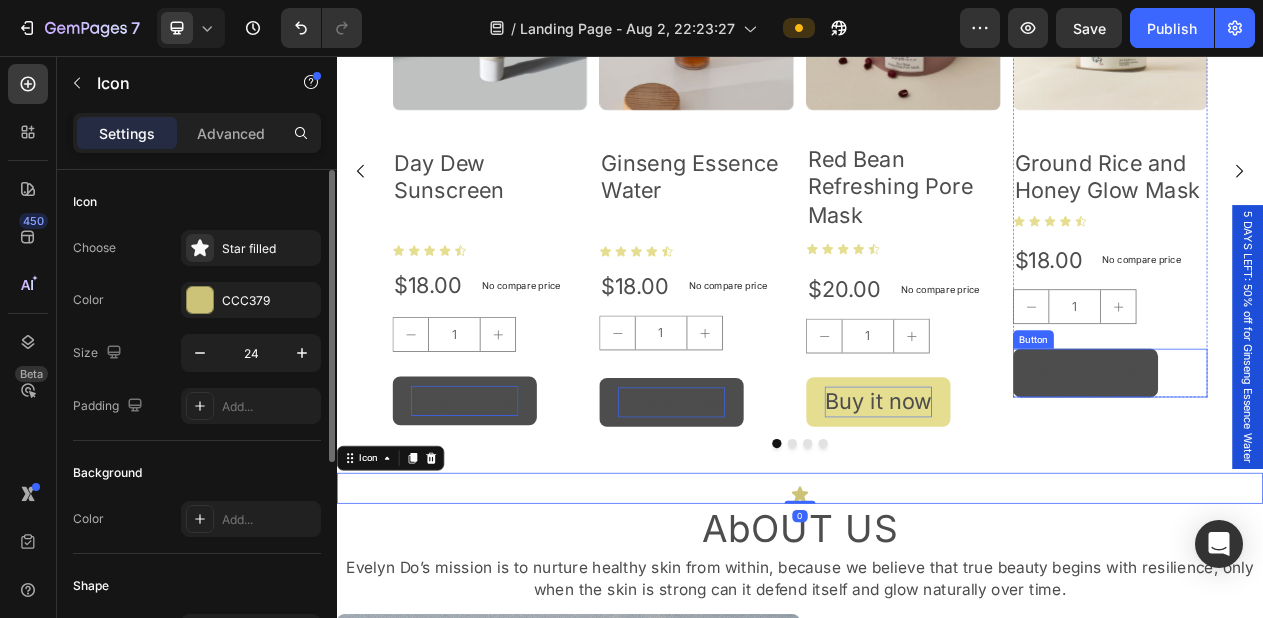 click on "Buy It now" at bounding box center (1307, 466) 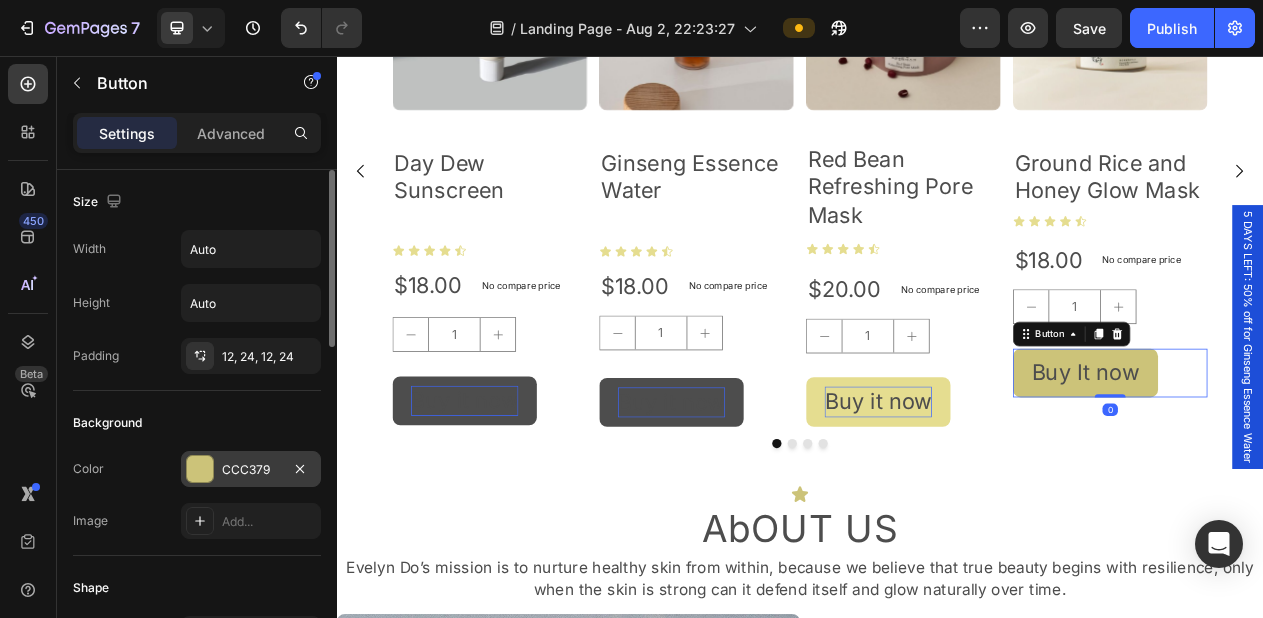 click on "CCC379" at bounding box center [251, 470] 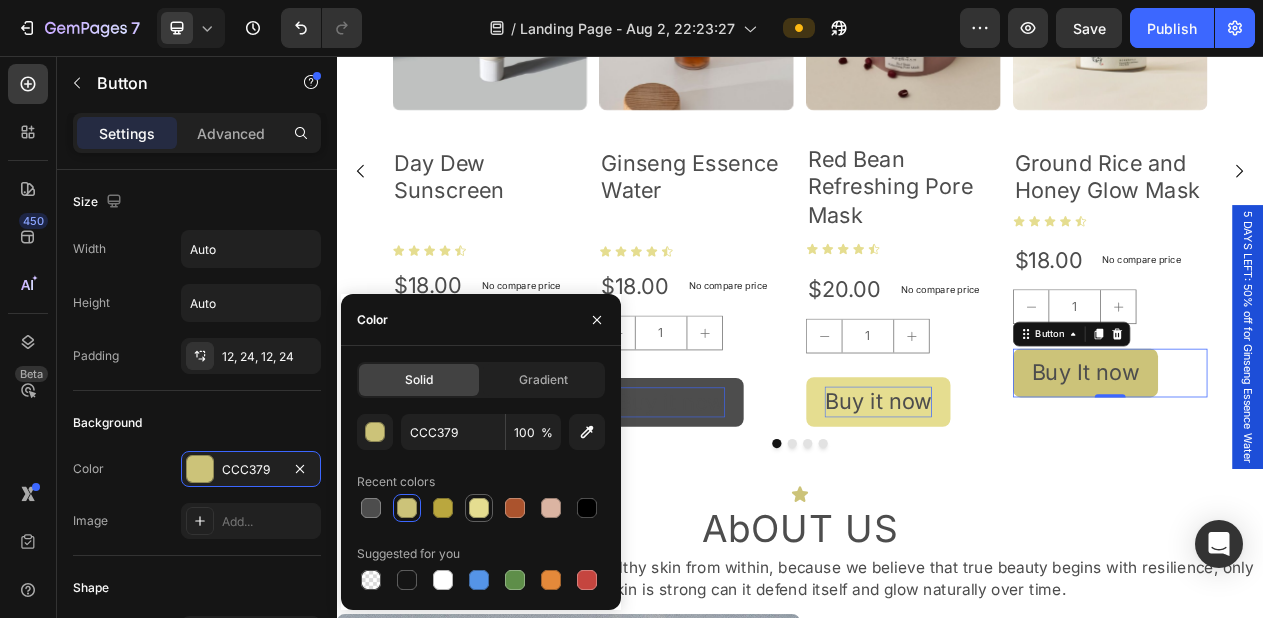 click at bounding box center (479, 508) 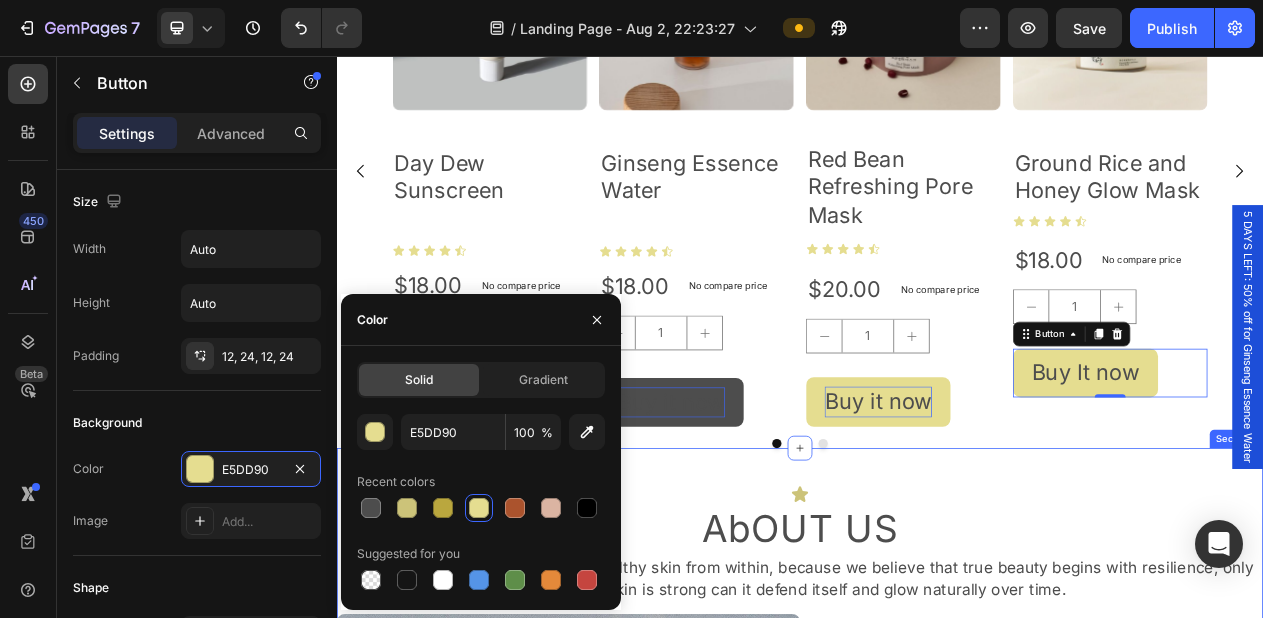 click on "Icon AbOUT US Heading Evelyn Do’s mission is to nurture healthy skin from within, because we believe that true beauty begins with resilience, only when the skin is strong can it defend itself and glow naturally over time. Text Block Image
Icon Inspired by quiet beauty From Joseon women  skincare was soft, steady, sacred. Text Block
Icon No shortcuts, no harm Rice water, ginseng, mugwort, not chemicals. Text Block Row Section 5" at bounding box center [937, 911] 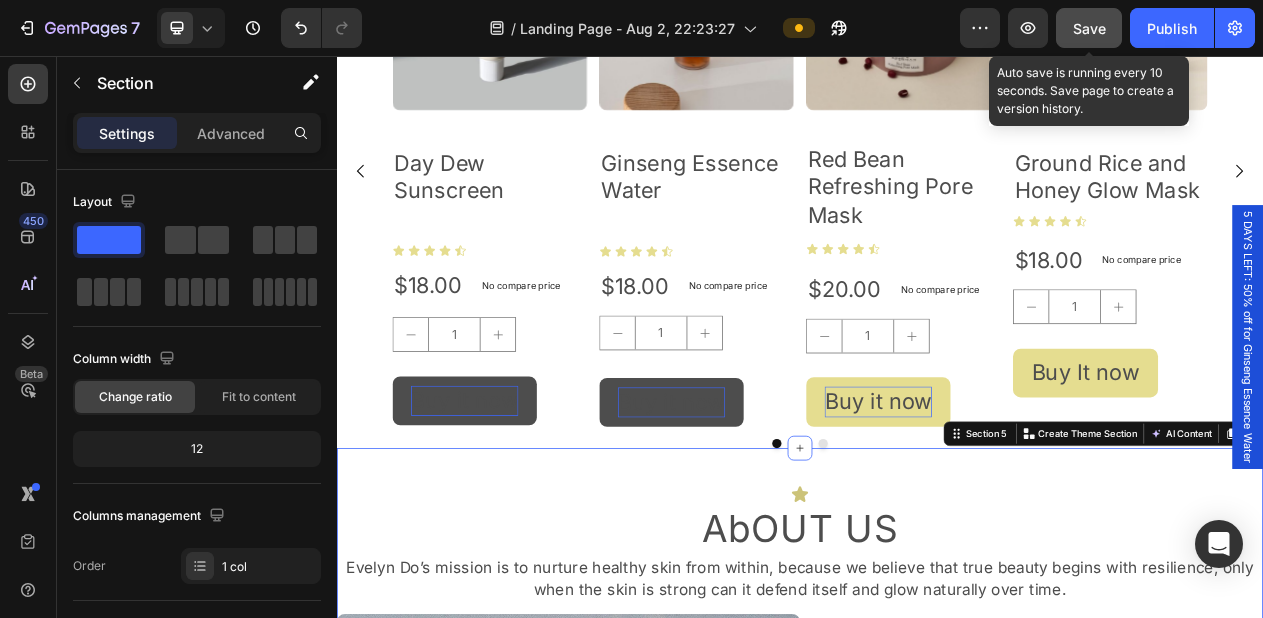 click on "Save" at bounding box center [1089, 28] 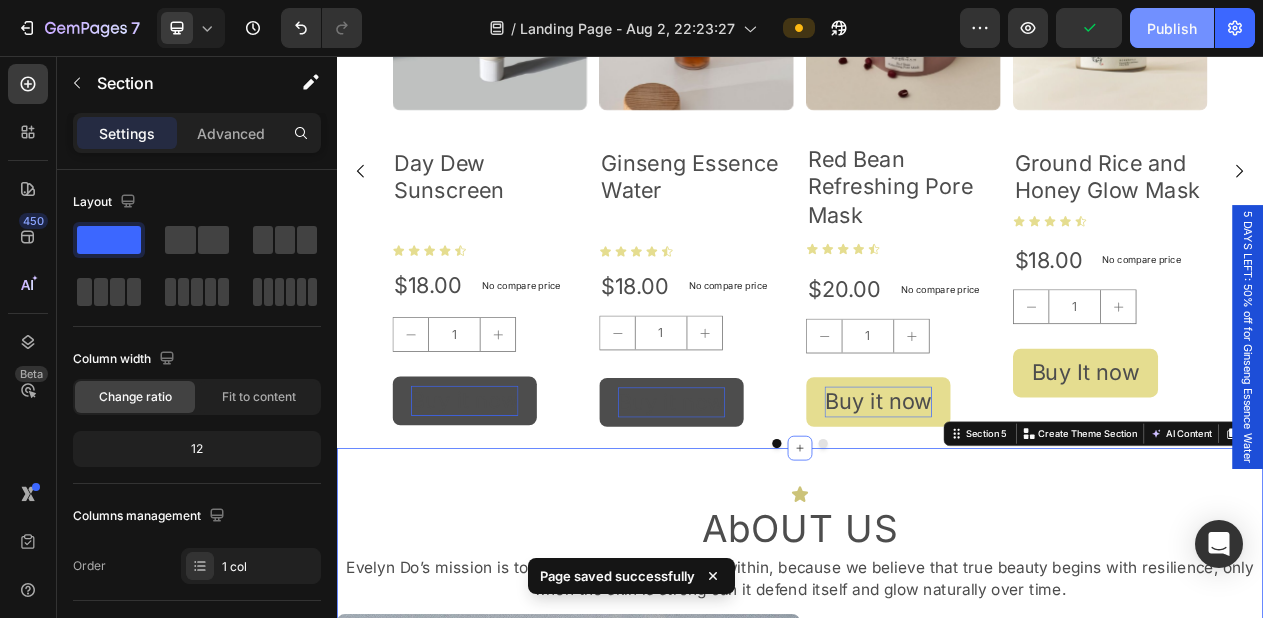 click on "Publish" at bounding box center [1172, 28] 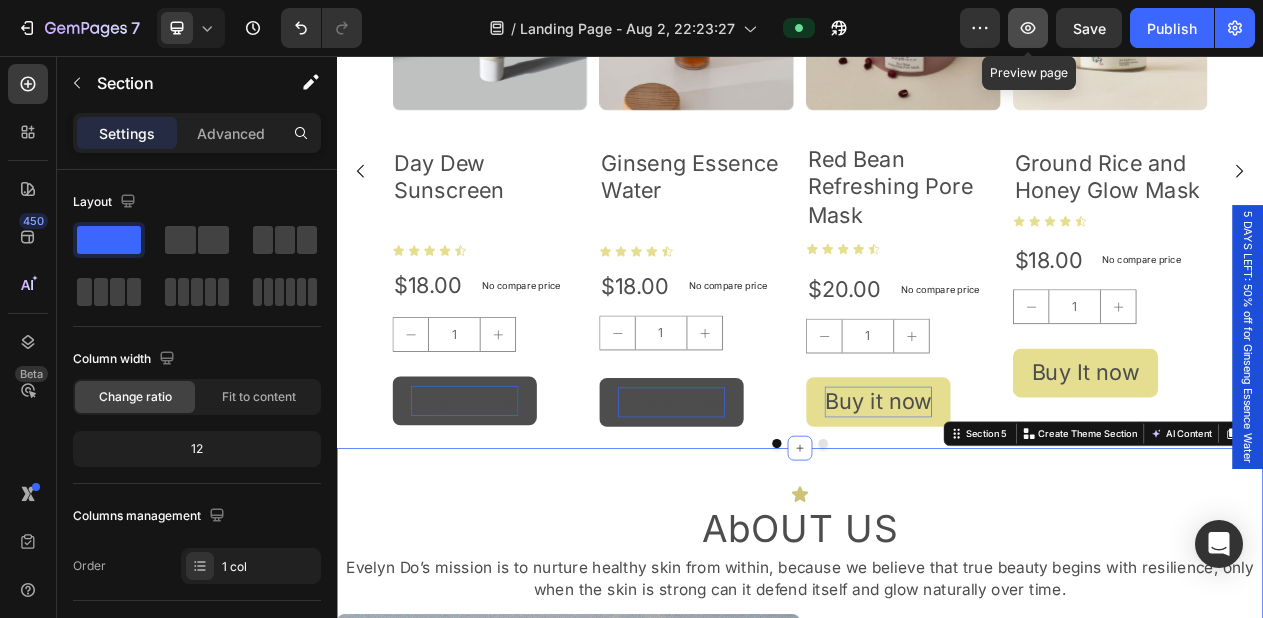 click 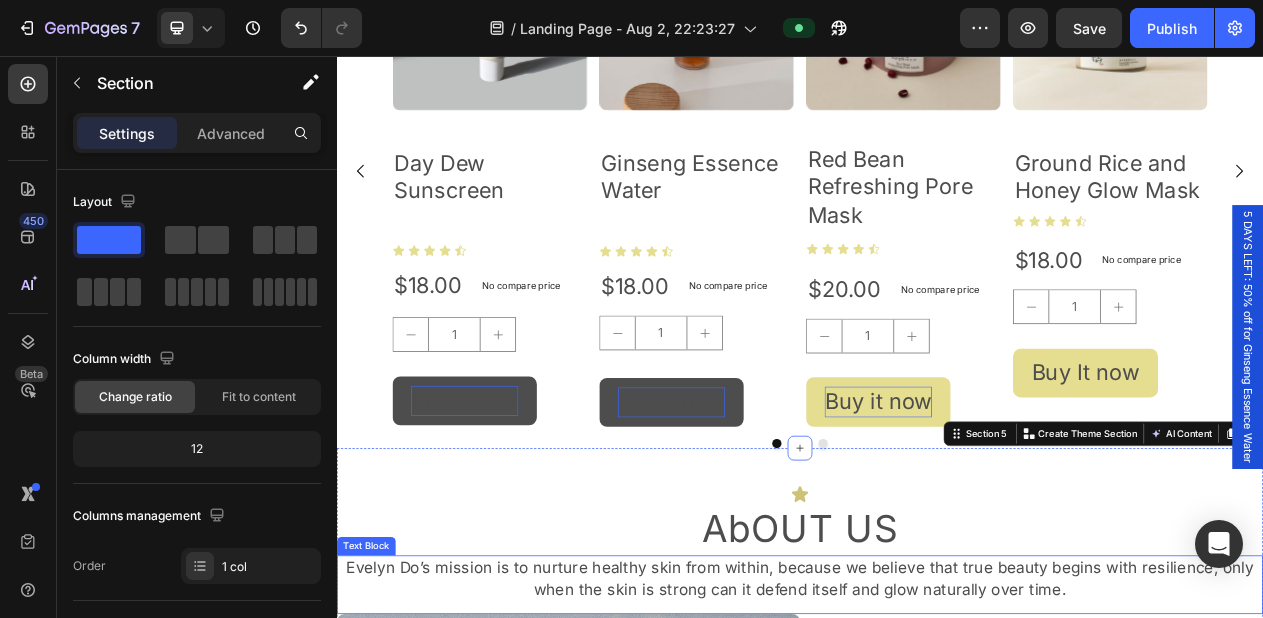 click on "Evelyn Do’s mission is to nurture healthy skin from within, because we believe that true beauty begins with resilience, only when the skin is strong can it defend itself and glow naturally over time." at bounding box center [937, 733] 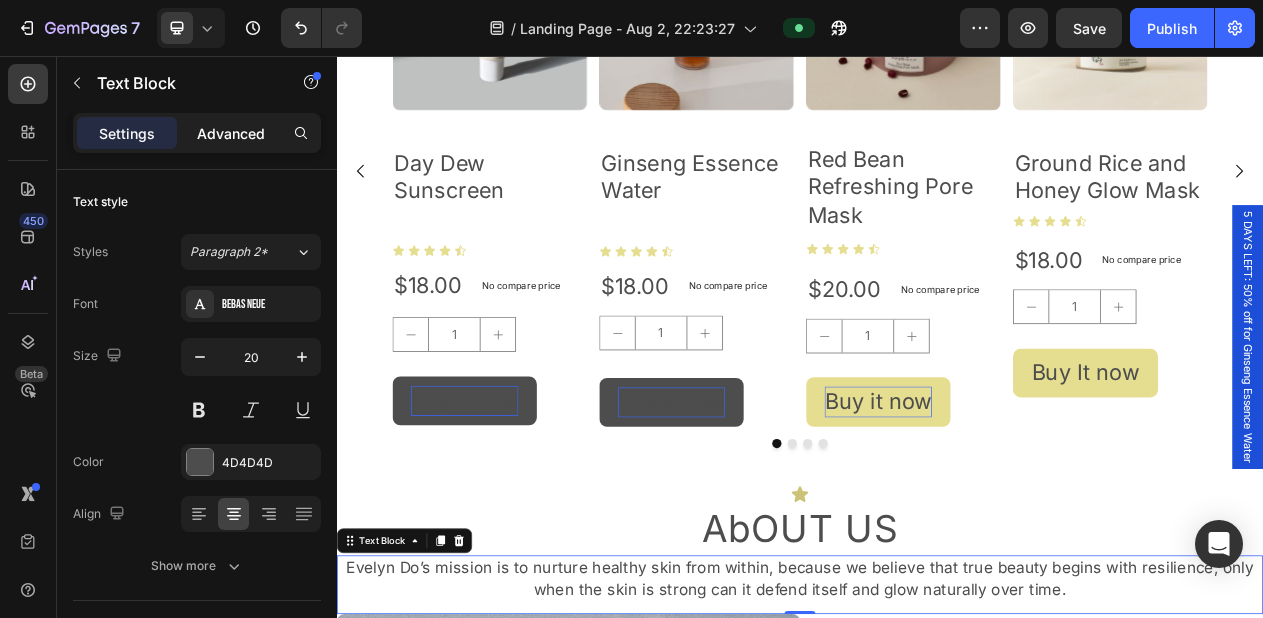 click on "Advanced" at bounding box center [231, 133] 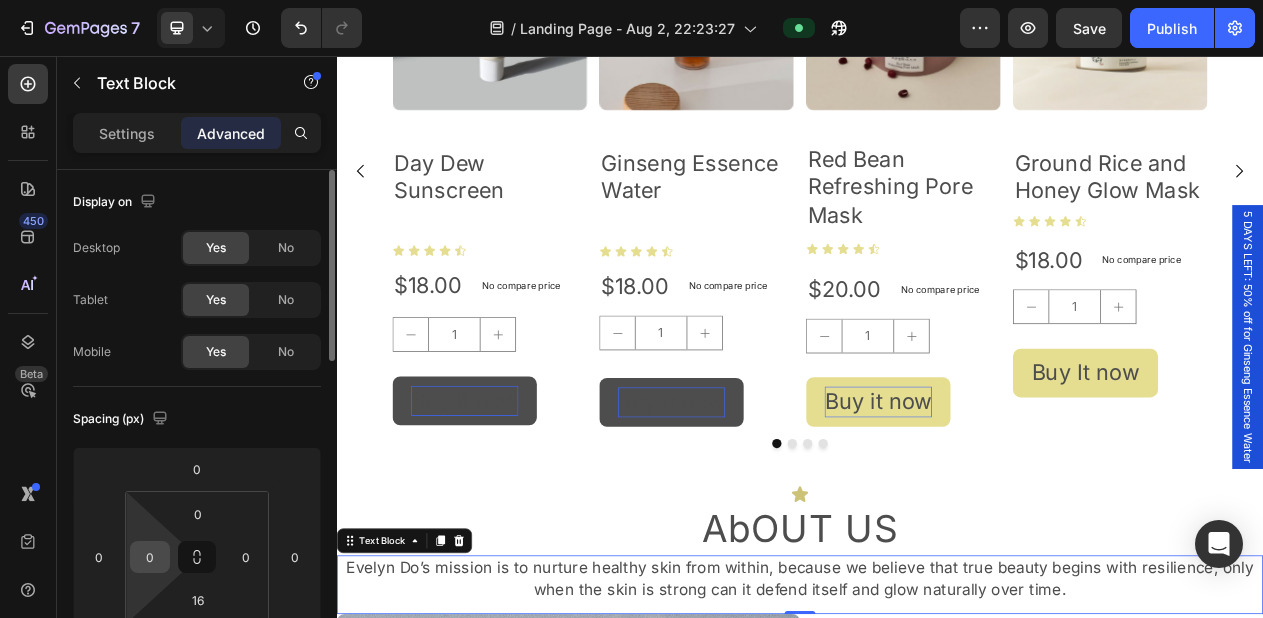 click on "0" at bounding box center (150, 557) 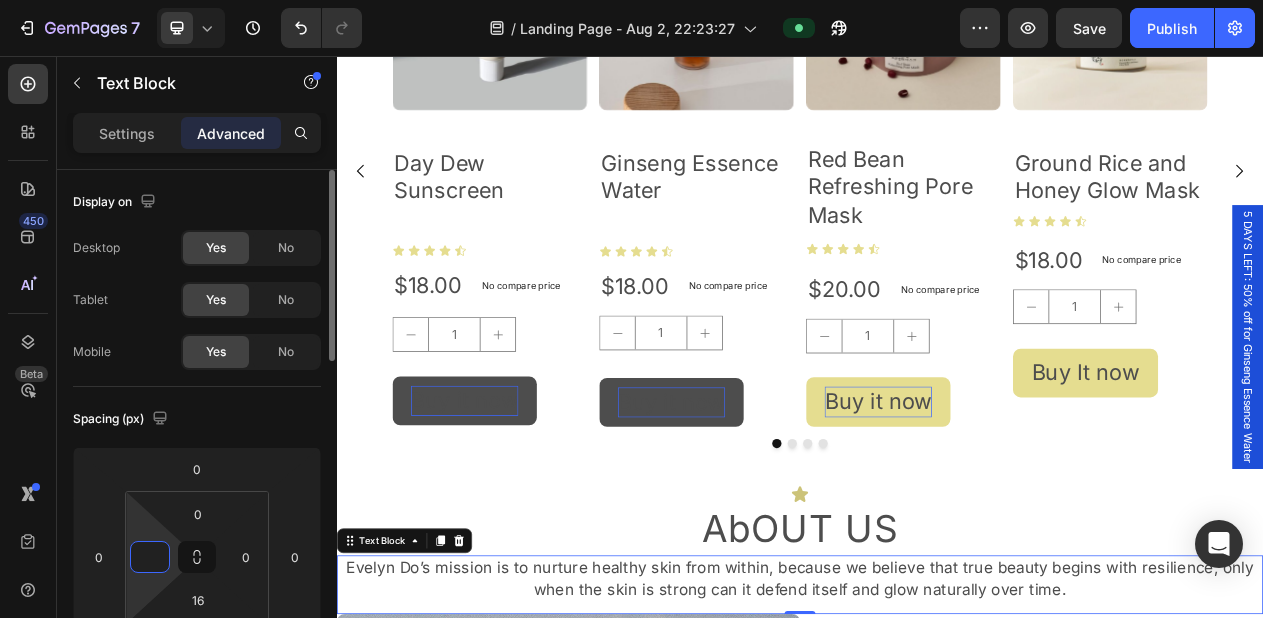 type on "5" 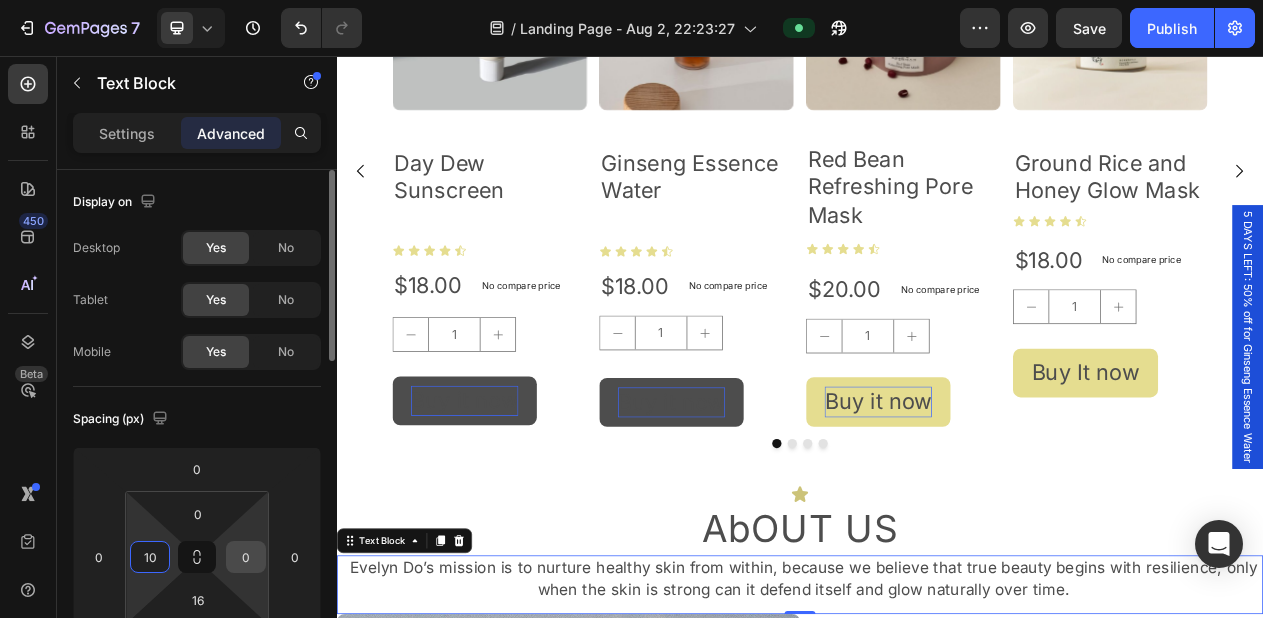 type on "10" 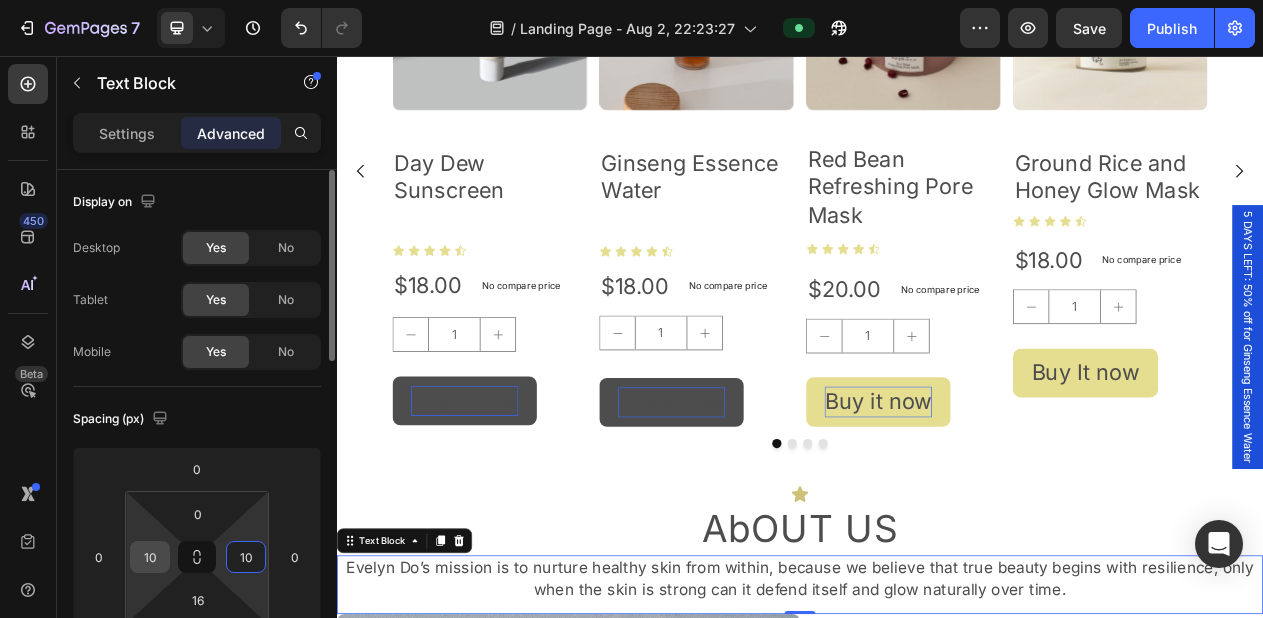 type on "10" 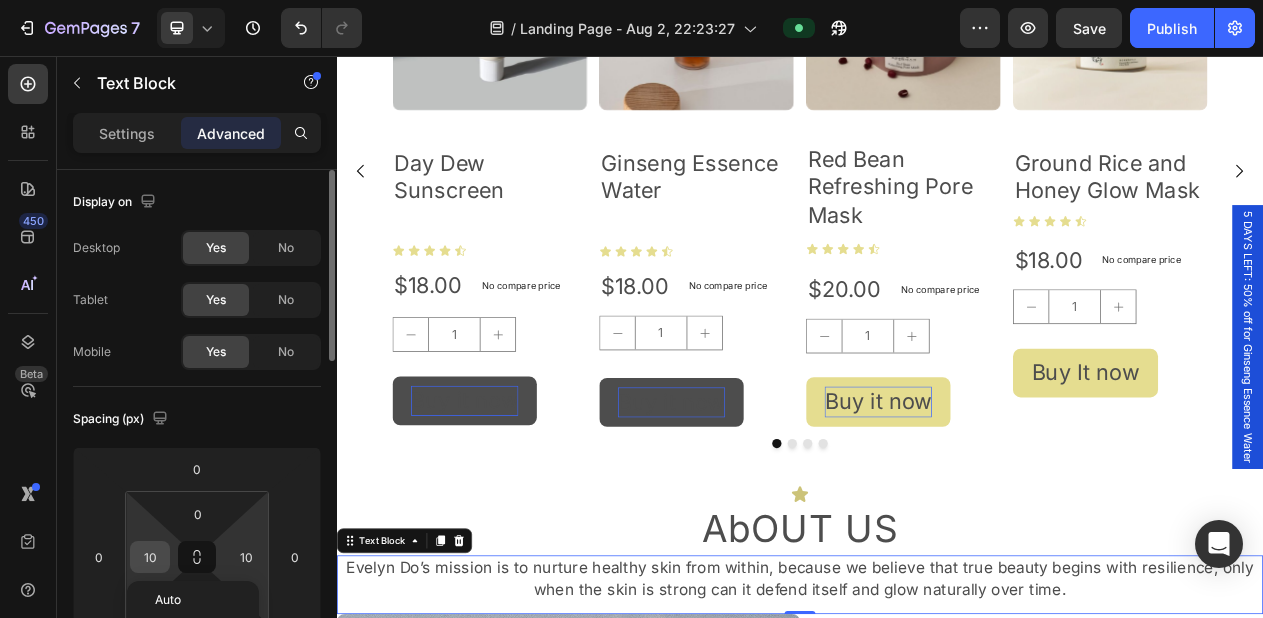 click on "10" at bounding box center (150, 557) 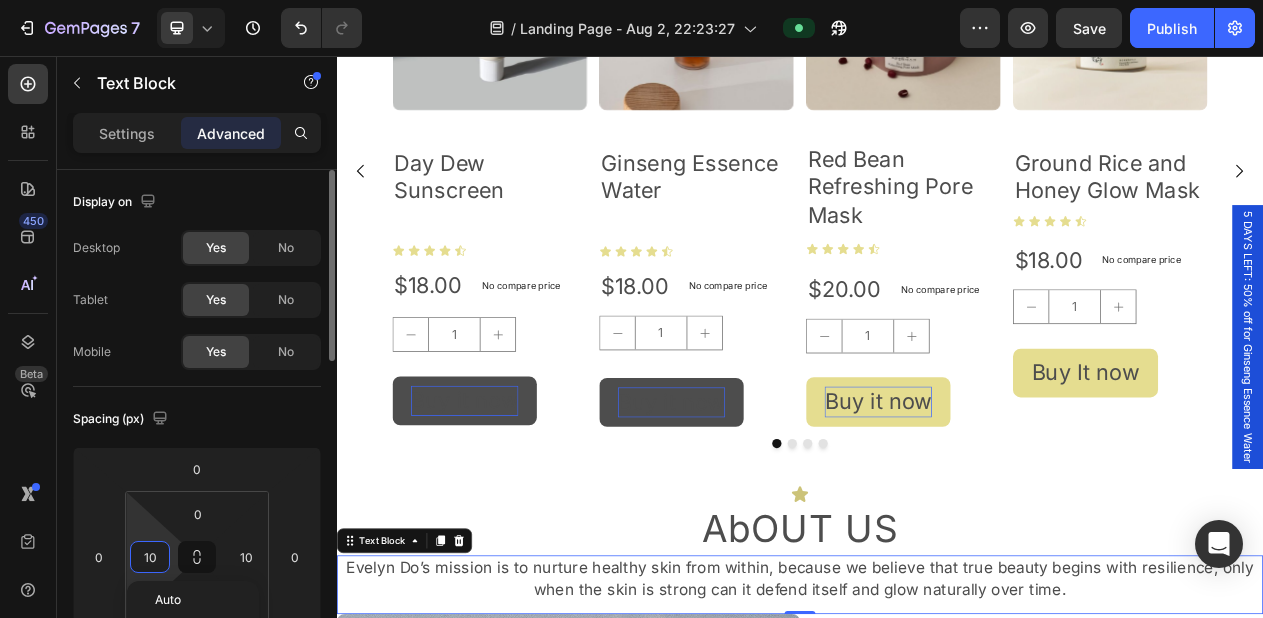 click on "10" at bounding box center (150, 557) 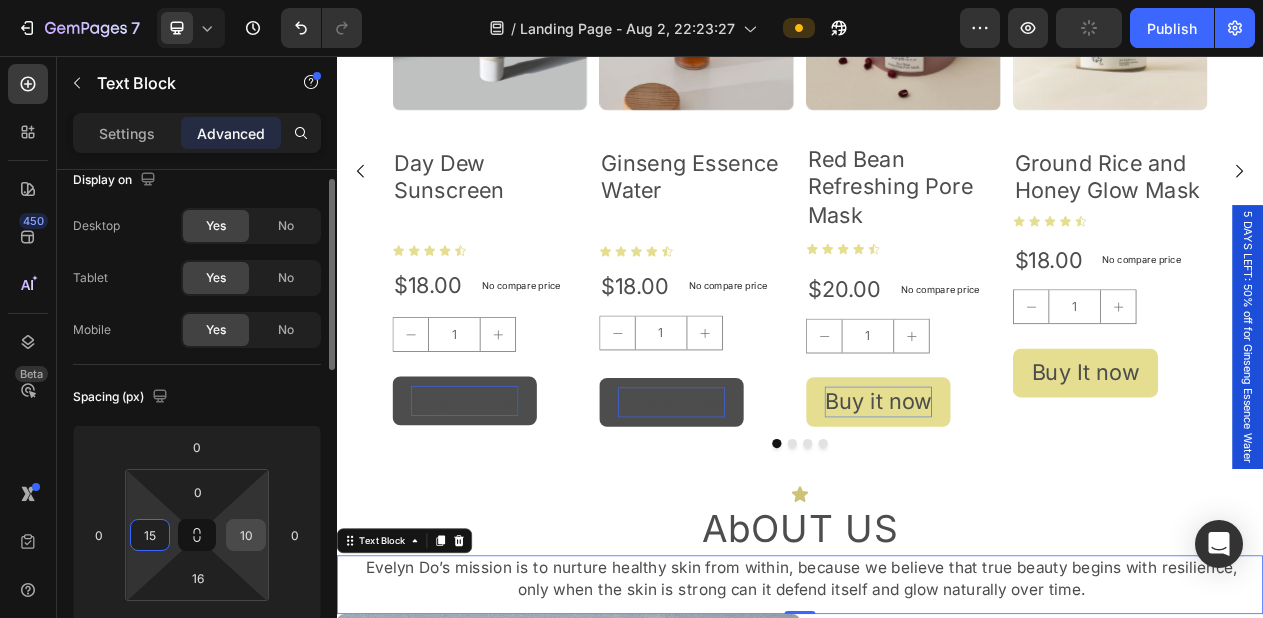 scroll, scrollTop: 24, scrollLeft: 0, axis: vertical 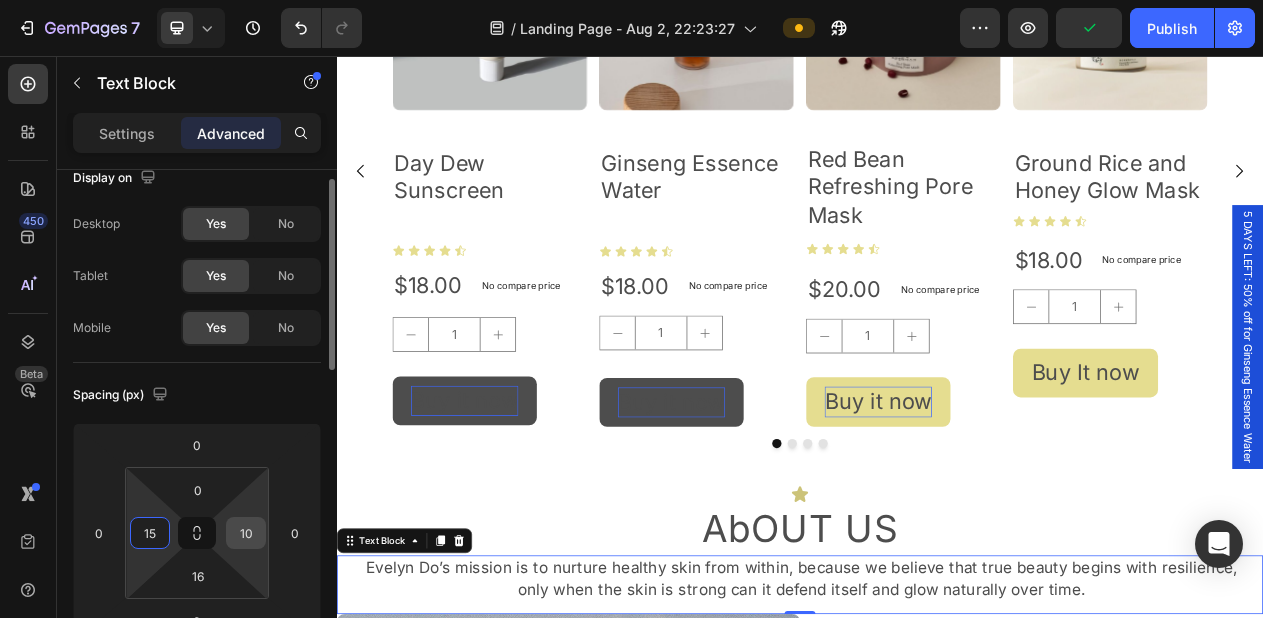 type on "15" 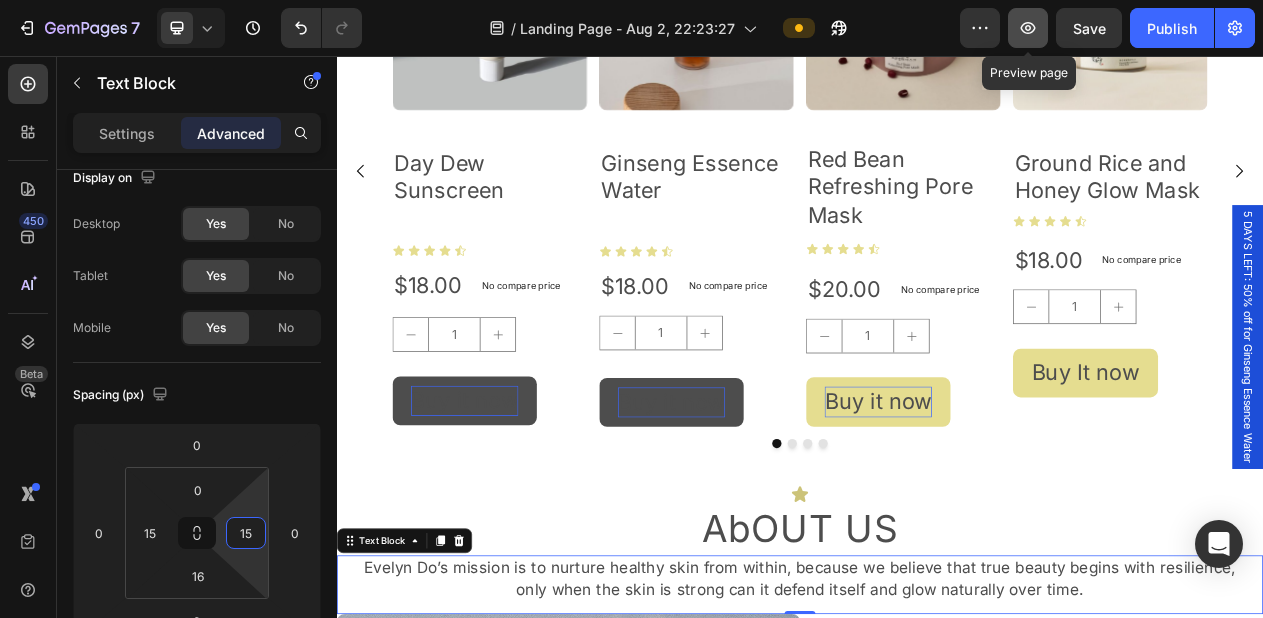 type on "15" 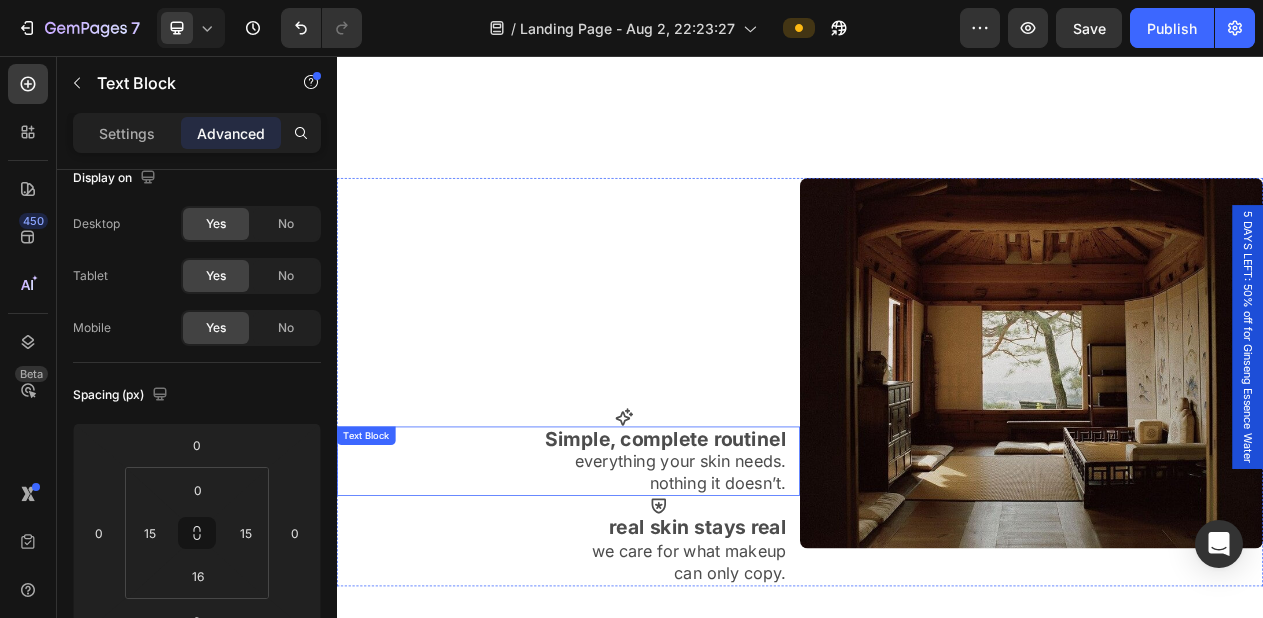 scroll, scrollTop: 2532, scrollLeft: 0, axis: vertical 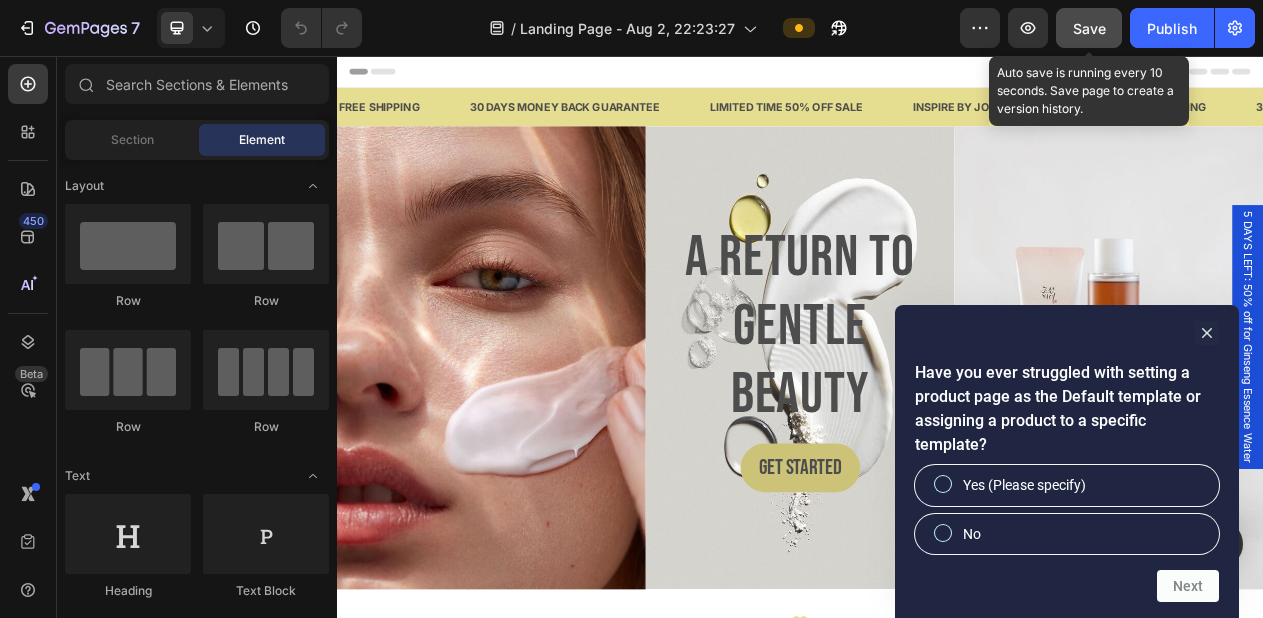 click on "Save" at bounding box center (1089, 28) 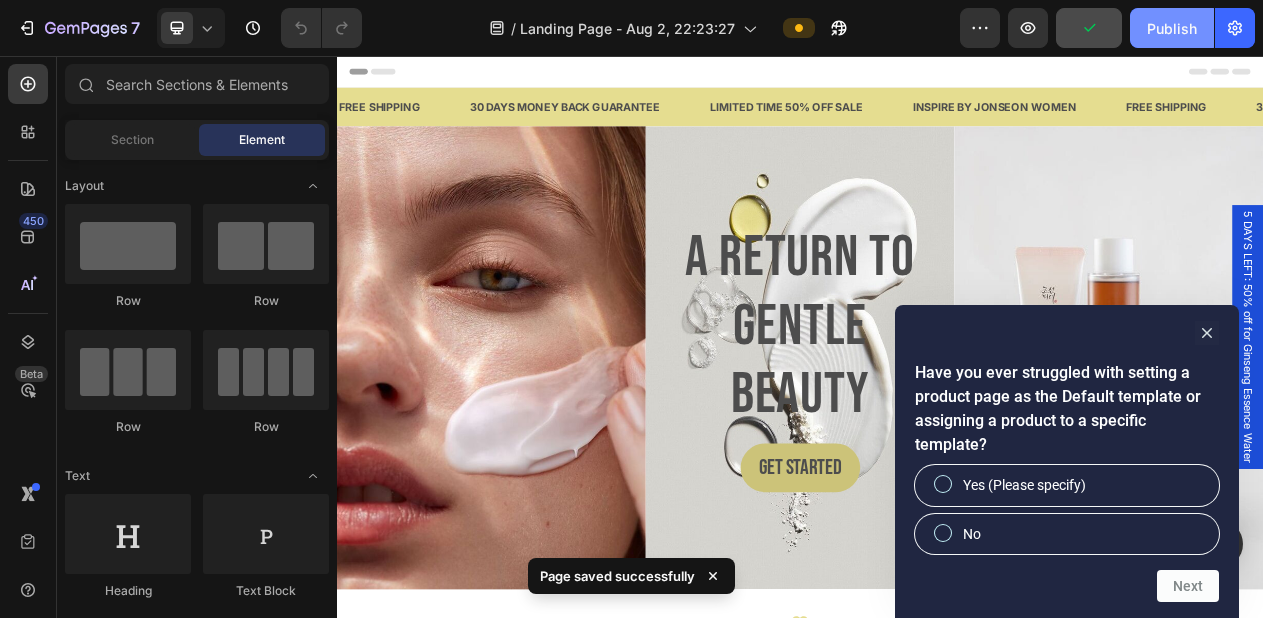 click on "Publish" at bounding box center [1172, 28] 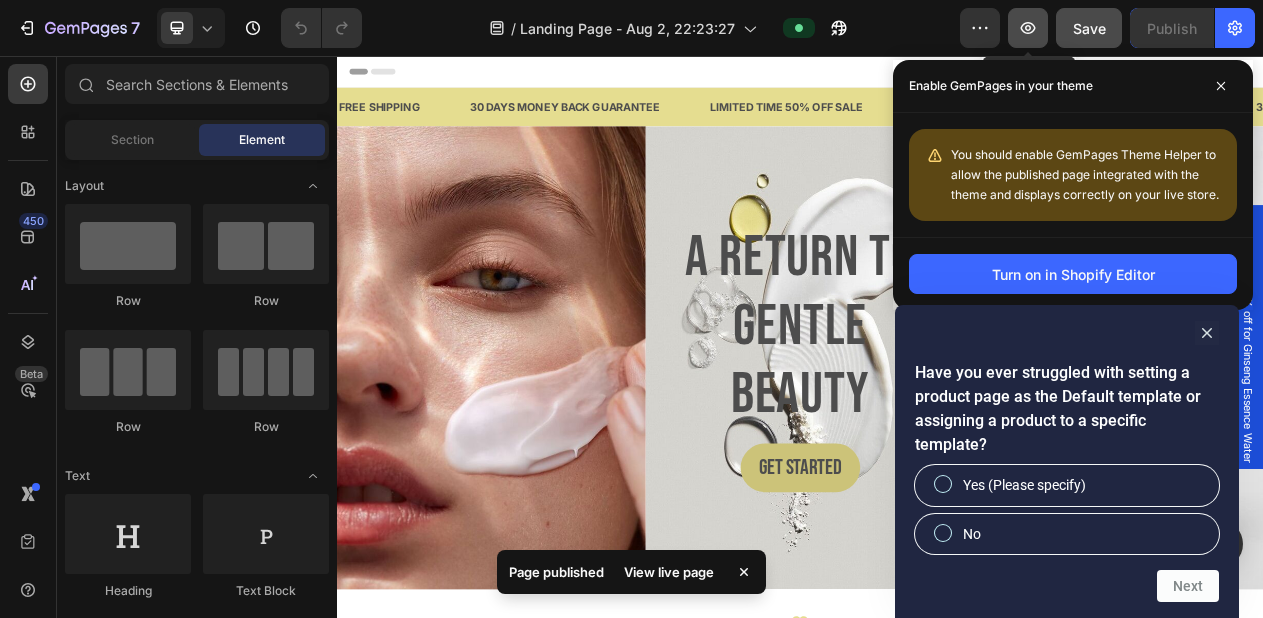 click 